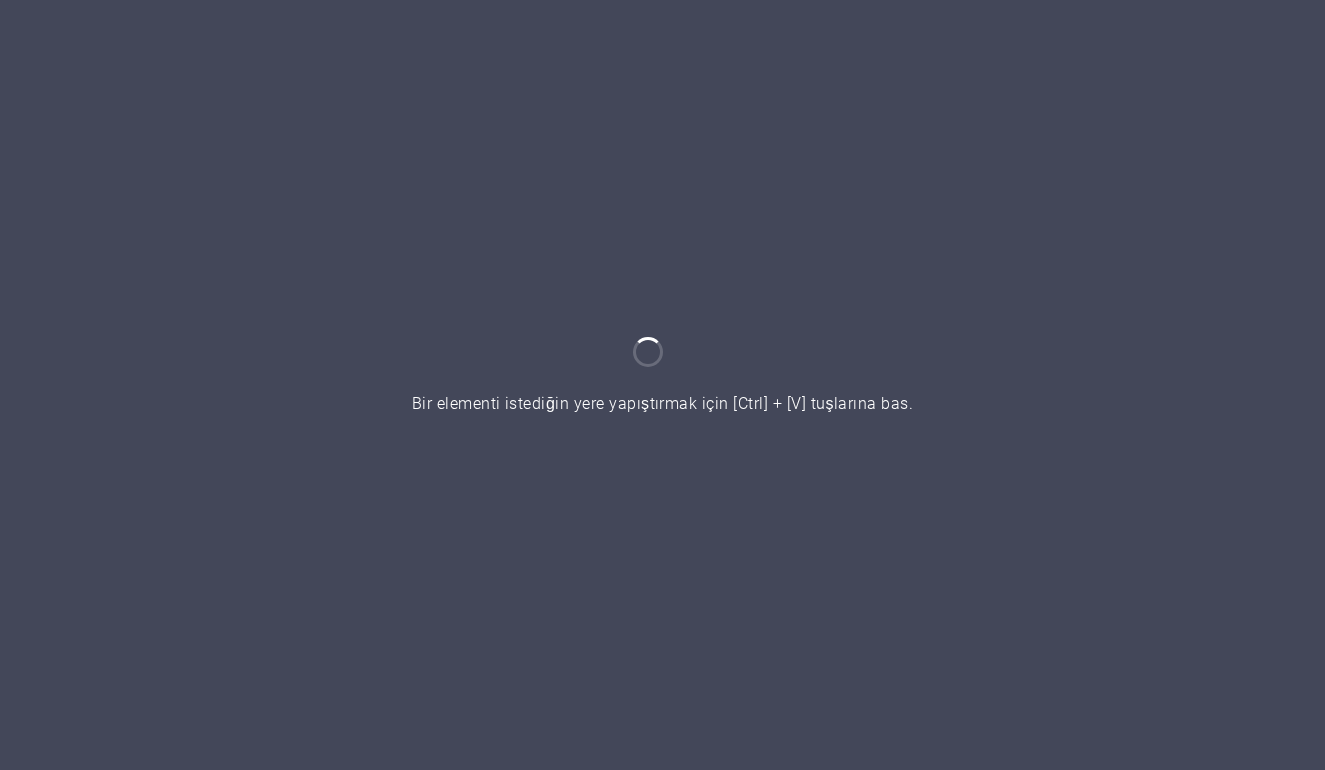 scroll, scrollTop: 0, scrollLeft: 0, axis: both 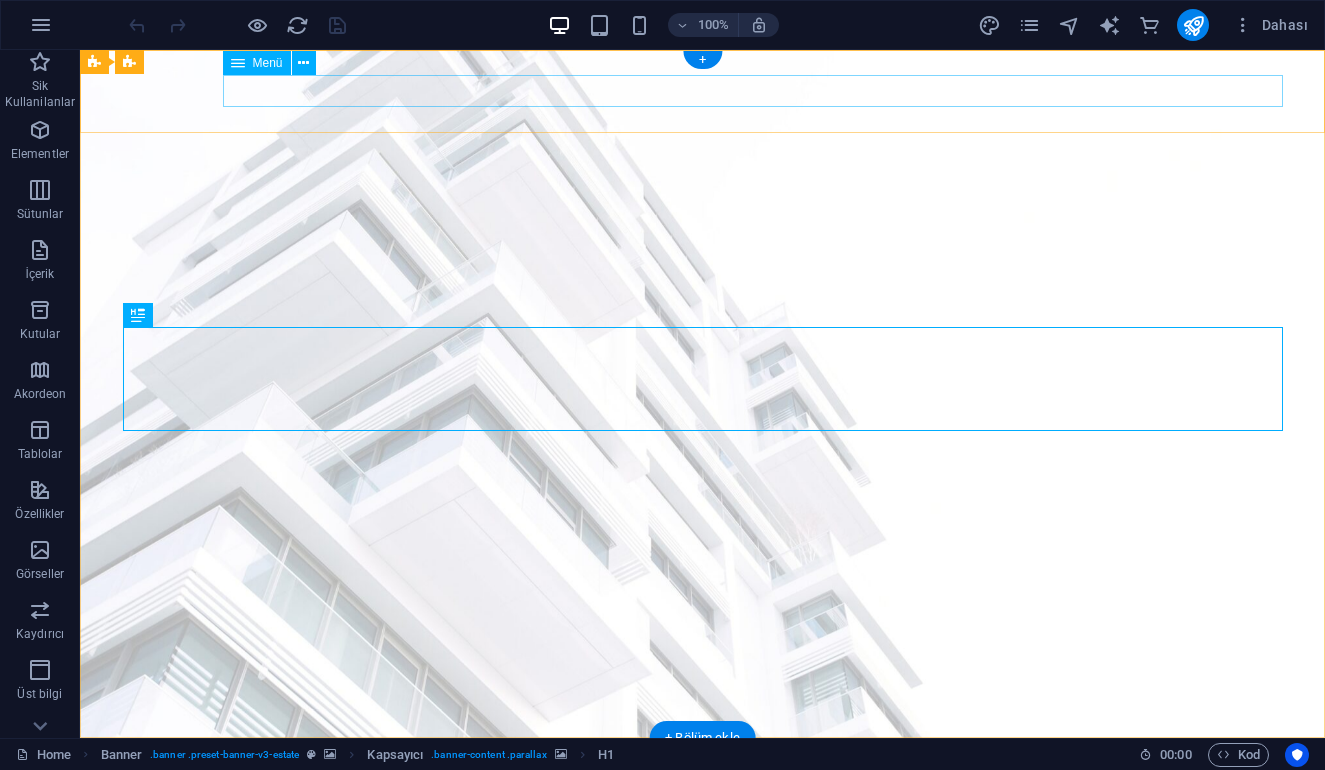 click on "ANASAYFA FALİYETLERİMİZ İLETİŞİM" at bounding box center (703, 821) 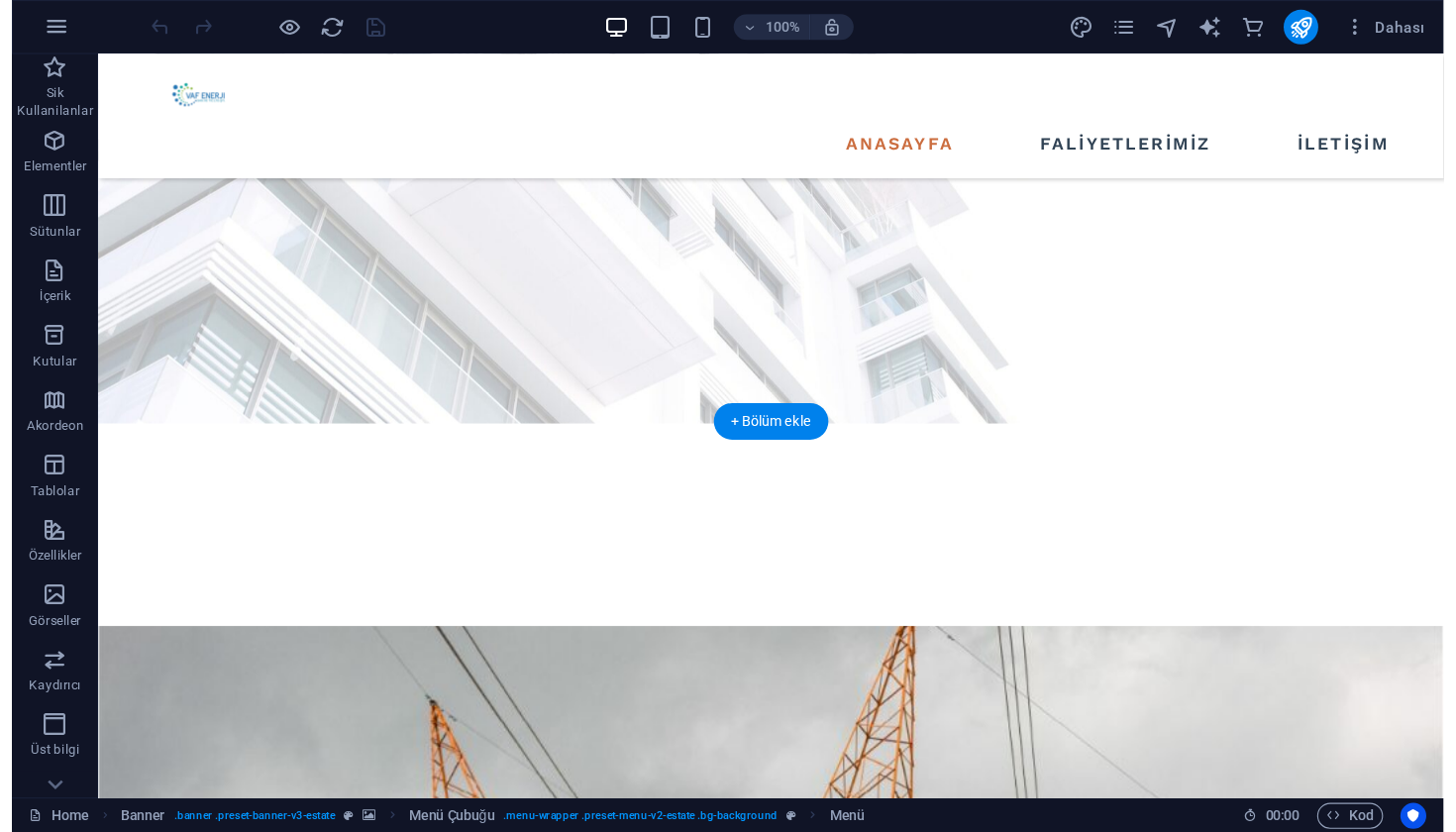 scroll, scrollTop: 341, scrollLeft: 0, axis: vertical 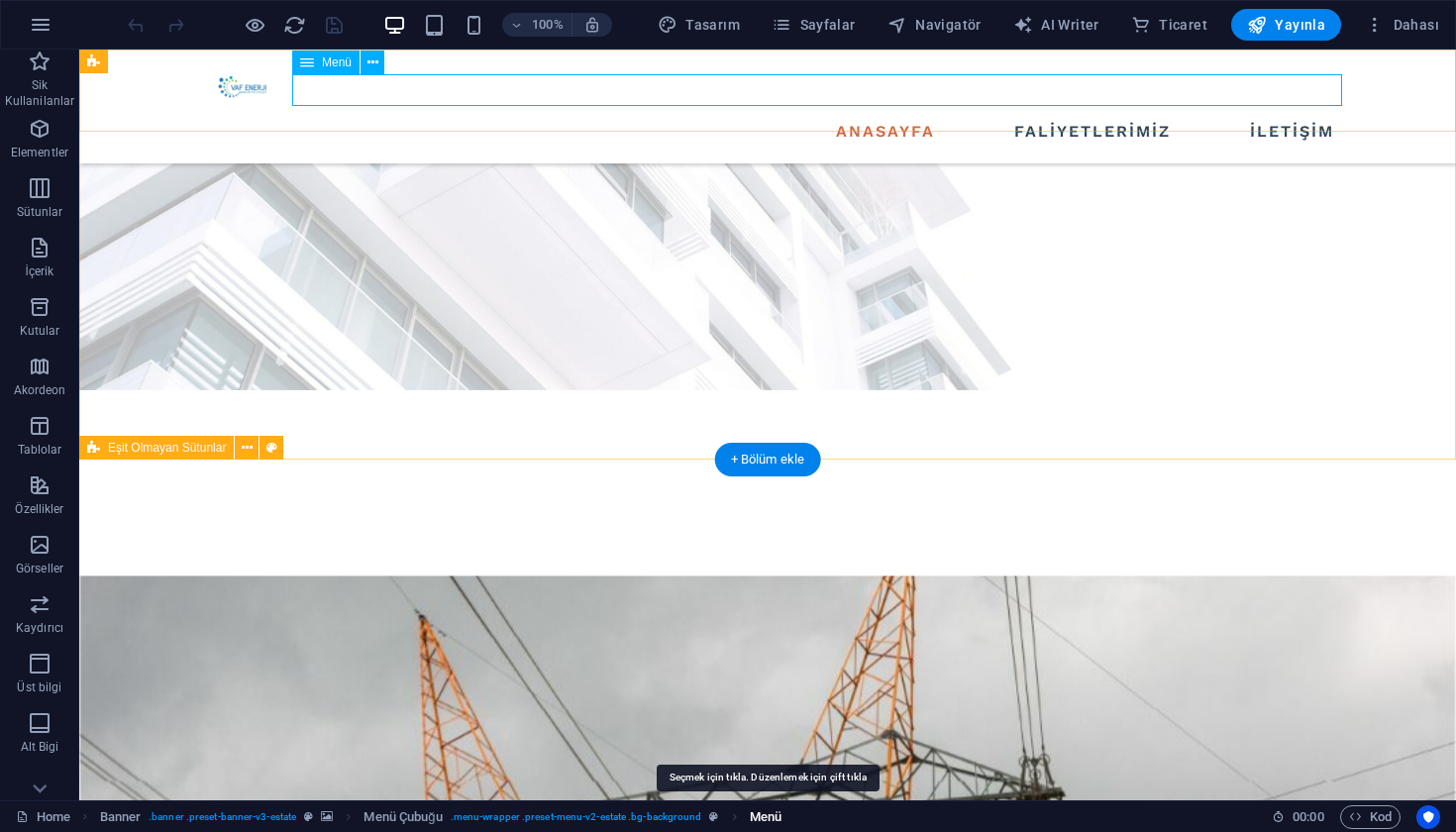 click on "Menü" at bounding box center [766, 817] 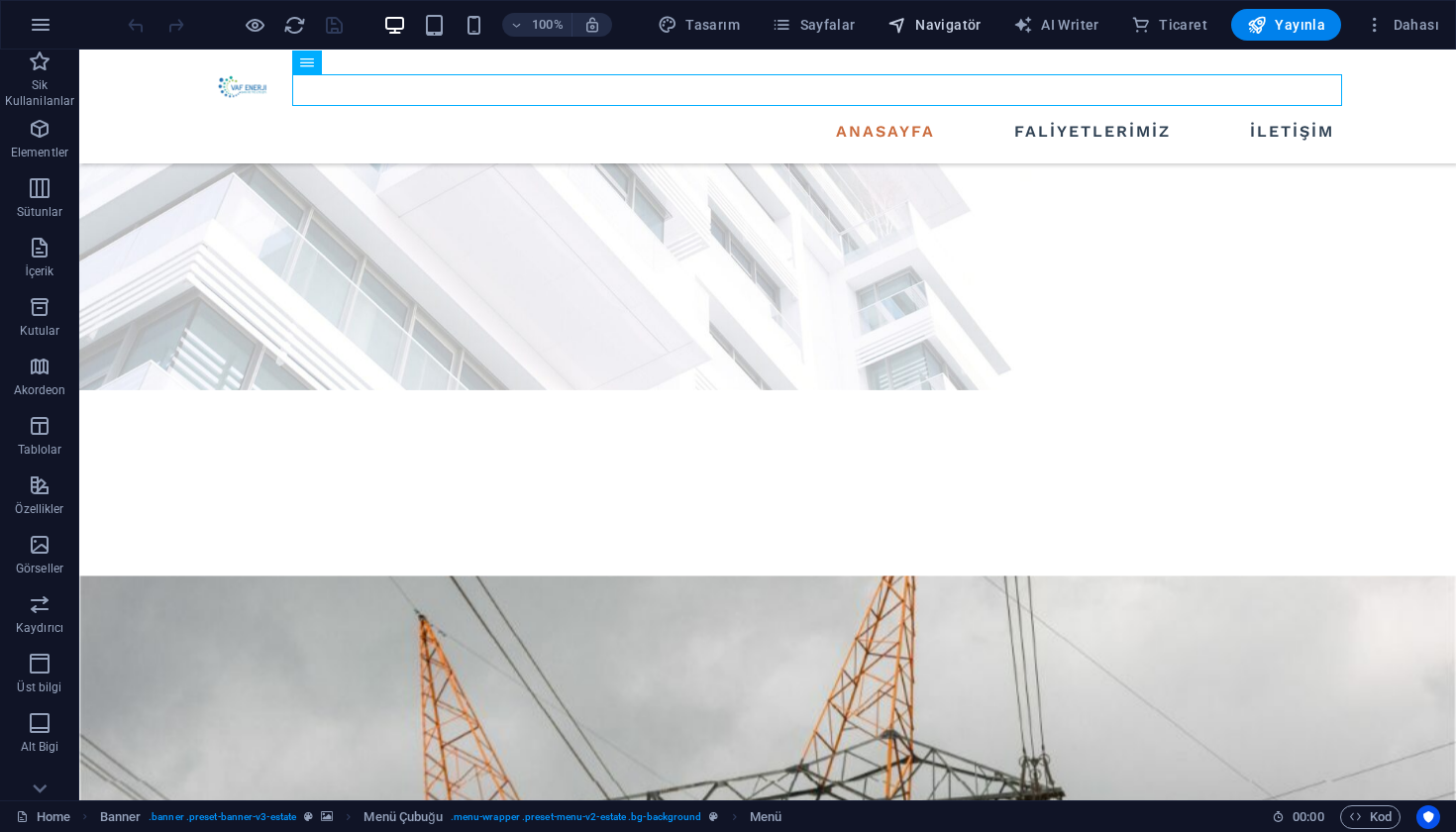 click on "Navigatör" at bounding box center (934, 25) 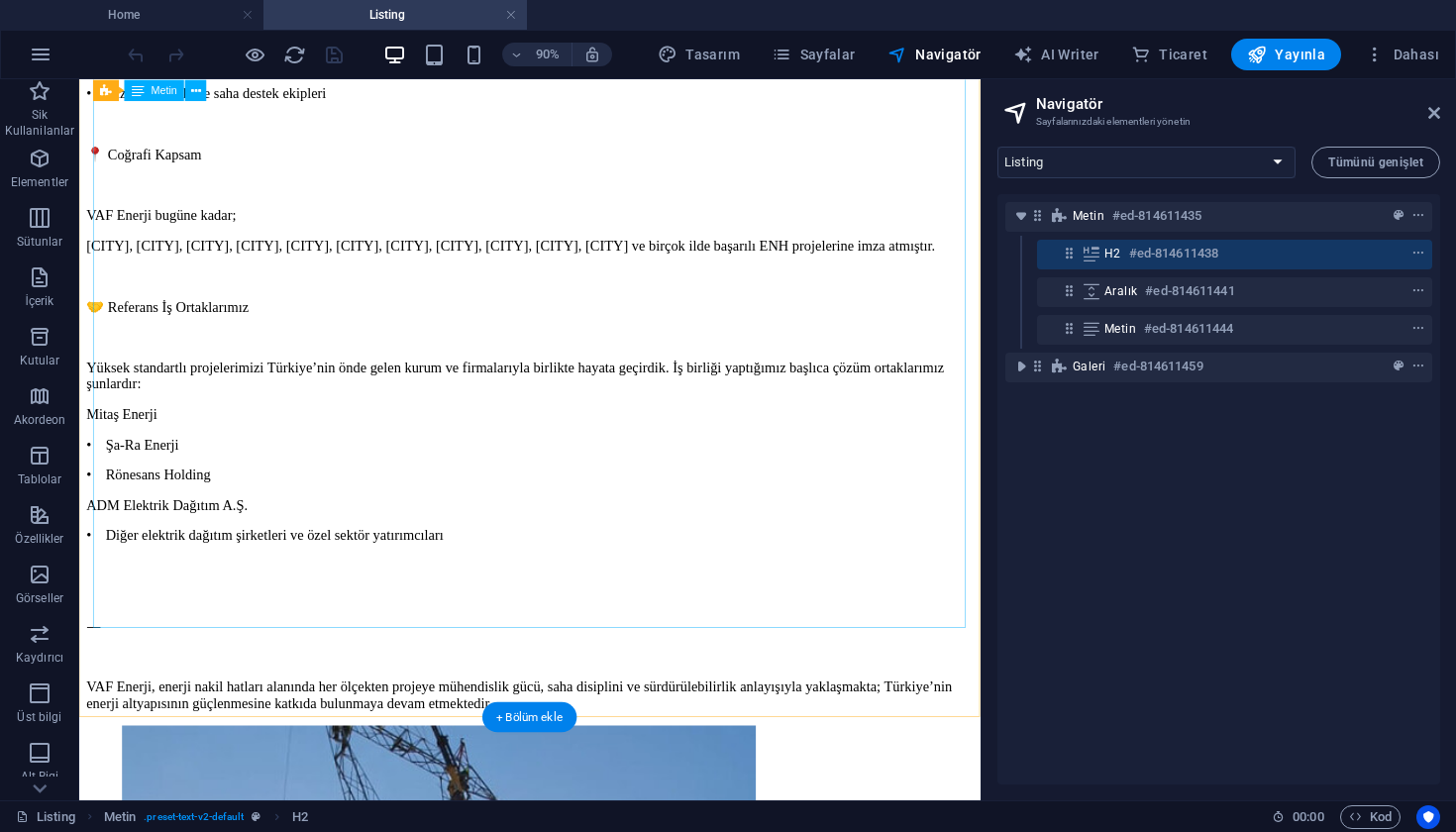 scroll, scrollTop: 688, scrollLeft: 0, axis: vertical 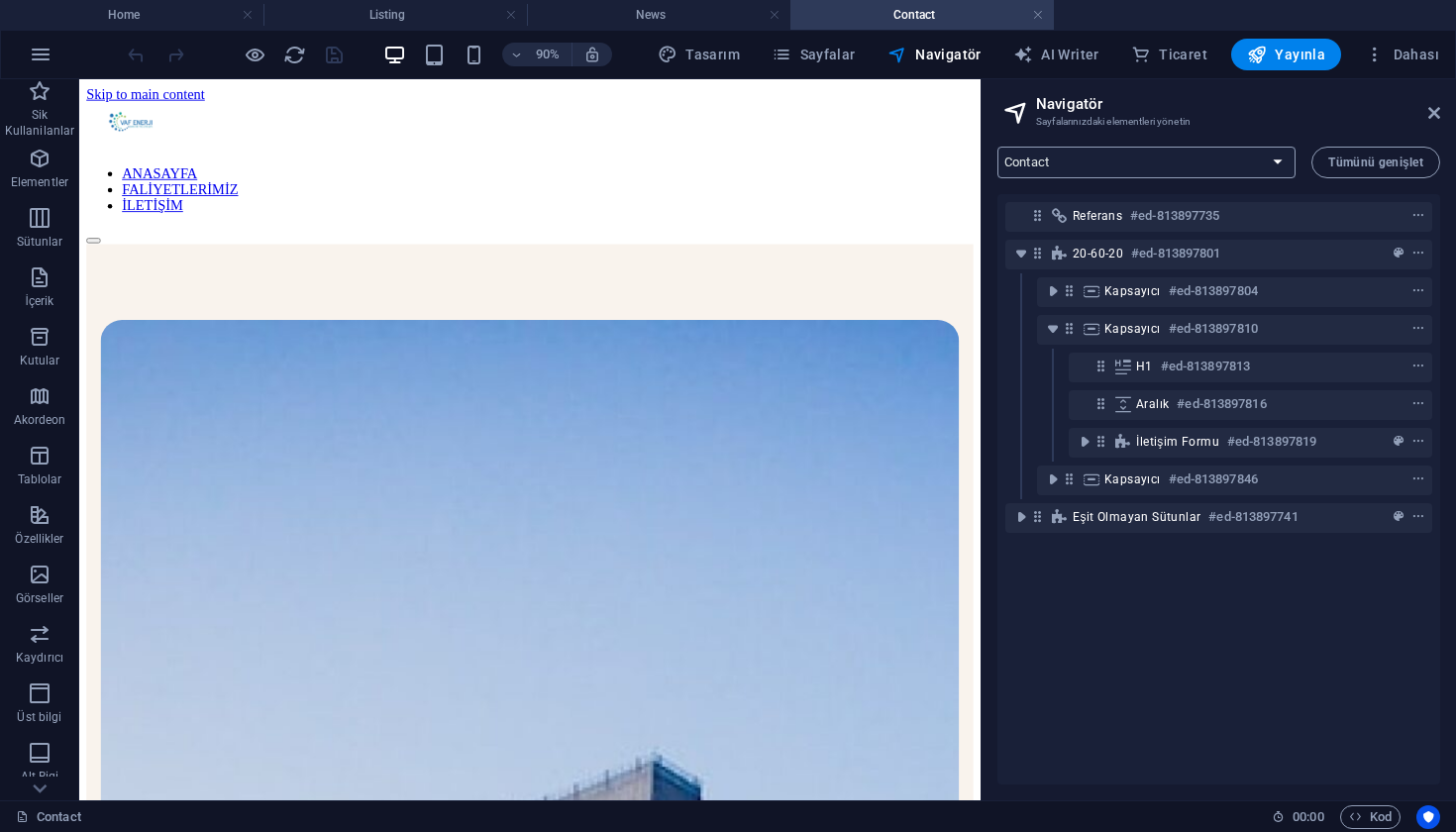 select on "15686013-tr" 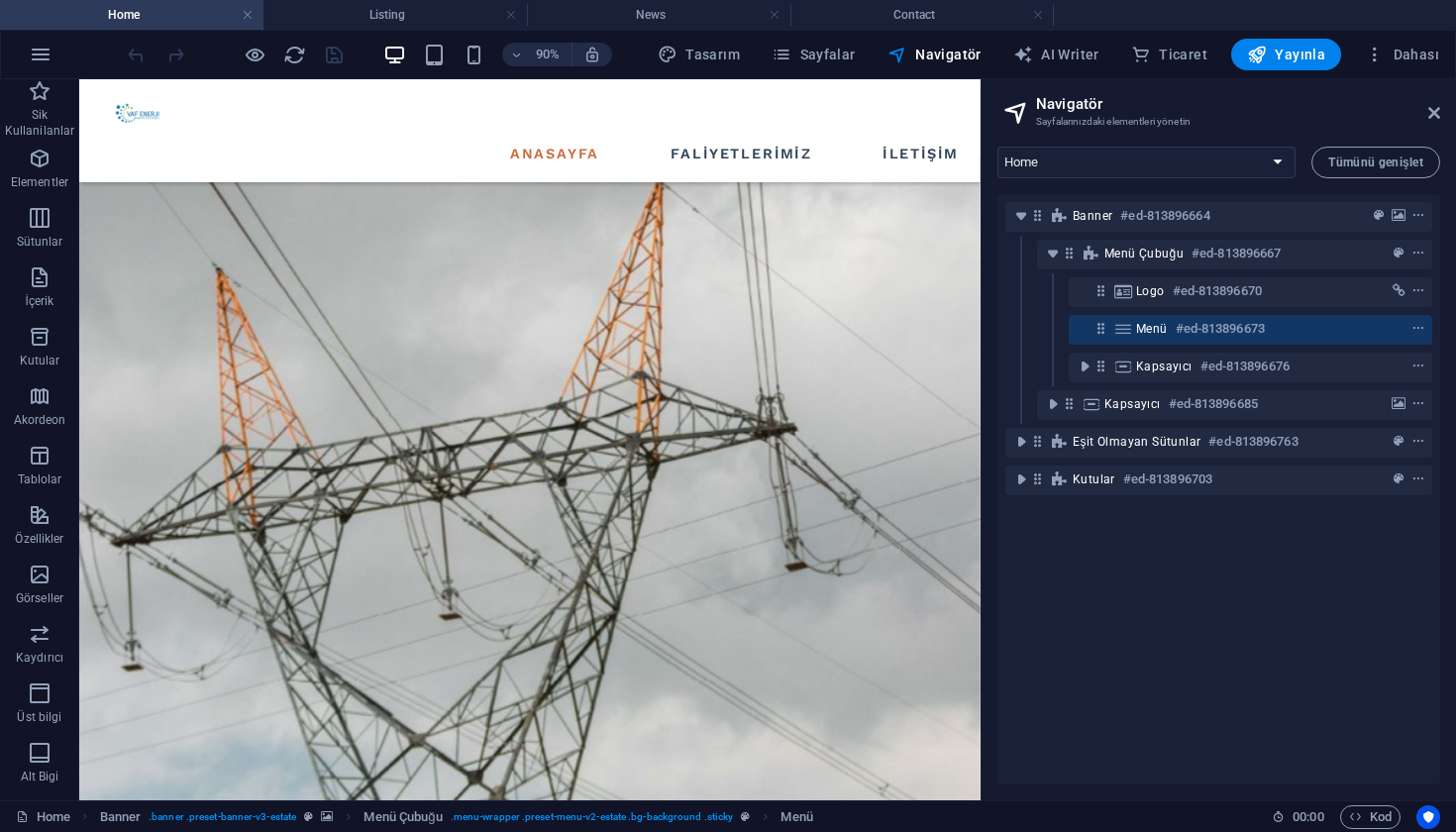 scroll, scrollTop: 1090, scrollLeft: 0, axis: vertical 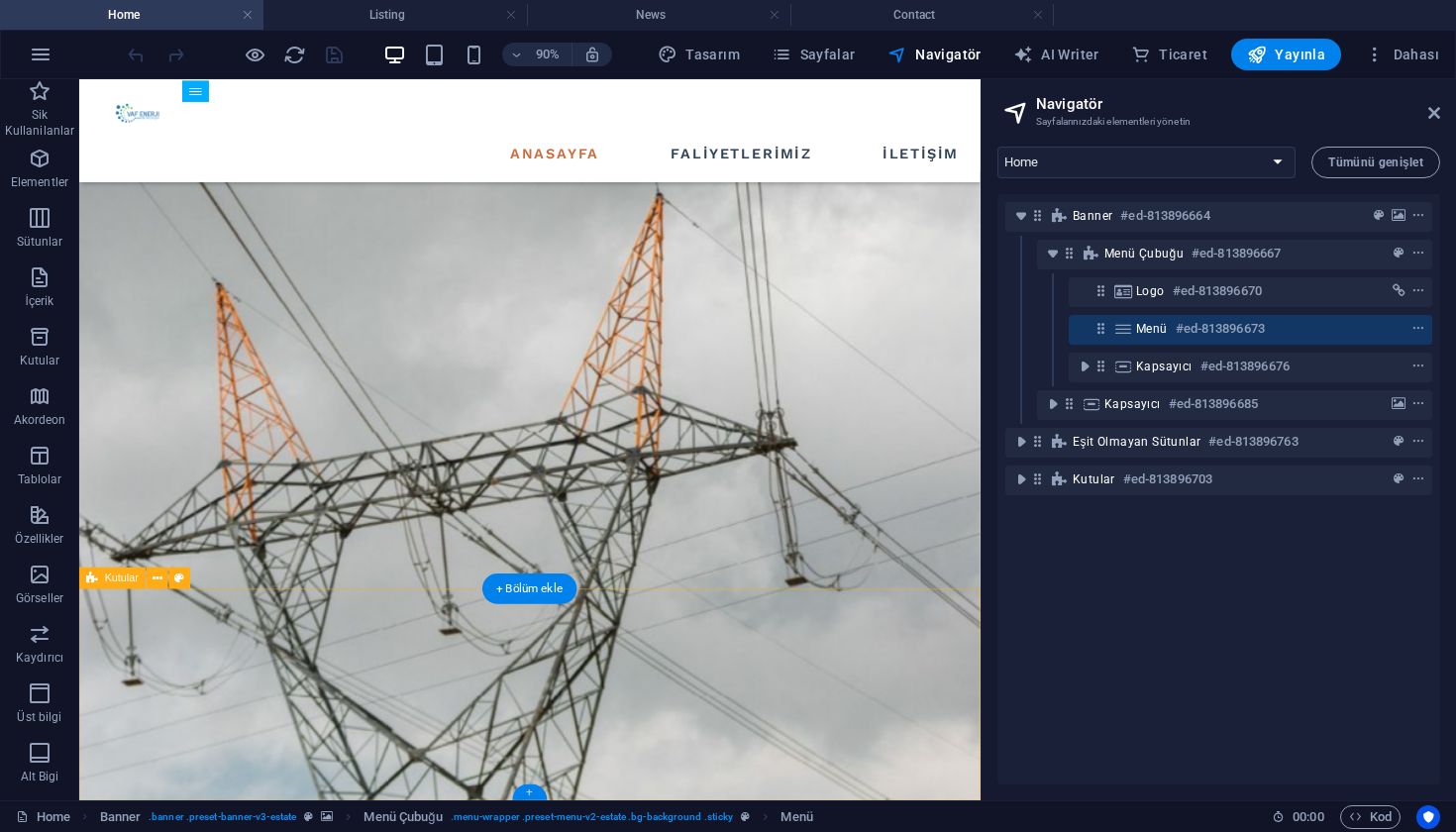 click on "+" at bounding box center (529, 791) 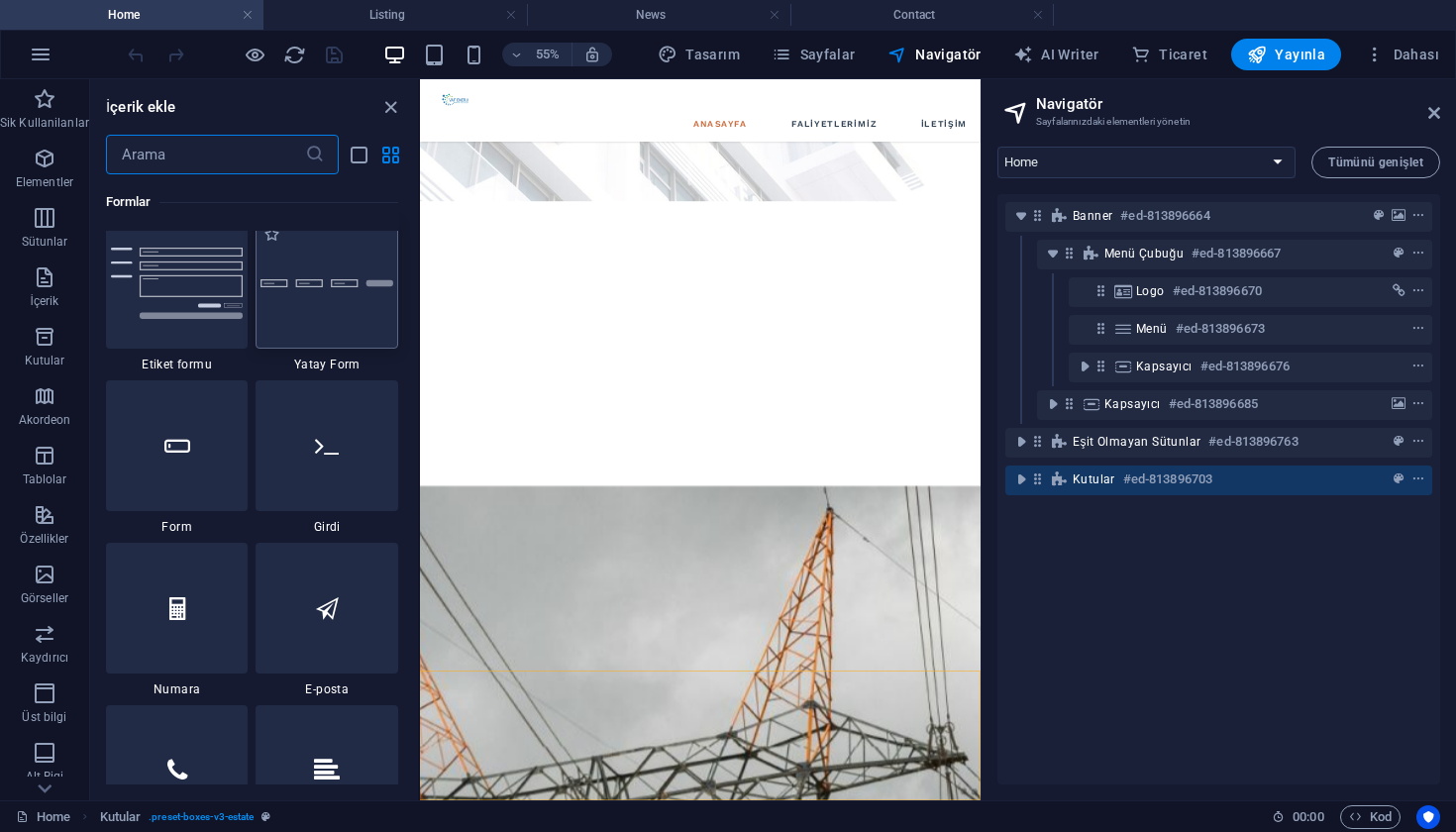 scroll, scrollTop: 14850, scrollLeft: 0, axis: vertical 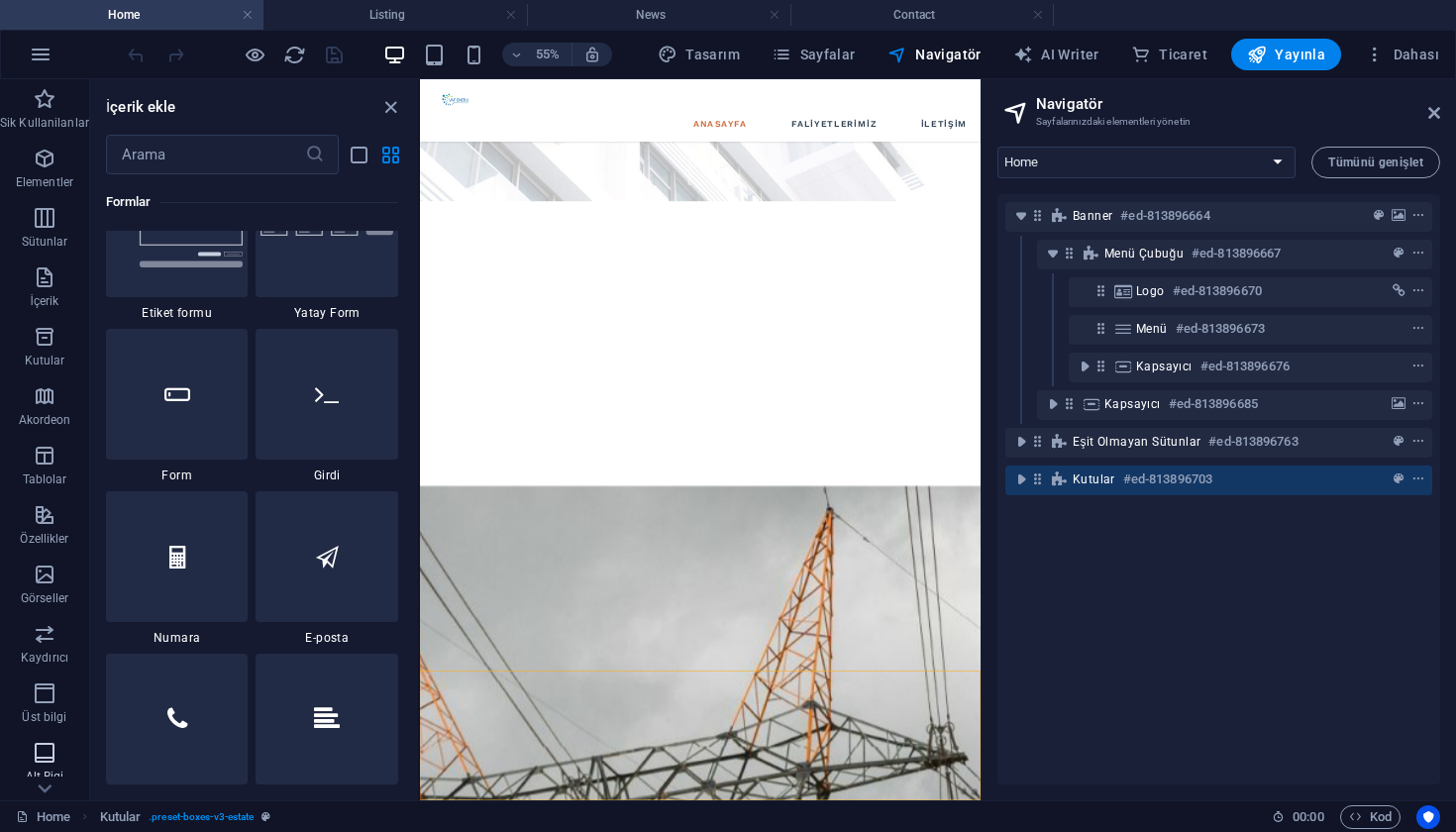 click on "Alt Bigi" at bounding box center [45, 765] 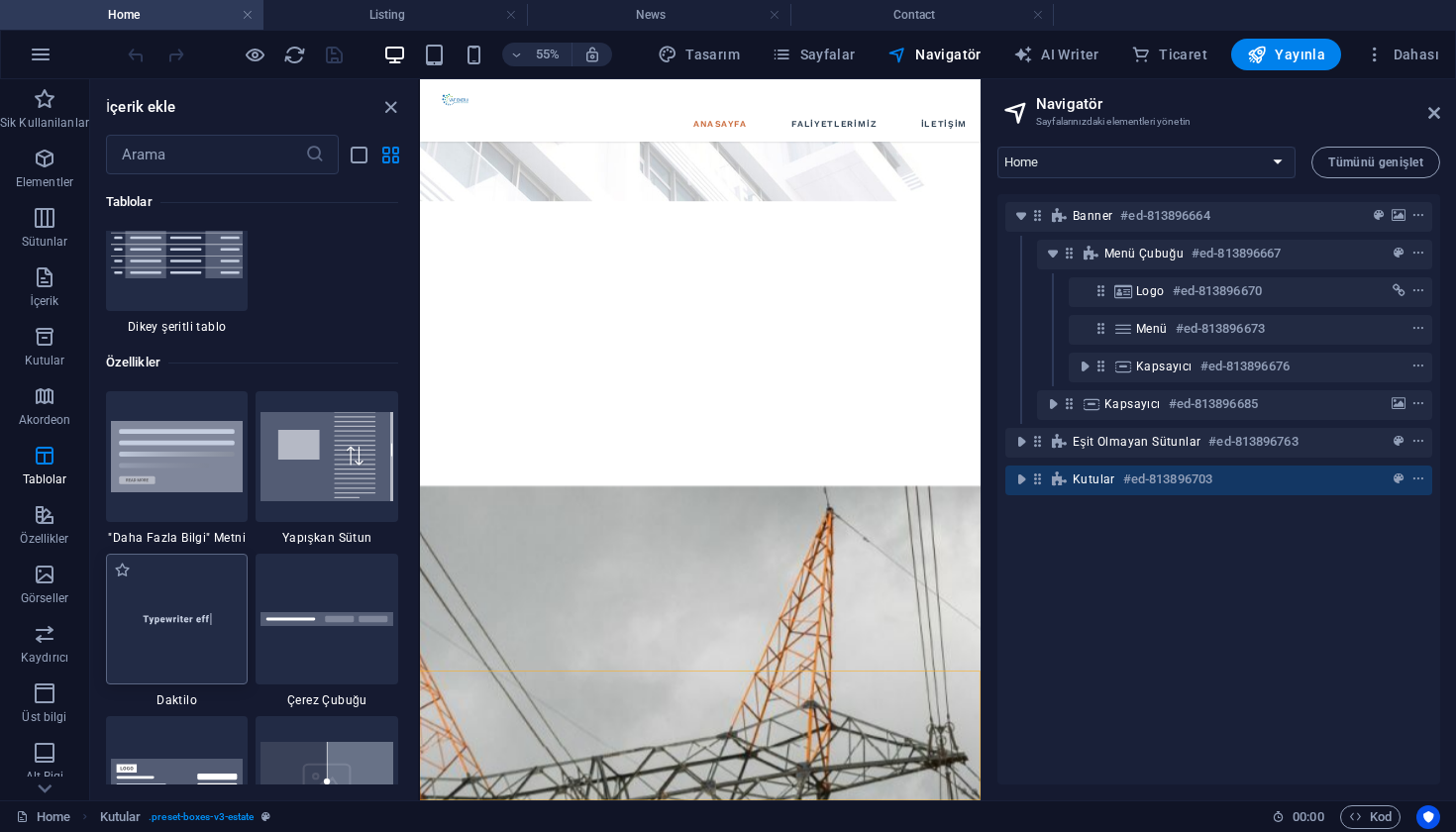 scroll, scrollTop: 7681, scrollLeft: 0, axis: vertical 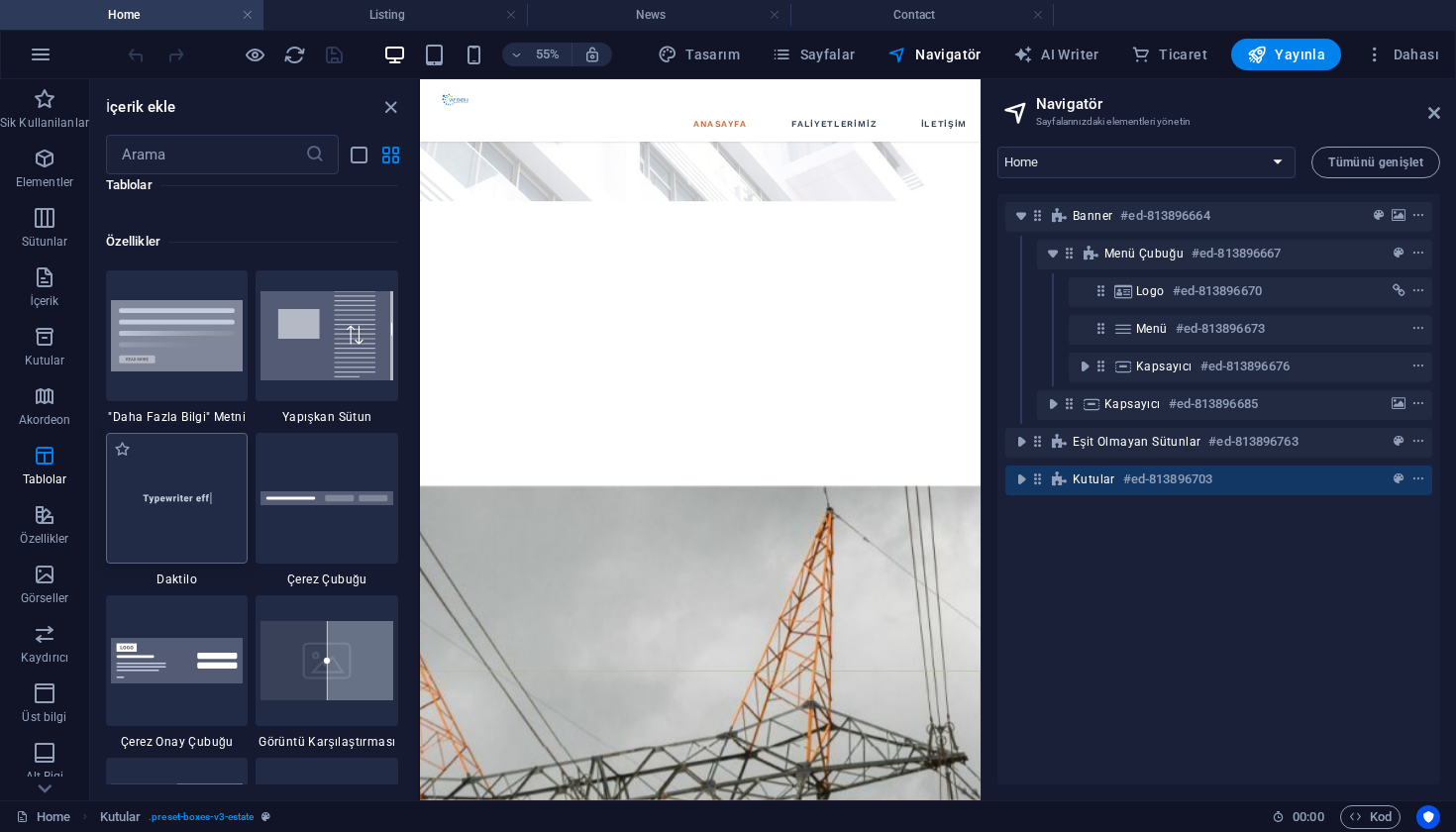 click at bounding box center [177, 497] 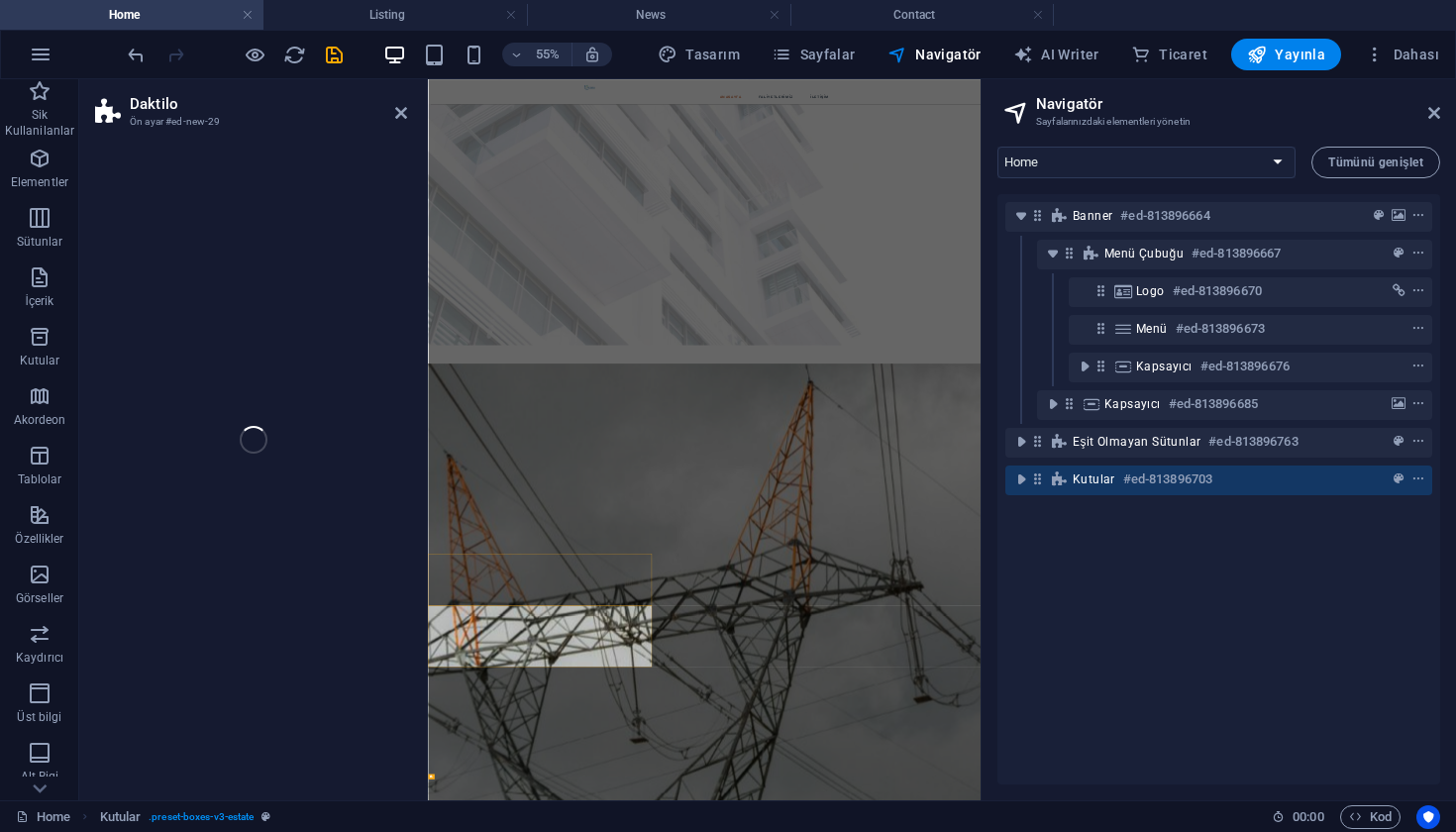 select on "ms" 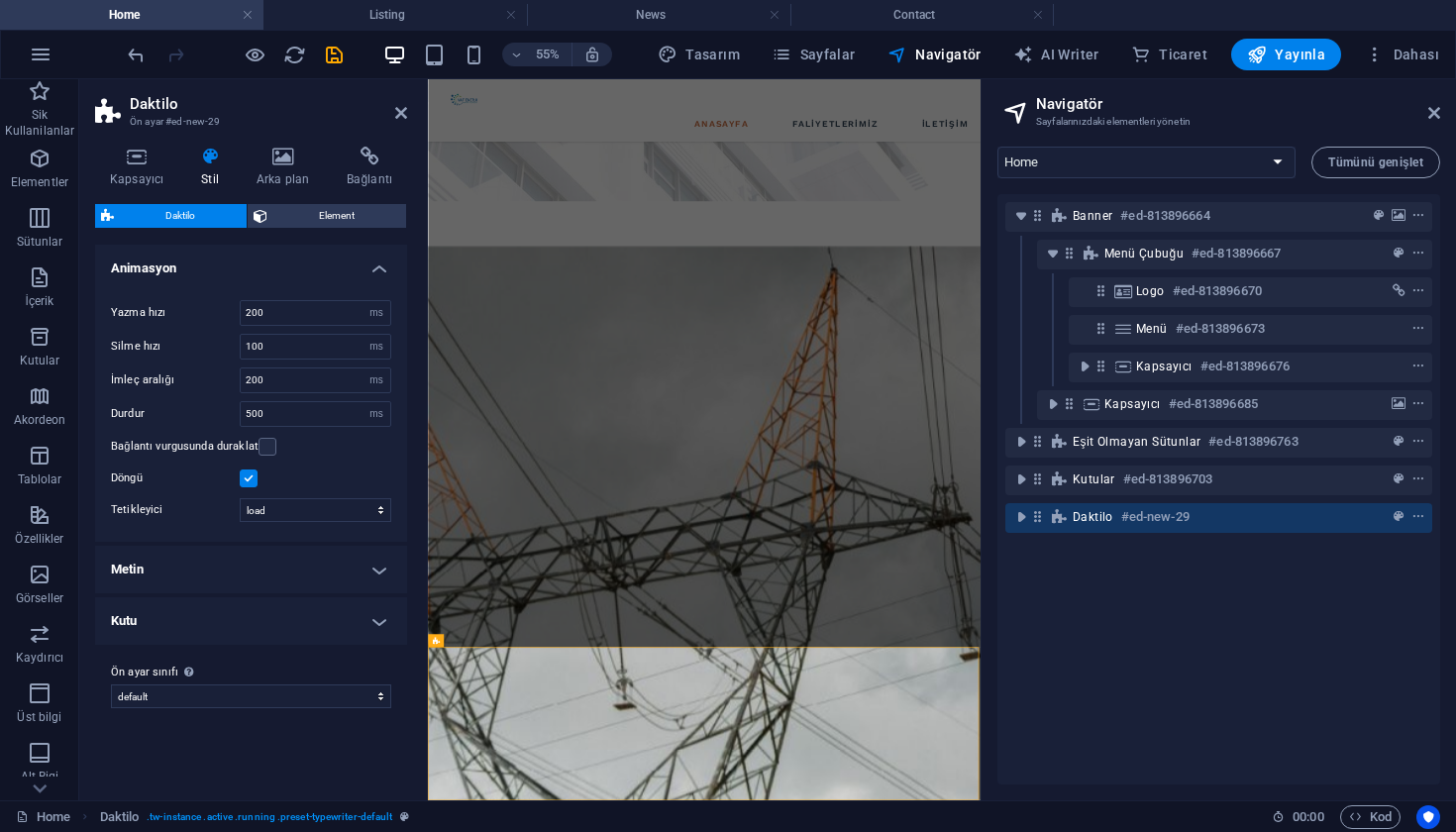 scroll, scrollTop: 1368, scrollLeft: 0, axis: vertical 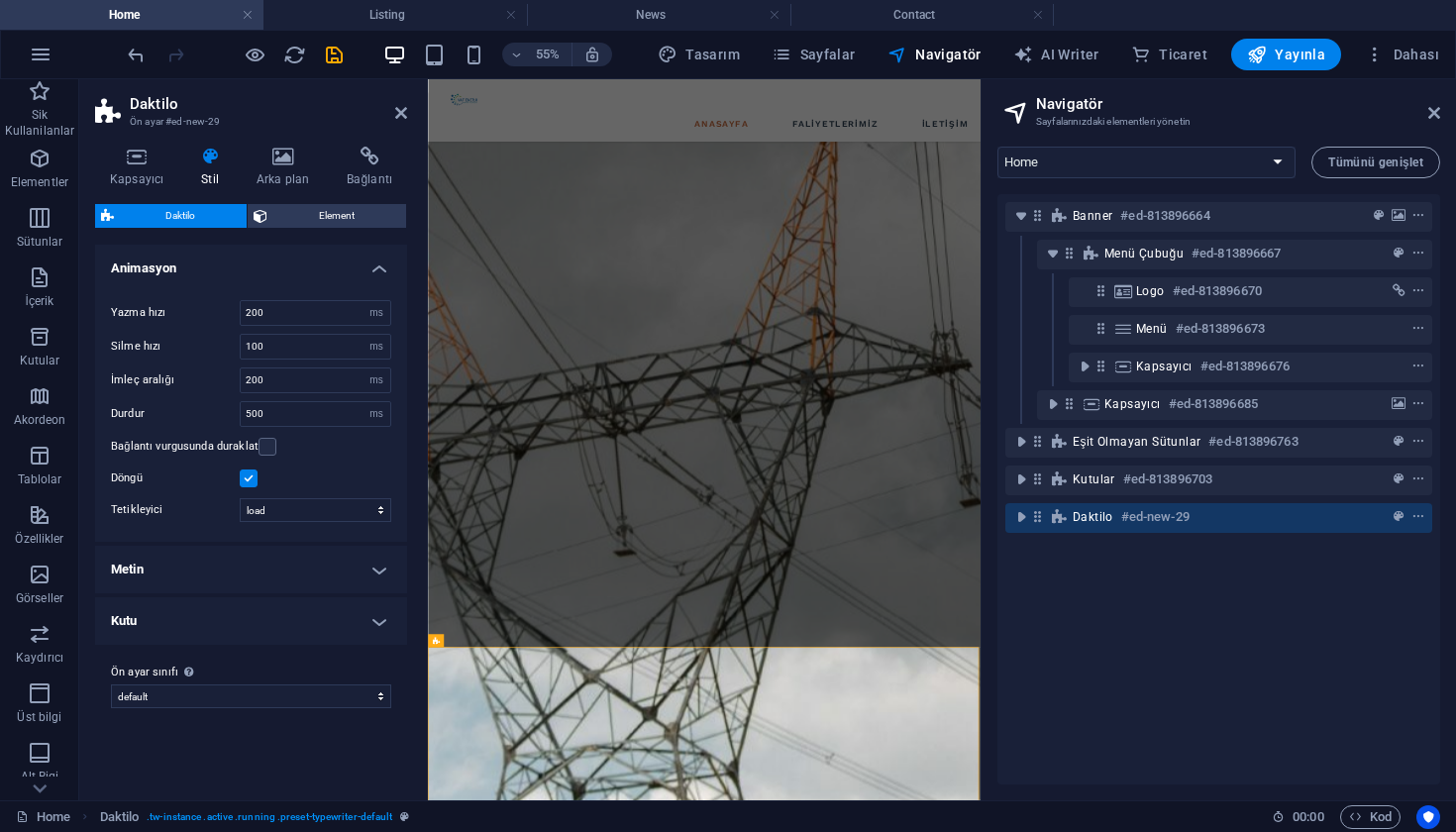 click on "55% Tasarım Sayfalar Navigatör AI Writer Ticaret Yayınla Dahası" at bounding box center (728, 54) 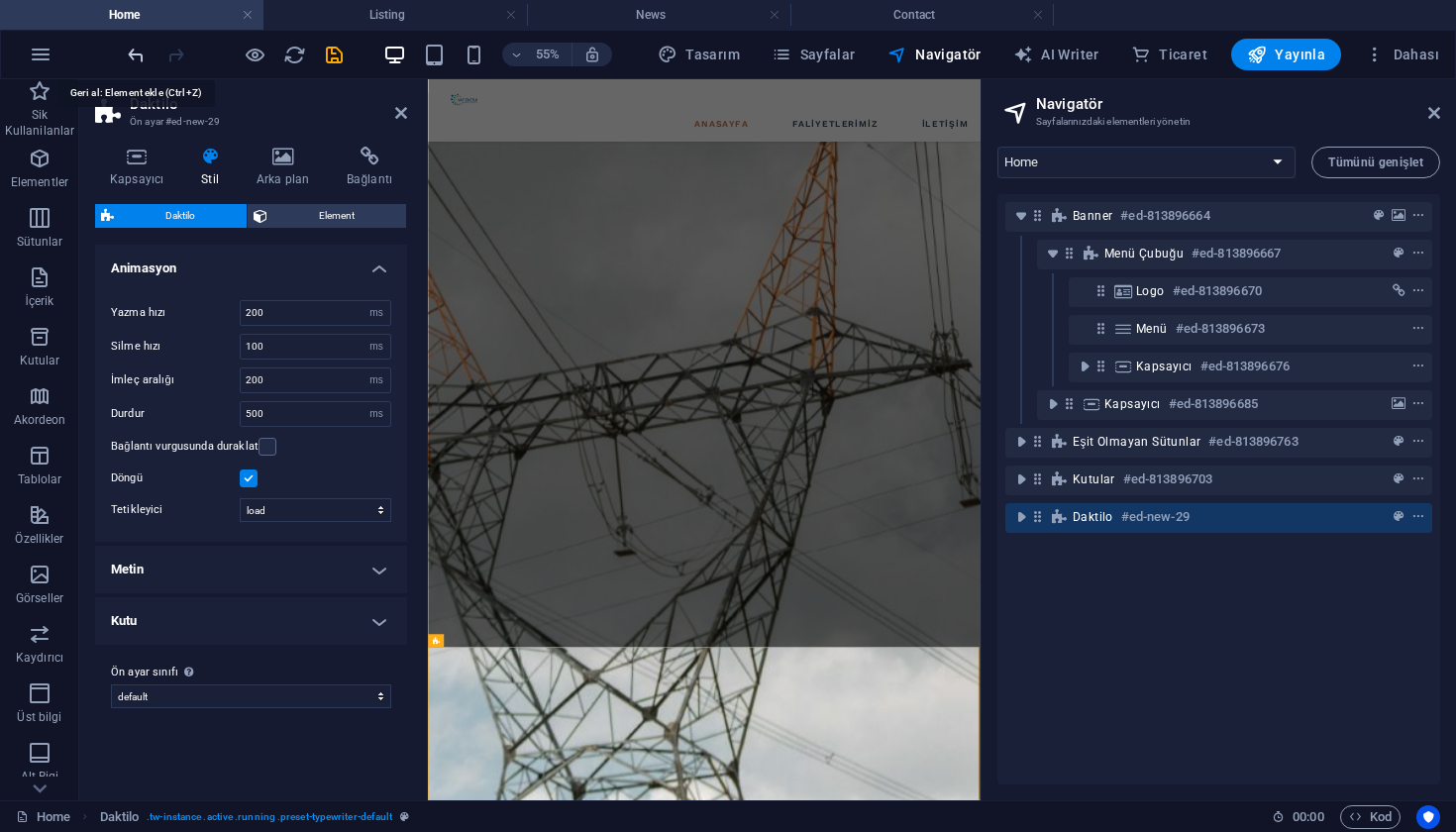 drag, startPoint x: 140, startPoint y: 58, endPoint x: 367, endPoint y: 676, distance: 658.3715 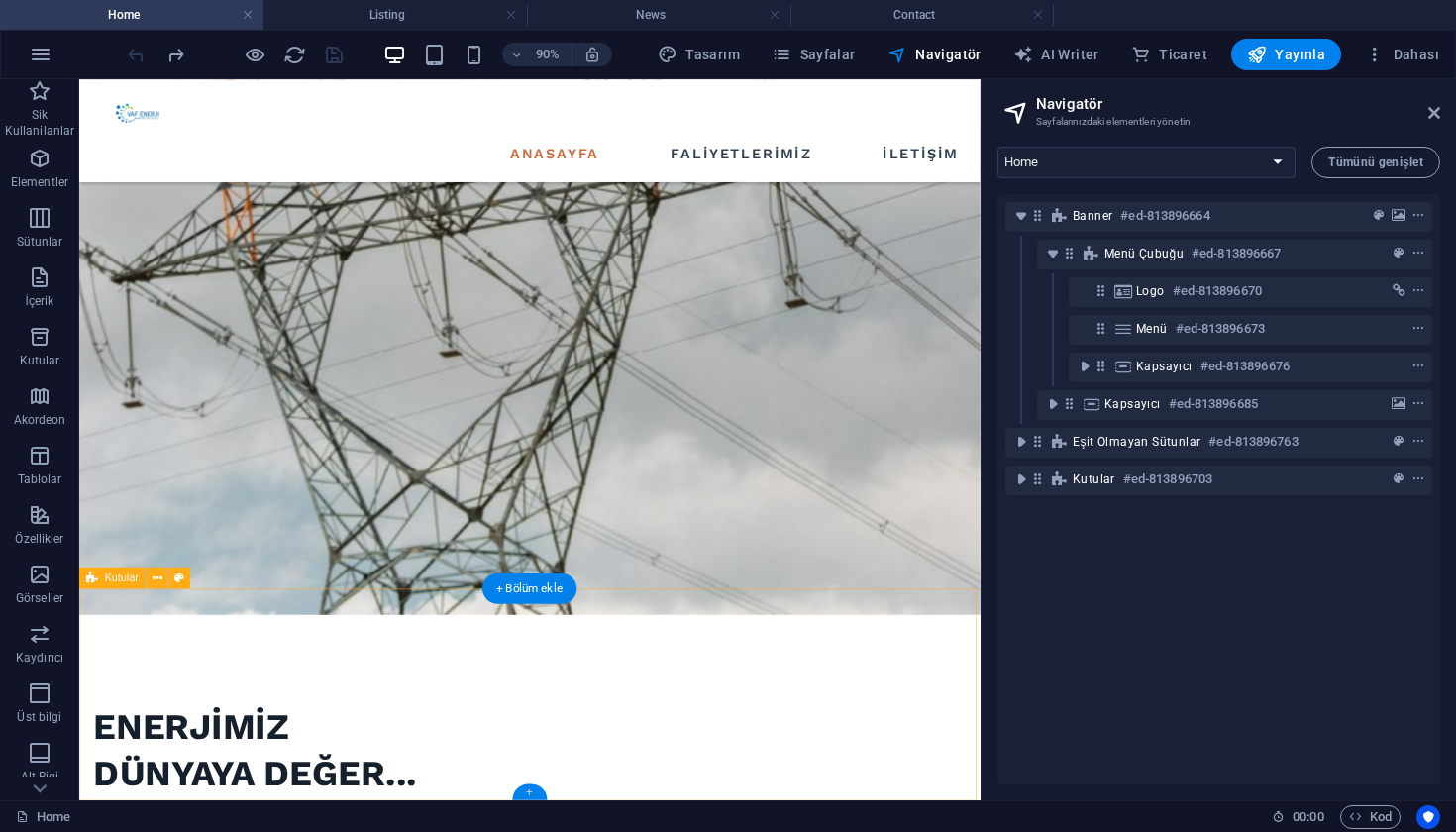 click on "+" at bounding box center (529, 791) 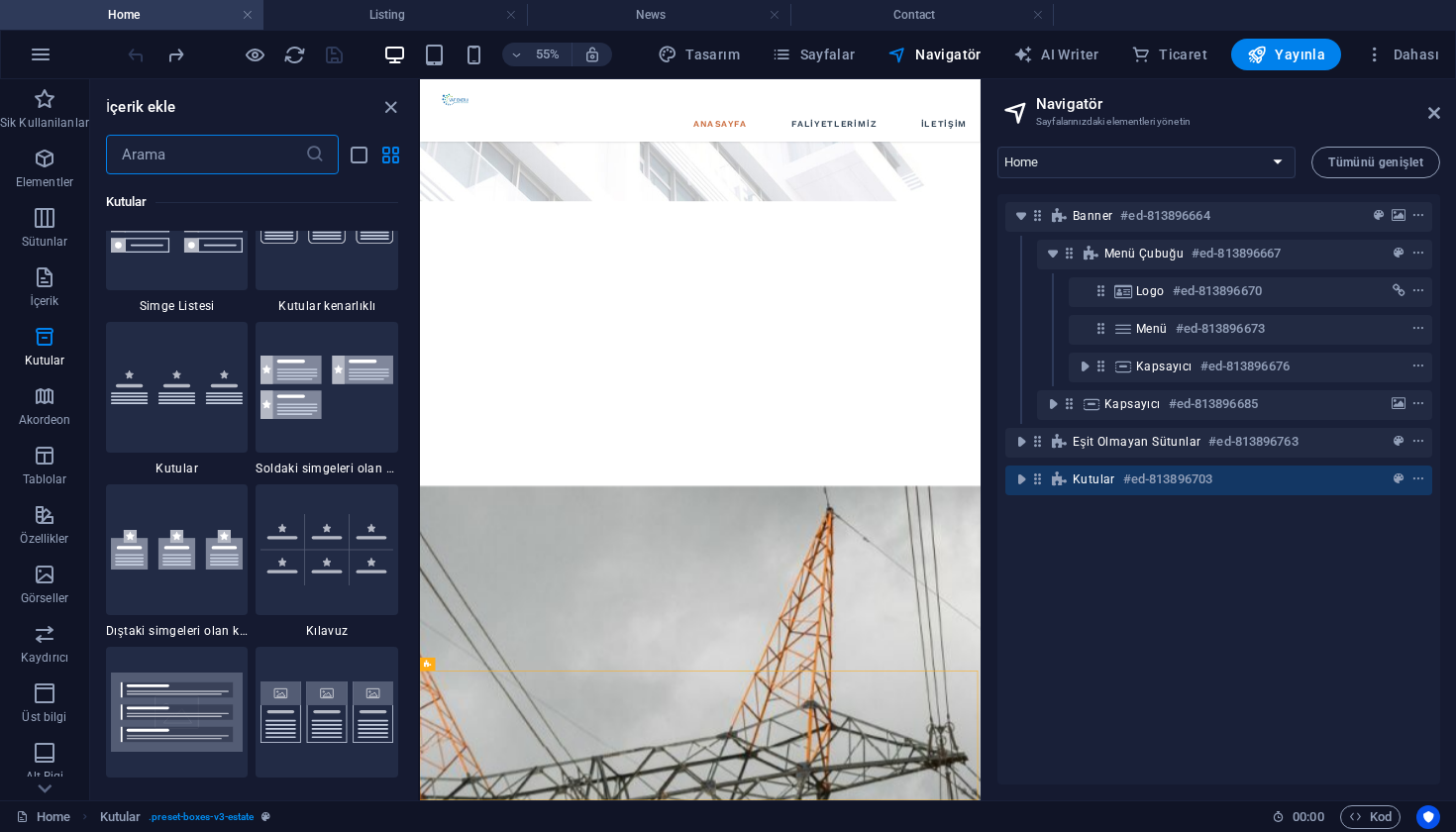 scroll, scrollTop: 5534, scrollLeft: 0, axis: vertical 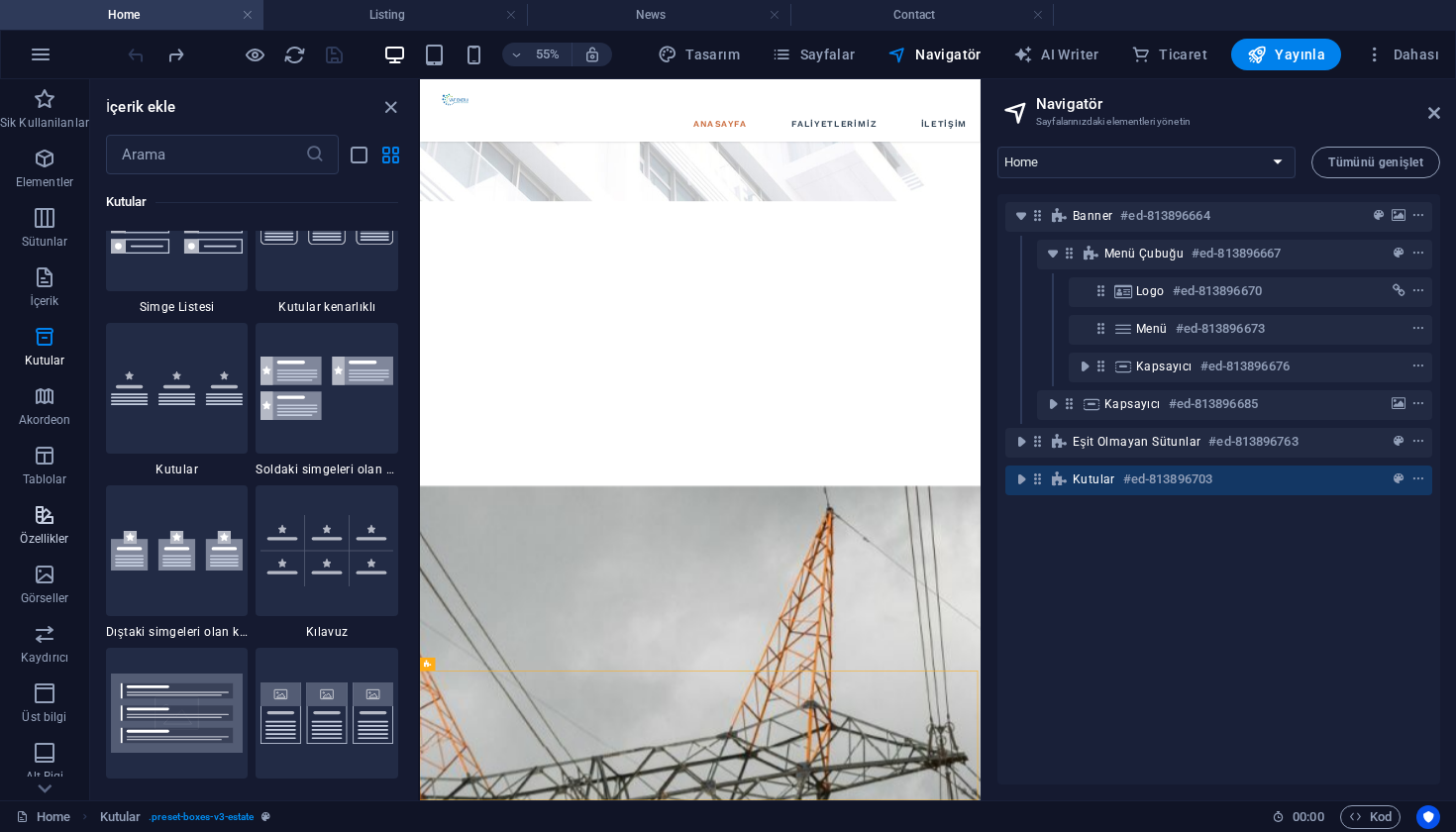 click on "Özellikler" at bounding box center (44, 539) 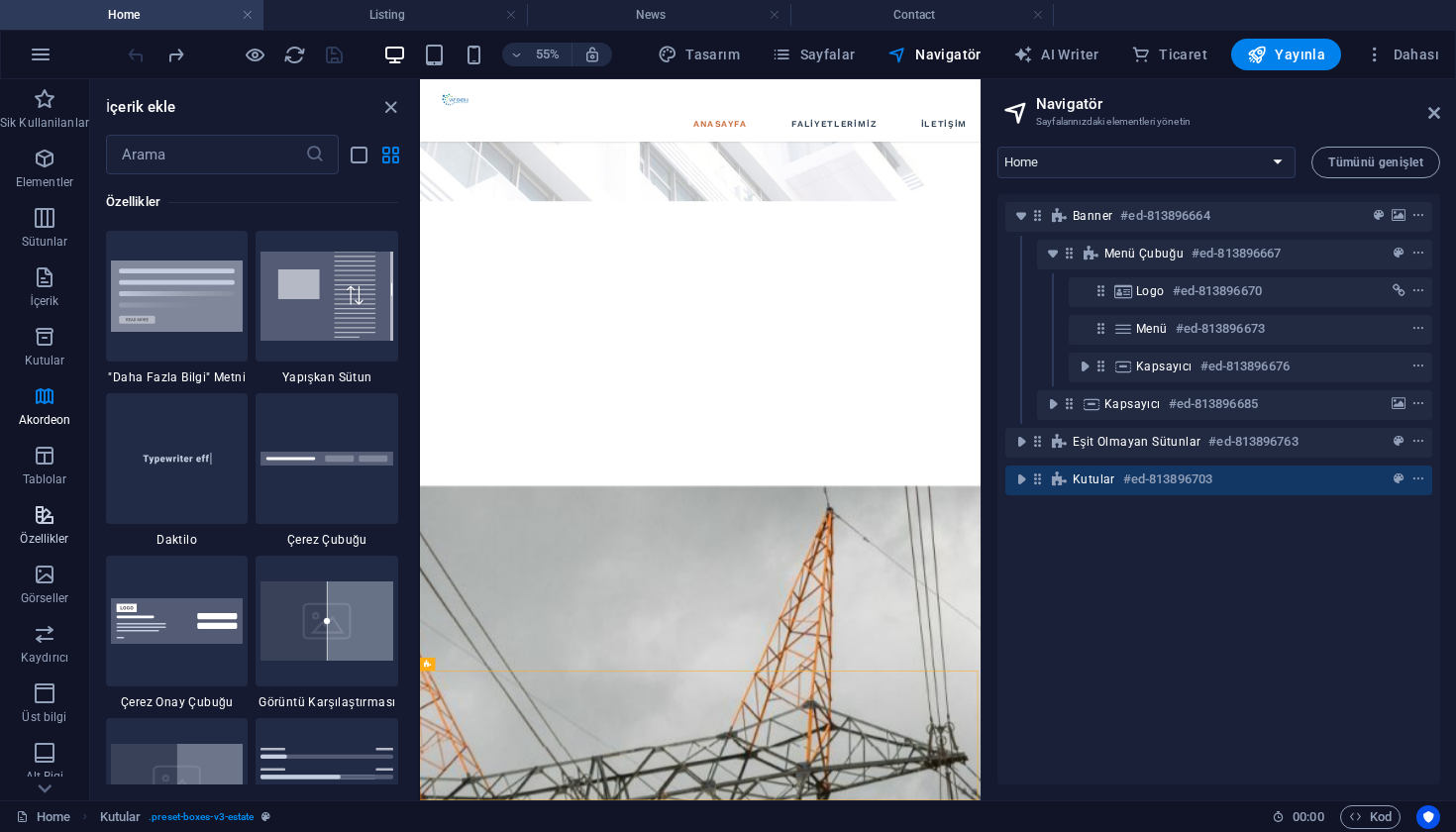 scroll, scrollTop: 7721, scrollLeft: 0, axis: vertical 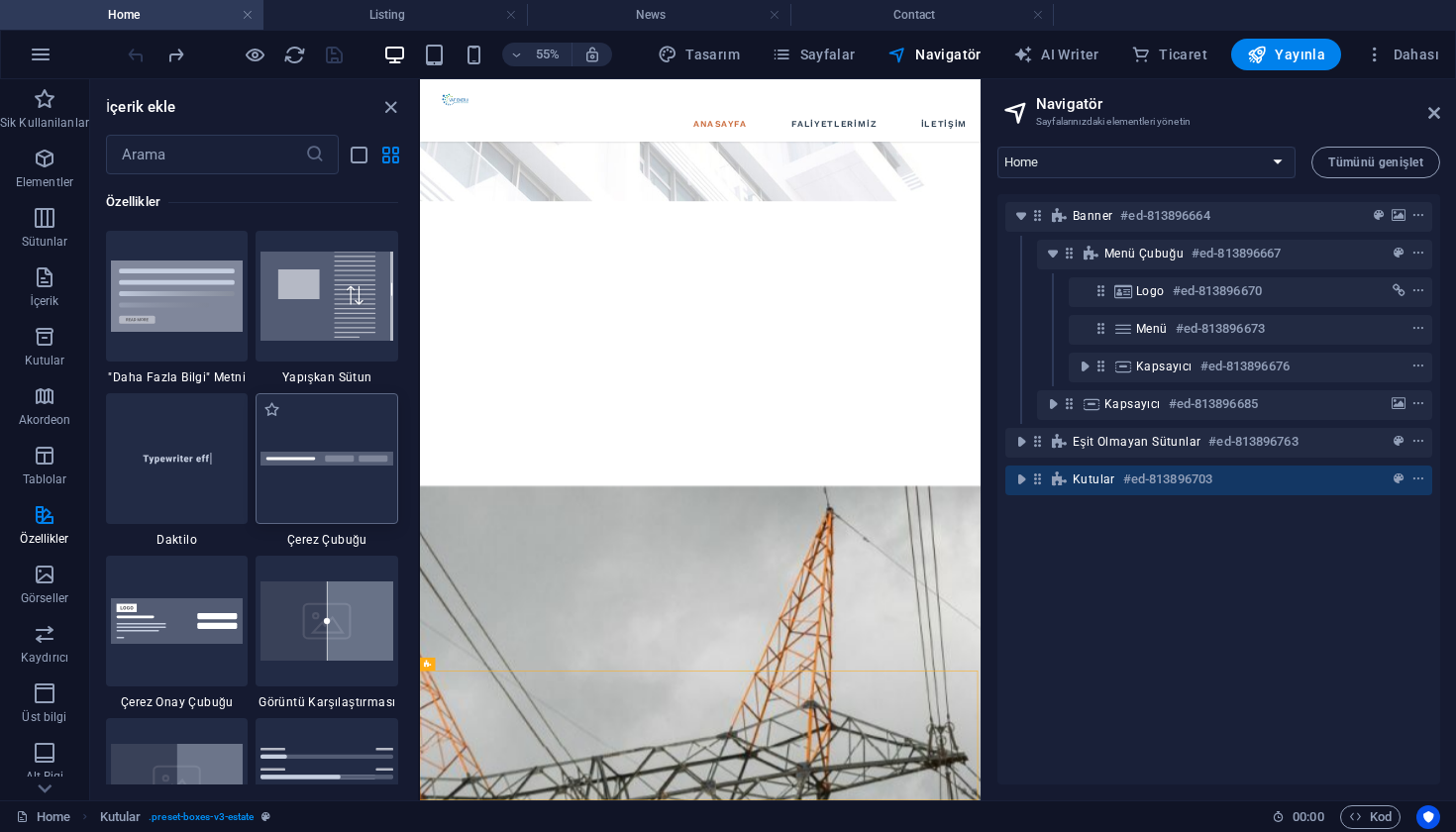 click at bounding box center [327, 459] 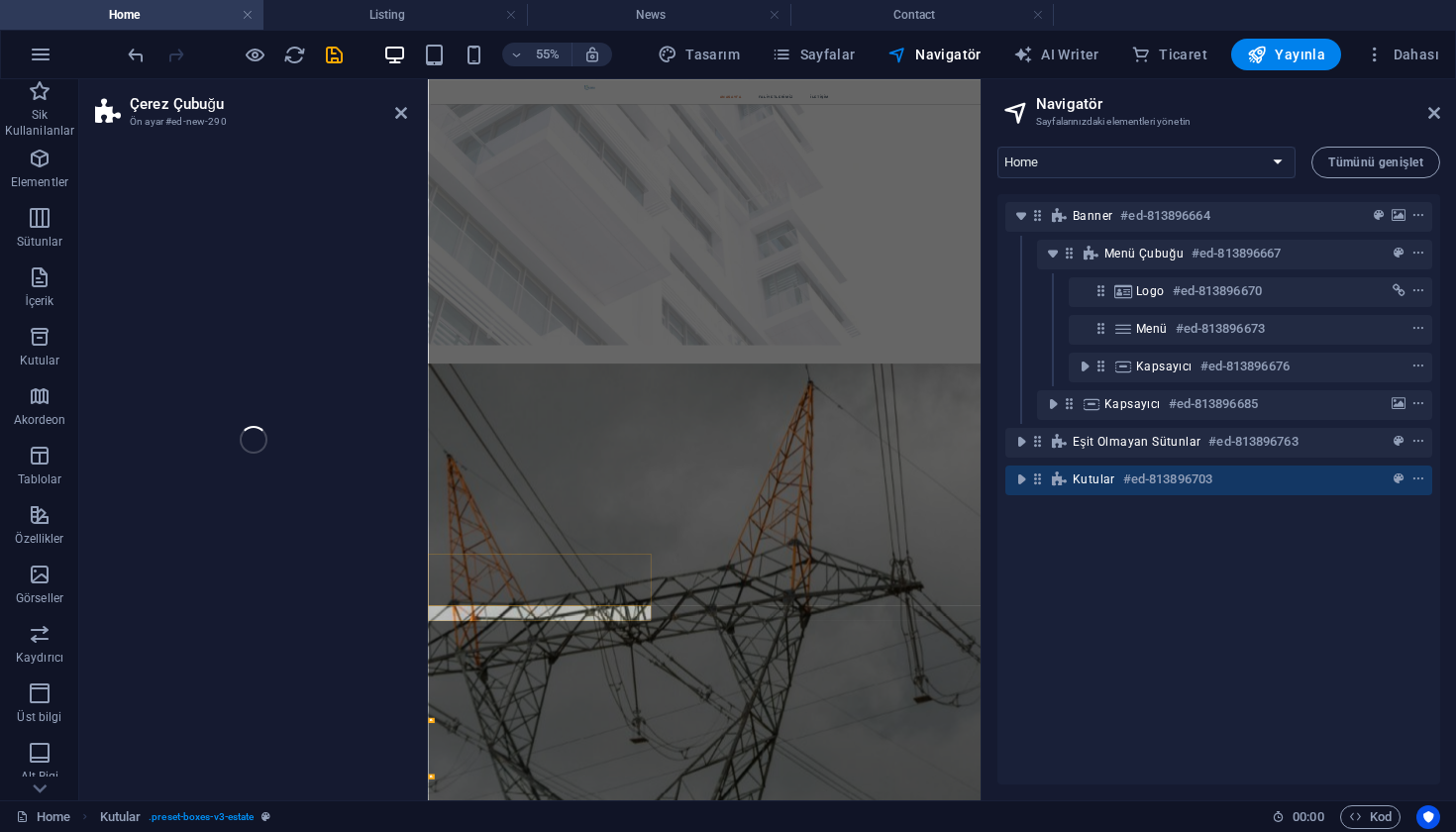 scroll, scrollTop: 1159, scrollLeft: 0, axis: vertical 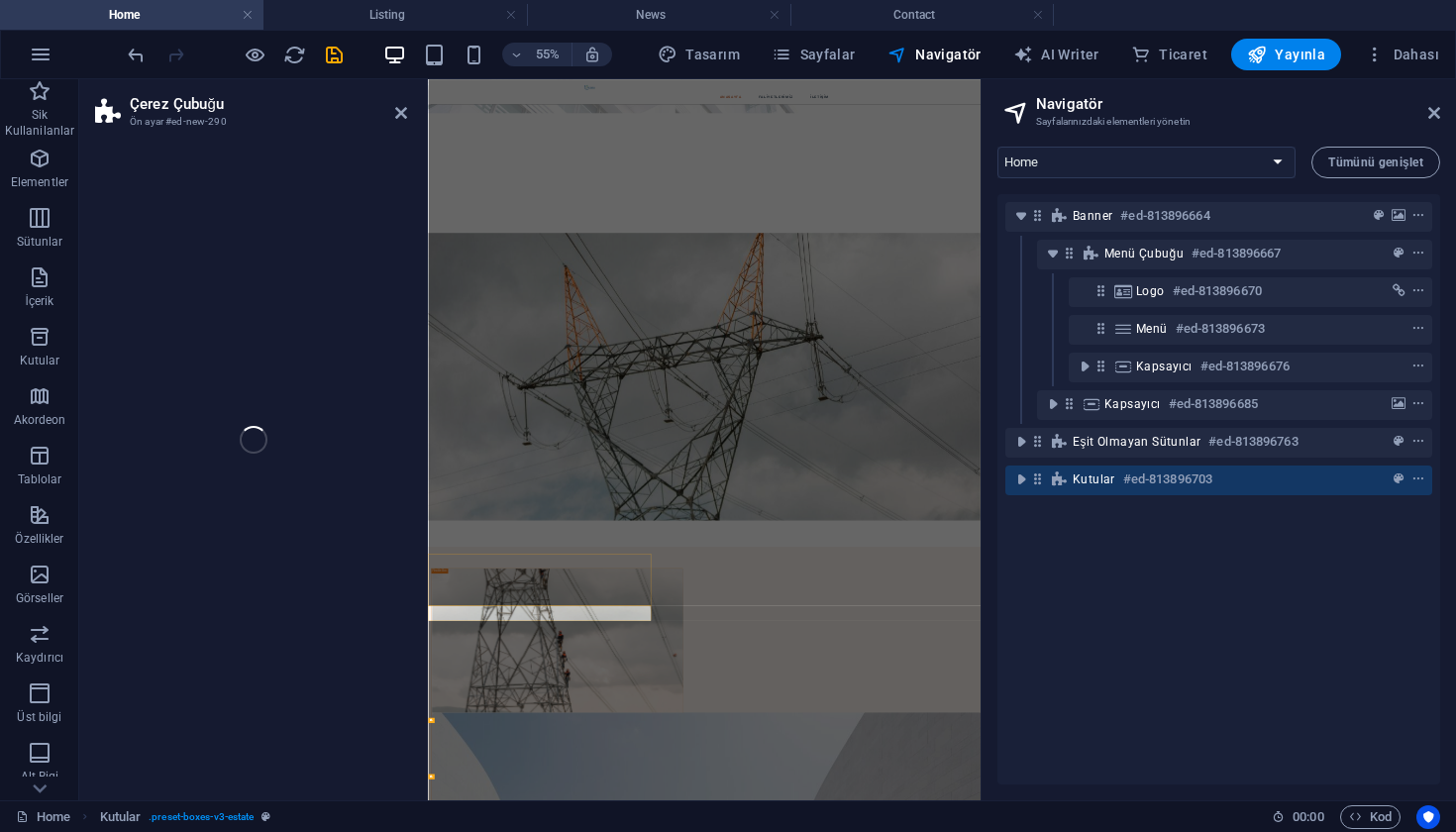 select on "px" 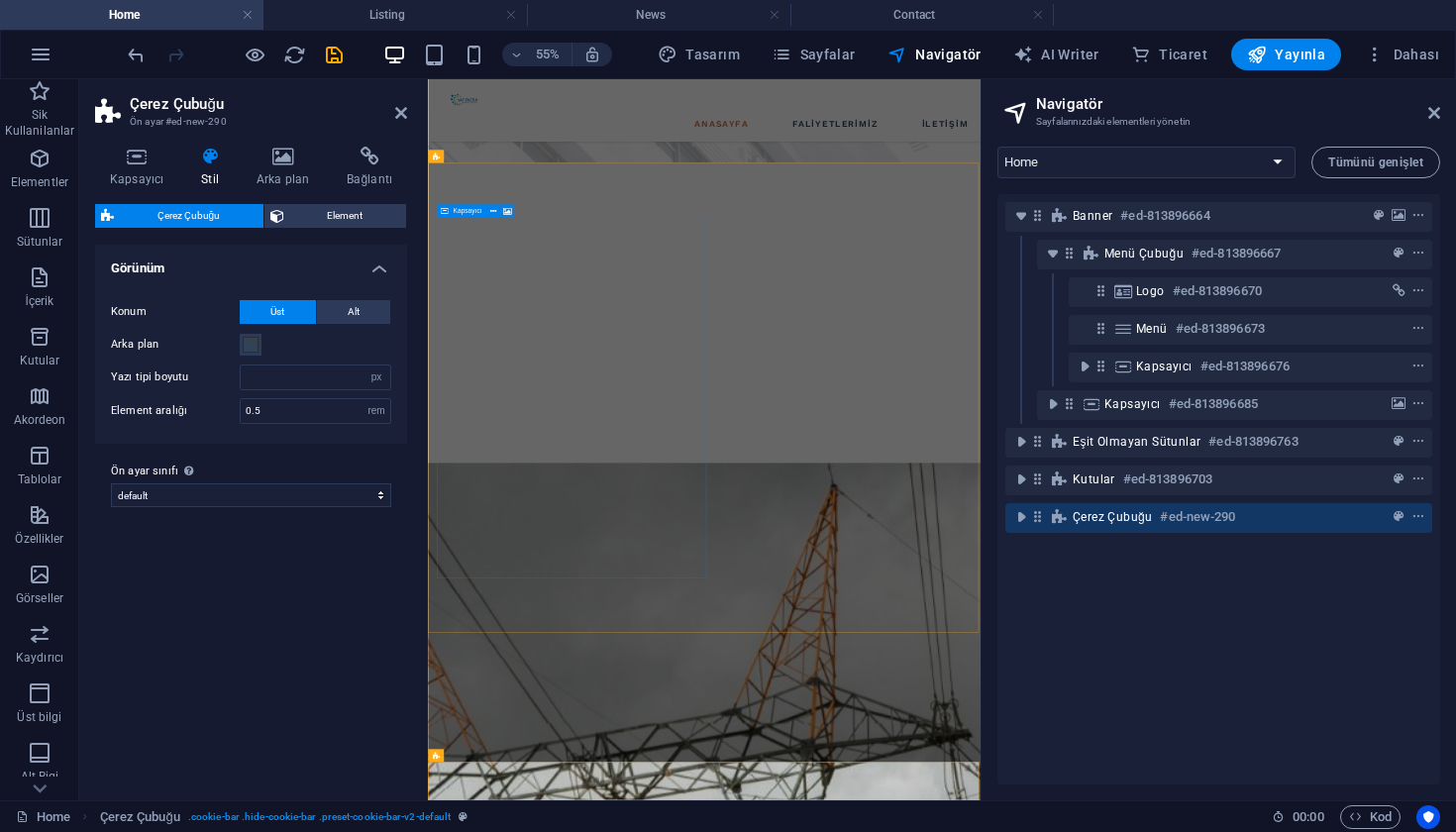 type 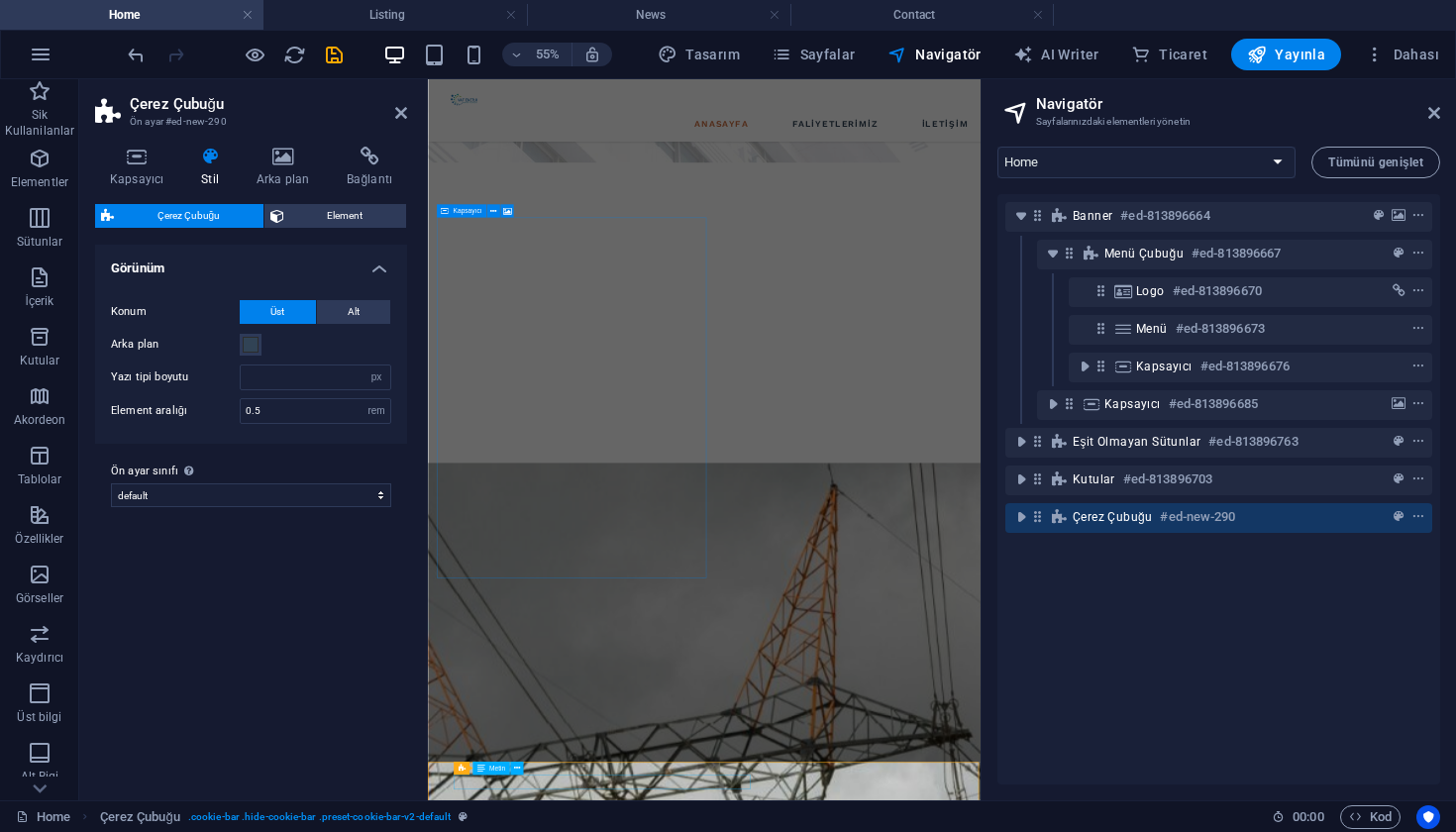 click on "Bu site, bilgisayarında bilgi depolamak için çerezleri kullanır" at bounding box center (930, 4474) 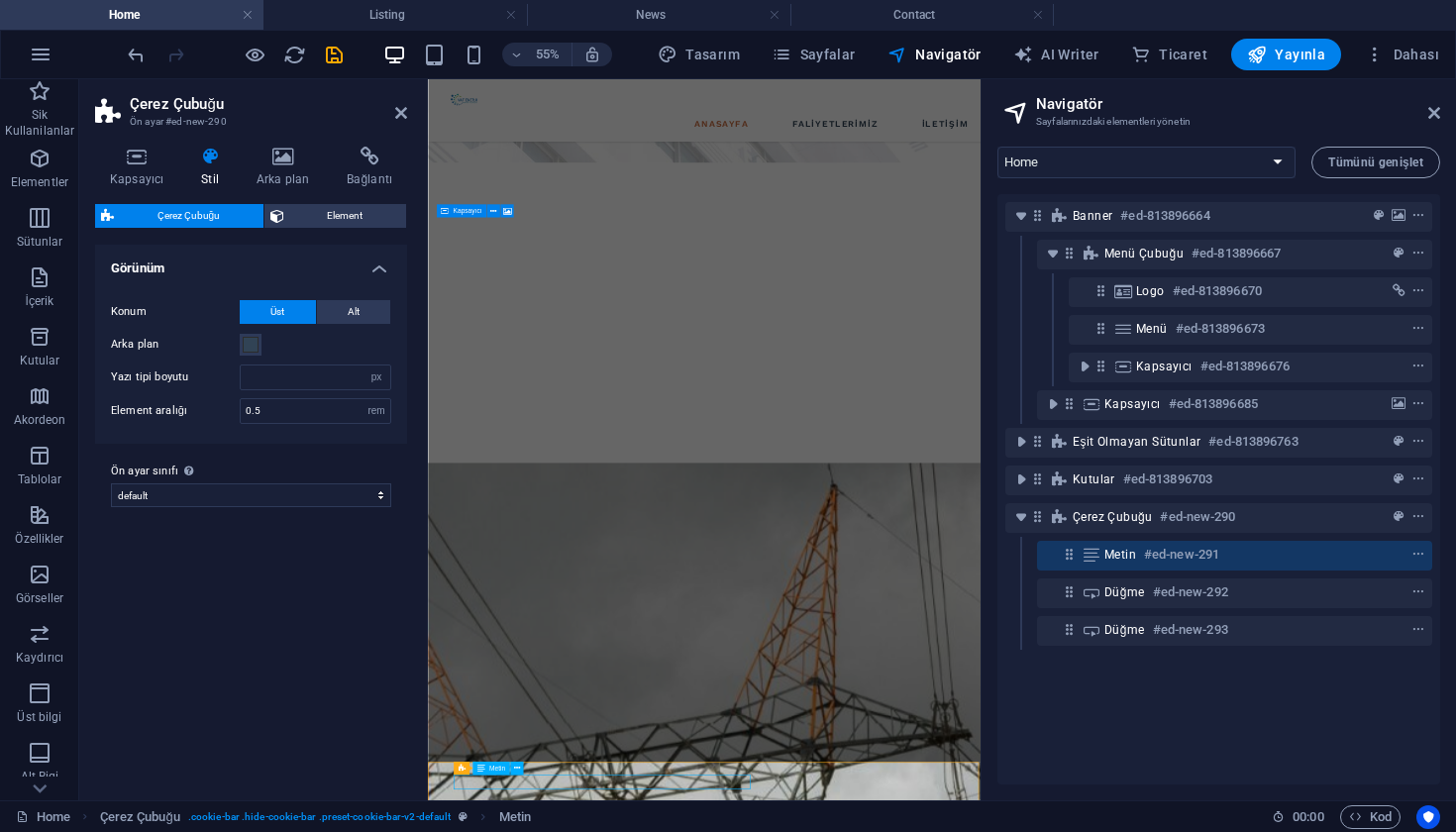 click on "Bu site, bilgisayarında bilgi depolamak için çerezleri kullanır" at bounding box center (930, 4474) 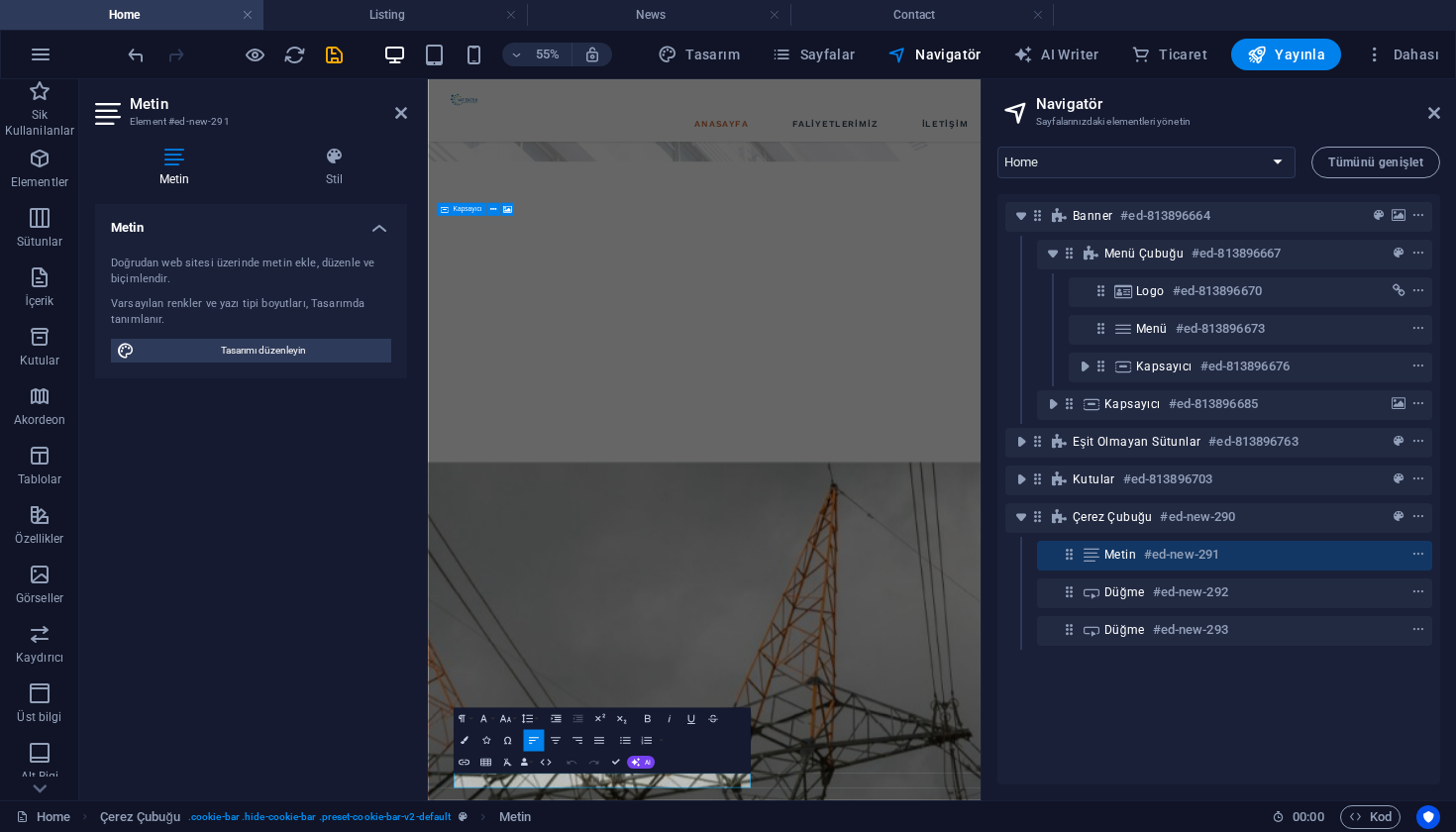 drag, startPoint x: 478, startPoint y: 1353, endPoint x: 965, endPoint y: 1394, distance: 488.72283 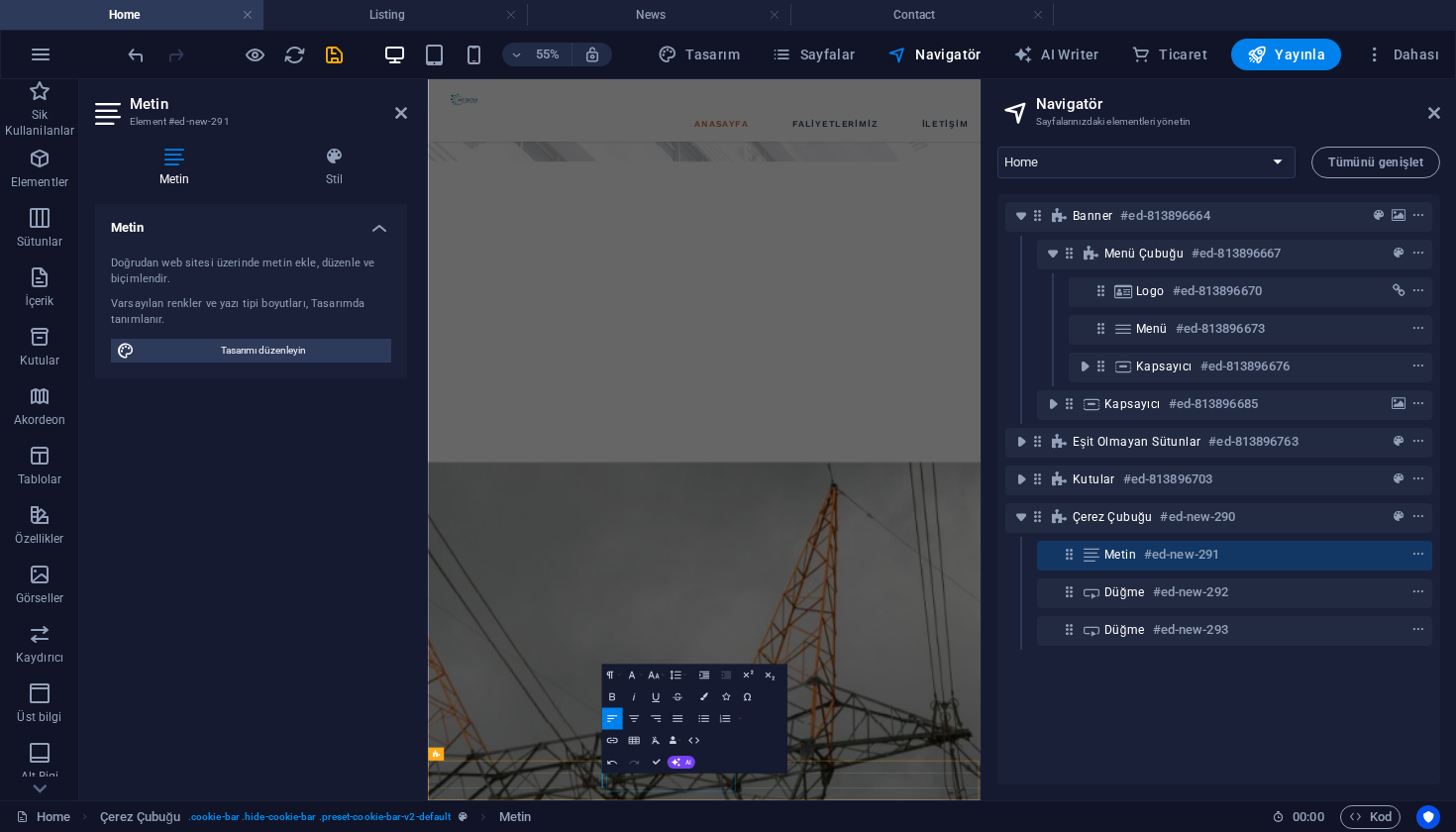 type 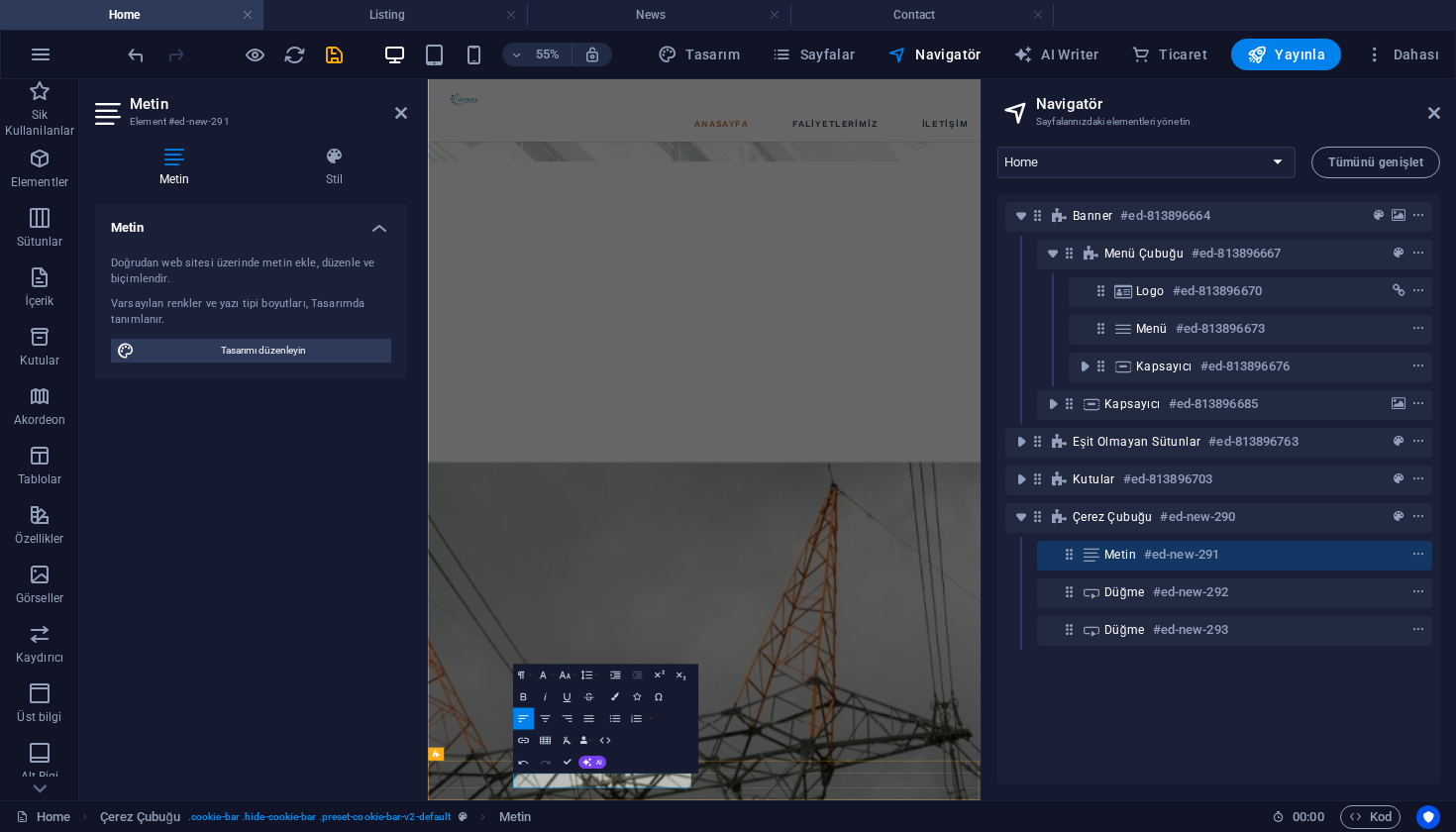 click on "Vaf Enerji Tüm Hakları Saklıdır. 2025" at bounding box center (930, 4471) 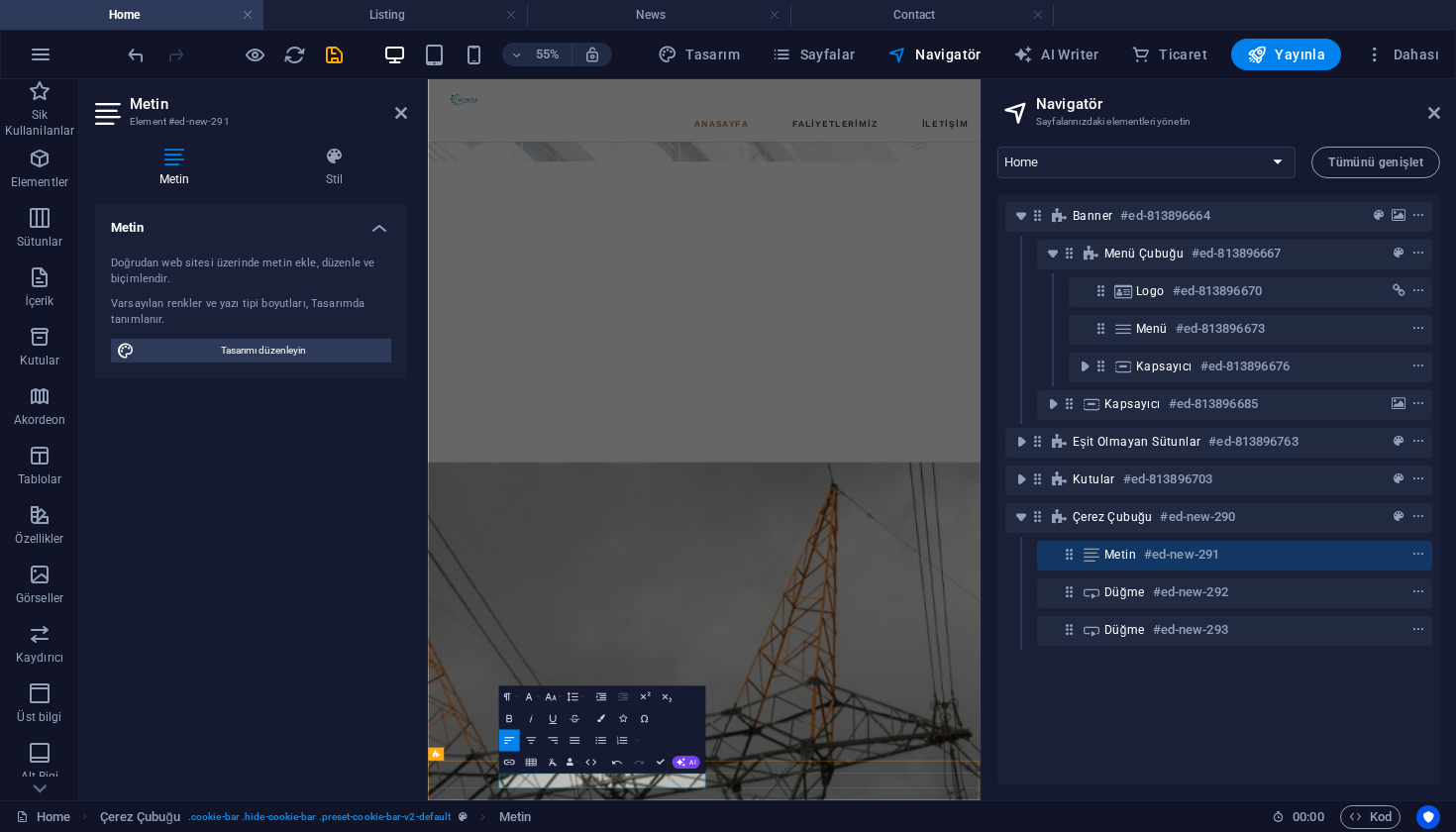 click on "Vaf Enerji 2025. Tüm Hakları Saklıdır. 2025" at bounding box center [930, 4471] 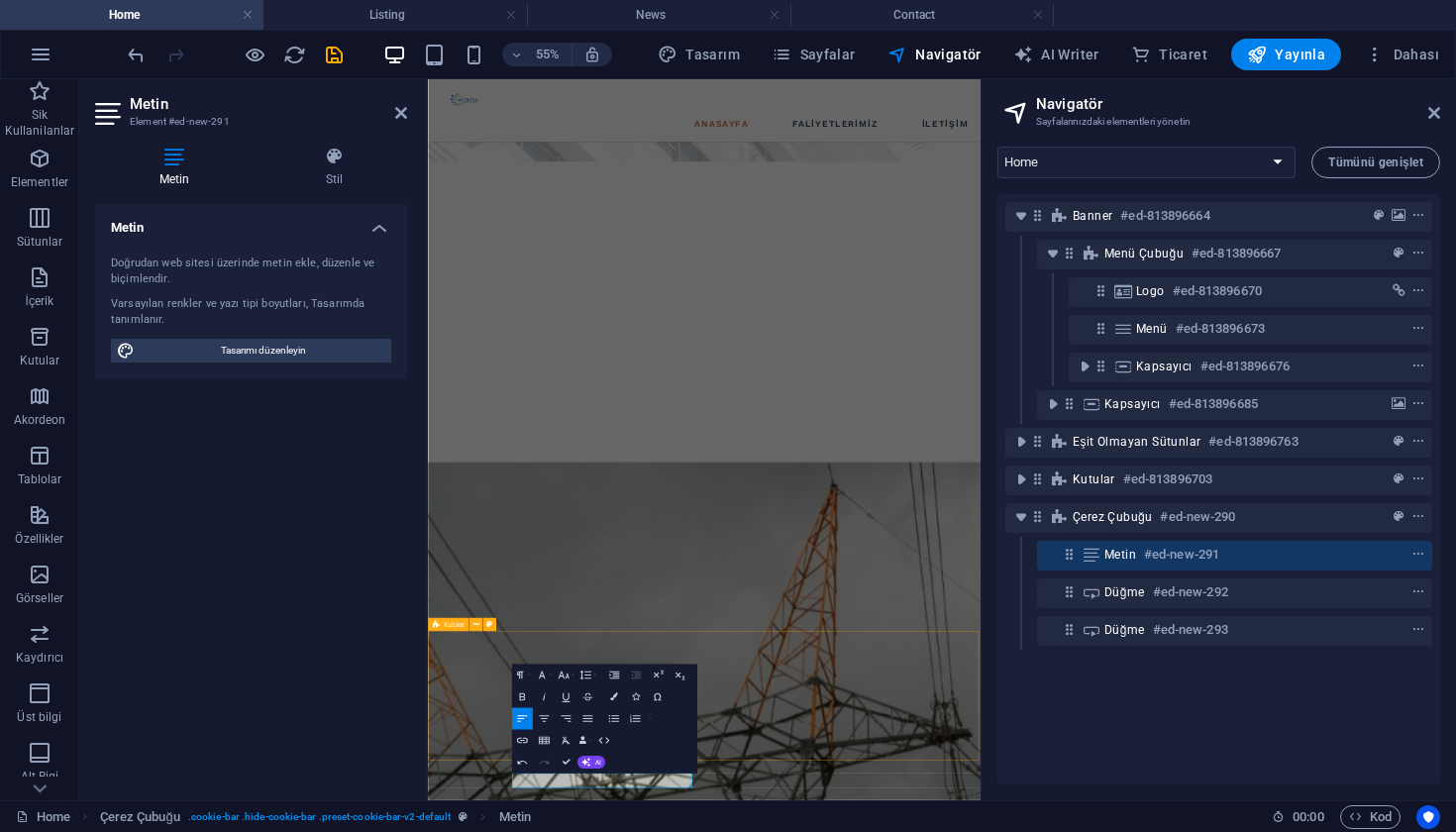 click on "[STREET] [STREET] [STREET] [STREET]/[CITY] [EMAIL]" at bounding box center [930, 4210] 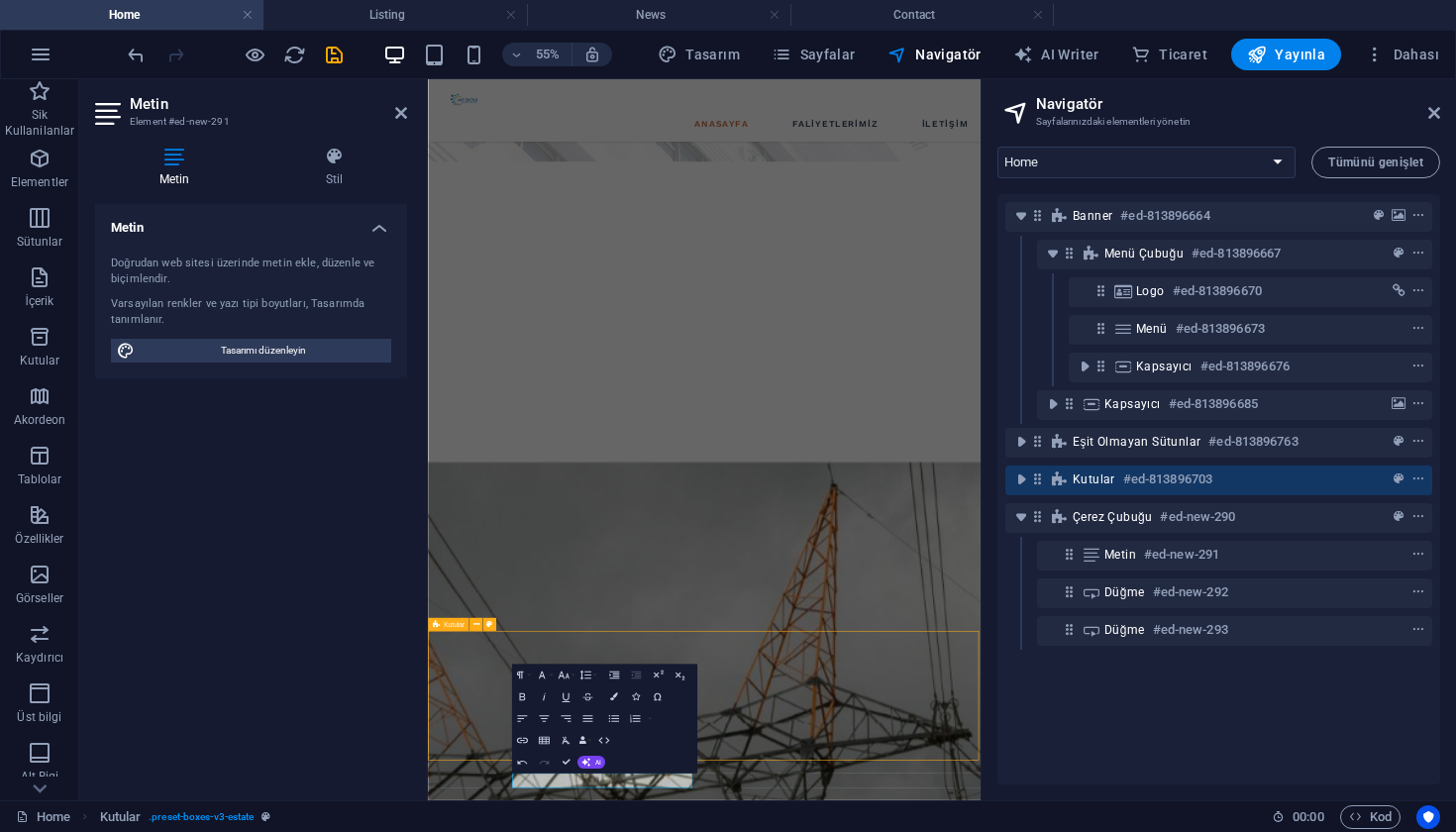 scroll, scrollTop: 1162, scrollLeft: 0, axis: vertical 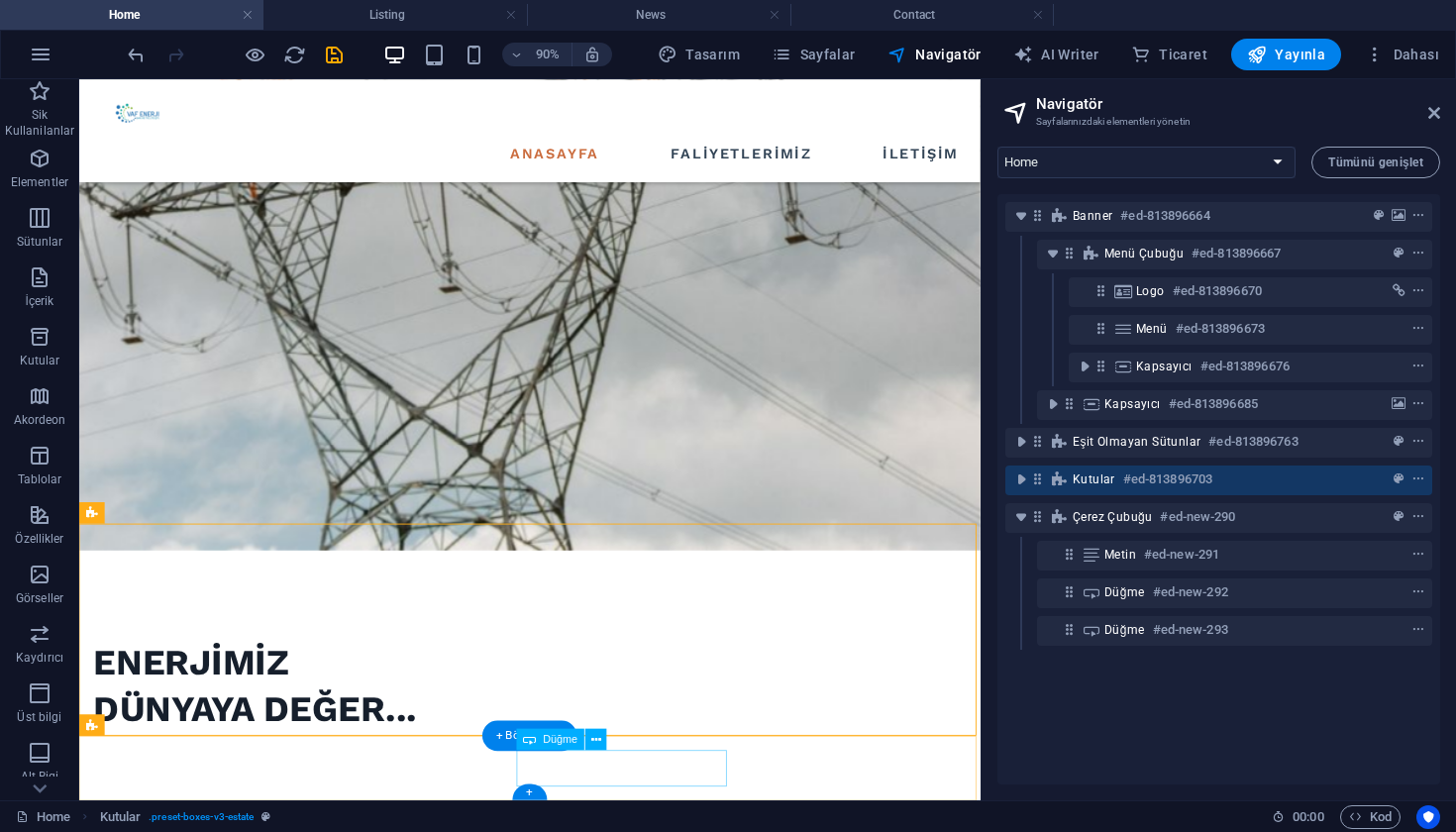 click on "Daha fazla bilgi" at bounding box center [579, 3486] 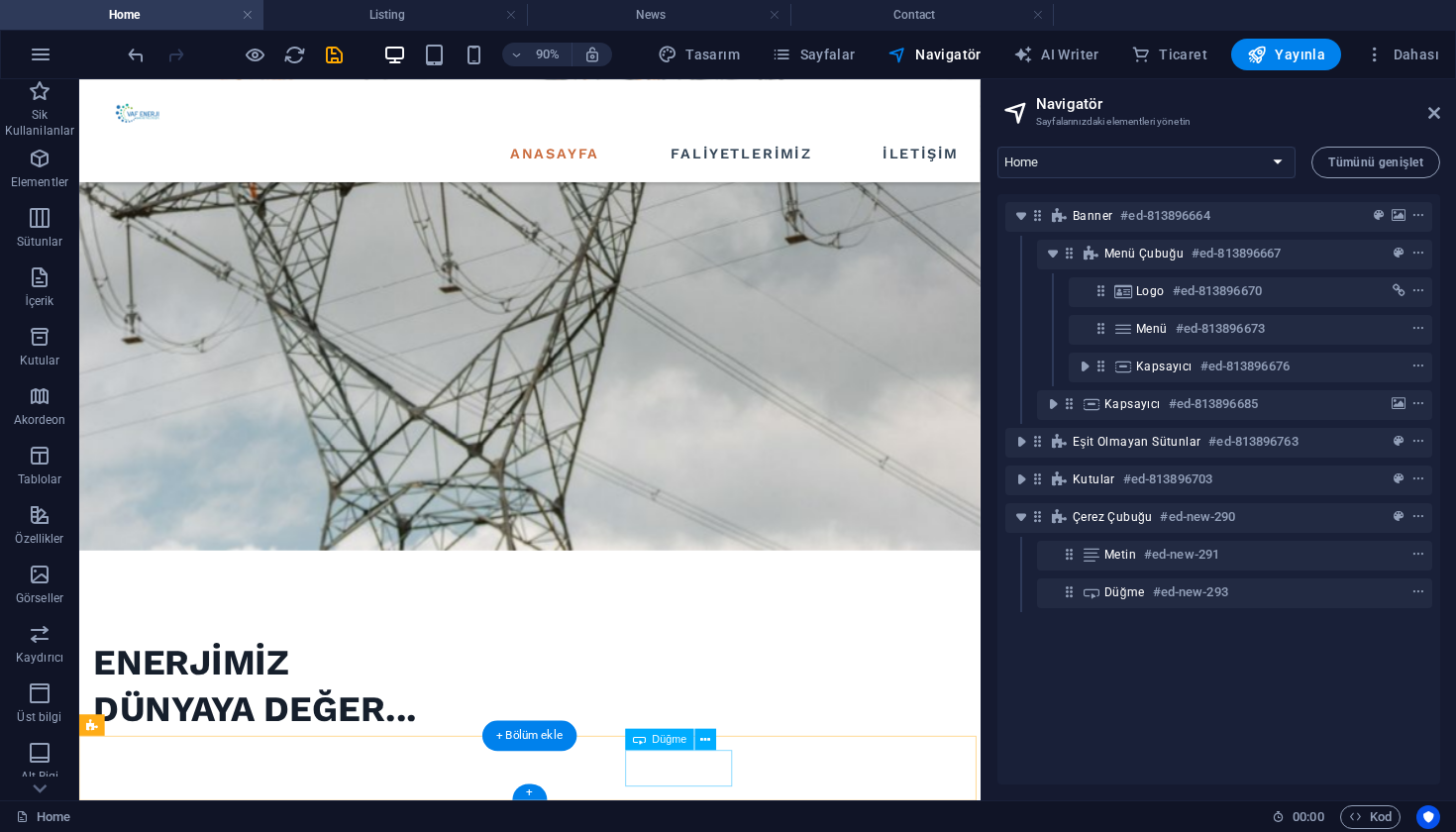 click on "Tamam" at bounding box center (579, 3486) 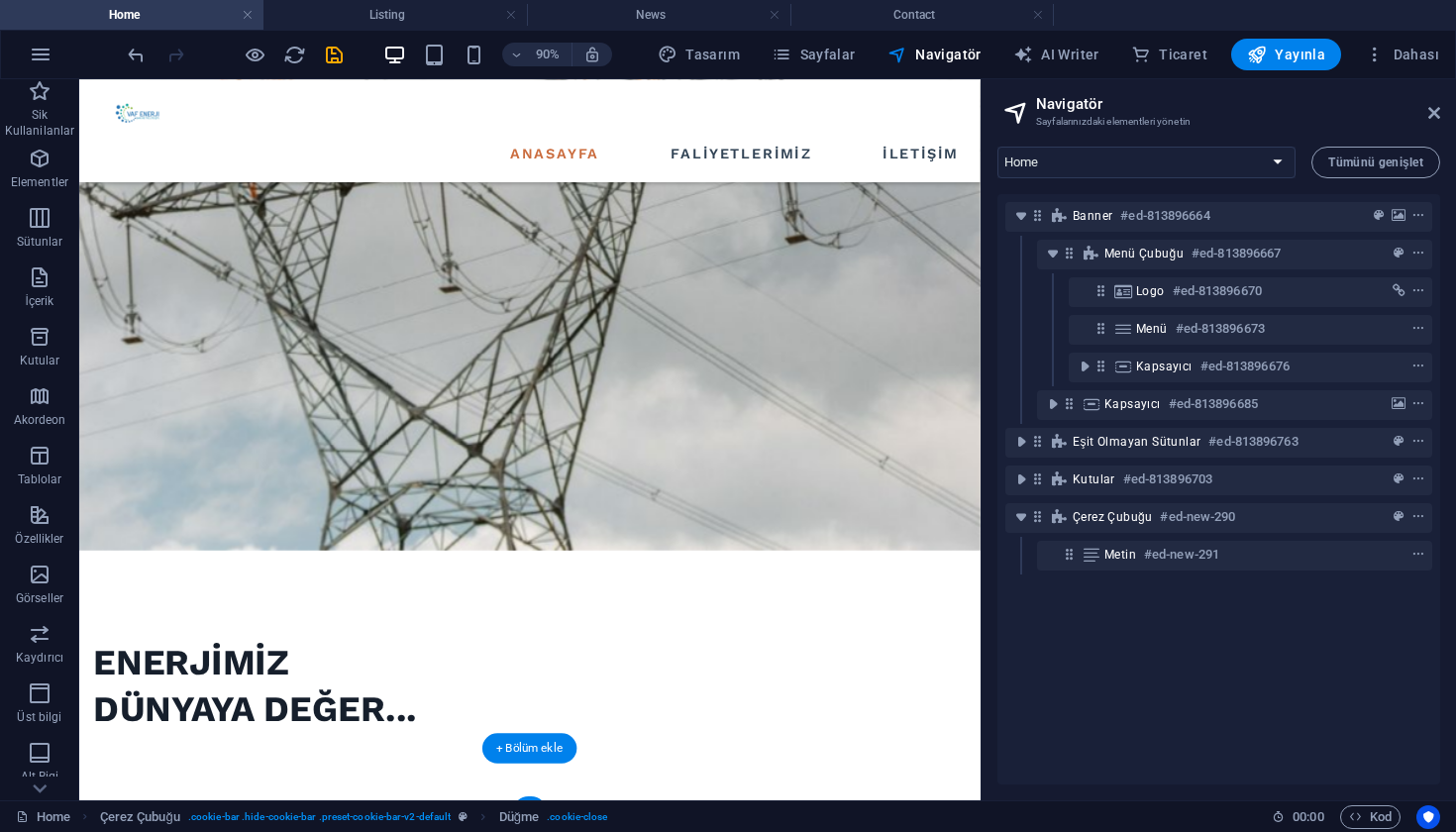 scroll, scrollTop: 1148, scrollLeft: 0, axis: vertical 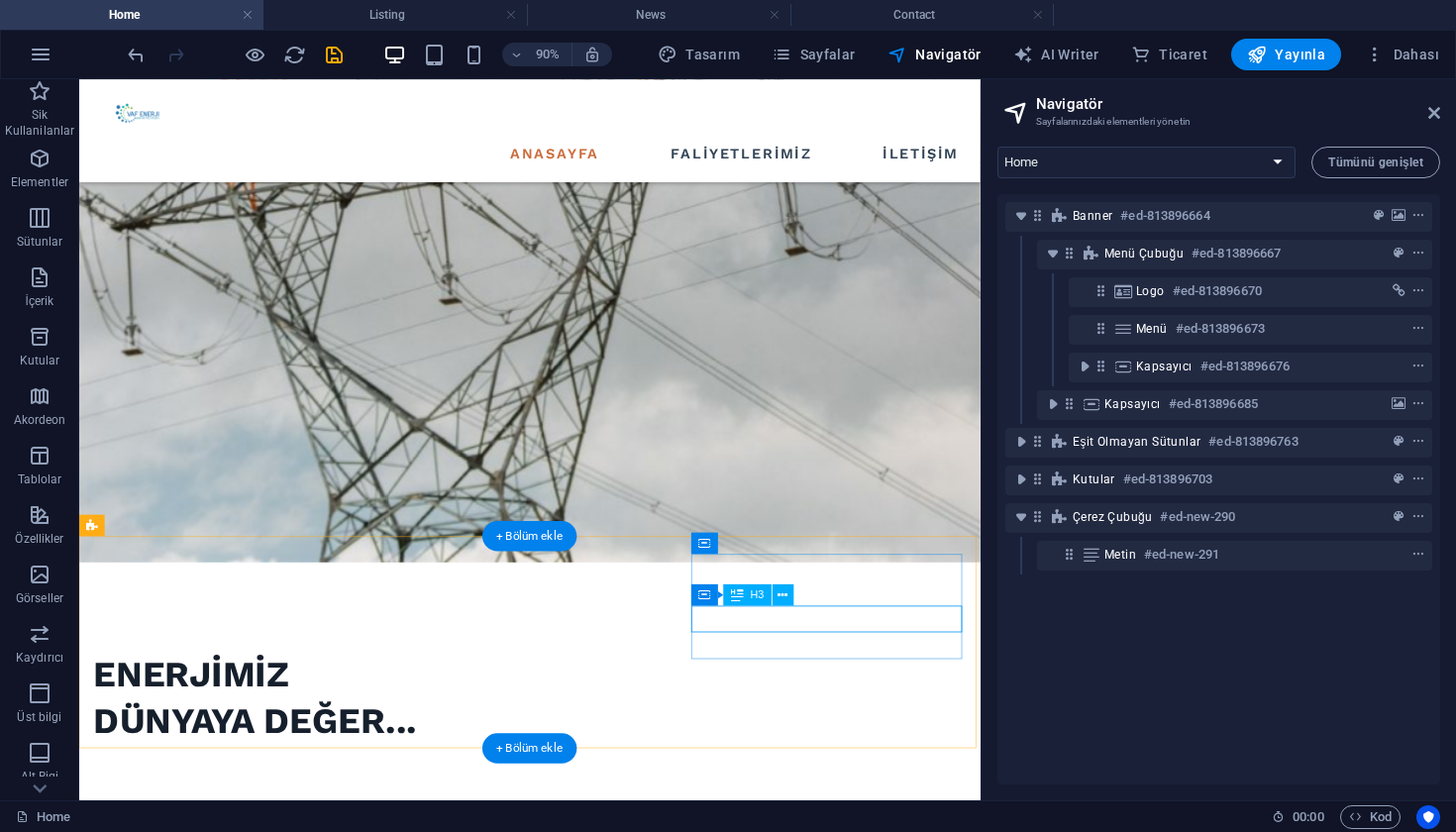 click on "fatiihgun@[EXAMPLE.COM]" at bounding box center [246, 3320] 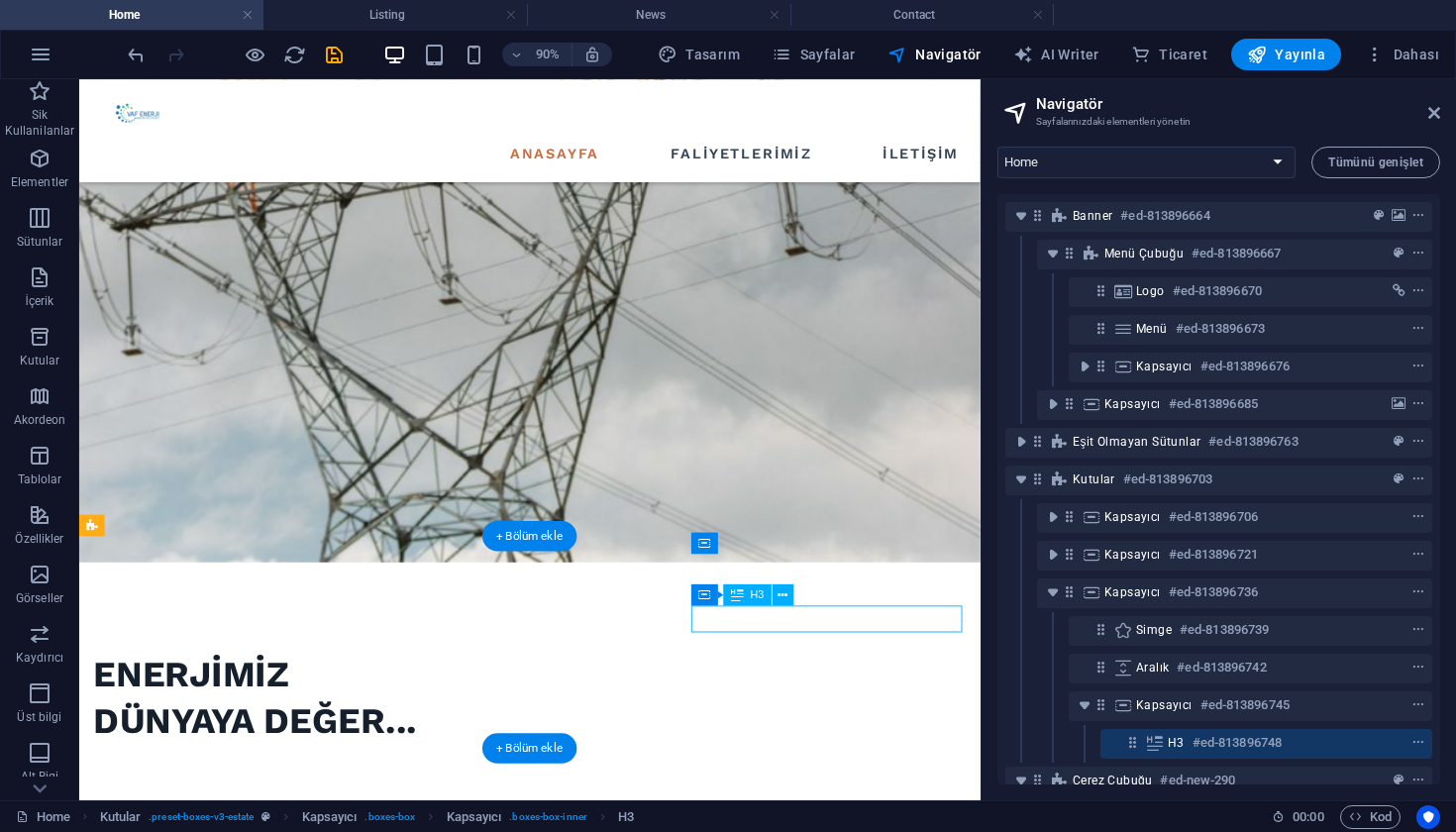 click on "fatiihgun@[EXAMPLE.COM]" at bounding box center (246, 3320) 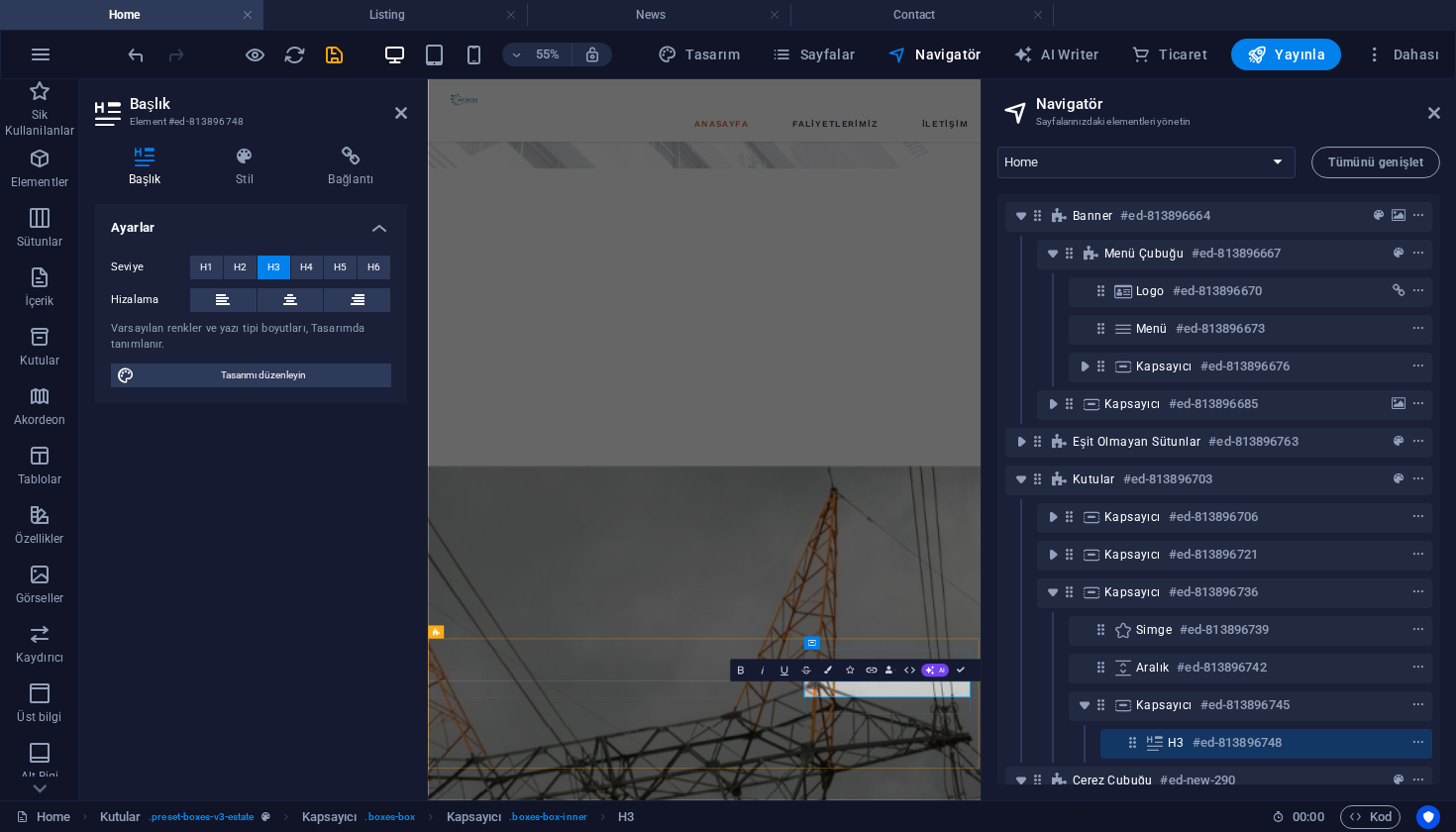 click on "fatiihgun@[EXAMPLE.COM]" at bounding box center [595, 4342] 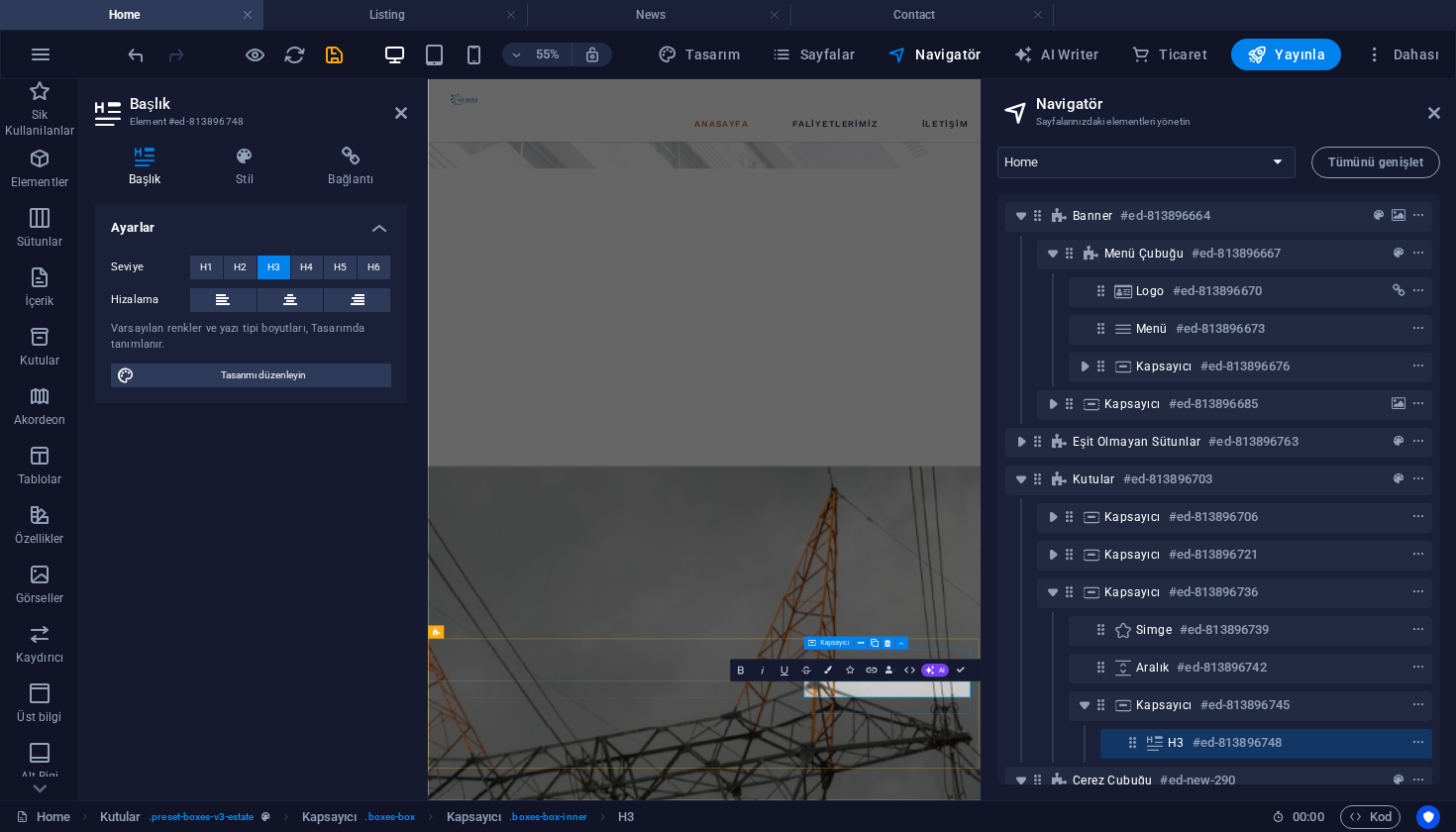type 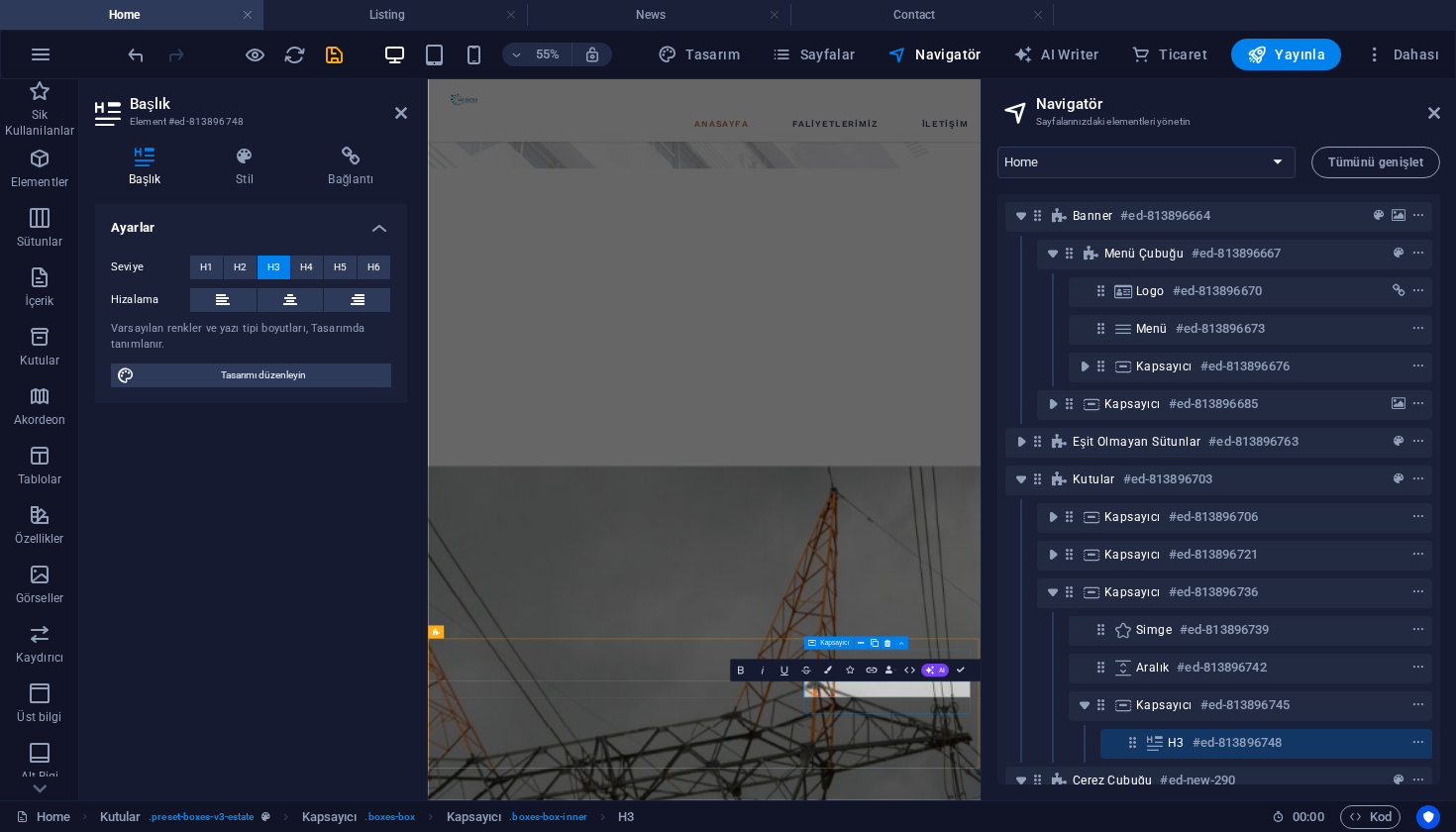 scroll, scrollTop: 0, scrollLeft: 10, axis: horizontal 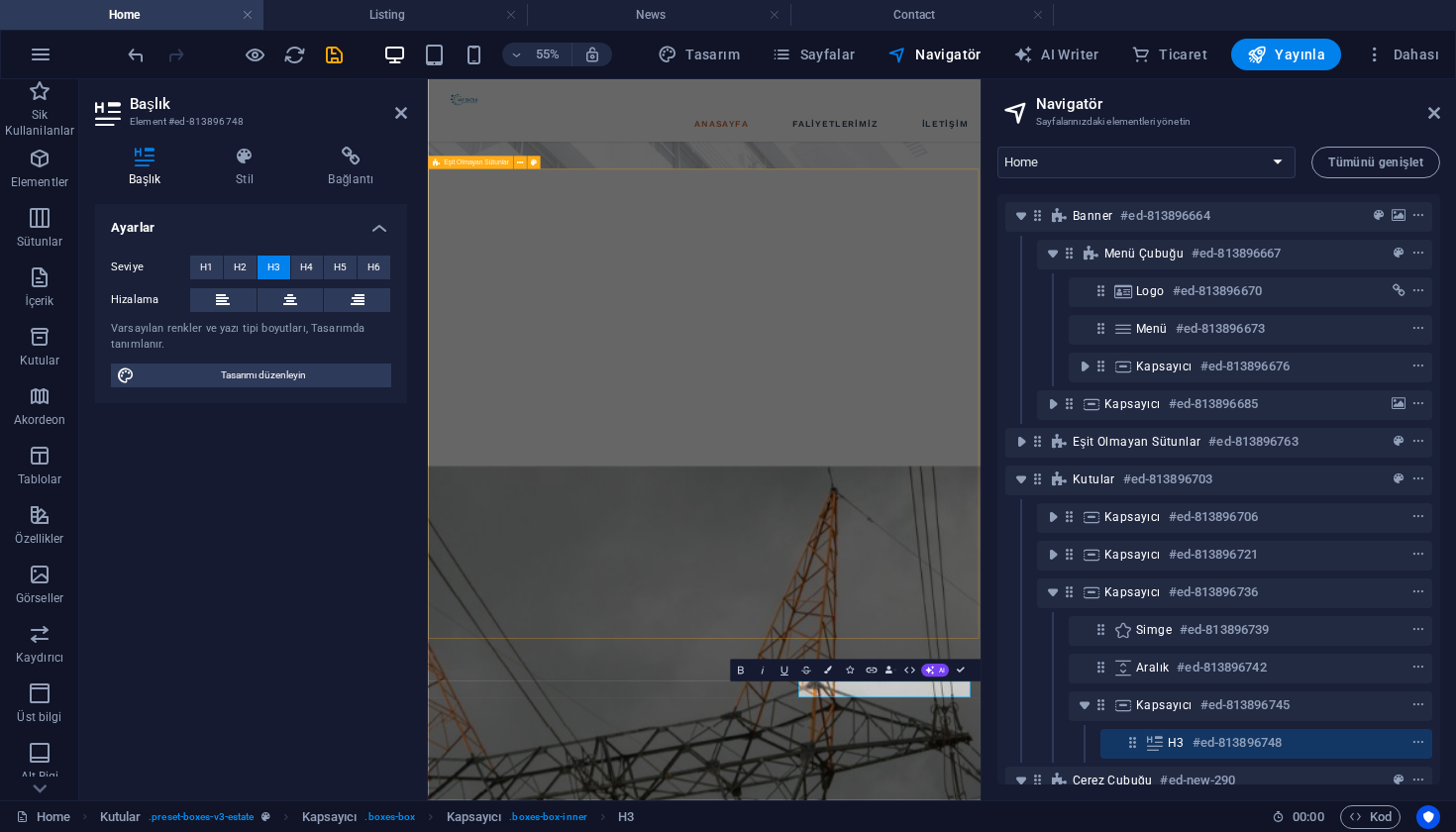 click on "VAF ENERJİ SAN VE TİC LTD ŞTİ VAF ENERJİ, enerji sektöründe 10 yılı aşkın süredir faaliyet göstermektedir. Yüksek gerilim, alçak gerilim ve orta gerilim enerji nakil işlemleri ile birlikte, enerji altyapı projelerinde önemli bir uzmanlık kazandık. Ayrıca, enerji tesislerinin kurulum ve bakım hizmetlerini de sunuyoruz. Çeşitli sektörlere yönelik projeler gerçekleştiriyor, müşterilerimizin her türlü enerji ihtiyacına çözüm sunuyoruz. Sadece enerji ile ilgili altyapı hizmetleri değil, aynı zamanda enerji verimliliği ve tasarrufu sağlayan projelerle de sektördeki liderliğimizi pekiştiriyoruz. VAF ENERJİ, güvenliği, kaliteyi ve sürdürülebilirliği her zaman ön planda tutarak, yenilikçi ve çevre dostu çözümler geliştirmektedir." at bounding box center (930, 3006) 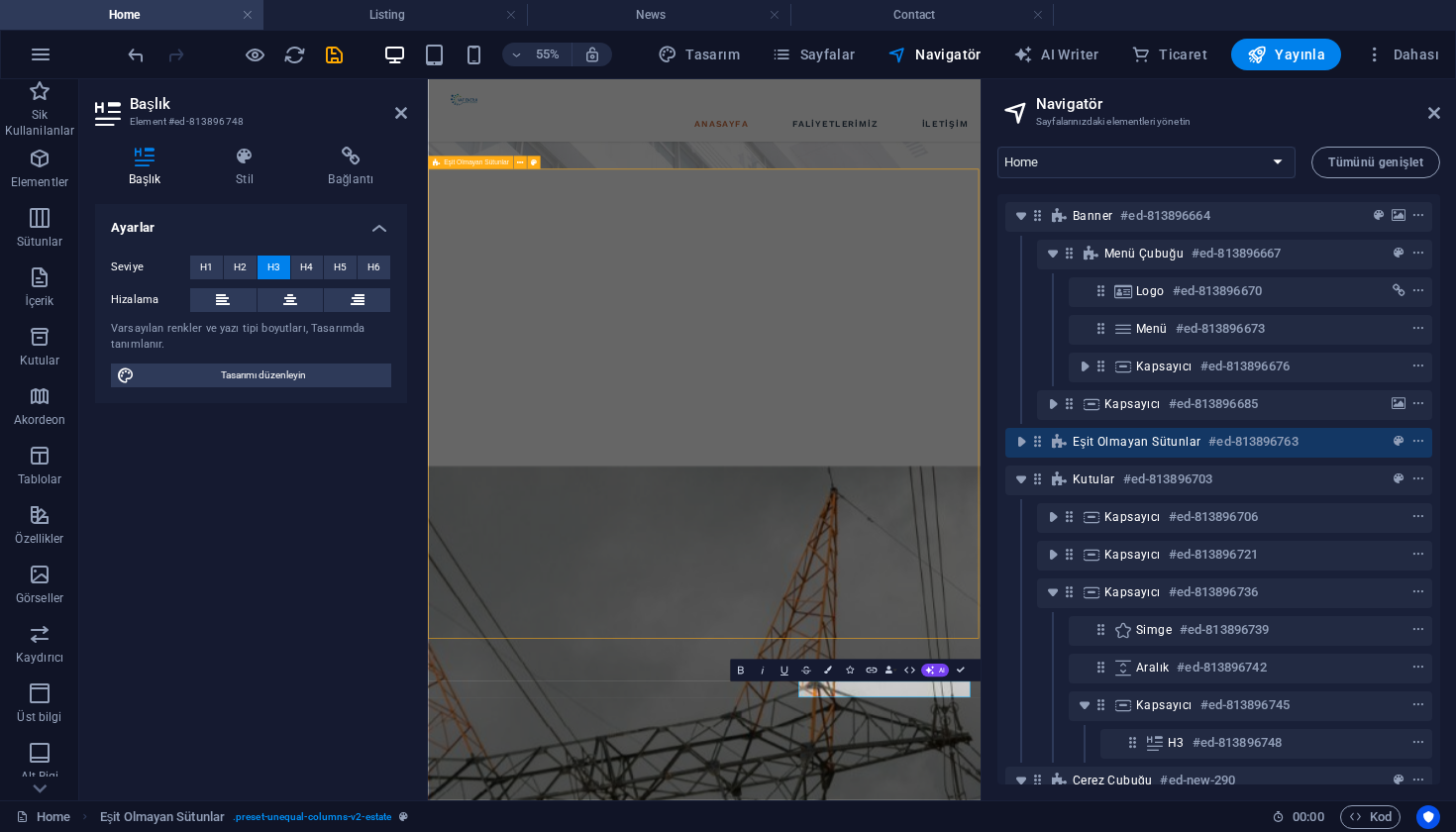 scroll, scrollTop: 1065, scrollLeft: 0, axis: vertical 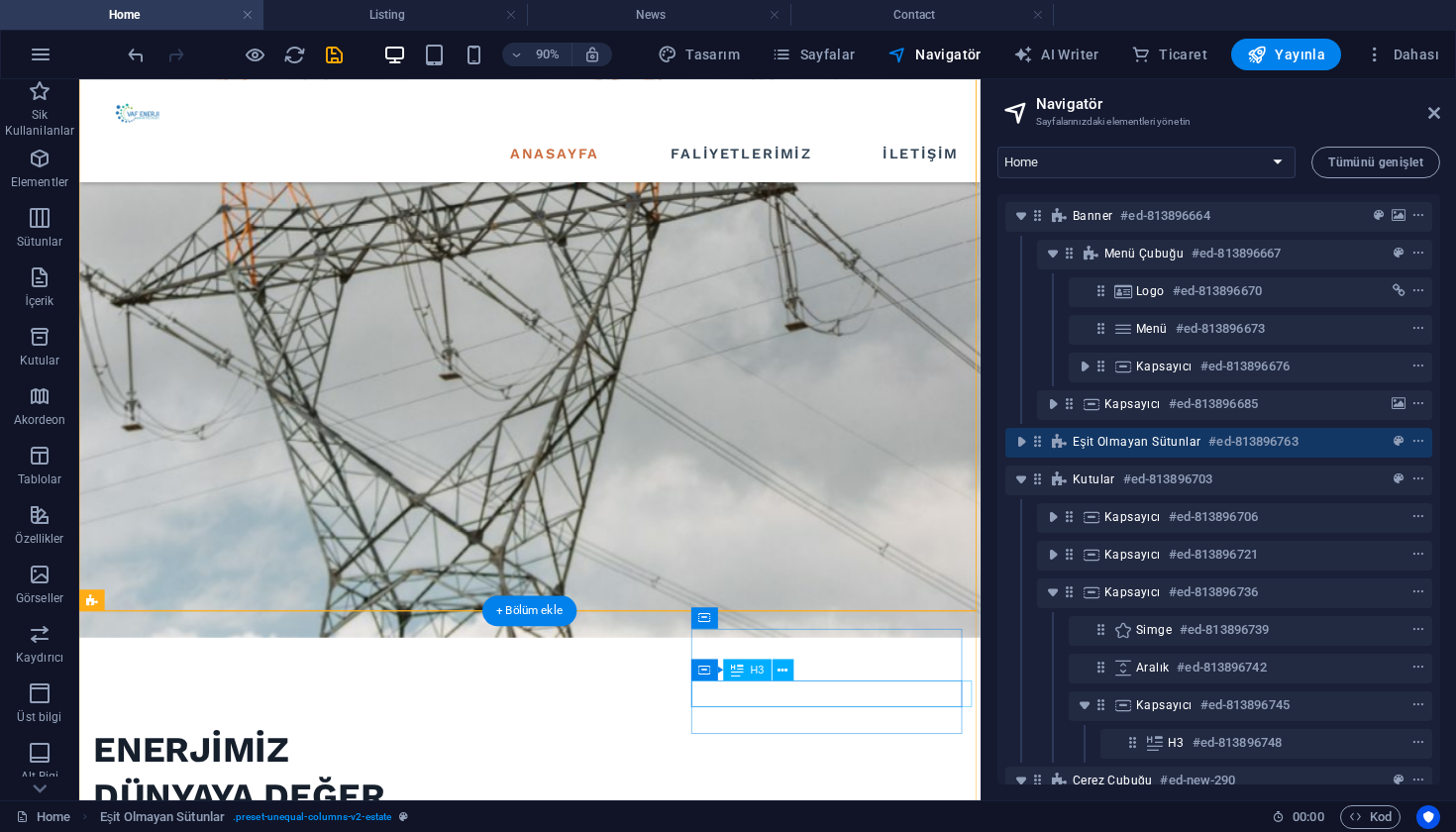 click on "fatiihgun@[EXAMPLE.COM]" at bounding box center [246, 3403] 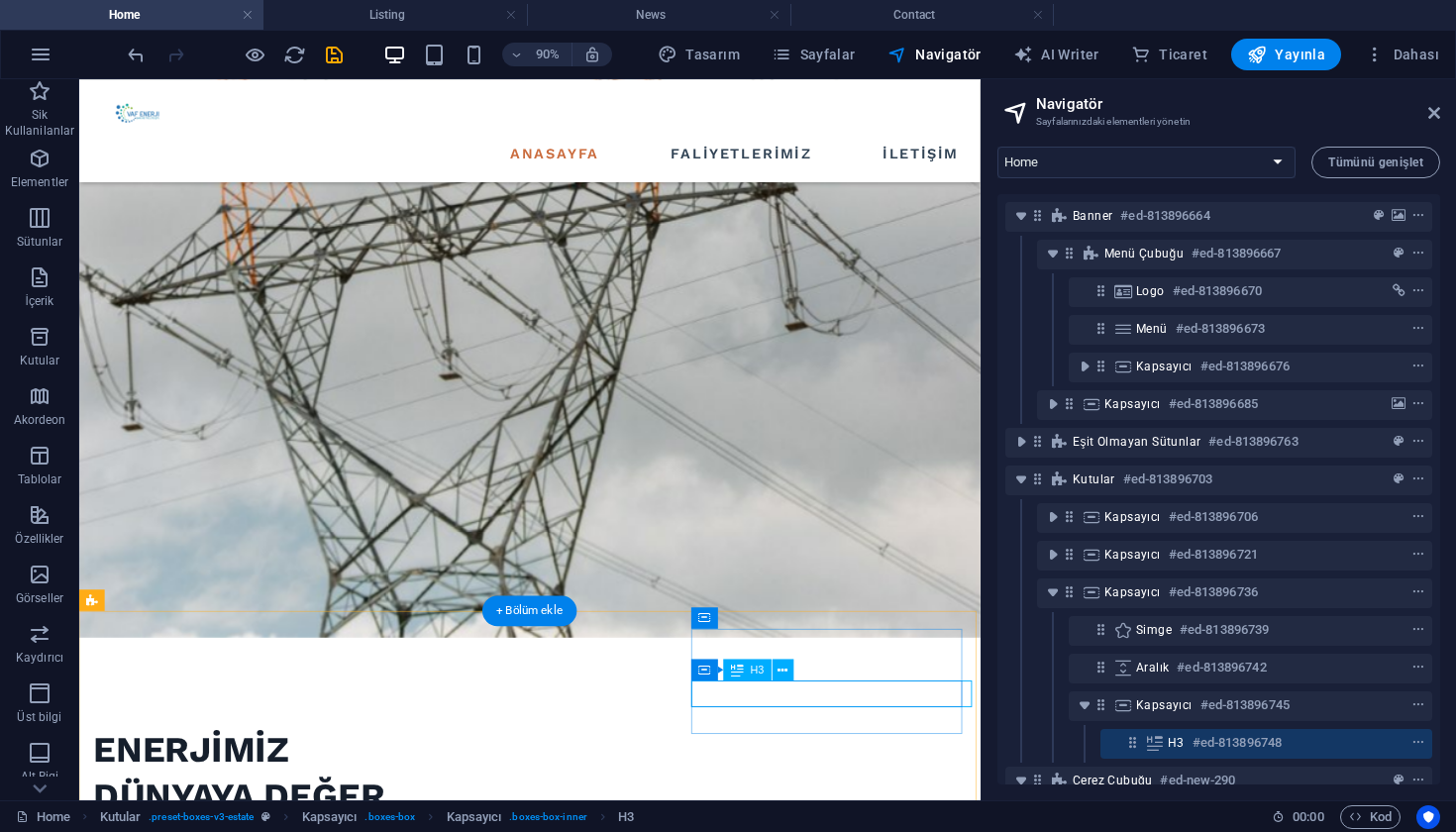 click on "fatiihgun@[EXAMPLE.COM]" at bounding box center (246, 3403) 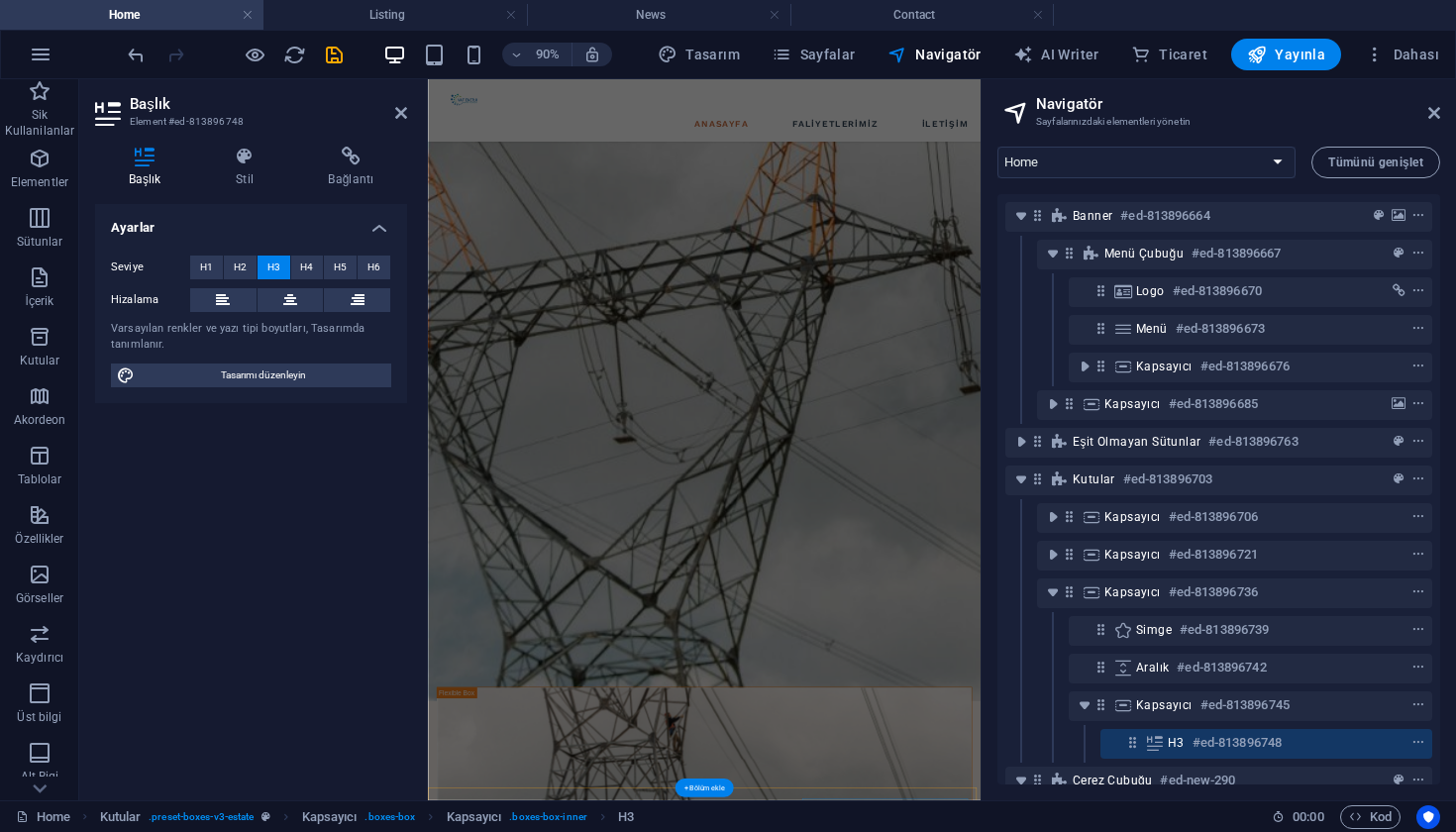 scroll, scrollTop: 1148, scrollLeft: 0, axis: vertical 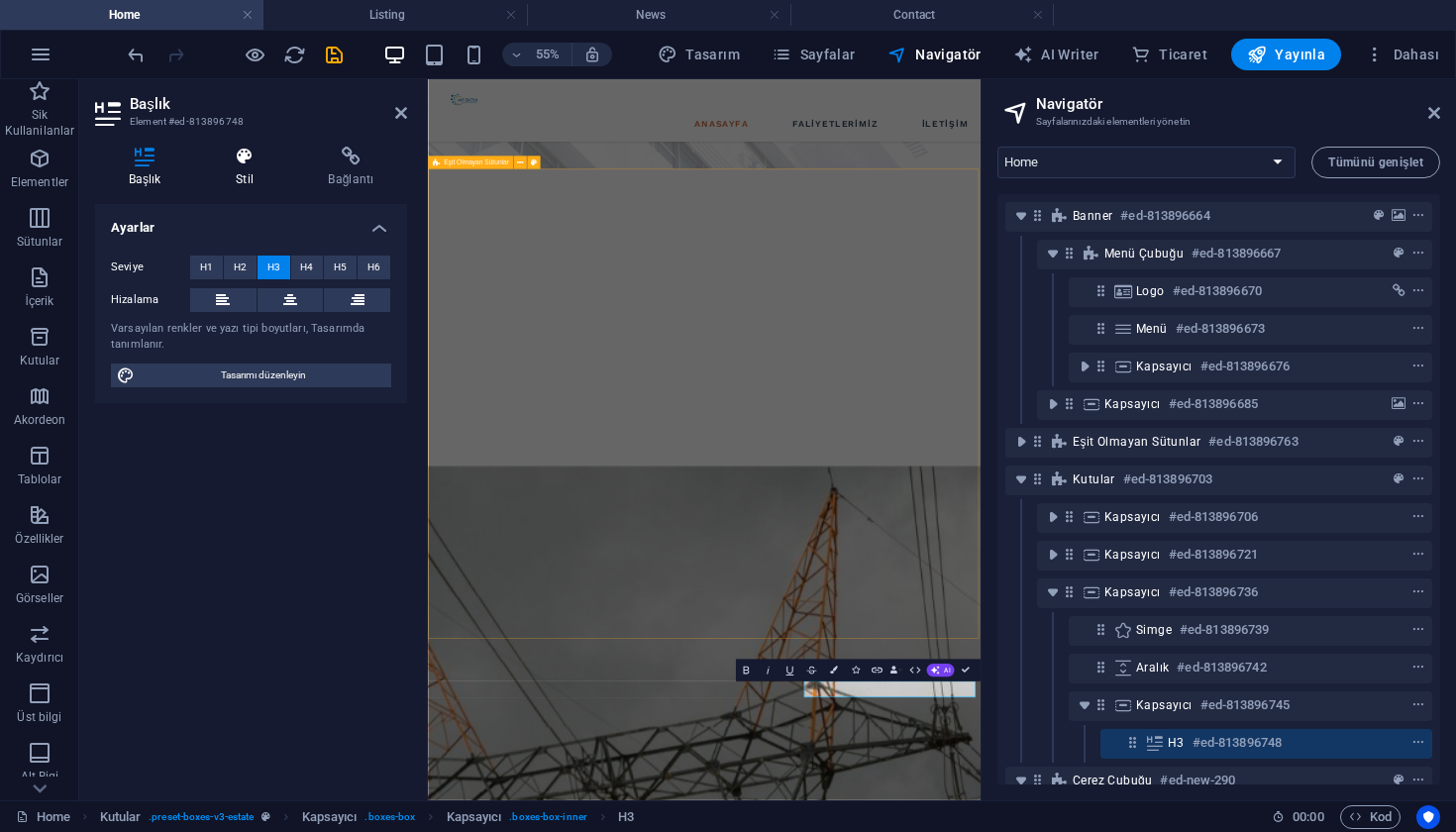click on "Stil" at bounding box center (248, 167) 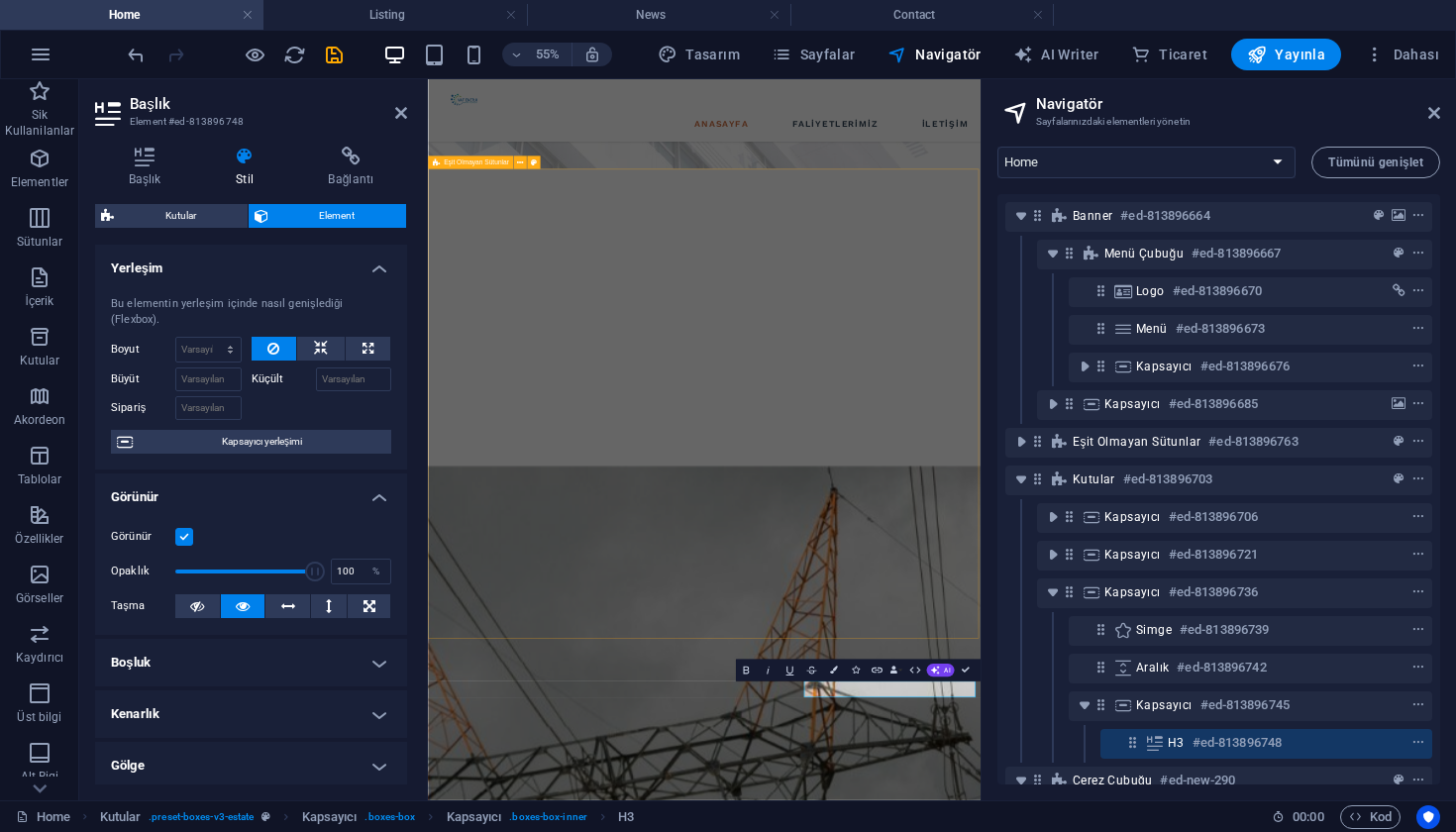 scroll, scrollTop: 0, scrollLeft: 0, axis: both 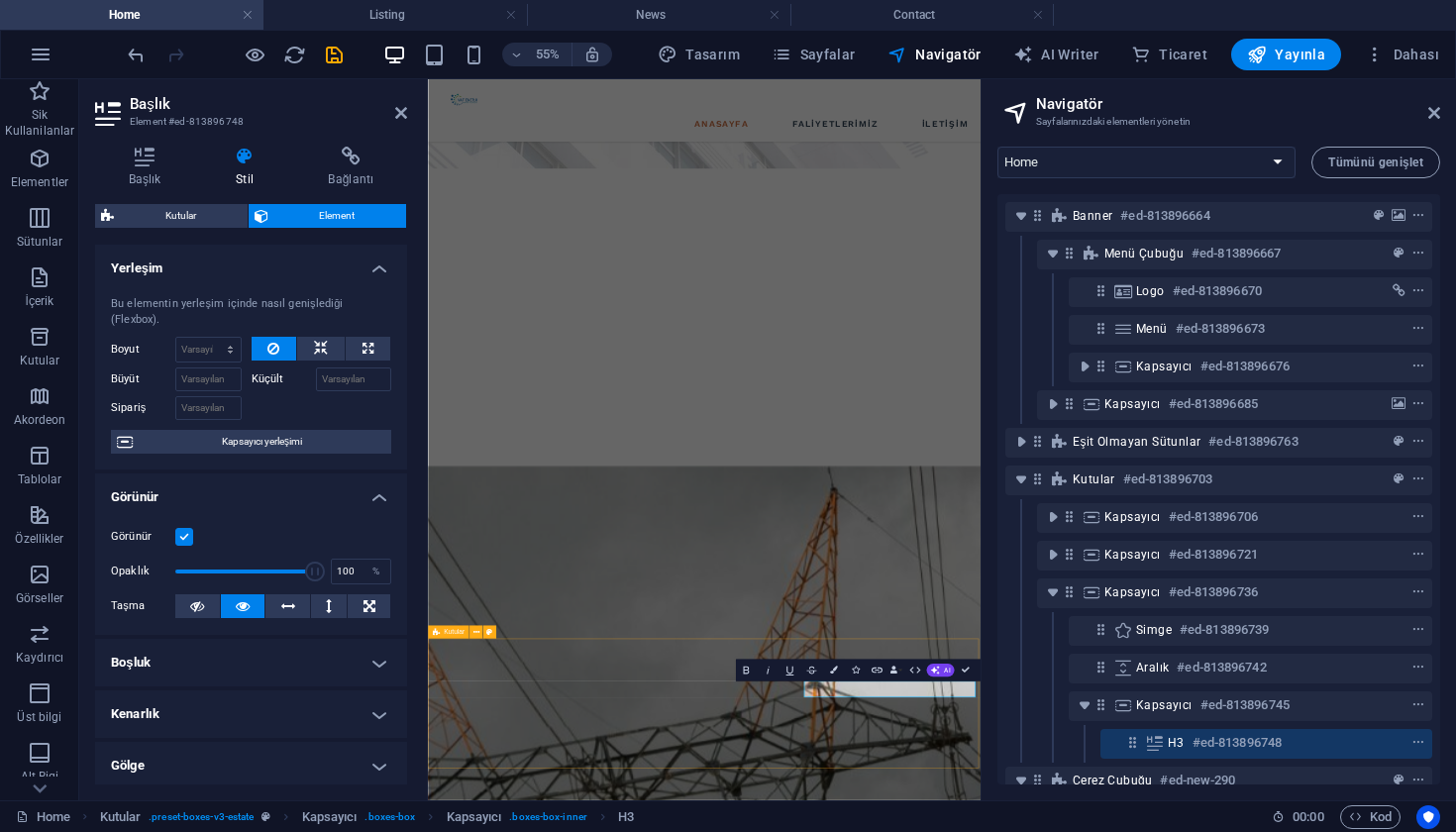 click on "[STREET] [STREET] [STREET] [STREET]/[CITY] [EMAIL]" at bounding box center (930, 4223) 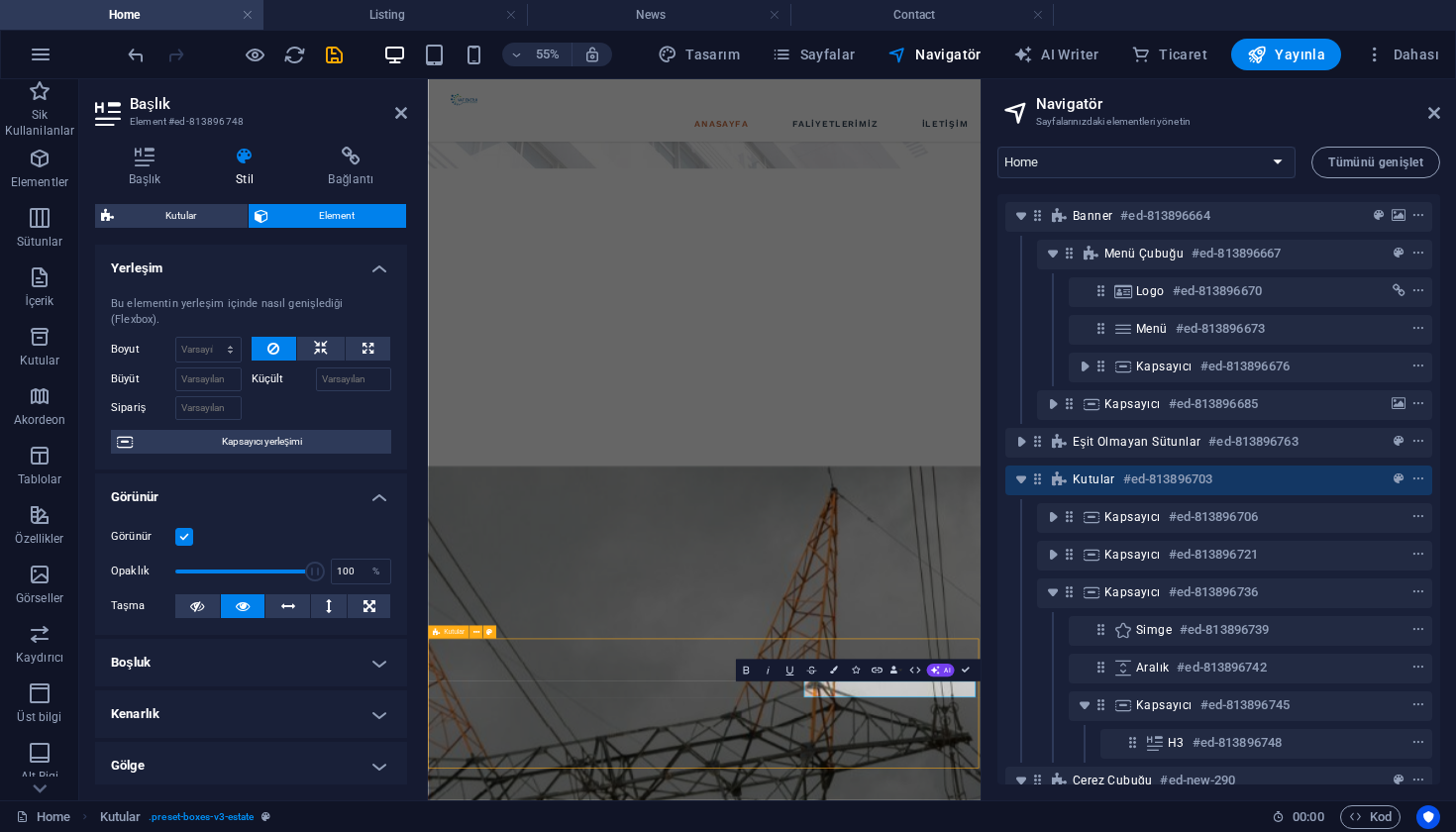 scroll, scrollTop: 1065, scrollLeft: 0, axis: vertical 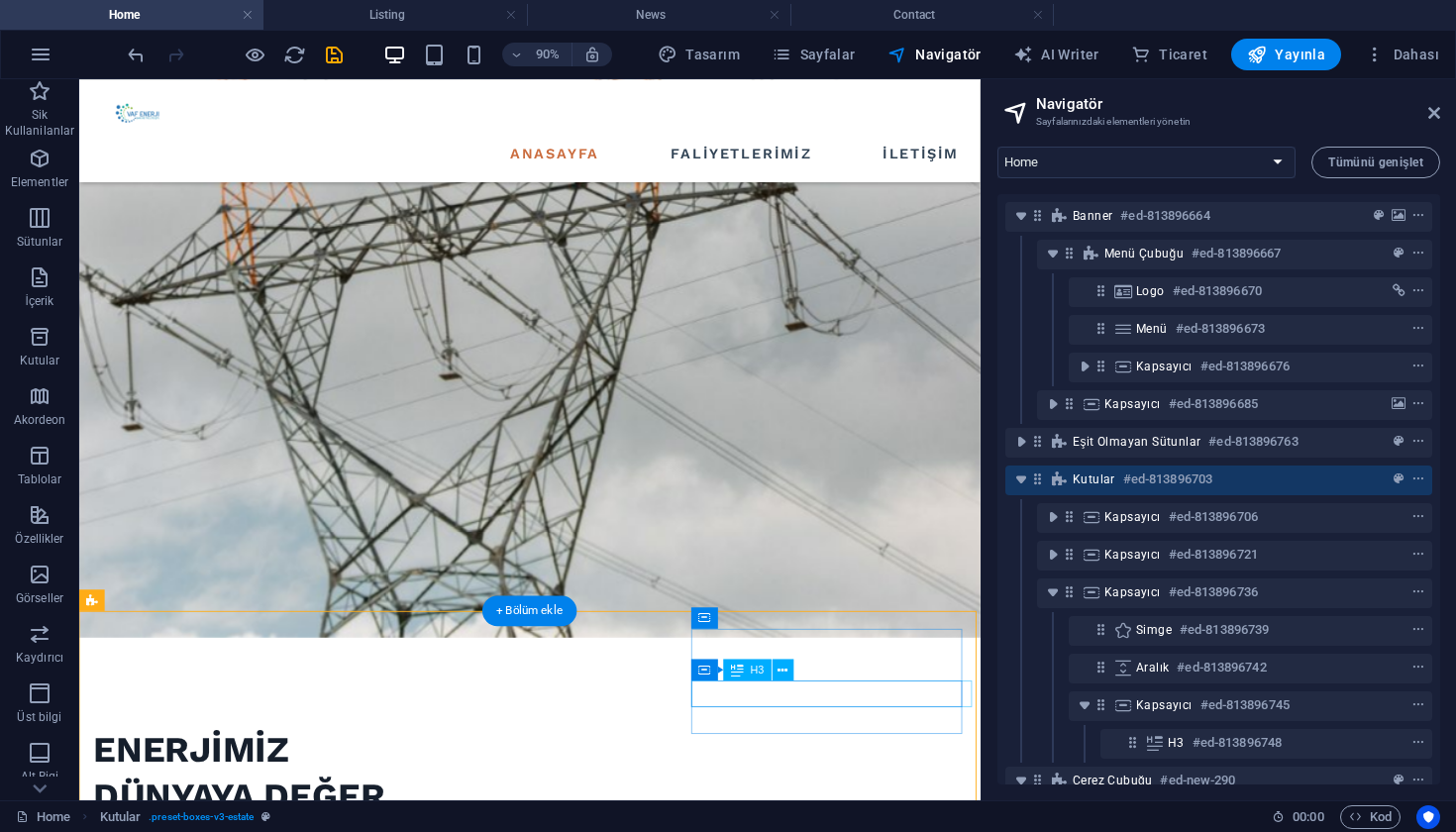click on "fatiihgun@[EXAMPLE.COM]" at bounding box center [246, 3403] 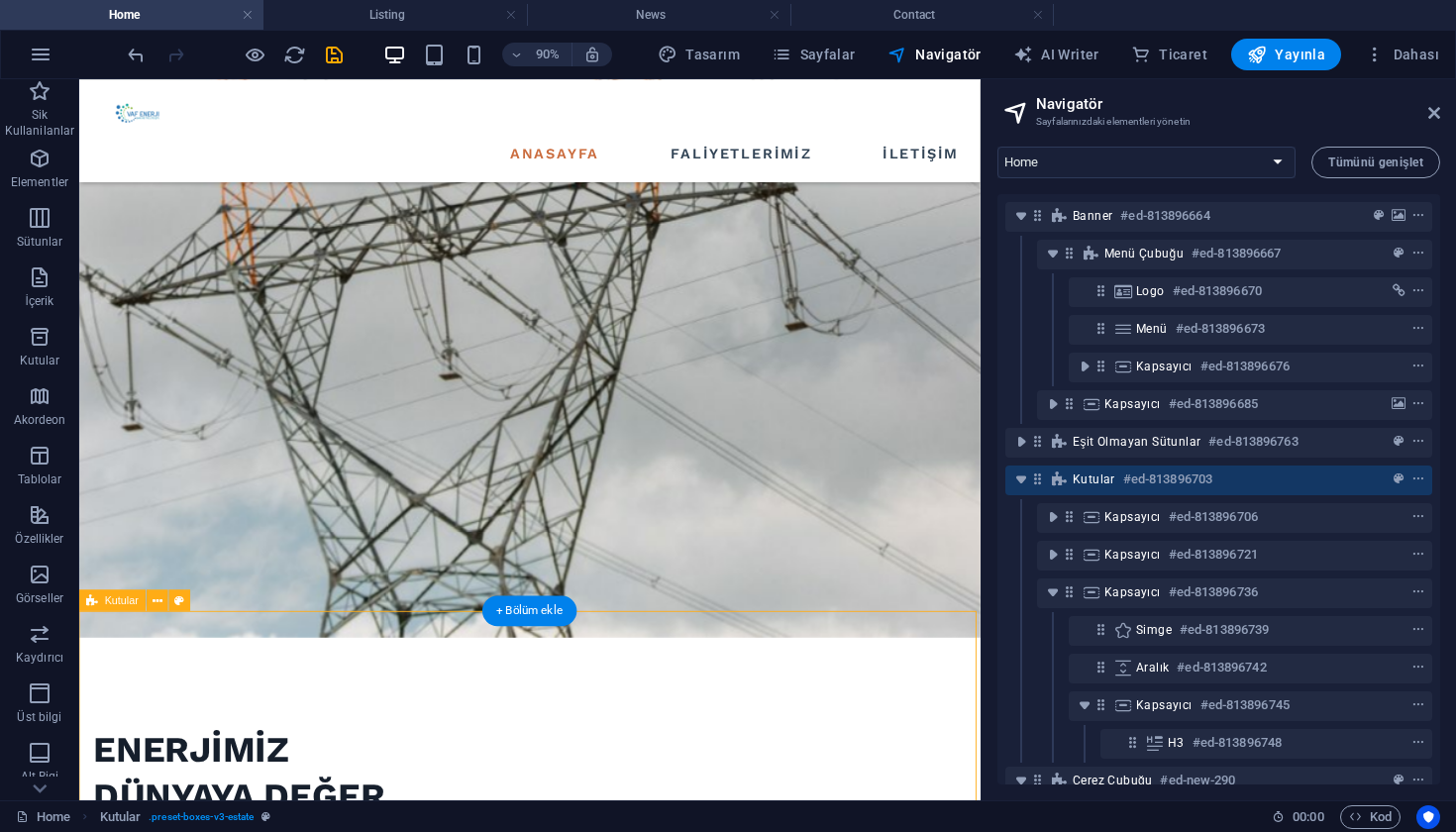 drag, startPoint x: 759, startPoint y: 766, endPoint x: 726, endPoint y: 766, distance: 33 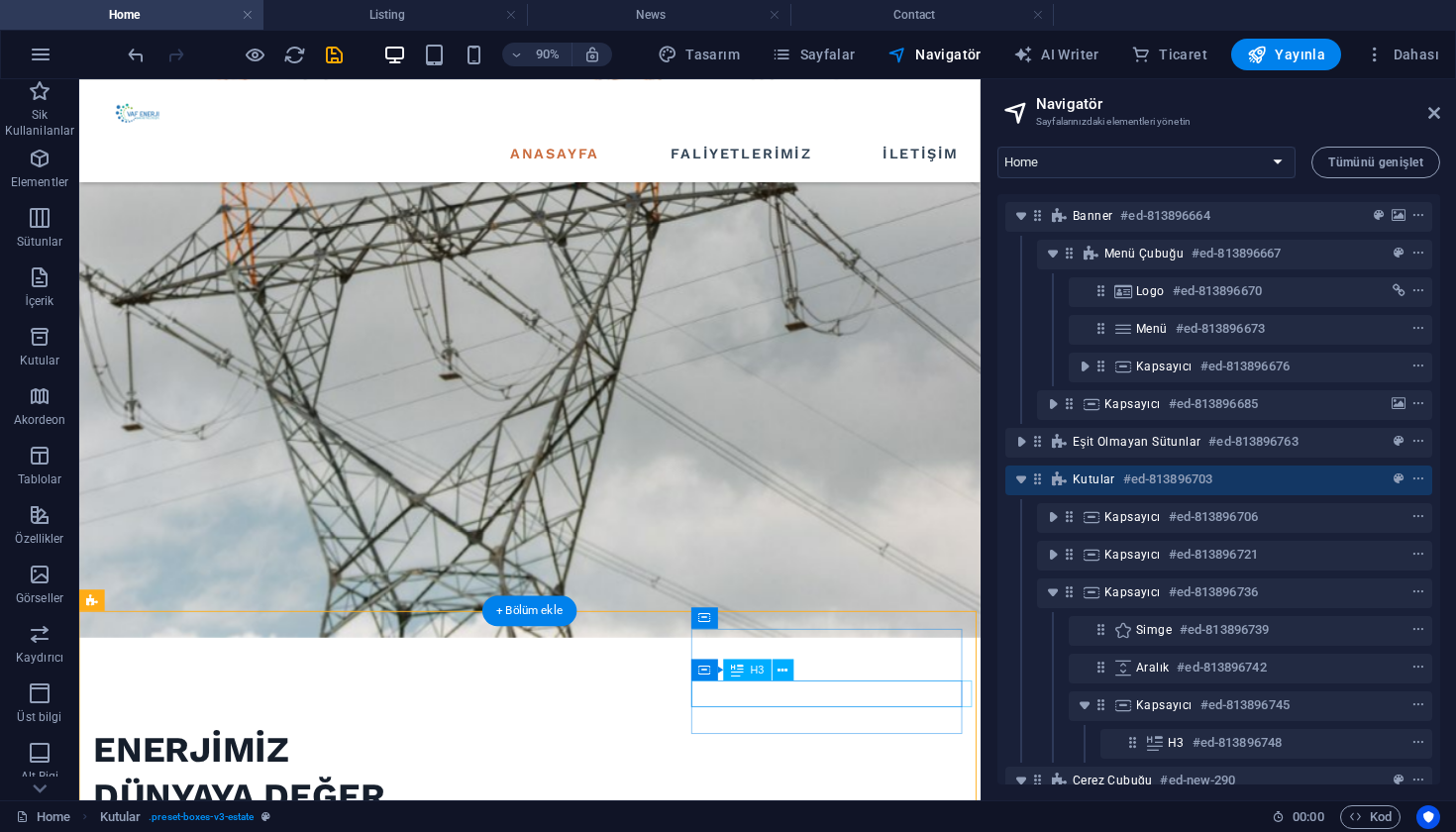 click on "fatiihgun@[EXAMPLE.COM]" at bounding box center (246, 3403) 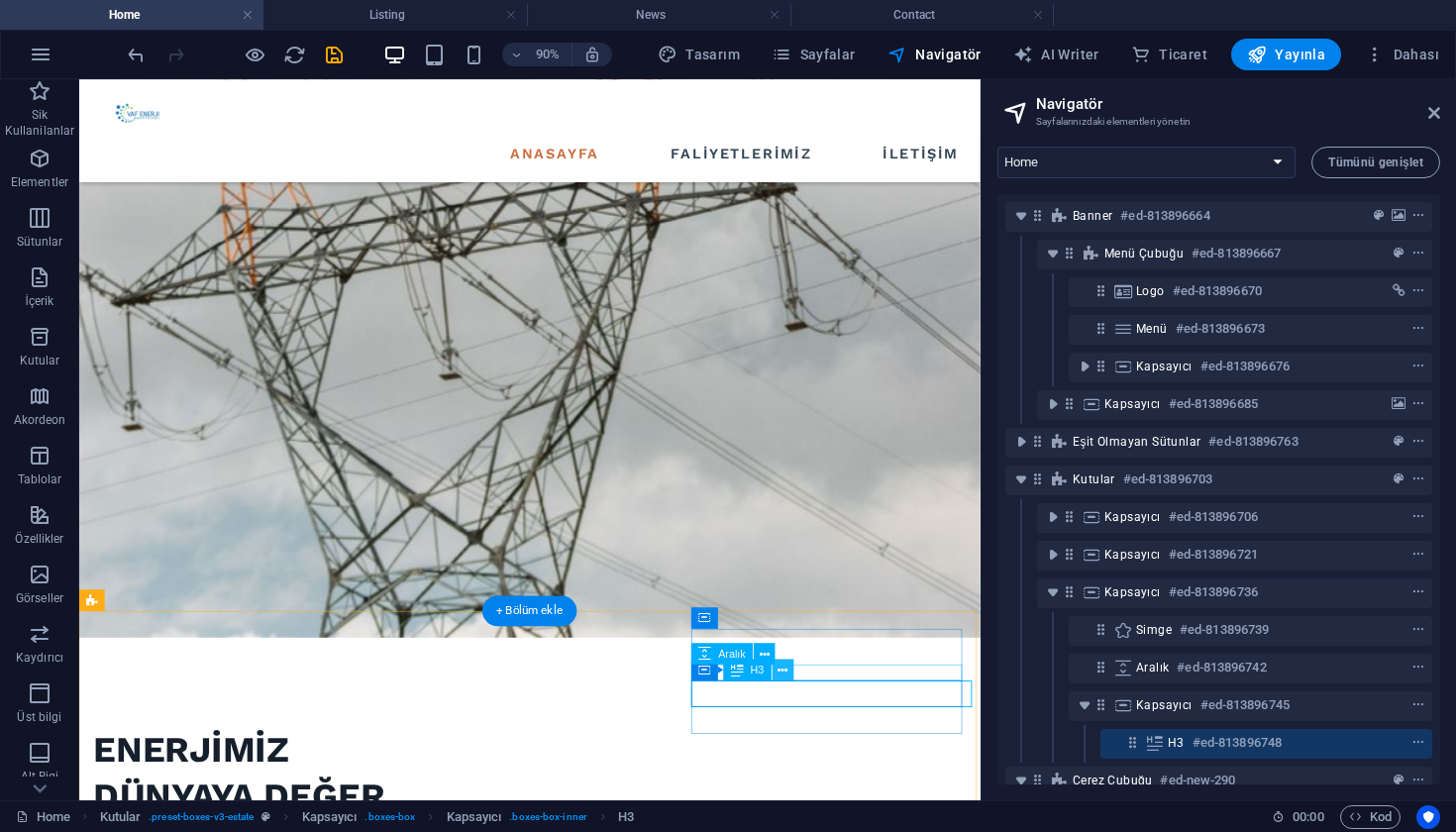 click at bounding box center (783, 670) 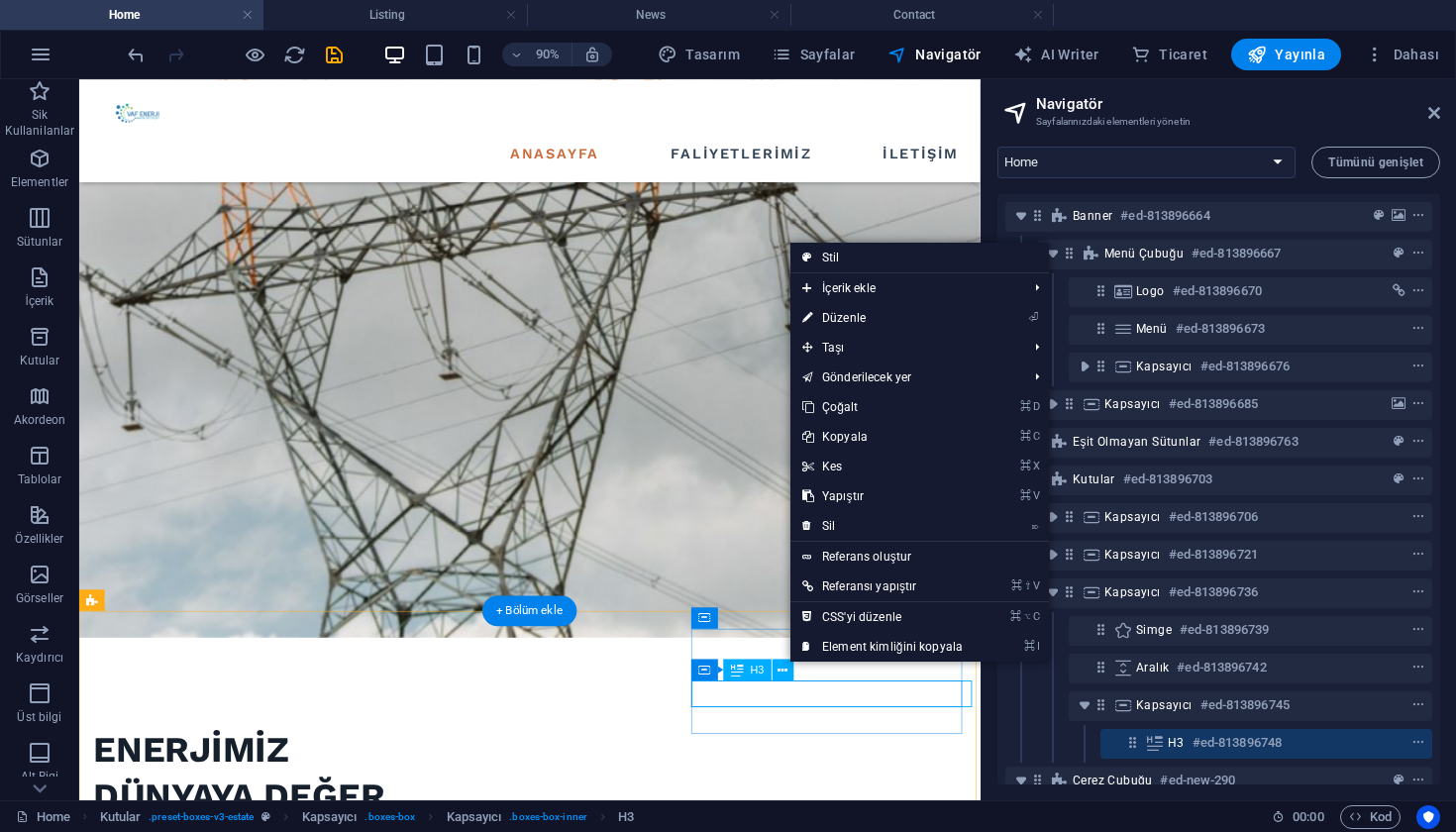 click on "fatiihgun@[EXAMPLE.COM]" at bounding box center [246, 3403] 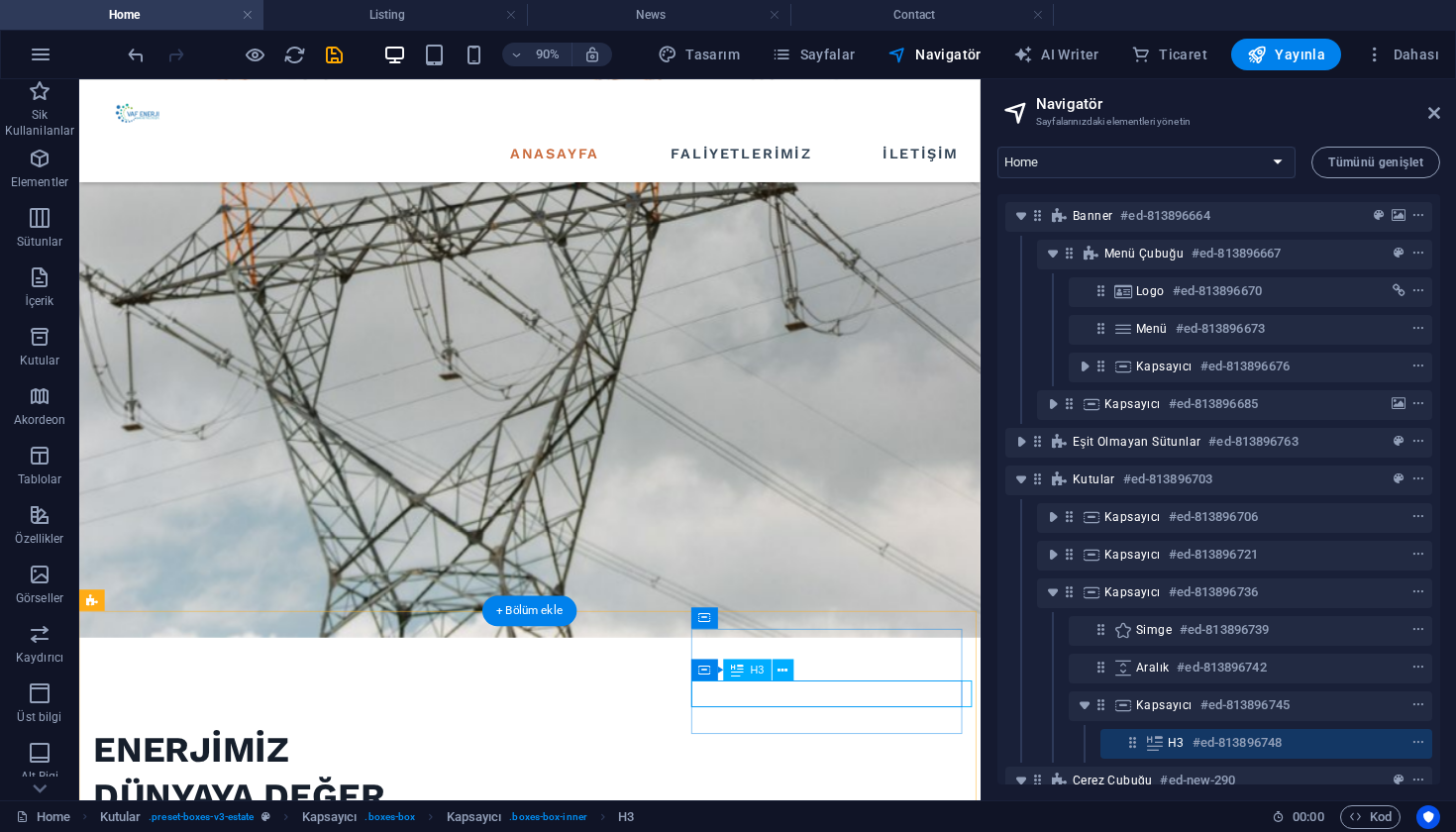 click on "fatiihgun@[EXAMPLE.COM]" at bounding box center [246, 3403] 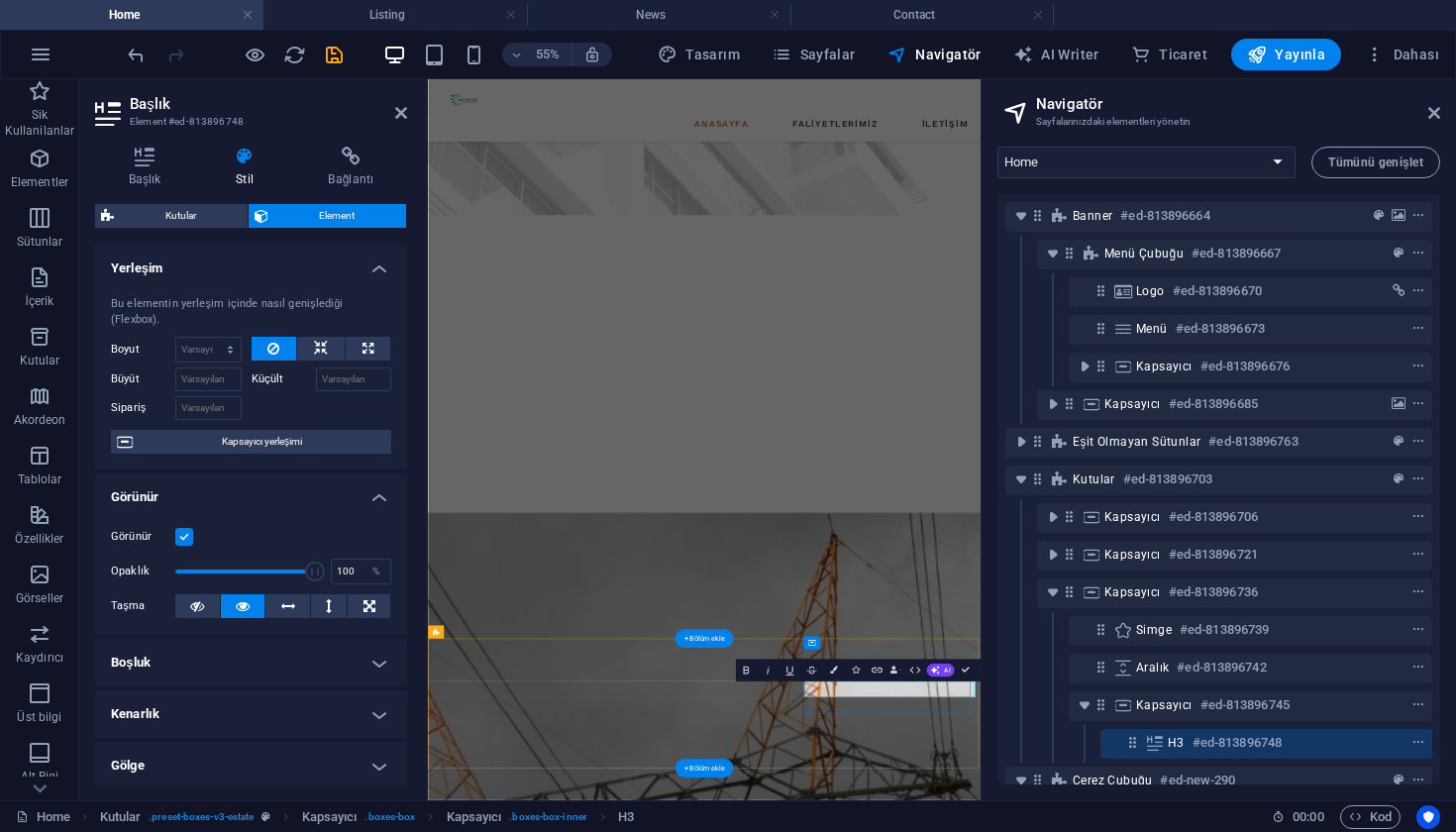 scroll, scrollTop: 1148, scrollLeft: 0, axis: vertical 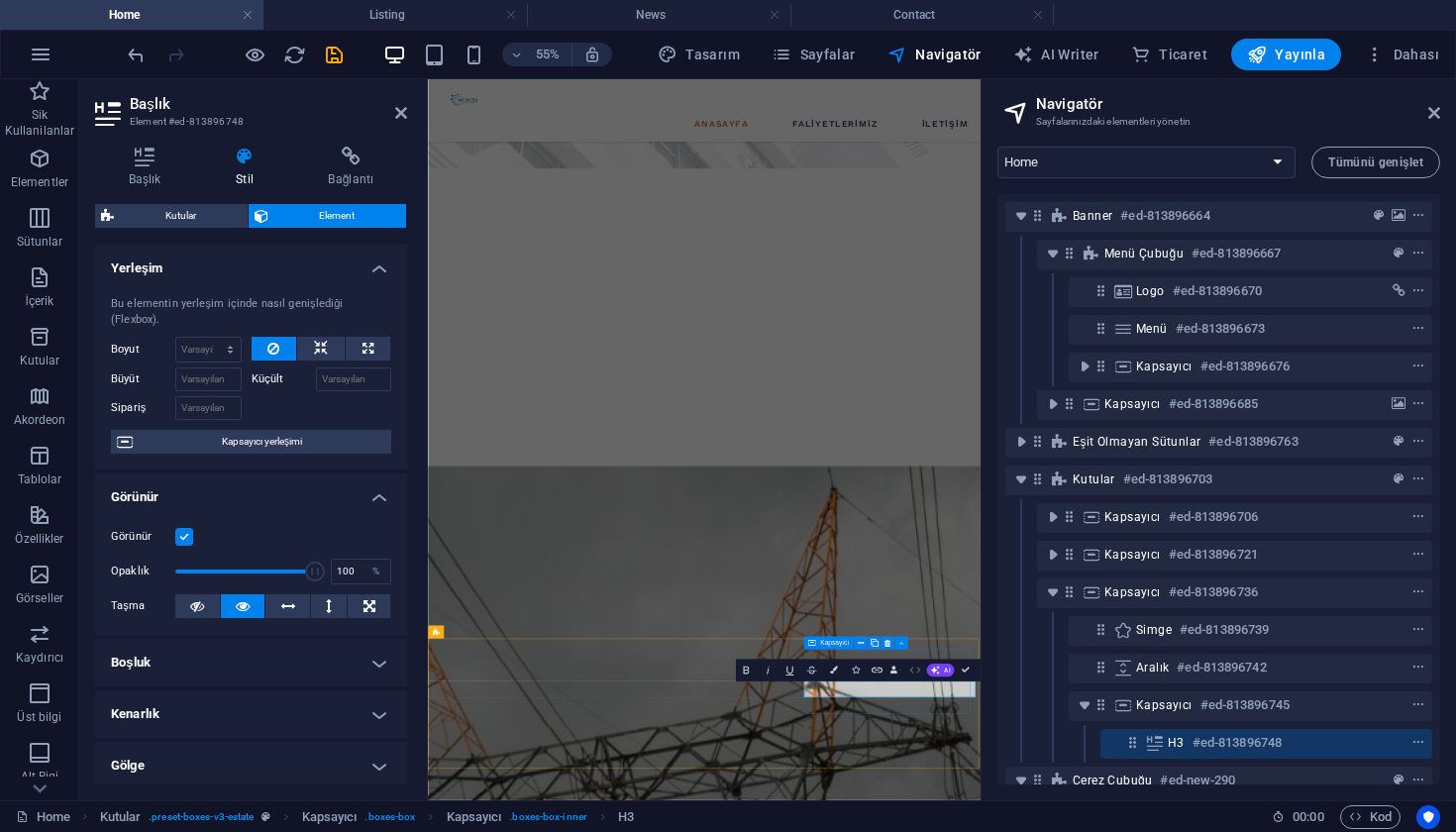 click 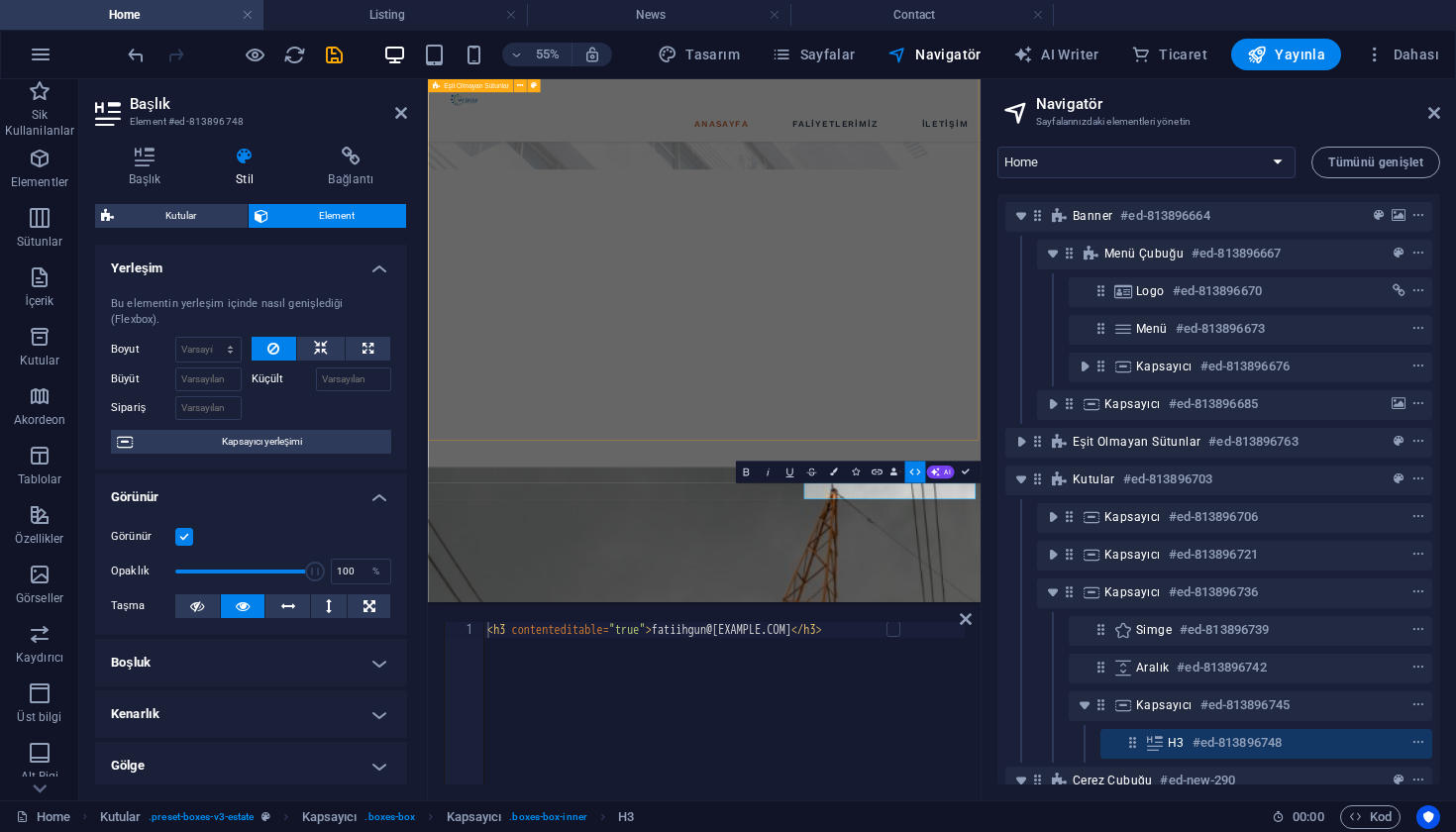 click on "VAF ENERJİ SAN VE TİC LTD ŞTİ VAF ENERJİ, enerji sektöründe 10 yılı aşkın süredir faaliyet göstermektedir. Yüksek gerilim, alçak gerilim ve orta gerilim enerji nakil işlemleri ile birlikte, enerji altyapı projelerinde önemli bir uzmanlık kazandık. Ayrıca, enerji tesislerinin kurulum ve bakım hizmetlerini de sunuyoruz. Çeşitli sektörlere yönelik projeler gerçekleştiriyor, müşterilerimizin her türlü enerji ihtiyacına çözüm sunuyoruz. Sadece enerji ile ilgili altyapı hizmetleri değil, aynı zamanda enerji verimliliği ve tasarrufu sağlayan projelerle de sektördeki liderliğimizi pekiştiriyoruz. VAF ENERJİ, güvenliği, kaliteyi ve sürdürülebilirliği her zaman ön planda tutarak, yenilikçi ve çevre dostu çözümler geliştirmektedir." at bounding box center [930, 3006] 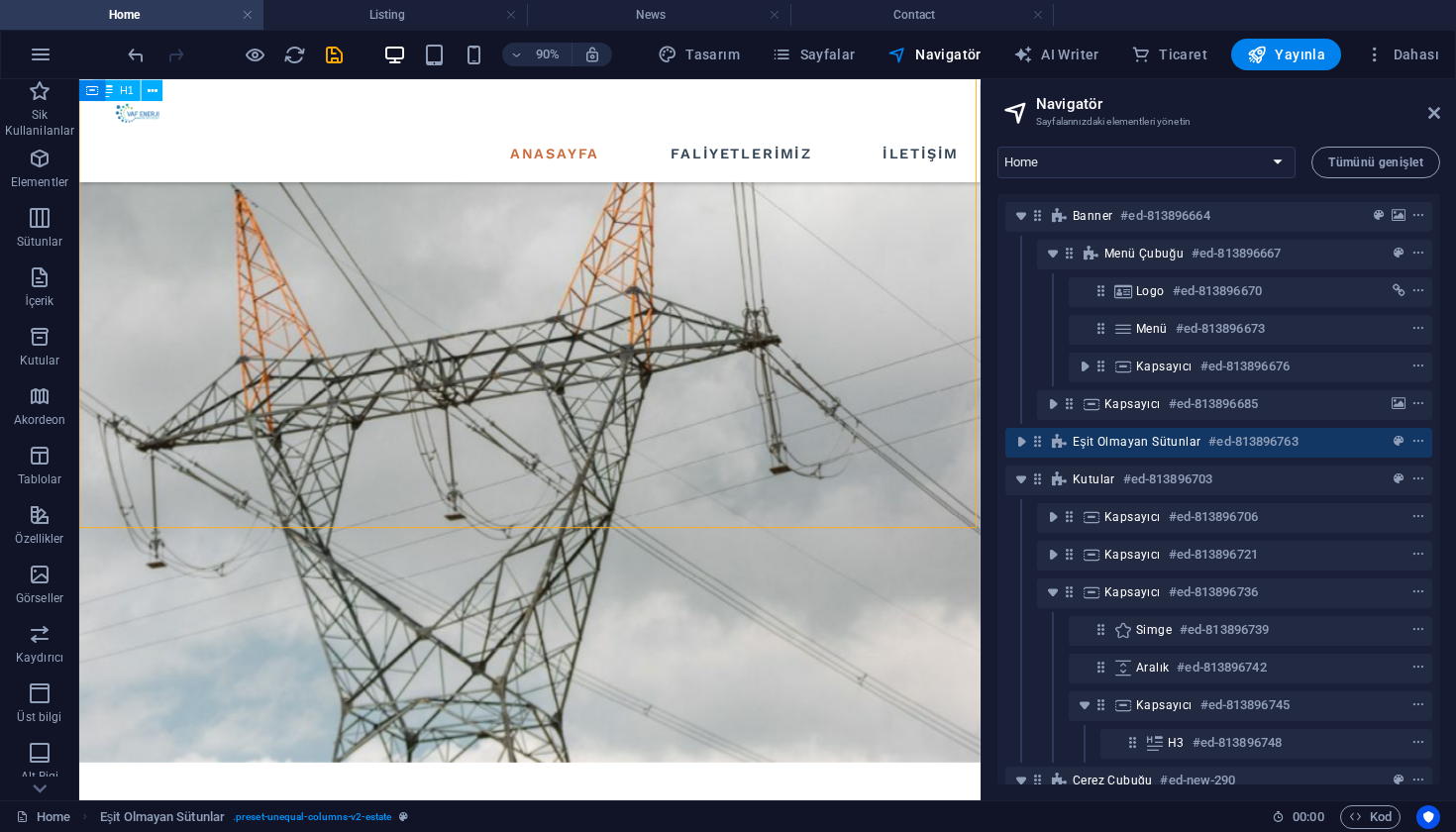 scroll, scrollTop: 1148, scrollLeft: 0, axis: vertical 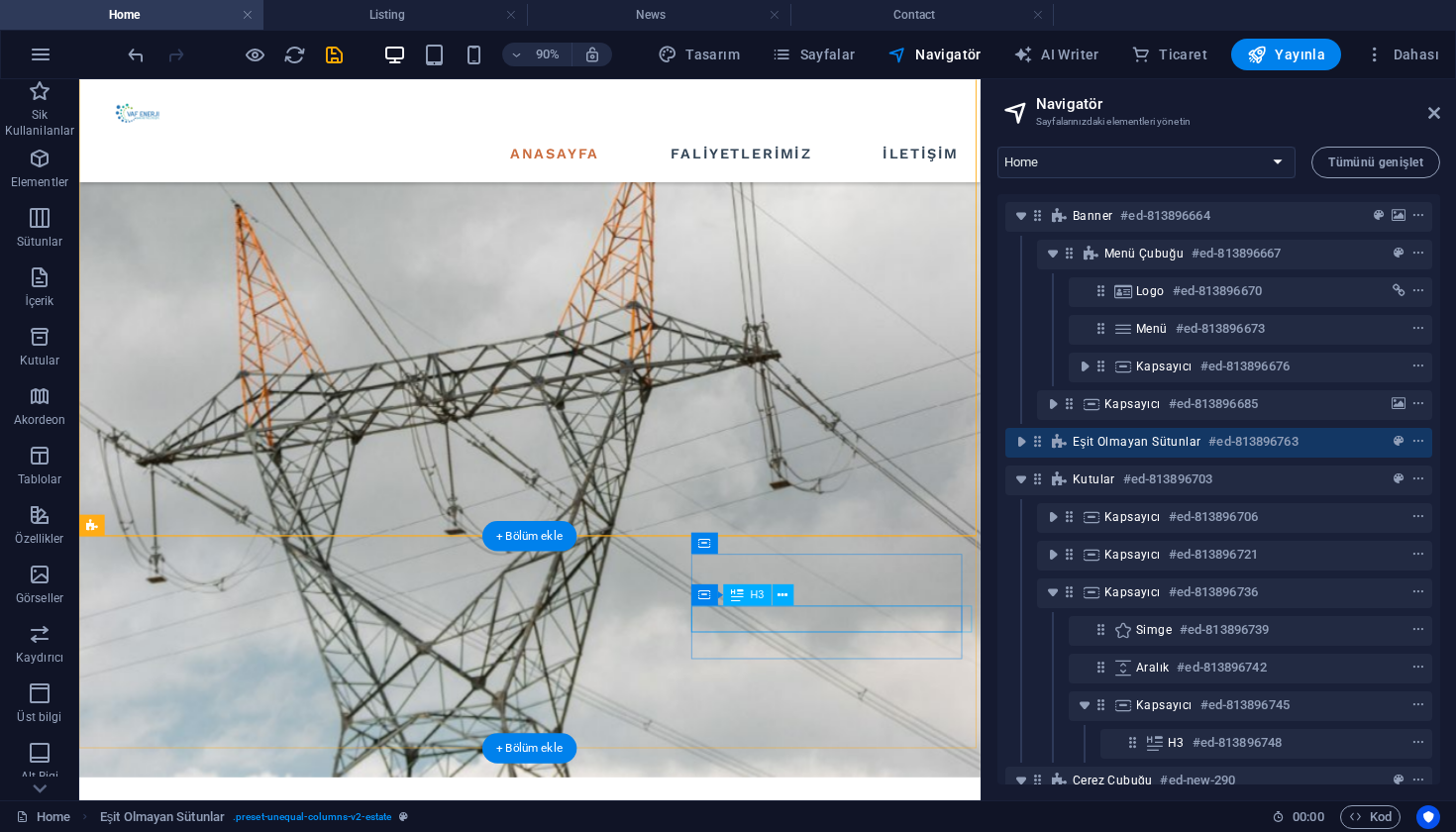 click on "fatiihgun@[EXAMPLE.COM]" at bounding box center [246, 3272] 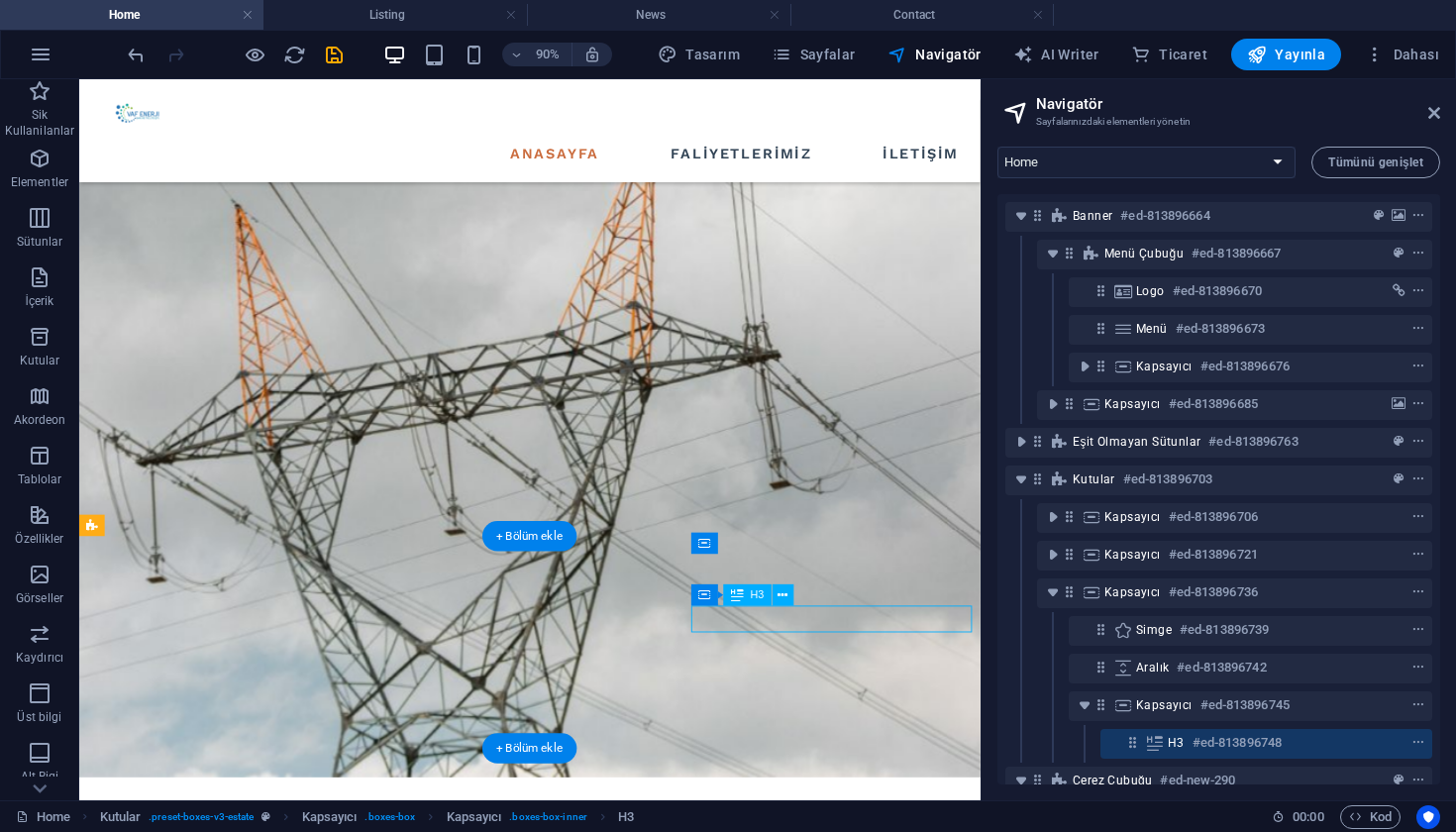 click on "fatiihgun@[EXAMPLE.COM]" at bounding box center (246, 3272) 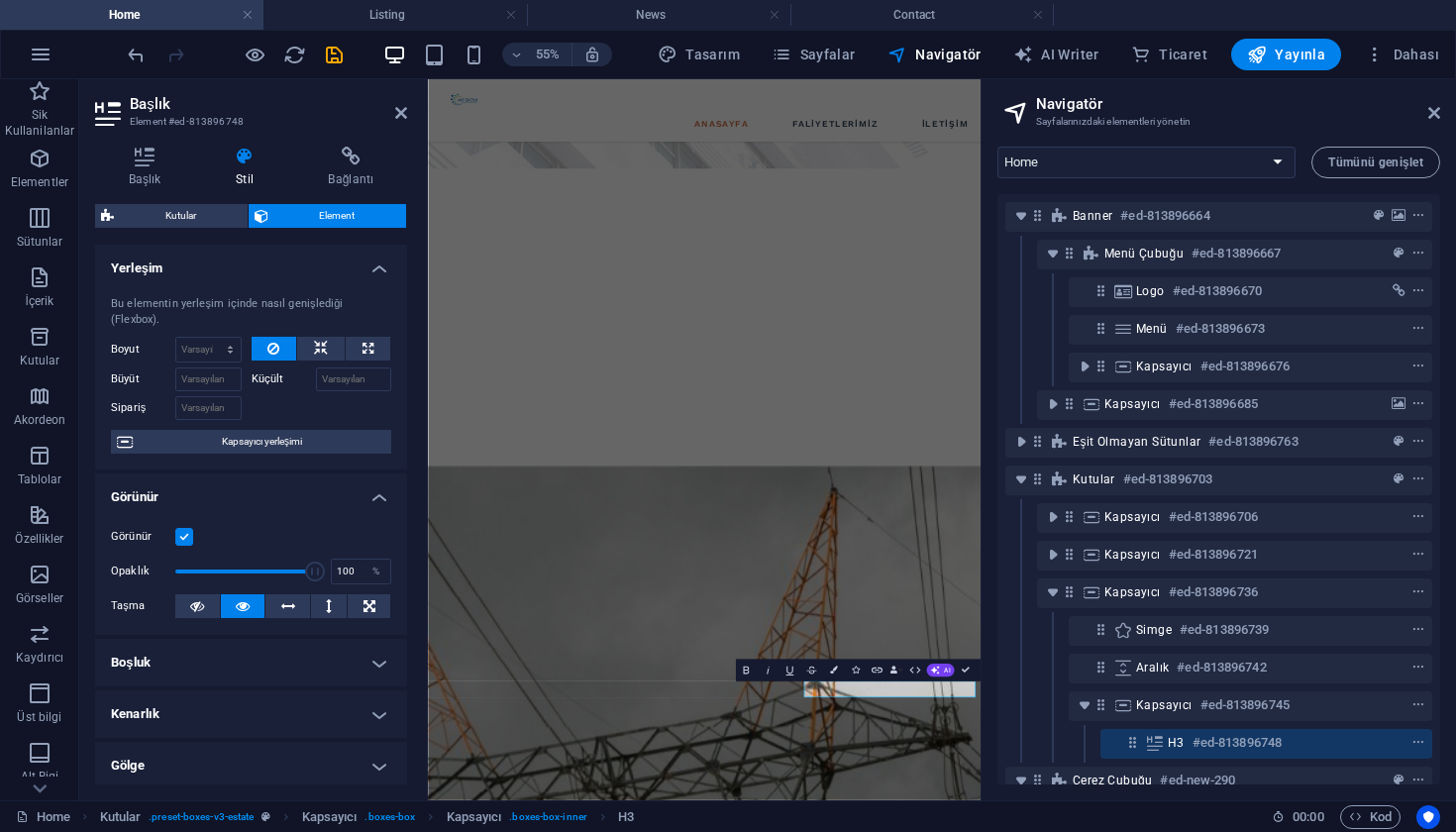 scroll, scrollTop: 0, scrollLeft: 0, axis: both 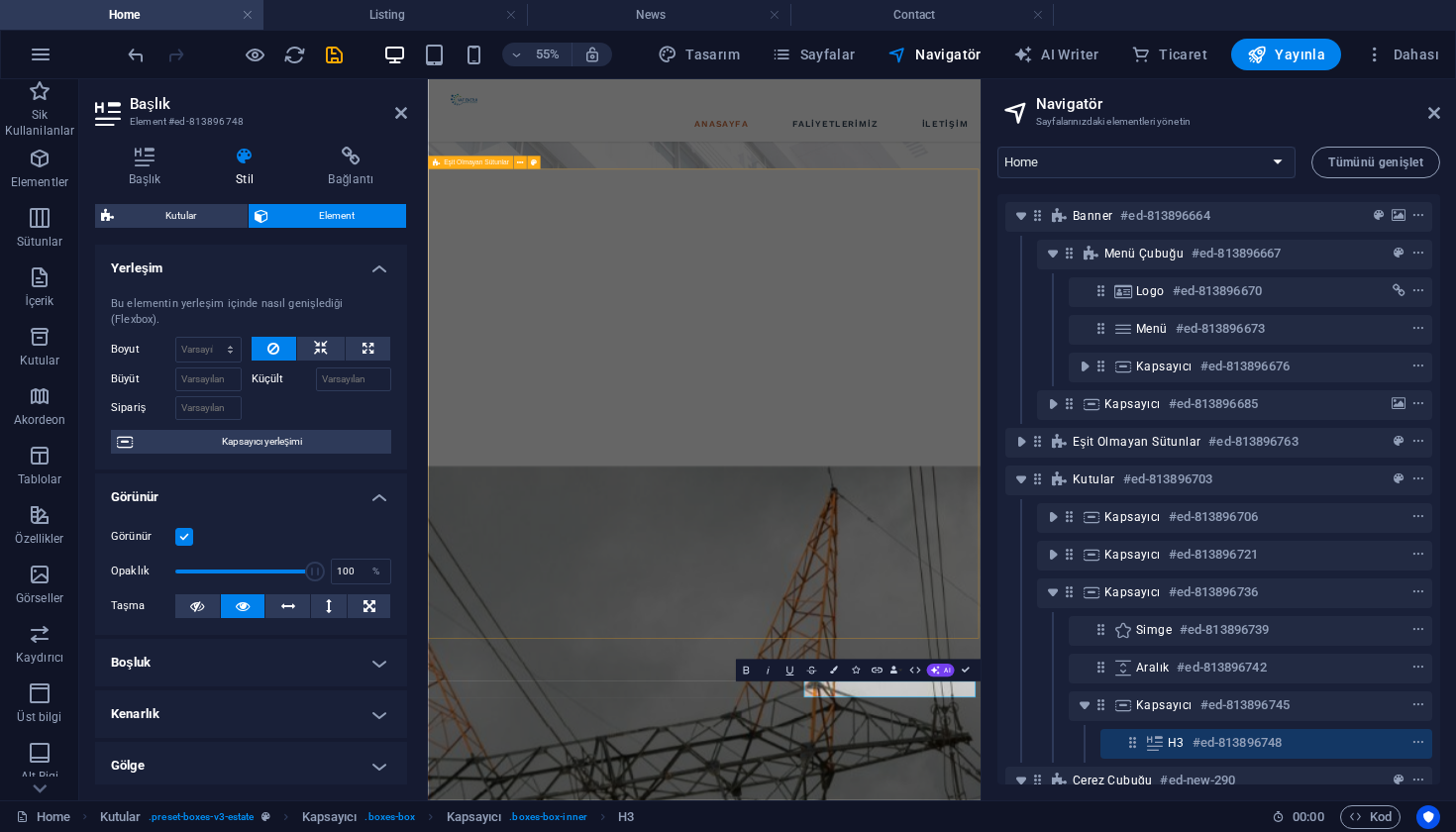 drag, startPoint x: 644, startPoint y: 296, endPoint x: 734, endPoint y: 751, distance: 463.8157 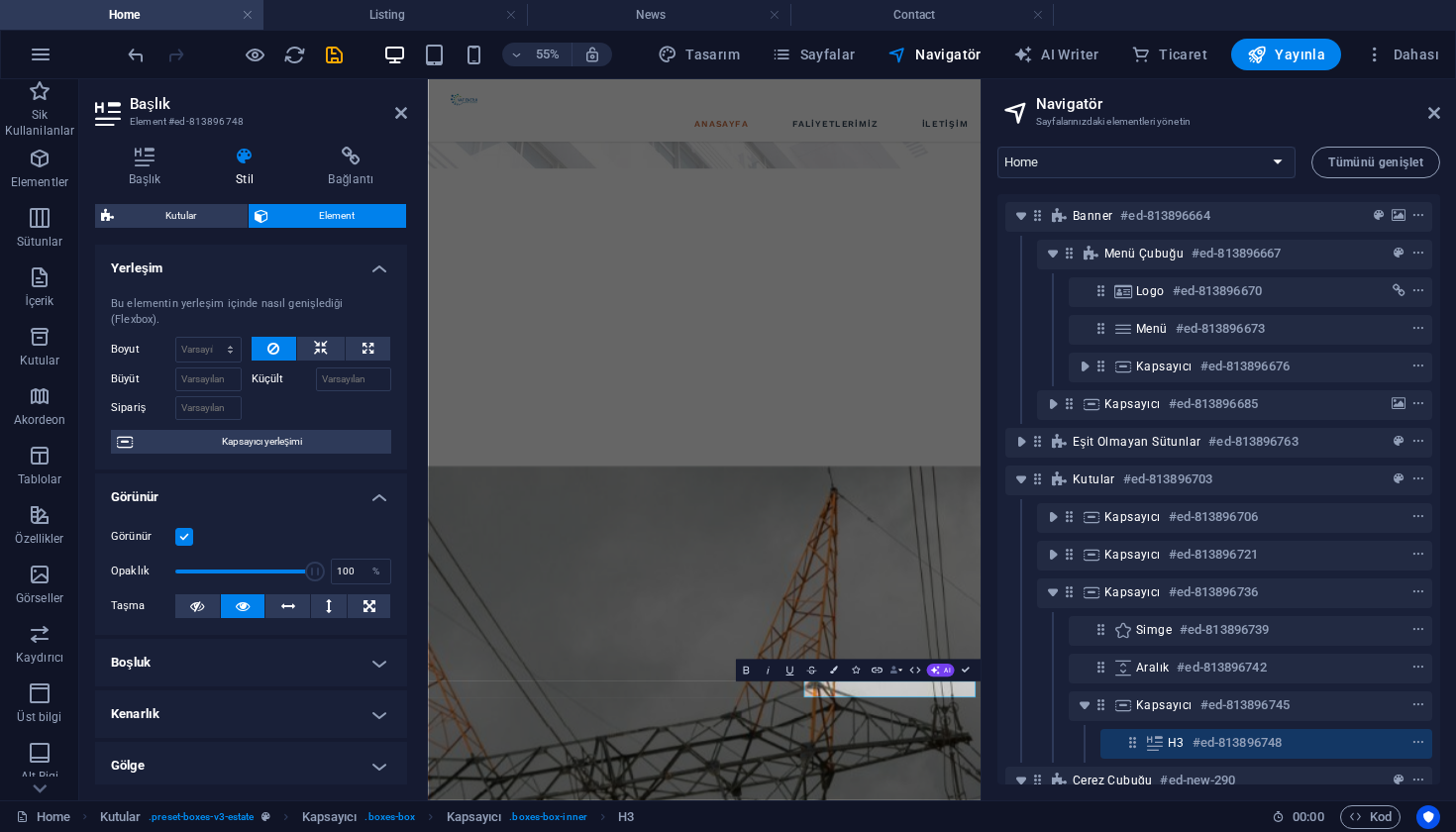 click at bounding box center [893, 671] 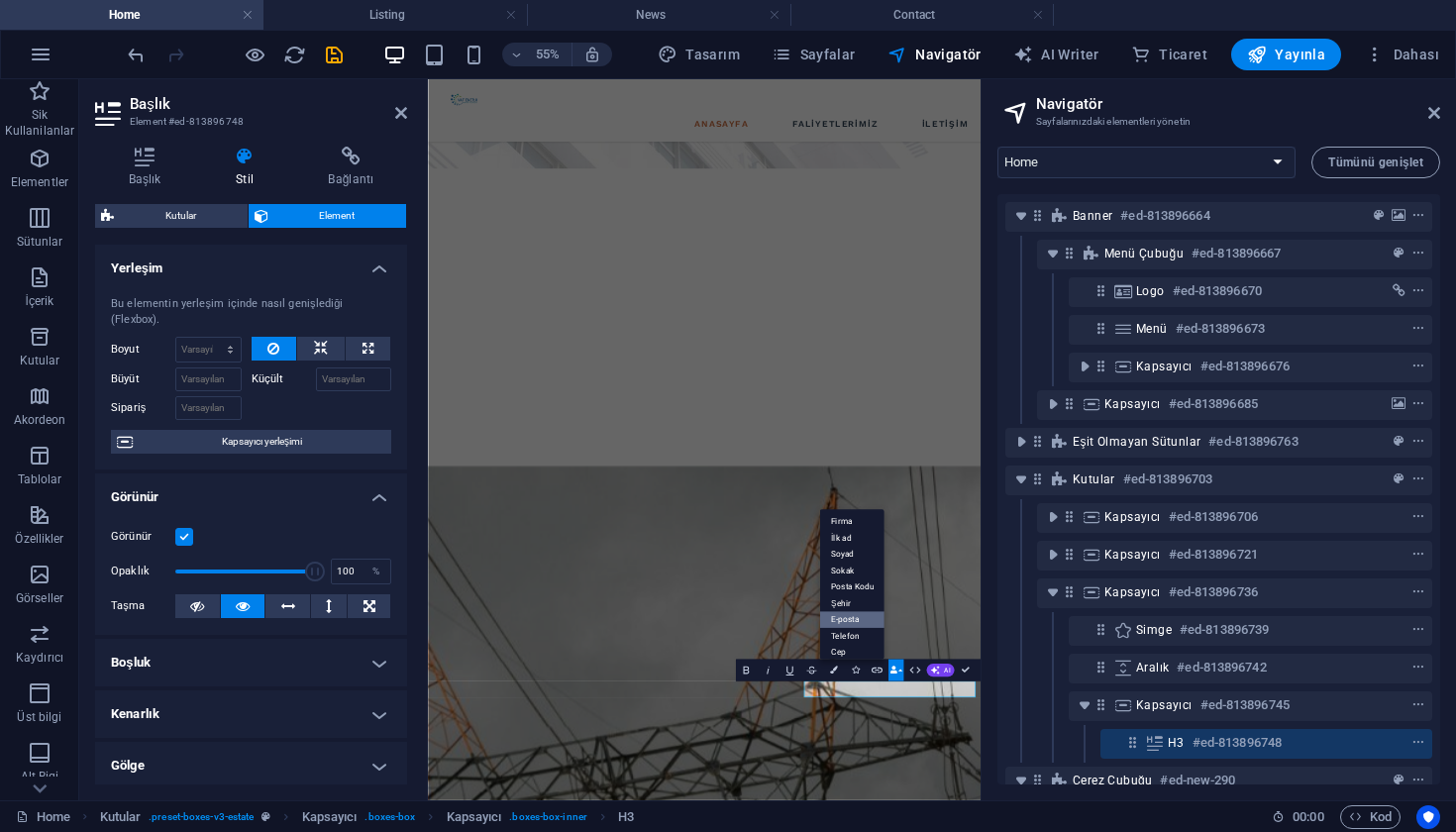 click on "E-posta" at bounding box center (851, 620) 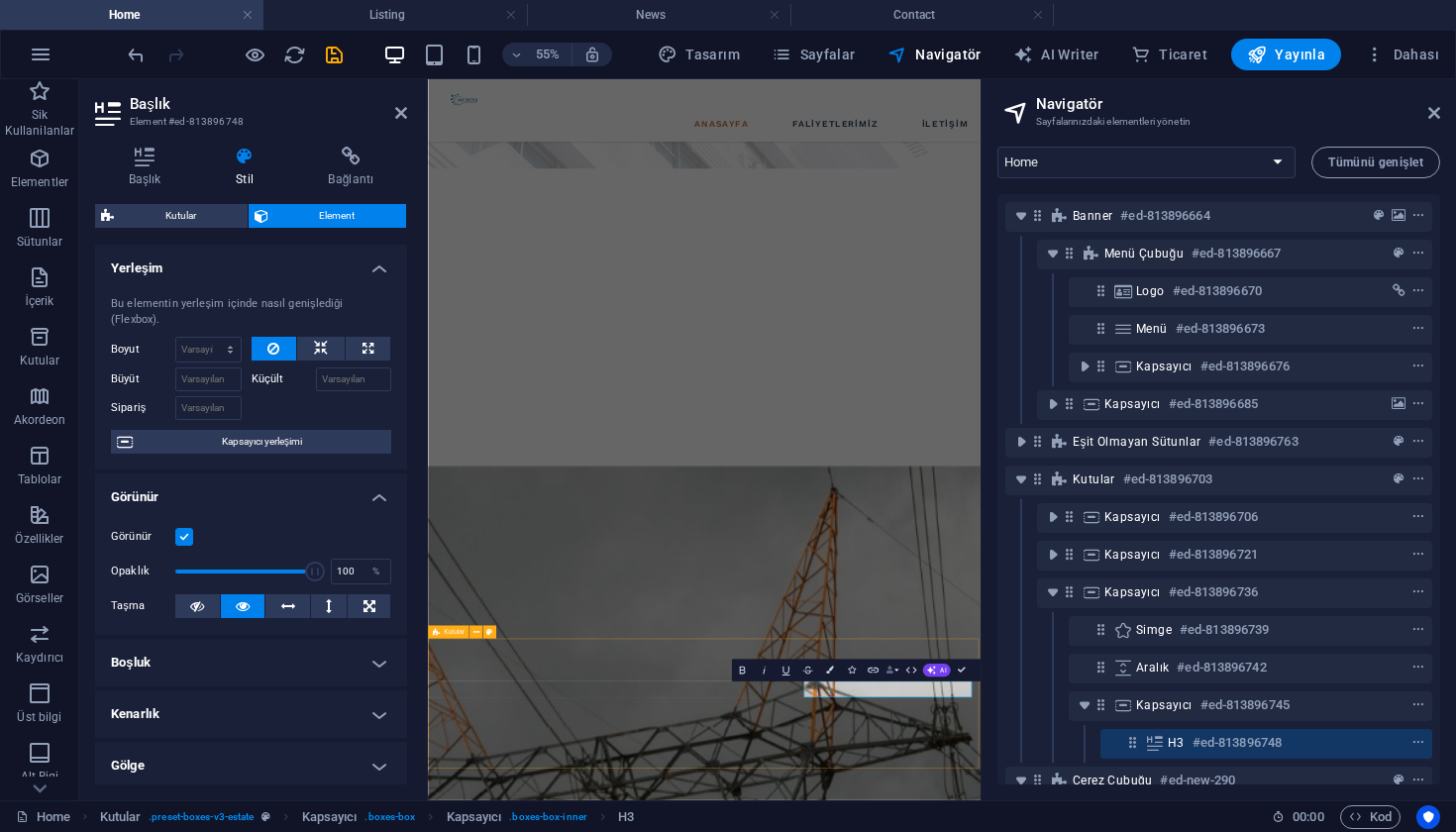 click on "[STREET] [STREET] [STREET] [STREET]/[CITY] [EMAIL]" at bounding box center [930, 4223] 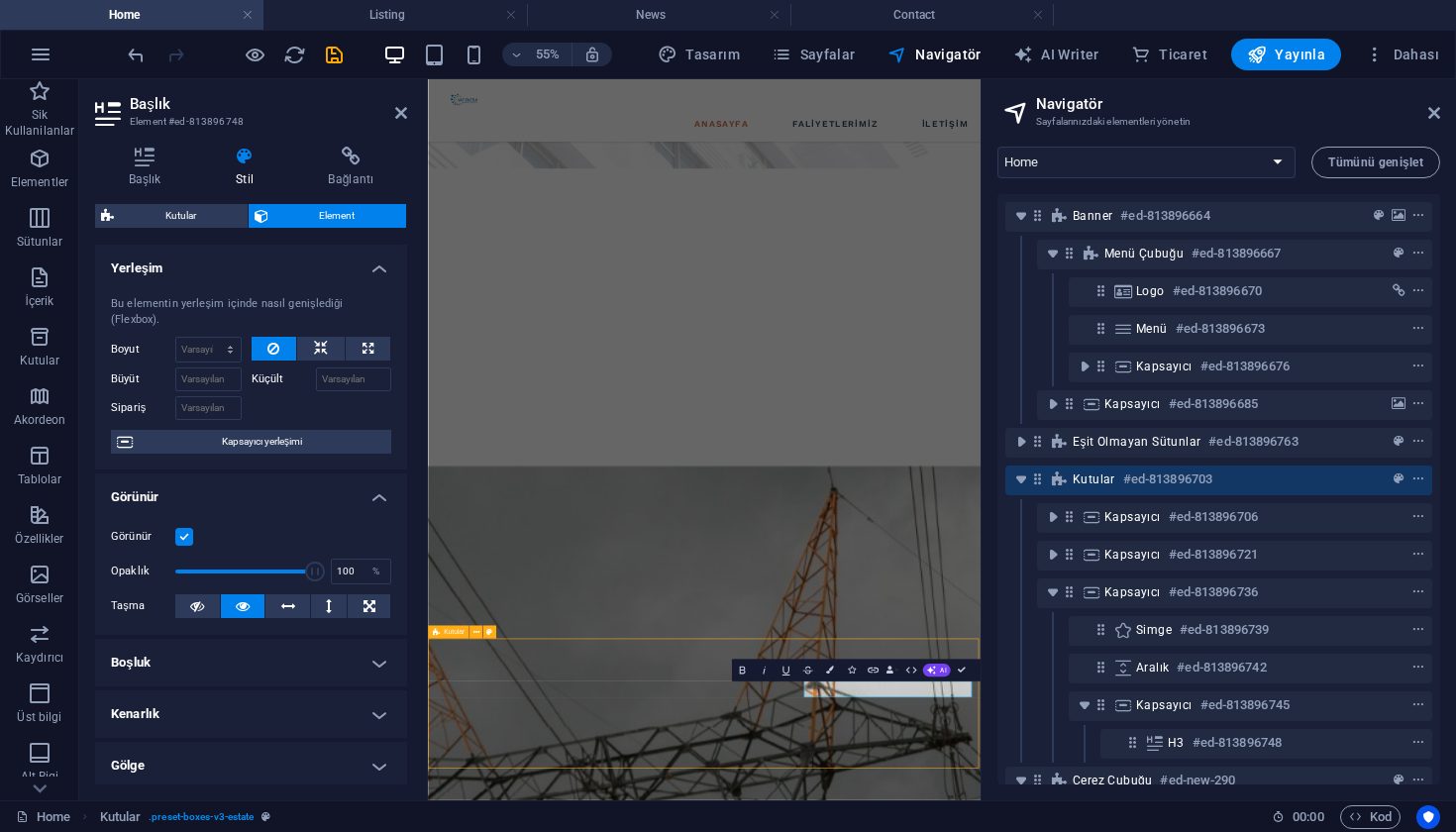 scroll, scrollTop: 1065, scrollLeft: 0, axis: vertical 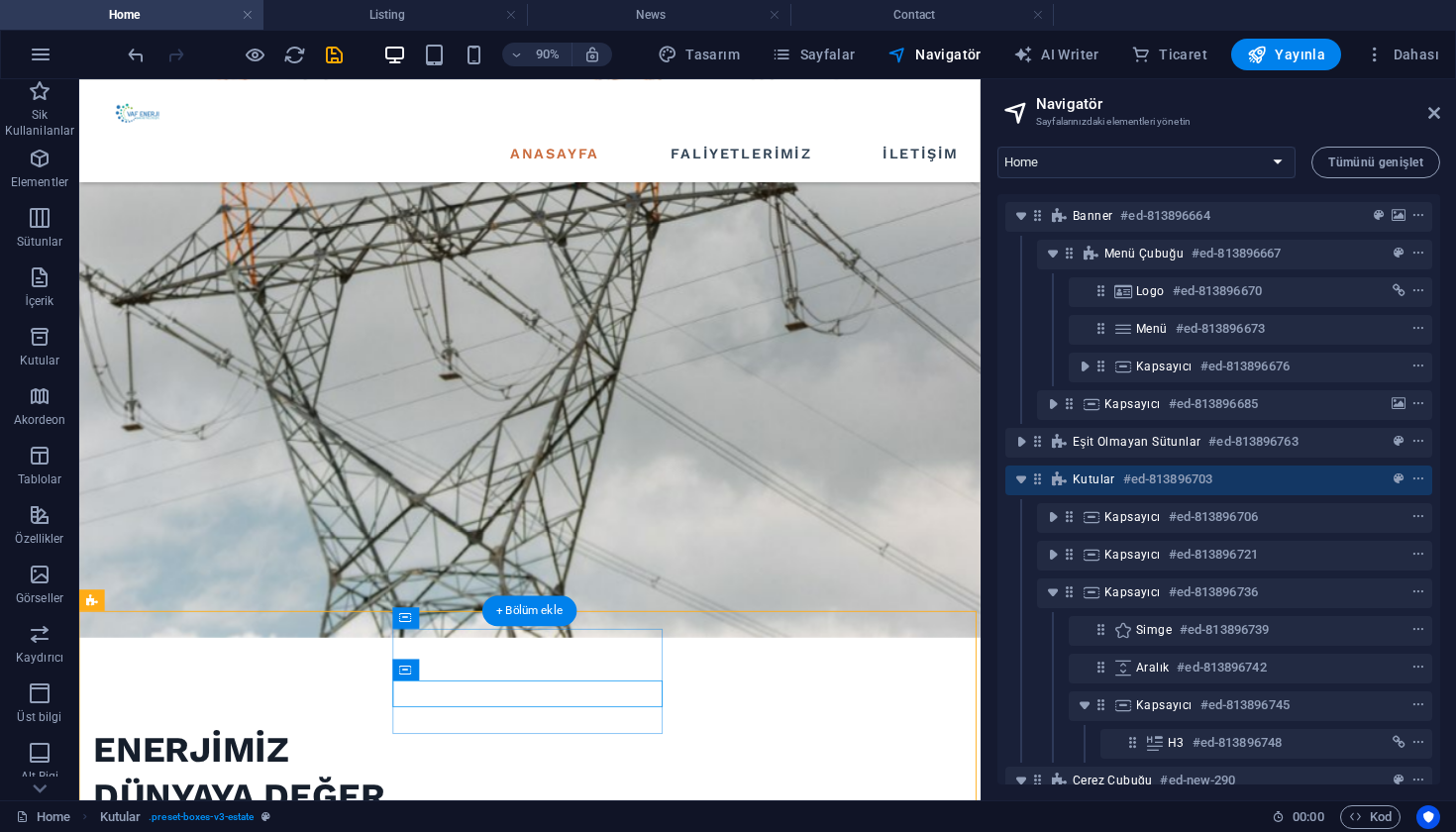 click on "vafenerjii" at bounding box center (246, 3300) 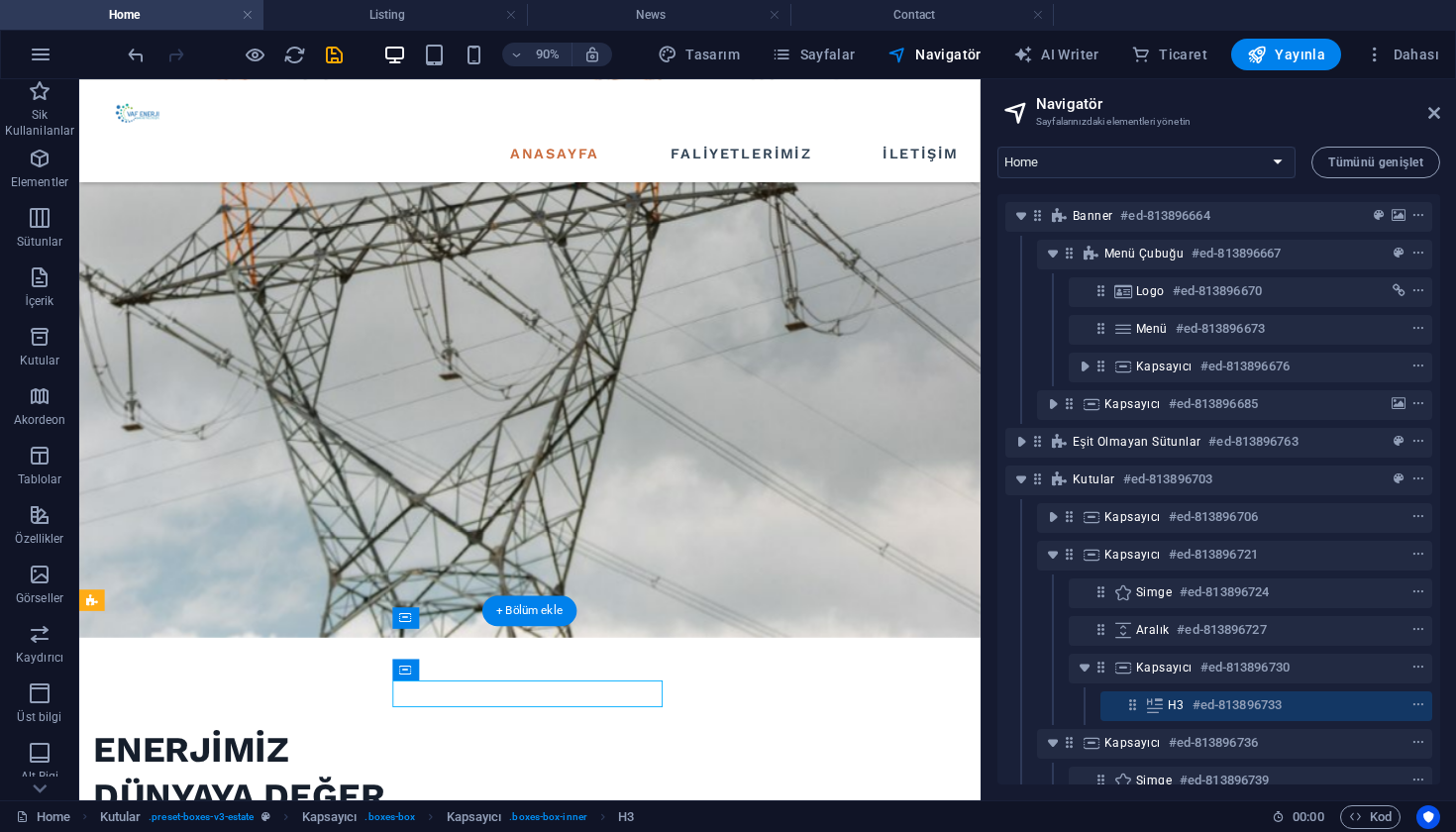 click on "vafenerjii" at bounding box center (246, 3300) 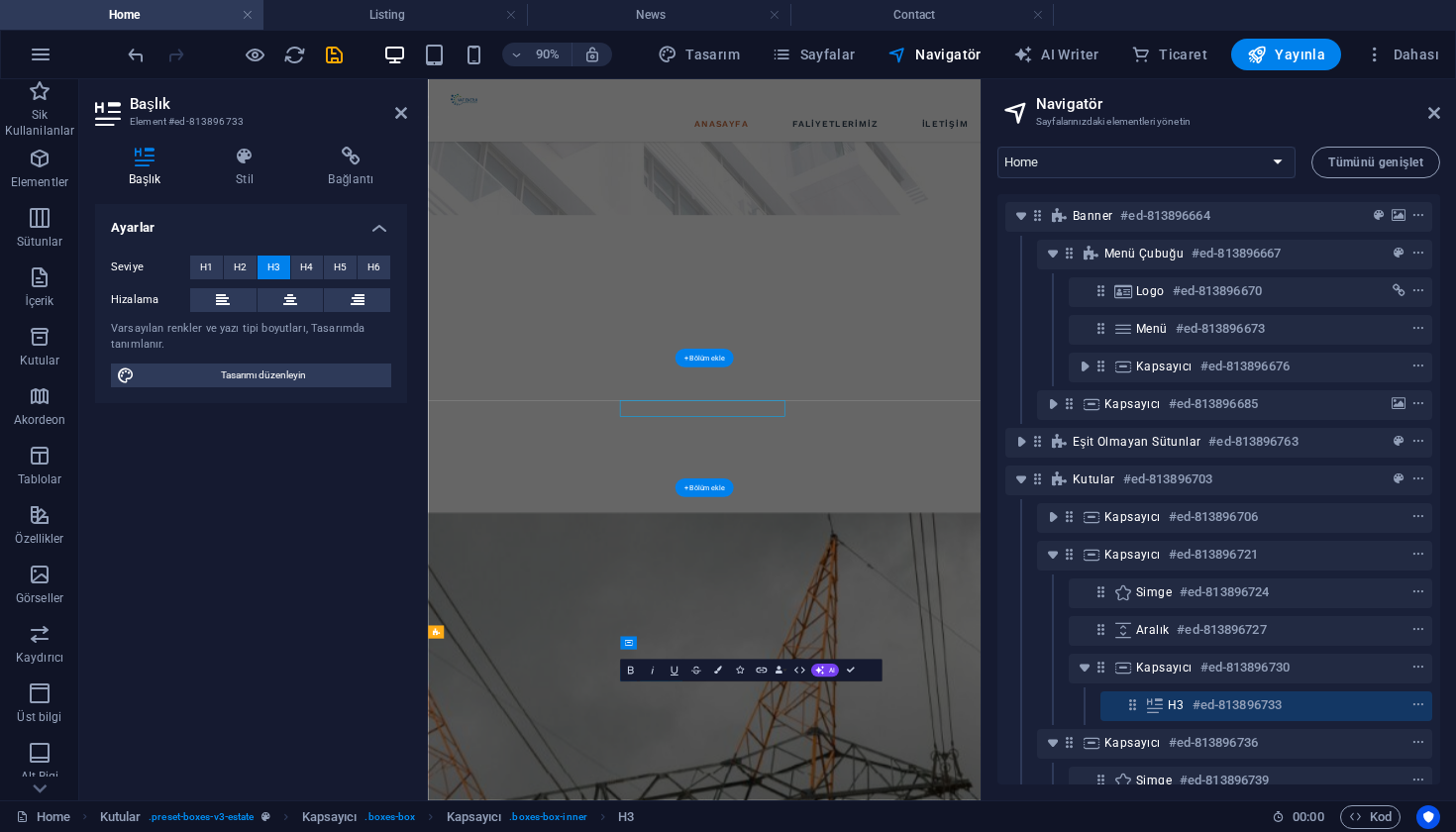 scroll, scrollTop: 1148, scrollLeft: 0, axis: vertical 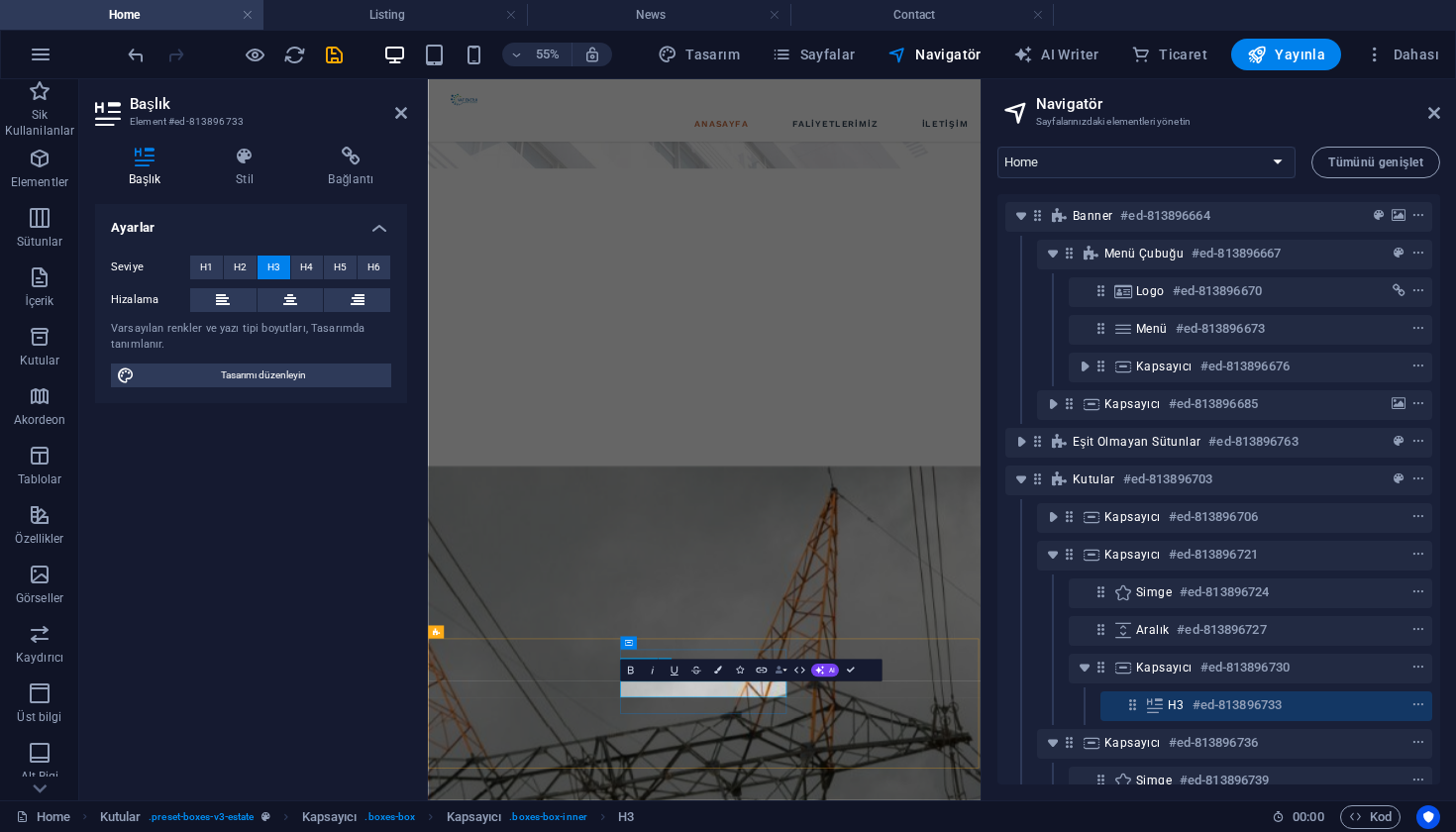 click at bounding box center (779, 671) 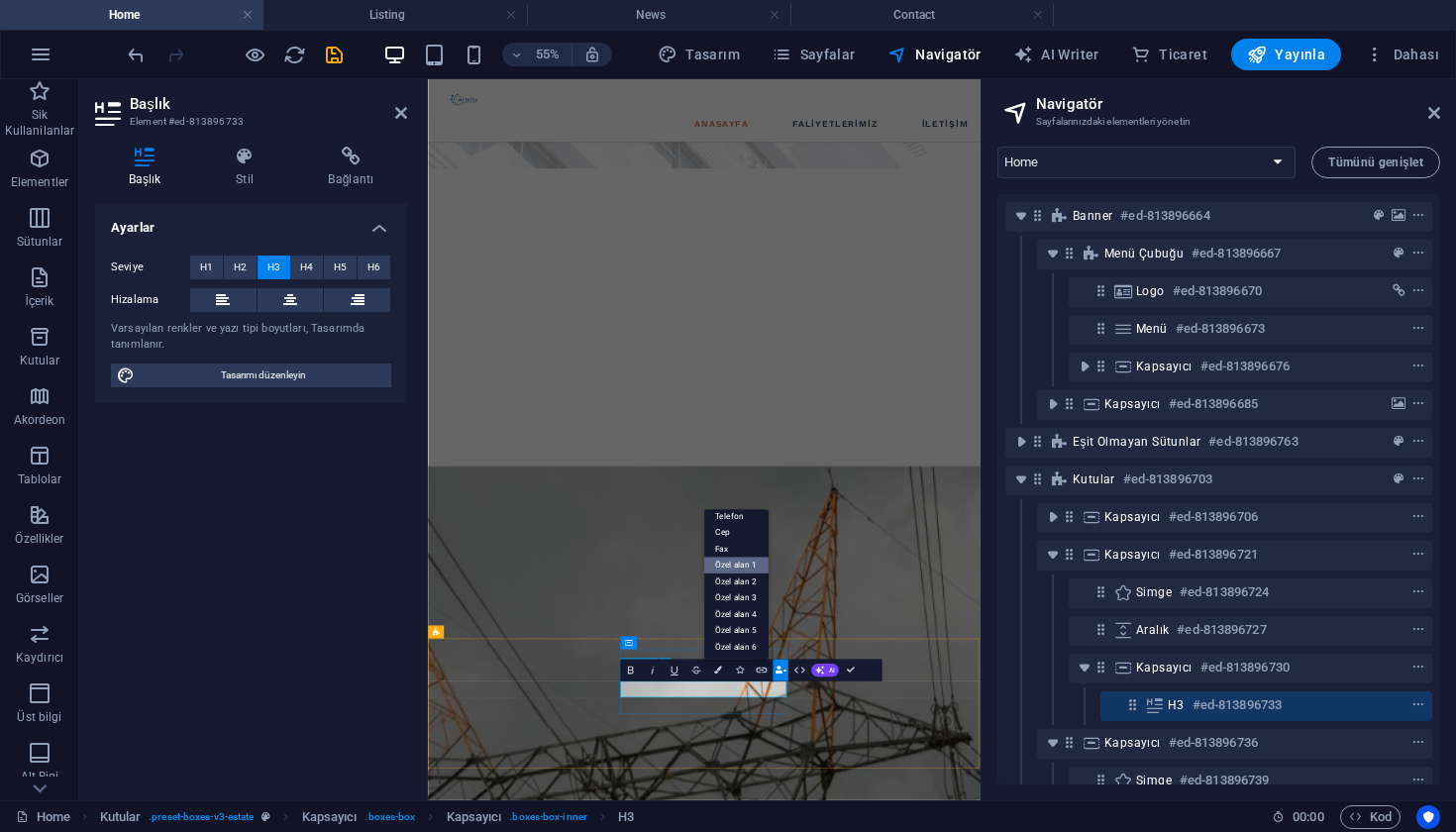 scroll, scrollTop: 219, scrollLeft: 0, axis: vertical 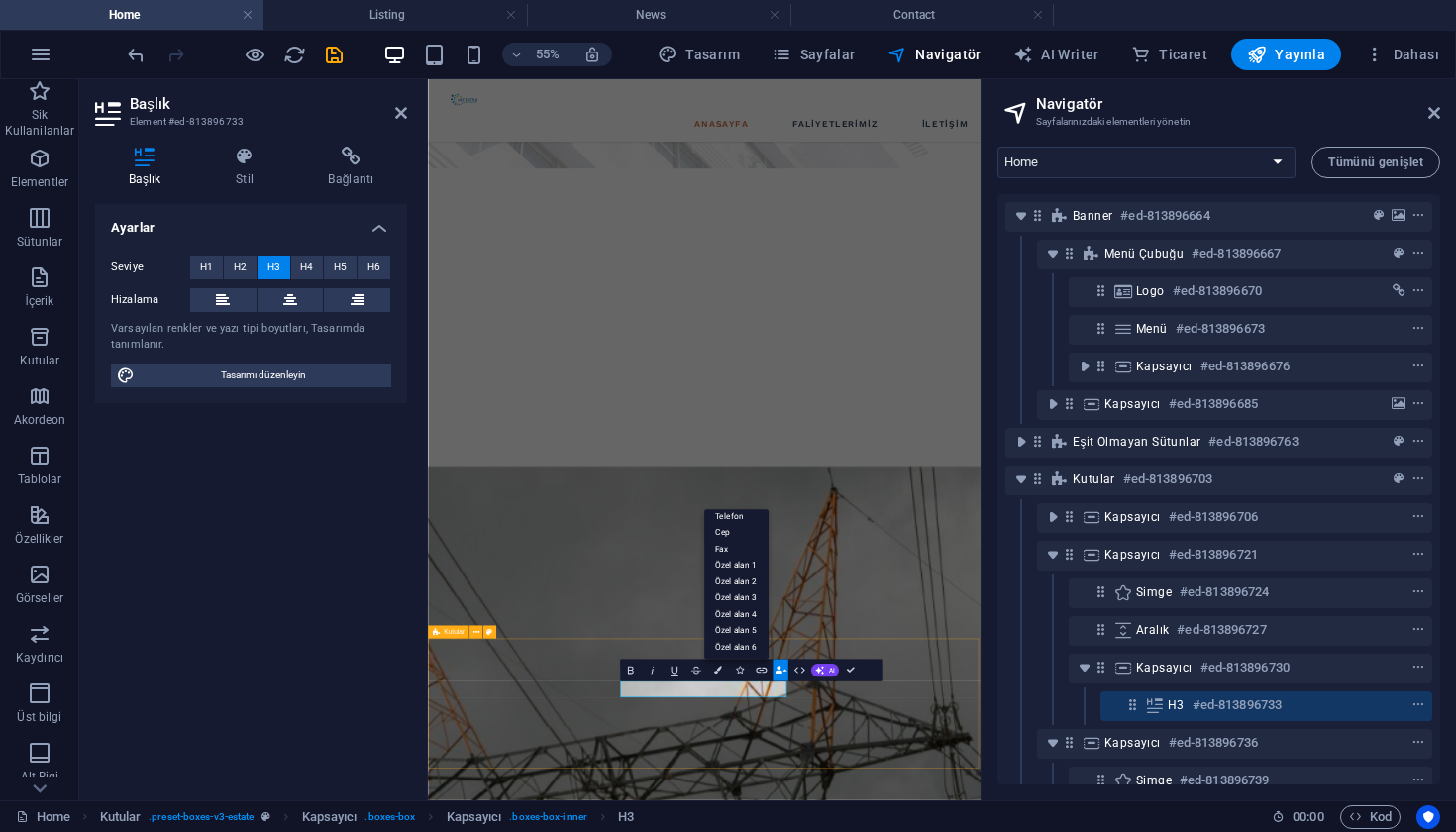 click on "[STREET] [STREET] [STREET] [STREET]/[CITY] [EMAIL]" at bounding box center (930, 4223) 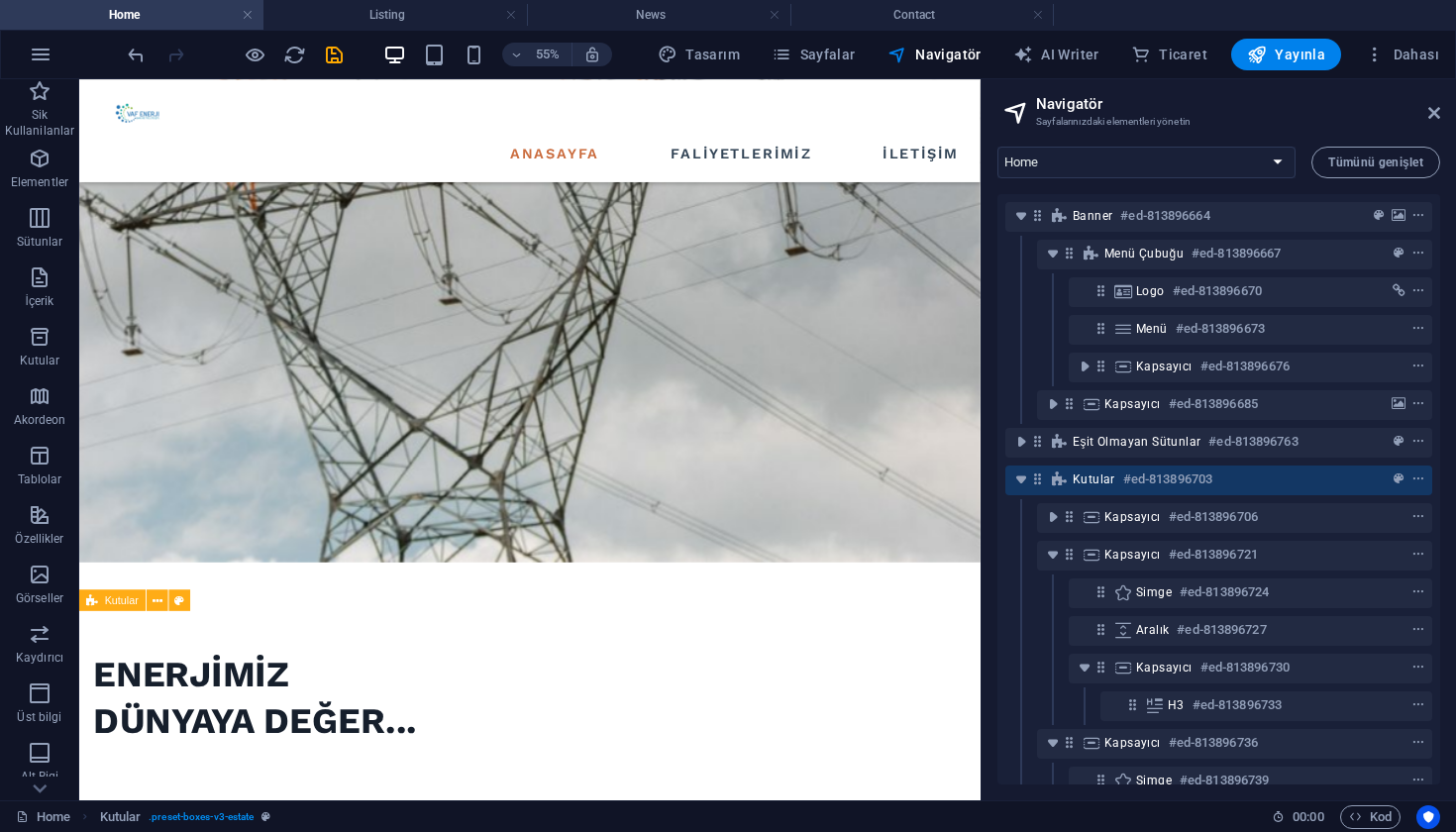scroll, scrollTop: 1065, scrollLeft: 0, axis: vertical 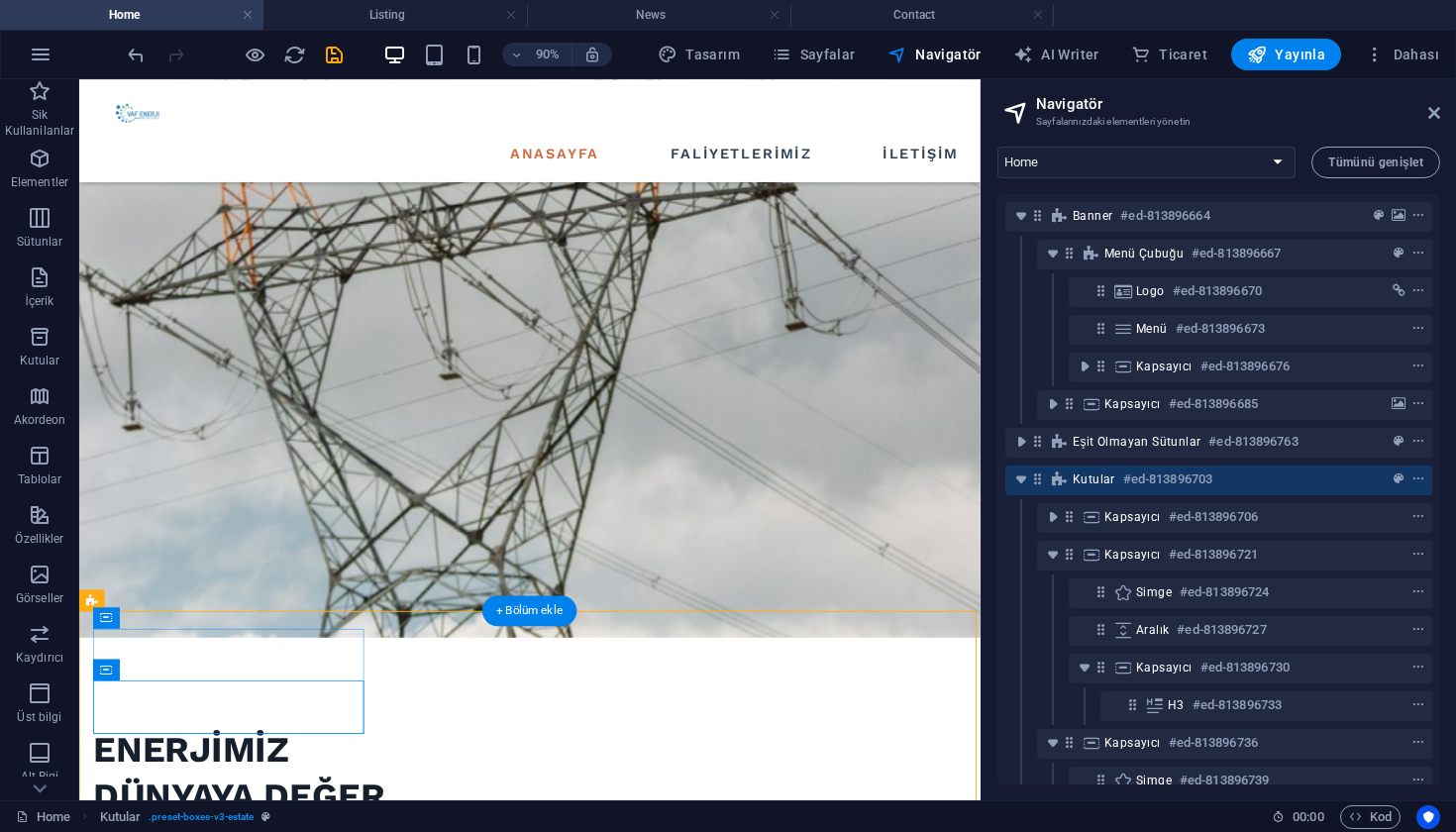 click on "[STREET] [STREET] [STREET] [STREET]/[CITY]" at bounding box center [246, 3171] 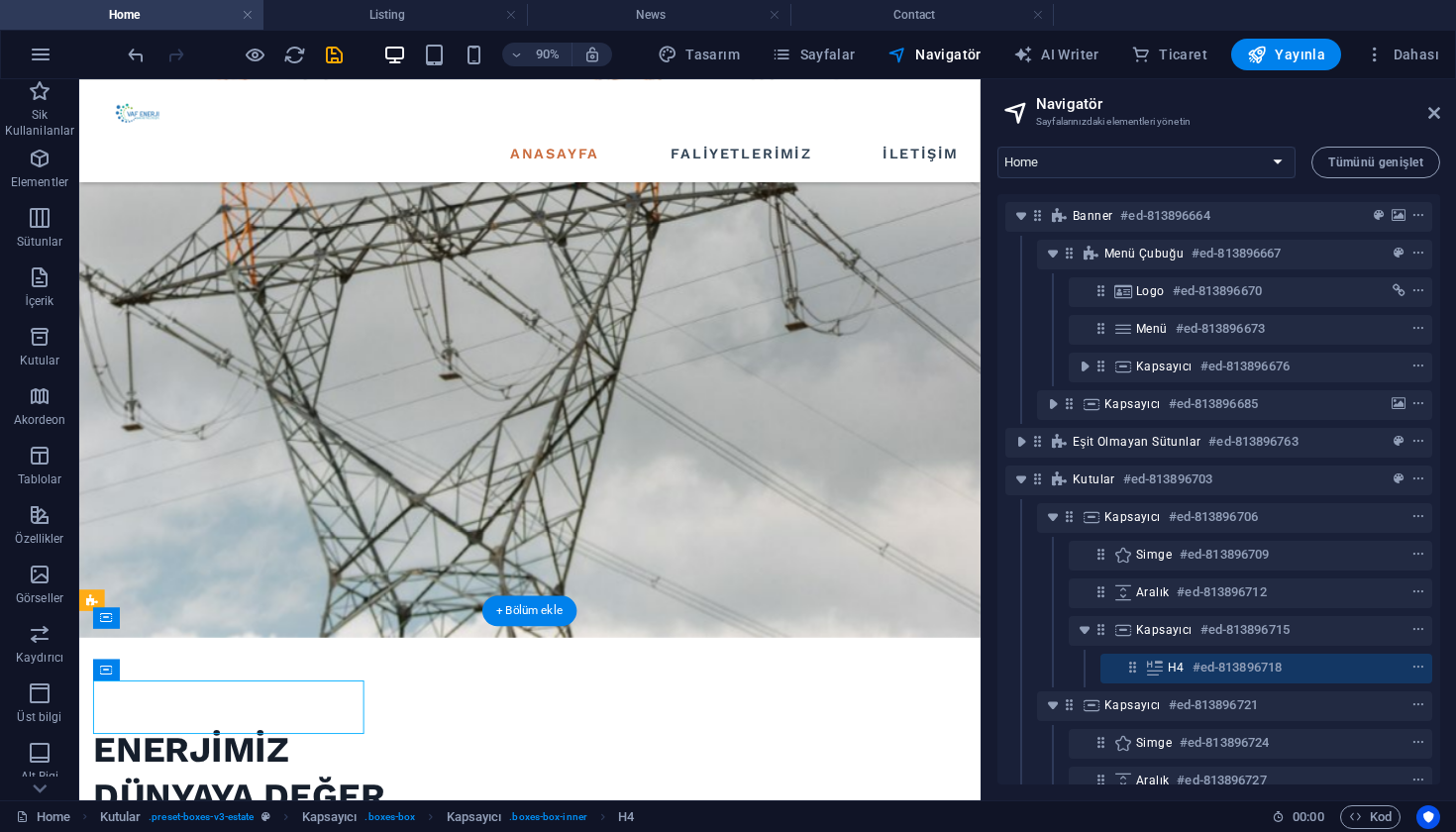 click on "[STREET] [STREET] [STREET] [STREET]/[CITY]" at bounding box center (246, 3171) 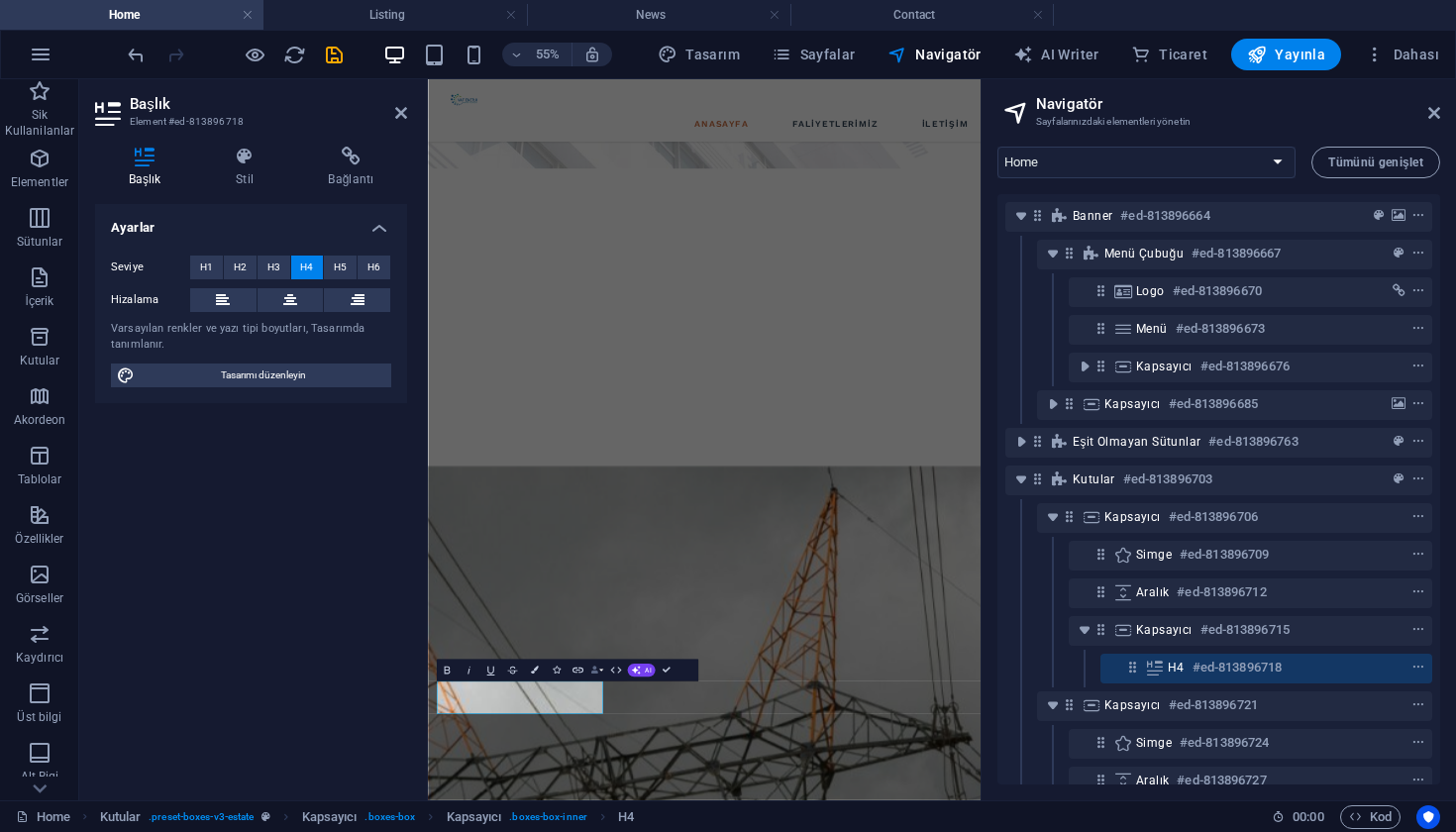click on "Data Bindings" at bounding box center [596, 671] 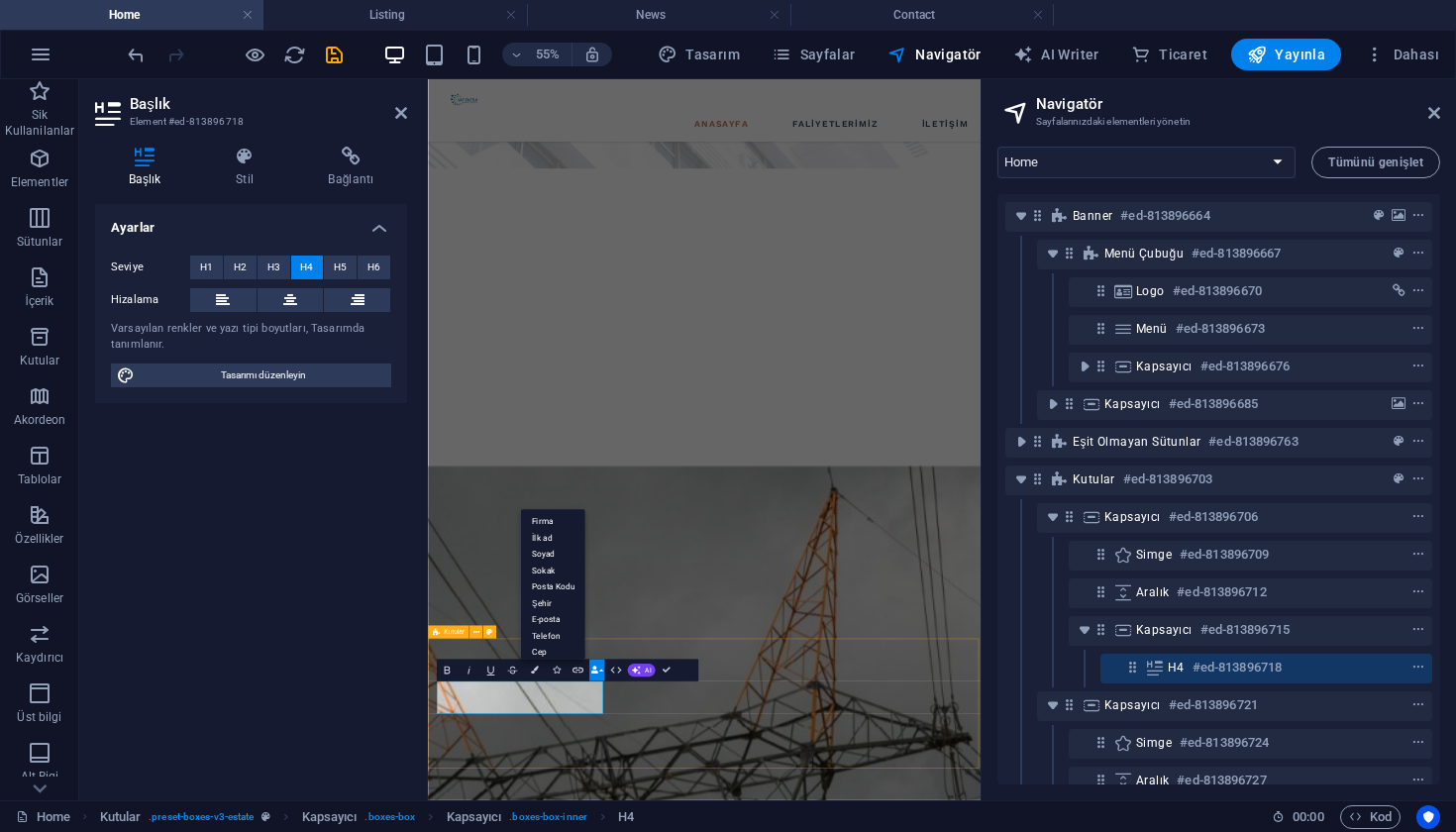 scroll, scrollTop: 0, scrollLeft: 0, axis: both 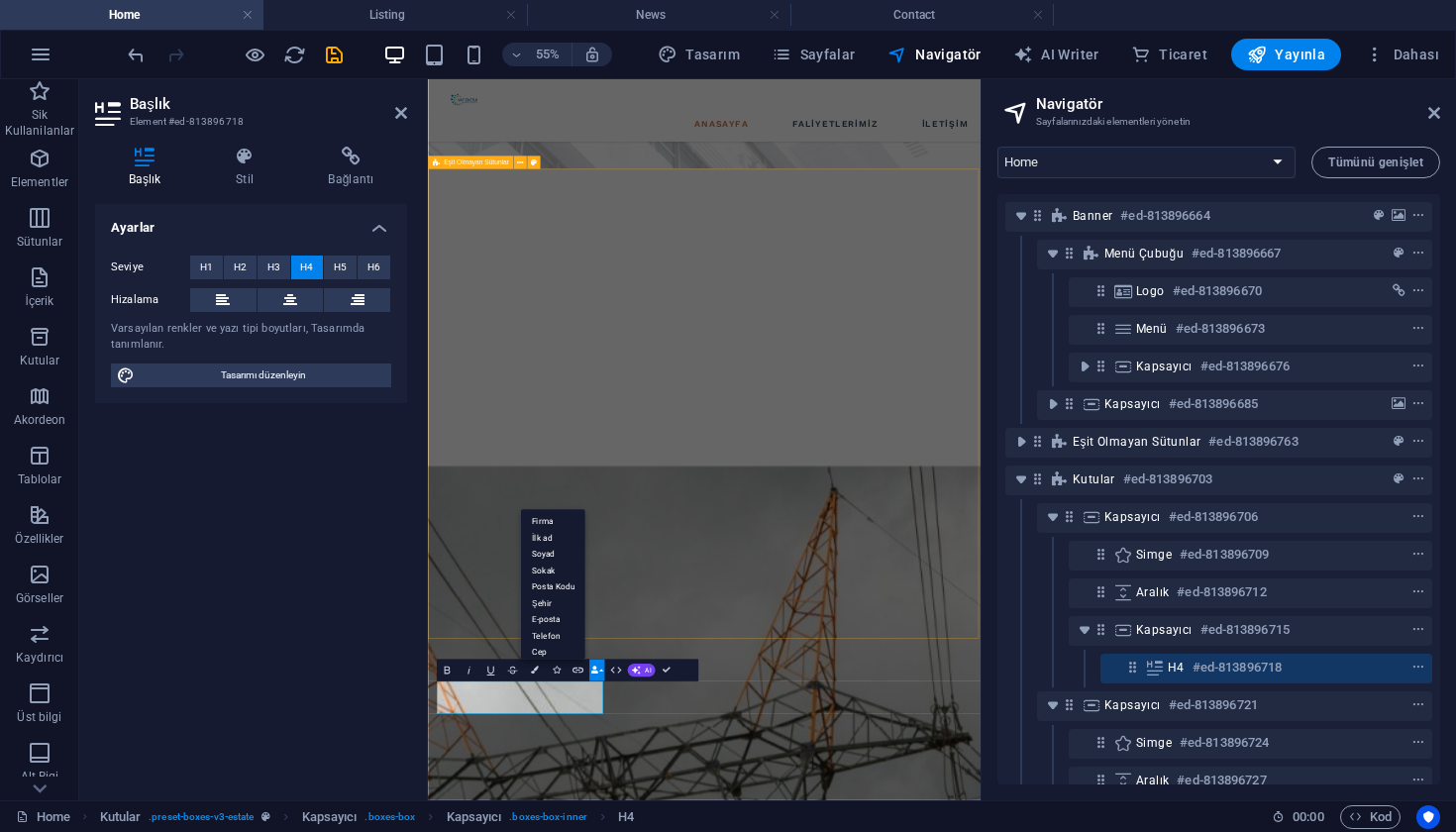 click on "VAF ENERJİ SAN VE TİC LTD ŞTİ VAF ENERJİ, enerji sektöründe 10 yılı aşkın süredir faaliyet göstermektedir. Yüksek gerilim, alçak gerilim ve orta gerilim enerji nakil işlemleri ile birlikte, enerji altyapı projelerinde önemli bir uzmanlık kazandık. Ayrıca, enerji tesislerinin kurulum ve bakım hizmetlerini de sunuyoruz. Çeşitli sektörlere yönelik projeler gerçekleştiriyor, müşterilerimizin her türlü enerji ihtiyacına çözüm sunuyoruz. Sadece enerji ile ilgili altyapı hizmetleri değil, aynı zamanda enerji verimliliği ve tasarrufu sağlayan projelerle de sektördeki liderliğimizi pekiştiriyoruz. VAF ENERJİ, güvenliği, kaliteyi ve sürdürülebilirliği her zaman ön planda tutarak, yenilikçi ve çevre dostu çözümler geliştirmektedir." at bounding box center (930, 3006) 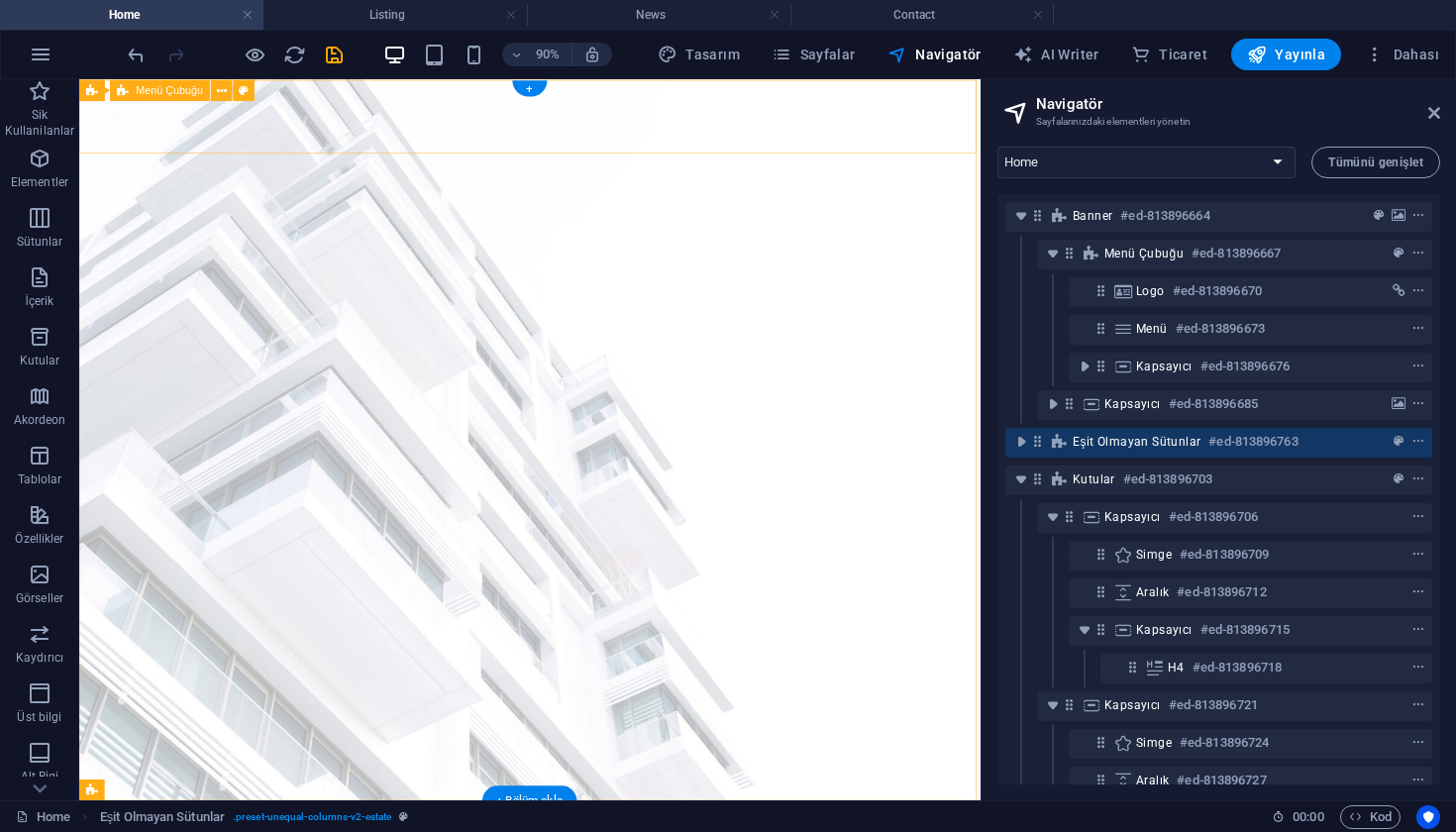 scroll, scrollTop: 0, scrollLeft: 0, axis: both 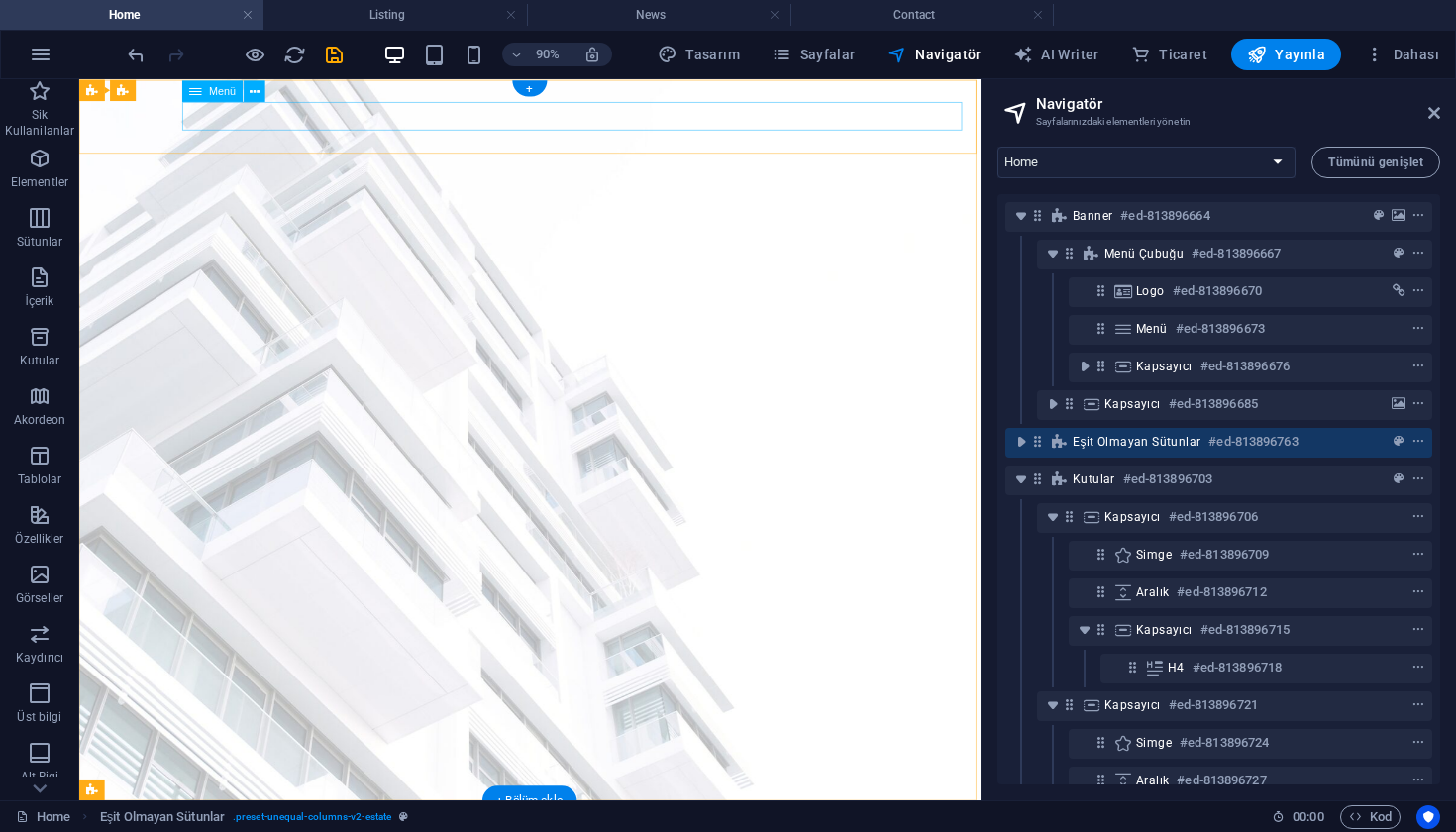 click on "ANASAYFA FALİYETLERİMİZ İLETİŞİM" at bounding box center (579, 963) 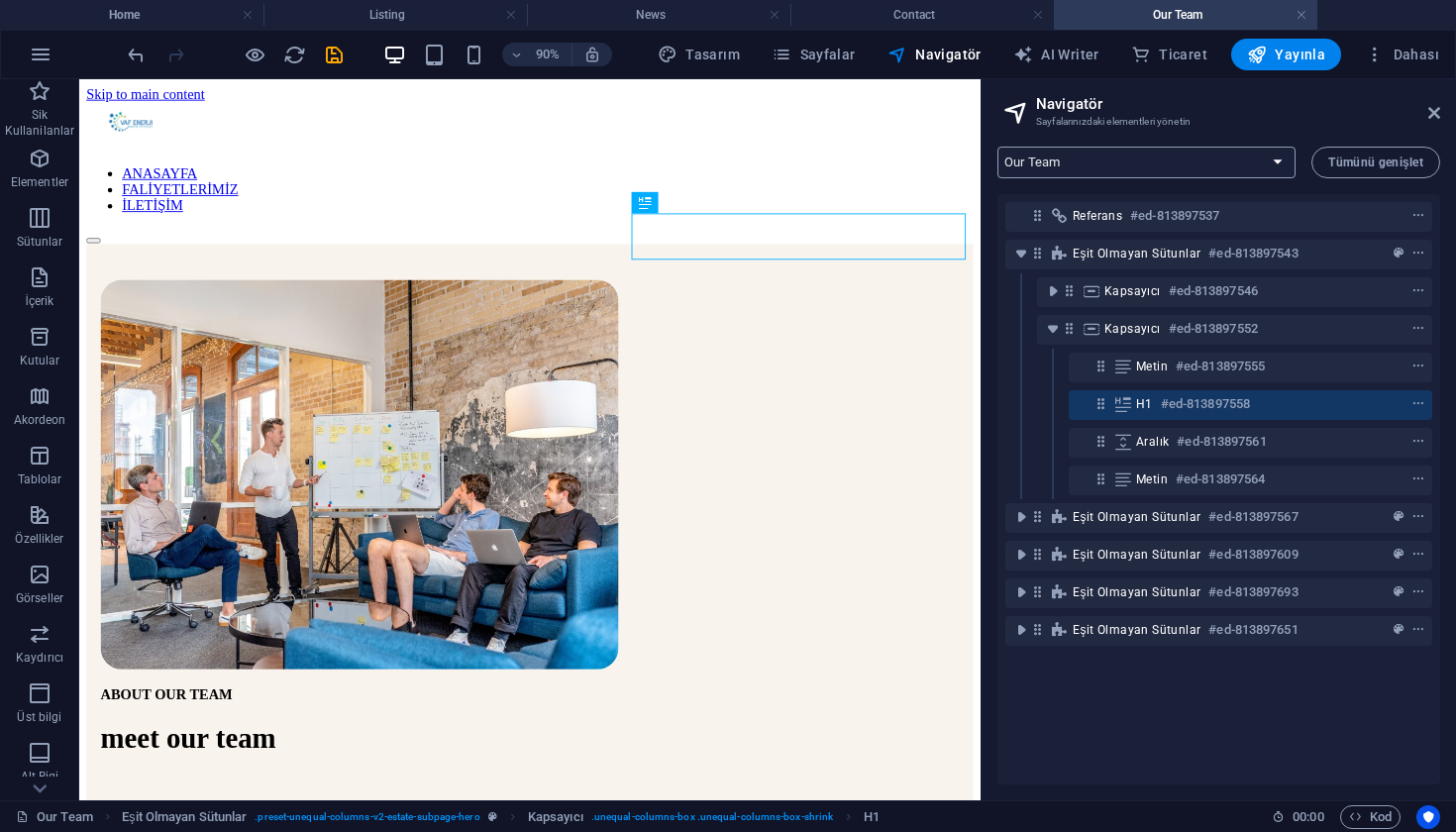 scroll, scrollTop: 0, scrollLeft: 0, axis: both 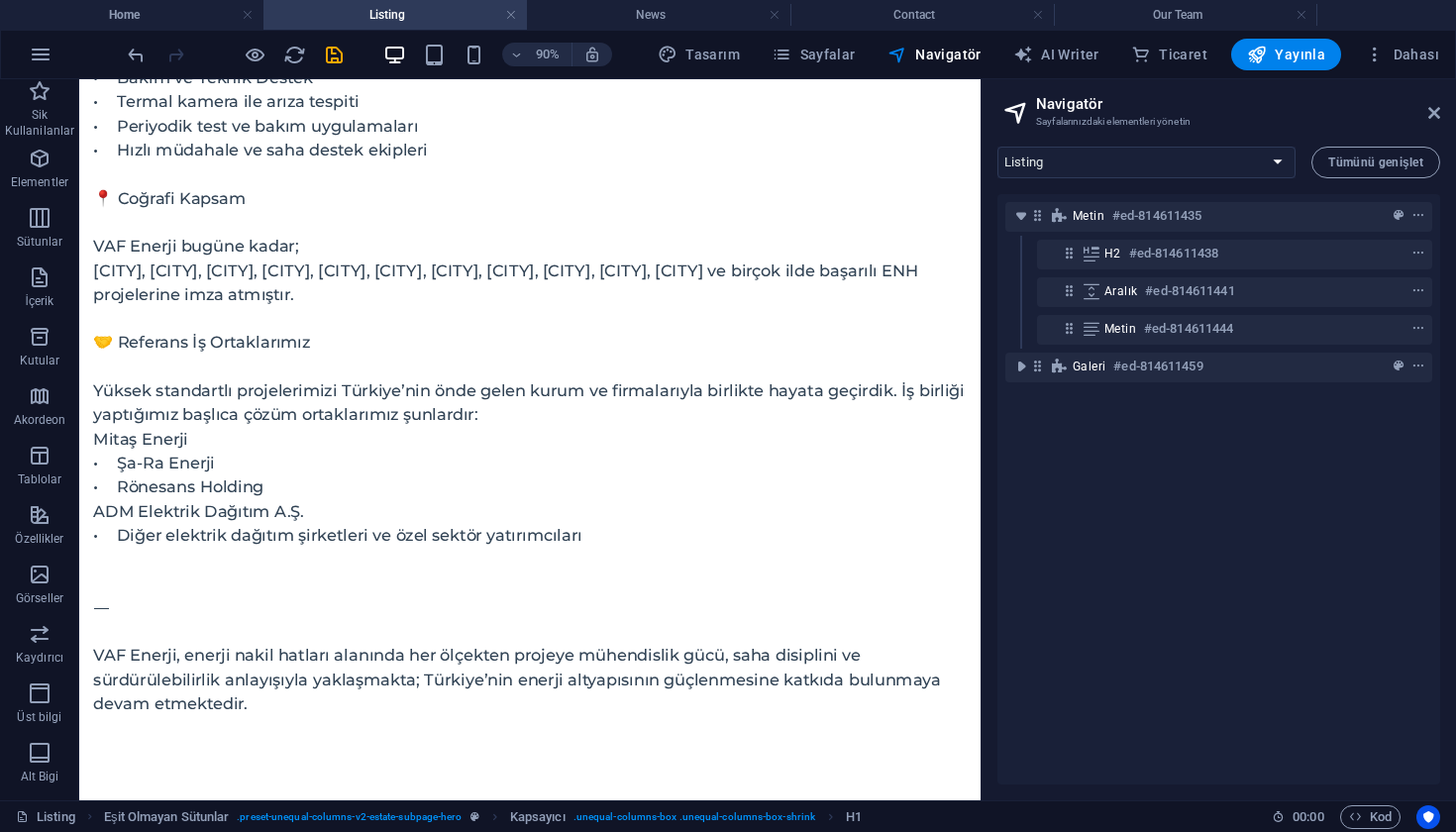 click on "Listing" at bounding box center (395, 15) 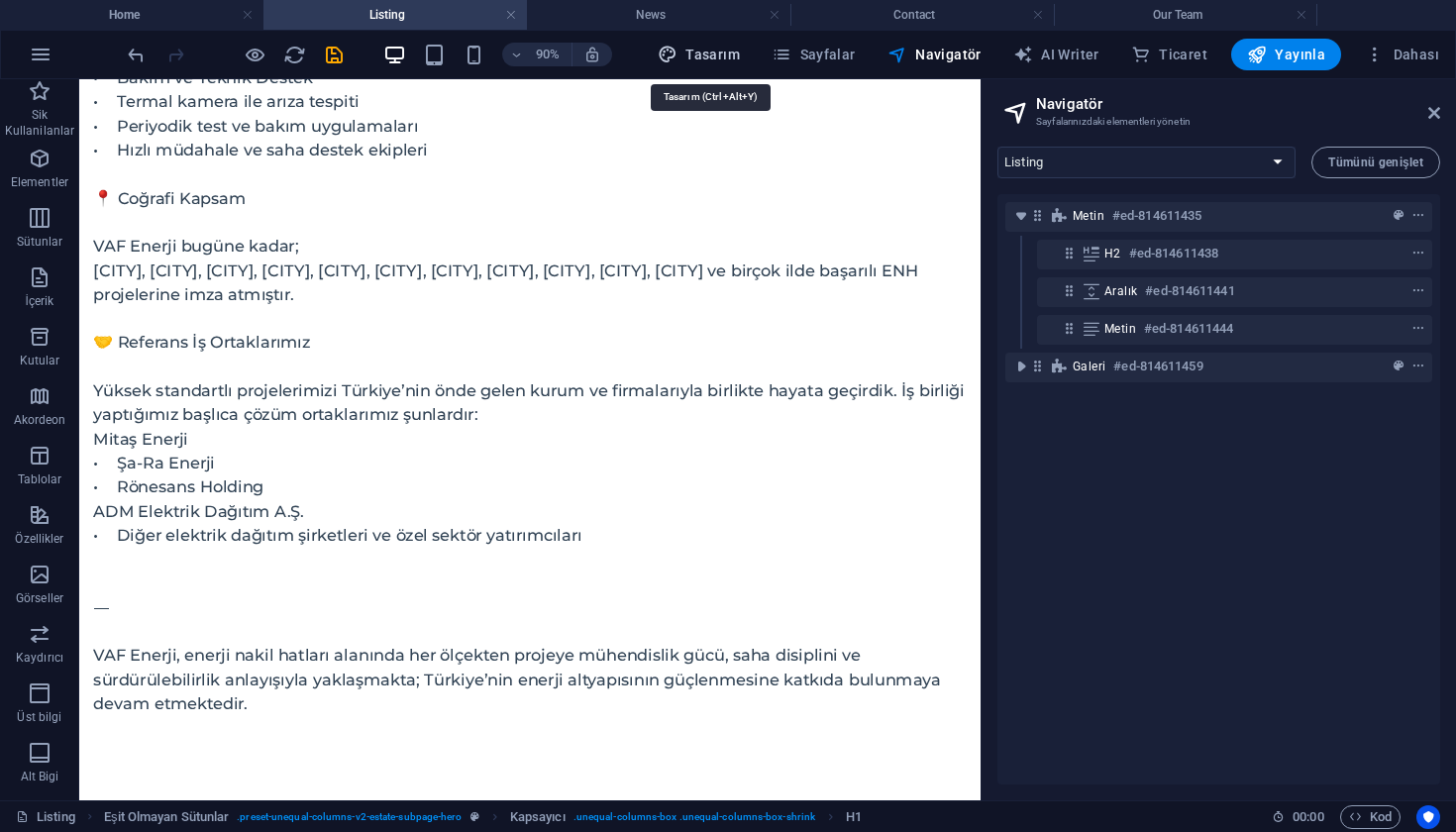 click on "Tasarım" at bounding box center [698, 54] 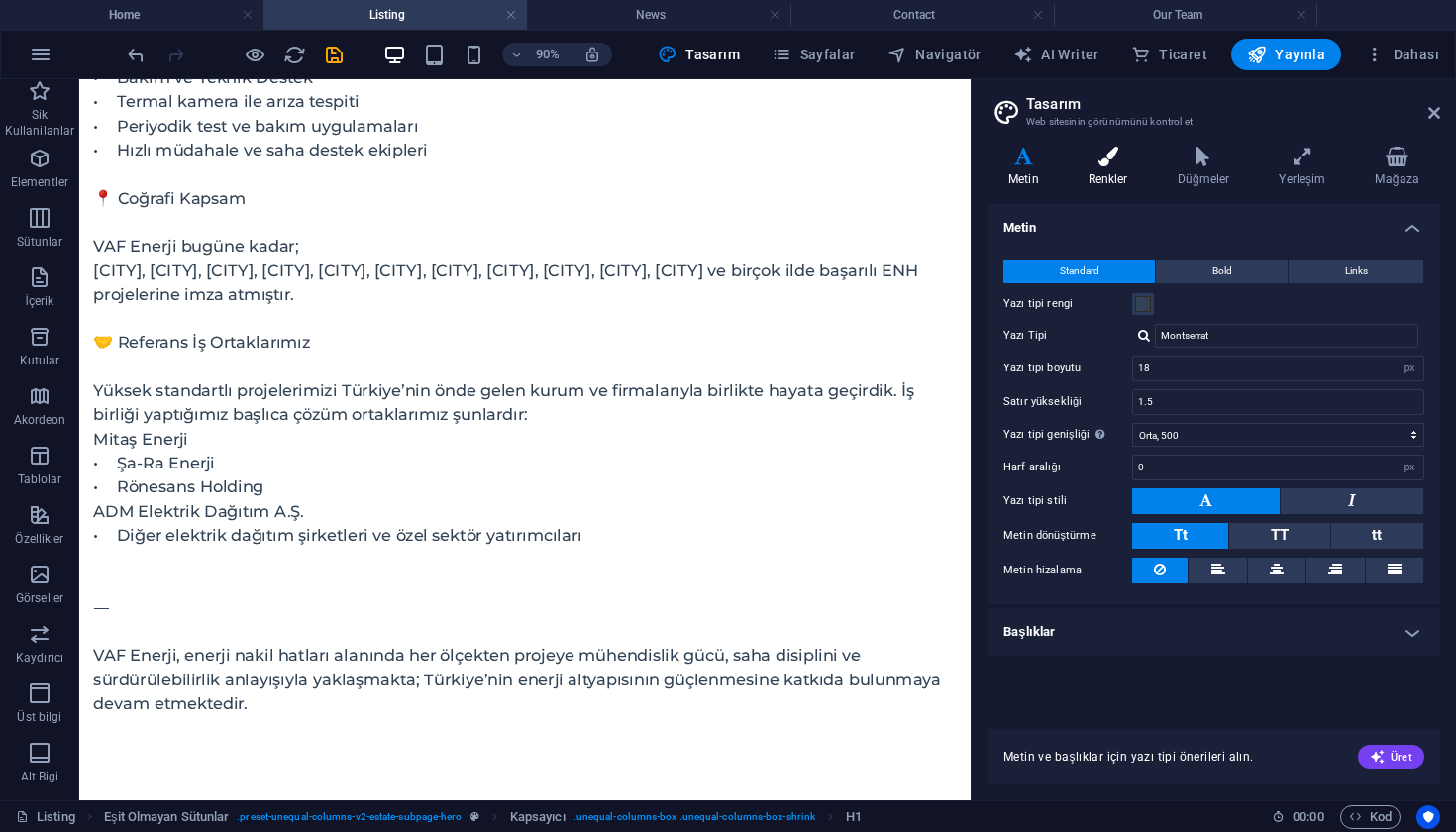 click on "Renkler" at bounding box center [1112, 167] 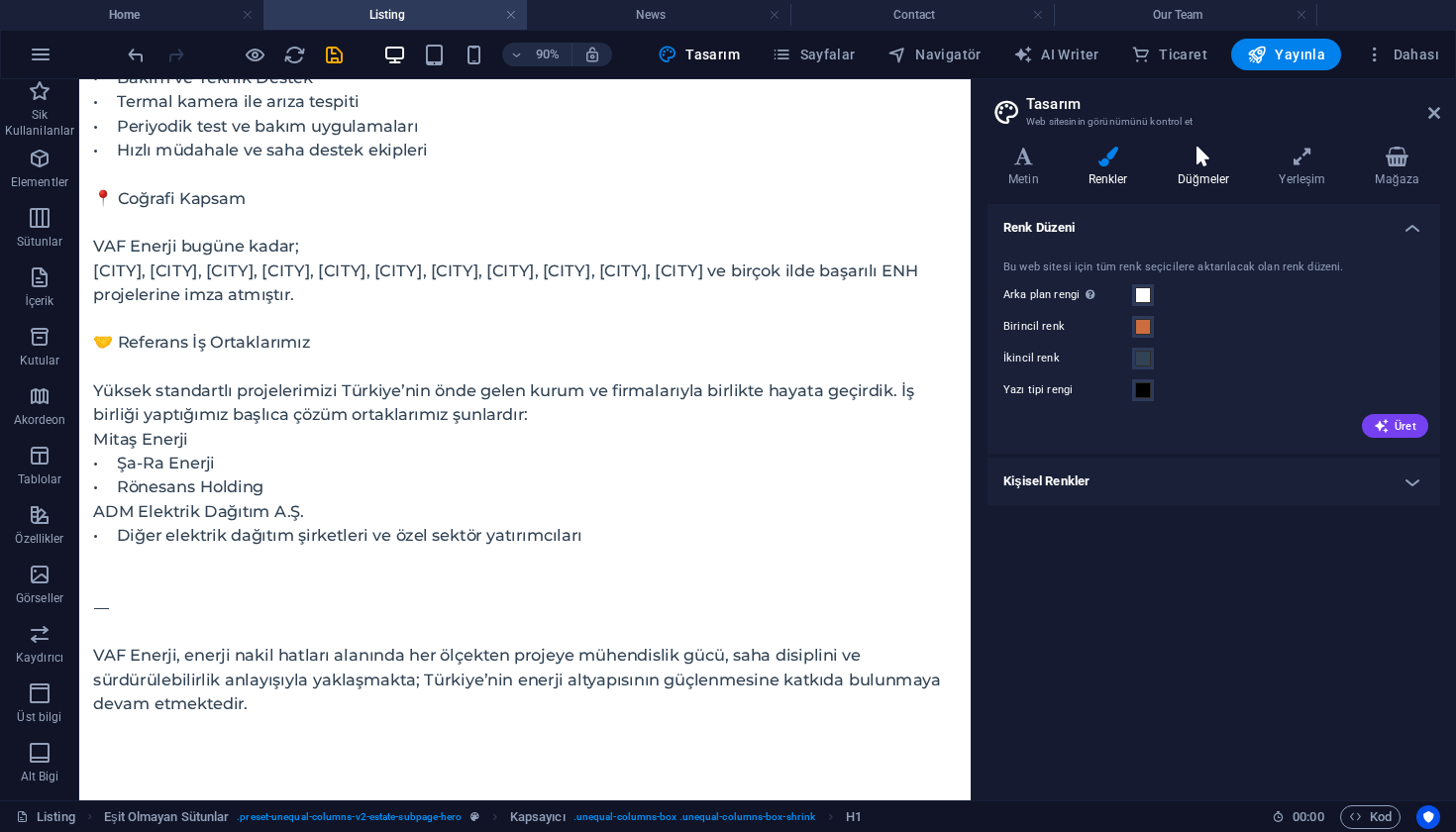 click on "Düğmeler" at bounding box center (1207, 167) 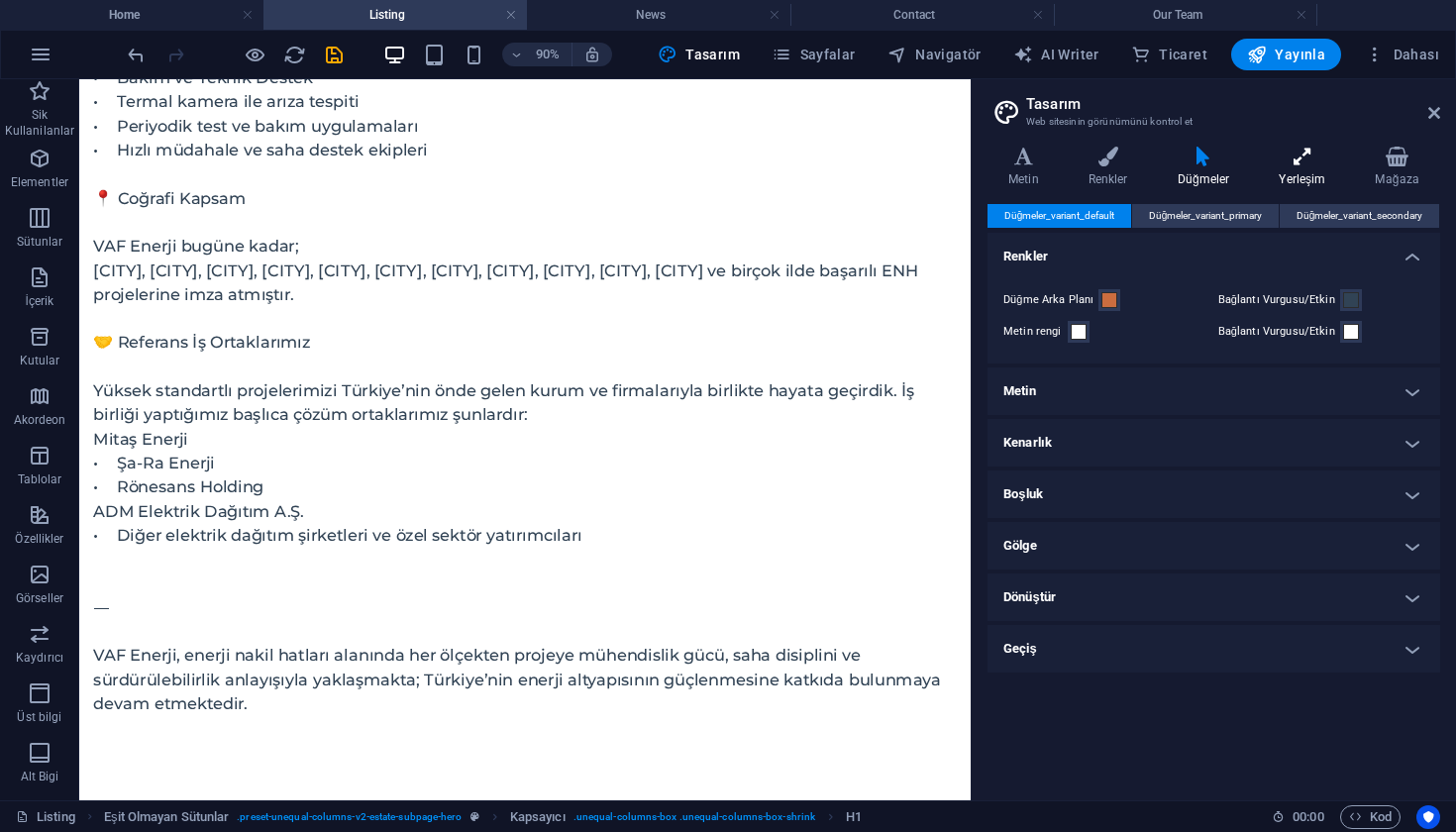 click at bounding box center (1301, 156) 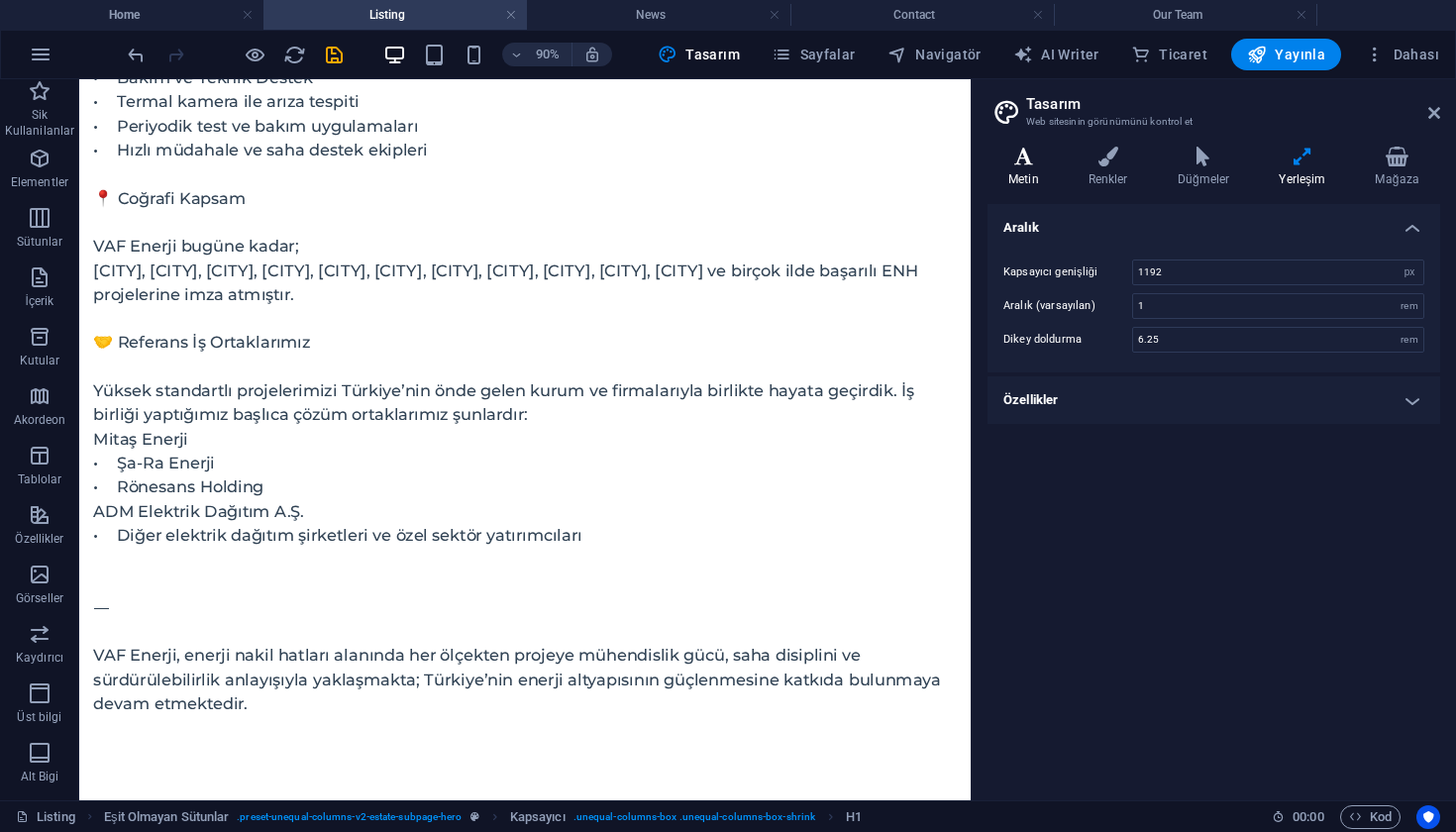 click on "Metin" at bounding box center (1027, 167) 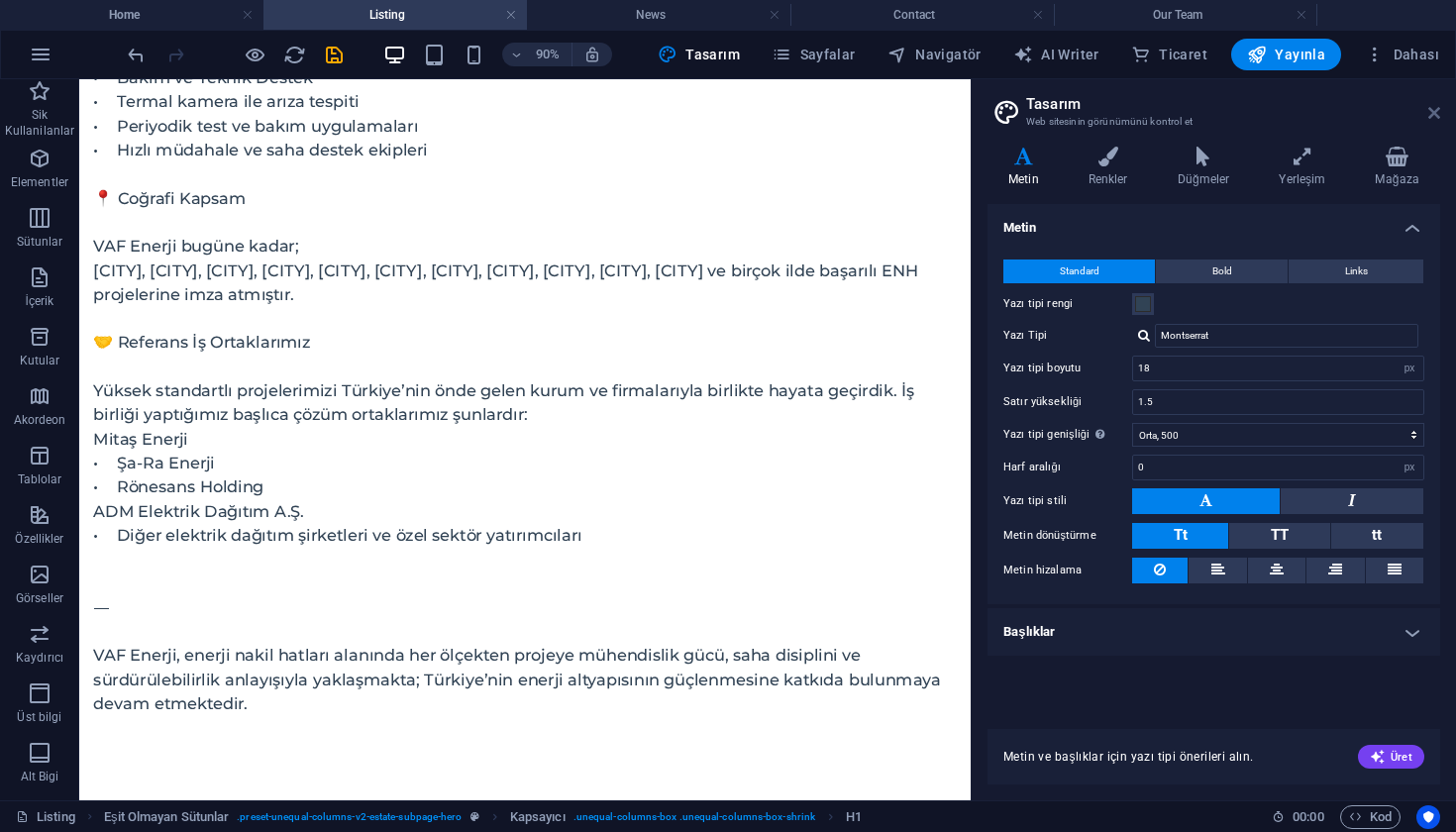 click at bounding box center [1434, 113] 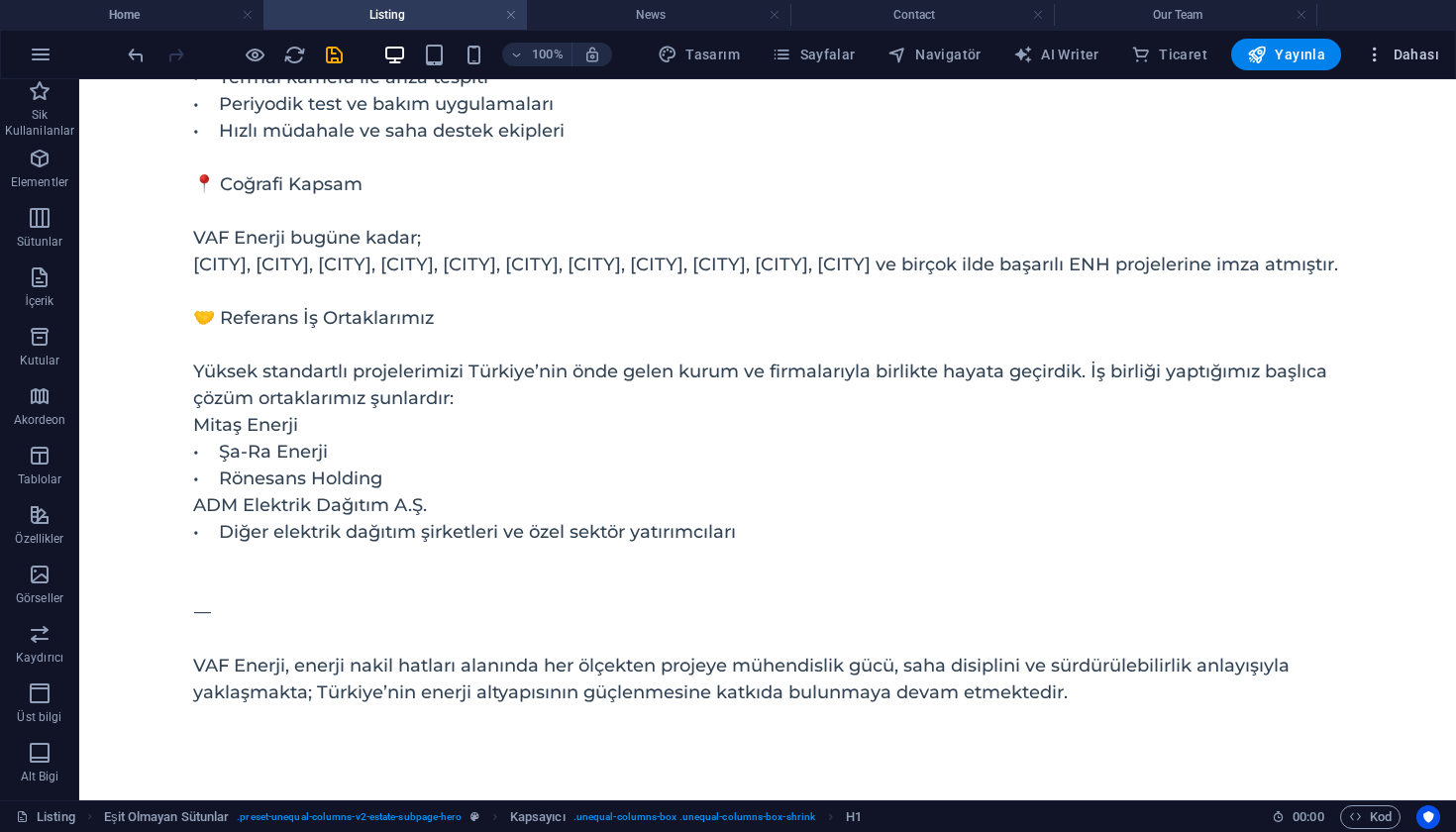 click on "Dahası" at bounding box center [1402, 54] 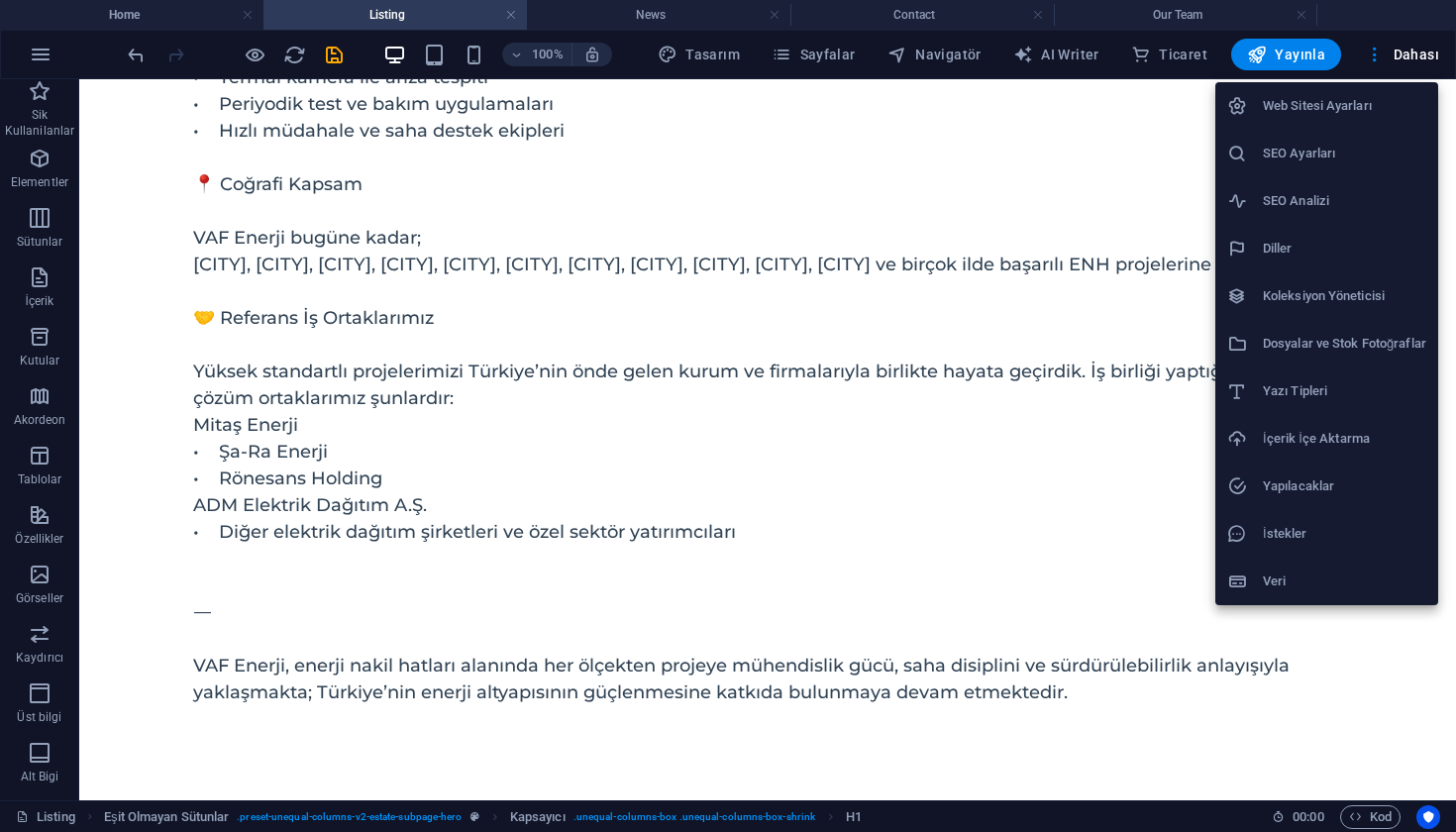 click at bounding box center [728, 416] 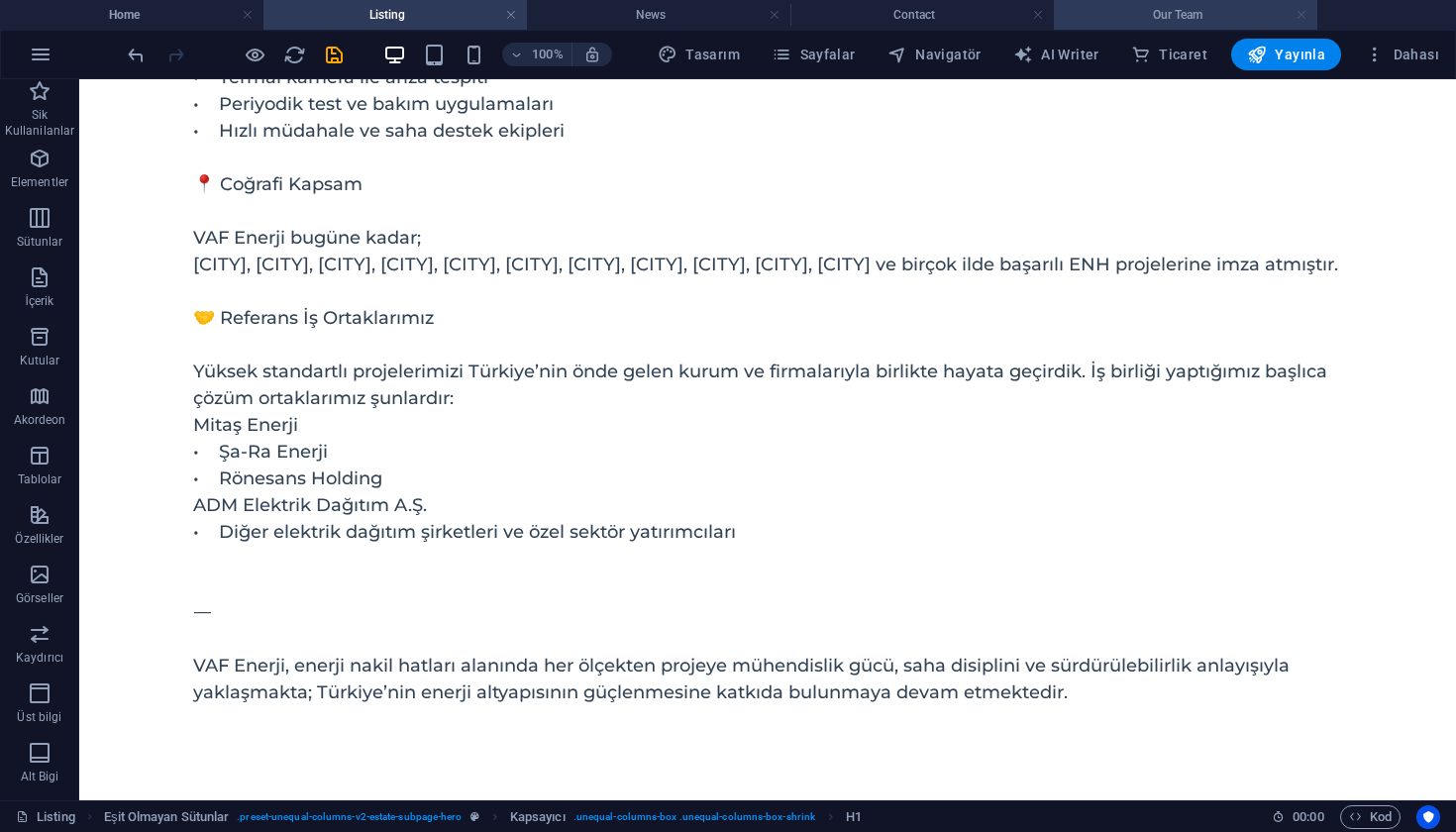 click at bounding box center [1301, 15] 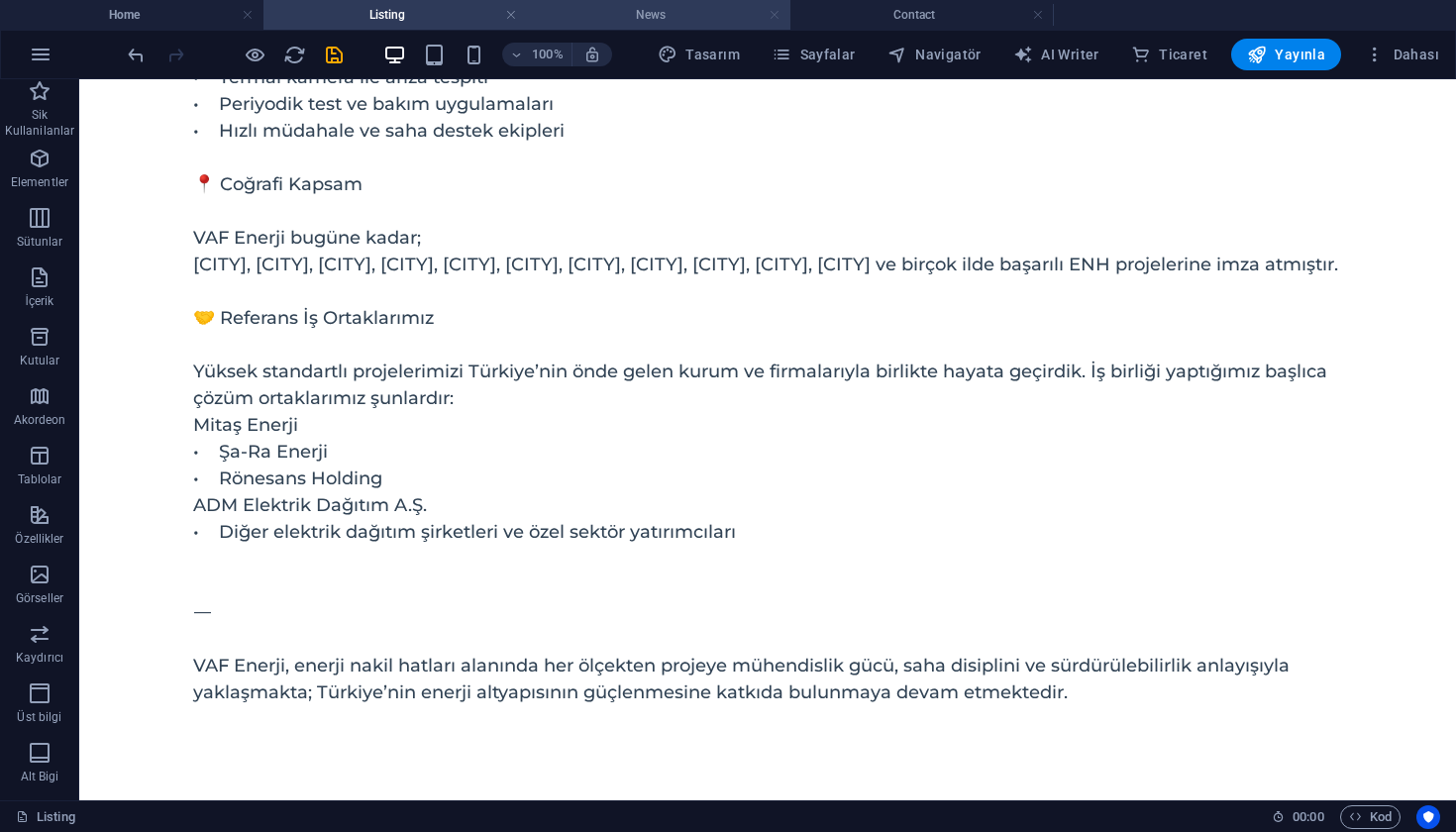 click at bounding box center [775, 15] 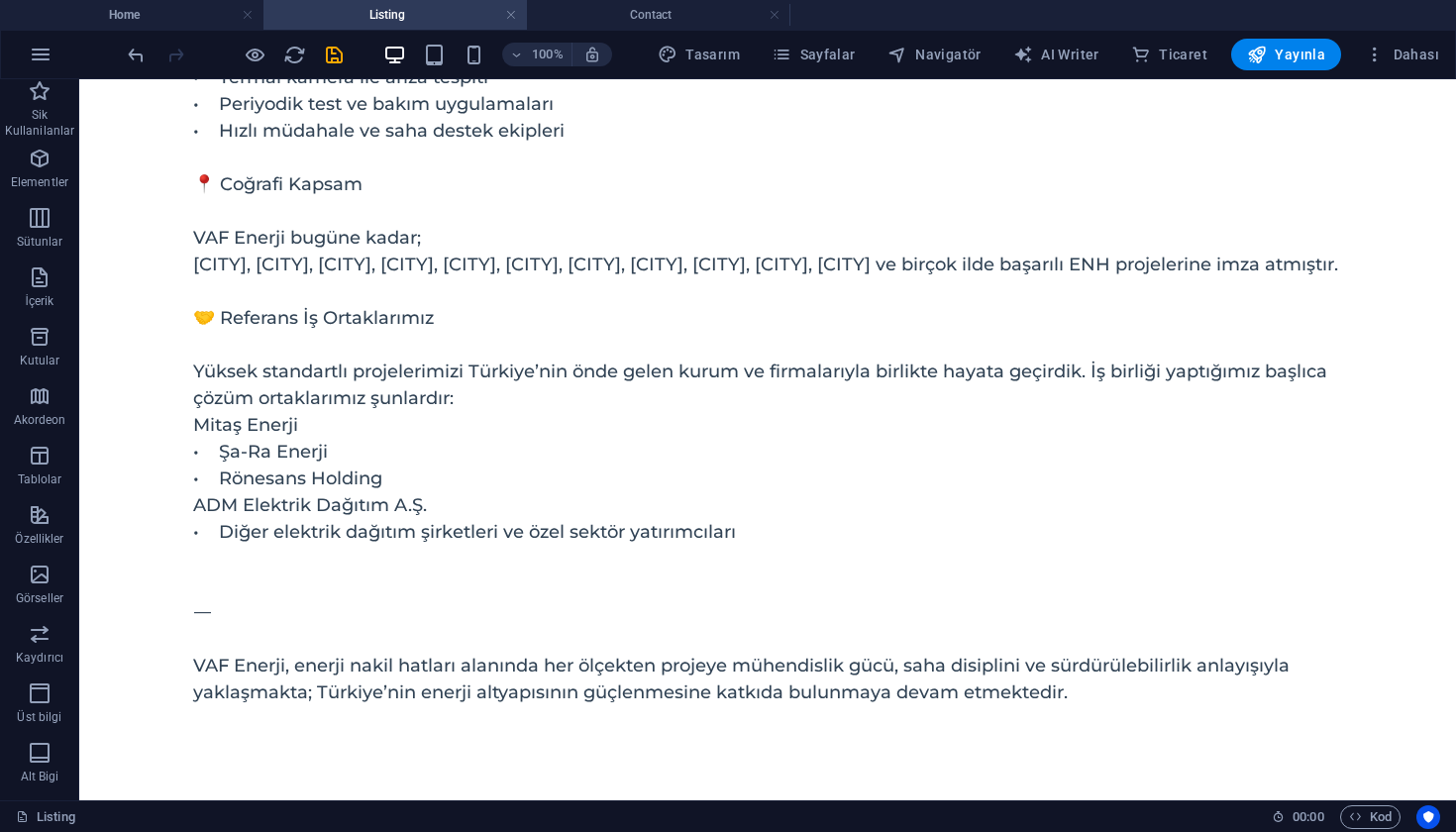 click on "Listing" at bounding box center (395, 15) 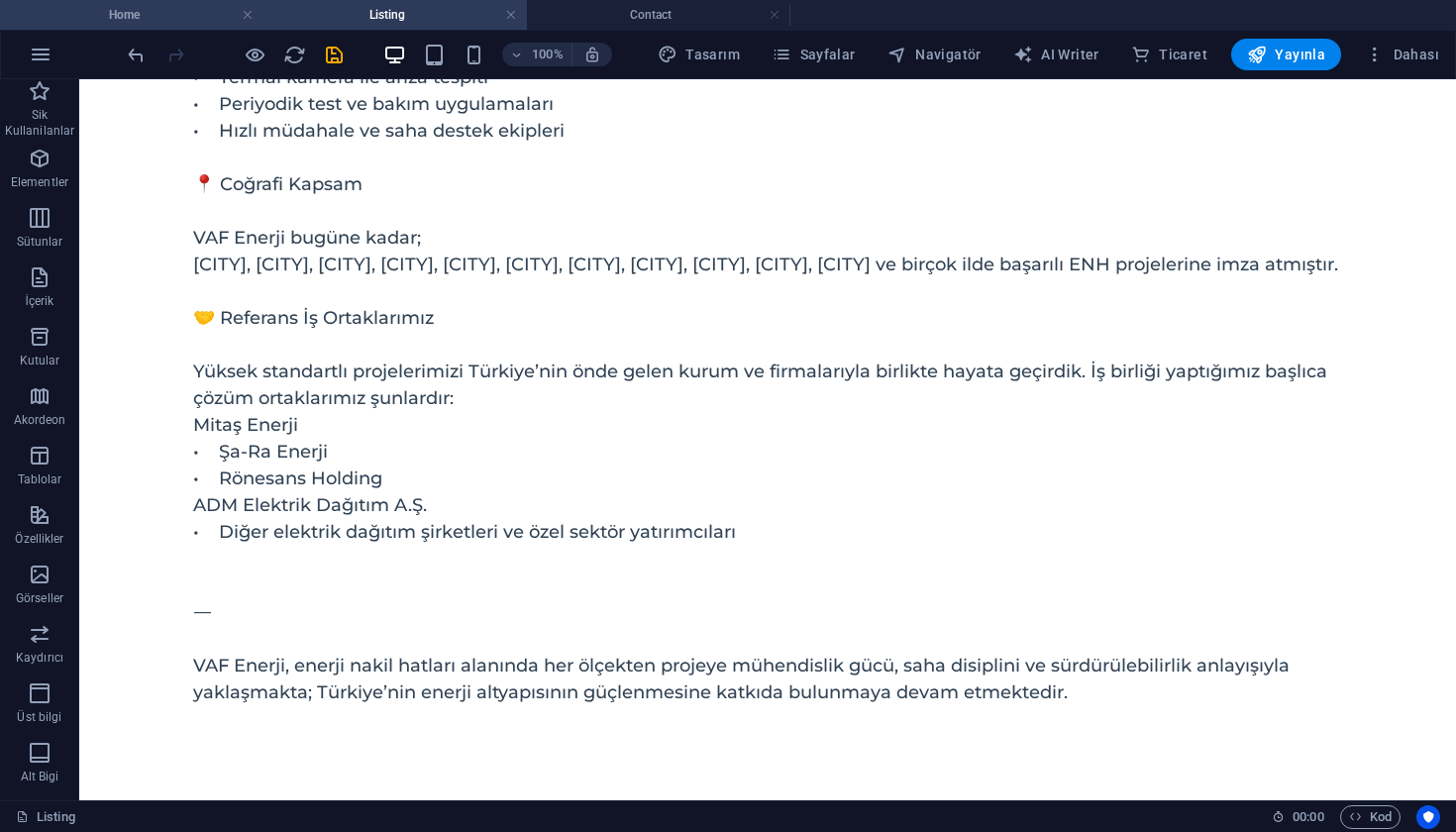 click on "Home" at bounding box center [132, 15] 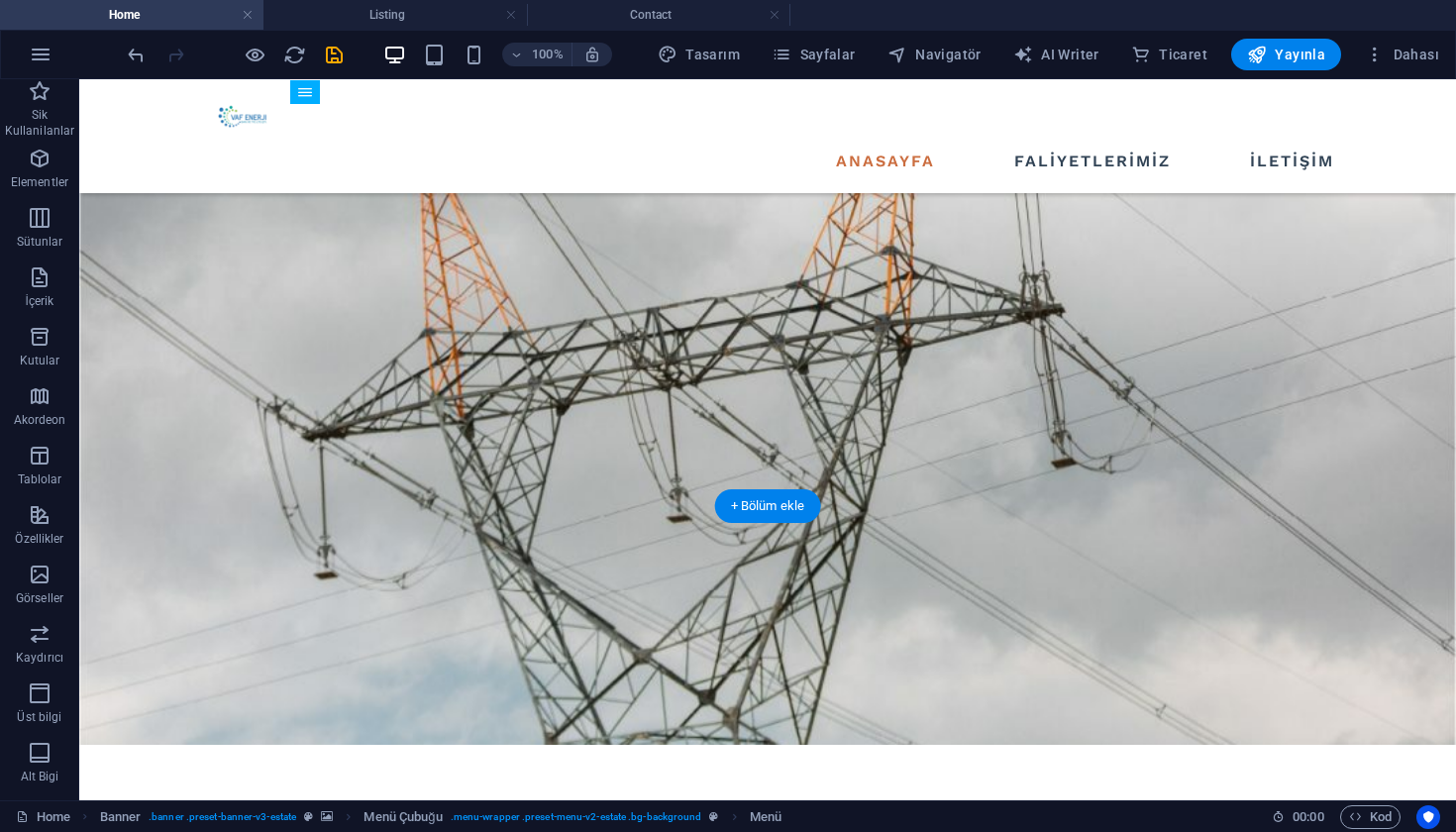 scroll, scrollTop: 1016, scrollLeft: 0, axis: vertical 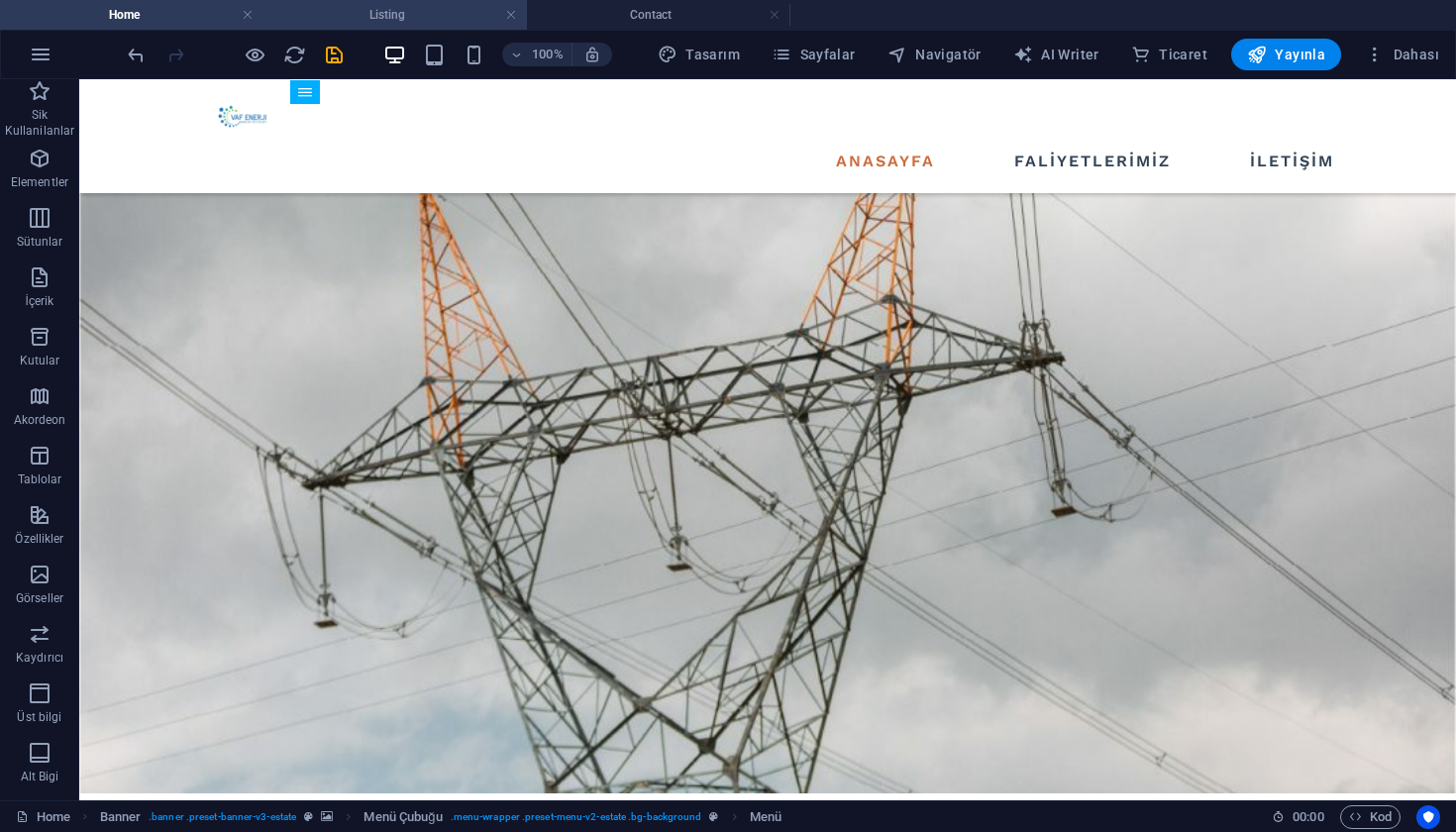 click on "Listing" at bounding box center (395, 15) 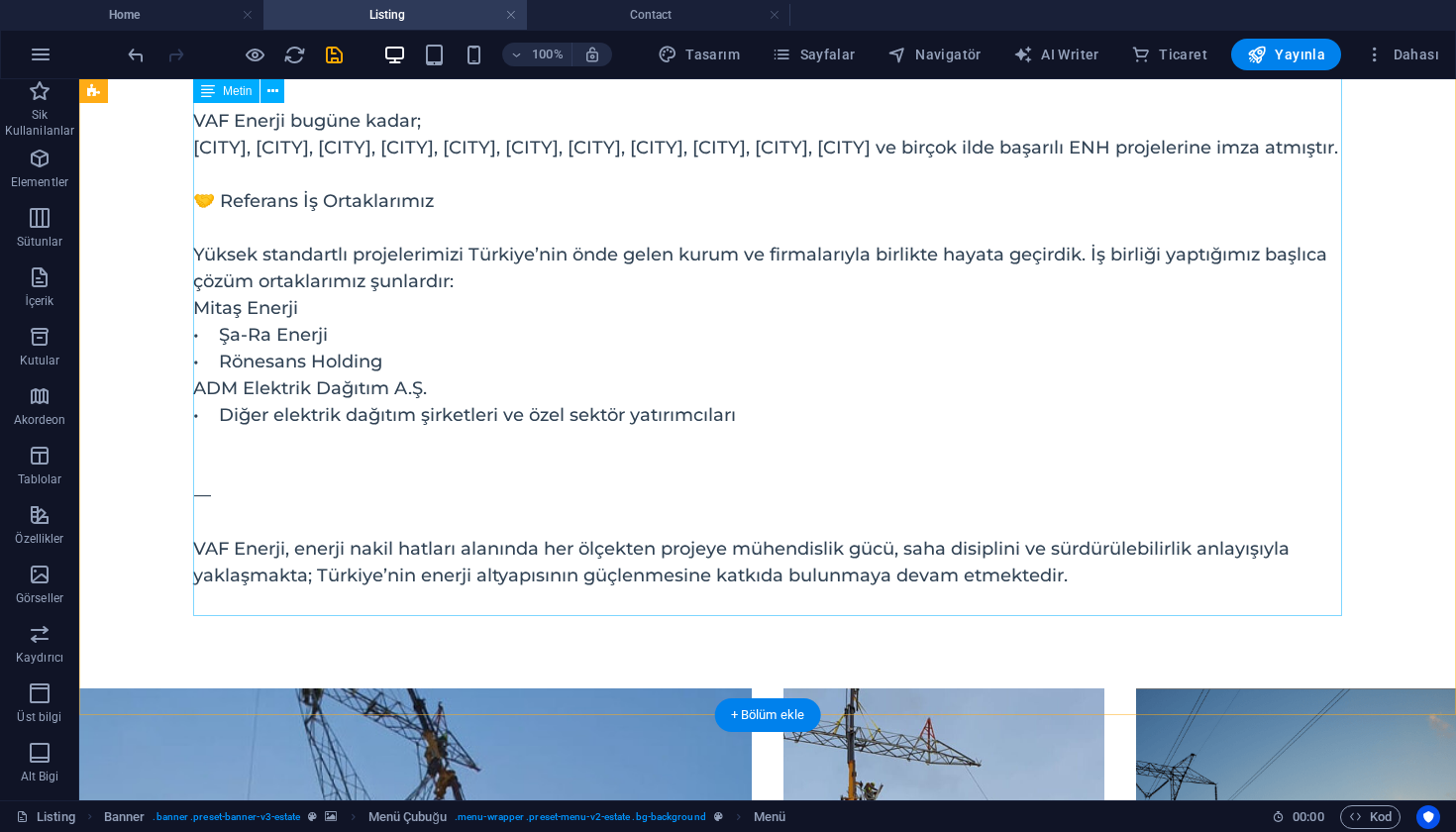scroll, scrollTop: 715, scrollLeft: 0, axis: vertical 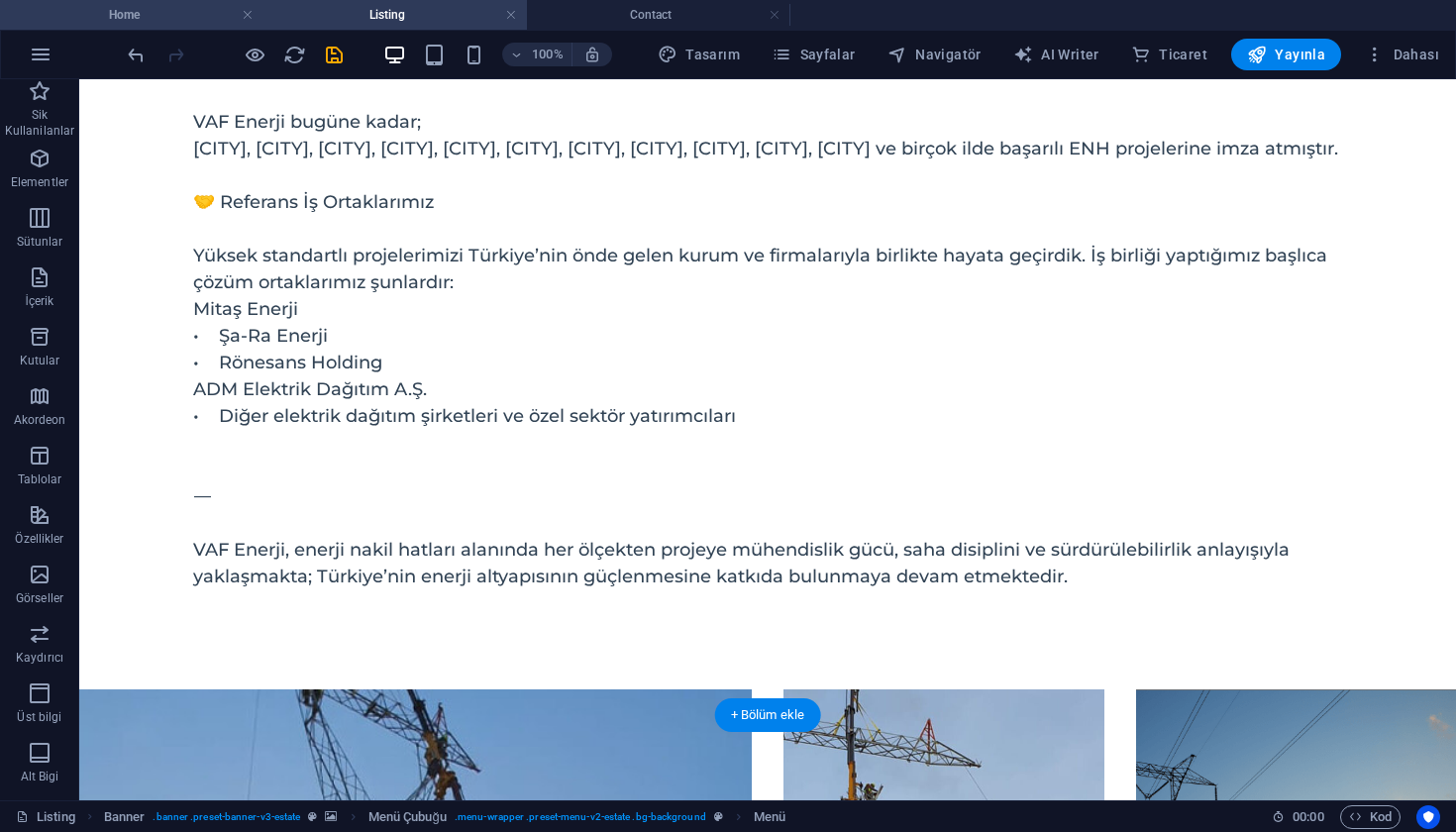 click on "Home" at bounding box center (132, 15) 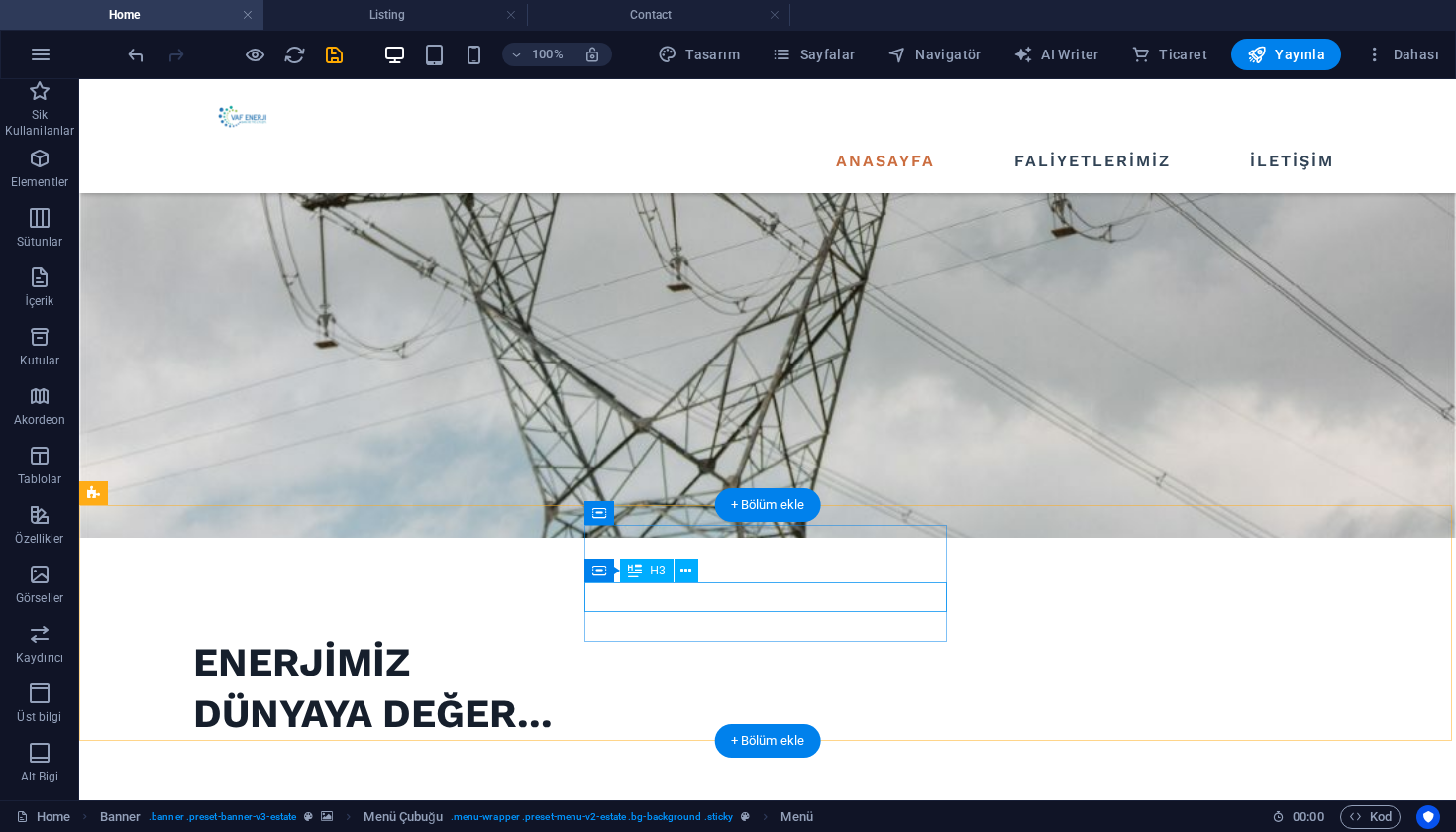 scroll, scrollTop: 1065, scrollLeft: 0, axis: vertical 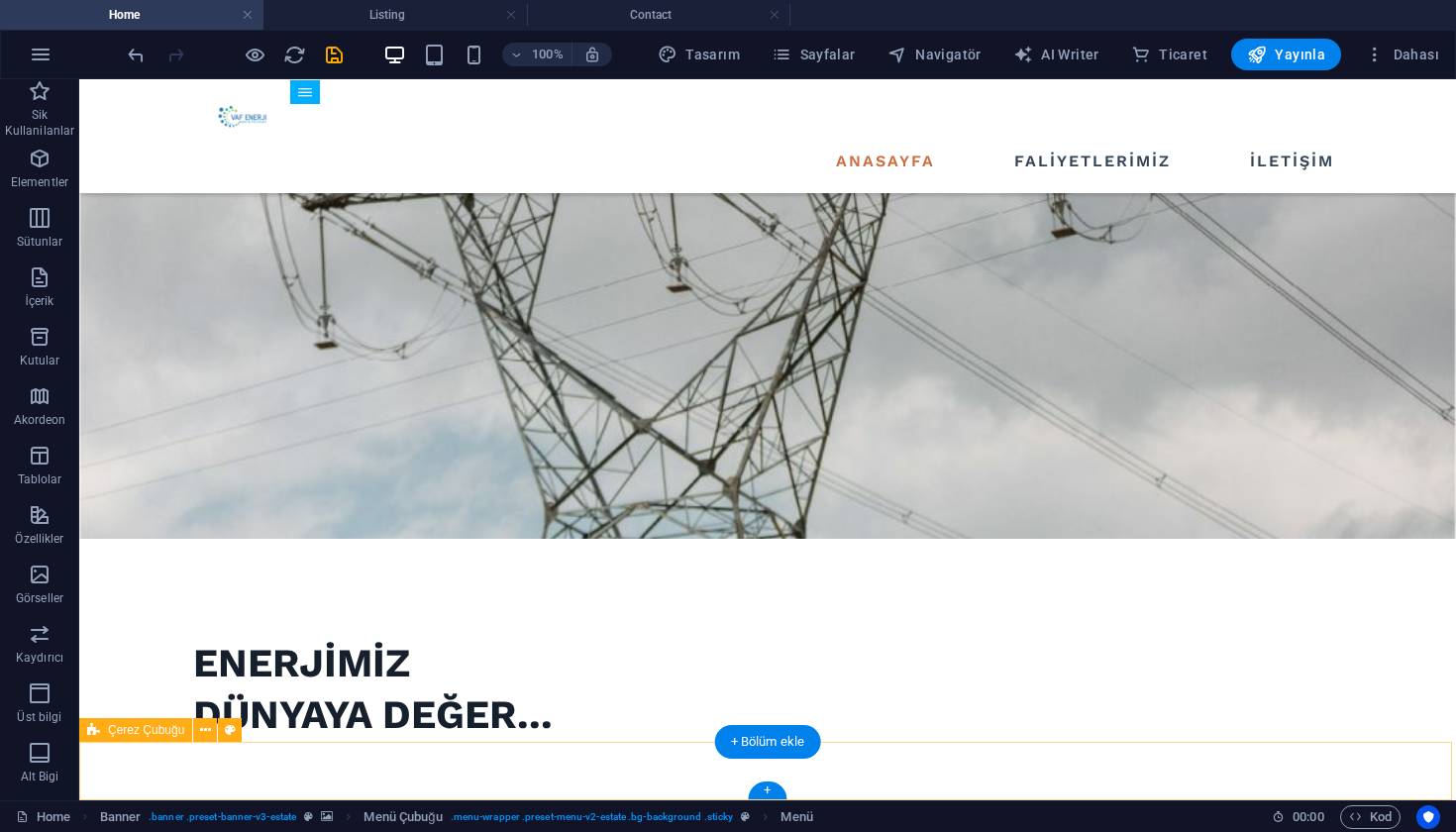 click on "Vaf Enerji 2025. Tüm Hakları Saklıdır." at bounding box center (768, 3467) 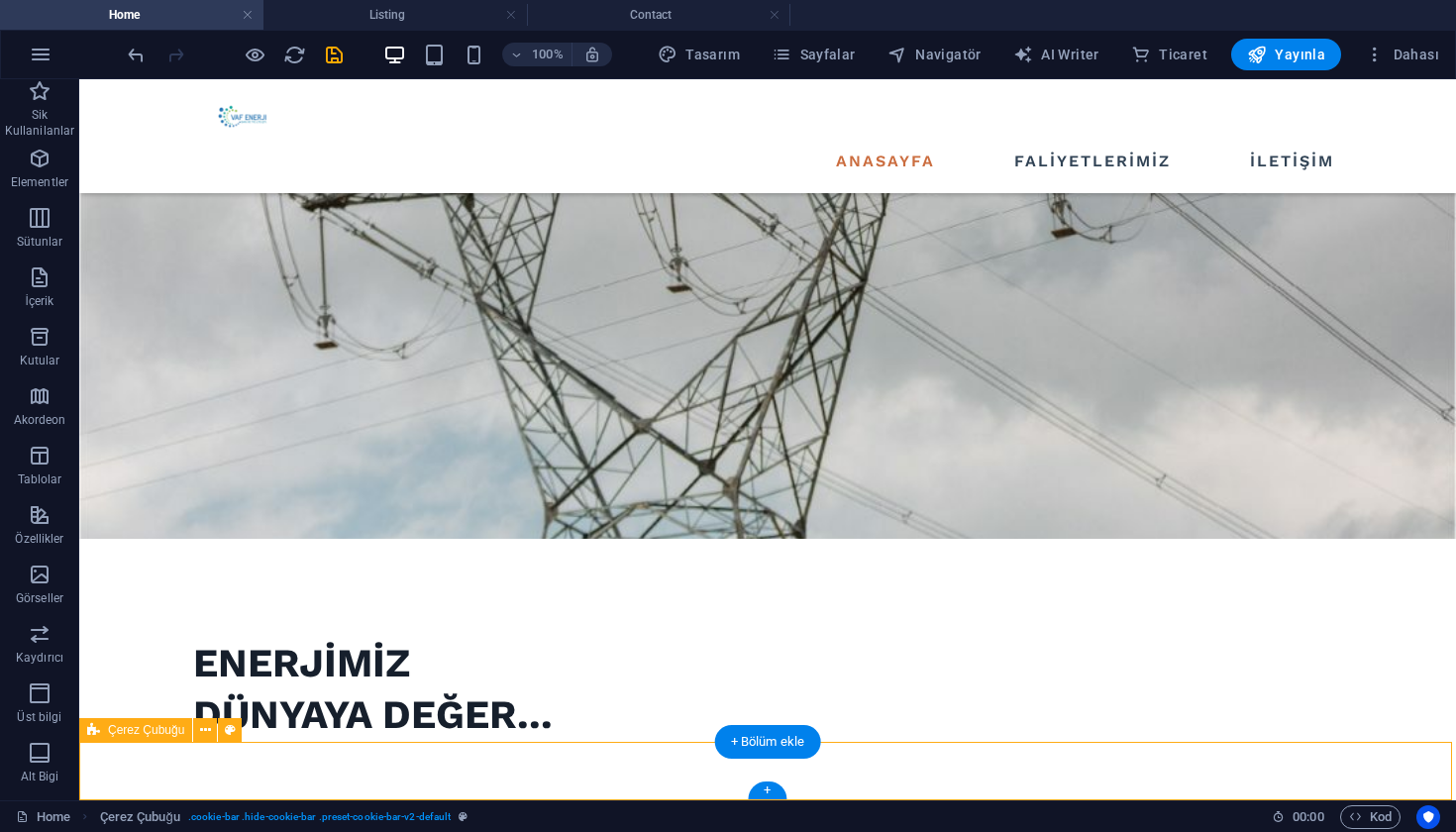 click on "Vaf Enerji 2025. Tüm Hakları Saklıdır." at bounding box center [768, 3467] 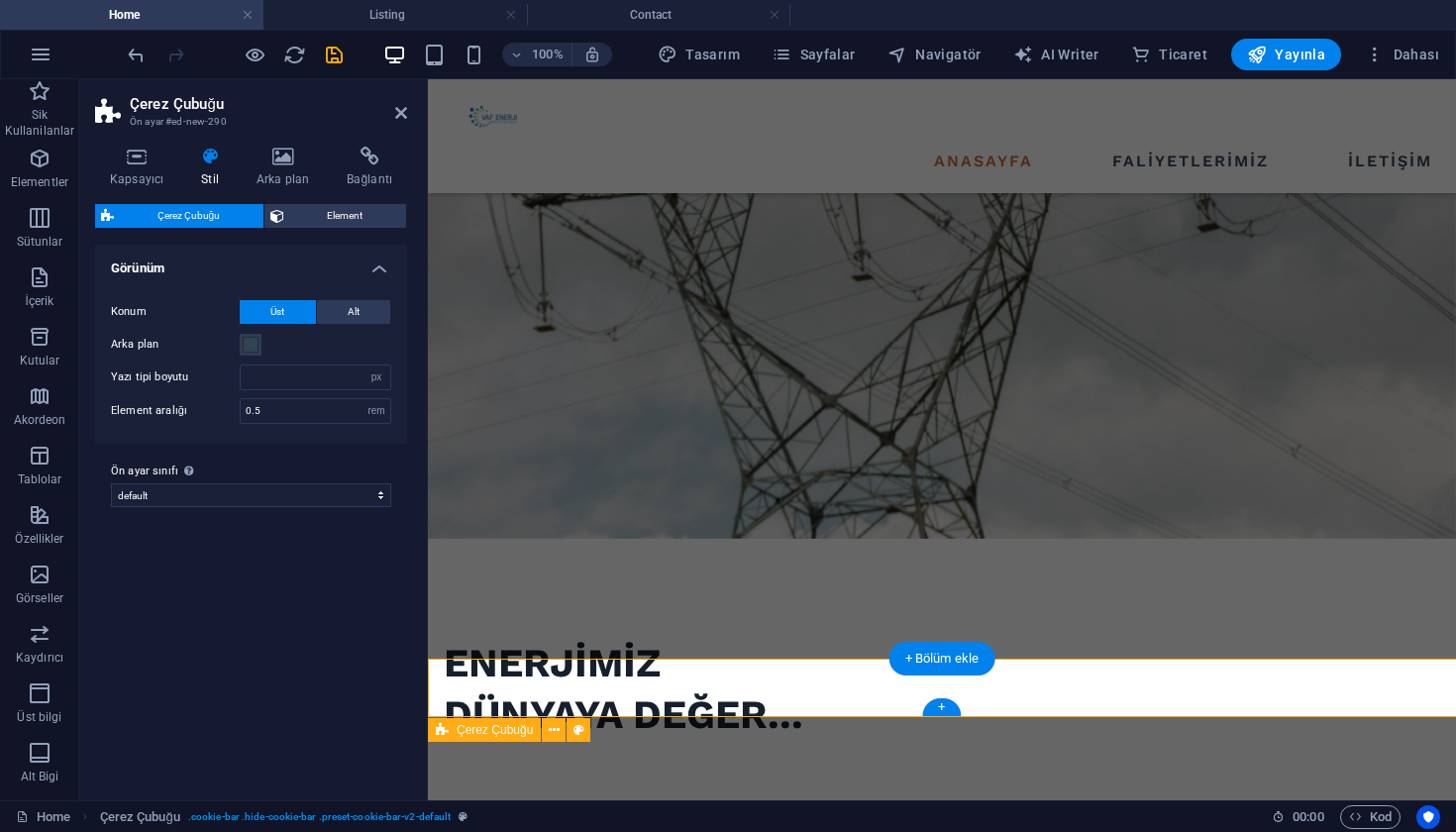 scroll, scrollTop: 1148, scrollLeft: 0, axis: vertical 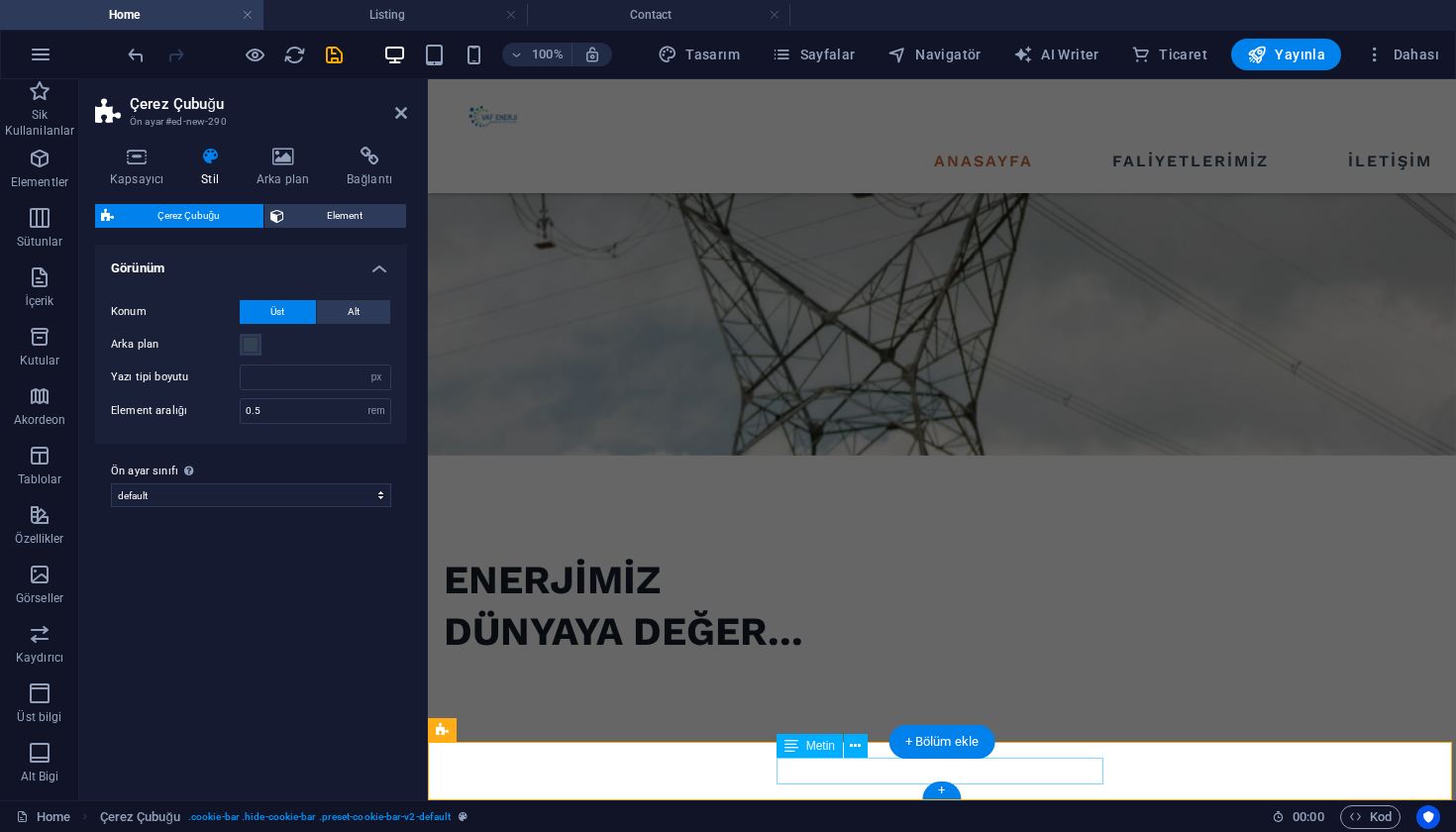 type 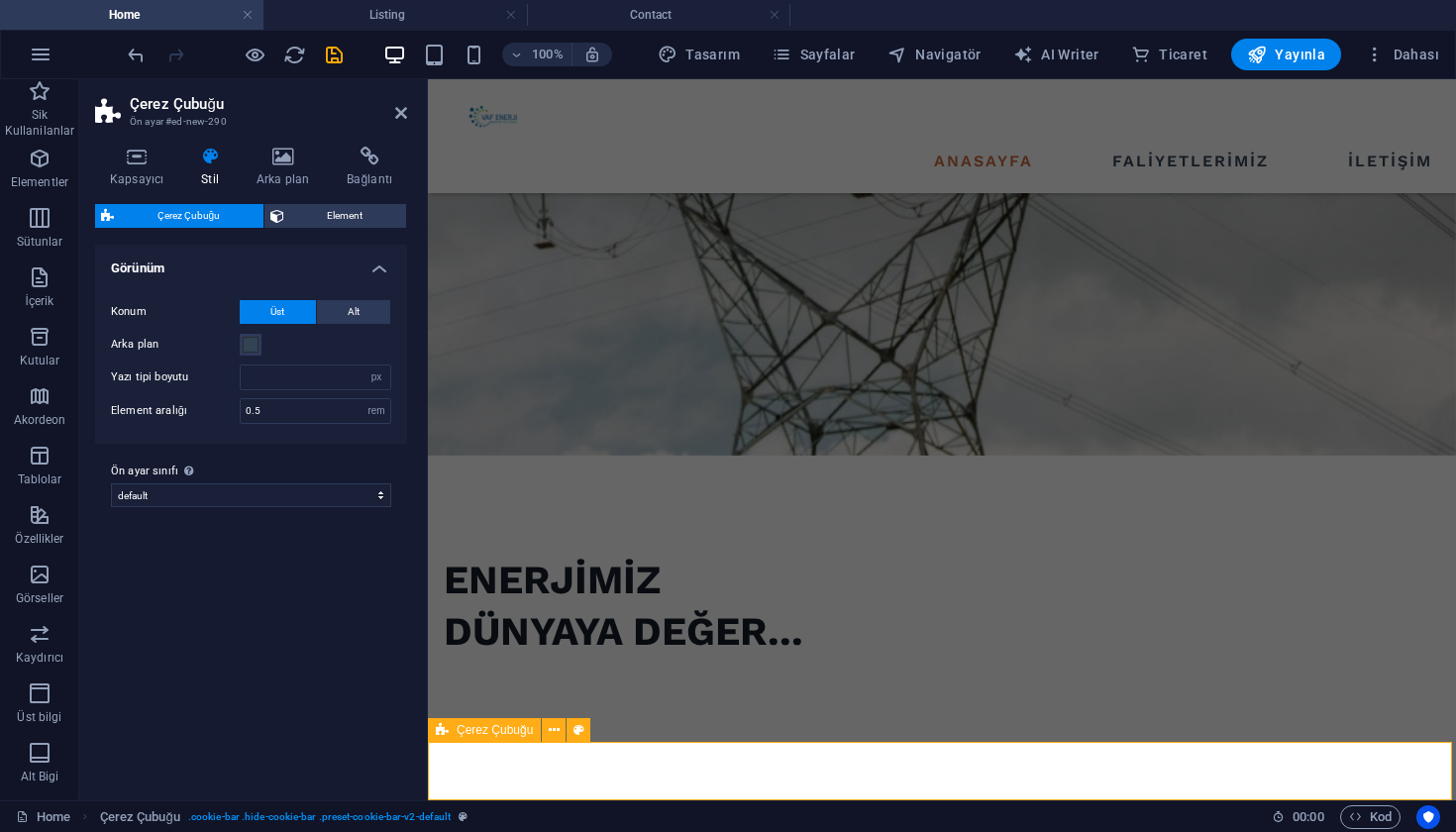 click on "Vaf Enerji 2025. Tüm Hakları Saklıdır." at bounding box center (942, 3320) 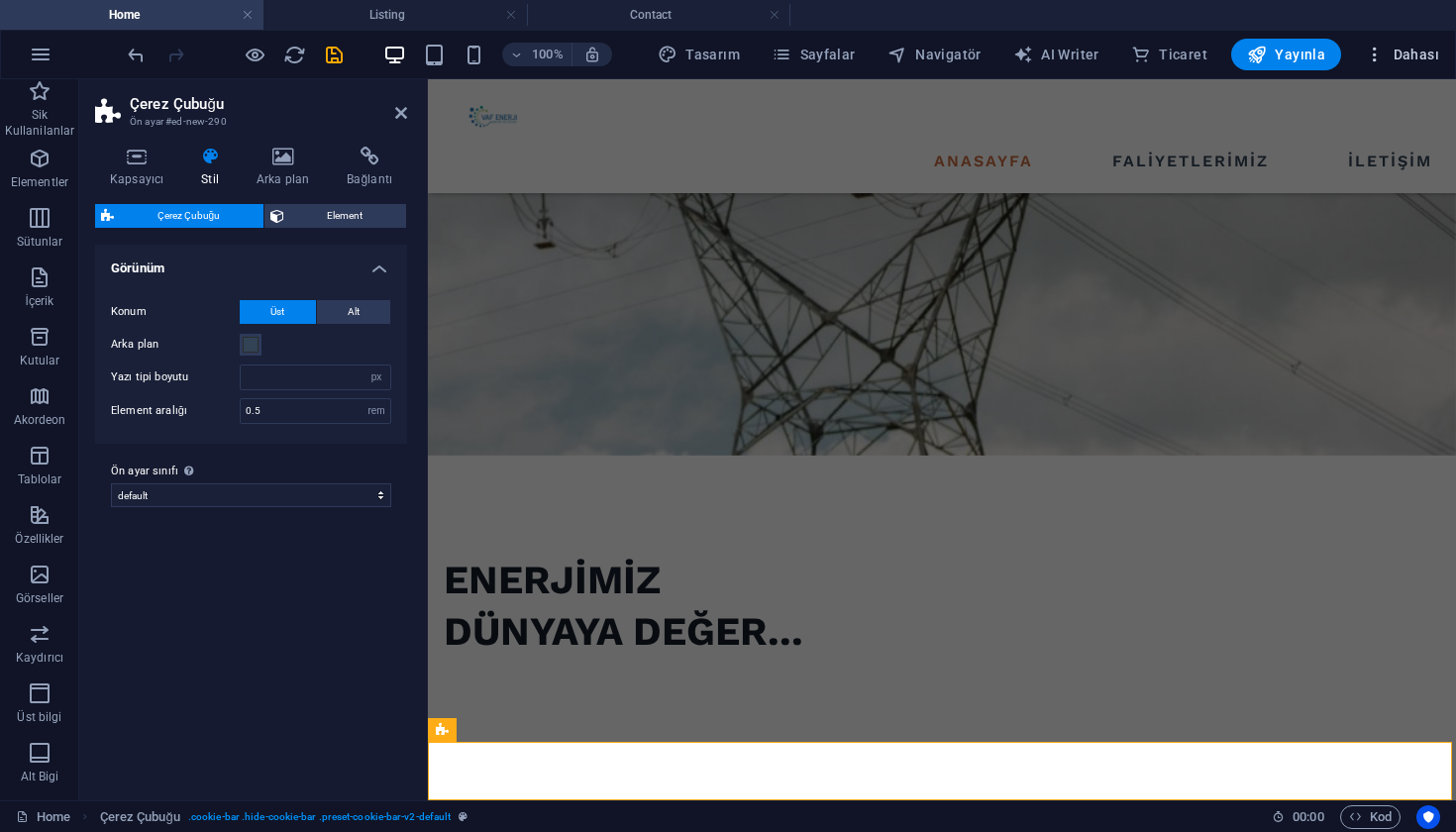 click at bounding box center (1375, 54) 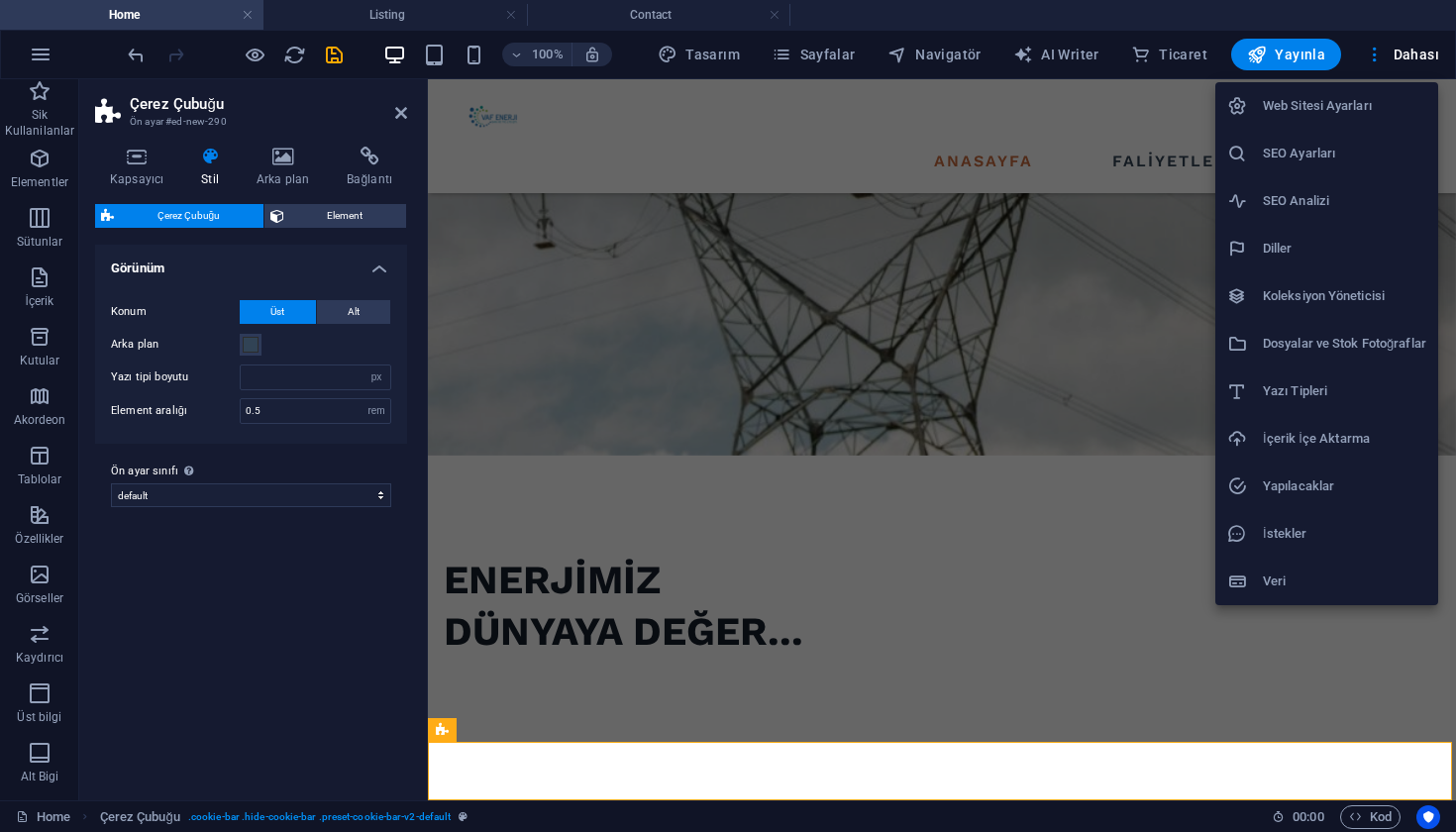 click at bounding box center [728, 416] 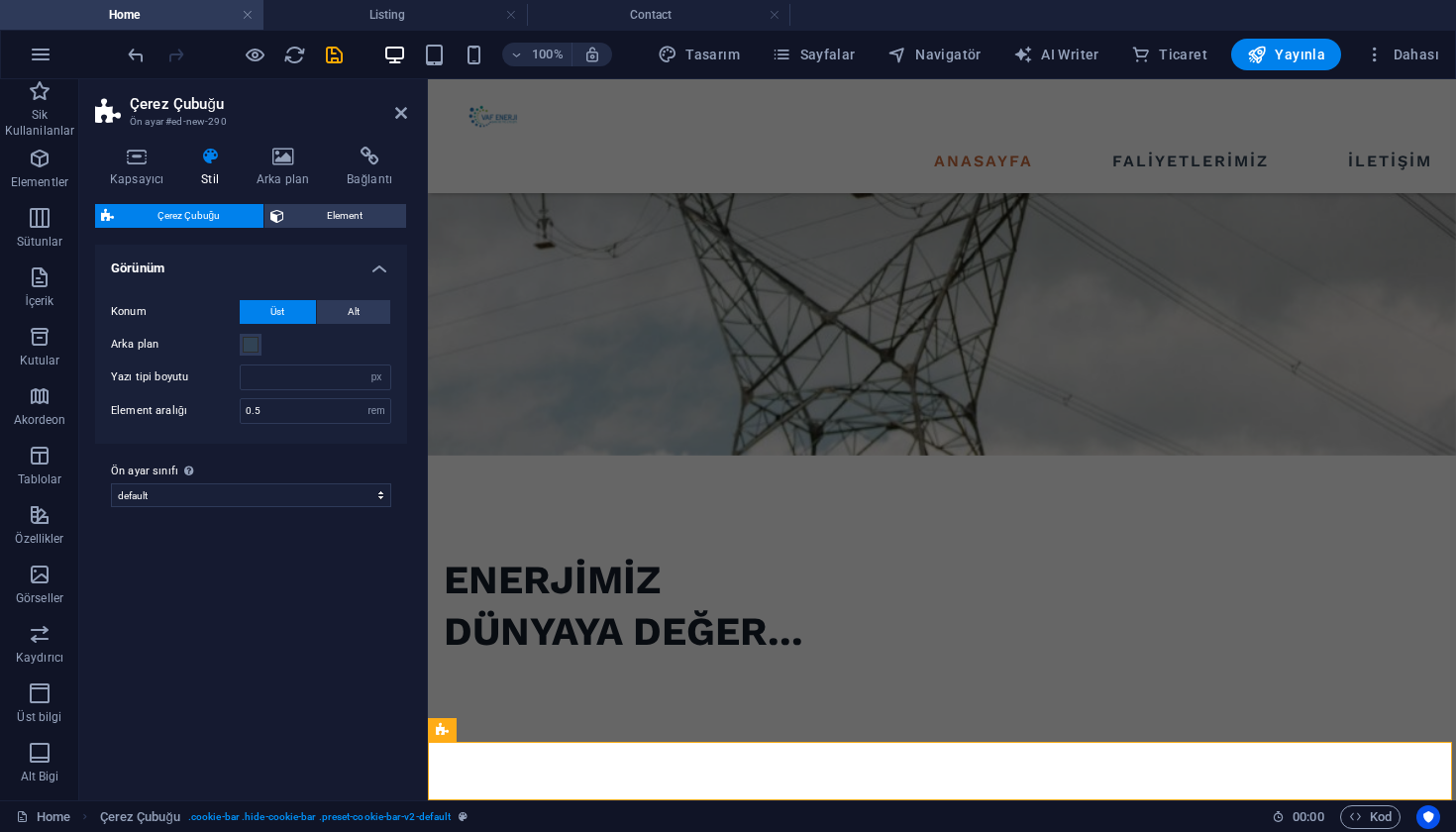 click on "Bağlantı" at bounding box center (369, 167) 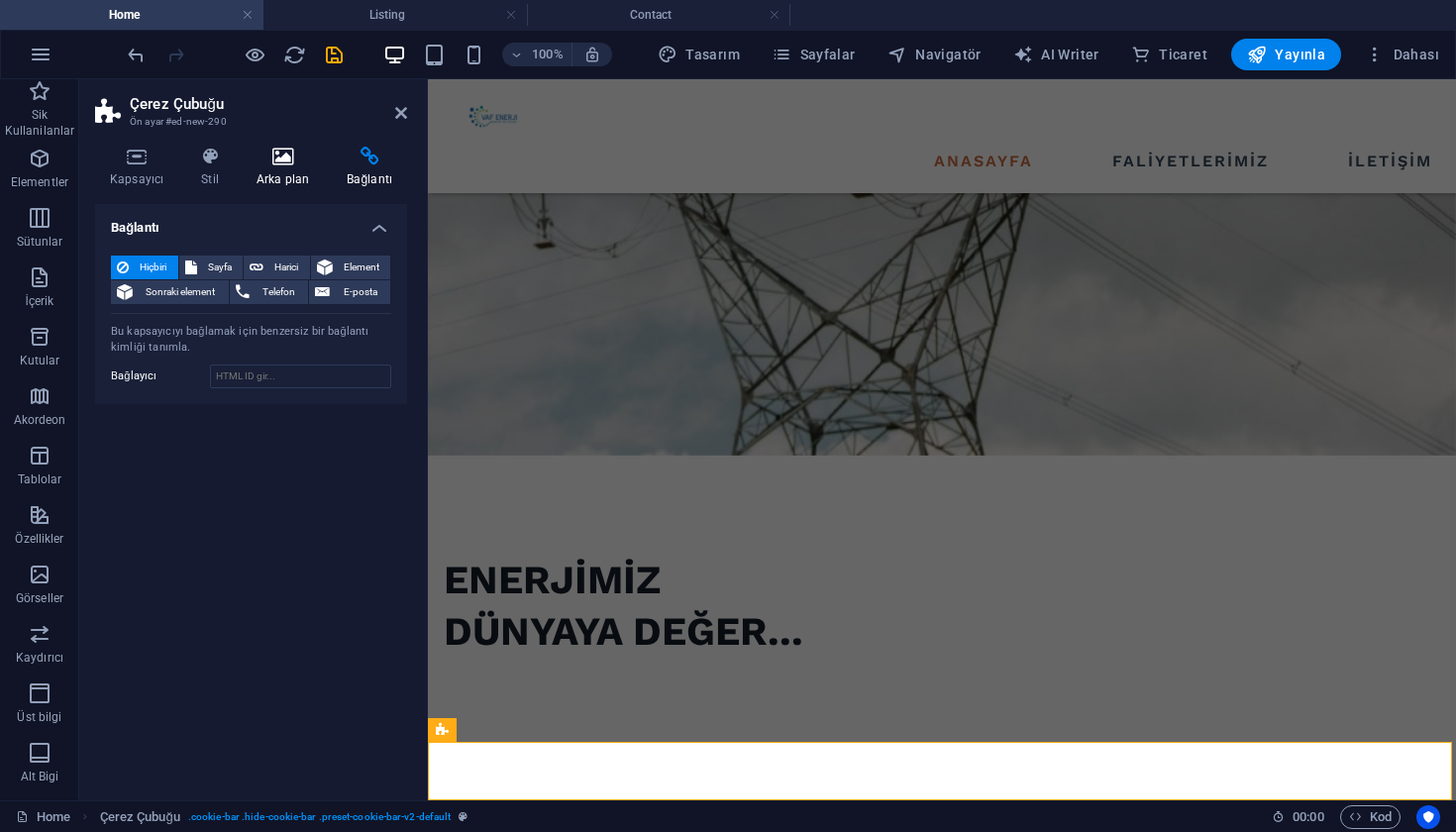 click at bounding box center [282, 156] 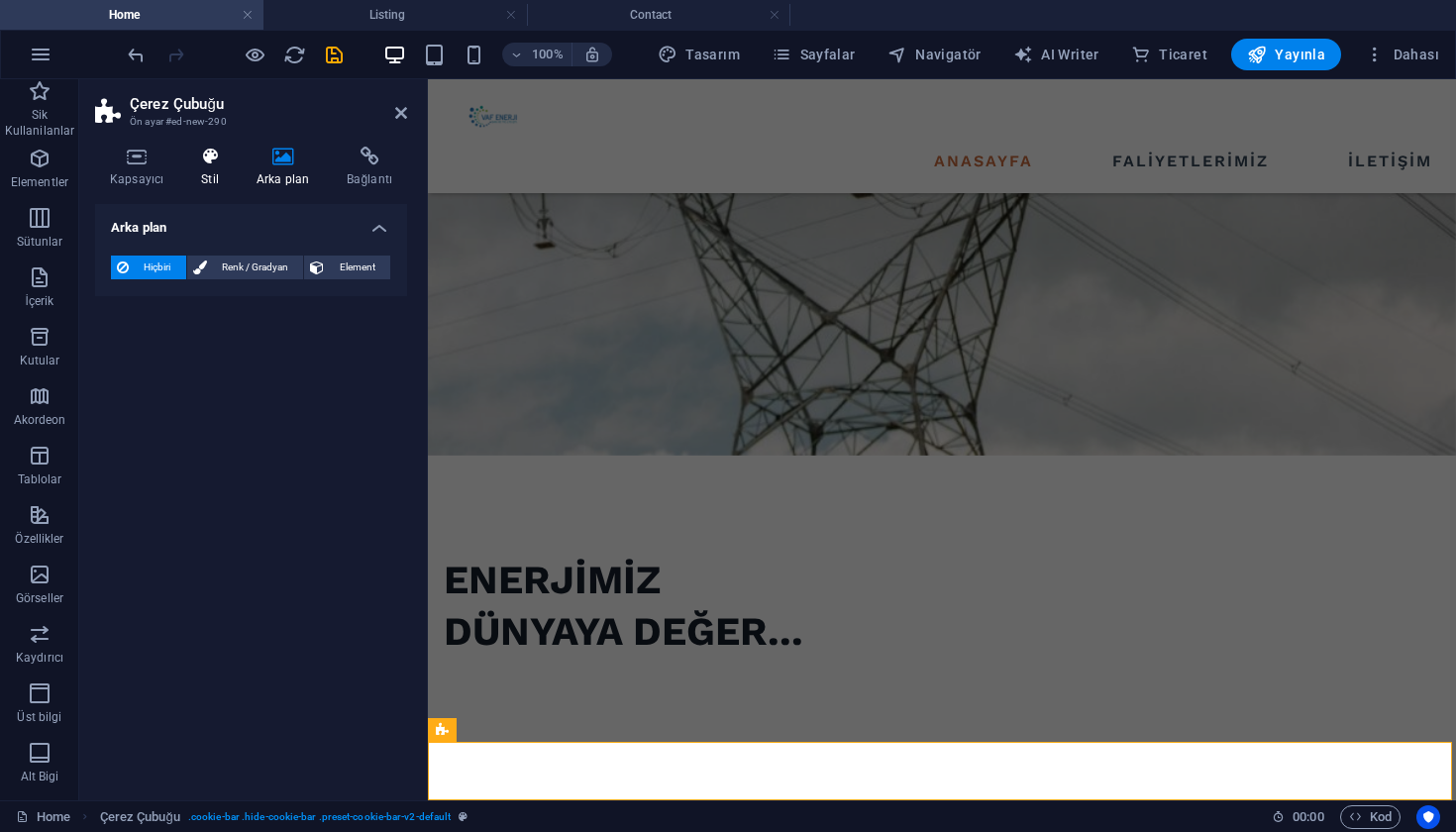 click at bounding box center (210, 156) 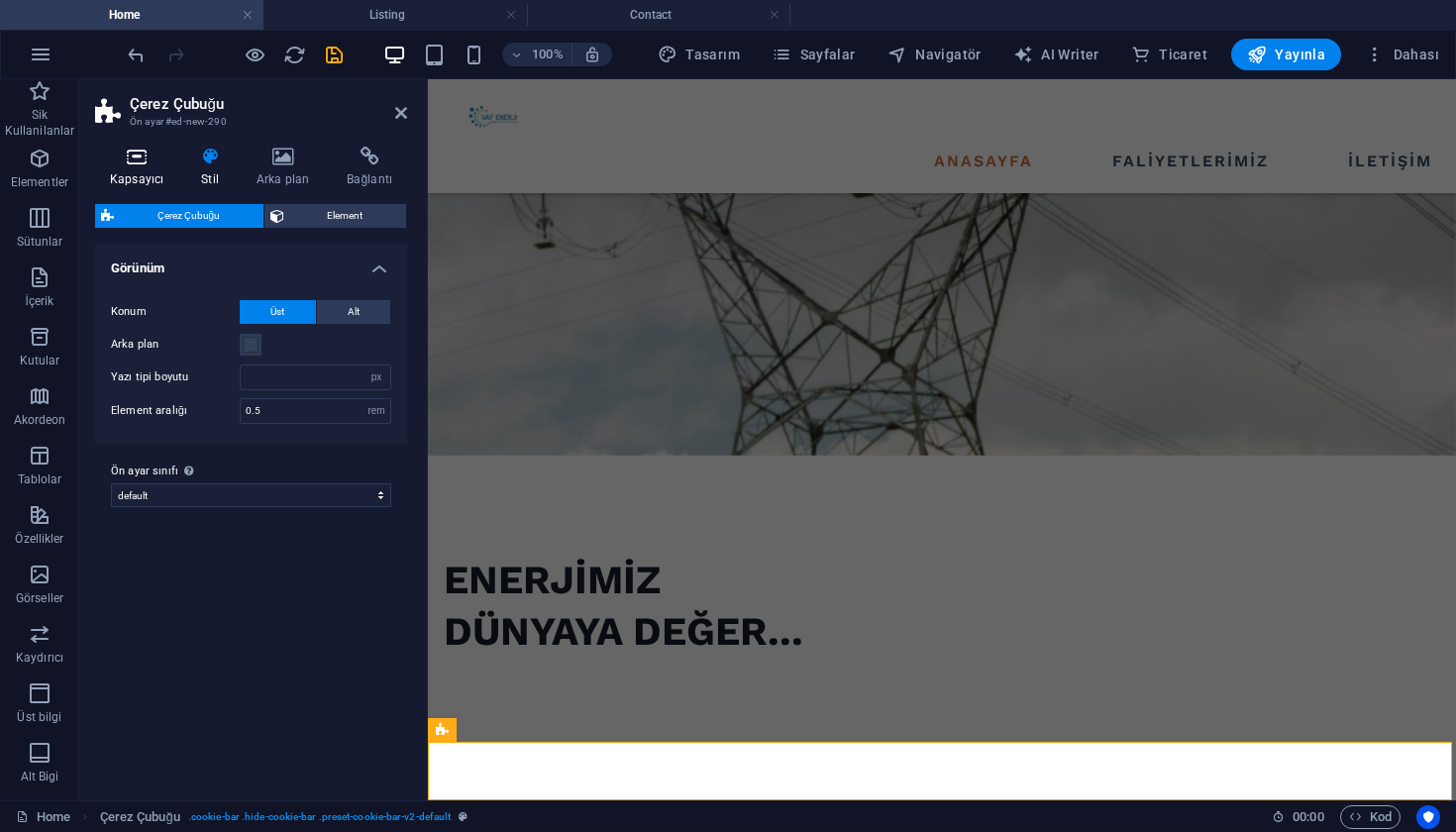 click at bounding box center (137, 156) 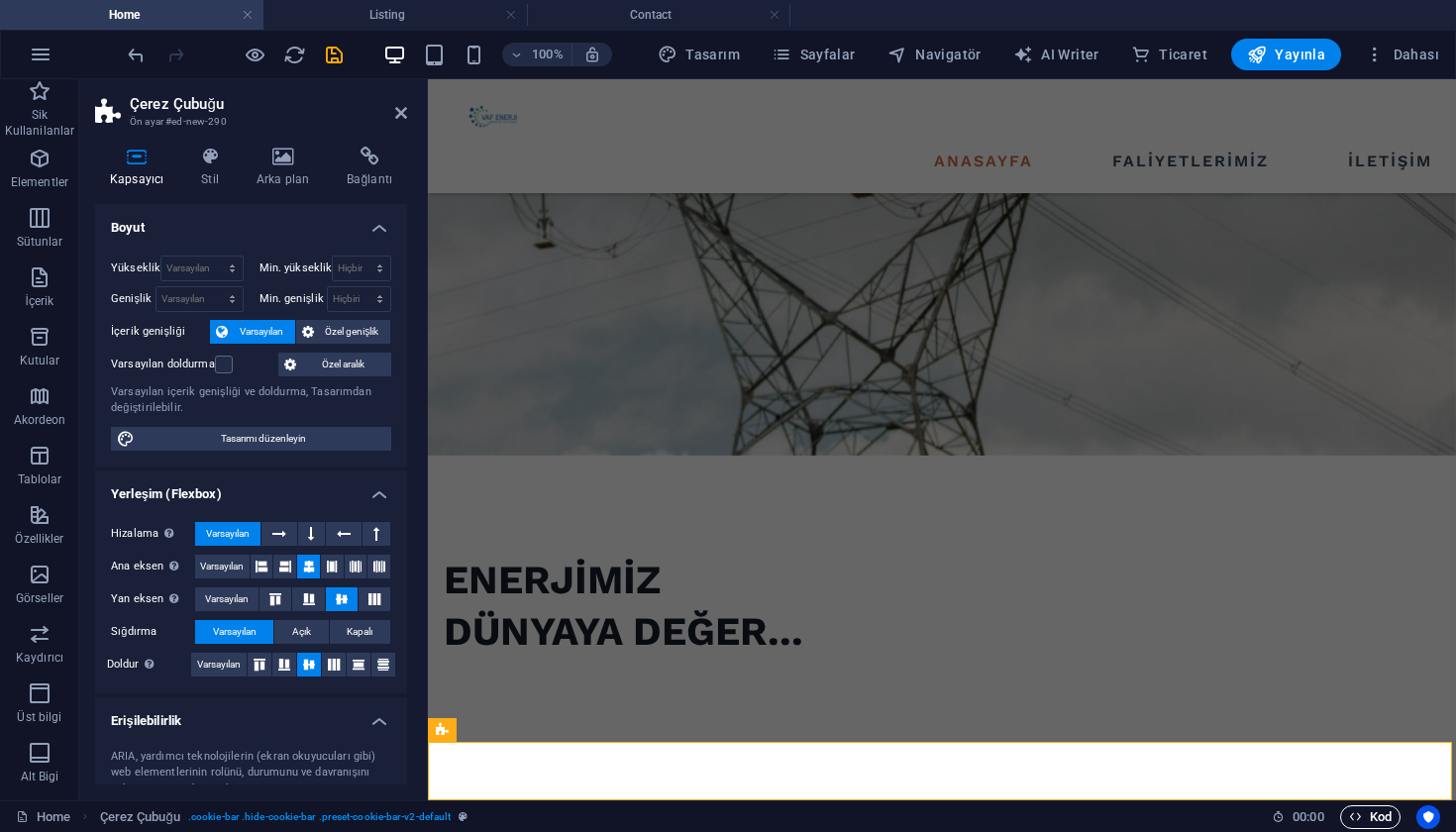 click at bounding box center [1355, 816] 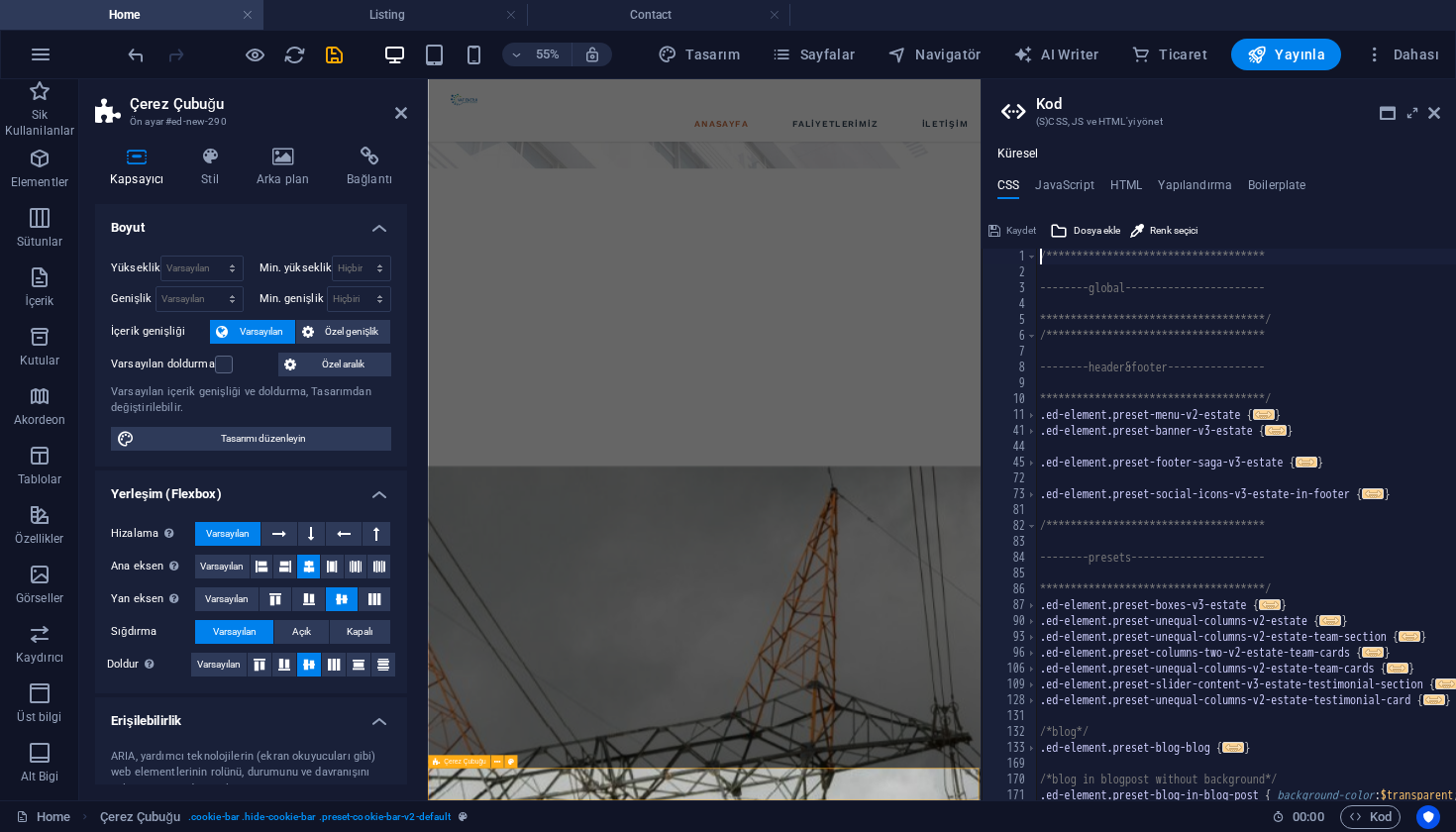 click on "Vaf Enerji 2025. Tüm Hakları Saklıdır." at bounding box center (930, 4485) 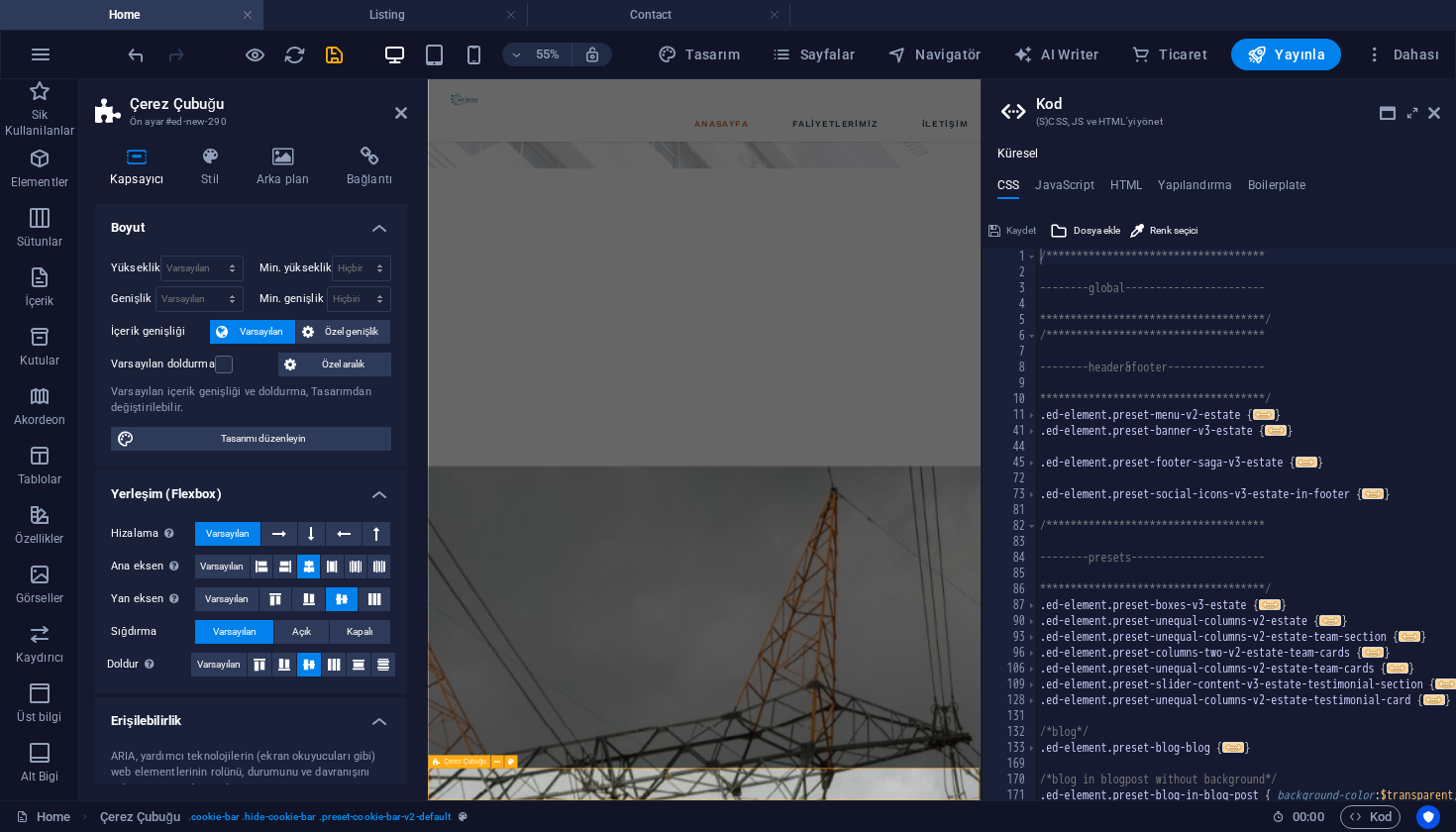 click on "Vaf Enerji 2025. Tüm Hakları Saklıdır." at bounding box center [930, 4485] 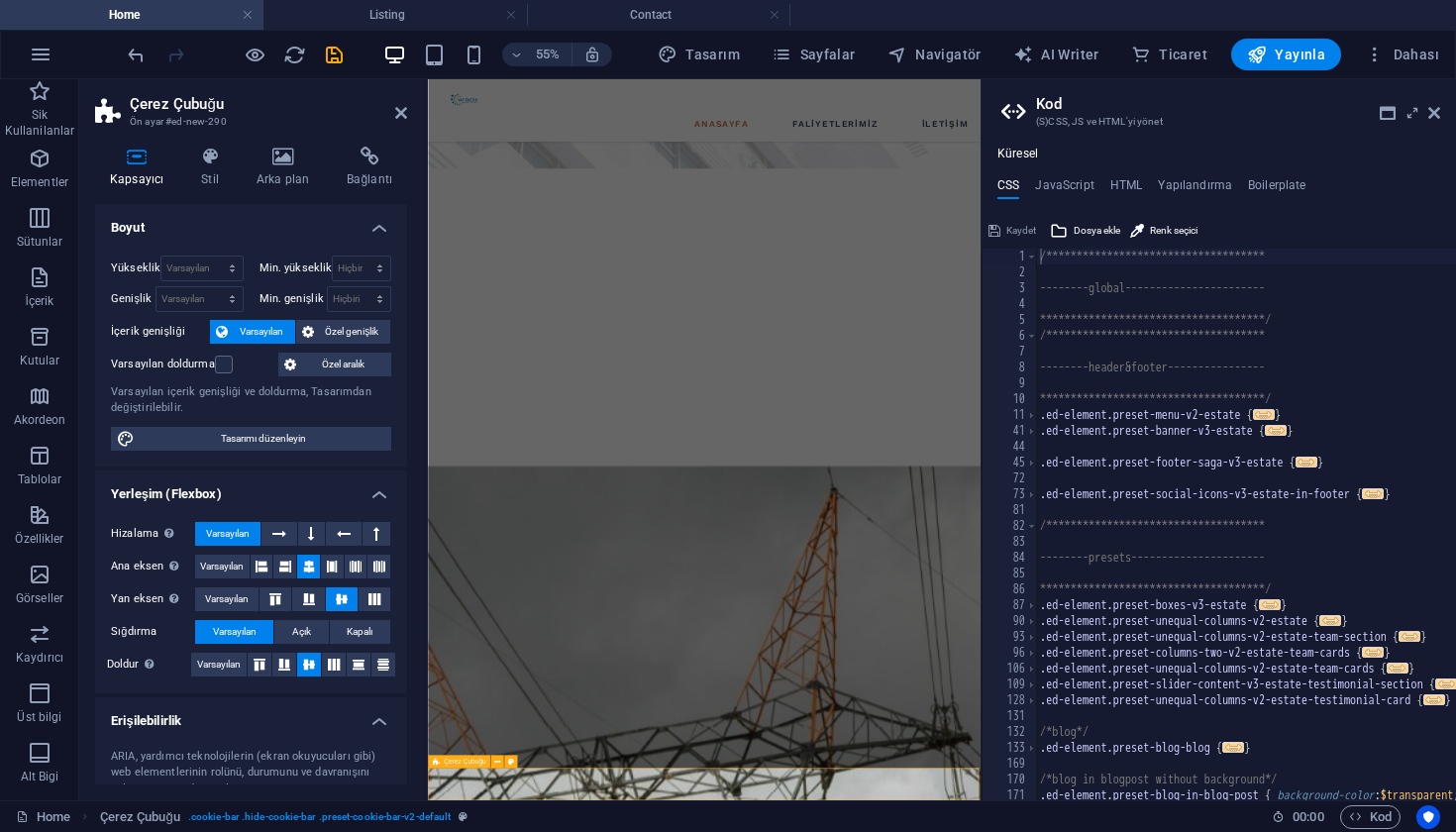 click on "Vaf Enerji 2025. Tüm Hakları Saklıdır." at bounding box center (930, 4485) 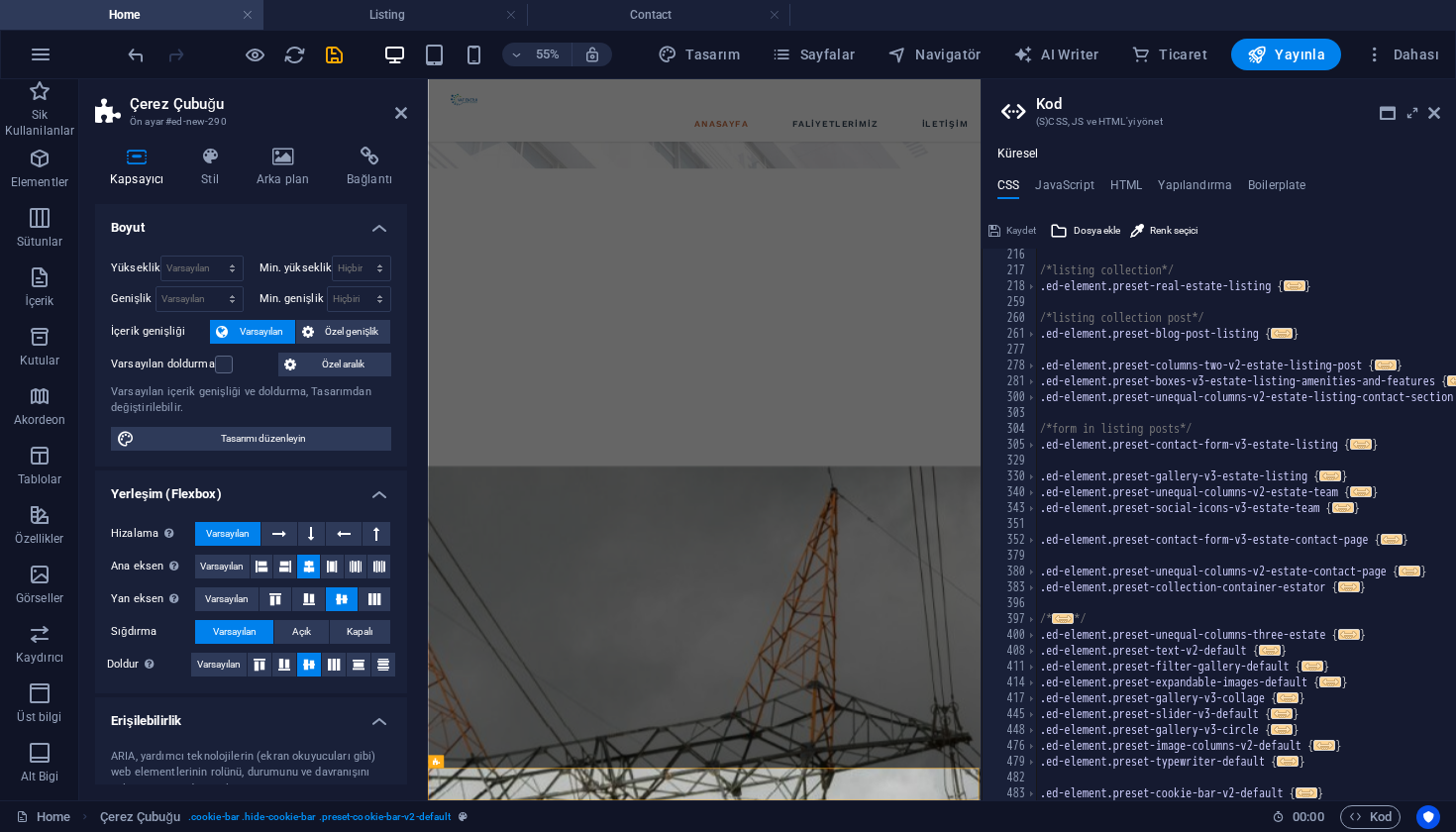 scroll, scrollTop: 810, scrollLeft: 0, axis: vertical 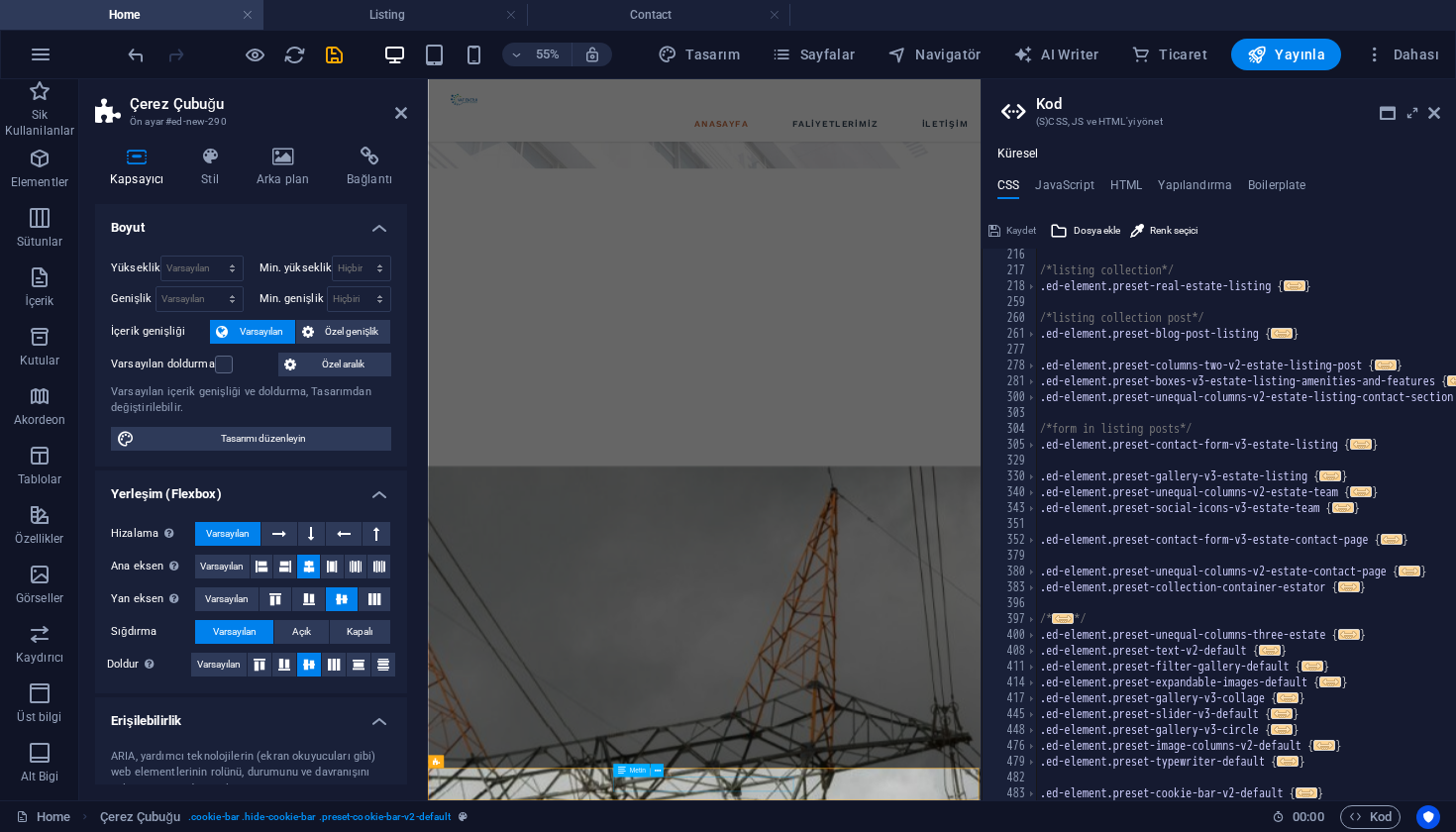 click on "Vaf Enerji 2025. Tüm Hakları Saklıdır." at bounding box center [930, 4485] 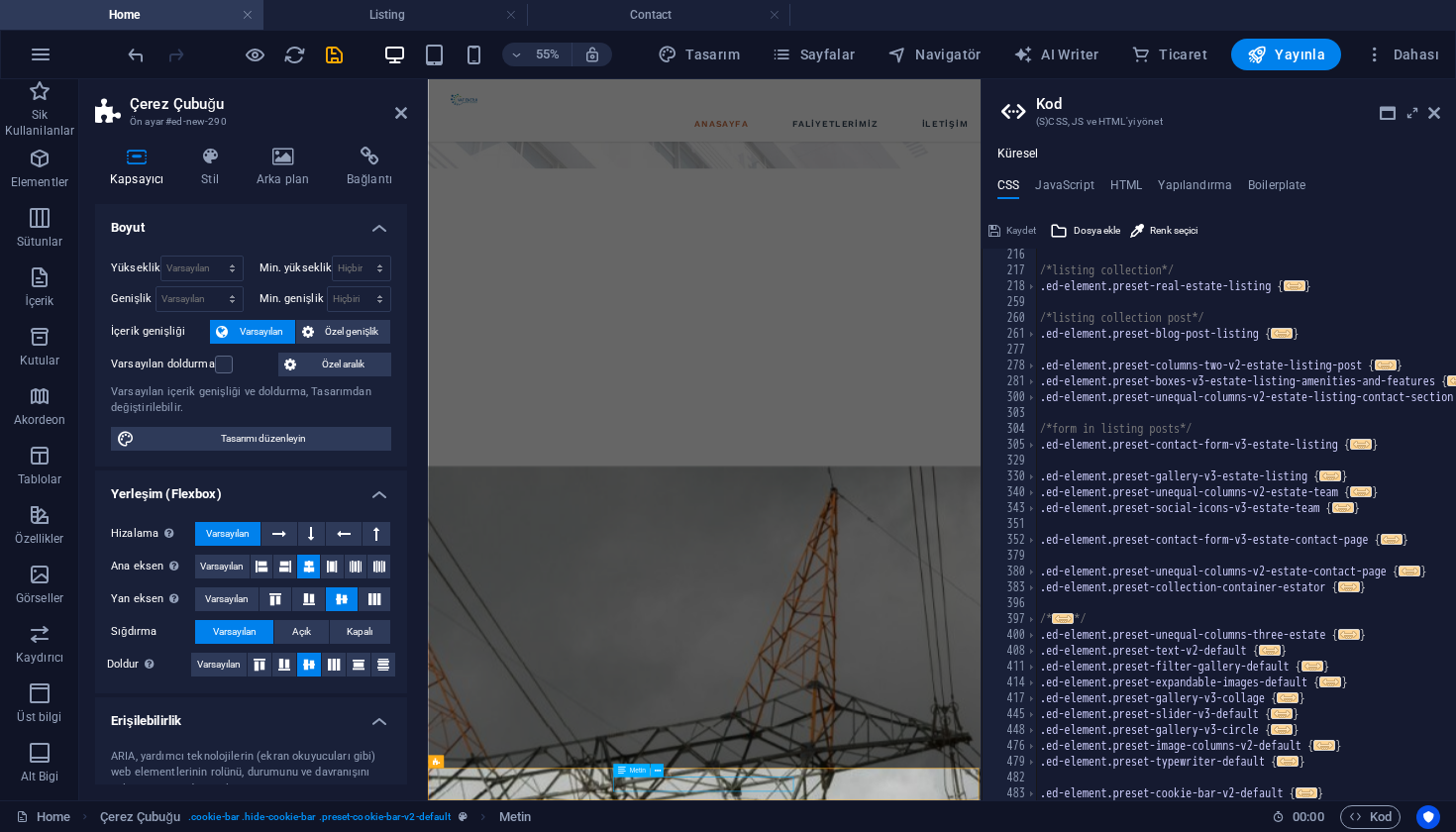 click on "Vaf Enerji 2025. Tüm Hakları Saklıdır." at bounding box center [930, 4485] 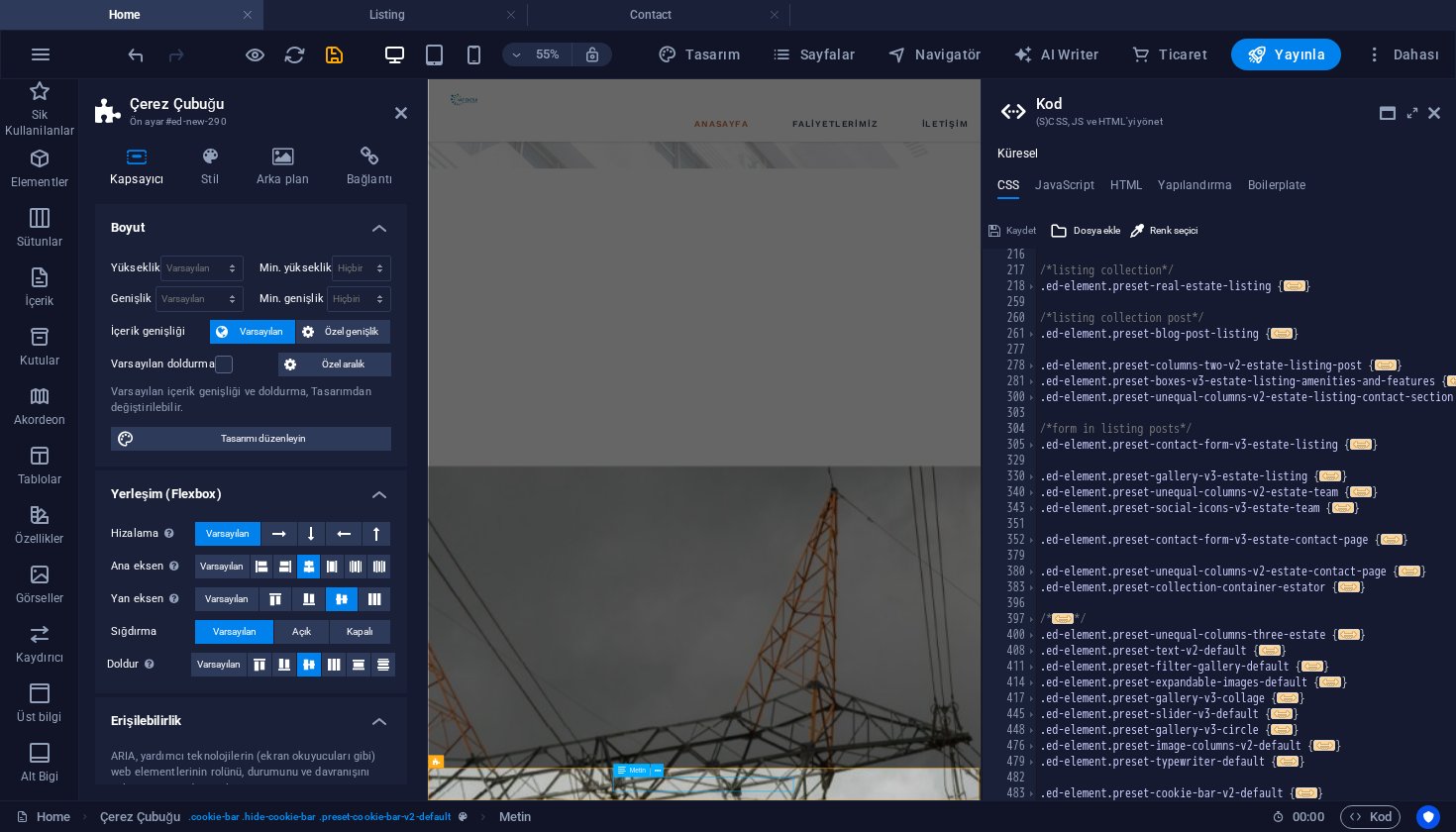 scroll, scrollTop: 1129, scrollLeft: 0, axis: vertical 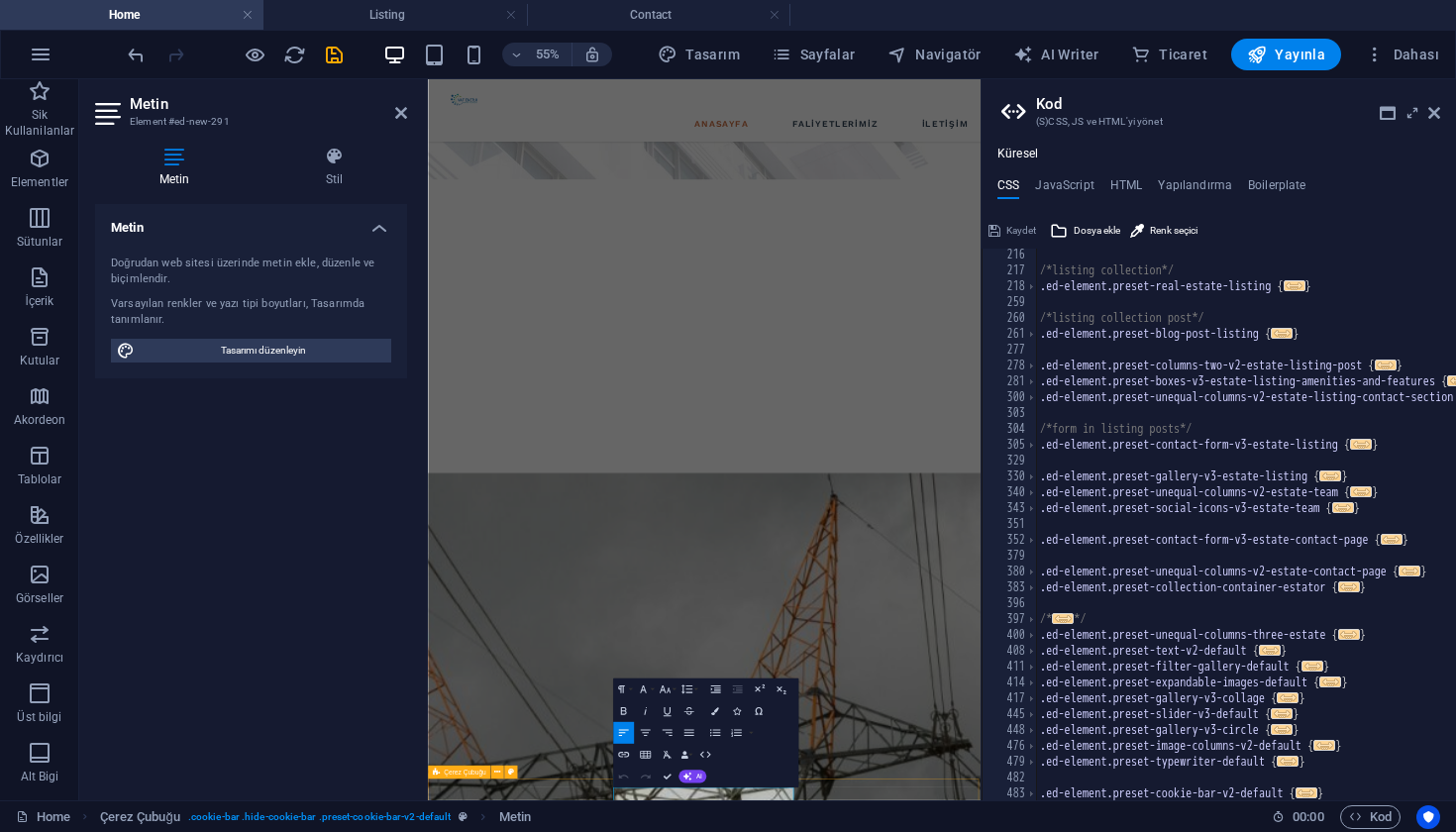 click on "Vaf Enerji 2025. Tüm Hakları Saklıdır." at bounding box center (930, 4504) 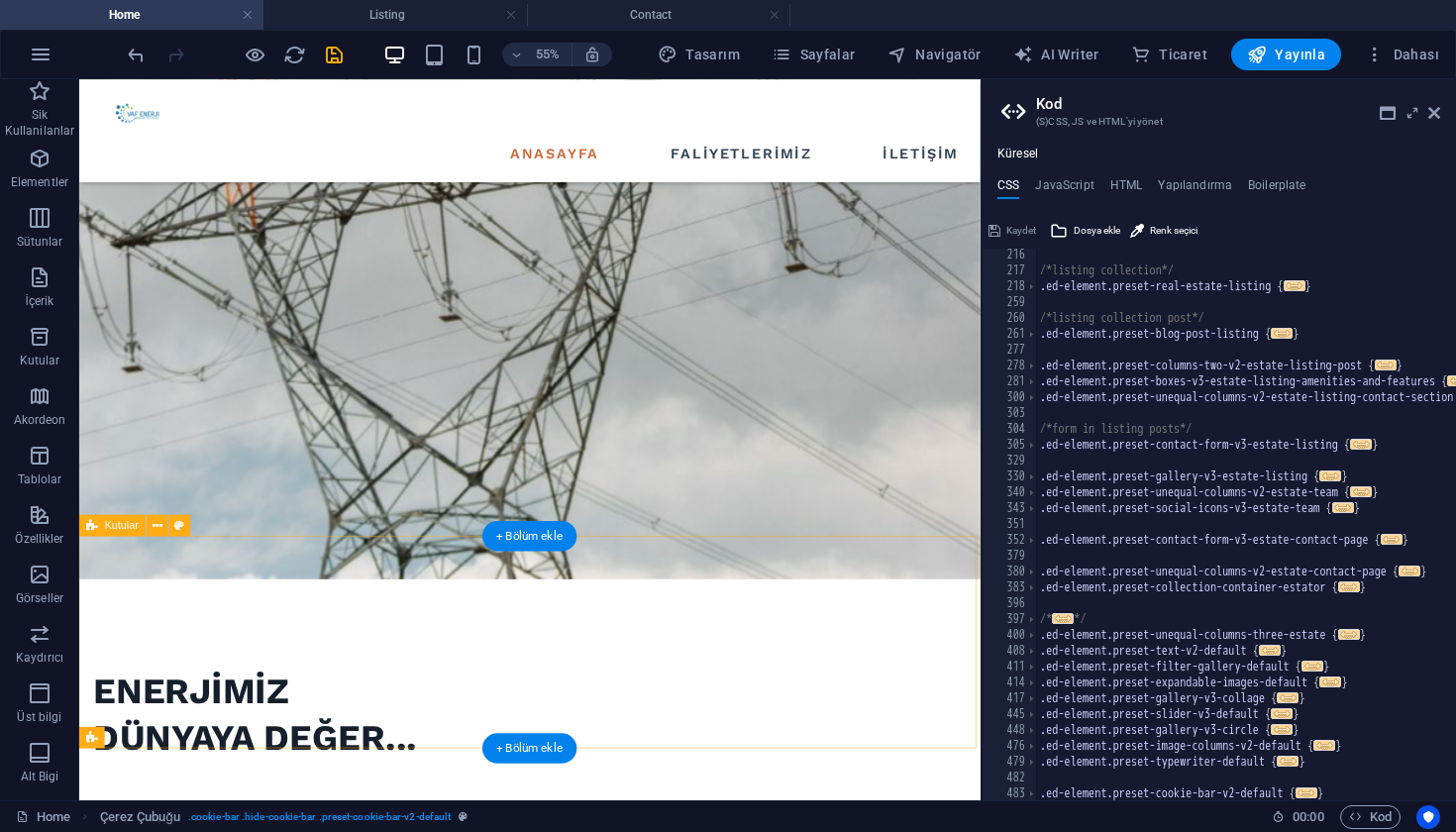 scroll, scrollTop: 1148, scrollLeft: 0, axis: vertical 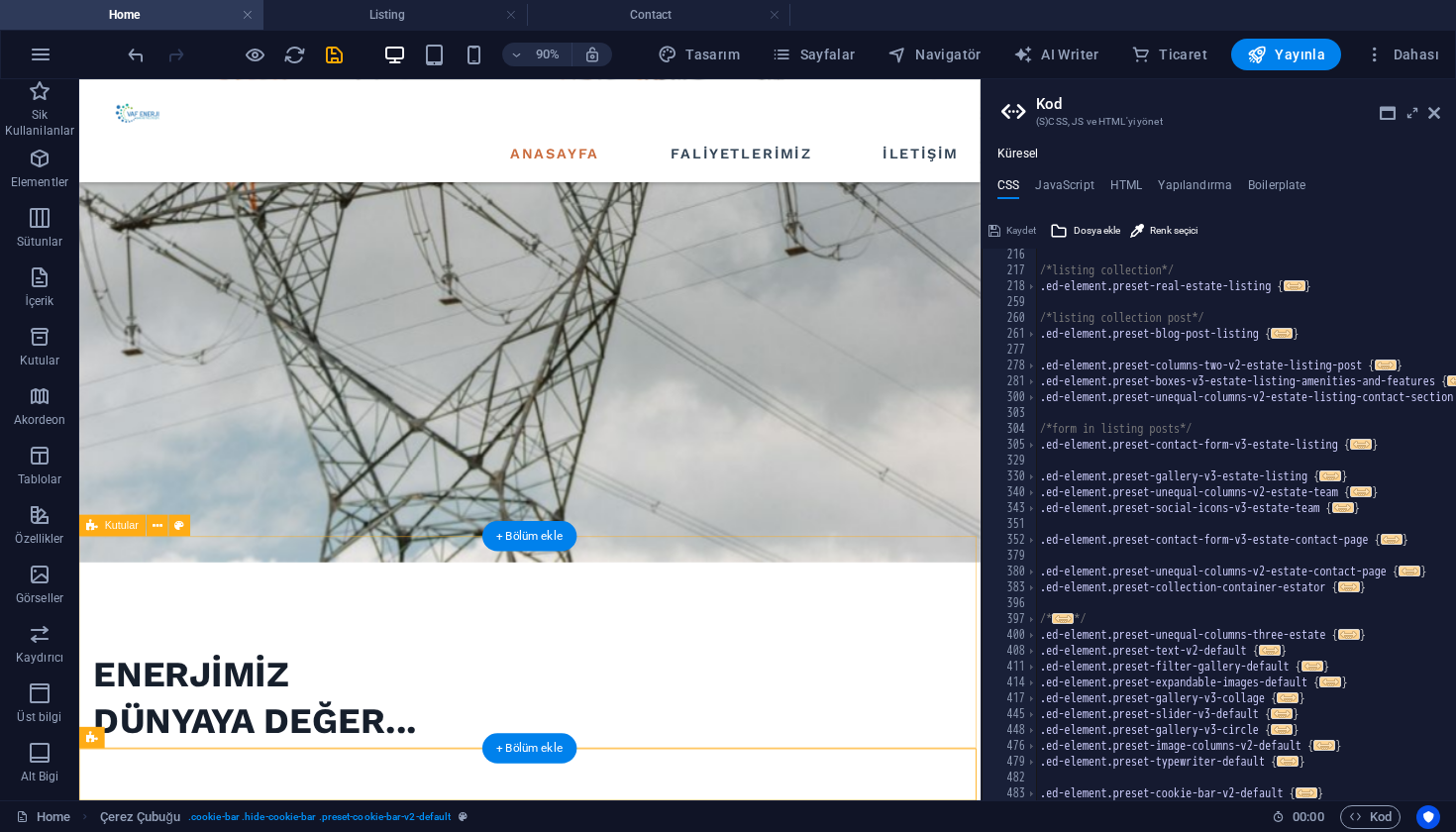 click on "[STREET] [STREET] [STREET] [STREET]/[CITY] [EMAIL]" at bounding box center [579, 3201] 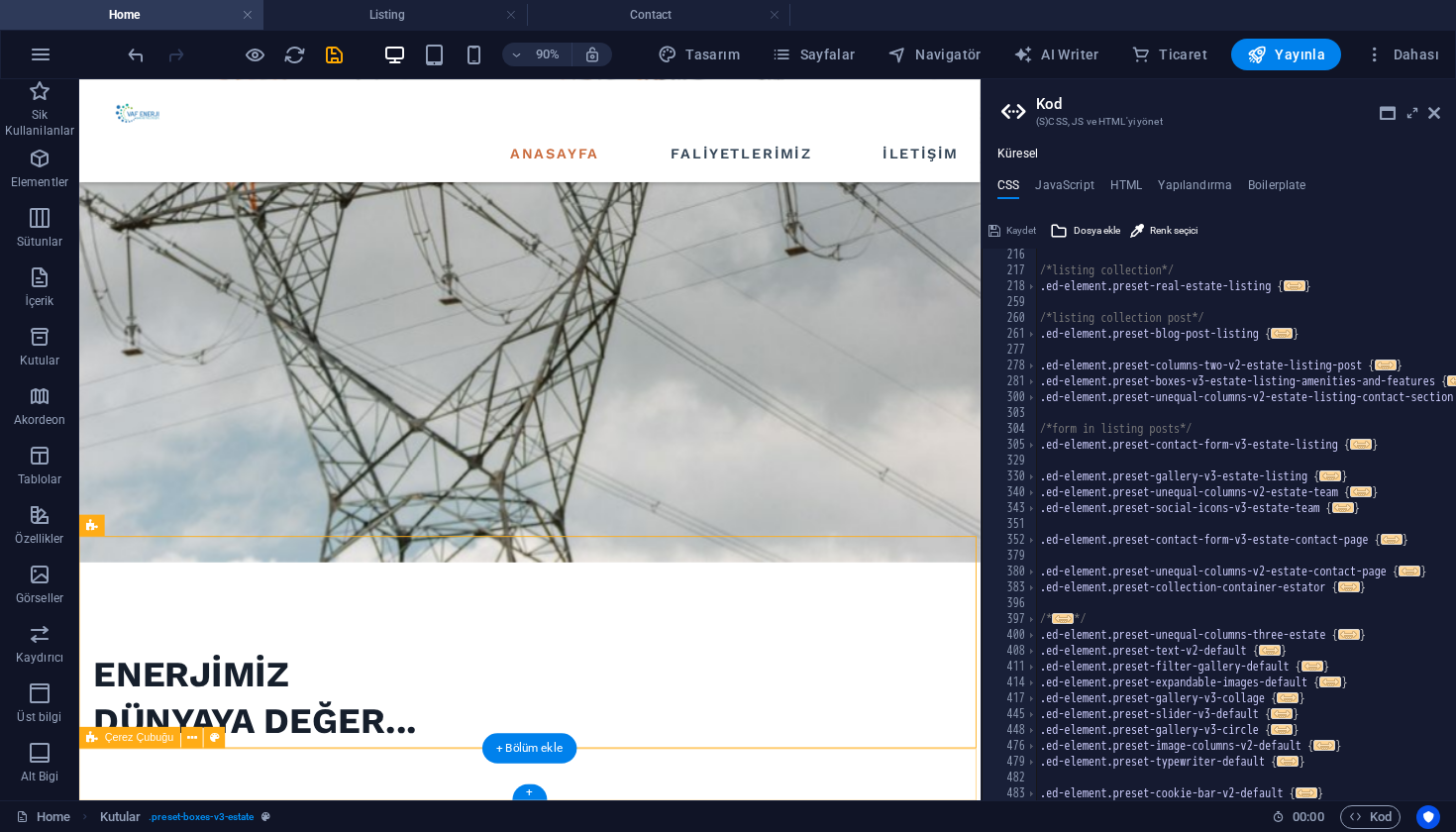 click on "Vaf Enerji 2025. Tüm Hakları Saklıdır." at bounding box center (579, 3463) 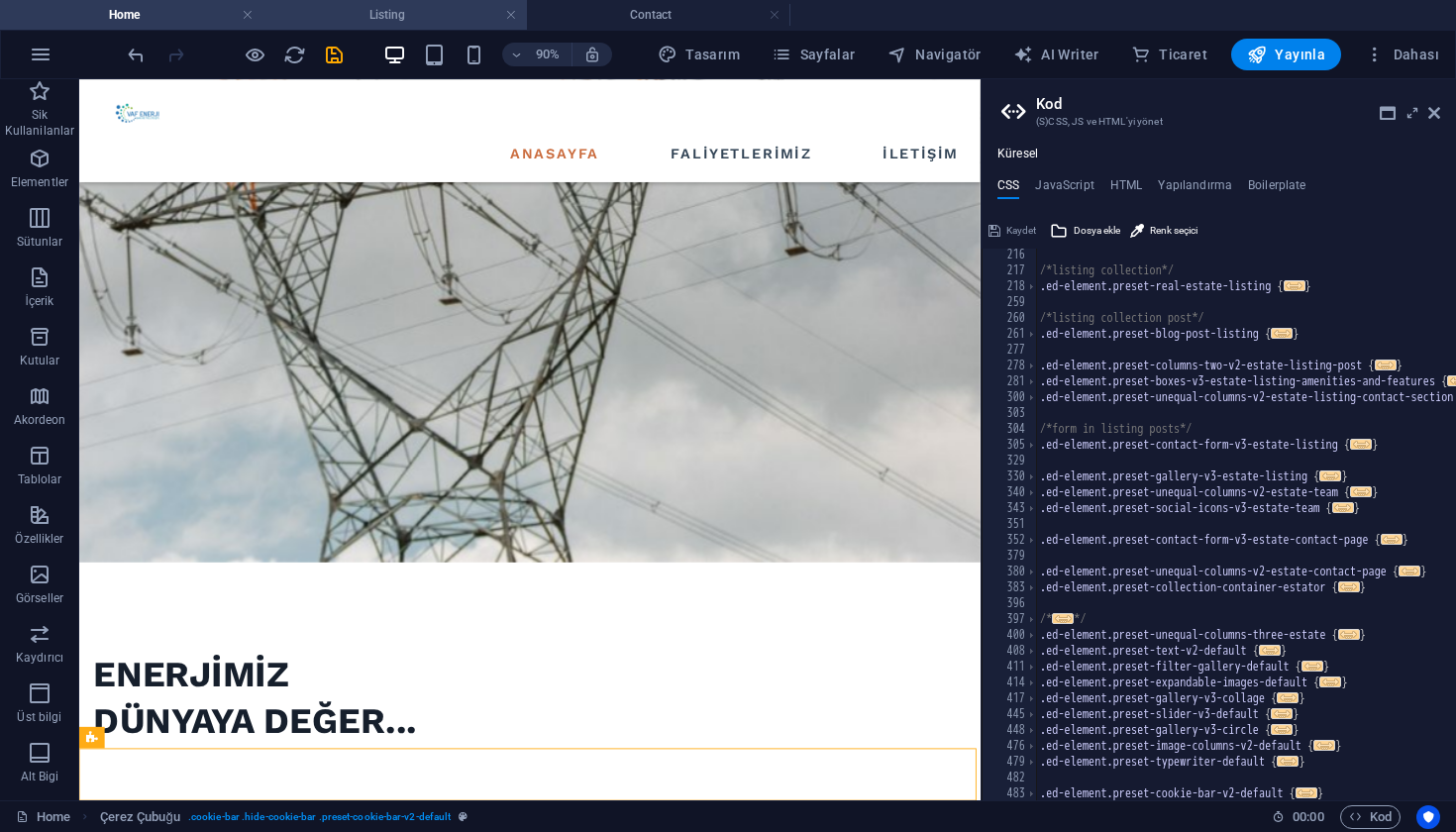 click on "Listing" at bounding box center [395, 15] 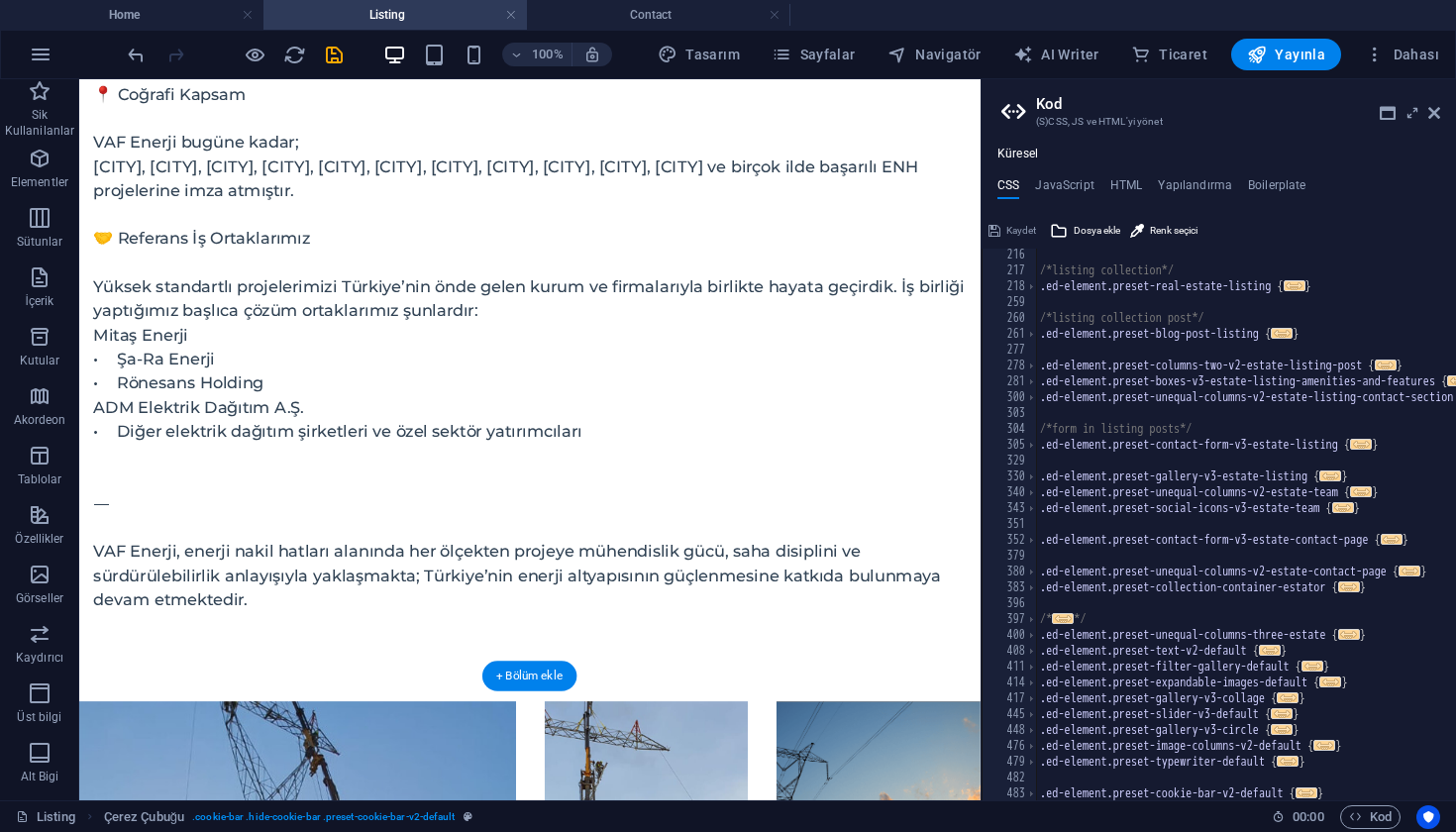 scroll, scrollTop: 688, scrollLeft: 0, axis: vertical 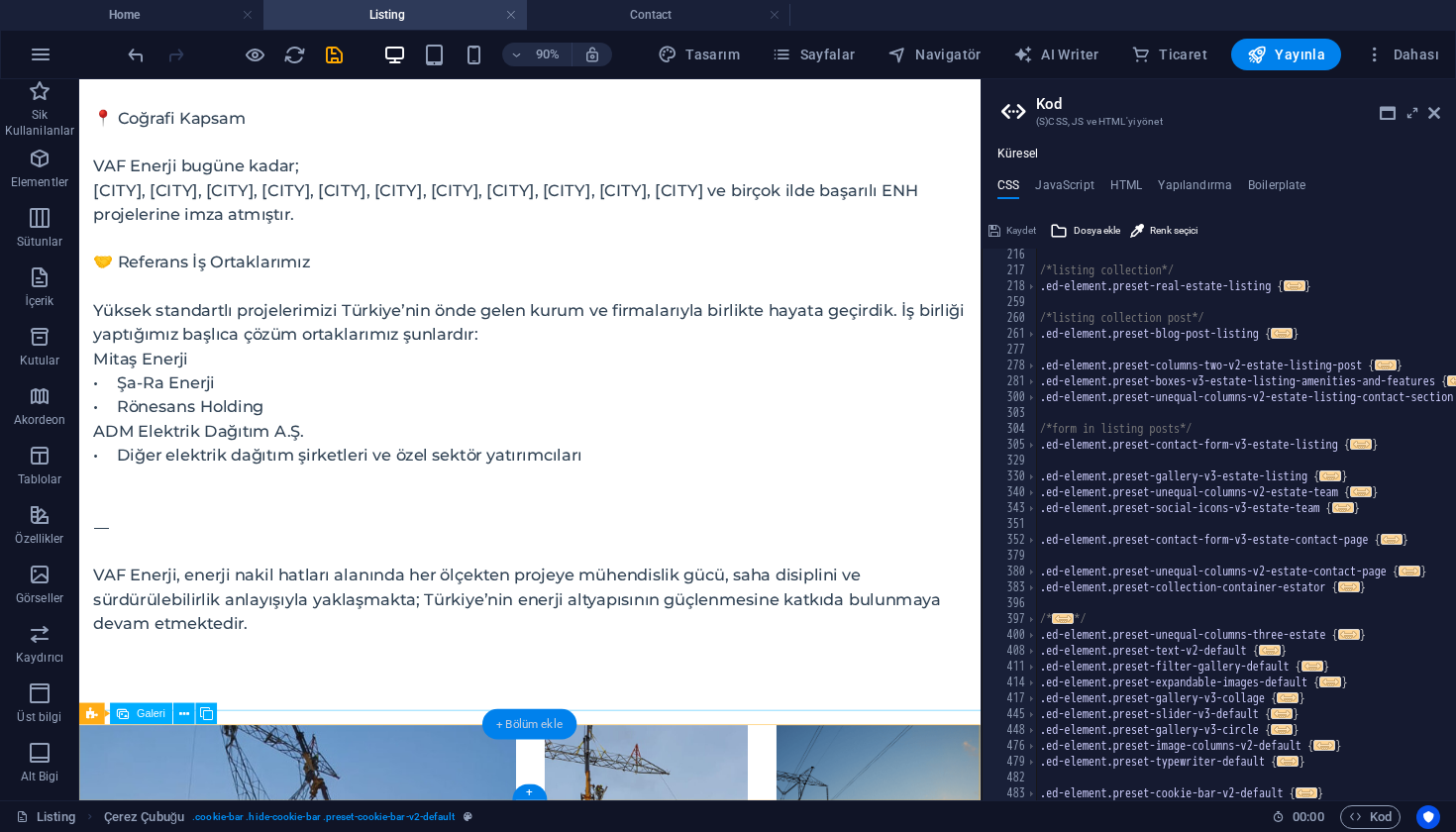 click on "+ Bölüm ekle" at bounding box center [530, 723] 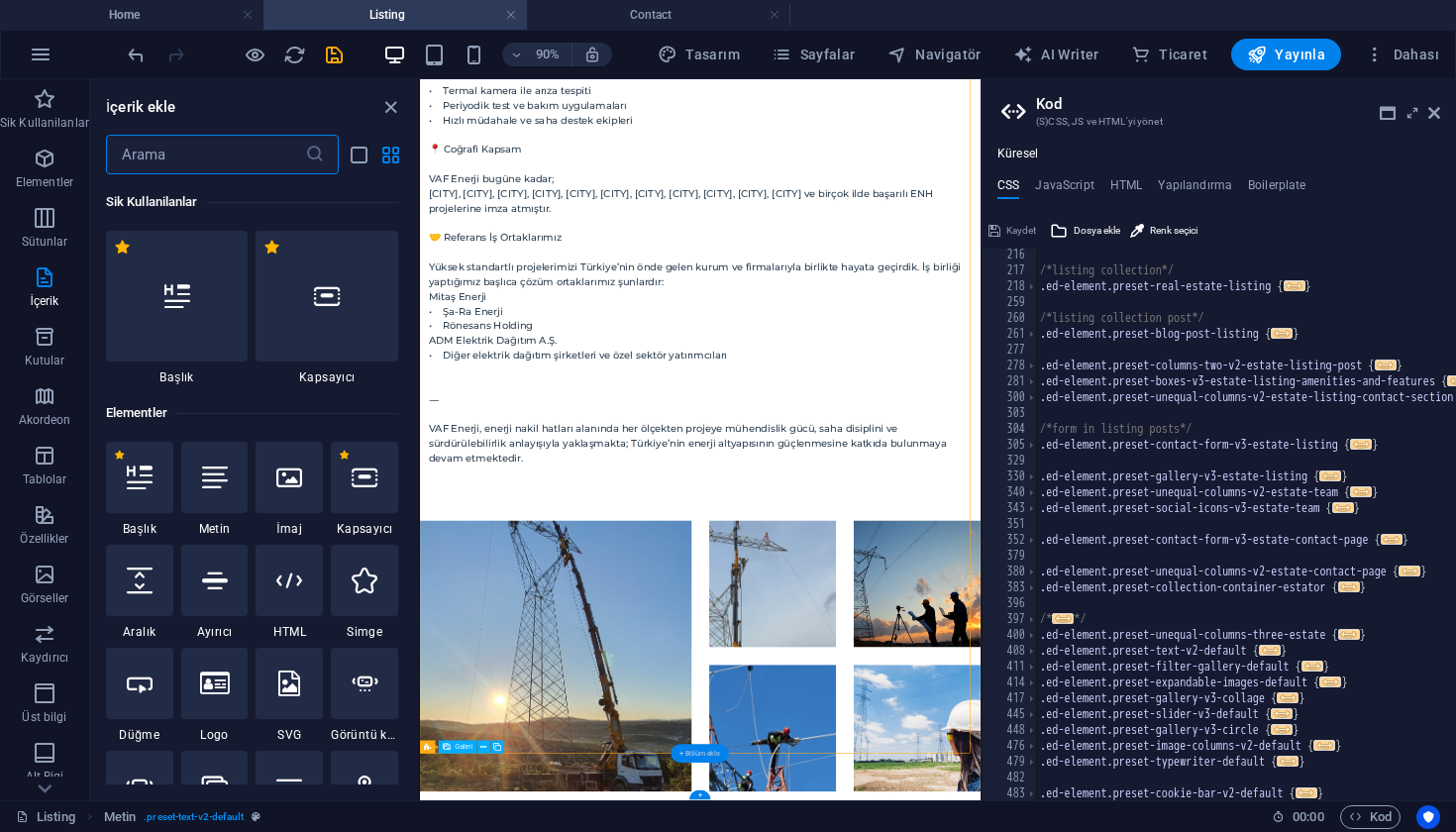 scroll, scrollTop: 178, scrollLeft: 0, axis: vertical 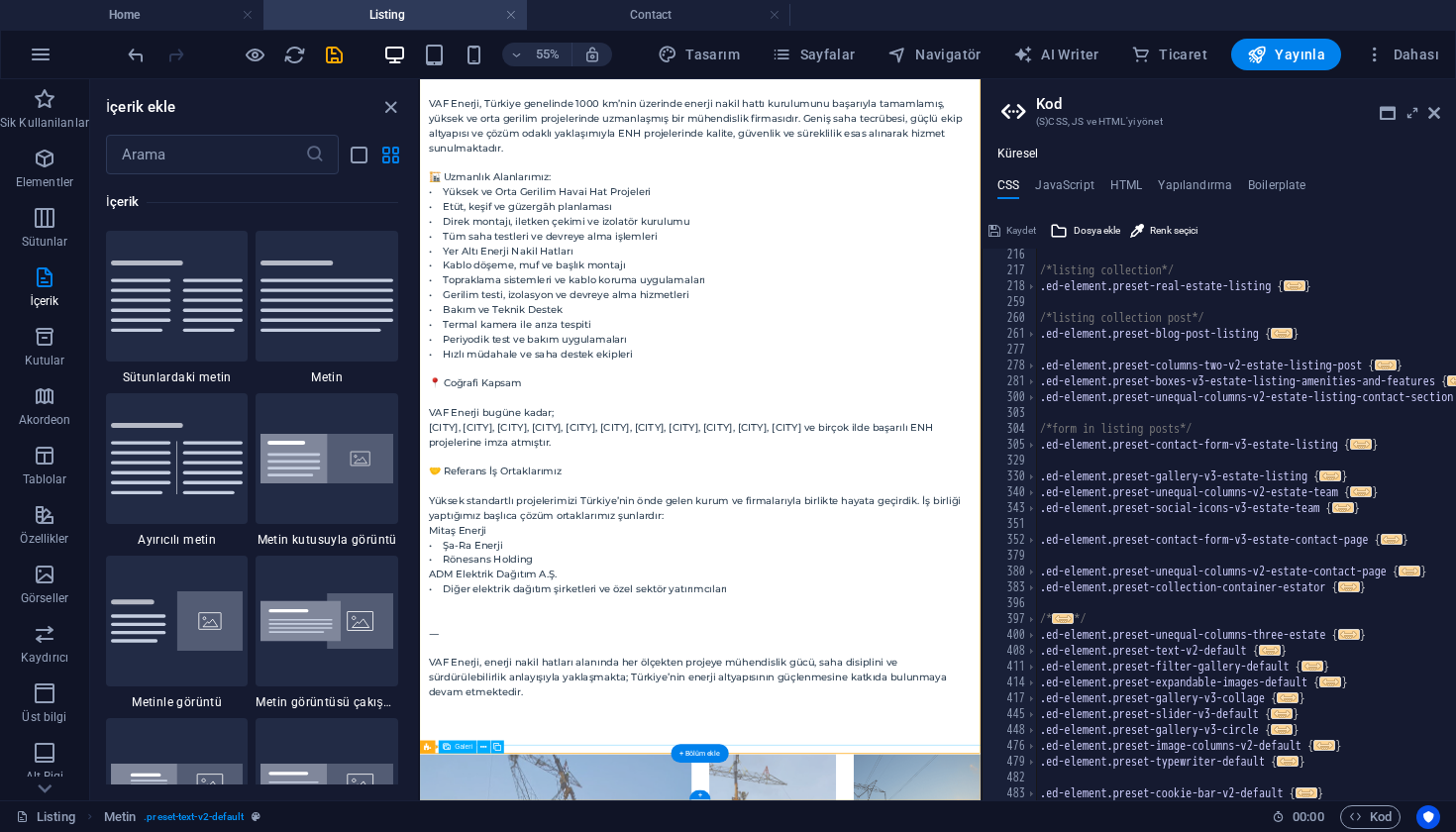 click at bounding box center [667, 1553] 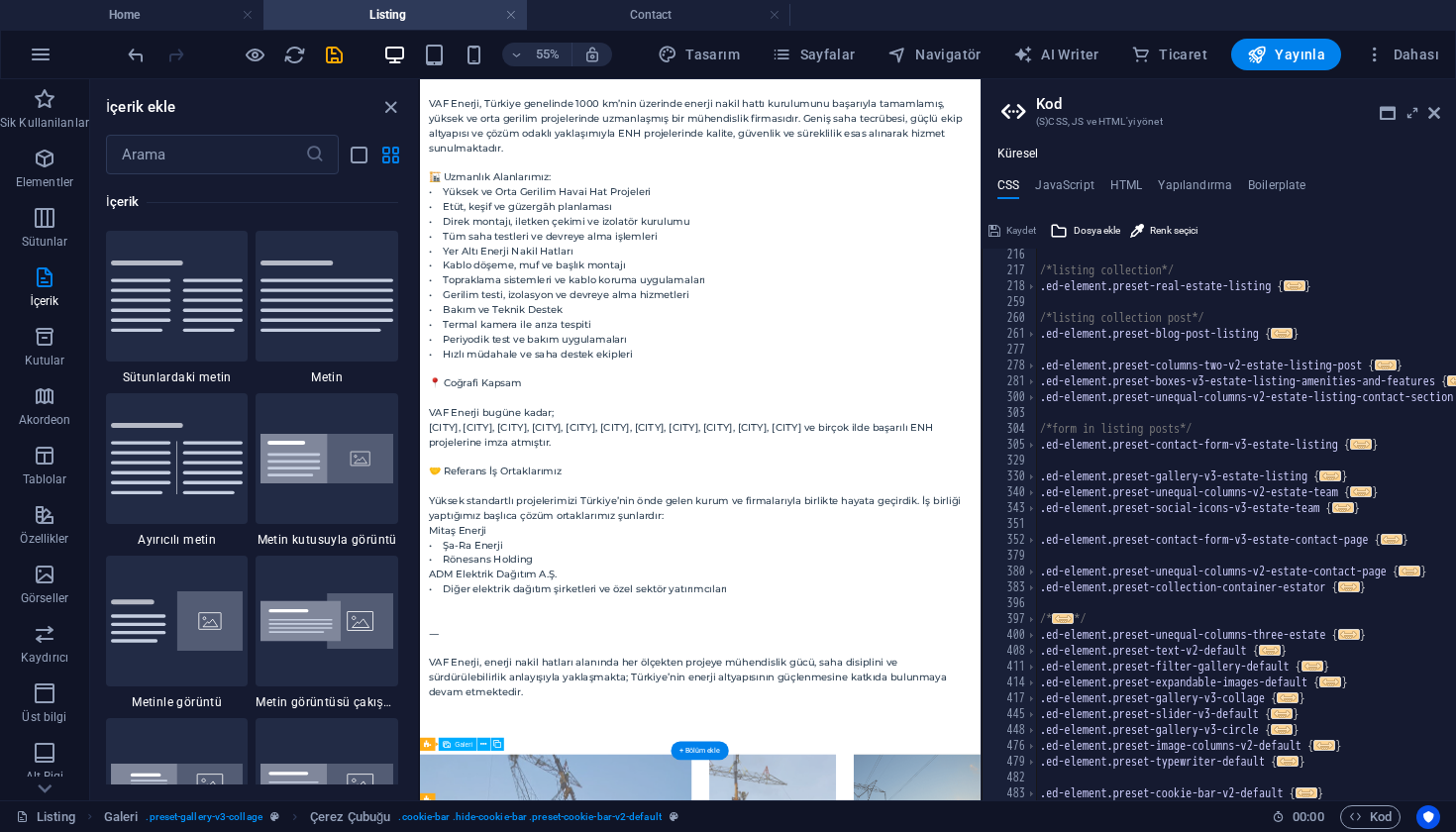 scroll, scrollTop: 237, scrollLeft: 0, axis: vertical 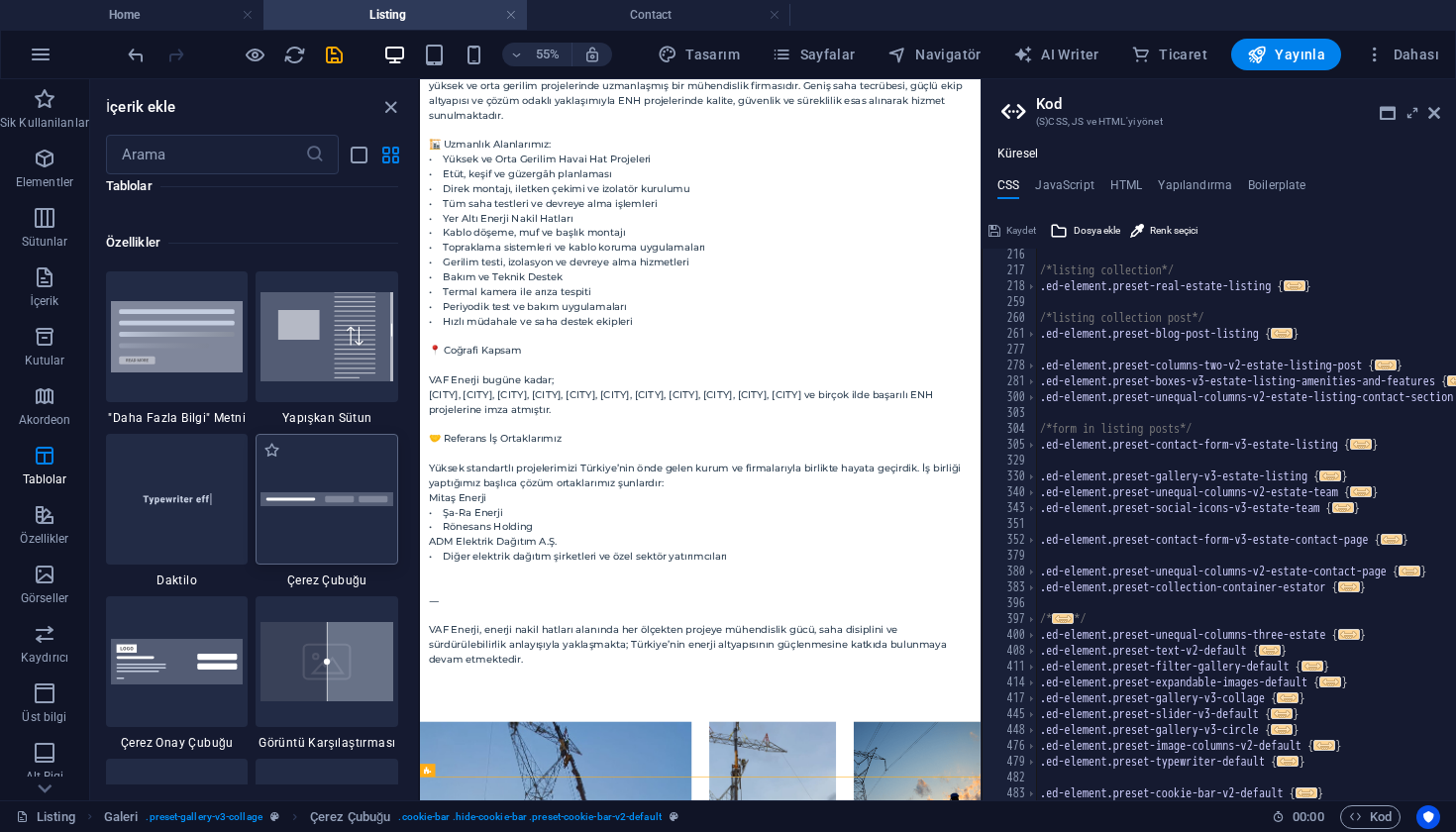 click at bounding box center (327, 499) 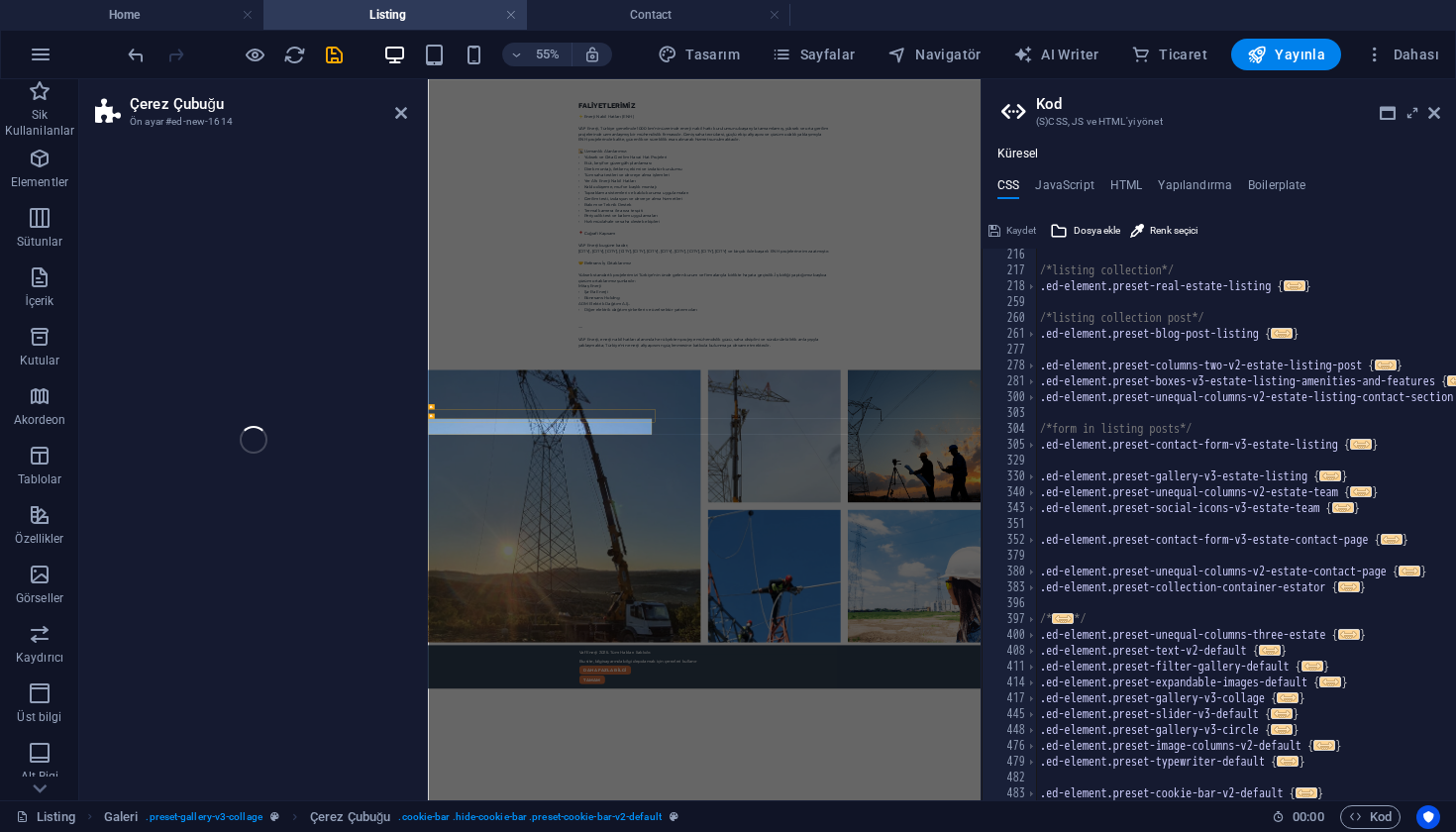 scroll, scrollTop: 309, scrollLeft: 0, axis: vertical 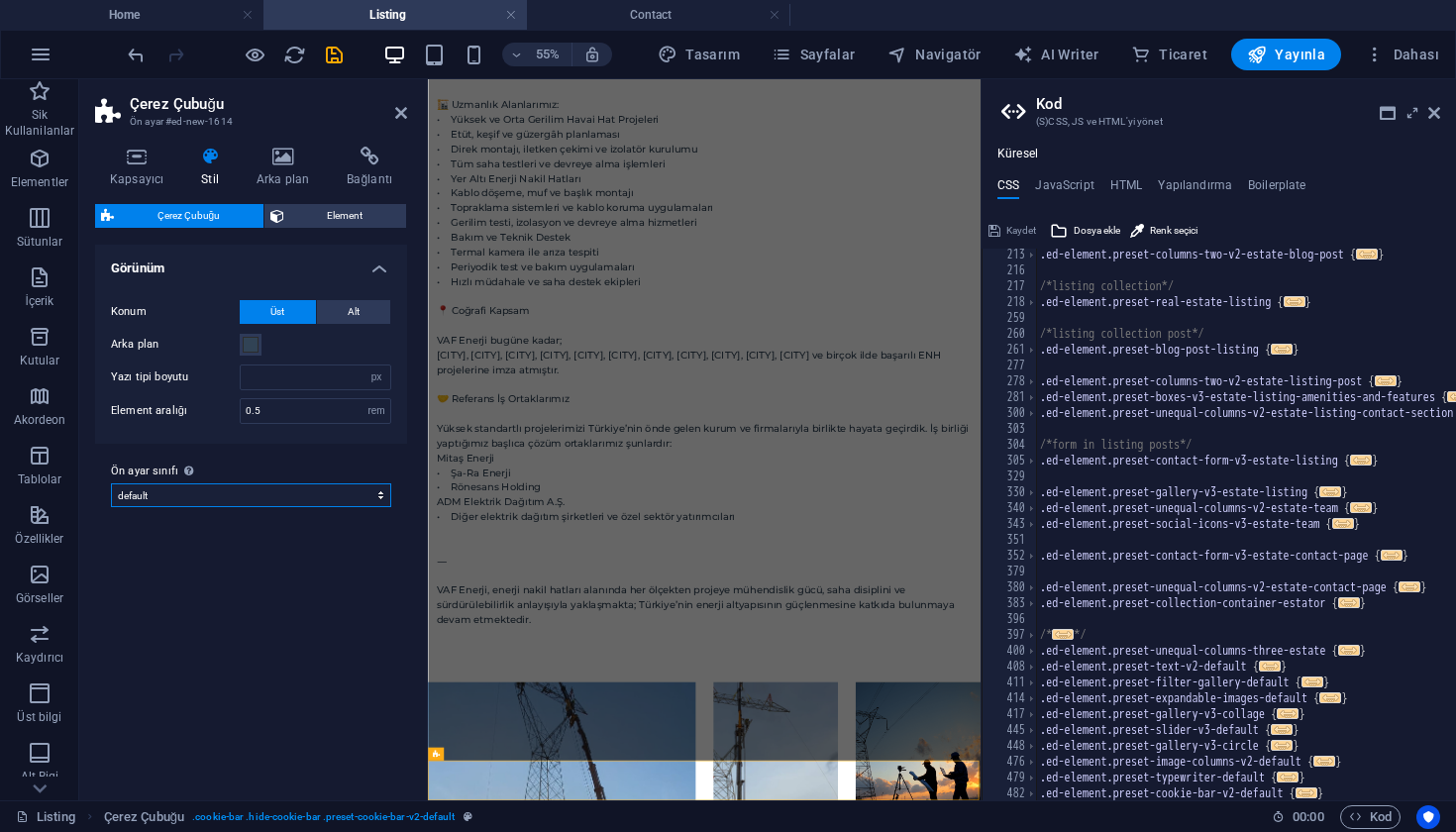 type 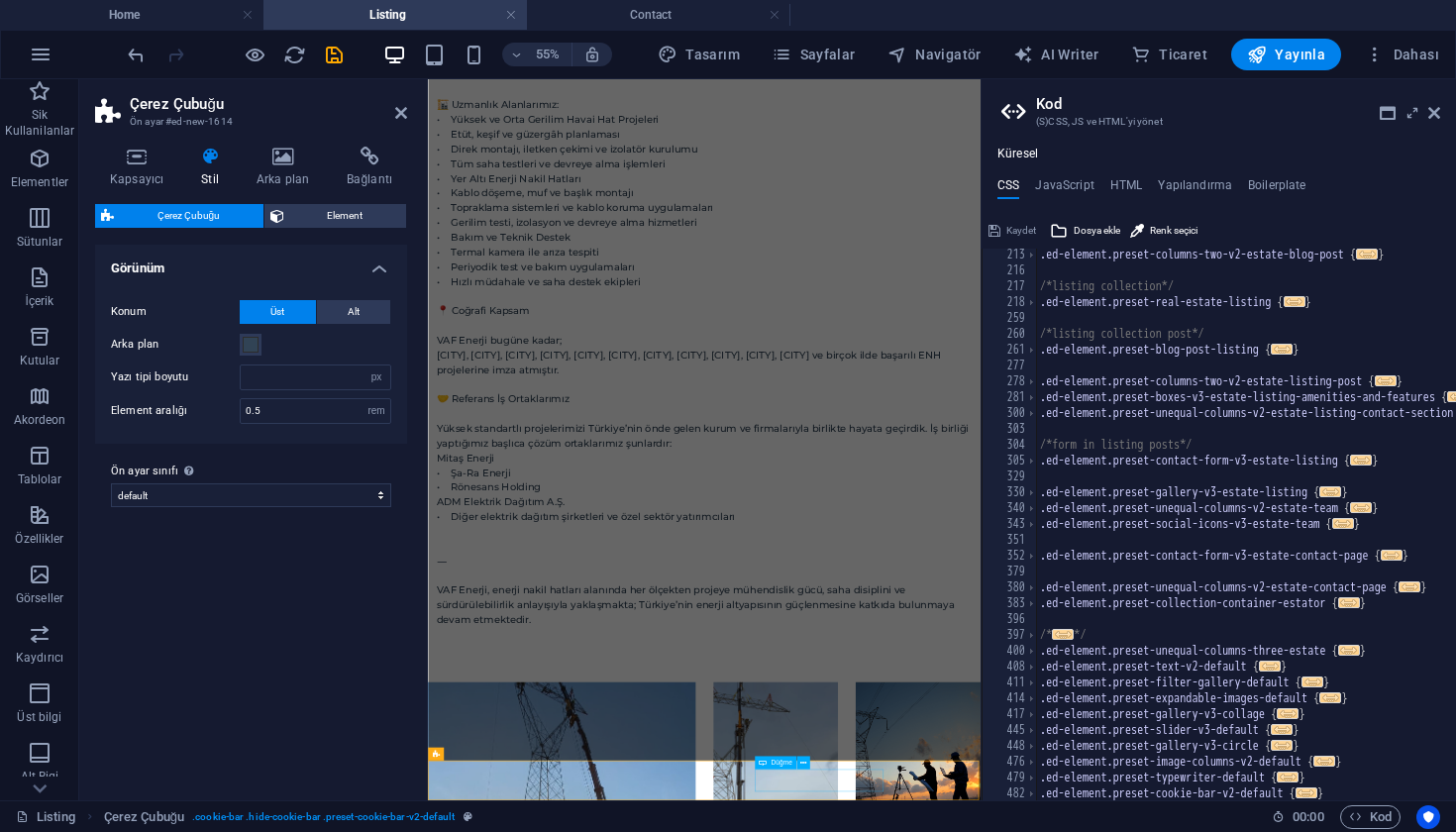 click on "Daha fazla bilgi" at bounding box center (930, 1787) 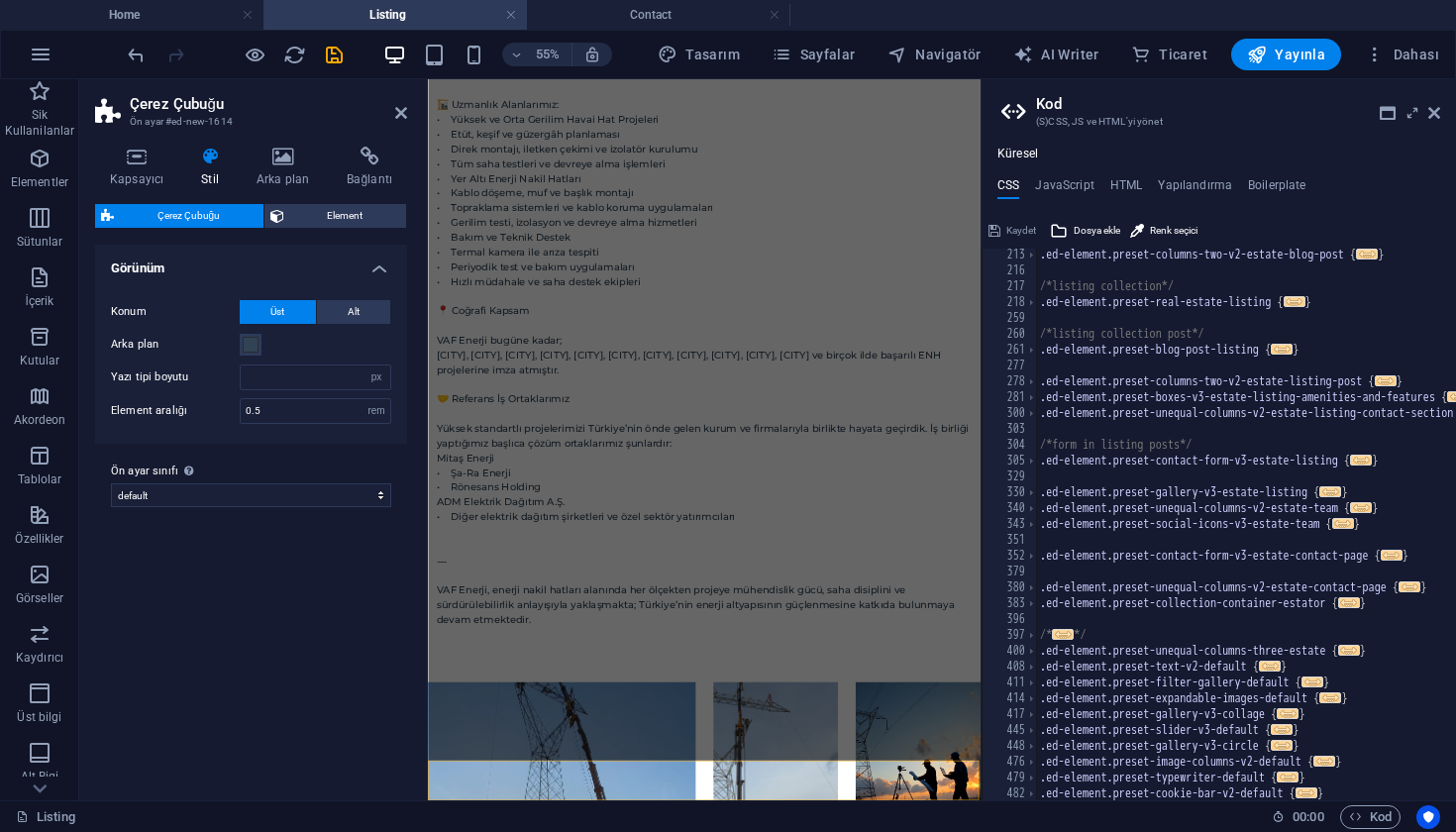 click on "Tamam" at bounding box center [930, 1787] 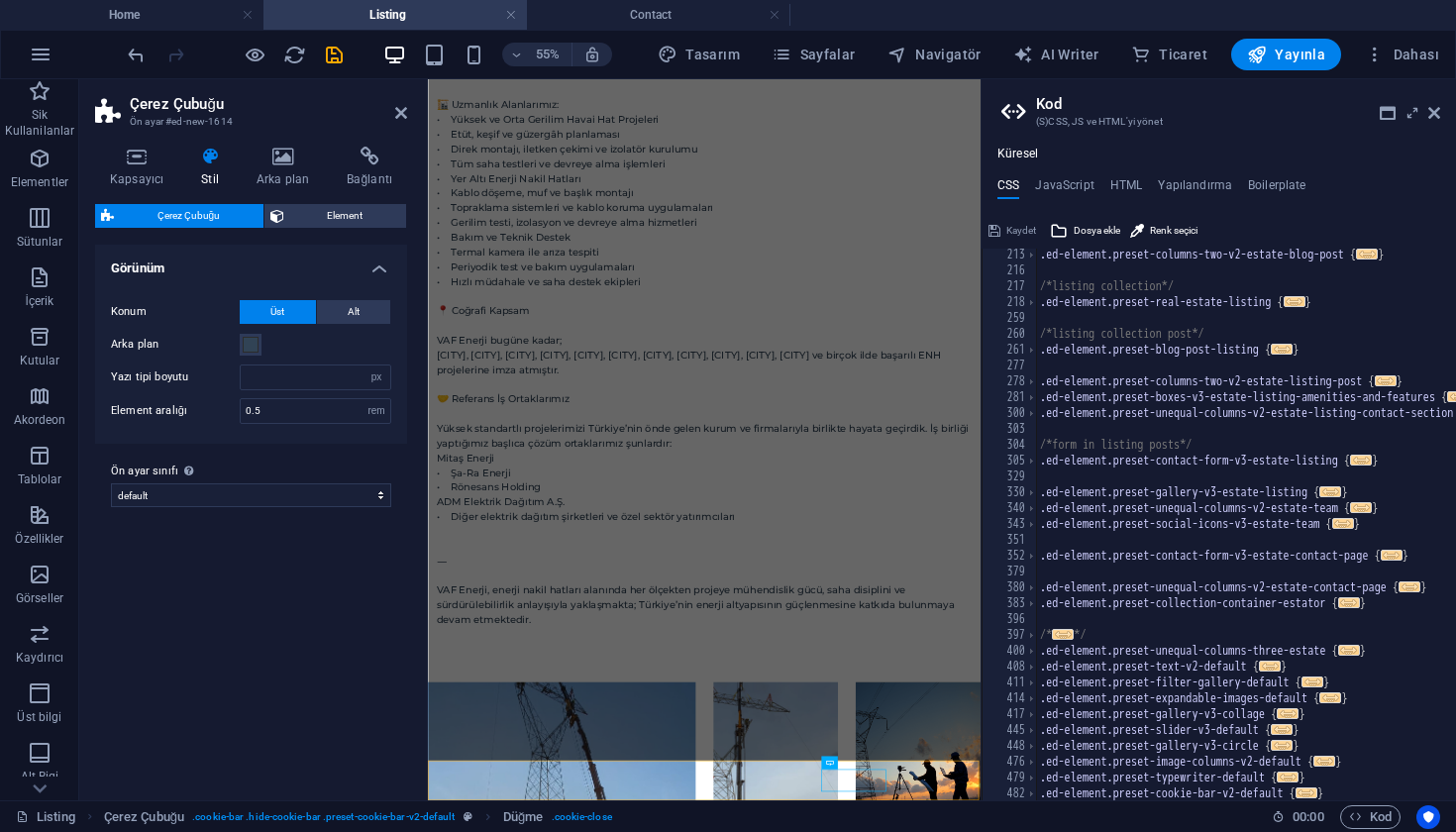 scroll, scrollTop: 295, scrollLeft: 0, axis: vertical 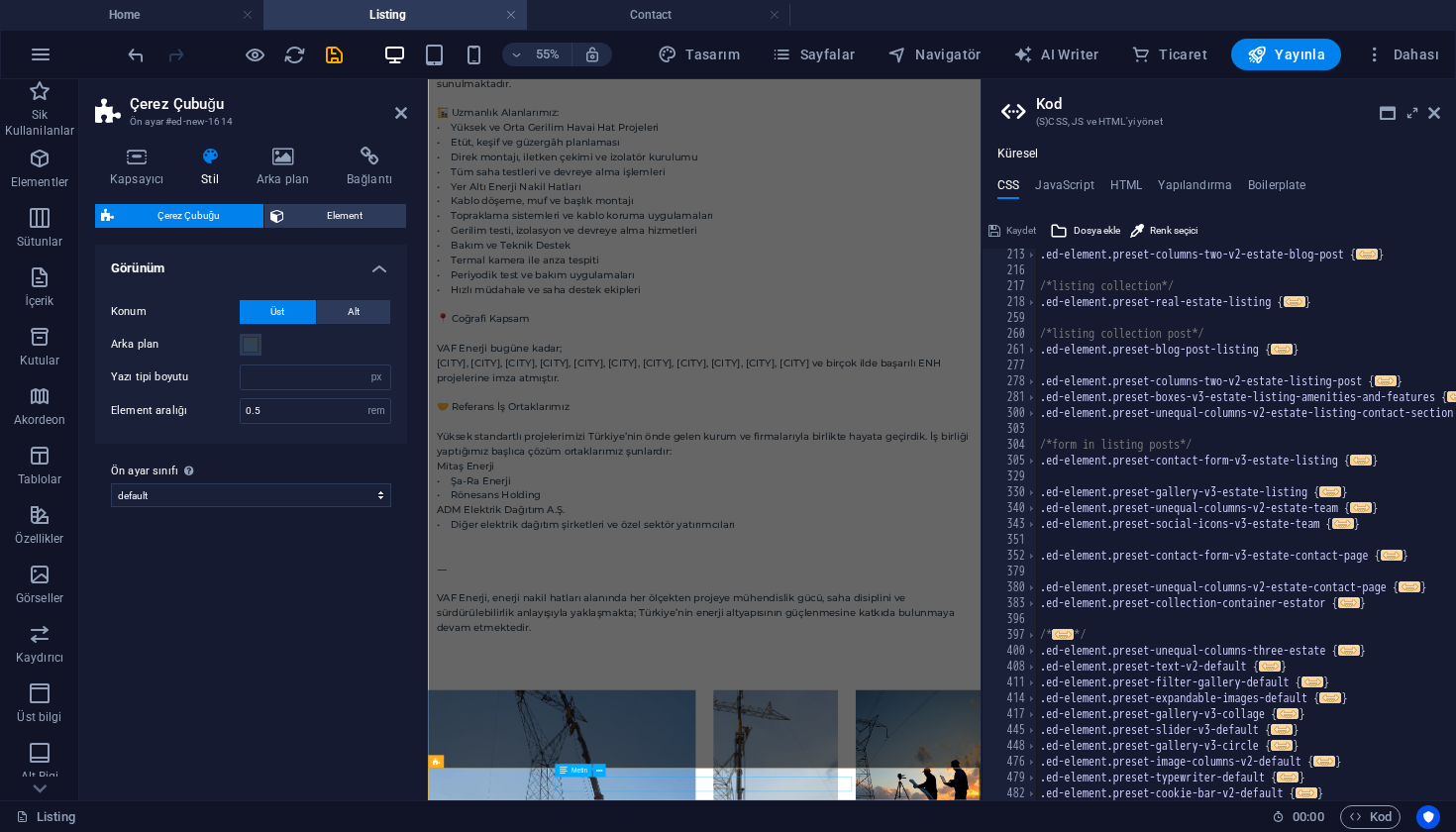 click on "Bu site, bilgisayarında bilgi depolamak için çerezleri kullanır" at bounding box center (930, 1763) 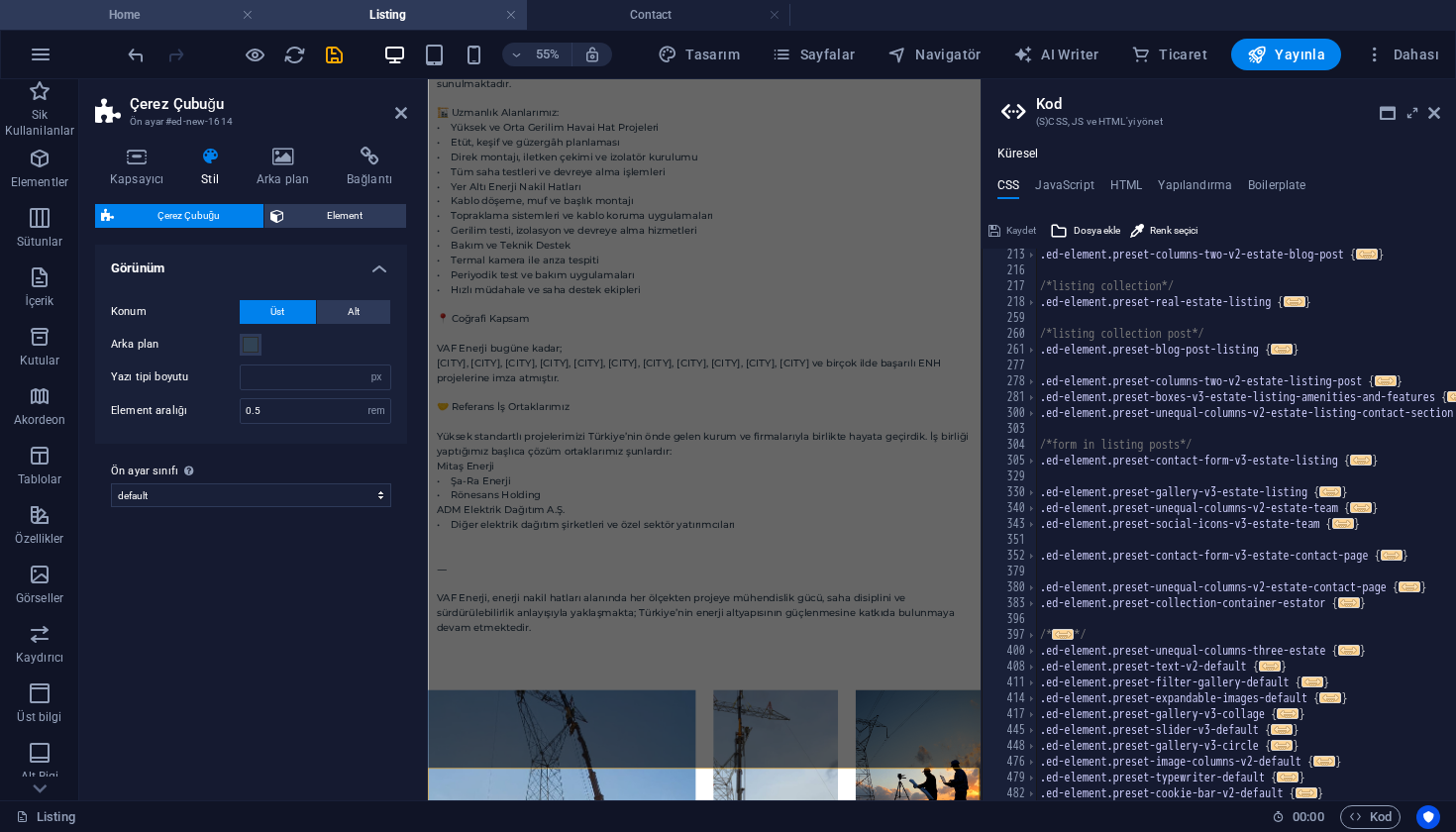 click on "Home" at bounding box center (132, 15) 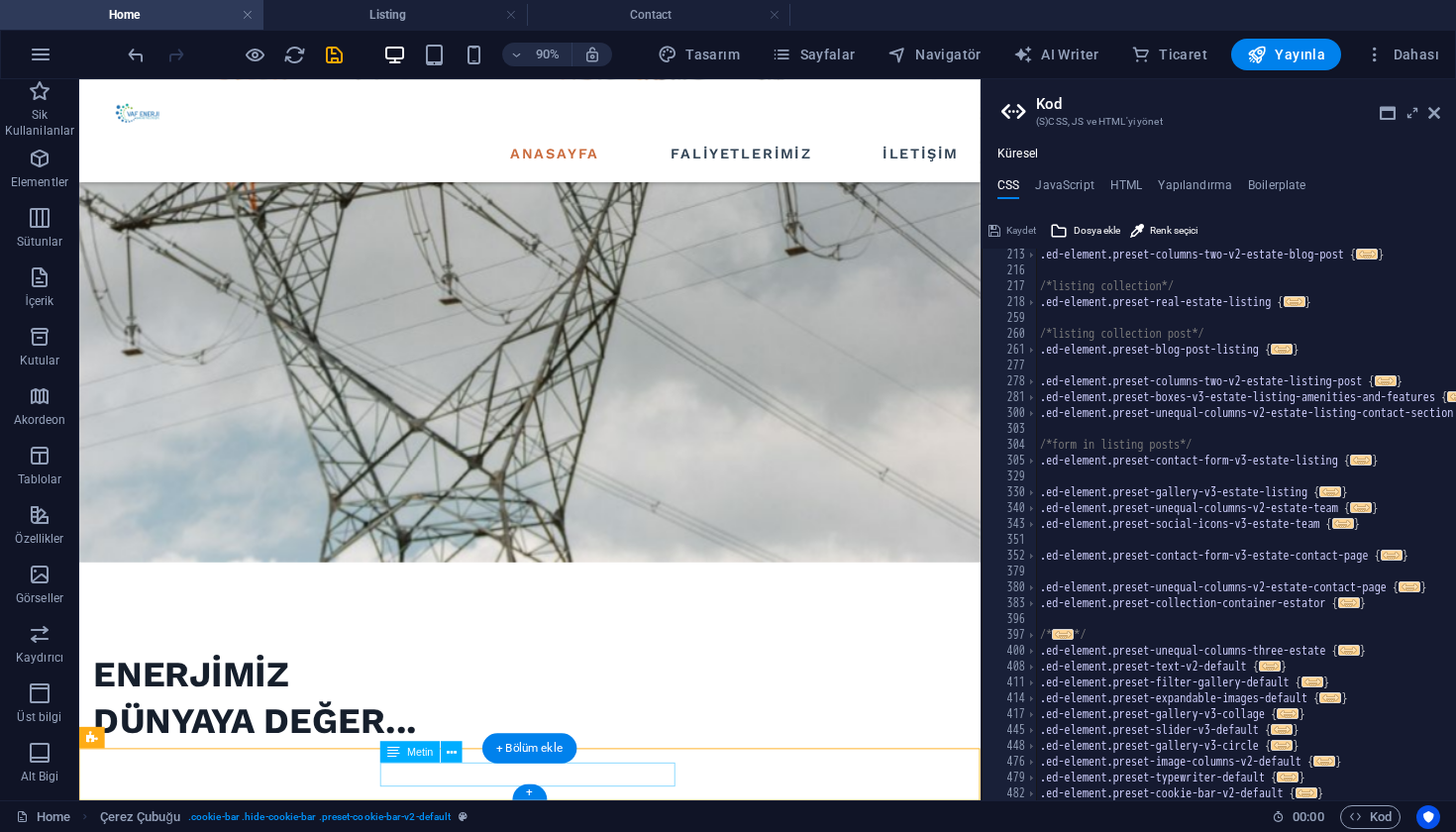 click on "Vaf Enerji 2025. Tüm Hakları Saklıdır." at bounding box center [579, 3463] 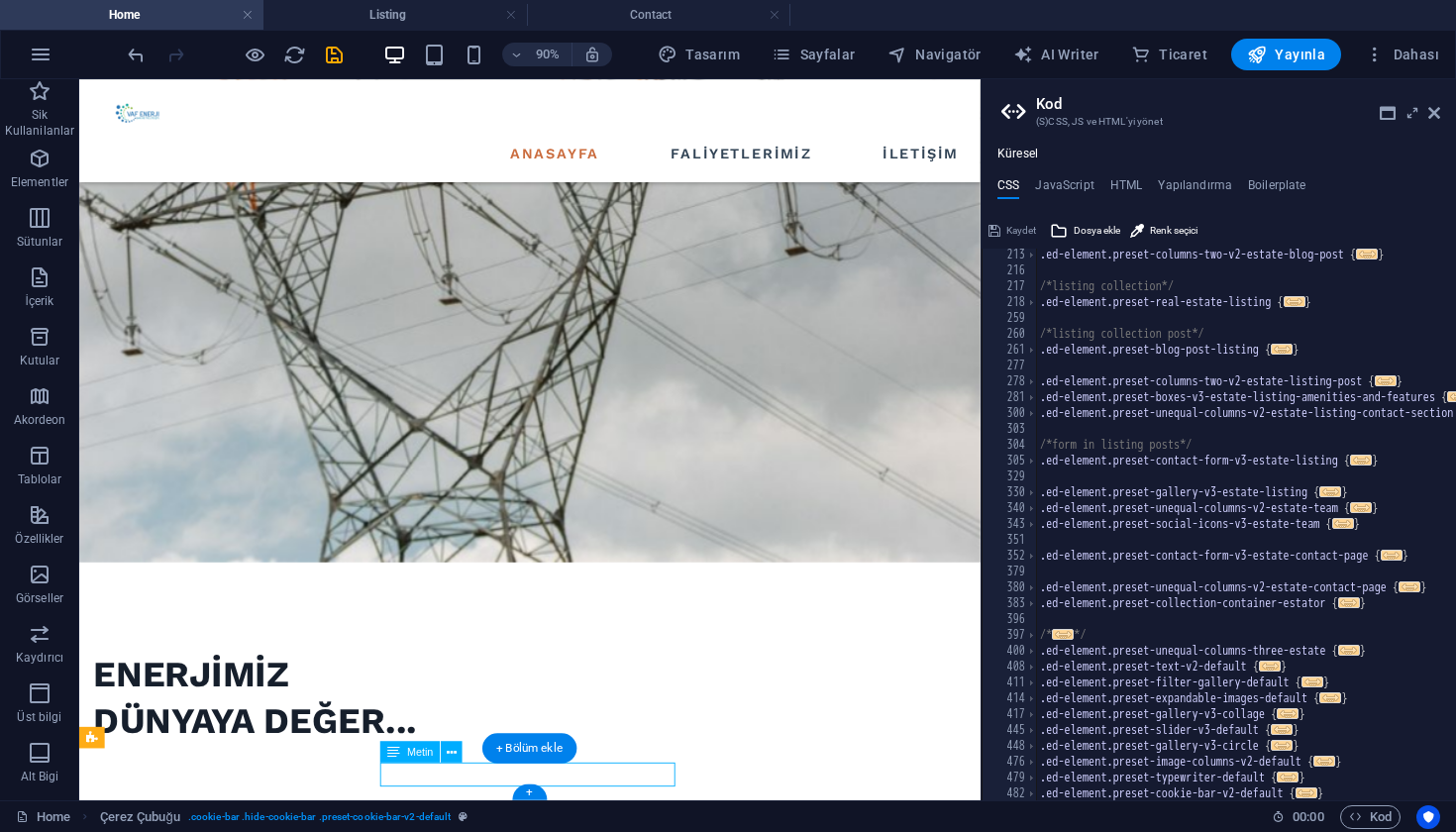 click on "Vaf Enerji 2025. Tüm Hakları Saklıdır." at bounding box center [579, 3463] 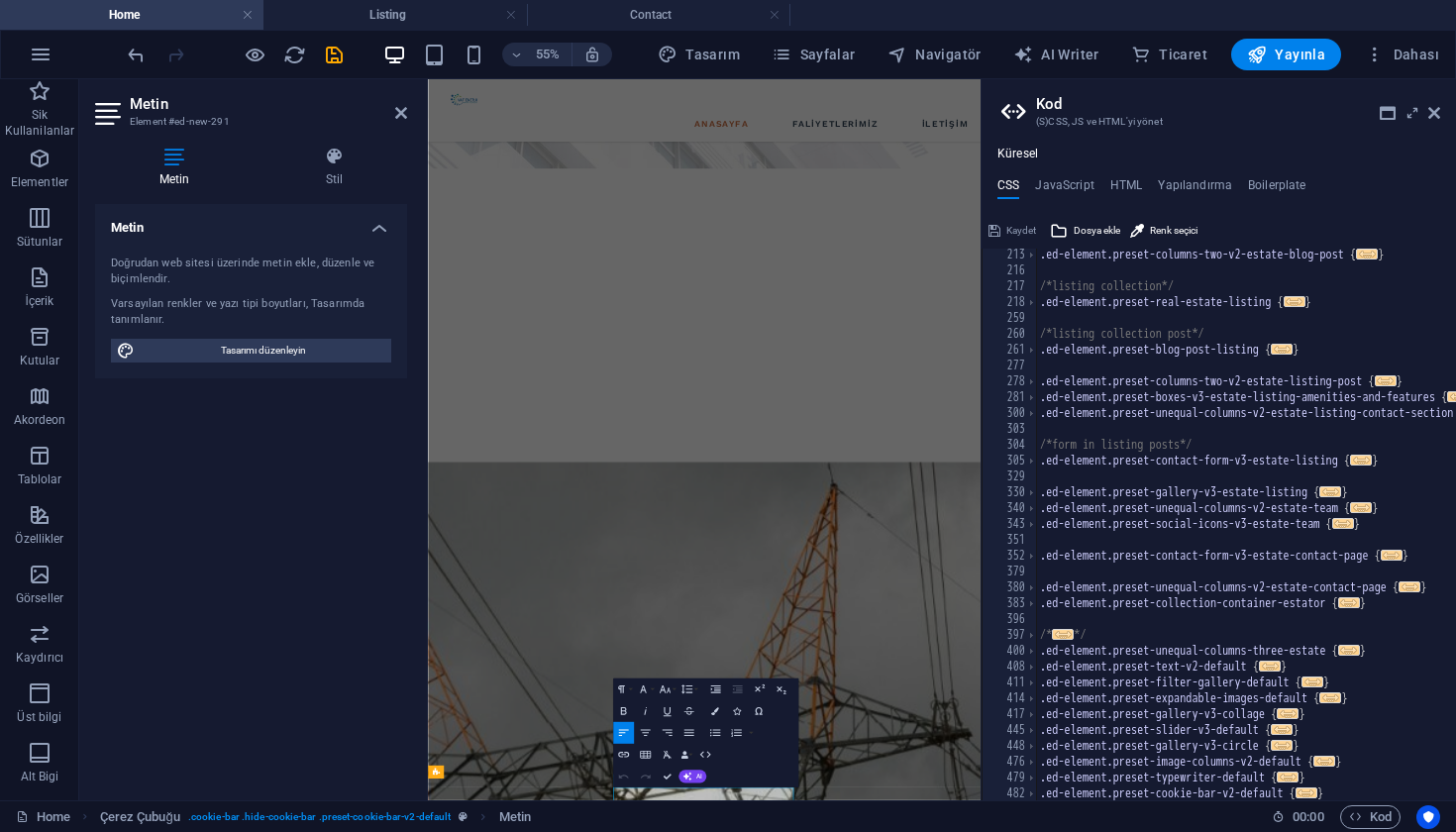 scroll, scrollTop: 1129, scrollLeft: 0, axis: vertical 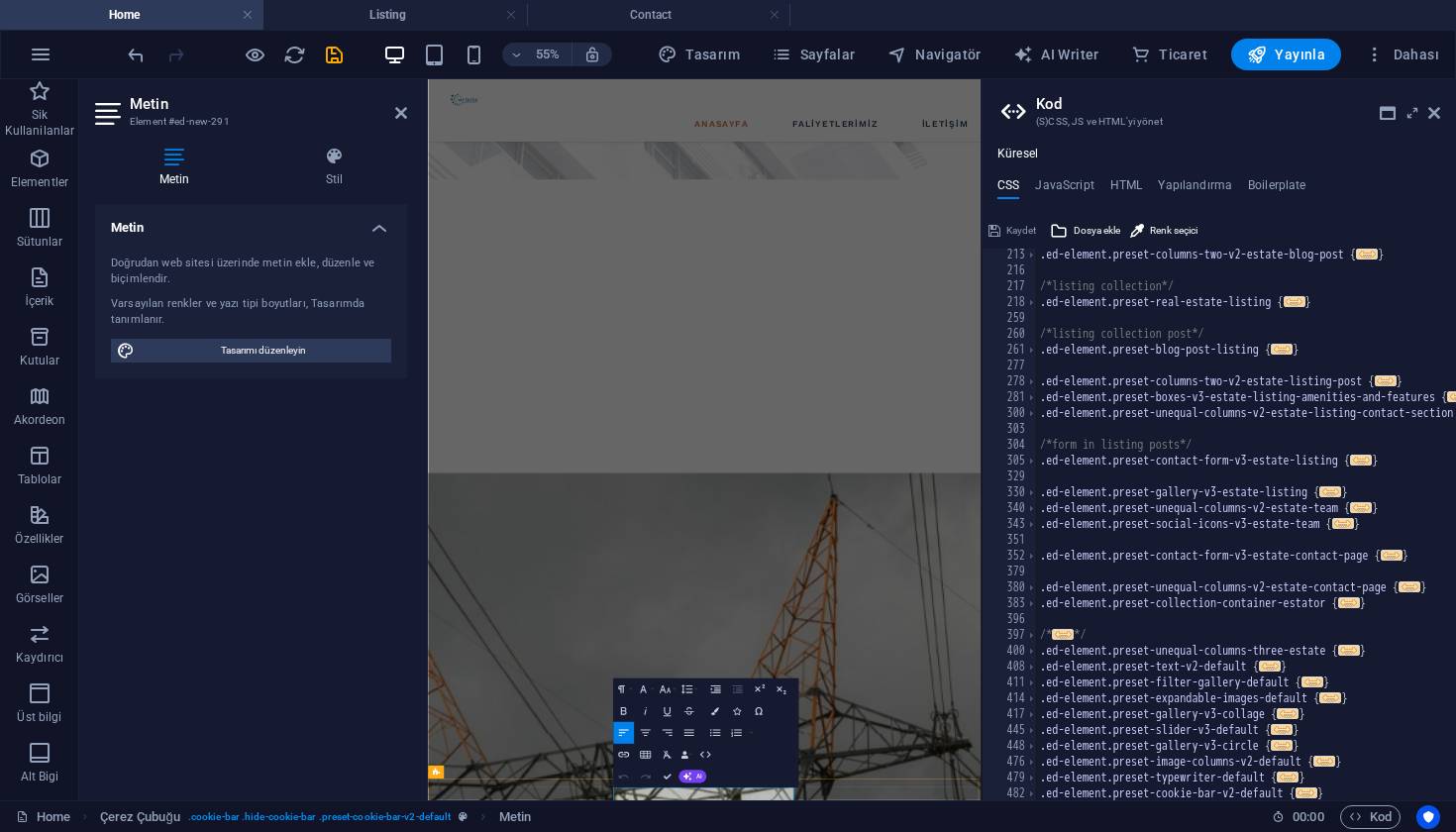 click on "Vaf Enerji 2025. Tüm Hakları Saklıdır." at bounding box center [930, 4504] 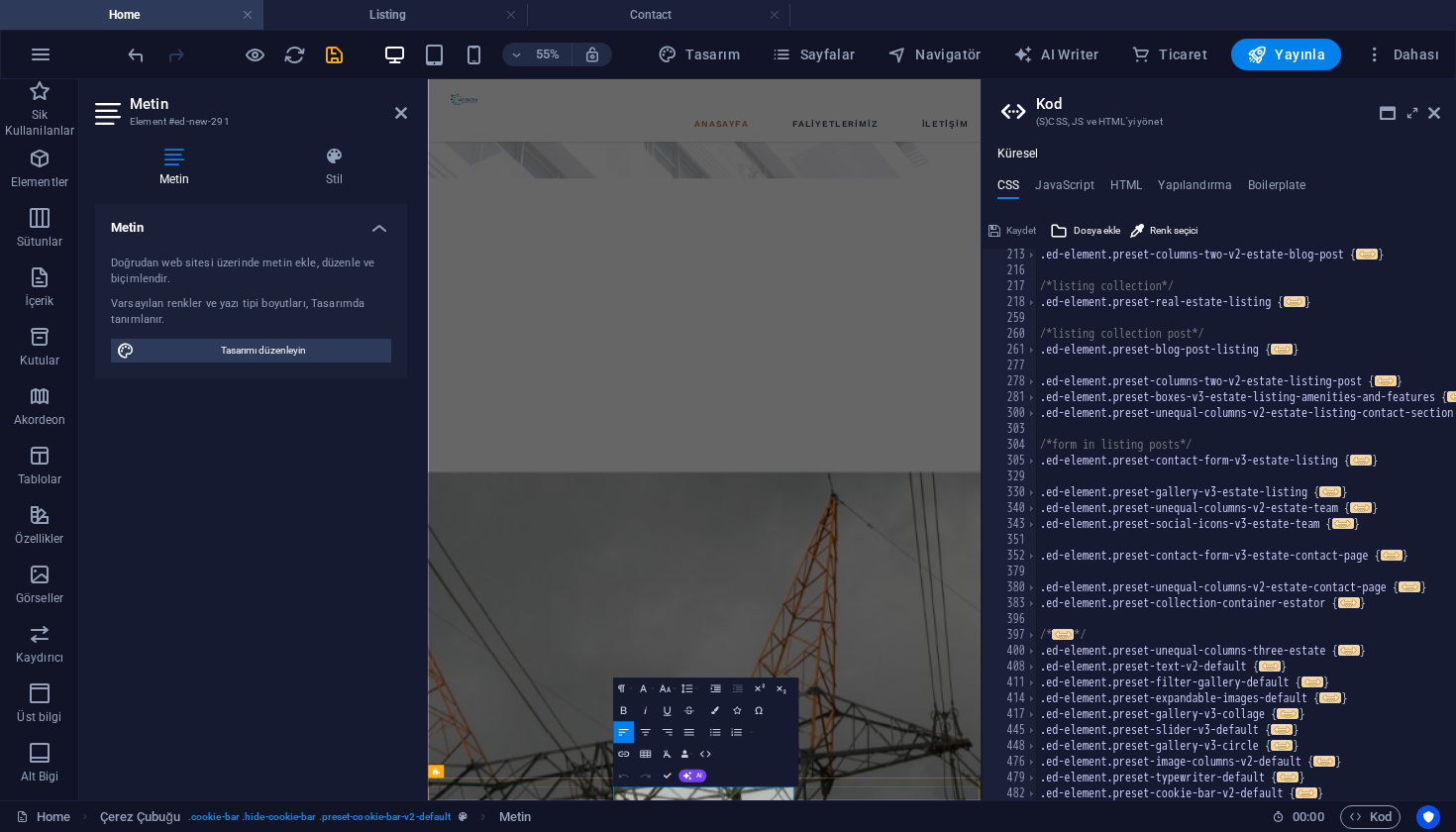 drag, startPoint x: 772, startPoint y: 1382, endPoint x: 1092, endPoint y: 1378, distance: 320.025 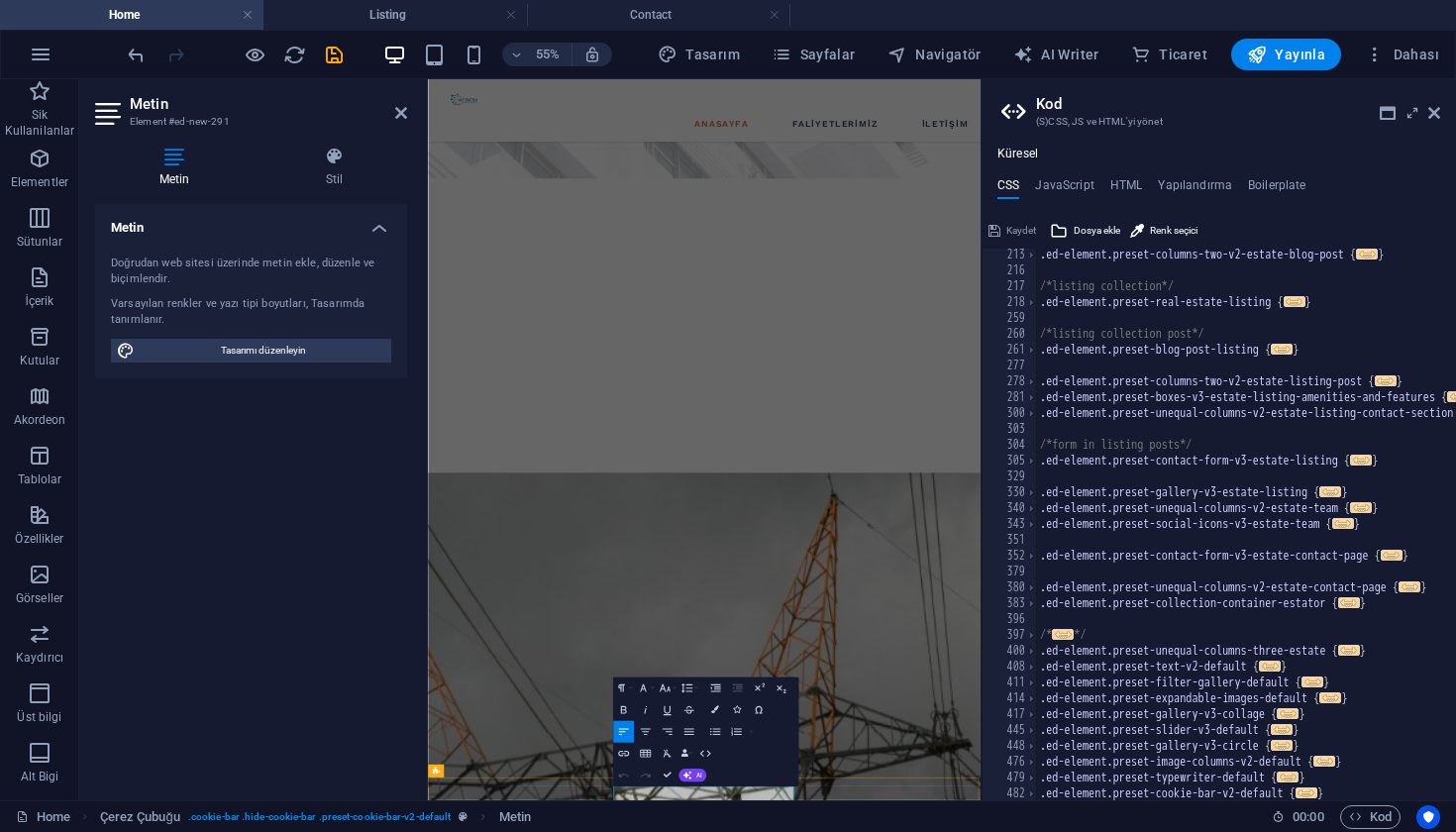 scroll, scrollTop: 1148, scrollLeft: 0, axis: vertical 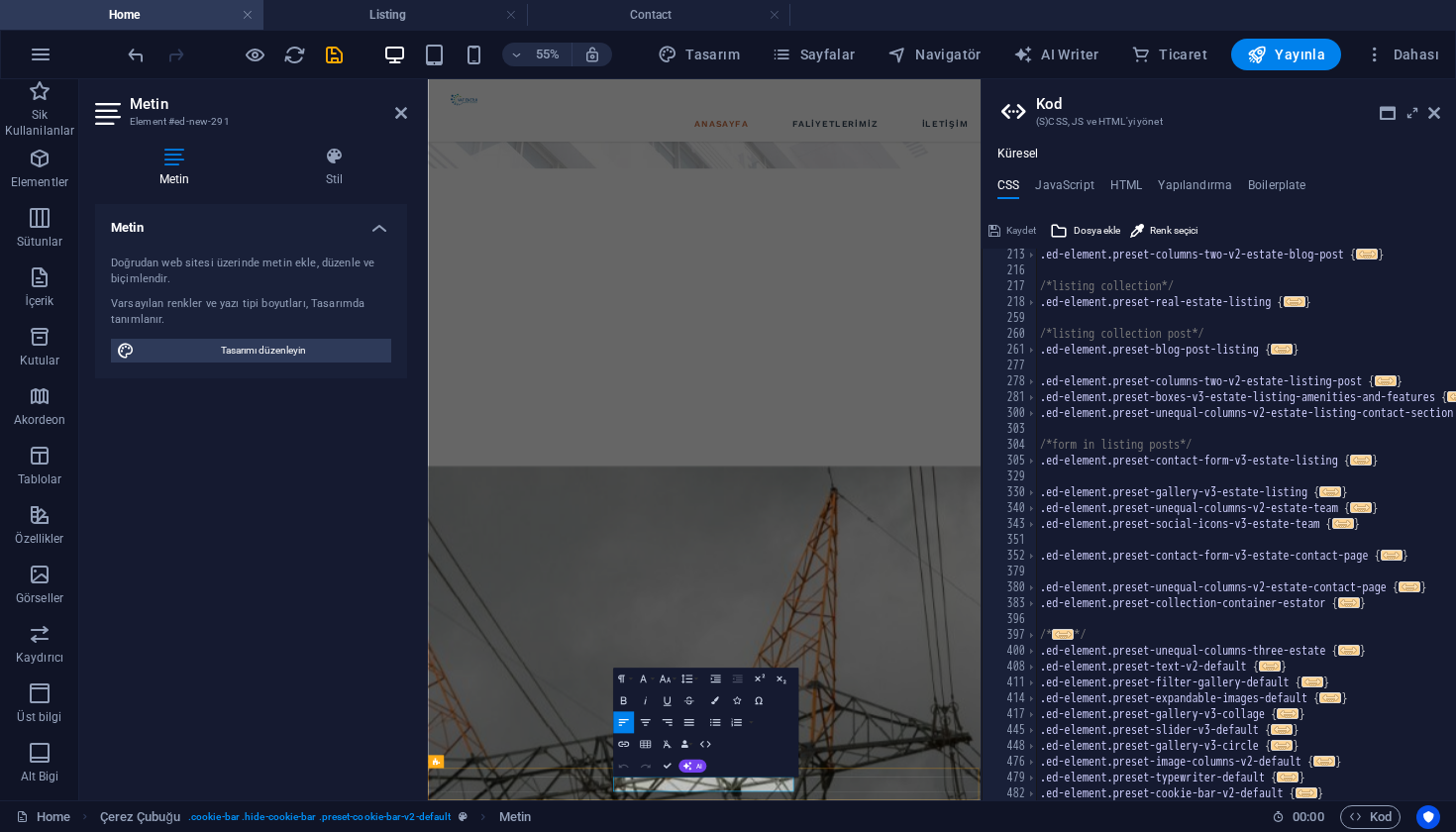 drag, startPoint x: 1092, startPoint y: 1380, endPoint x: 769, endPoint y: 1367, distance: 323.2615 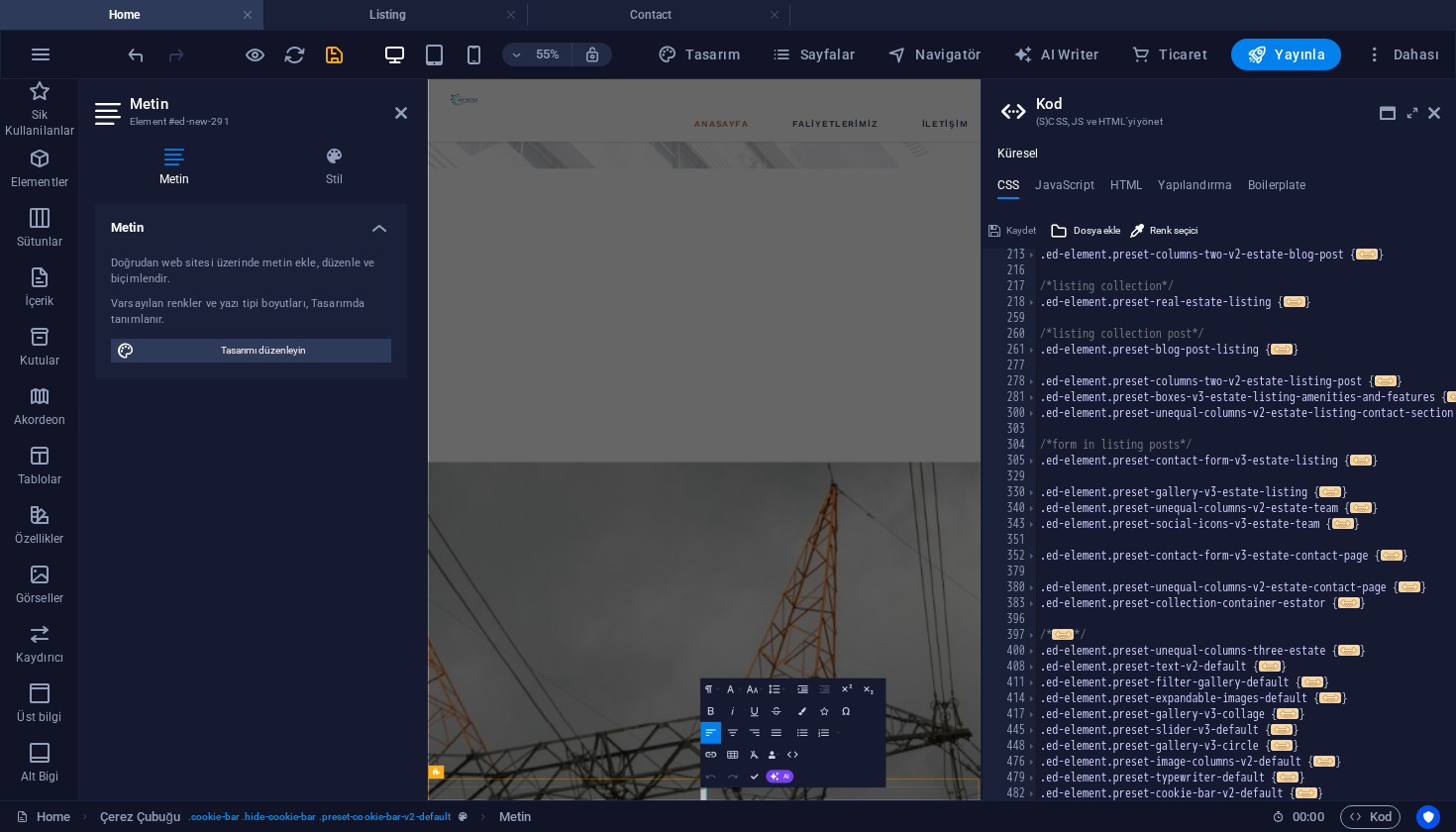 scroll, scrollTop: 1129, scrollLeft: 0, axis: vertical 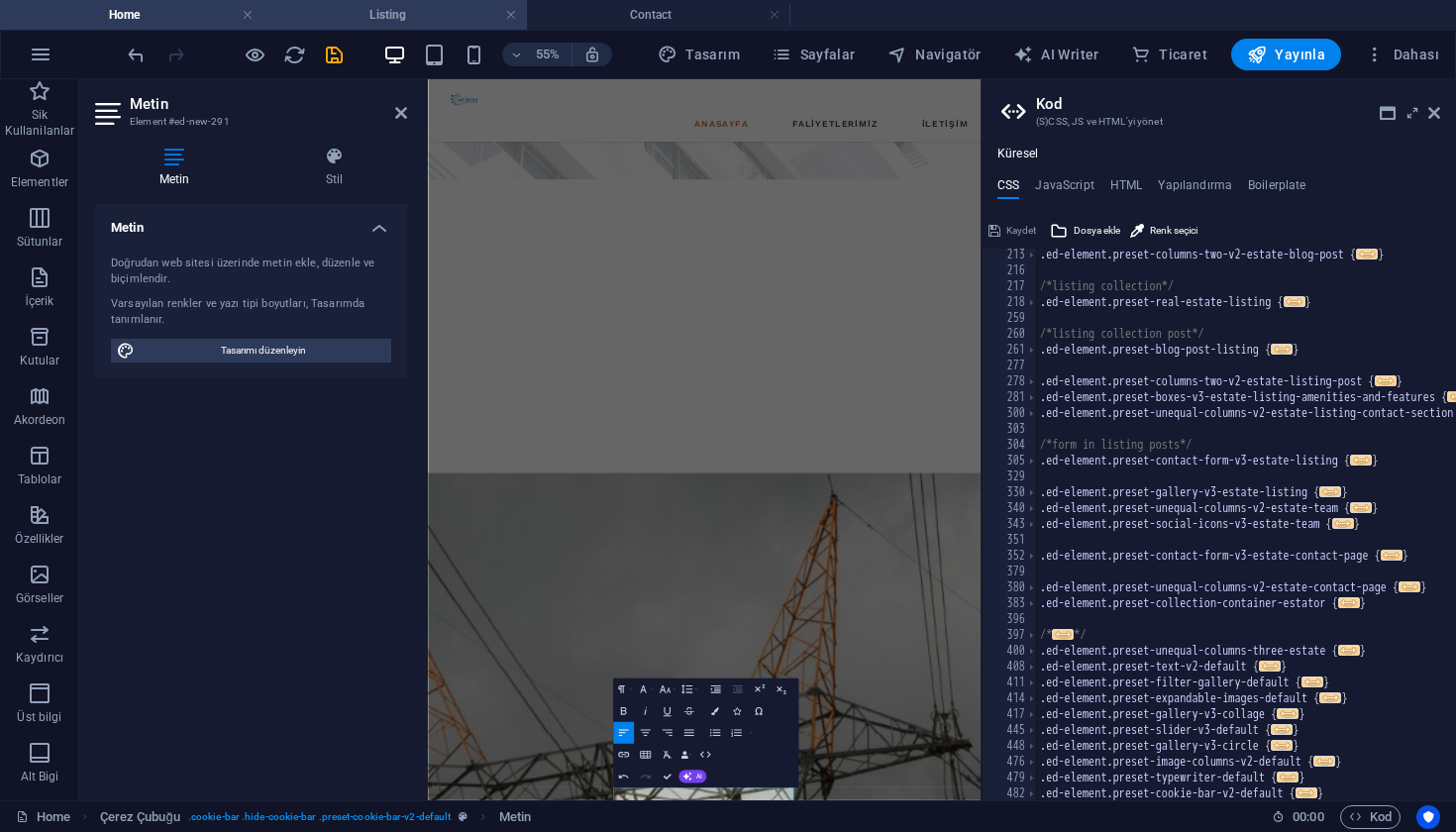 click on "Listing" at bounding box center [395, 15] 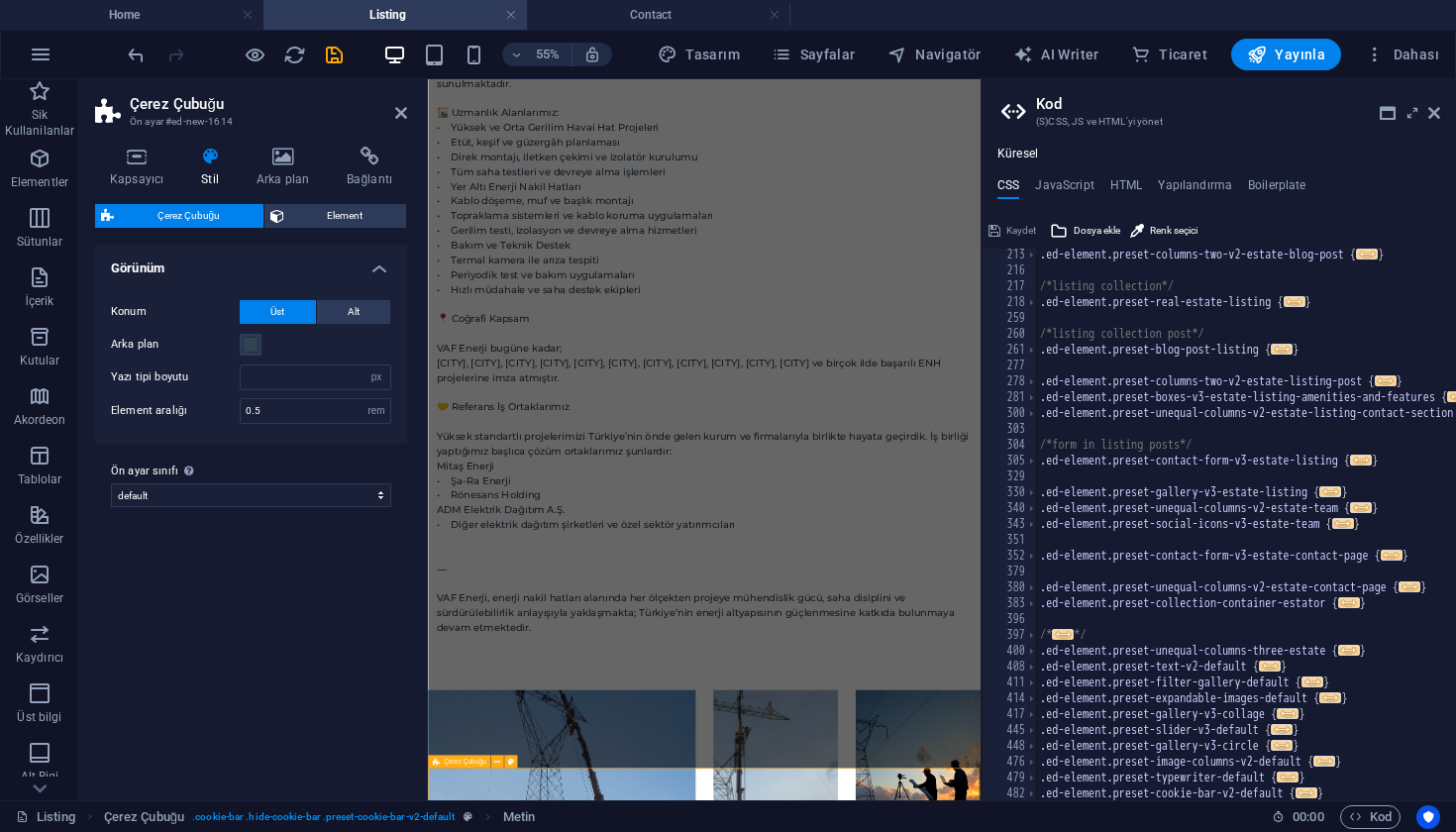click on "İçeriği buraya bırak veya  Element ekle  Panoyu yapıştır" at bounding box center (930, 1817) 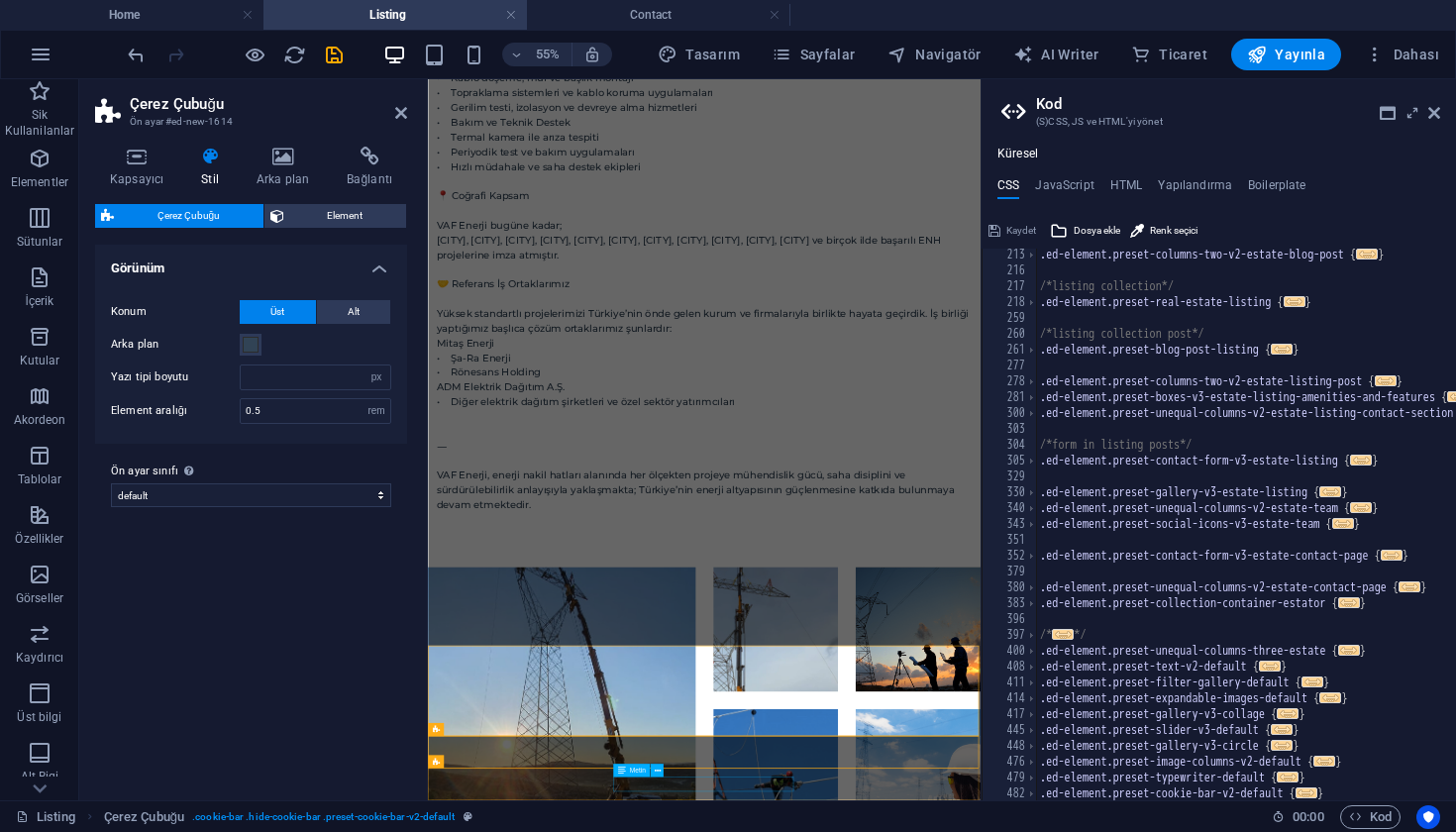 scroll, scrollTop: 1028, scrollLeft: 0, axis: vertical 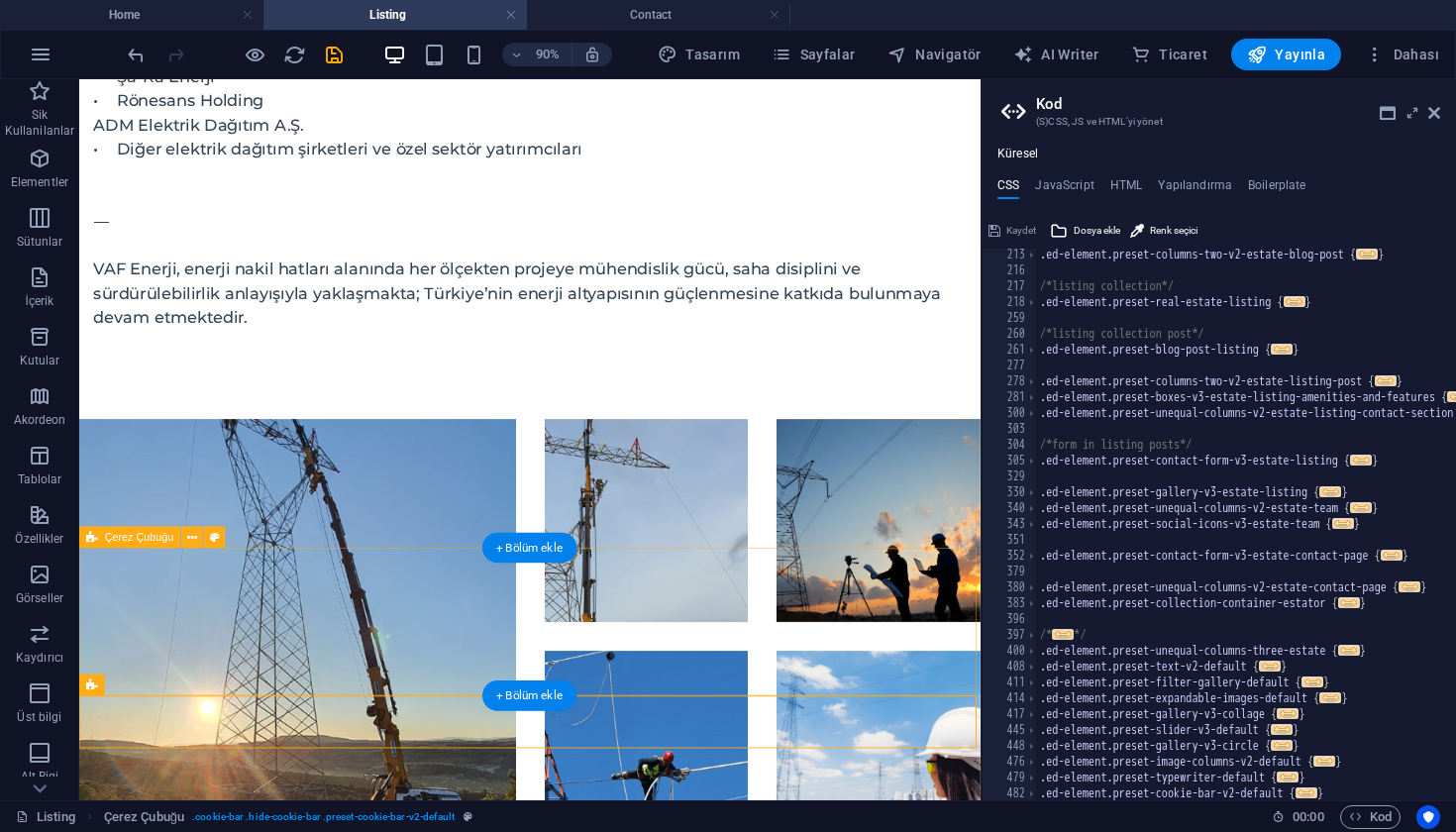 click on "İçeriği buraya bırak veya  Element ekle  Panoyu yapıştır" at bounding box center [579, 1082] 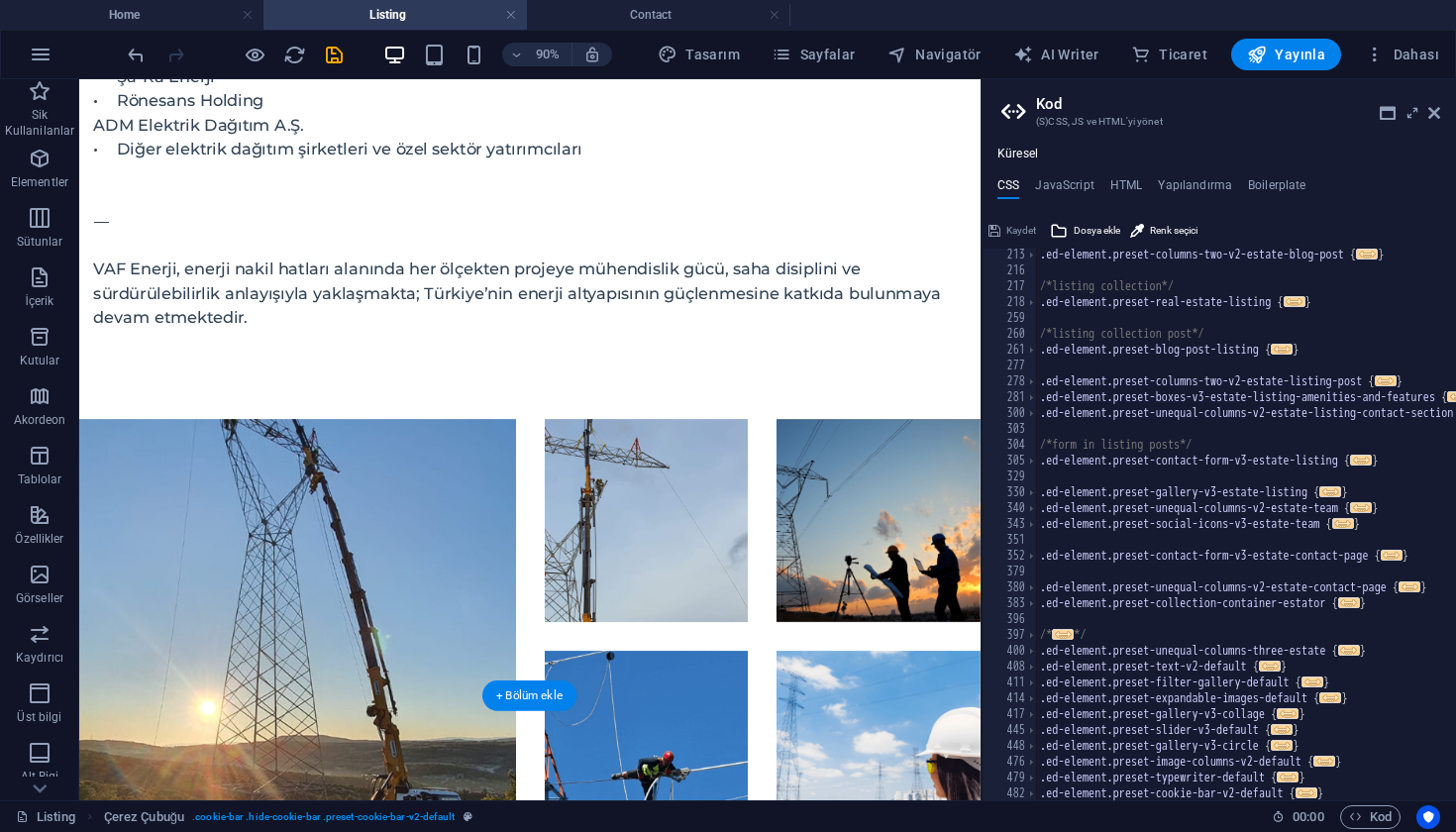 scroll, scrollTop: 864, scrollLeft: 0, axis: vertical 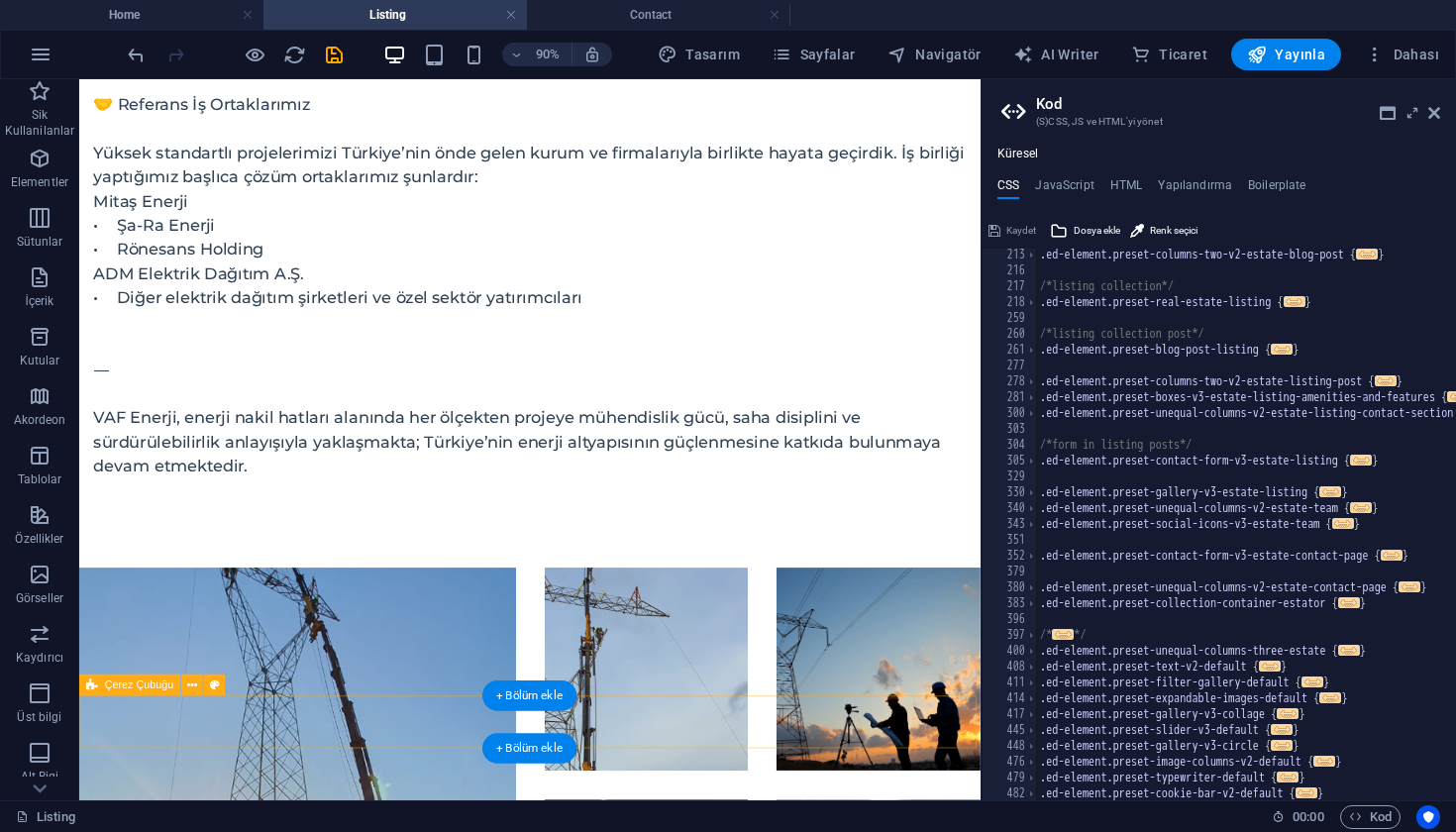 click on "Vaf Enerji 2025. Tüm Hakları Saklıdır." at bounding box center [579, 1193] 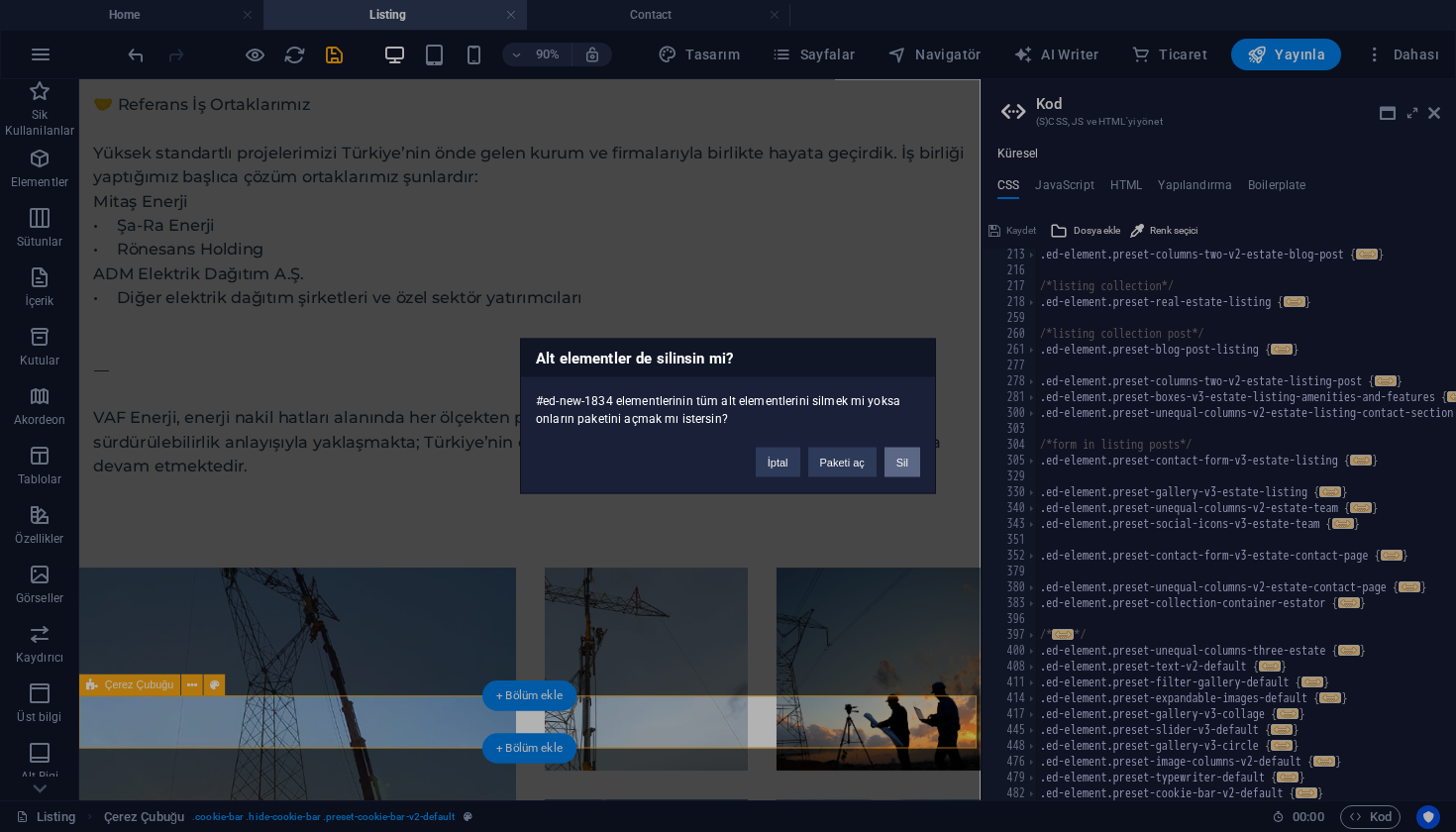 click on "Sil" at bounding box center [902, 463] 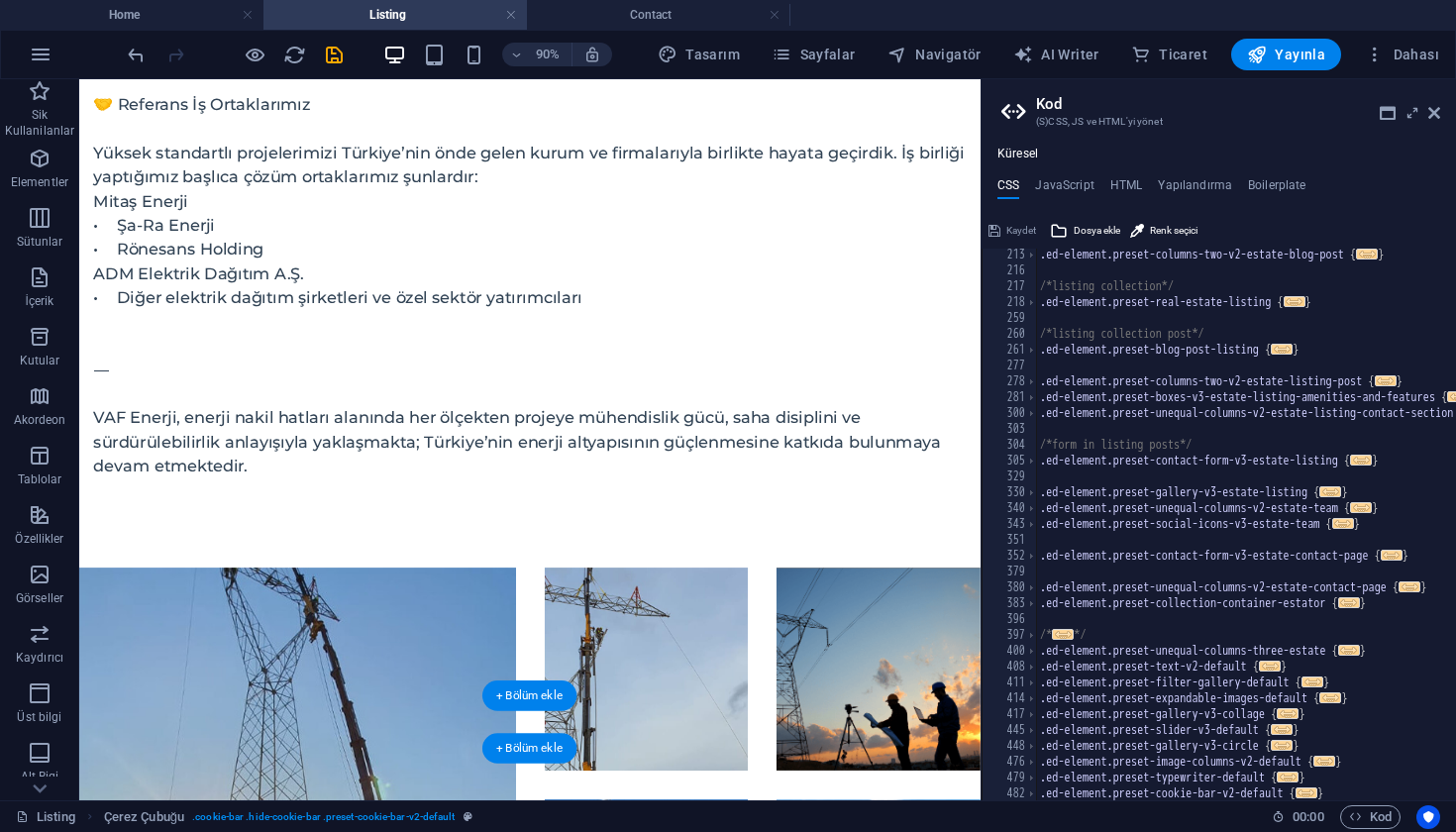 scroll, scrollTop: 805, scrollLeft: 0, axis: vertical 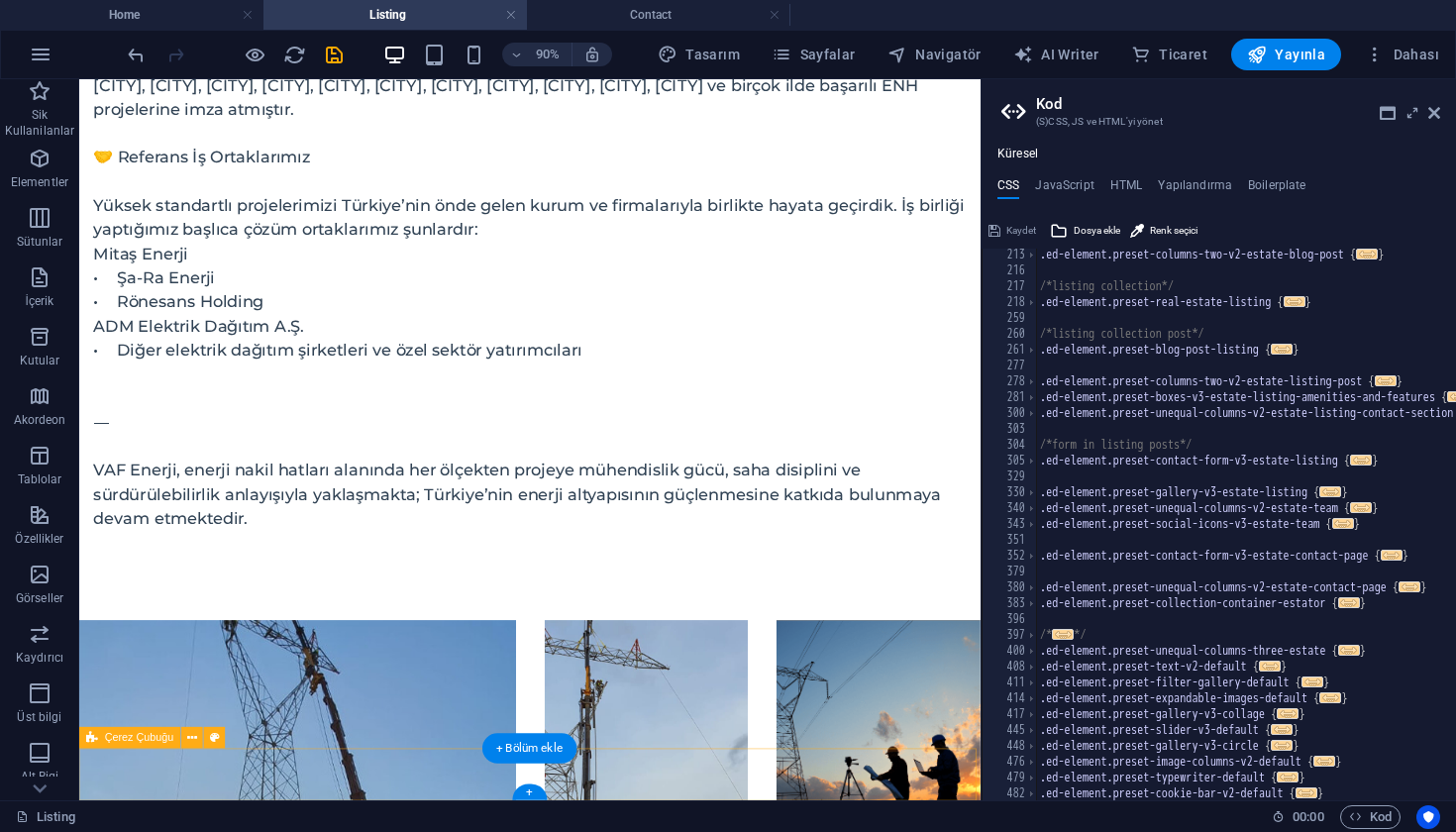 click on "Vaf Enerji 2025. Tüm Hakları Saklıdır." at bounding box center (579, 1251) 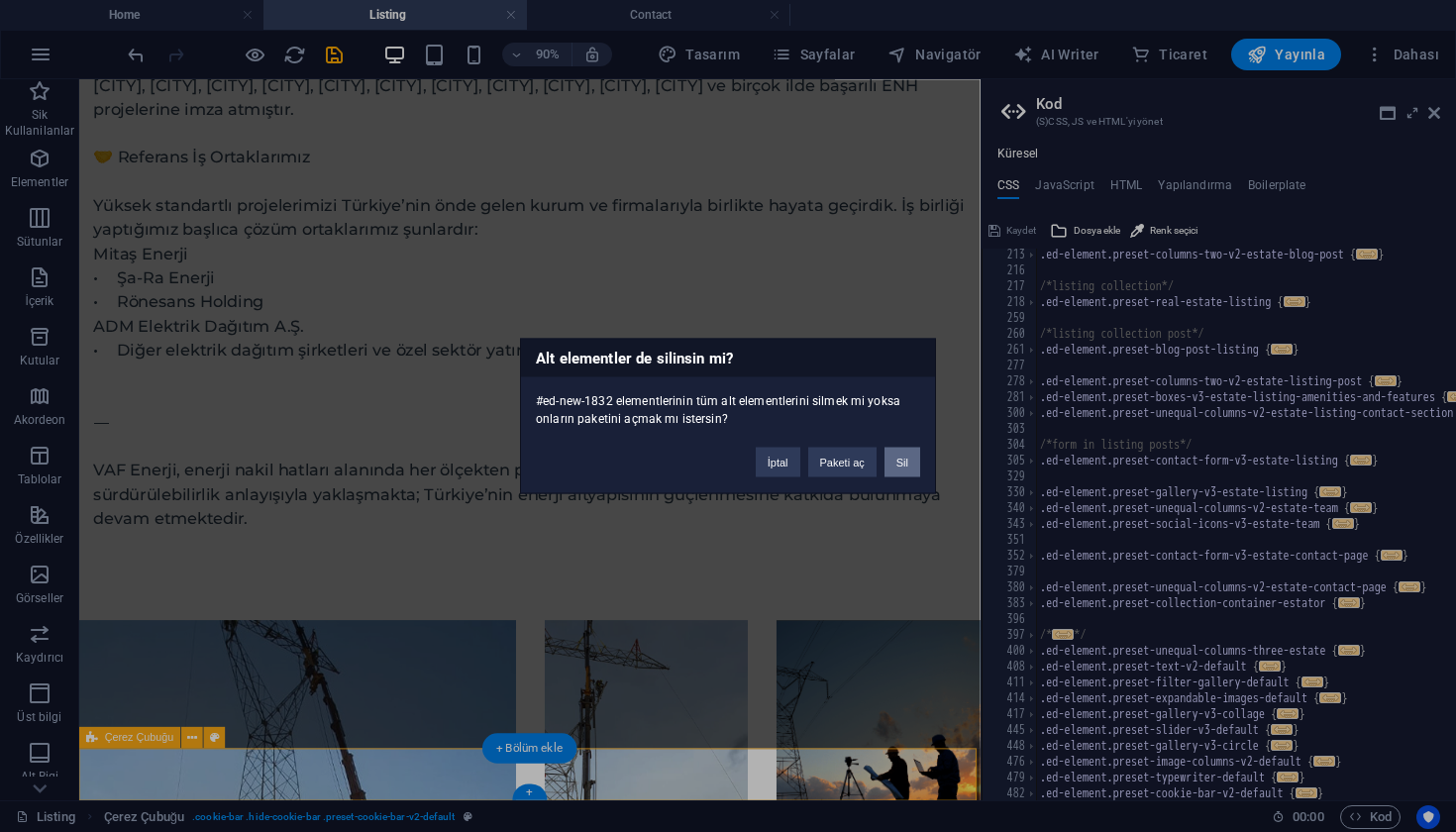 type 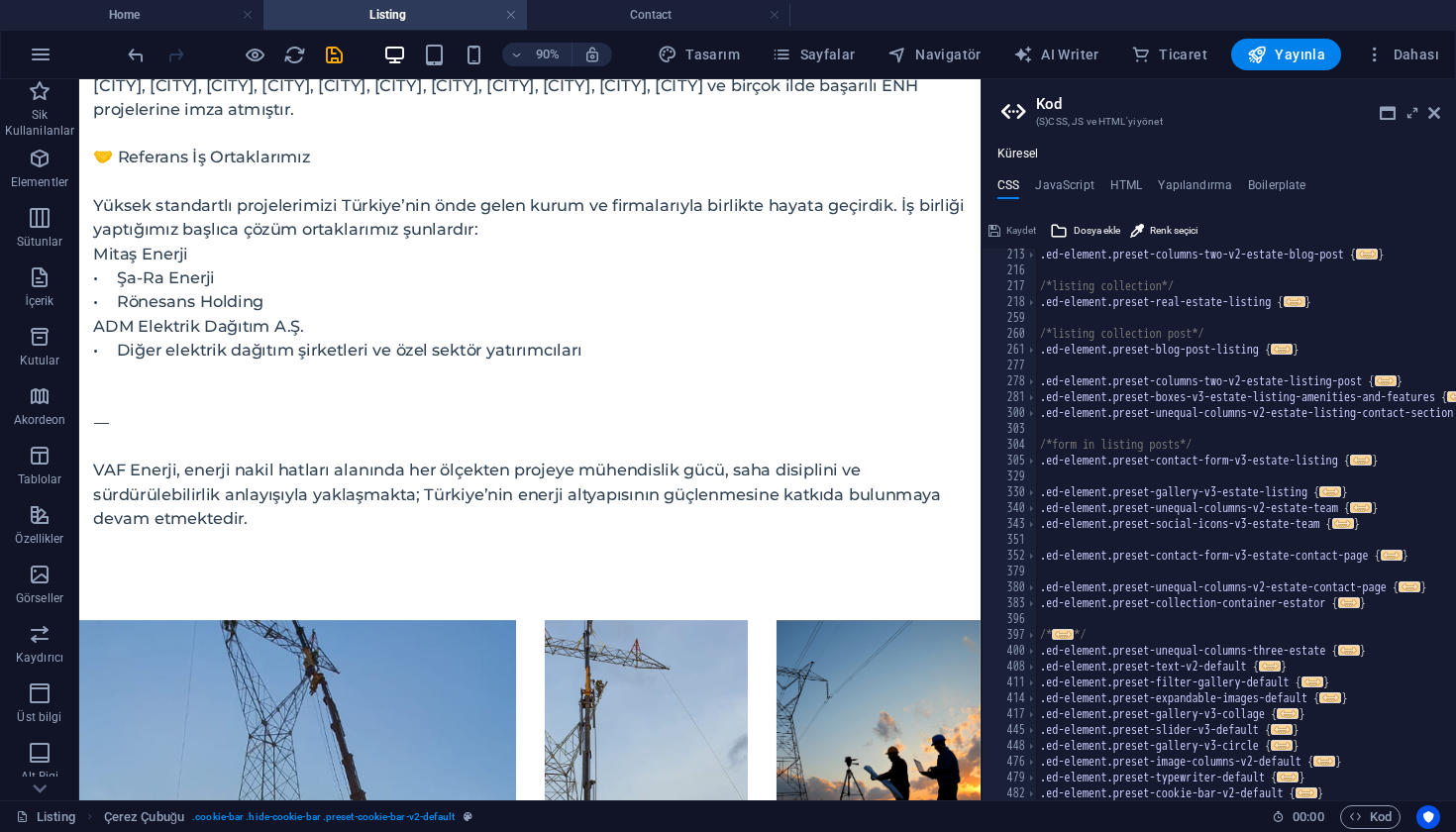 scroll, scrollTop: 747, scrollLeft: 0, axis: vertical 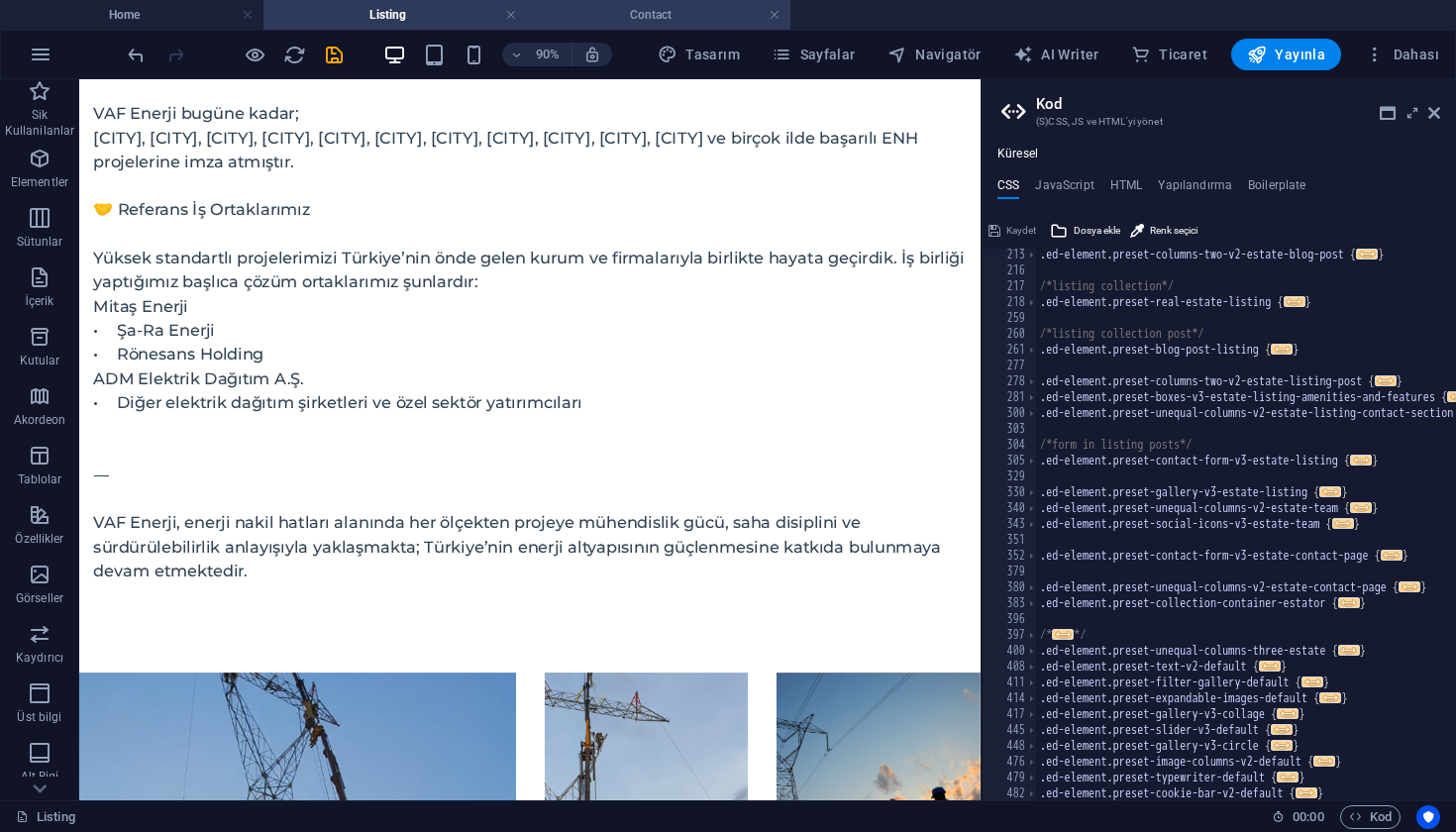 click on "Contact" at bounding box center (659, 15) 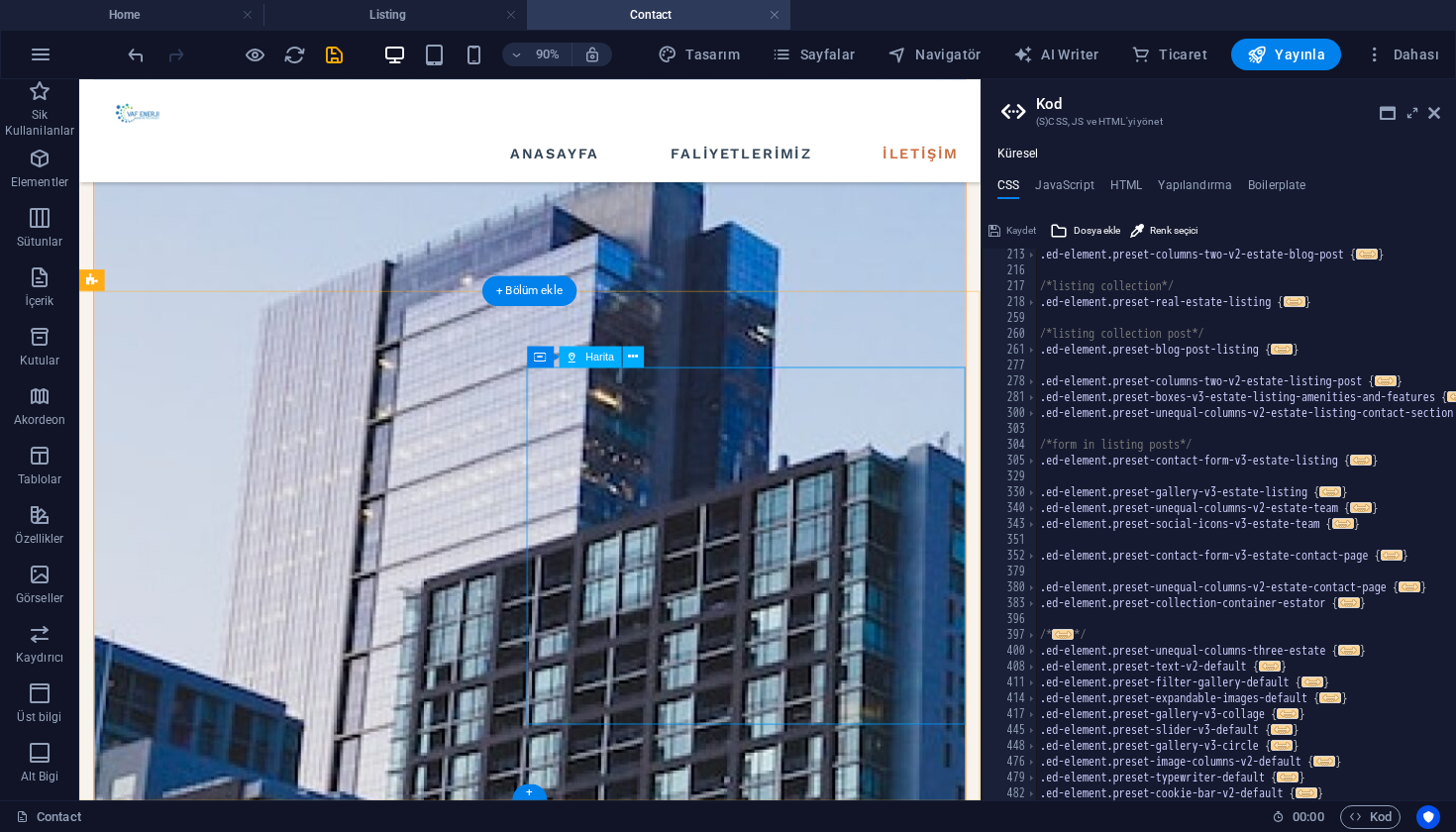 scroll, scrollTop: 572, scrollLeft: 0, axis: vertical 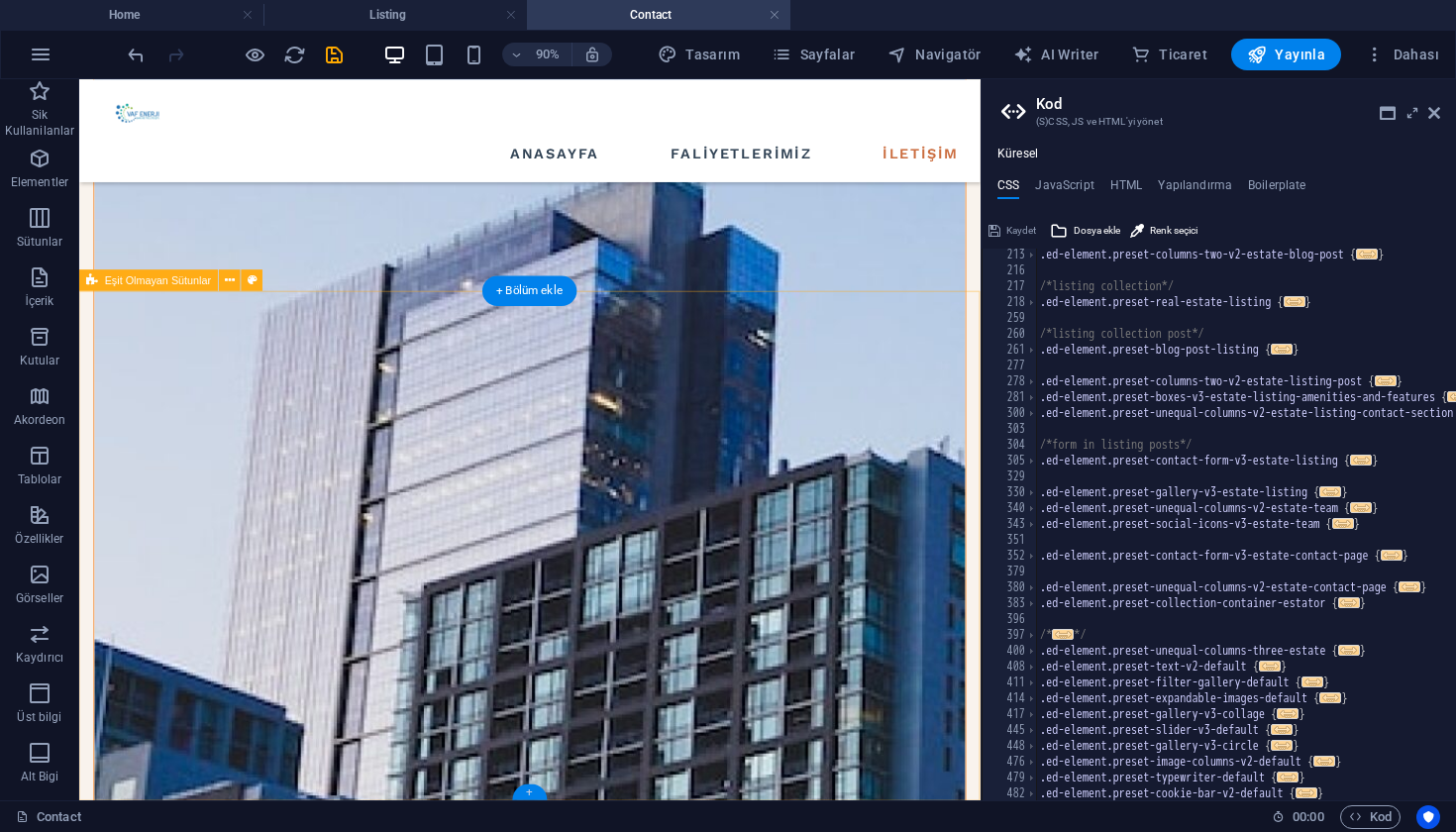 click on "+" at bounding box center (529, 791) 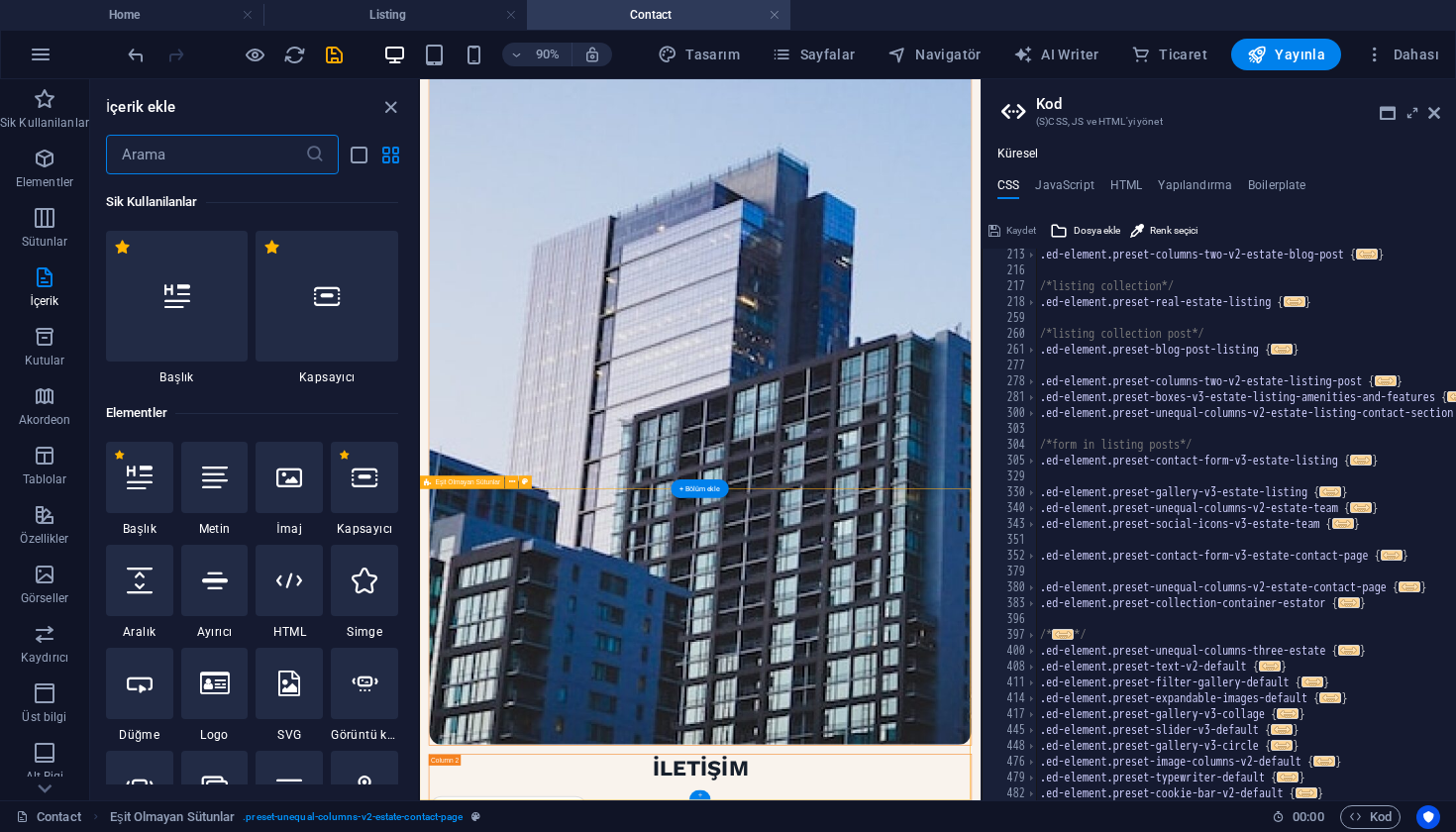 scroll, scrollTop: 62, scrollLeft: 0, axis: vertical 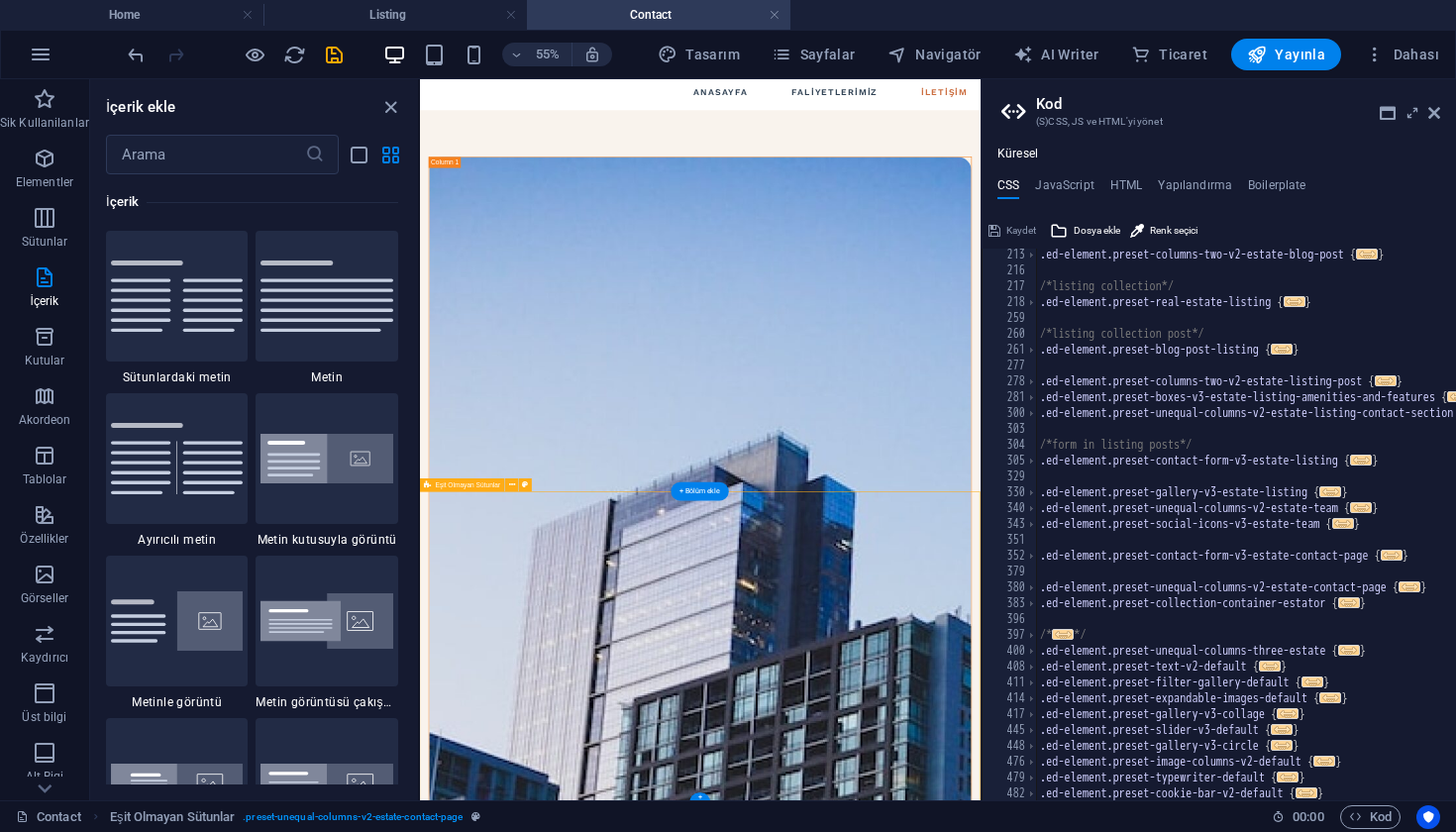 click on "KONUM BİZİ ZİYARET EDİN [STREET] , [CITY] , [POSTAL_CODE] [EMAIL] [PHONE]" at bounding box center [929, 4526] 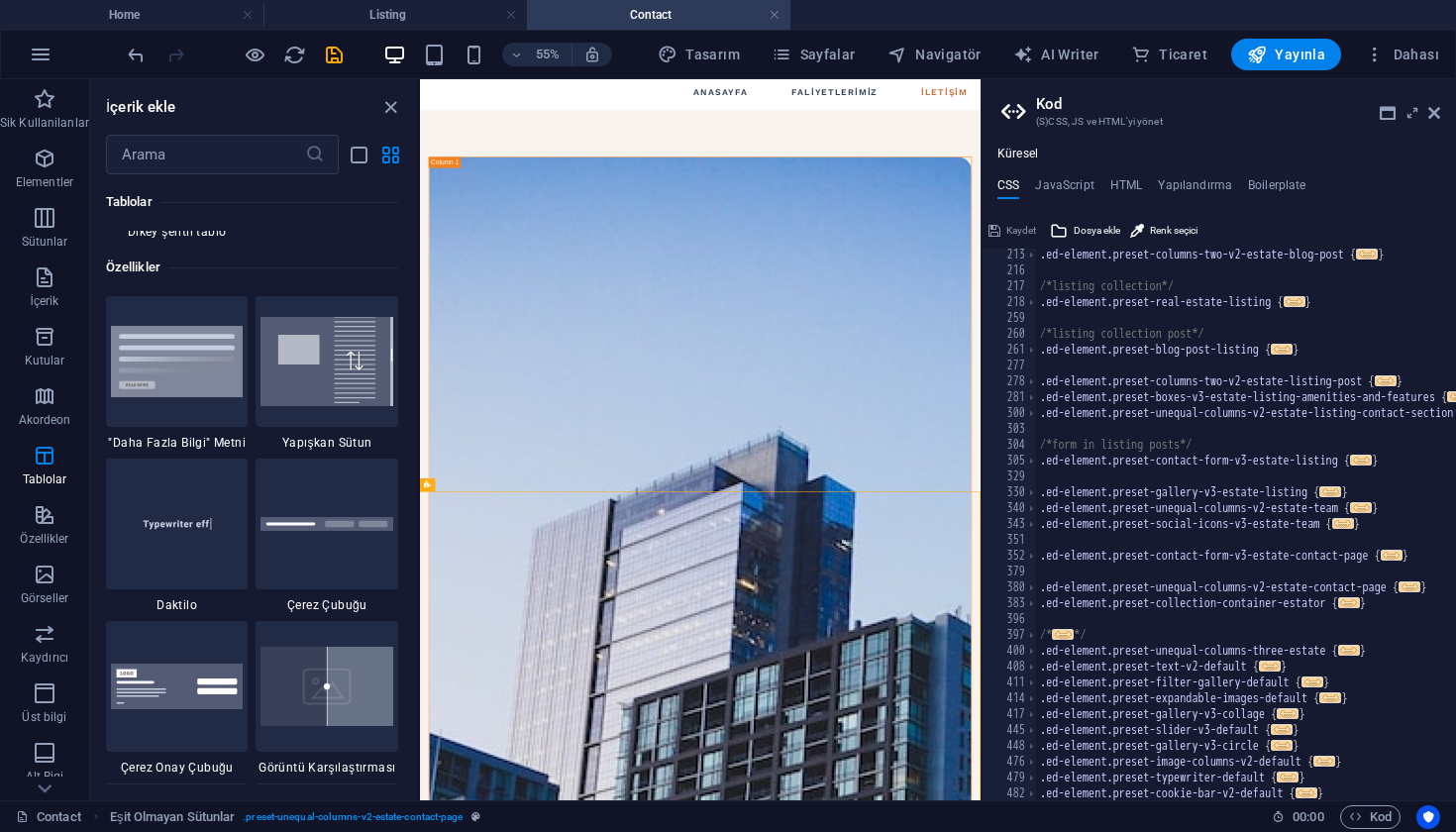 scroll, scrollTop: 7683, scrollLeft: 0, axis: vertical 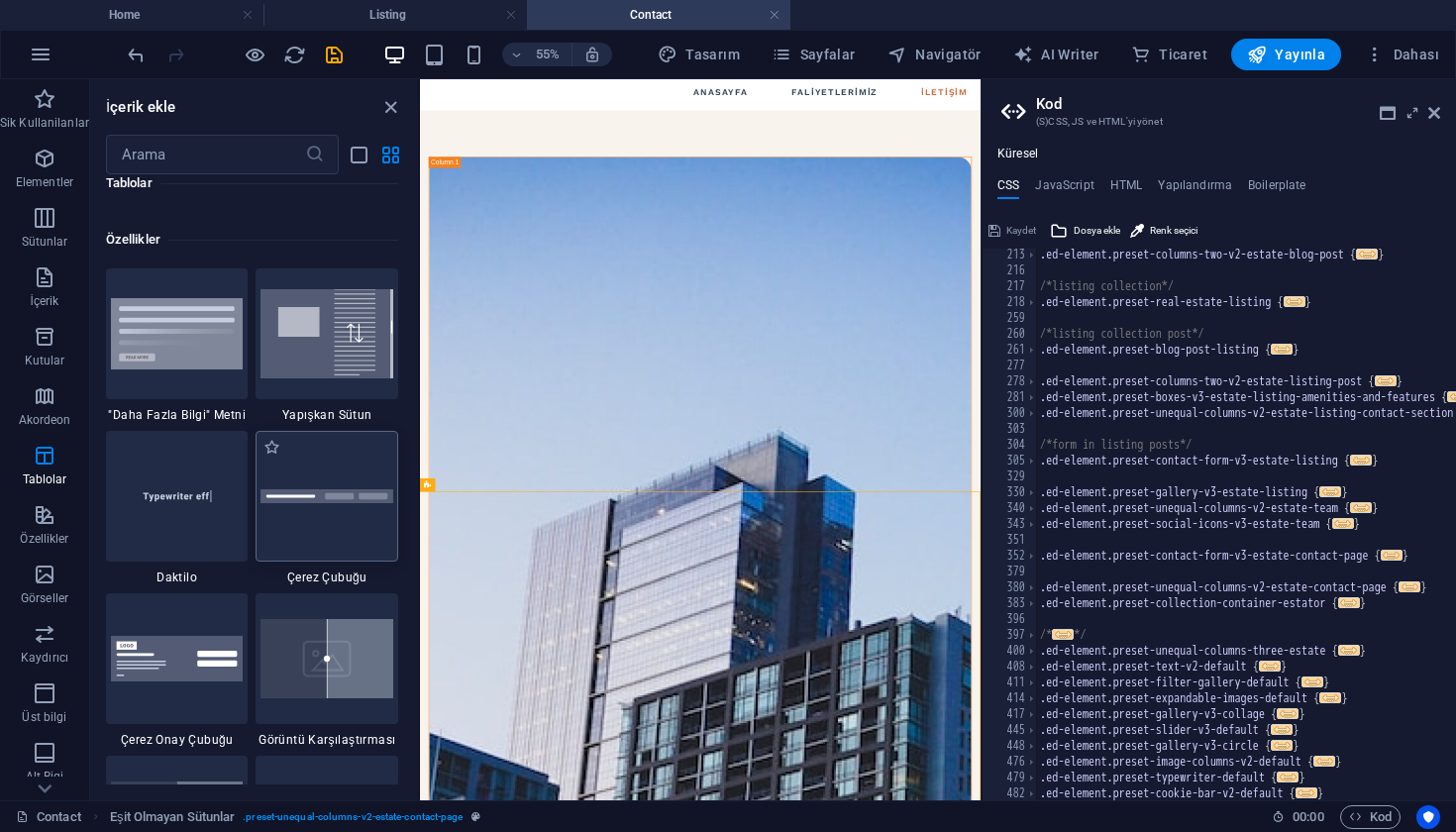 click at bounding box center [327, 496] 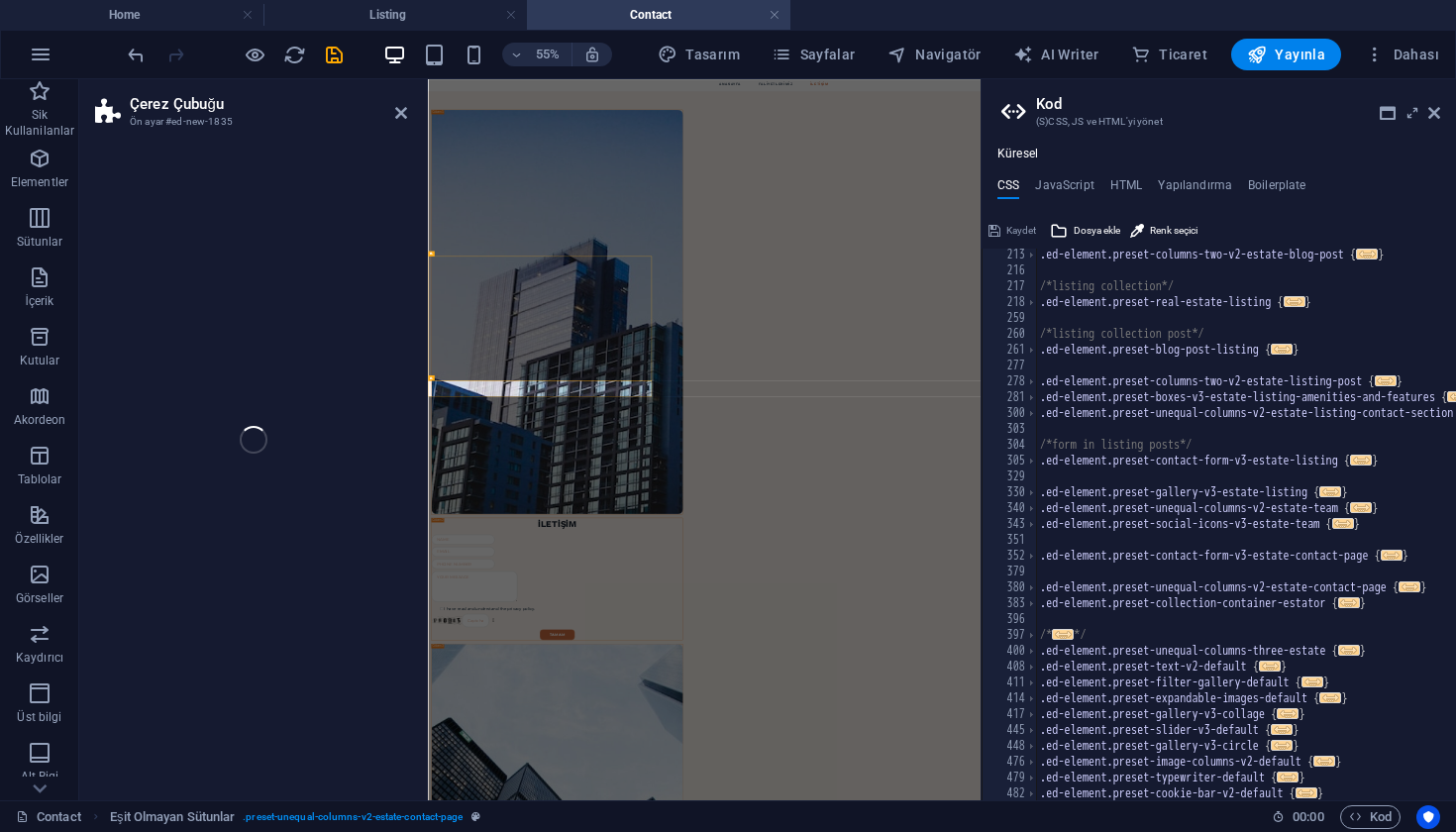 scroll, scrollTop: 135, scrollLeft: 0, axis: vertical 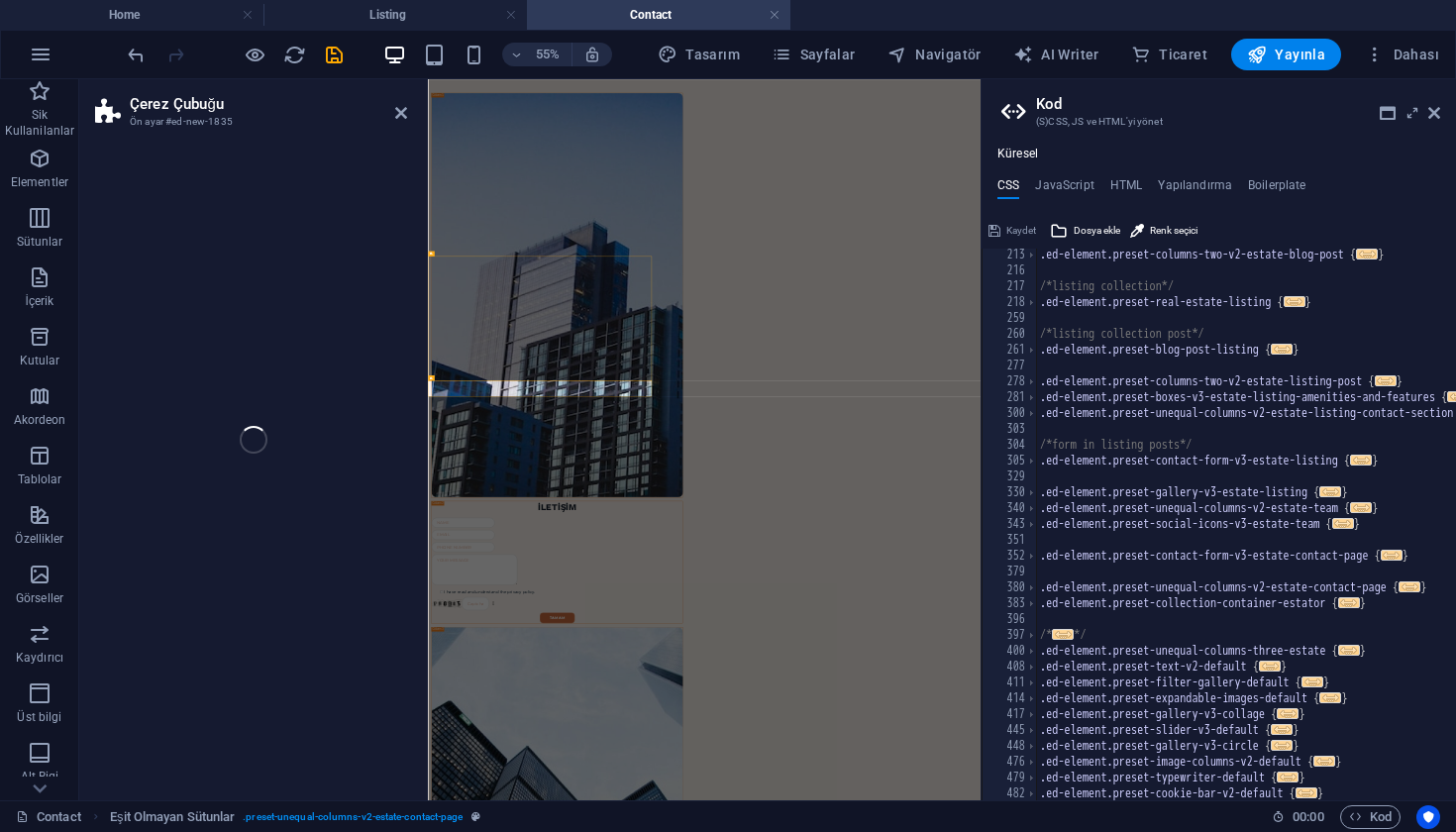 select on "px" 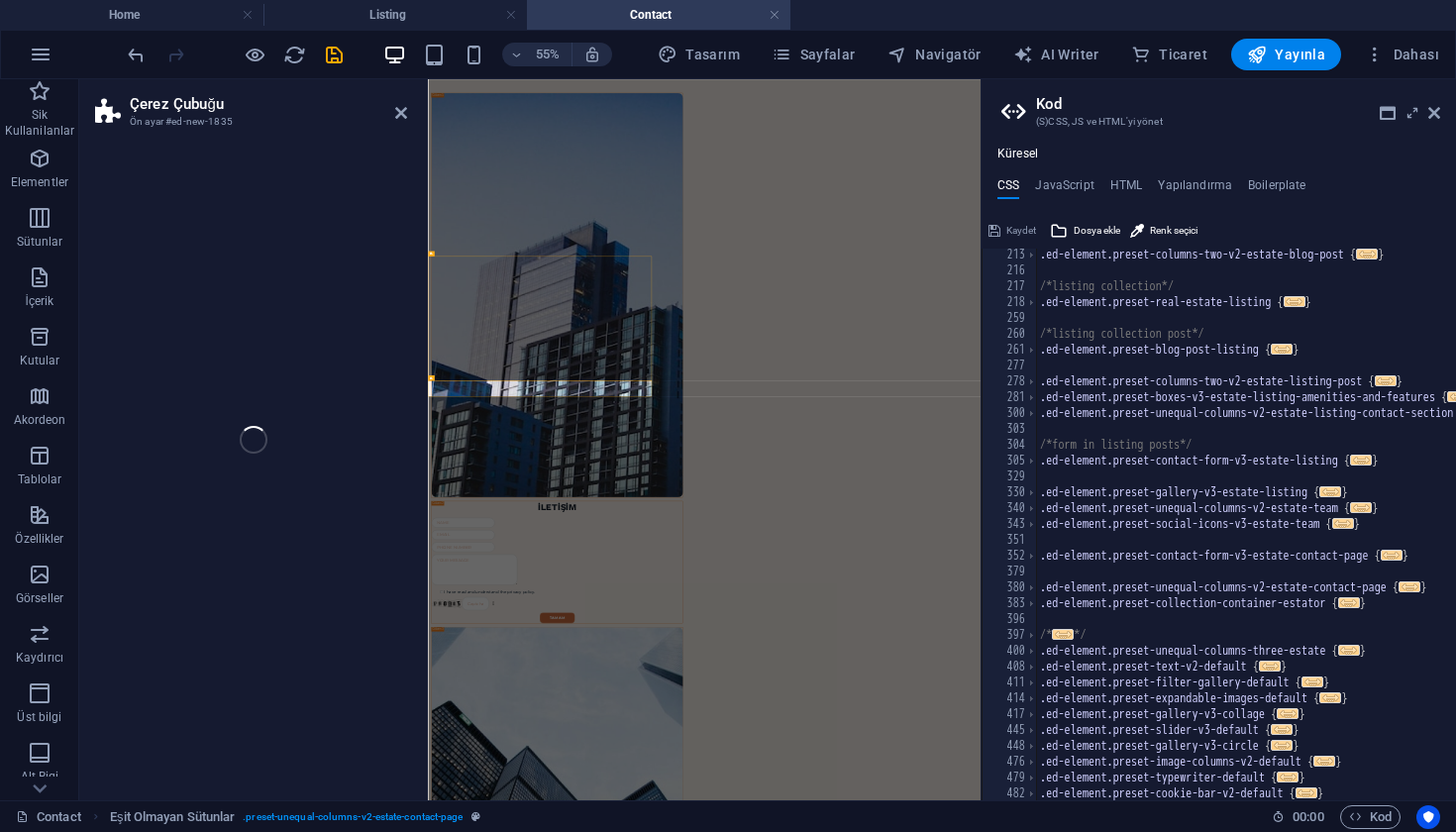 select on "rem" 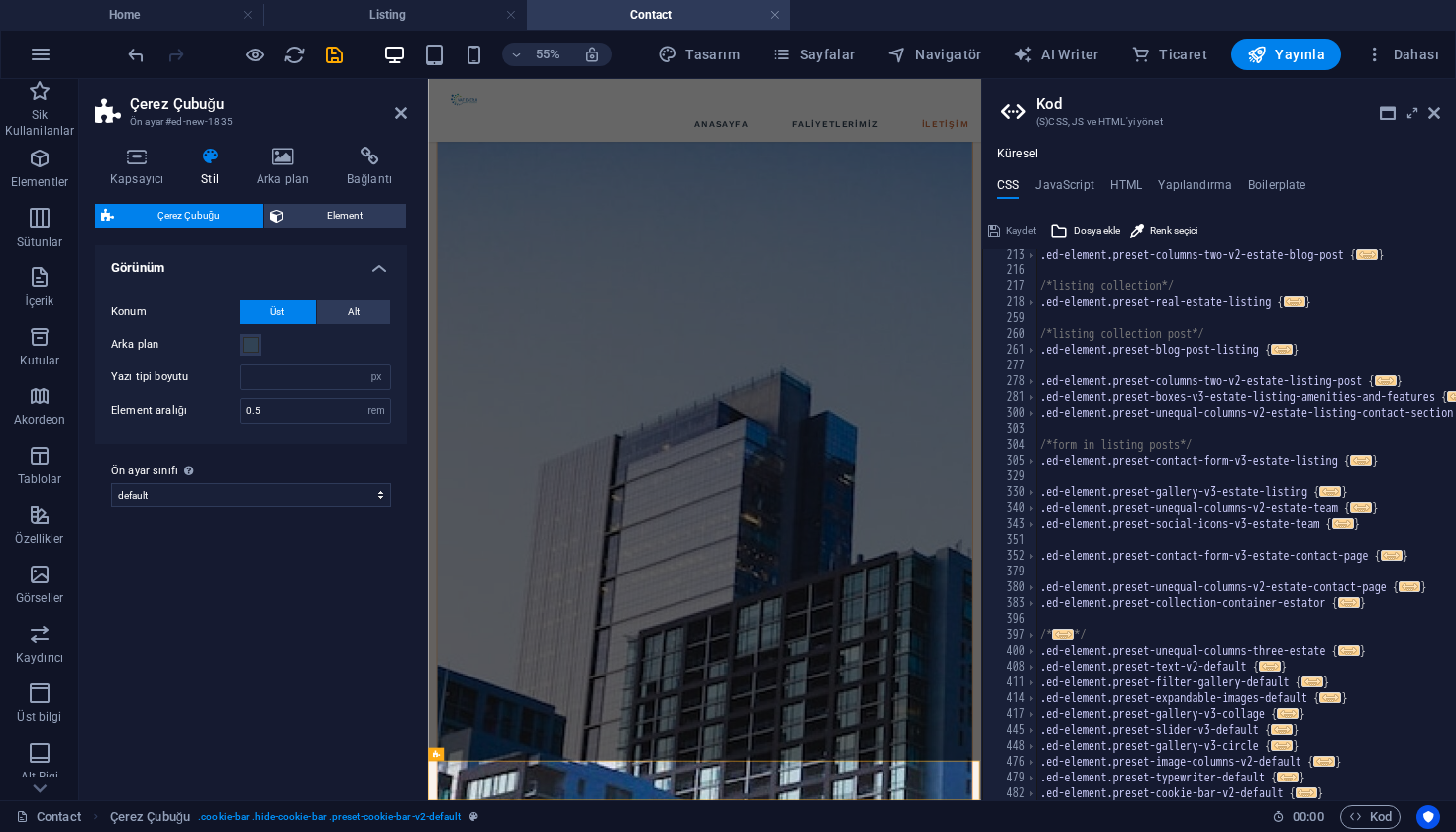 scroll, scrollTop: 794, scrollLeft: 0, axis: vertical 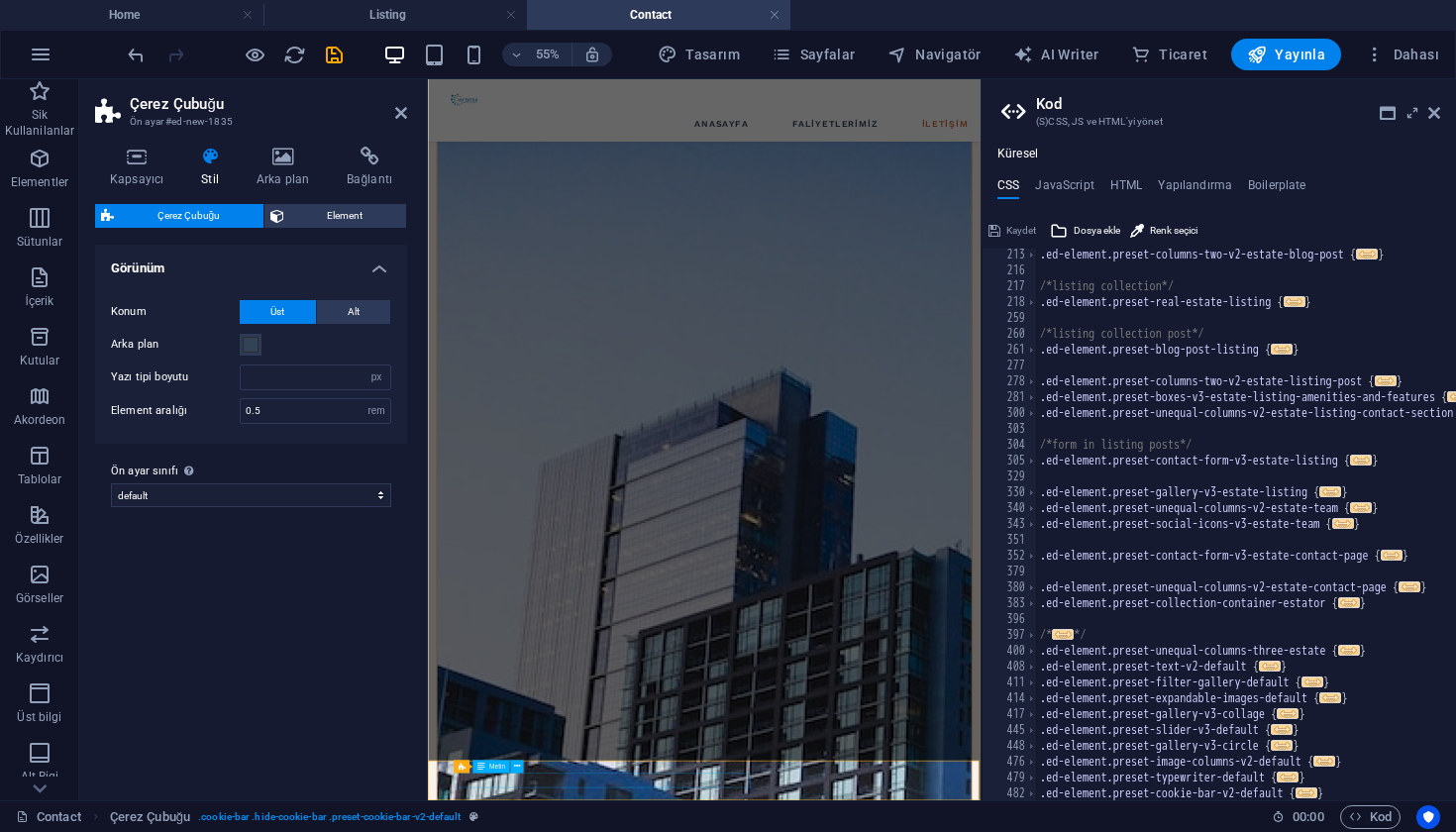 click on "Bu site, bilgisayarında bilgi depolamak için çerezleri kullanır" at bounding box center (930, 4862) 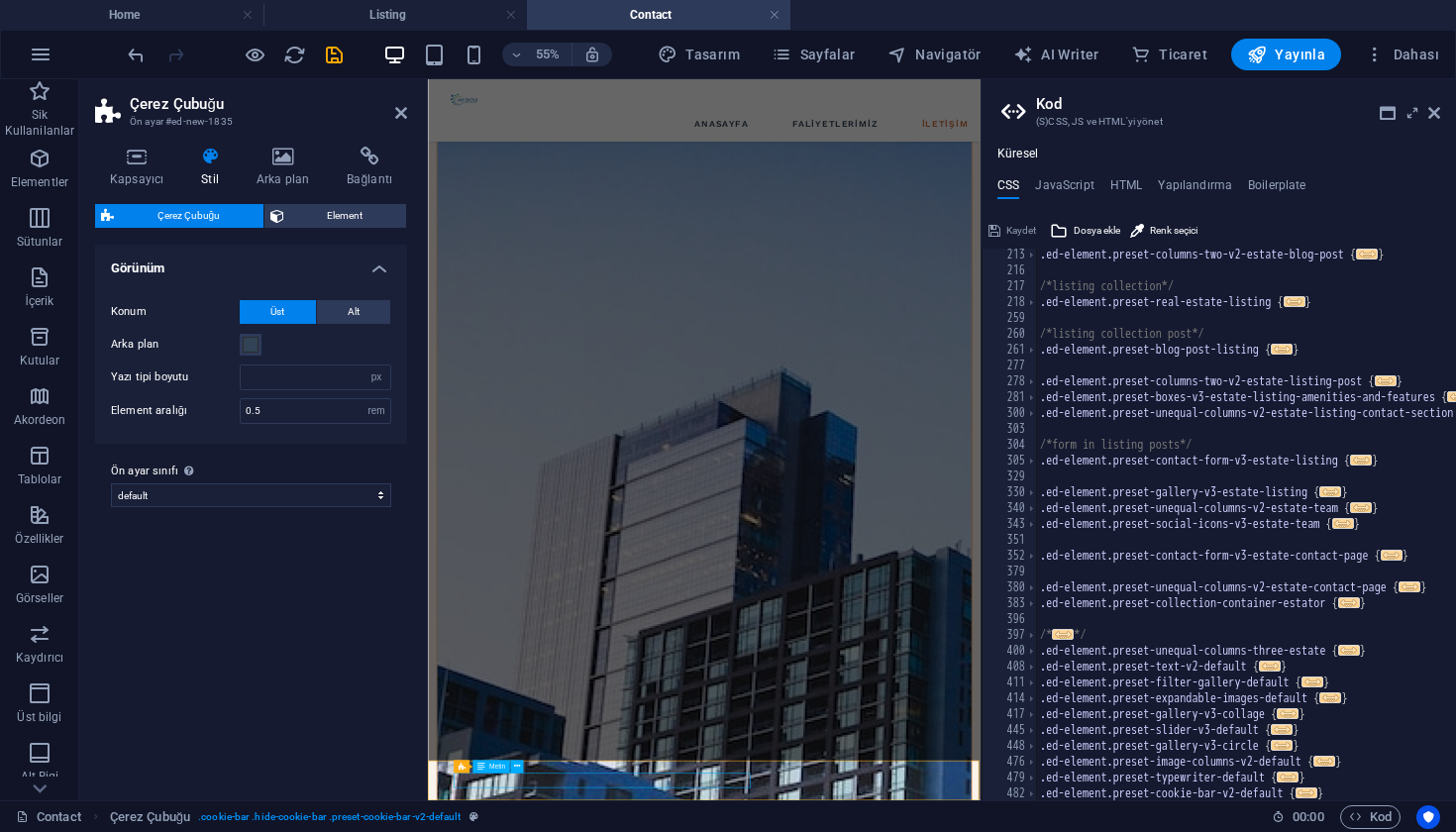 click on "Bu site, bilgisayarında bilgi depolamak için çerezleri kullanır" at bounding box center [930, 4862] 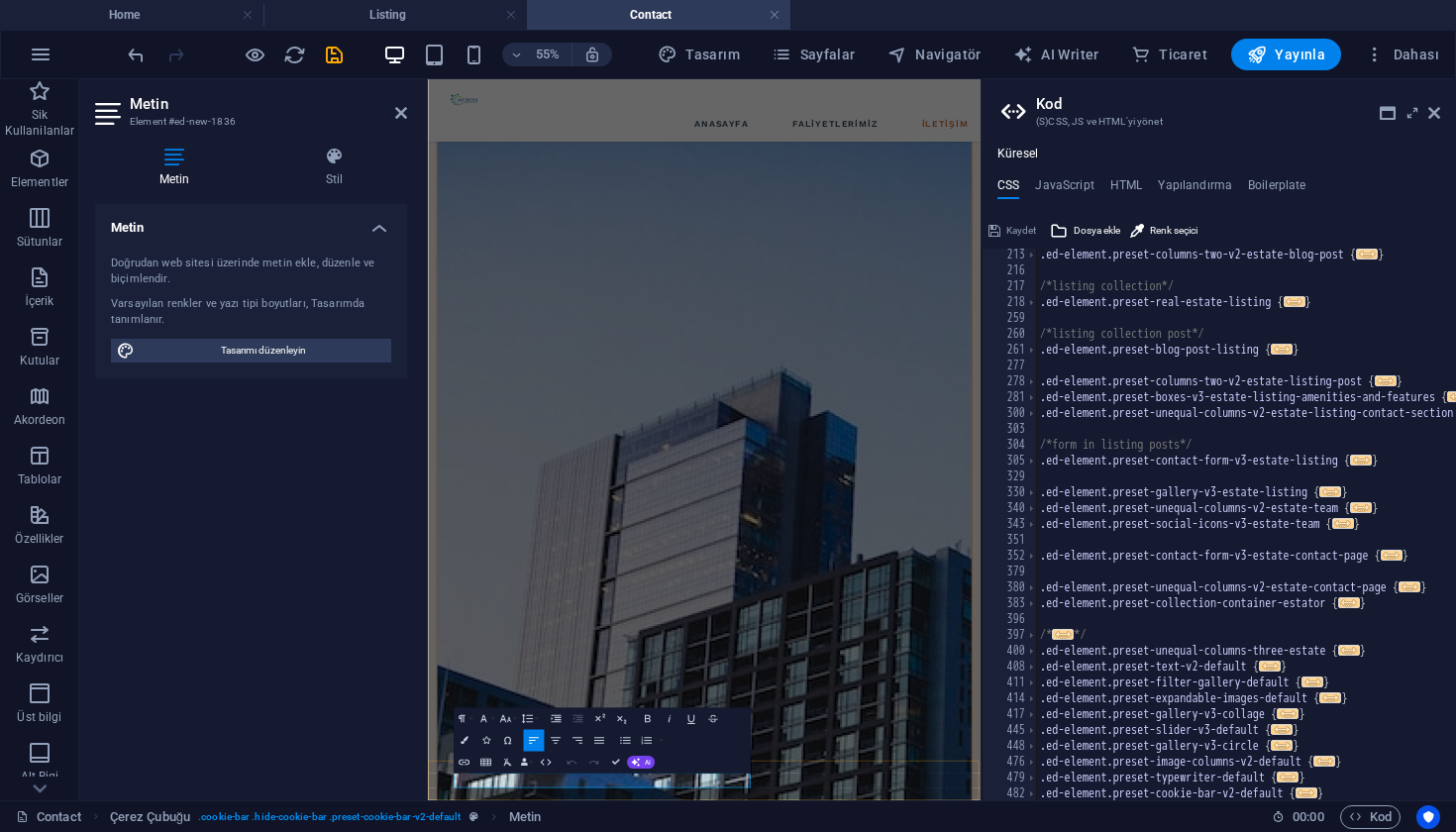 click on "Bu site, bilgisayarında bilgi depolamak için çerezleri kullanır" at bounding box center [930, 4862] 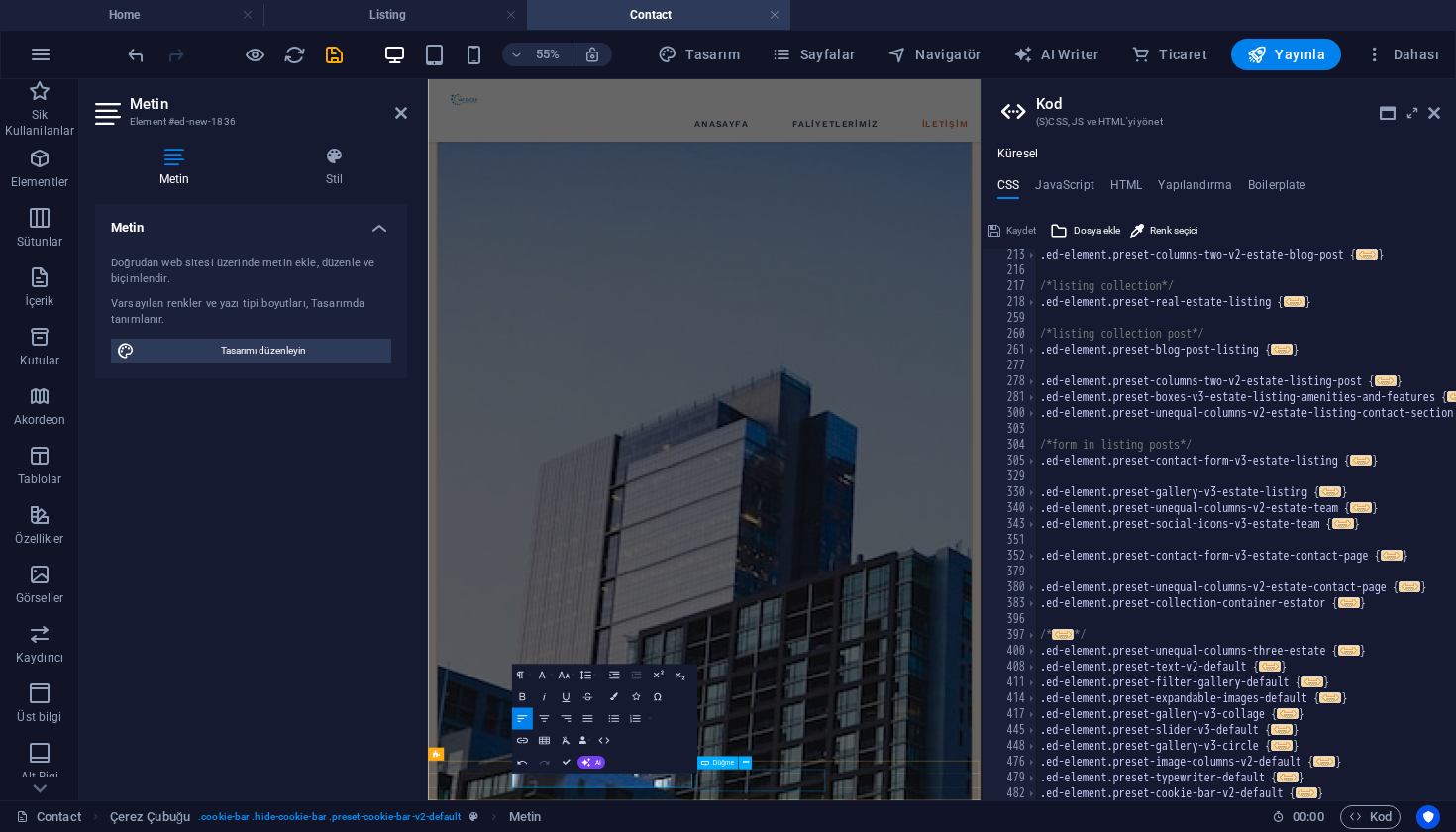 click on "Daha fazla bilgi" at bounding box center [930, 4900] 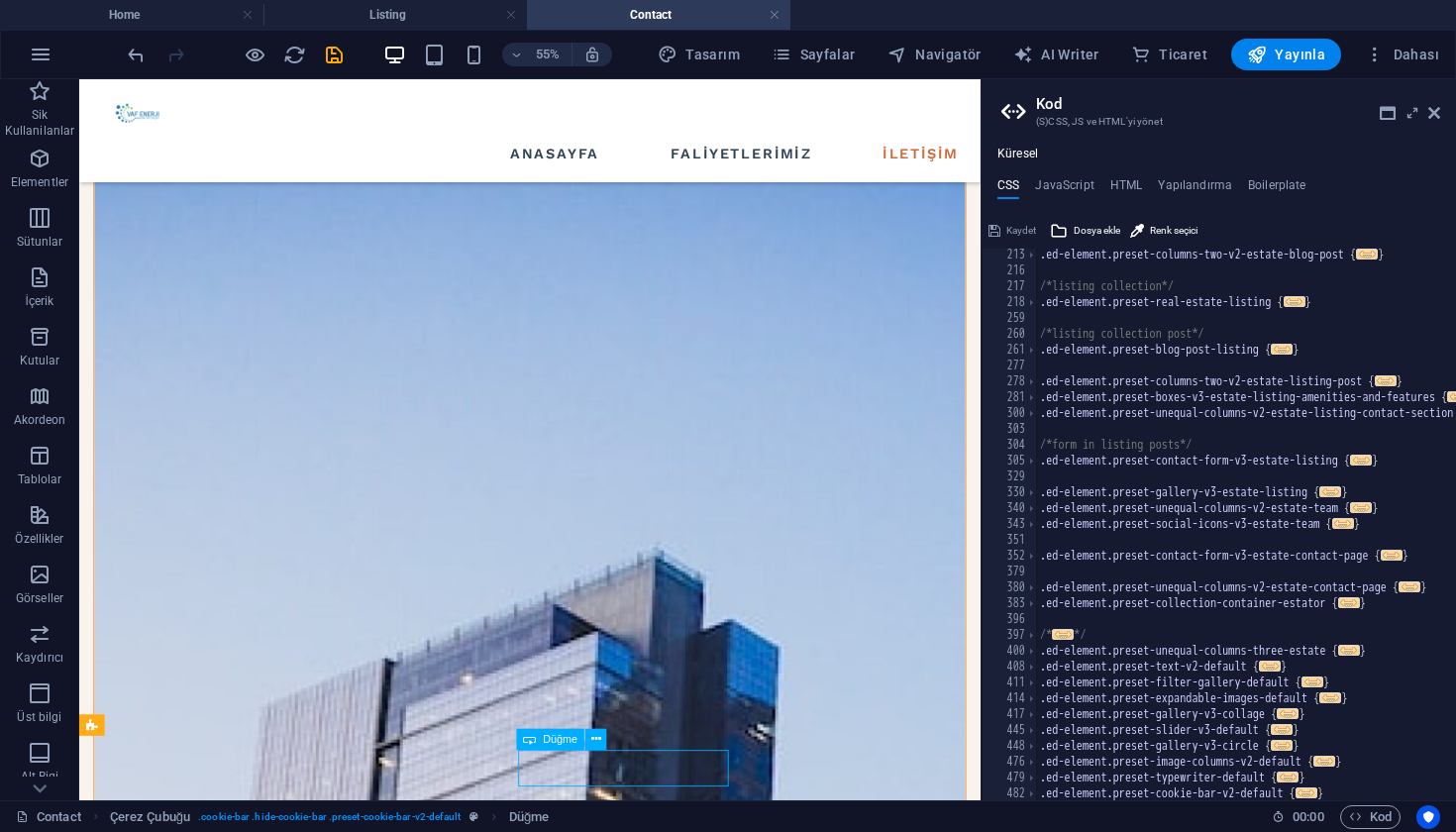scroll, scrollTop: 645, scrollLeft: 0, axis: vertical 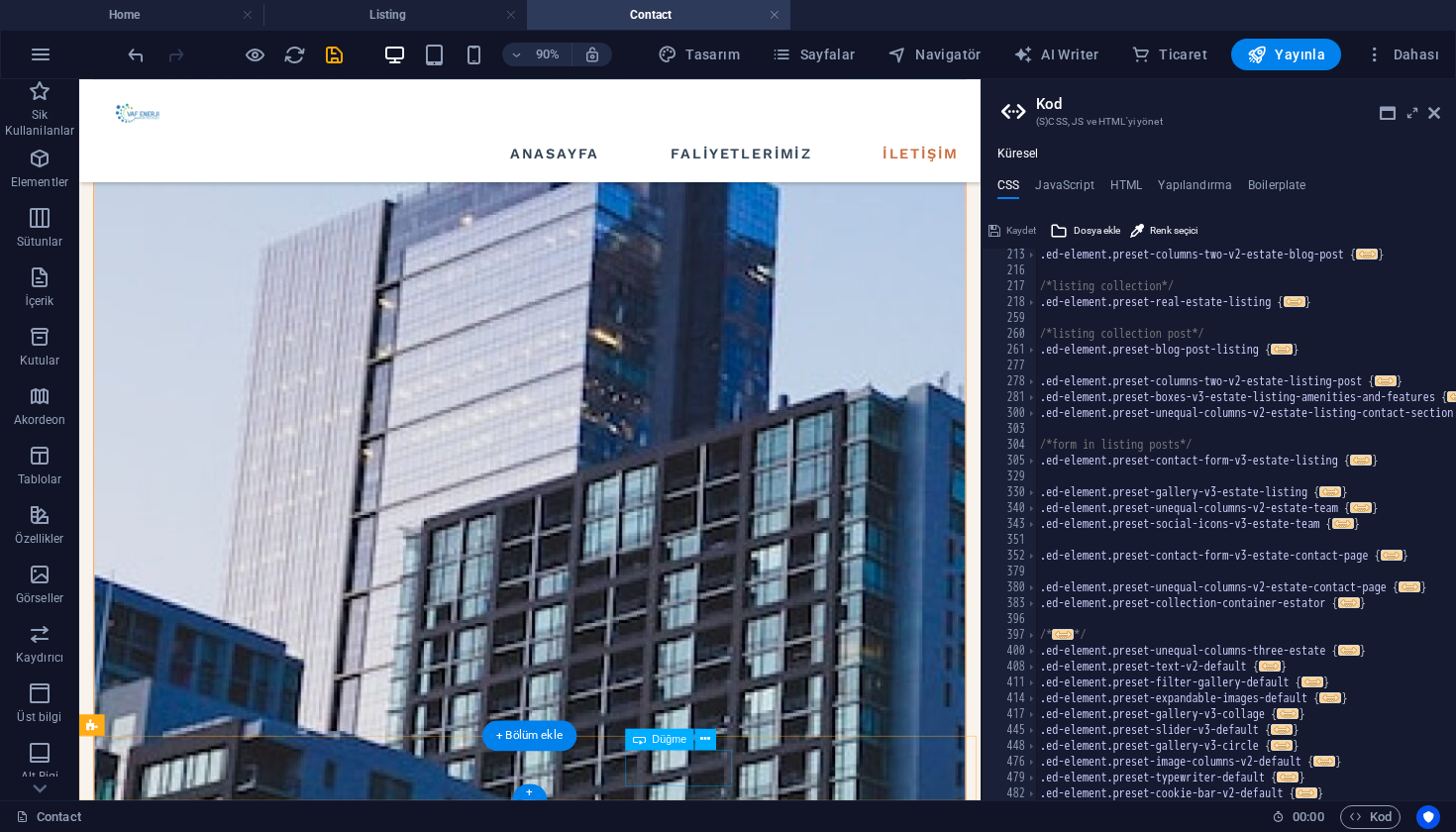 click on "Tamam" at bounding box center [579, 4377] 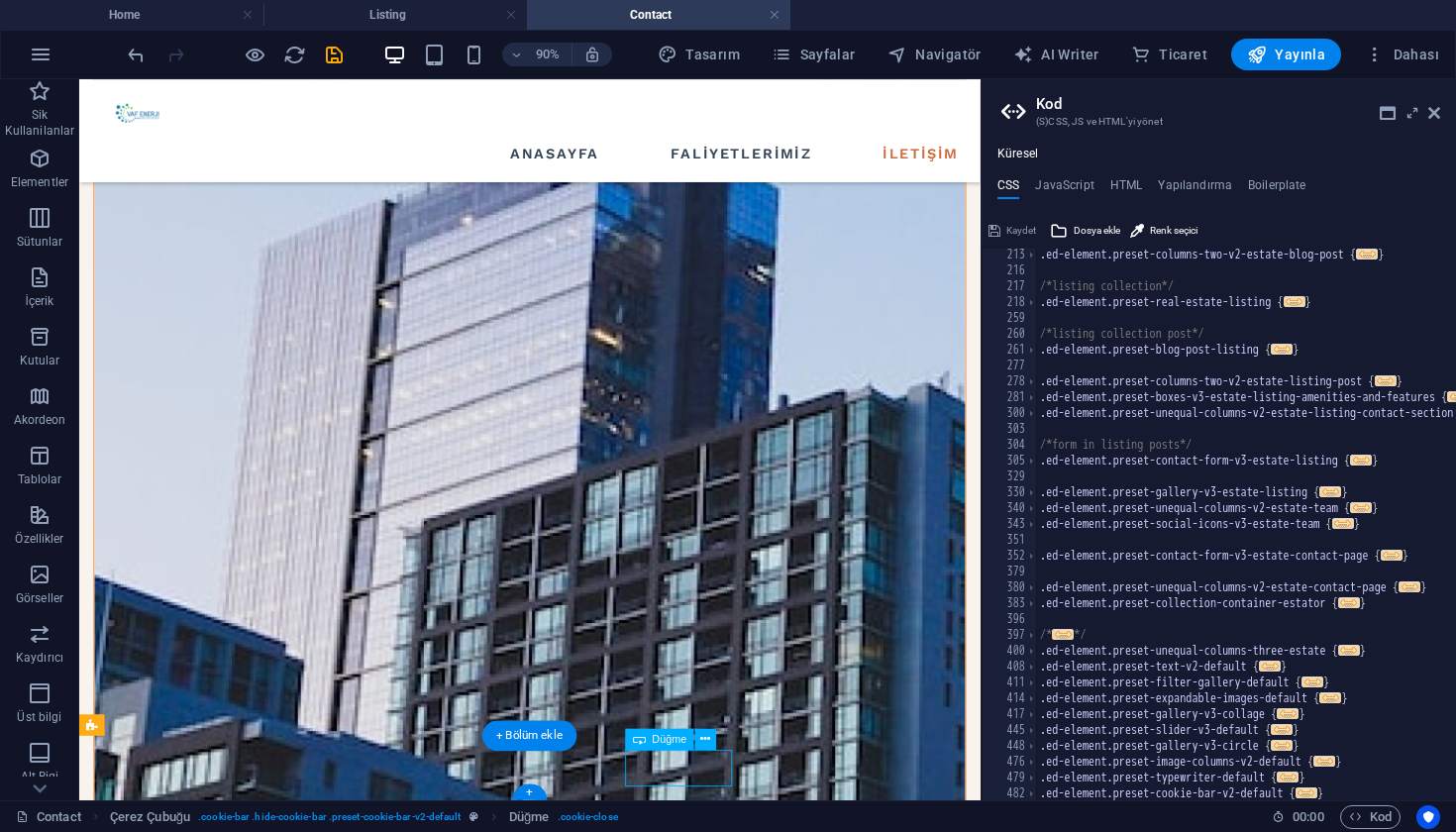 scroll, scrollTop: 631, scrollLeft: 0, axis: vertical 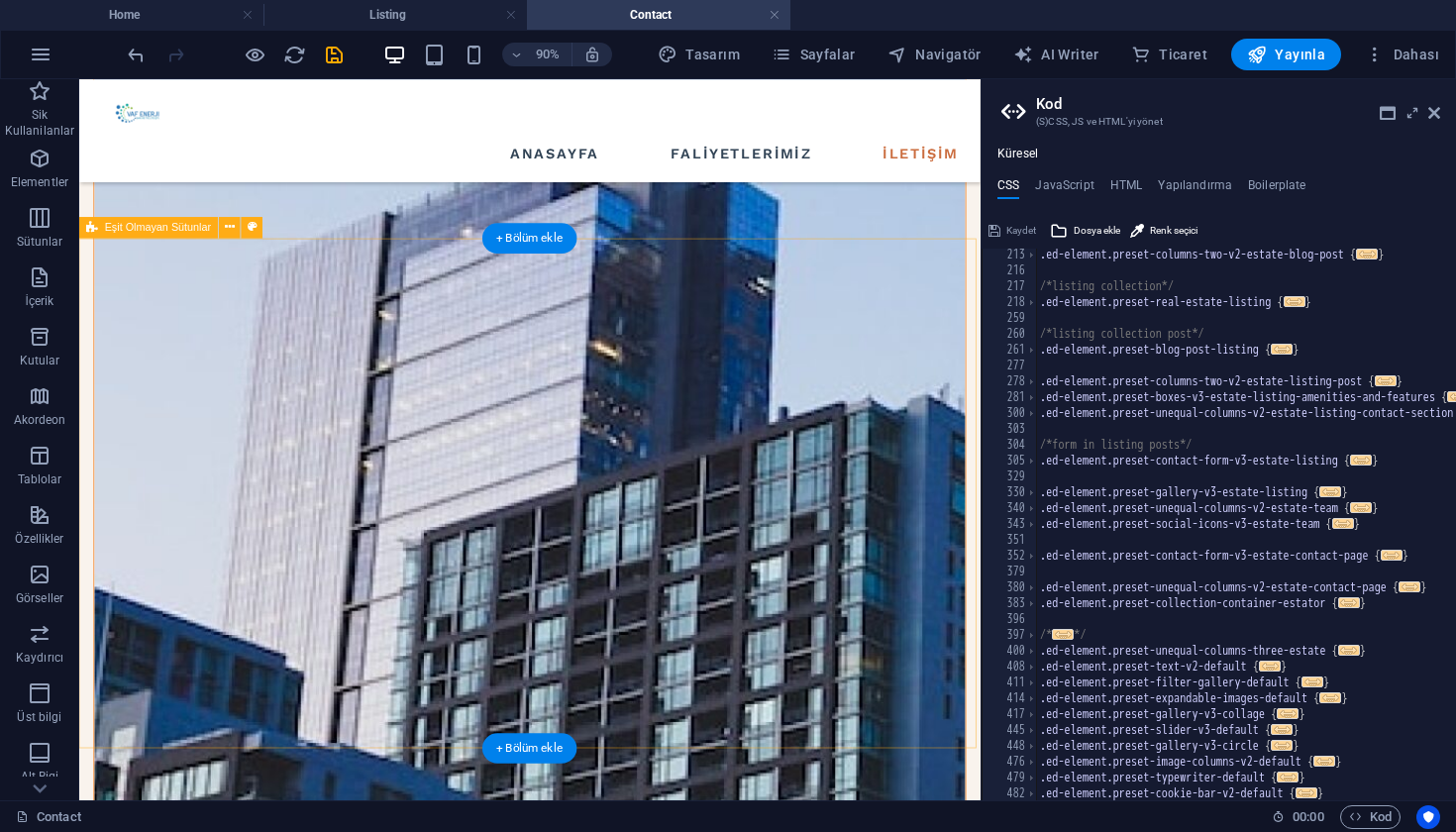 click on "KONUM BİZİ ZİYARET EDİN [STREET] , [CITY] , [POSTAL_CODE] [EMAIL] [PHONE]" at bounding box center [579, 3864] 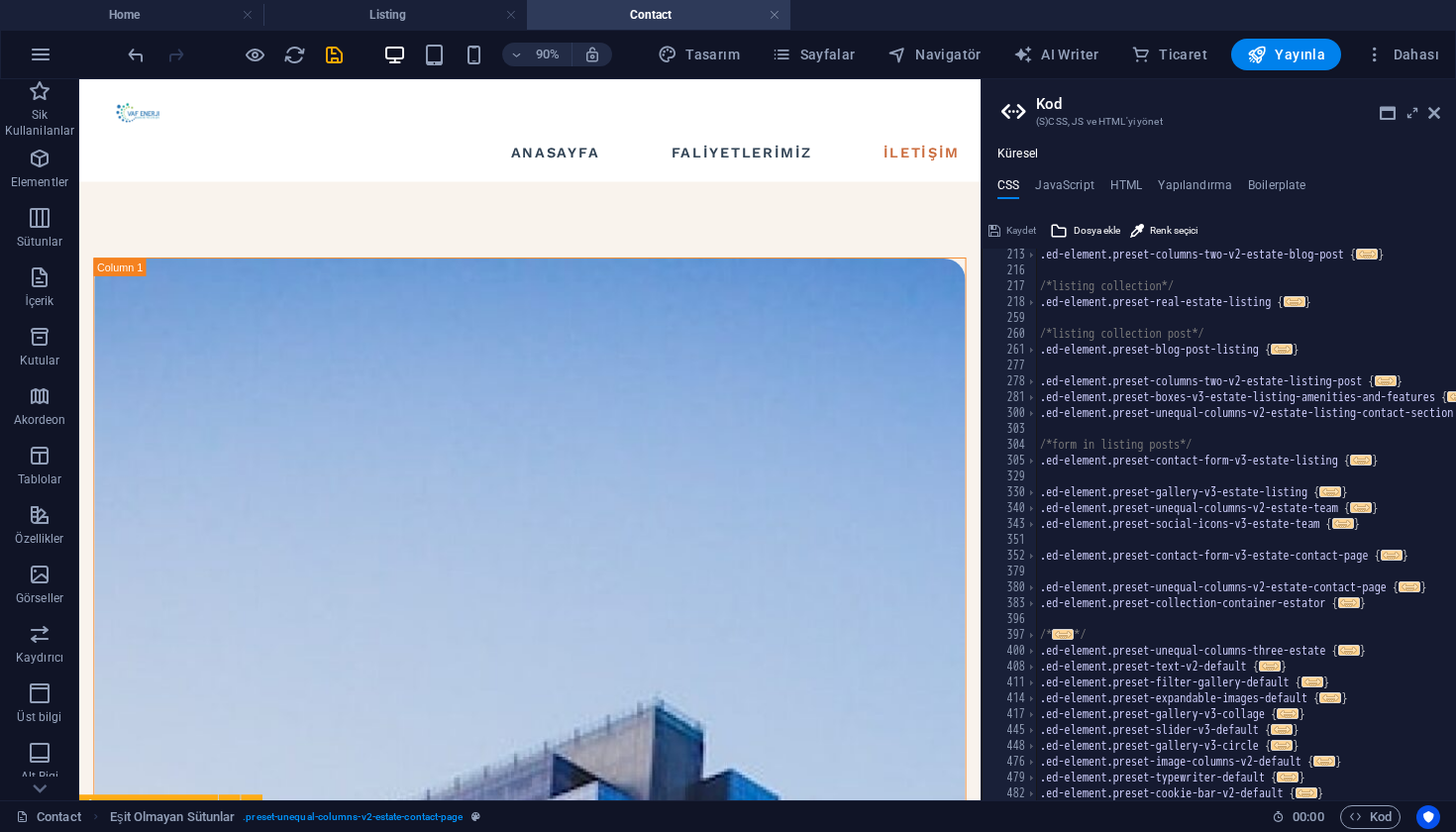 scroll, scrollTop: 0, scrollLeft: 0, axis: both 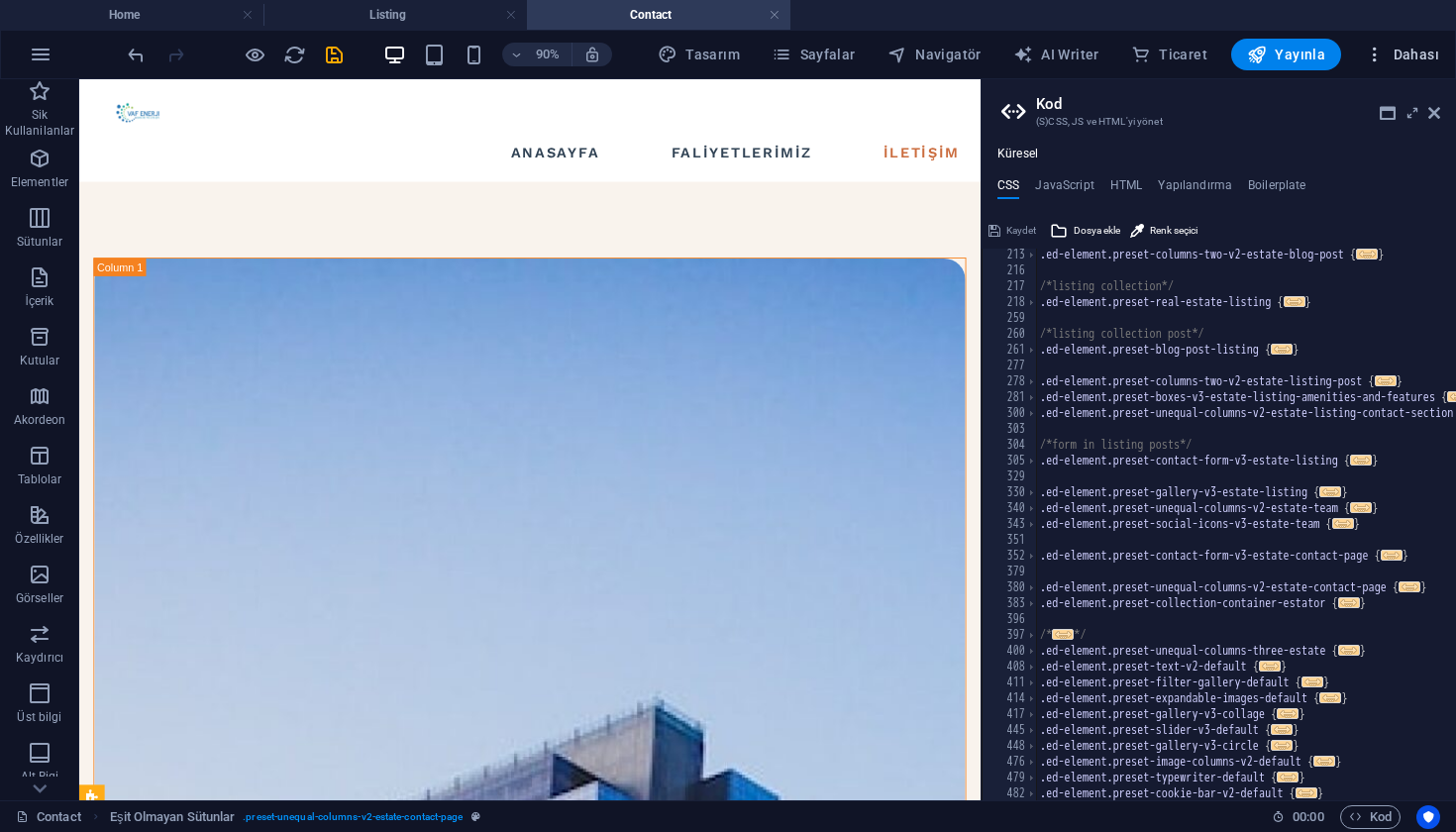 click at bounding box center (1375, 54) 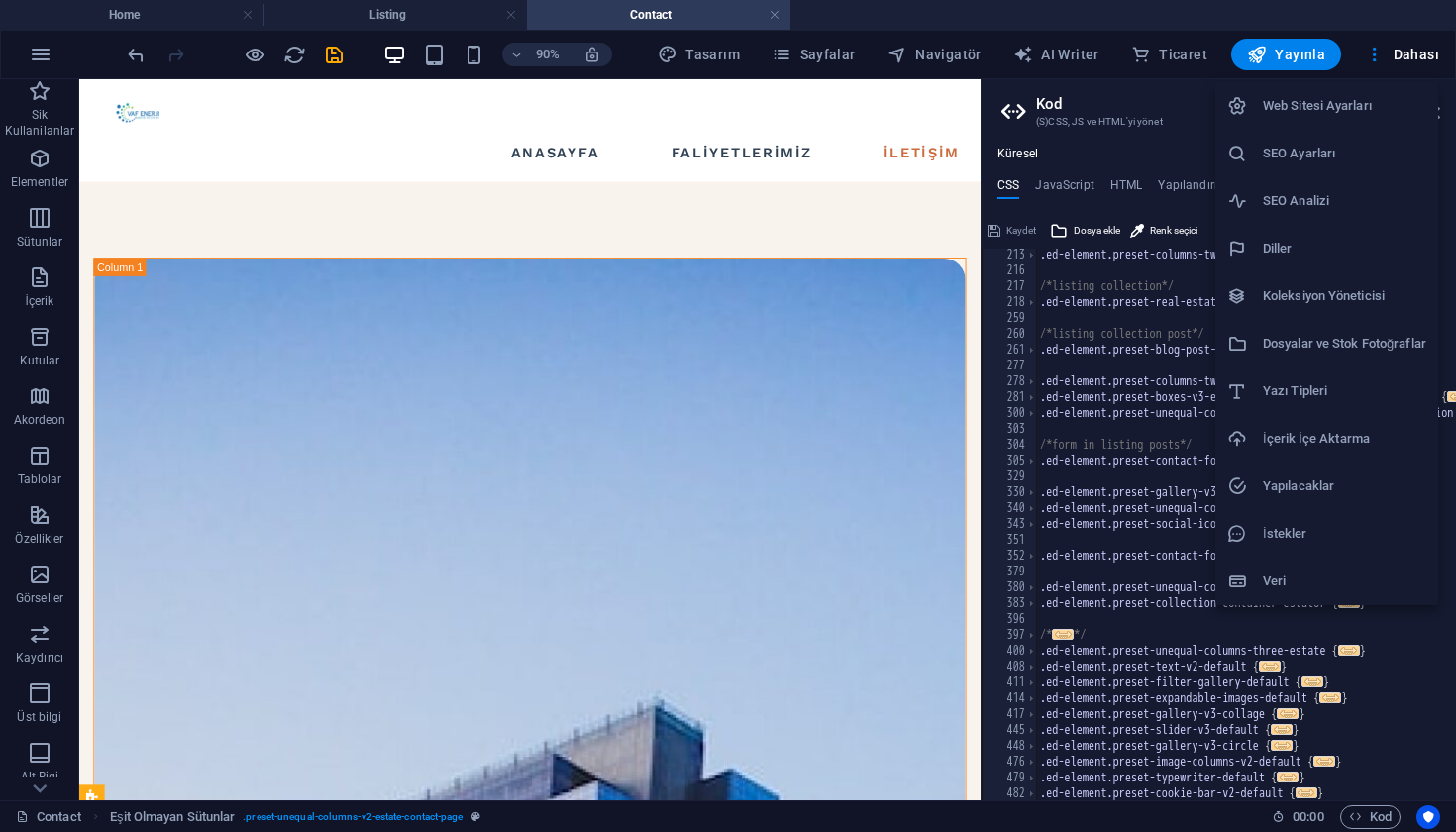 click on "Web Sitesi Ayarları" at bounding box center [1344, 106] 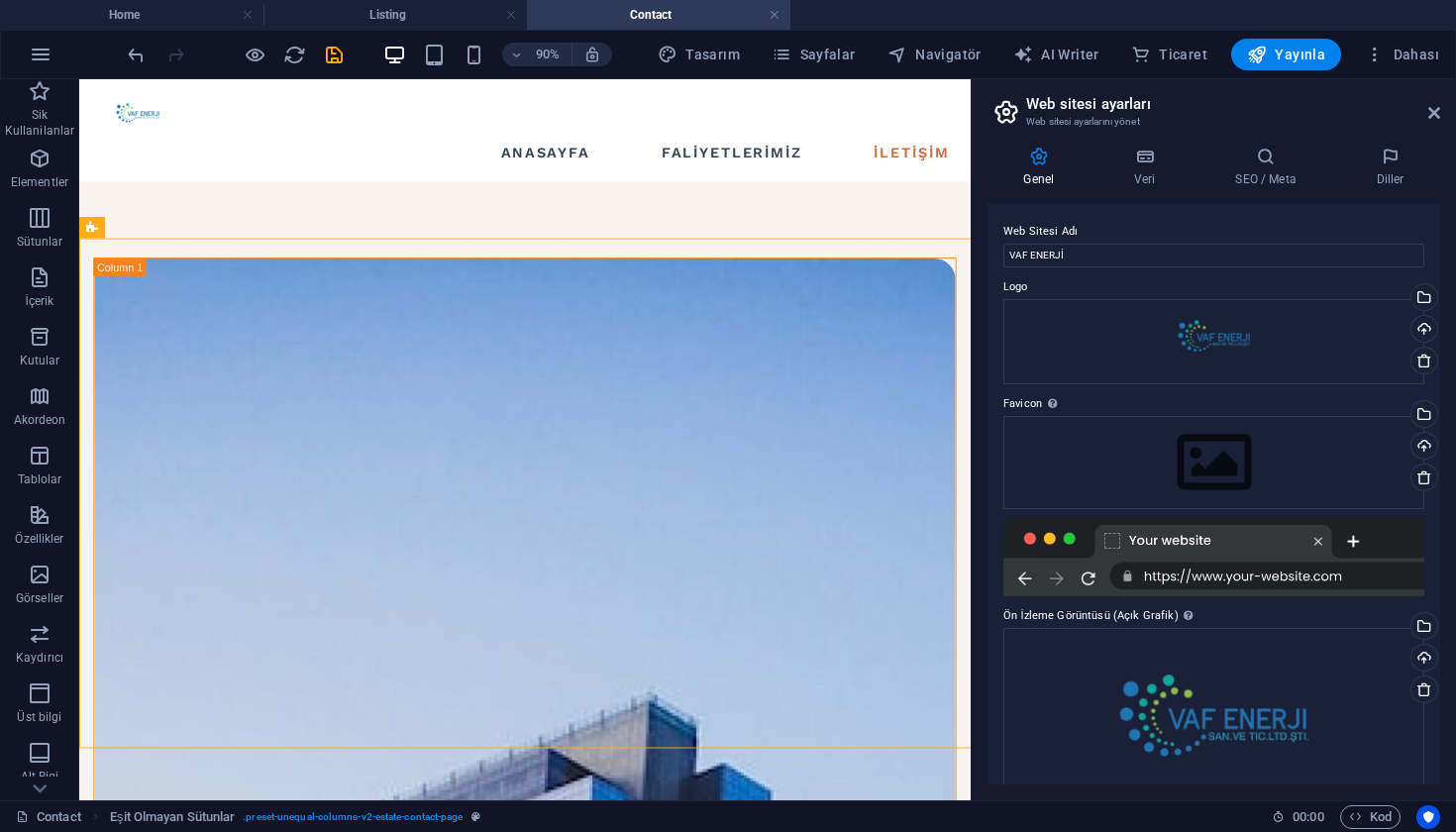 scroll, scrollTop: 631, scrollLeft: 0, axis: vertical 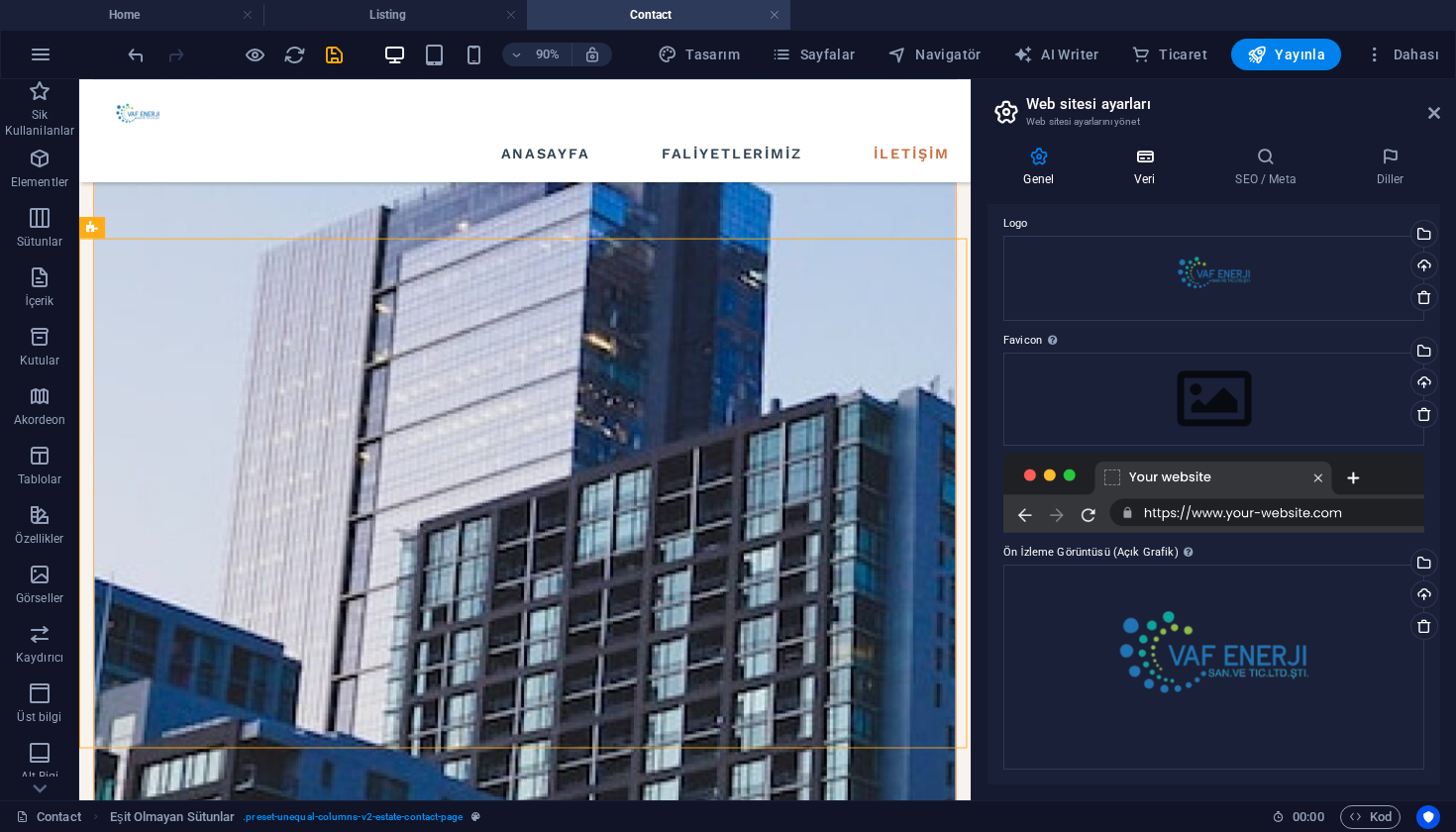 click on "Veri" at bounding box center (1149, 167) 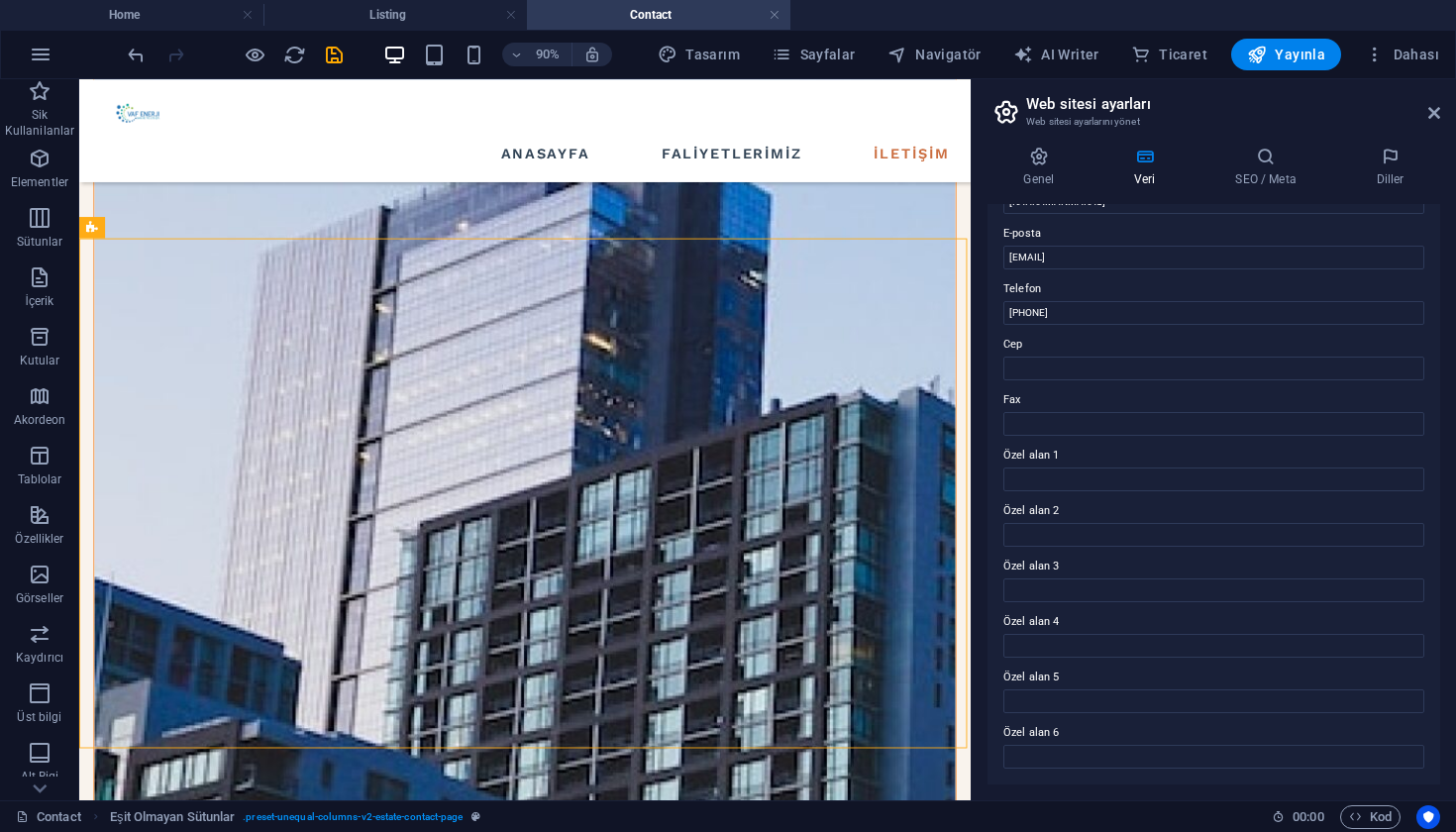 scroll, scrollTop: 369, scrollLeft: 0, axis: vertical 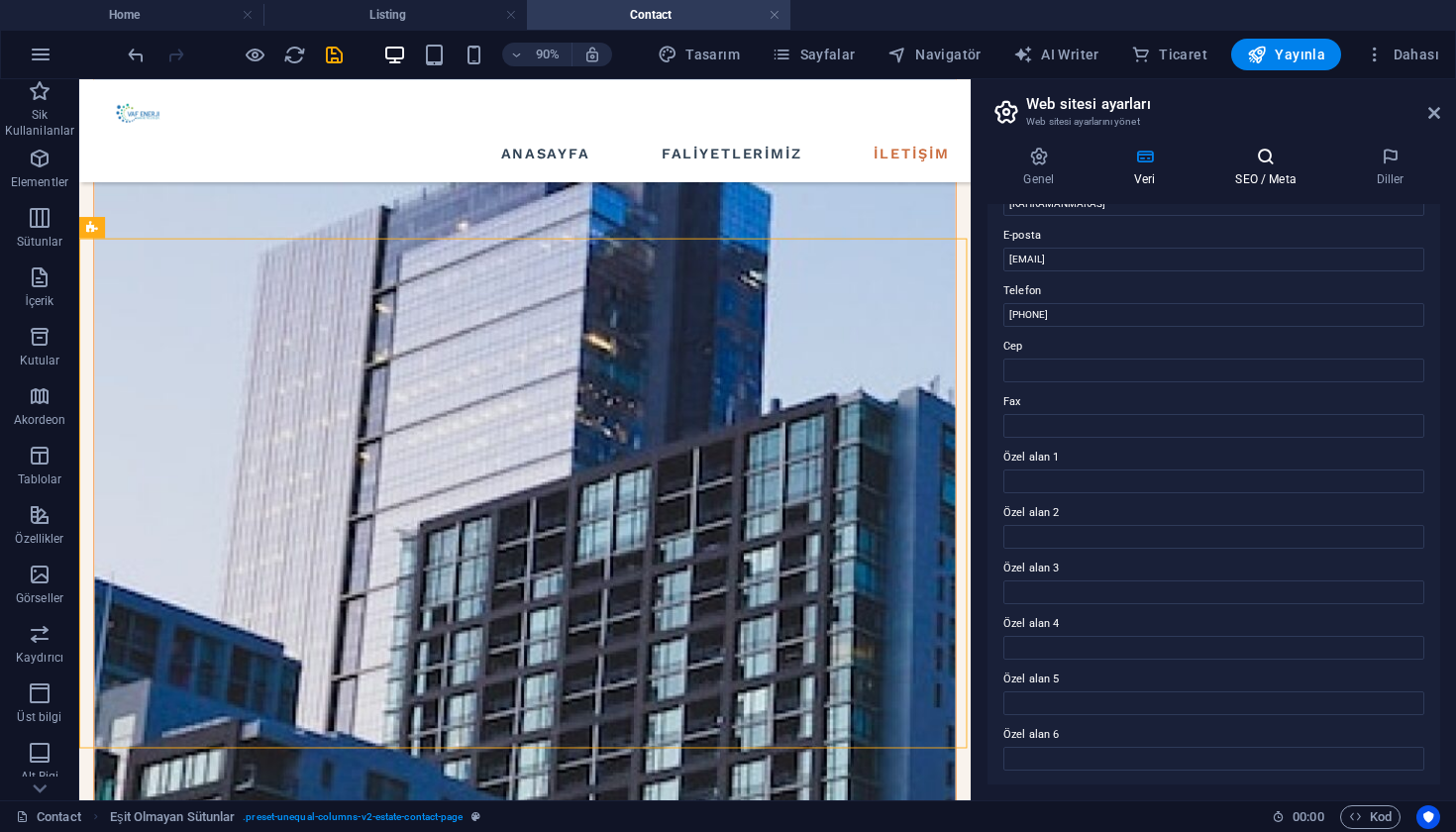 click at bounding box center (1266, 156) 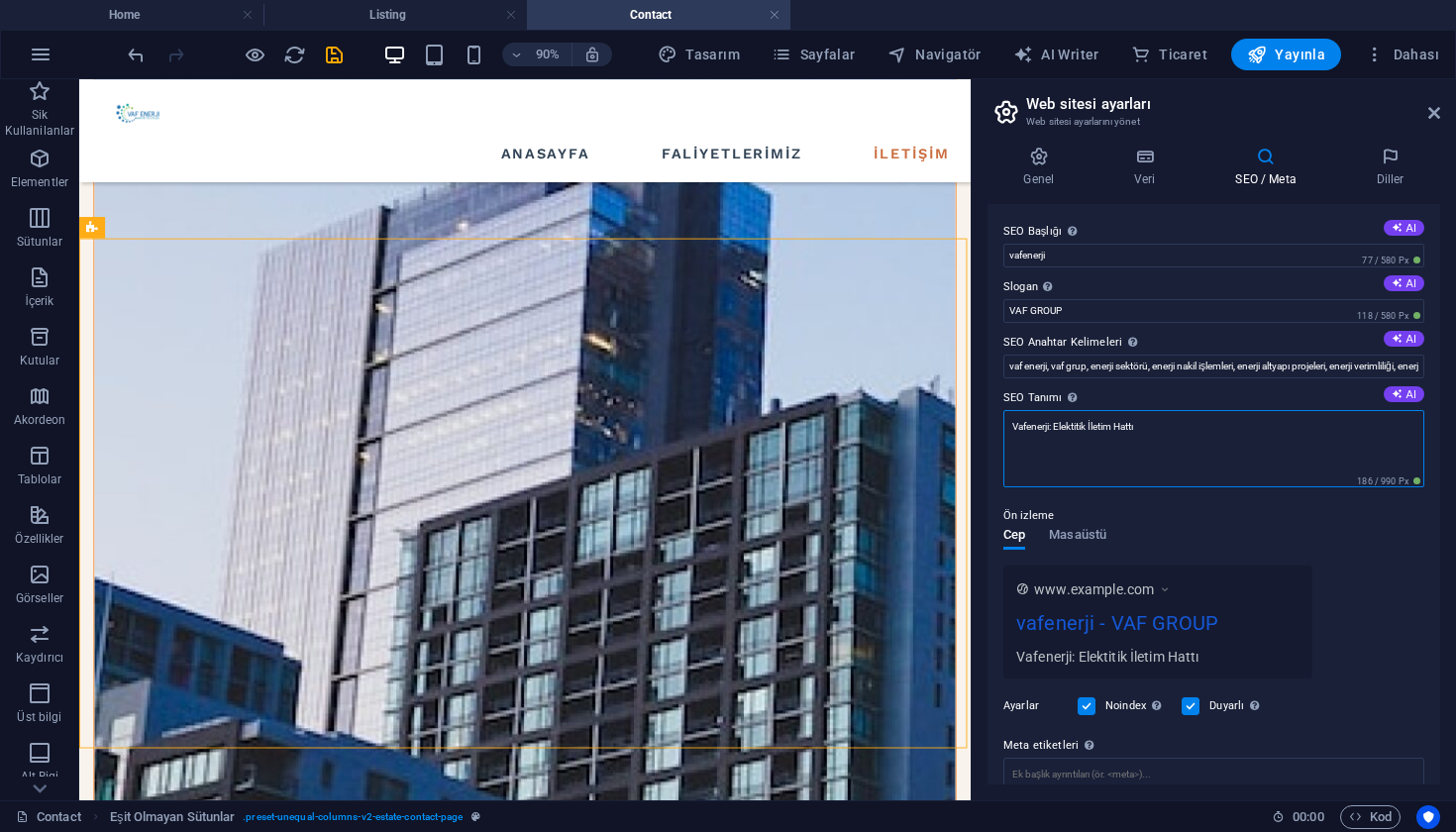 click on "Vafenerji: Elektitik İletim Hattı" at bounding box center (1213, 449) 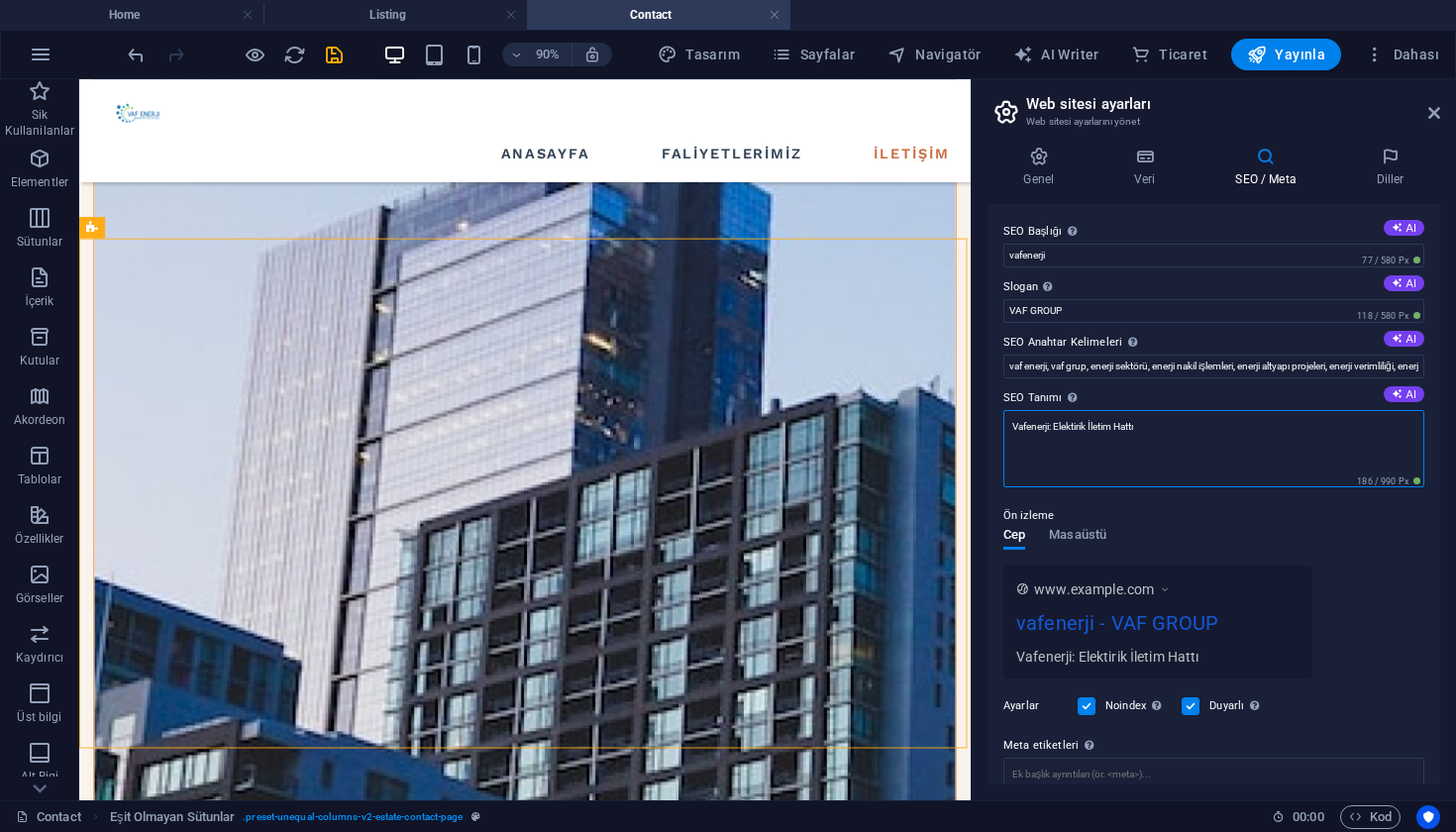 click on "Vafenerji: Elektirik İletim Hattı" at bounding box center (1213, 449) 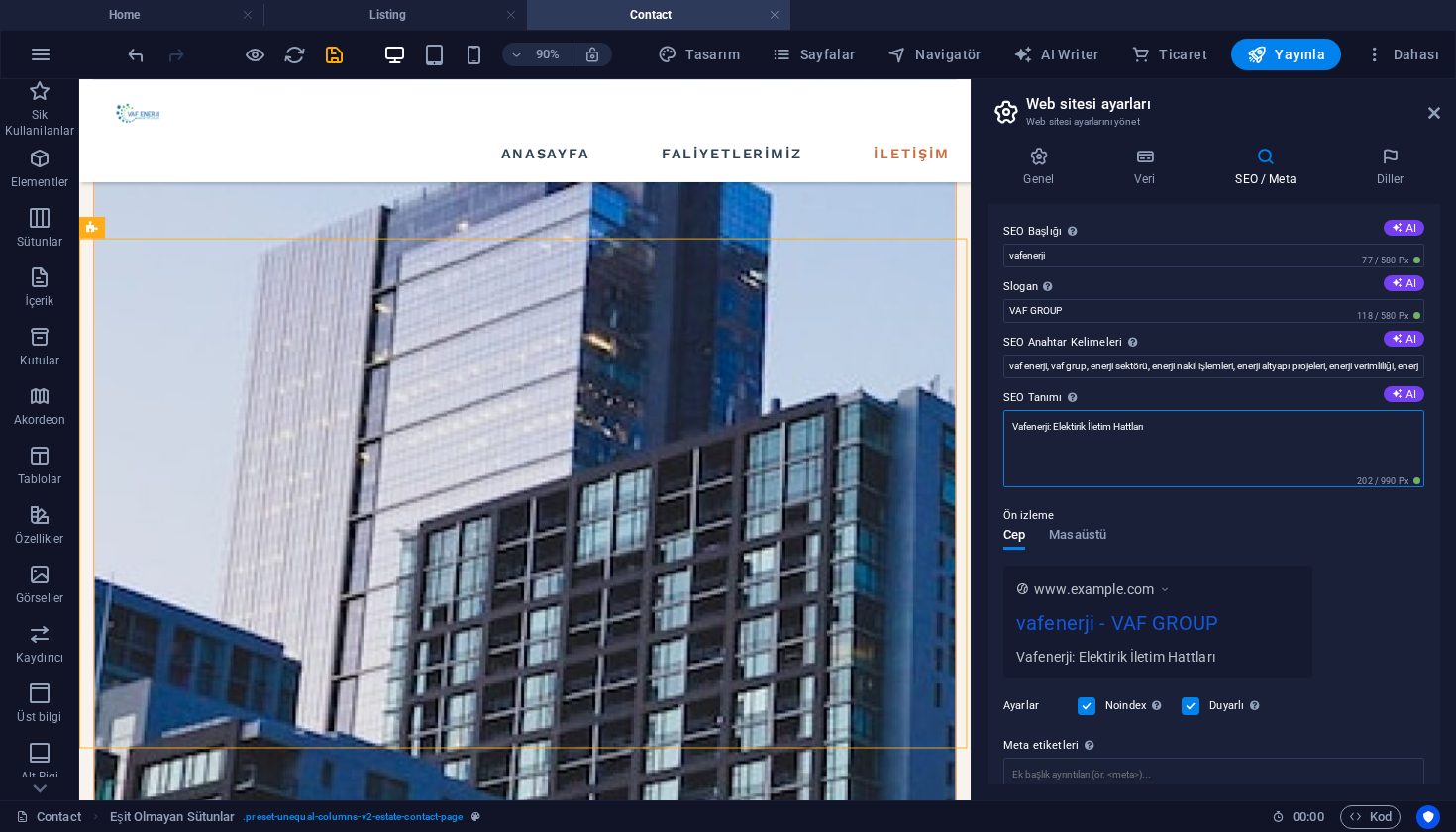 scroll, scrollTop: 0, scrollLeft: 0, axis: both 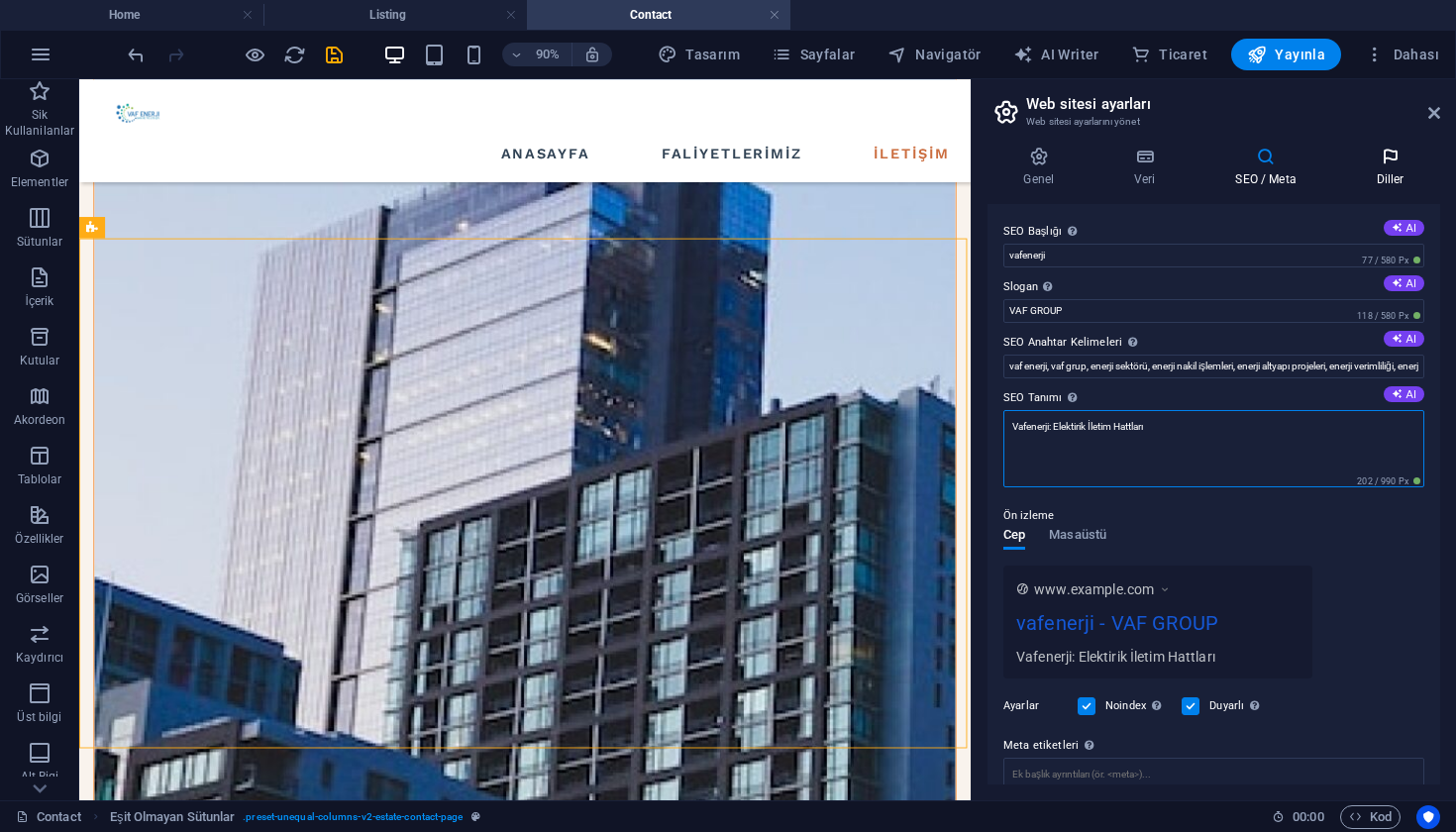 type on "Vafenerji: Elektirik İletim Hattları" 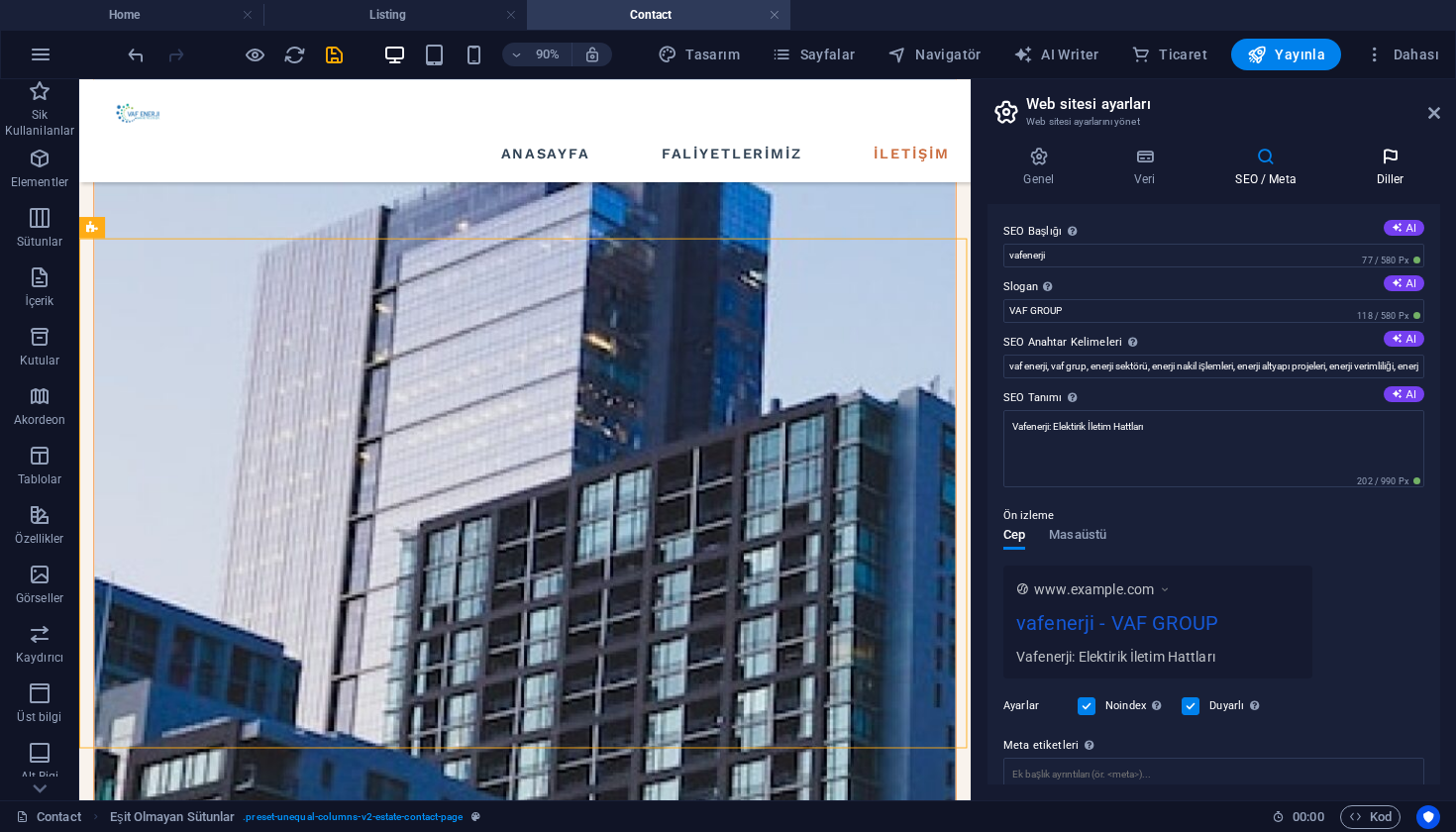 click at bounding box center (1390, 156) 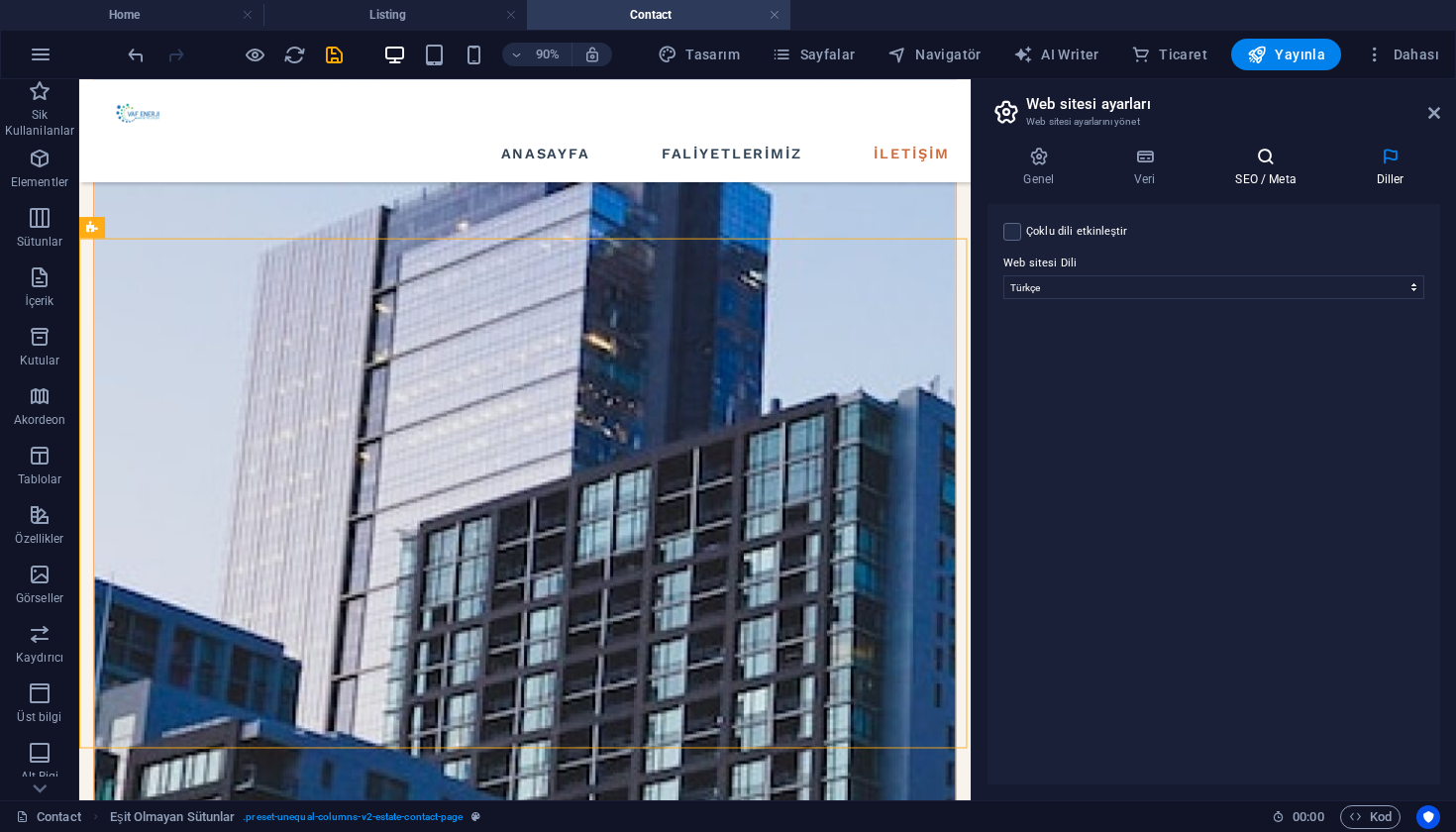 click at bounding box center [1266, 156] 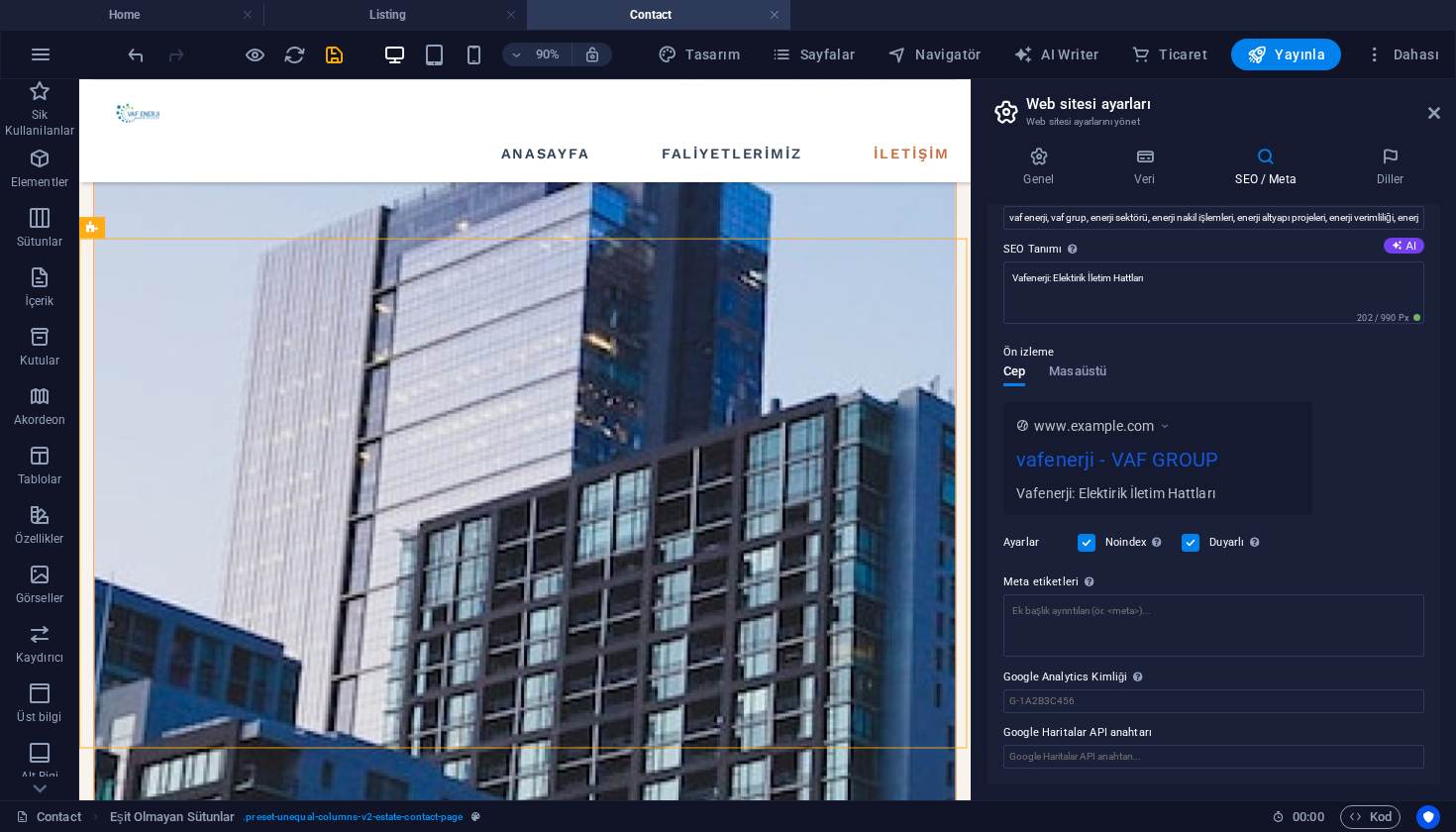 scroll, scrollTop: 148, scrollLeft: 0, axis: vertical 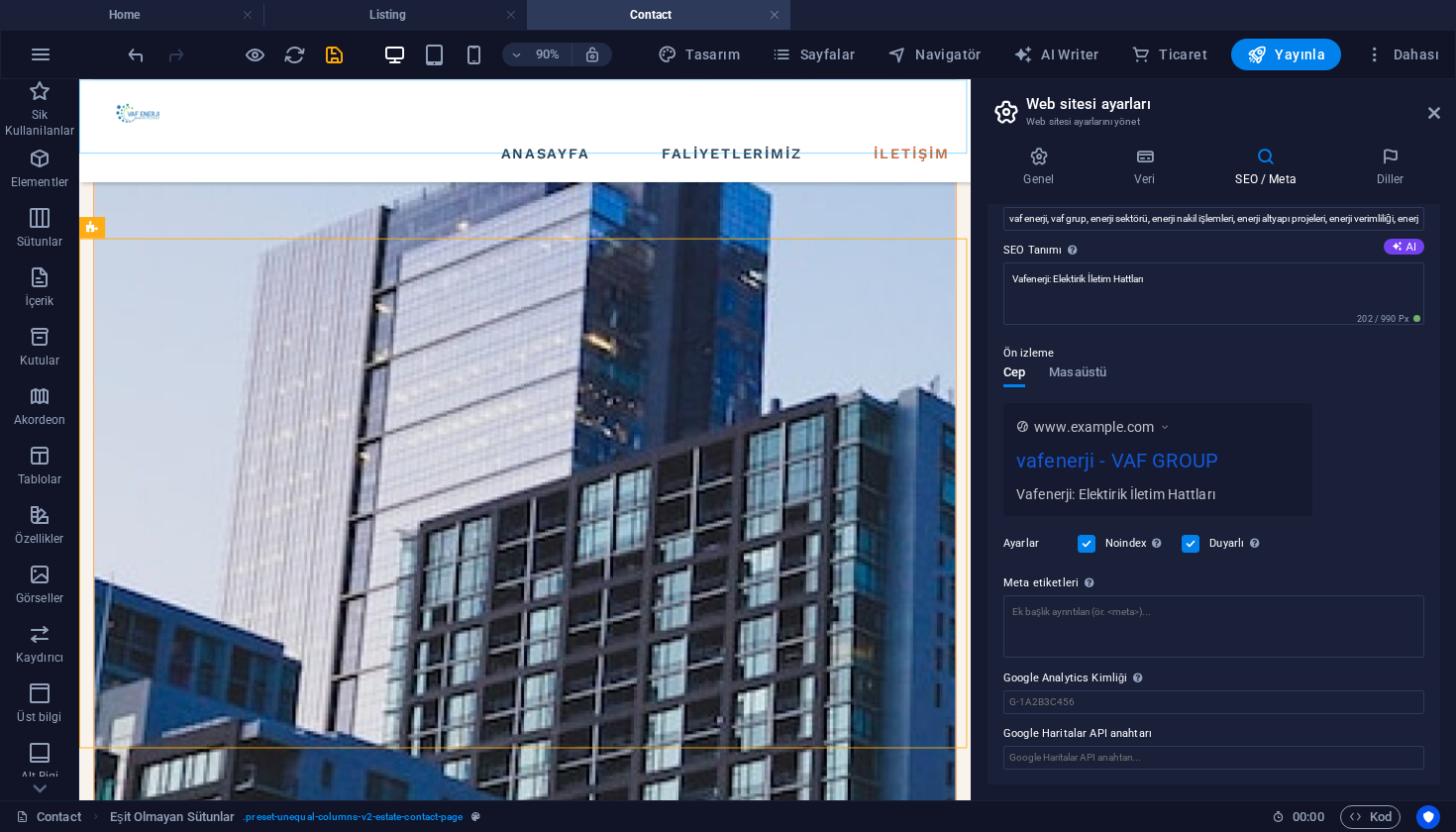 click on "ANASAYFA FALİYETLERİMİZ İLETİŞİM" at bounding box center (574, 161) 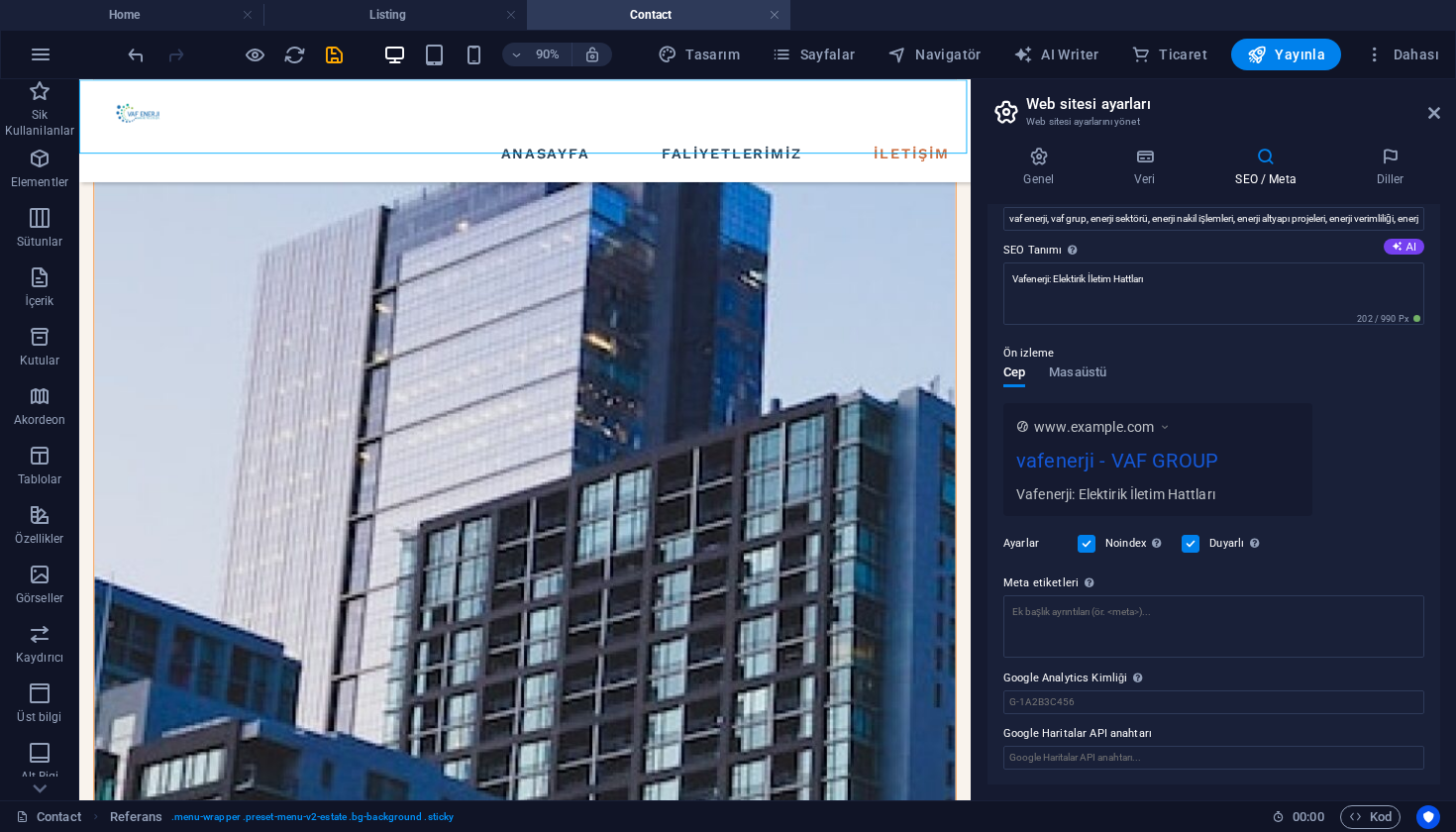click on "ANASAYFA FALİYETLERİMİZ İLETİŞİM" at bounding box center [574, 161] 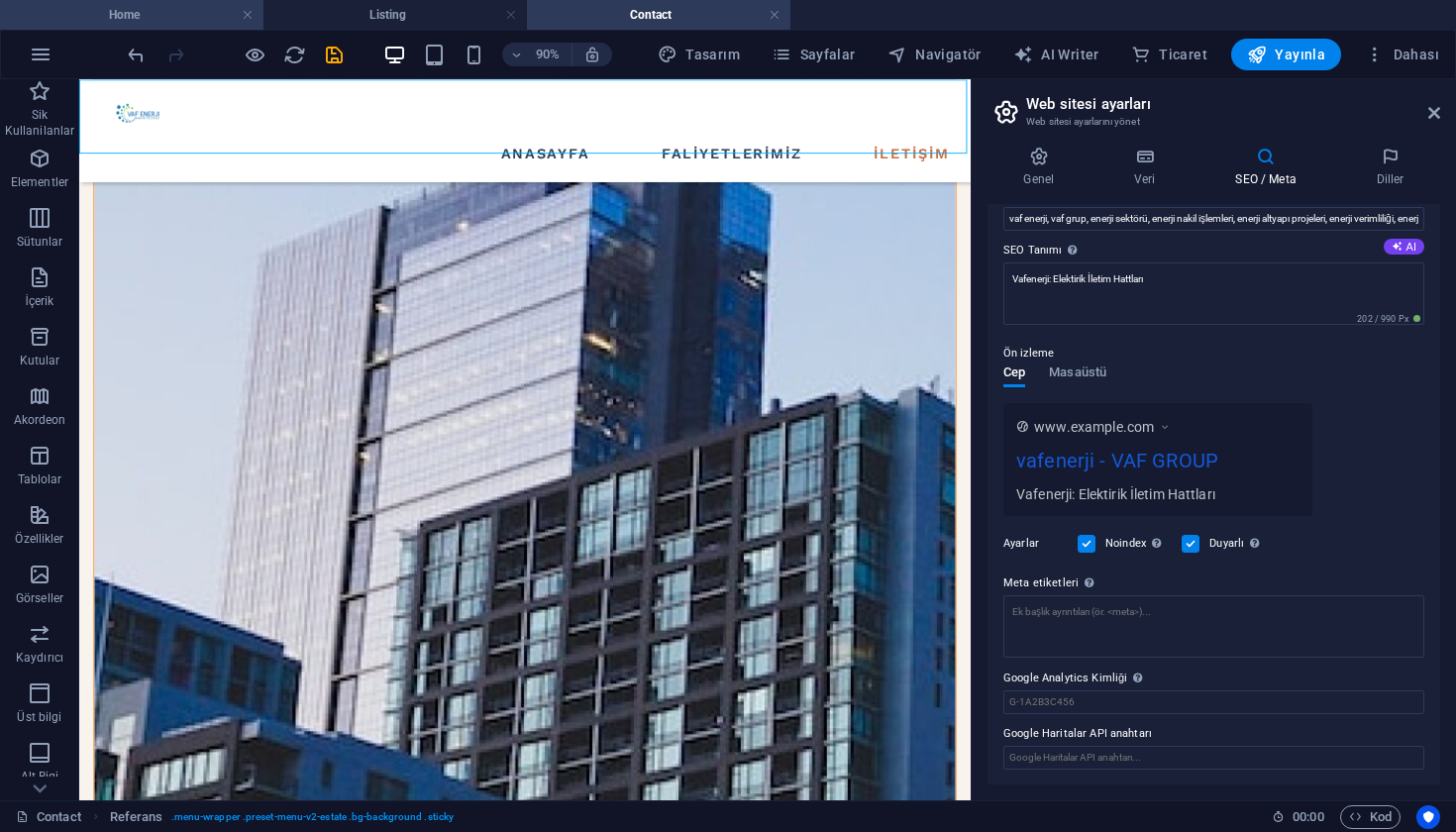click on "Home" at bounding box center [132, 15] 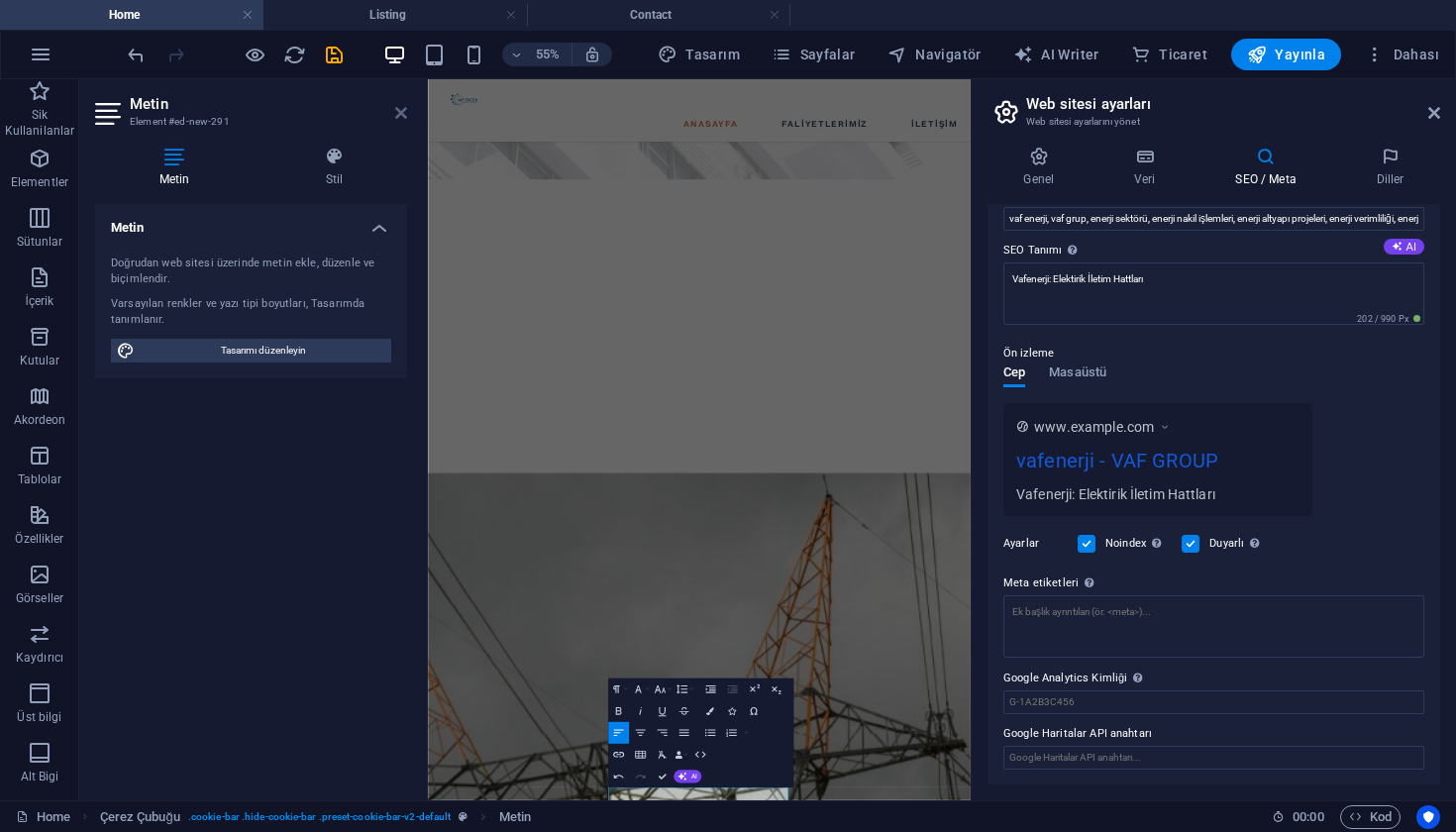 click at bounding box center [401, 113] 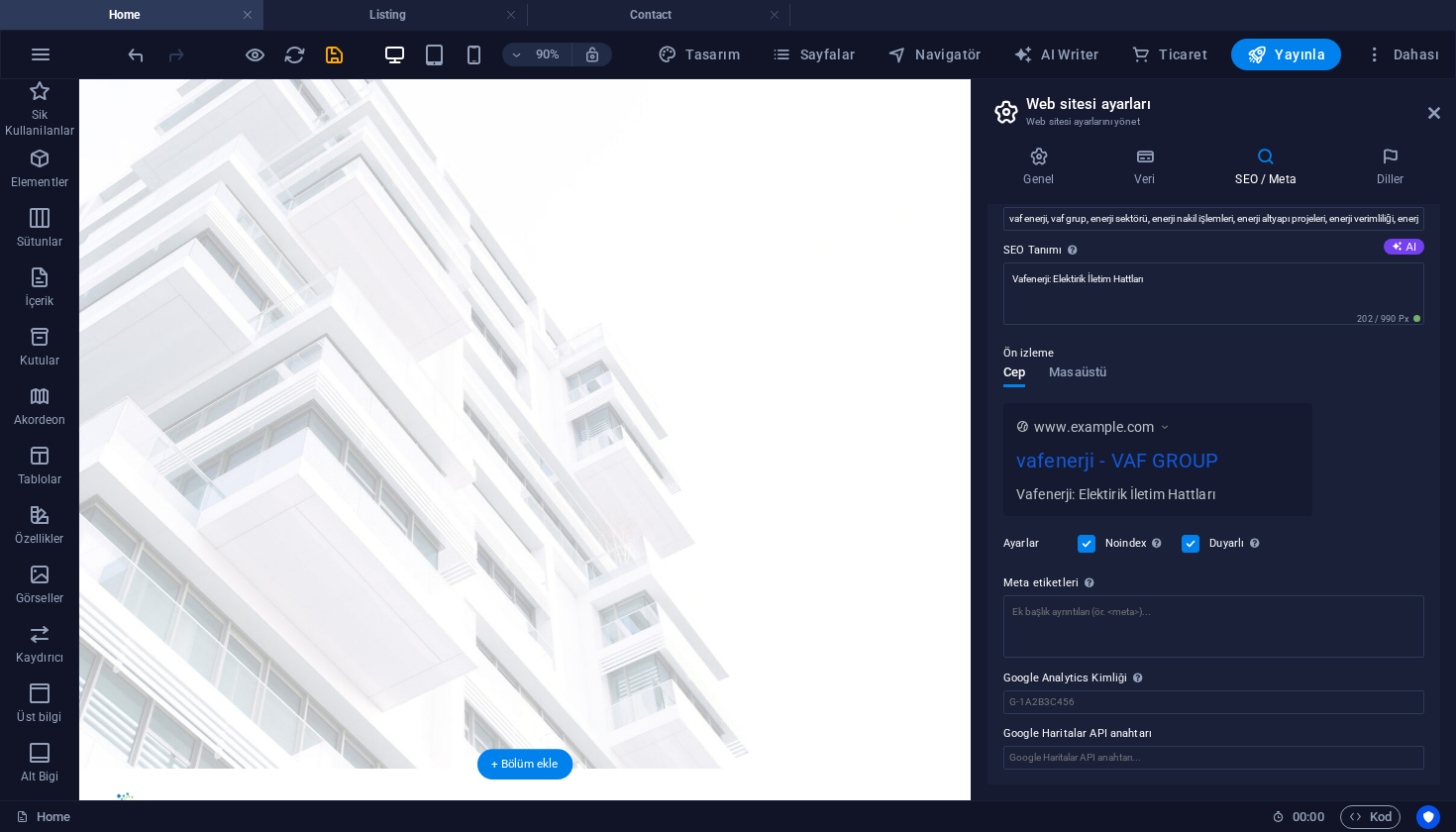 scroll, scrollTop: 43, scrollLeft: 0, axis: vertical 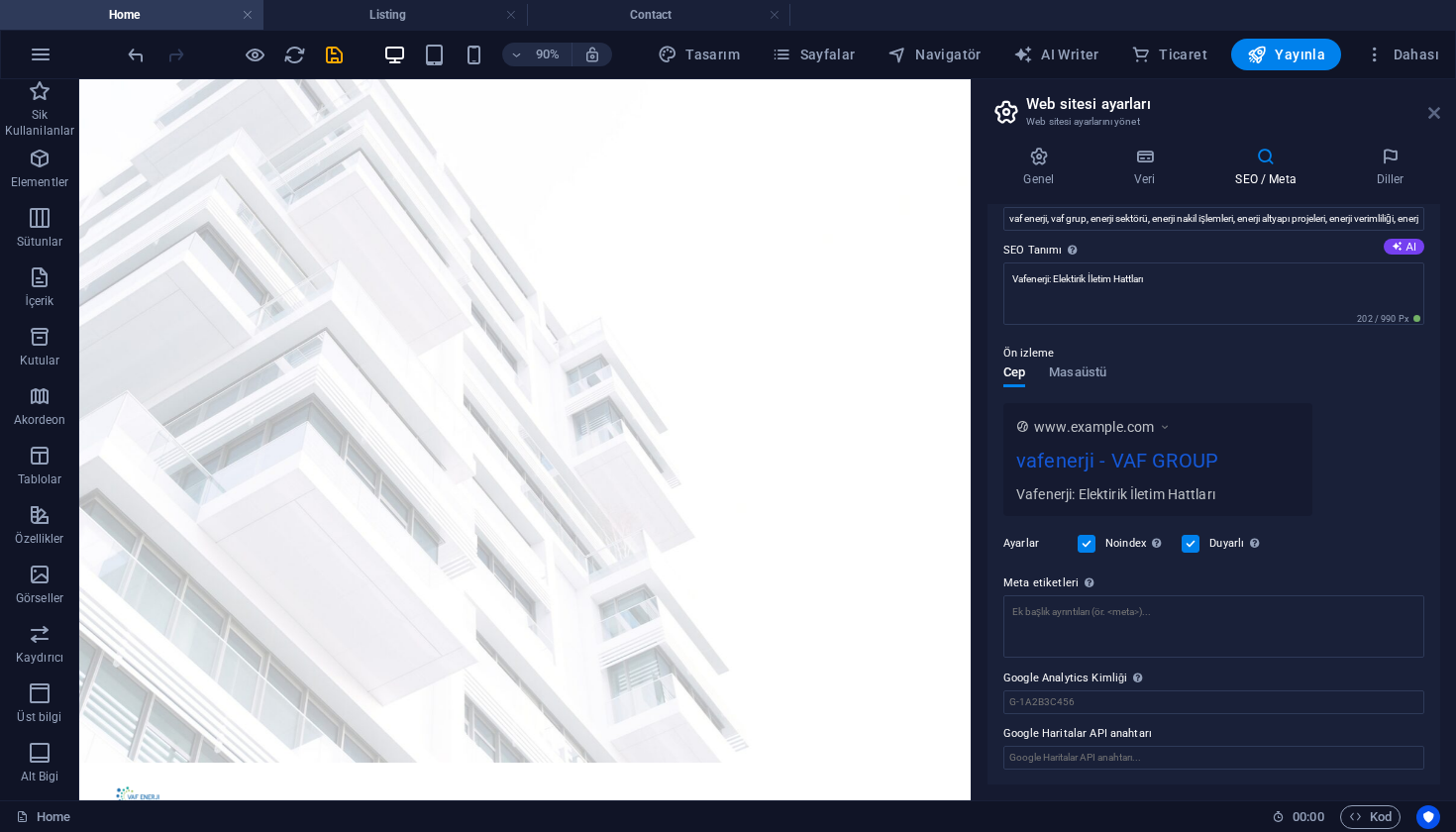 click at bounding box center (1434, 113) 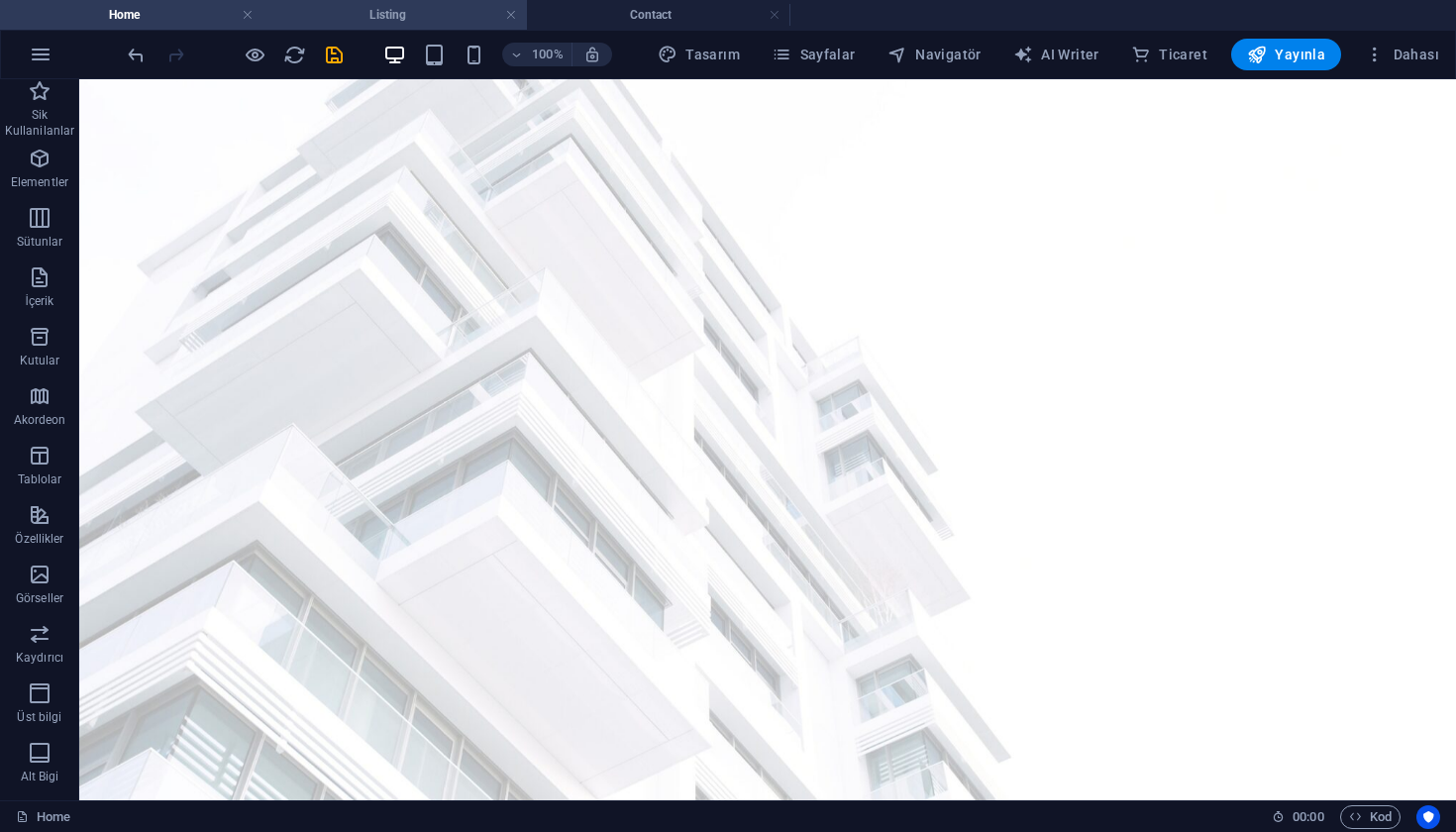 click on "Listing" at bounding box center [395, 15] 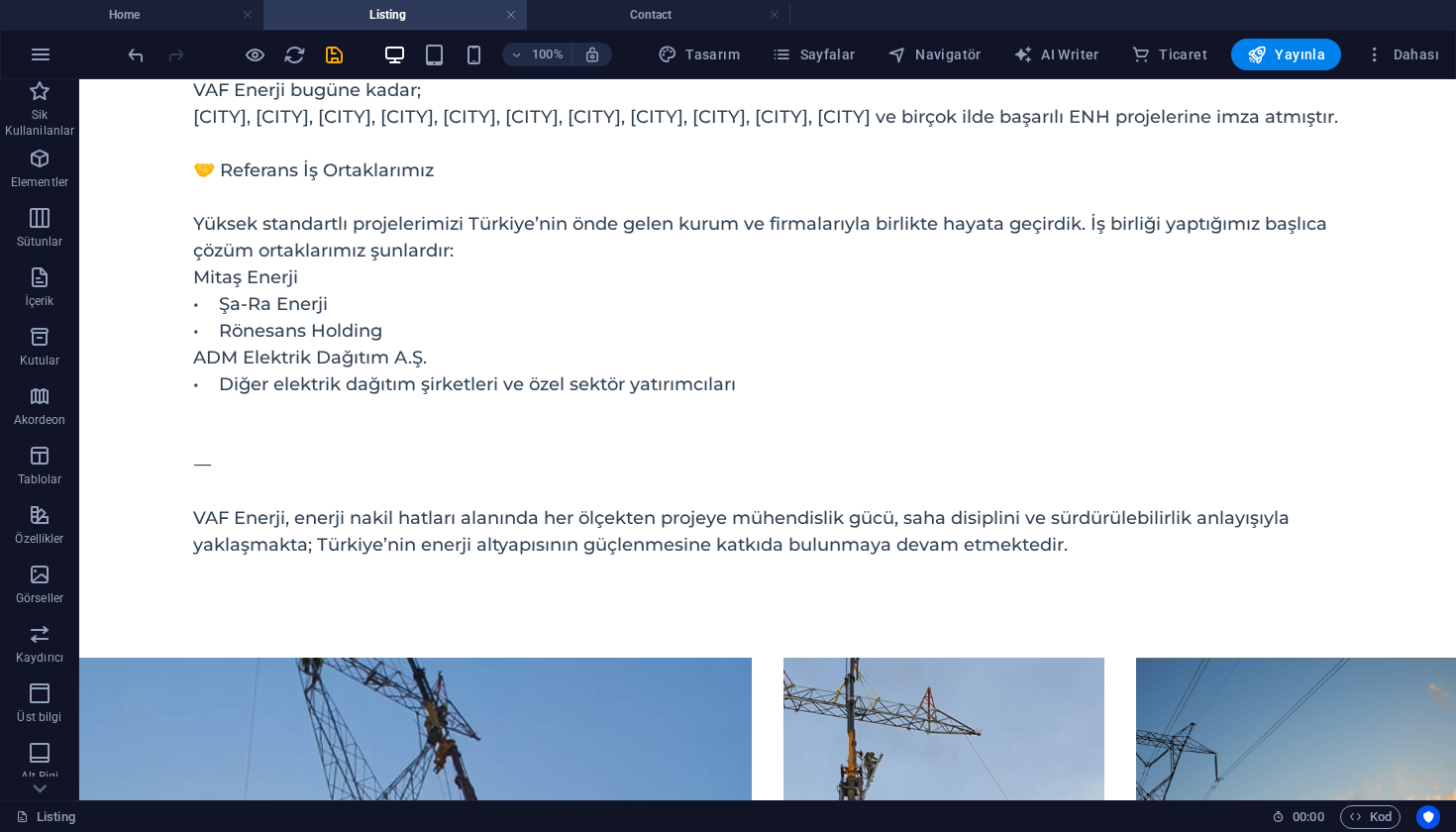 scroll, scrollTop: 693, scrollLeft: 0, axis: vertical 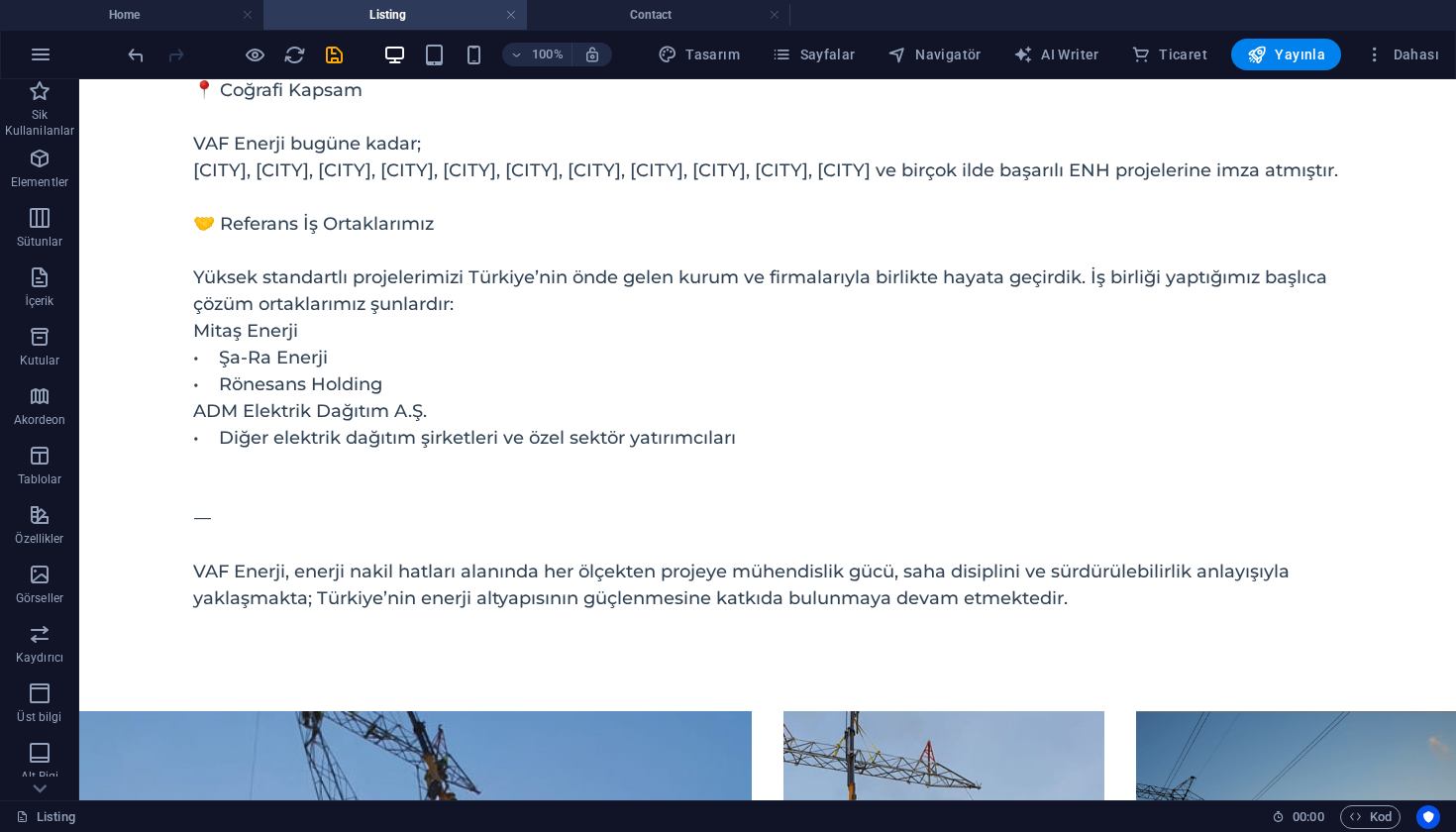 click on "Listing" at bounding box center [395, 15] 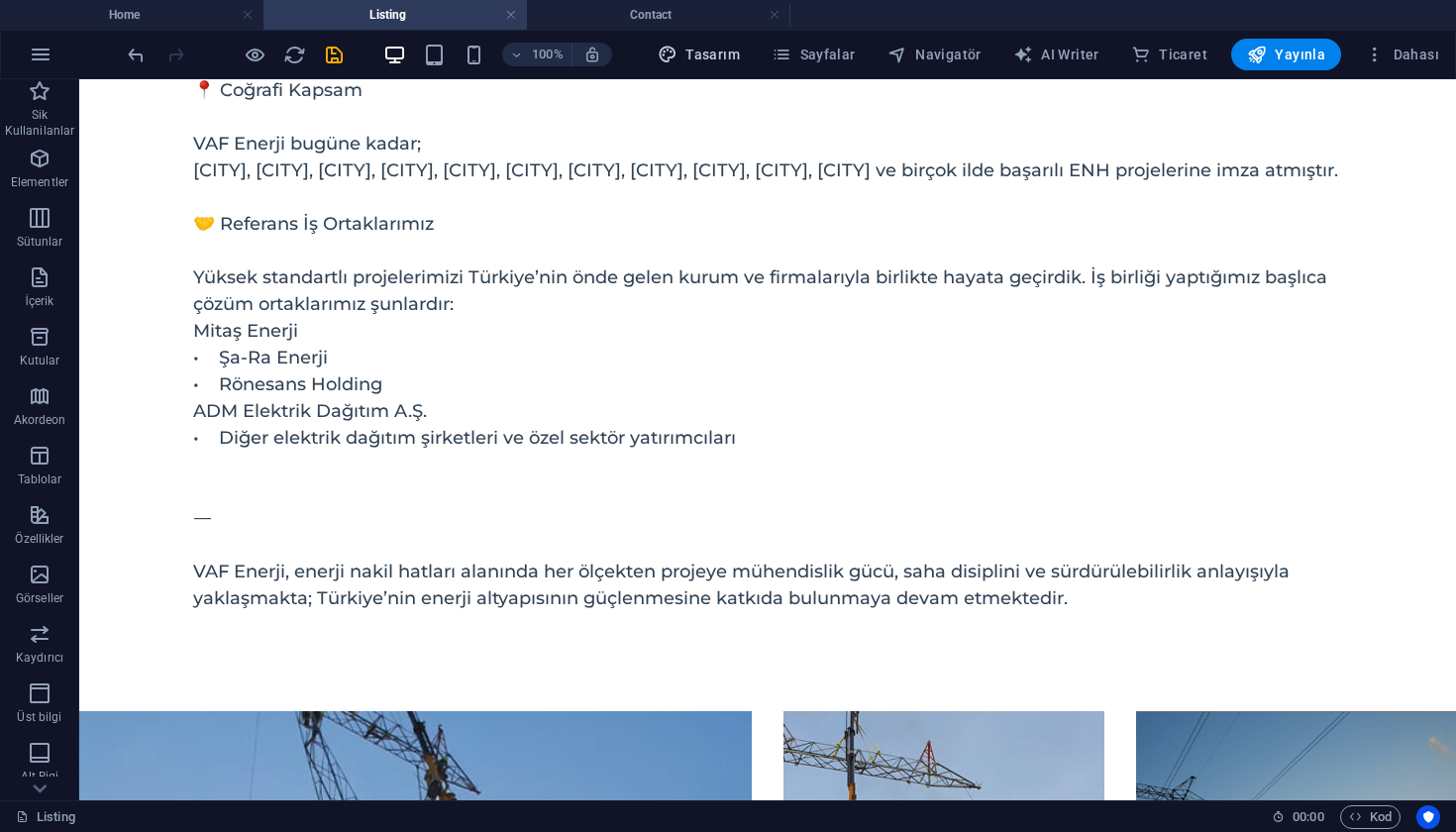 click at bounding box center (668, 54) 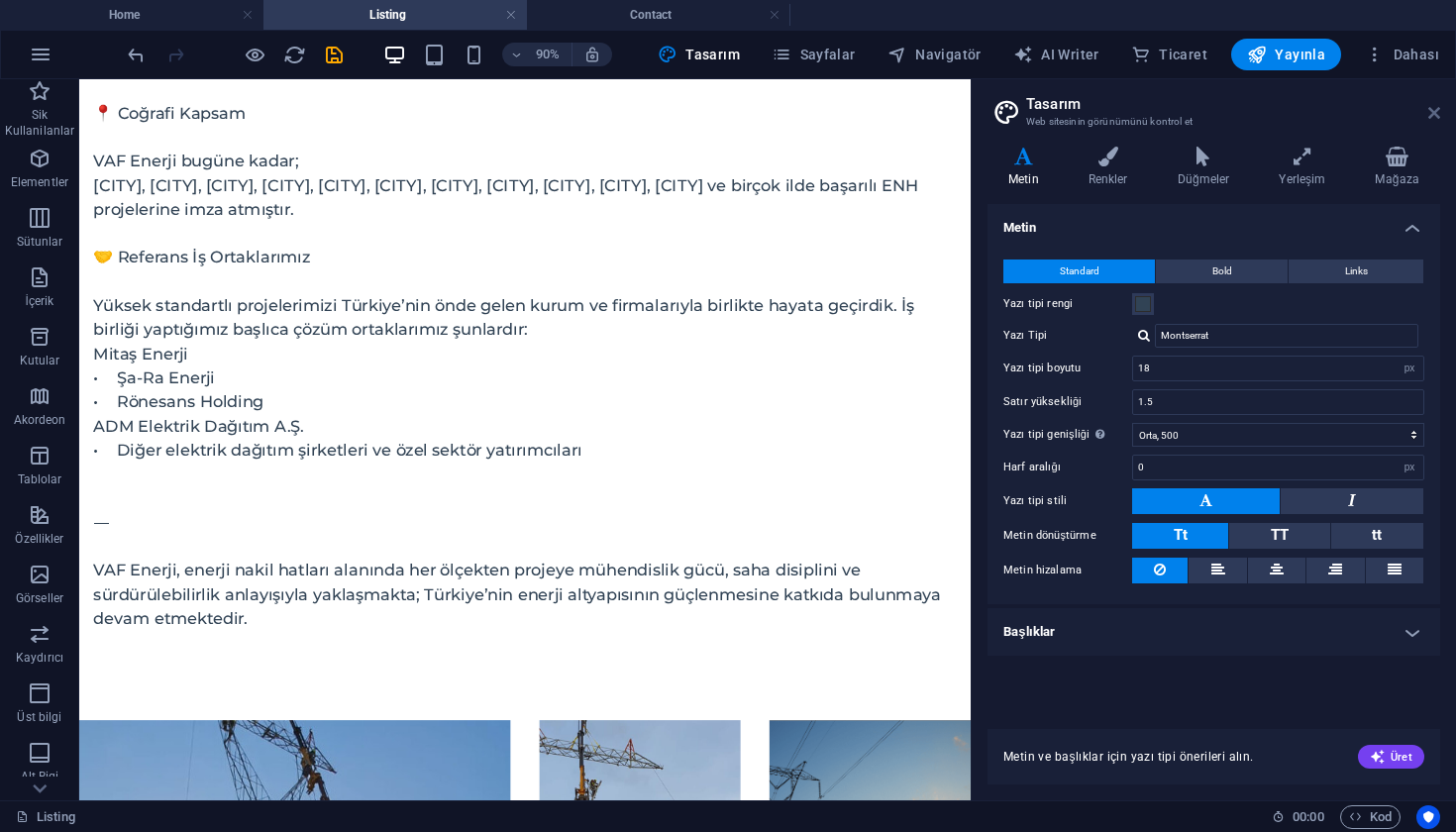 click at bounding box center (1434, 113) 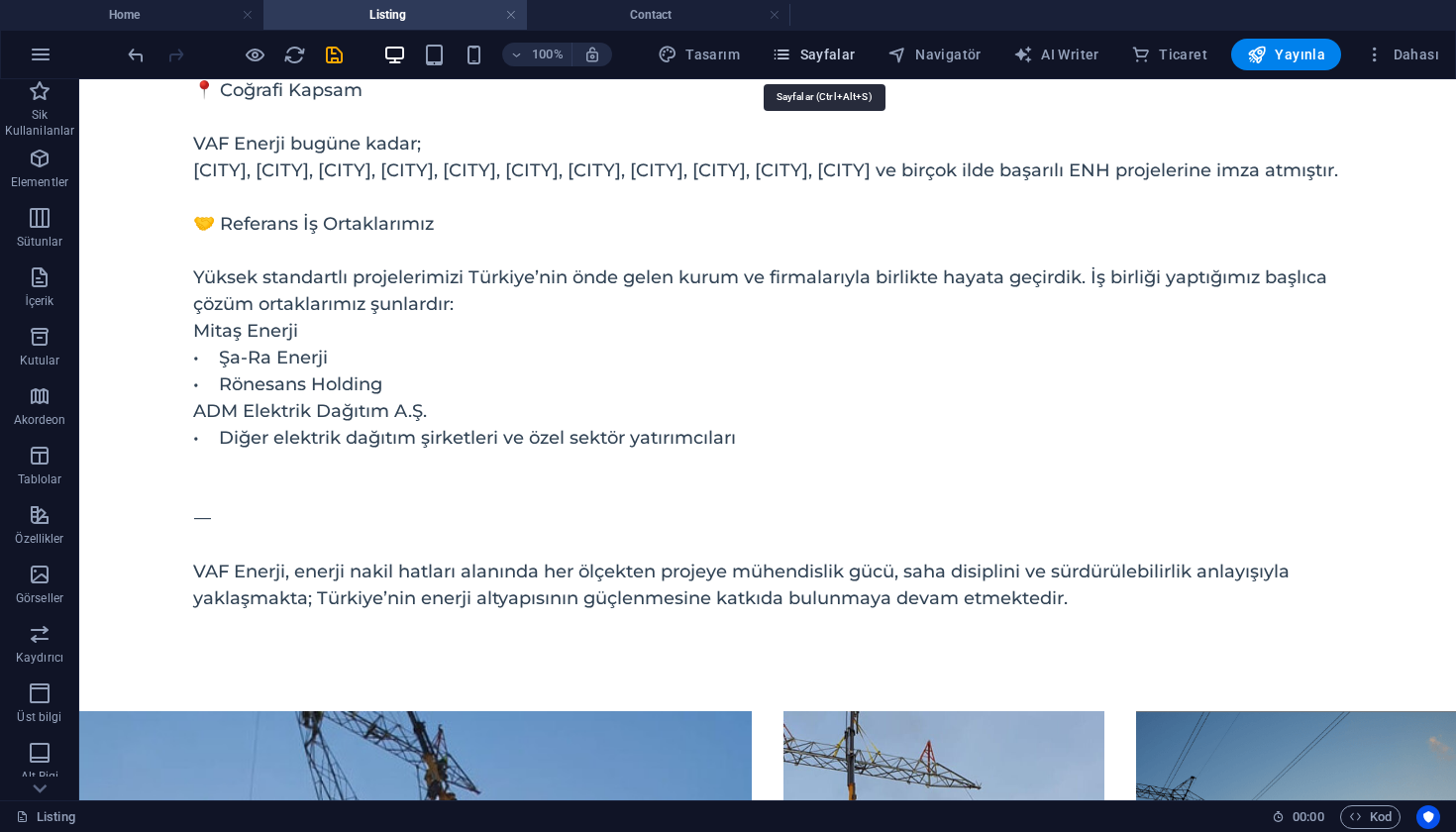 click on "Sayfalar" at bounding box center [813, 54] 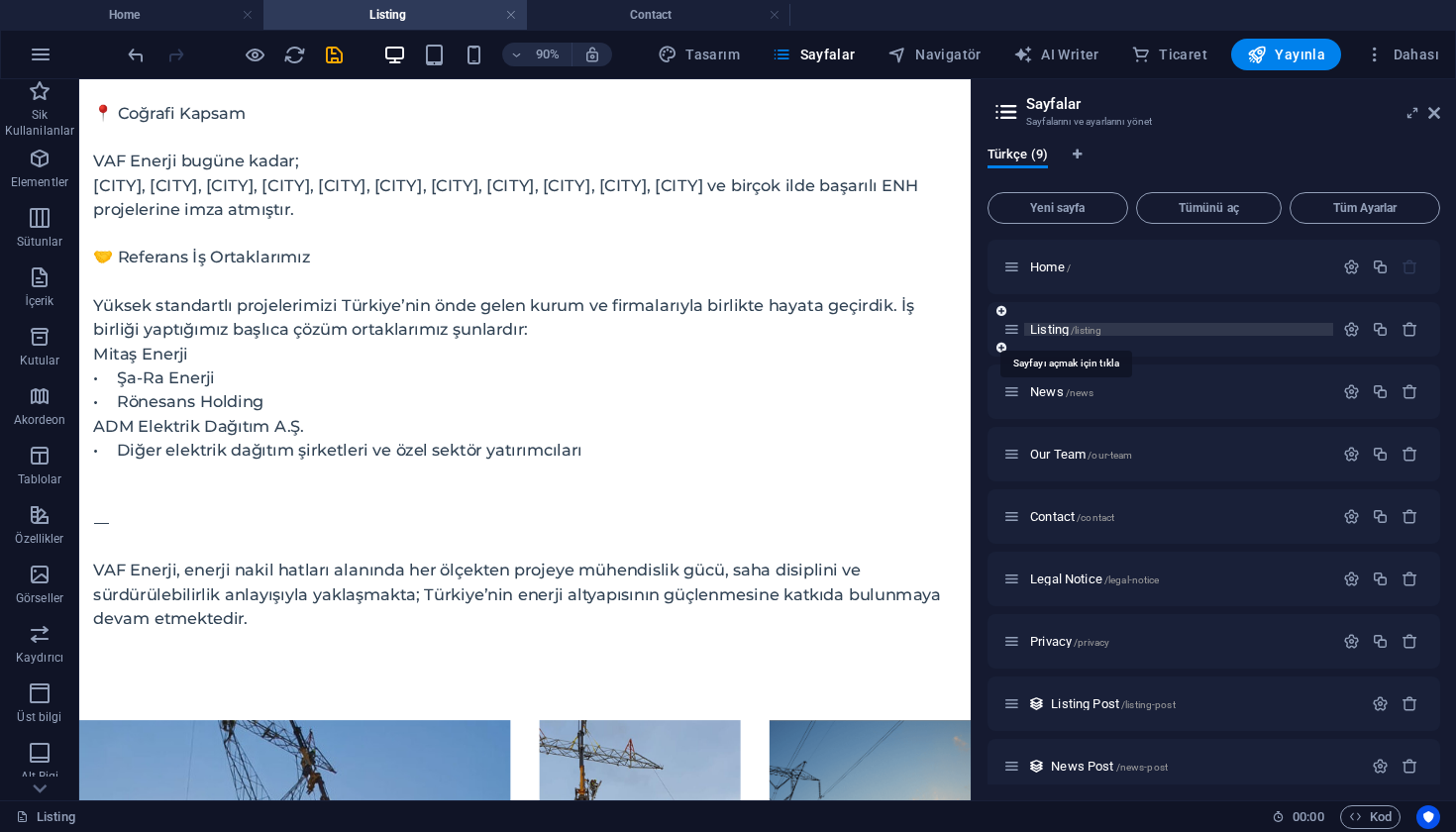 click on "Listing /listing" at bounding box center [1066, 329] 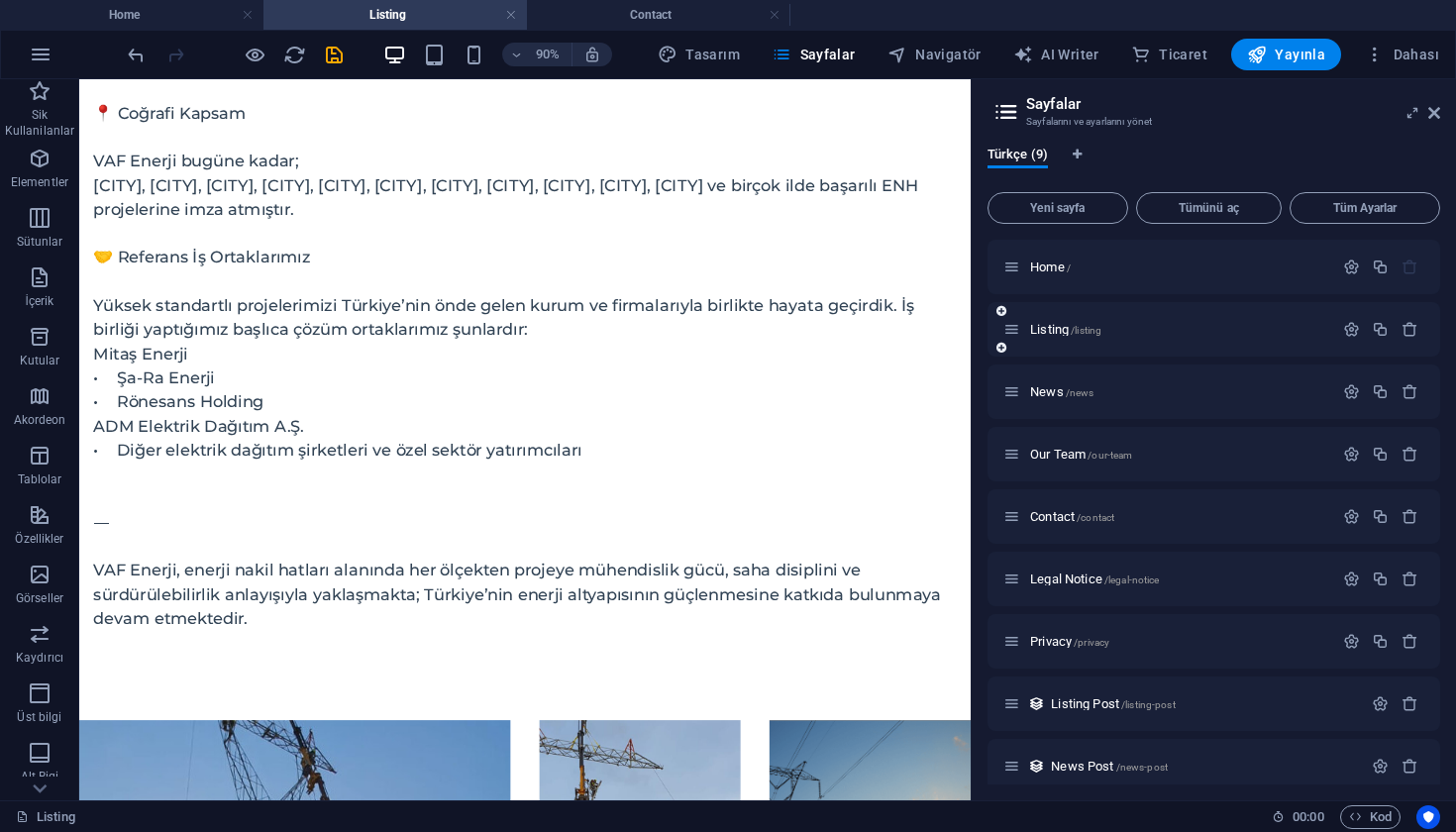 click at bounding box center (1011, 329) 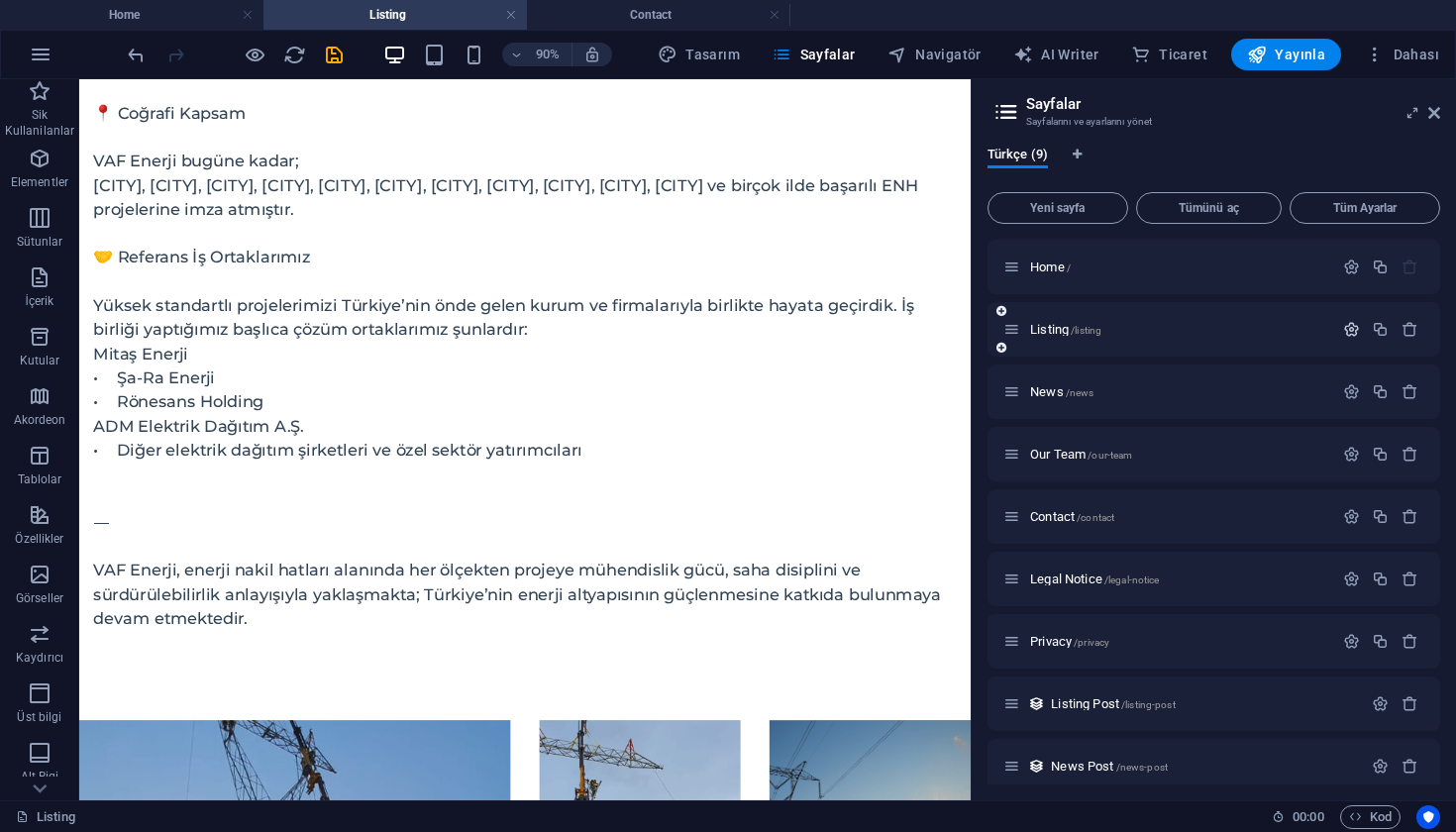 click at bounding box center (1351, 329) 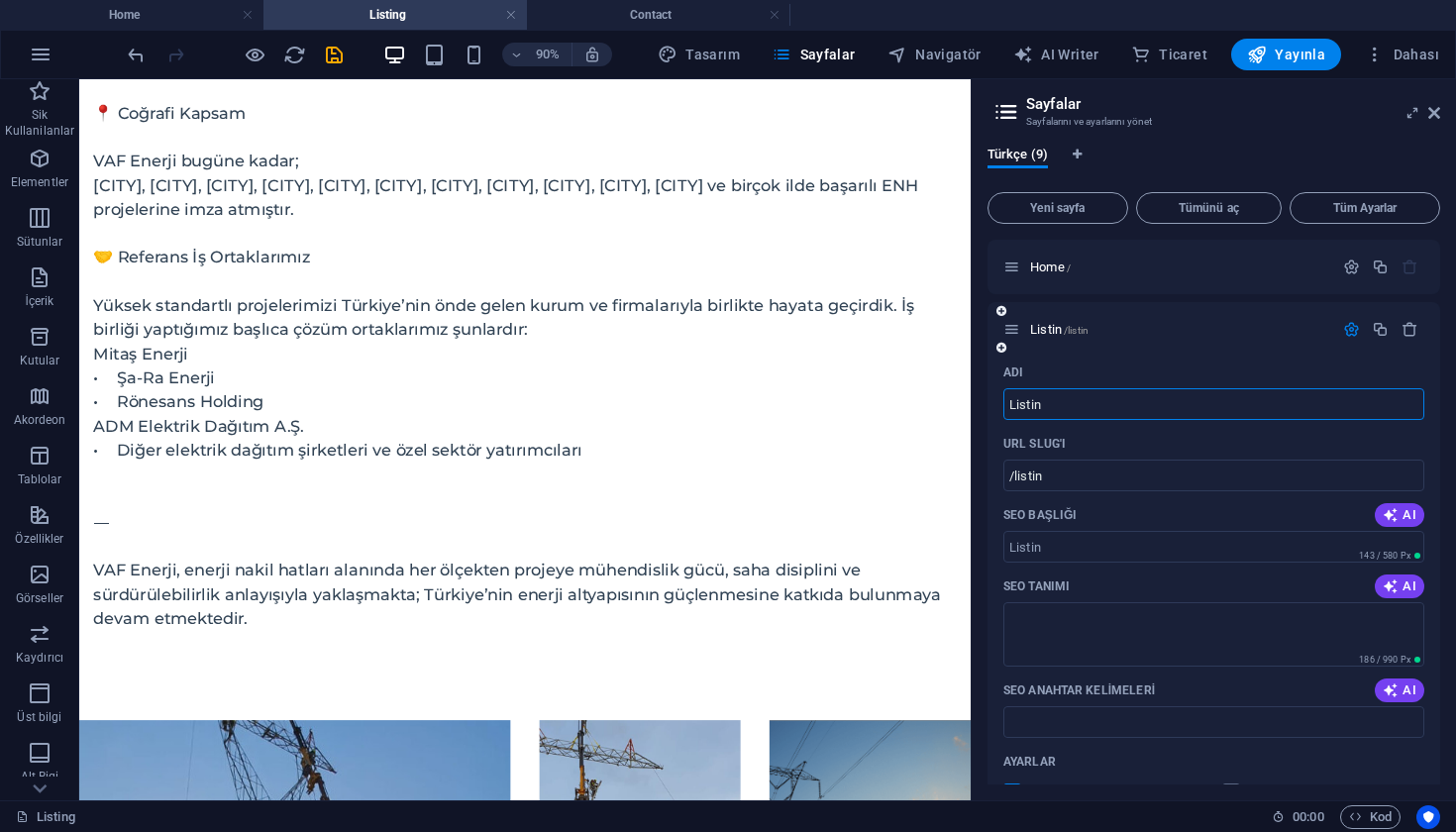 type on "Listin" 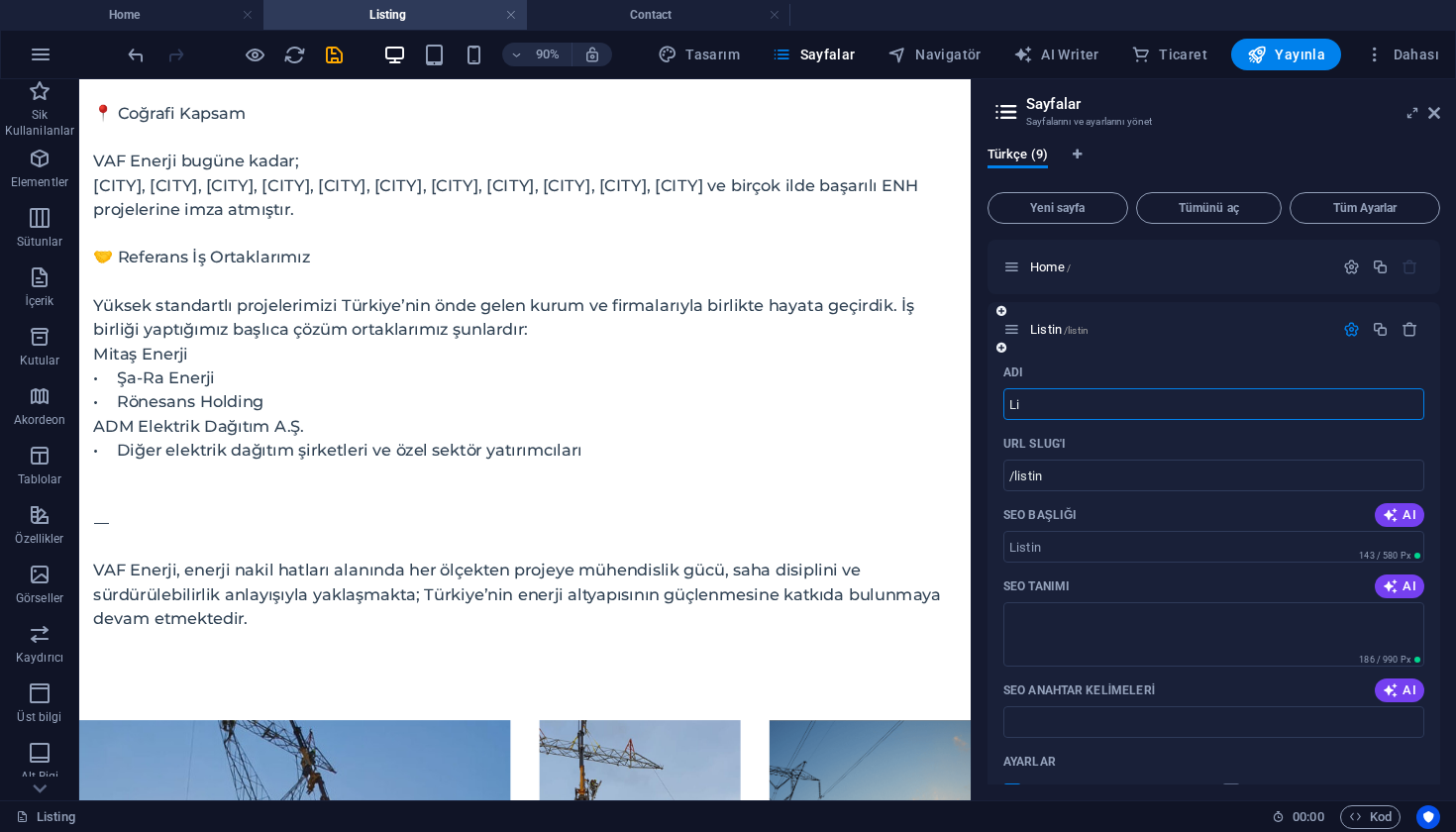 type on "L" 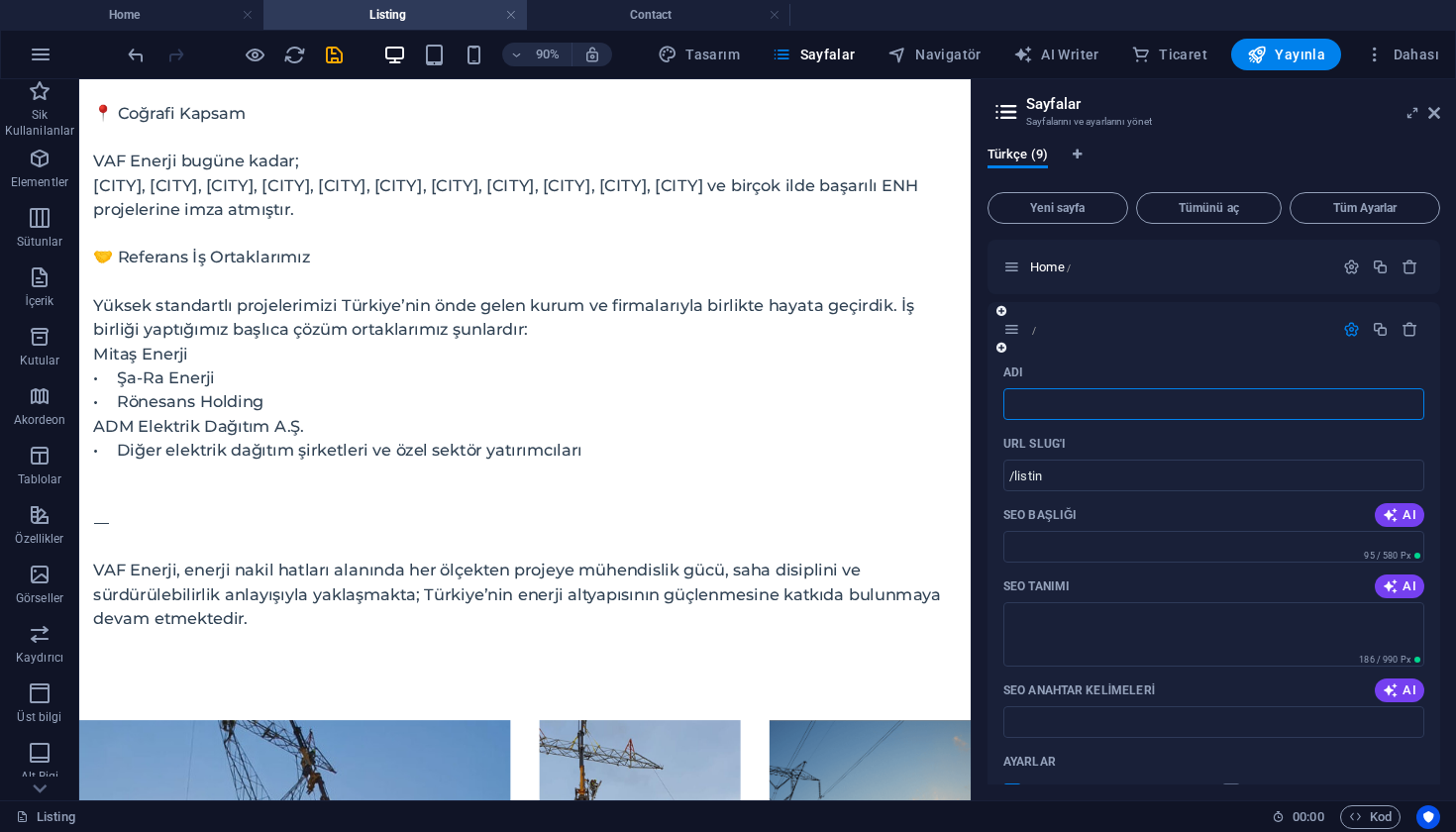 type 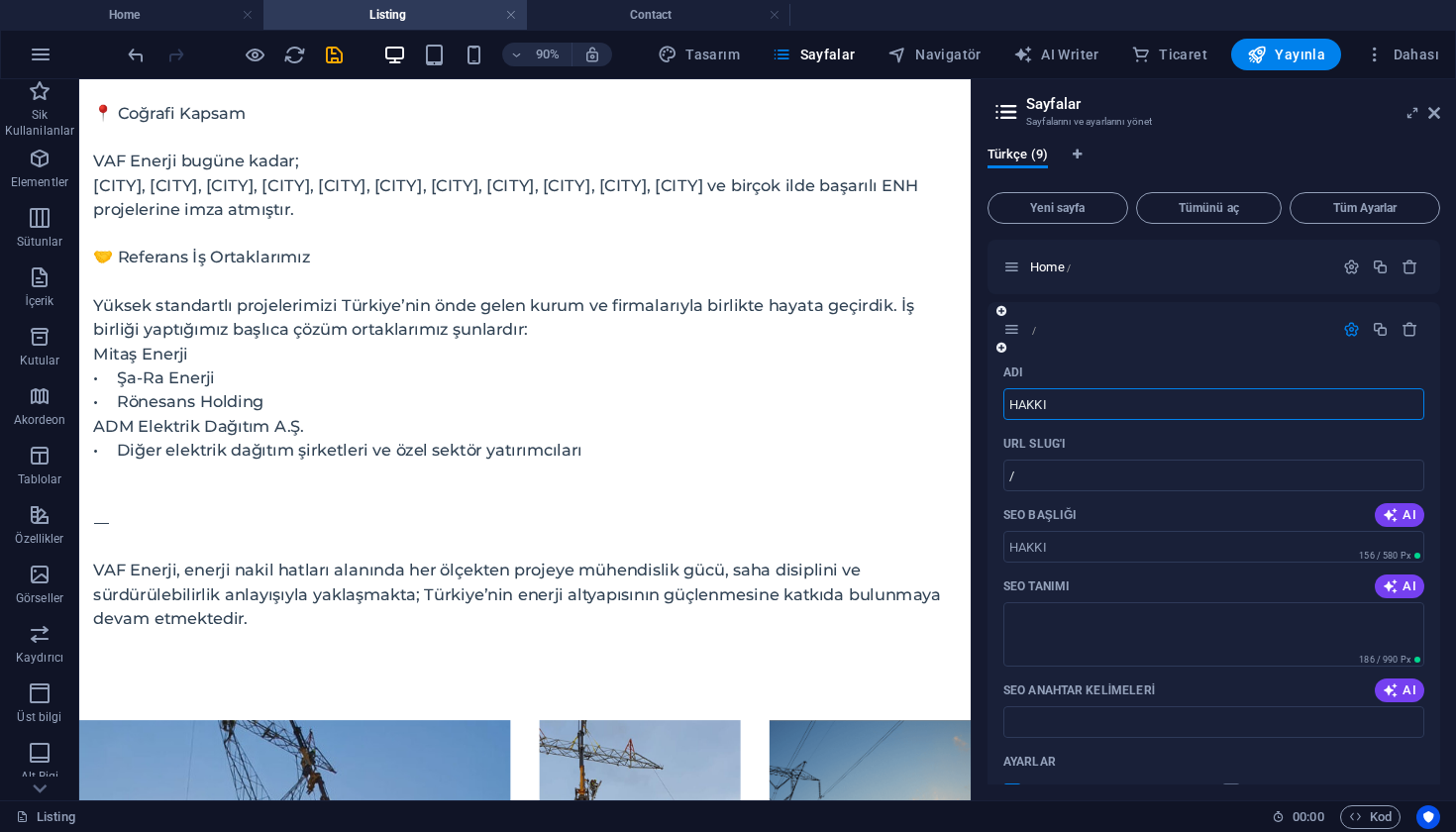type on "HAKKI" 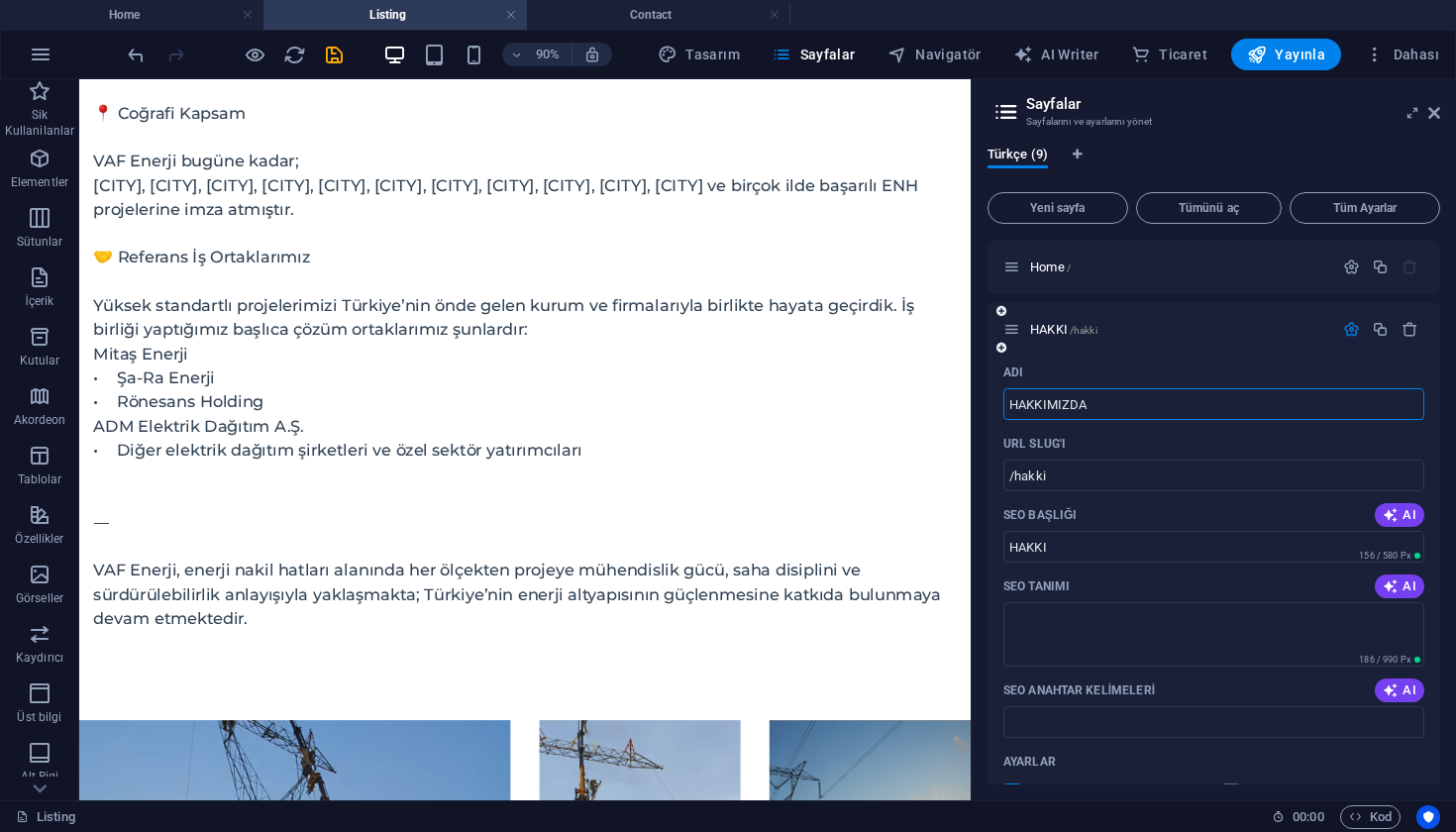 type on "HAKKIMIZDA" 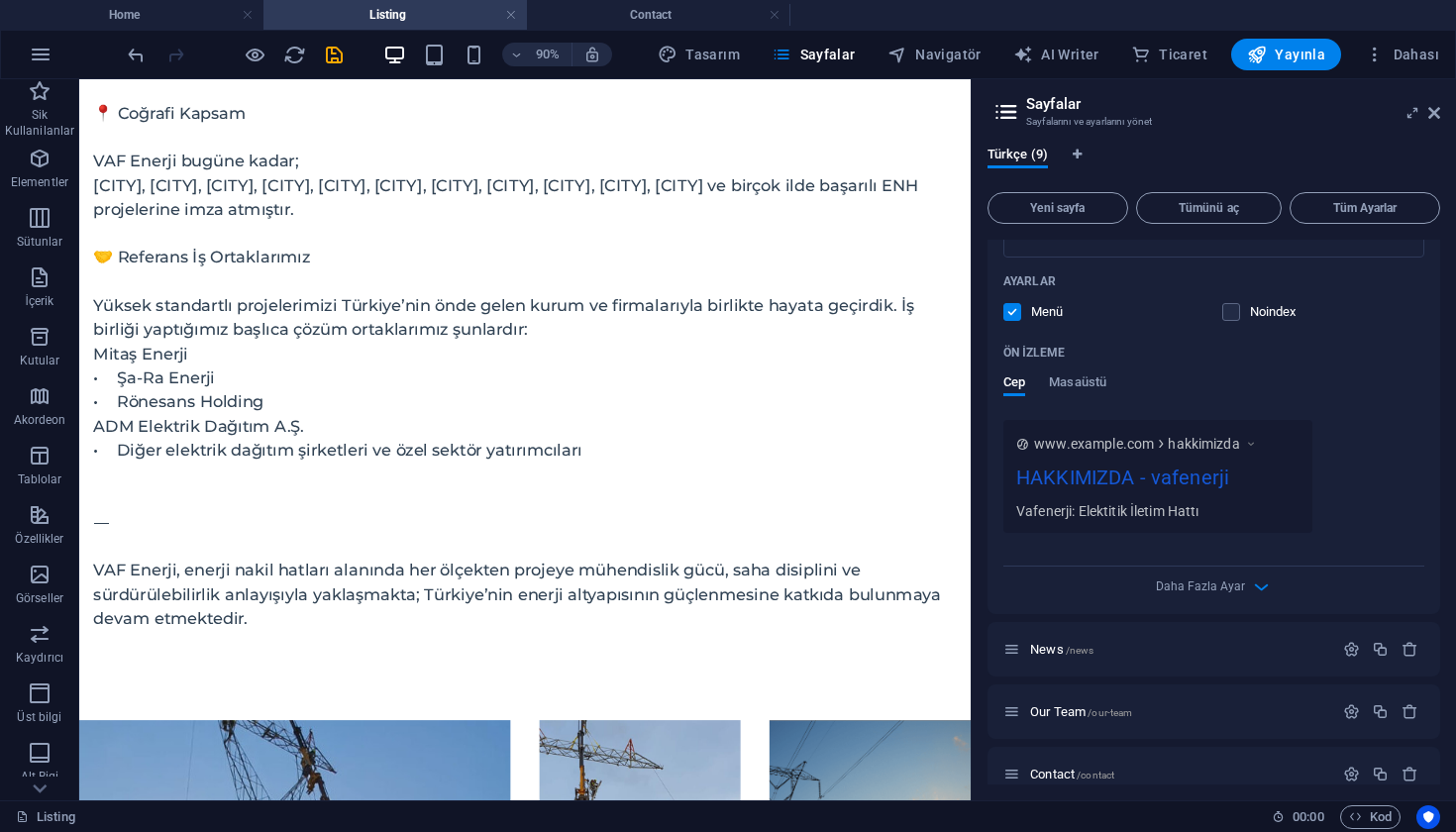 scroll, scrollTop: 456, scrollLeft: 0, axis: vertical 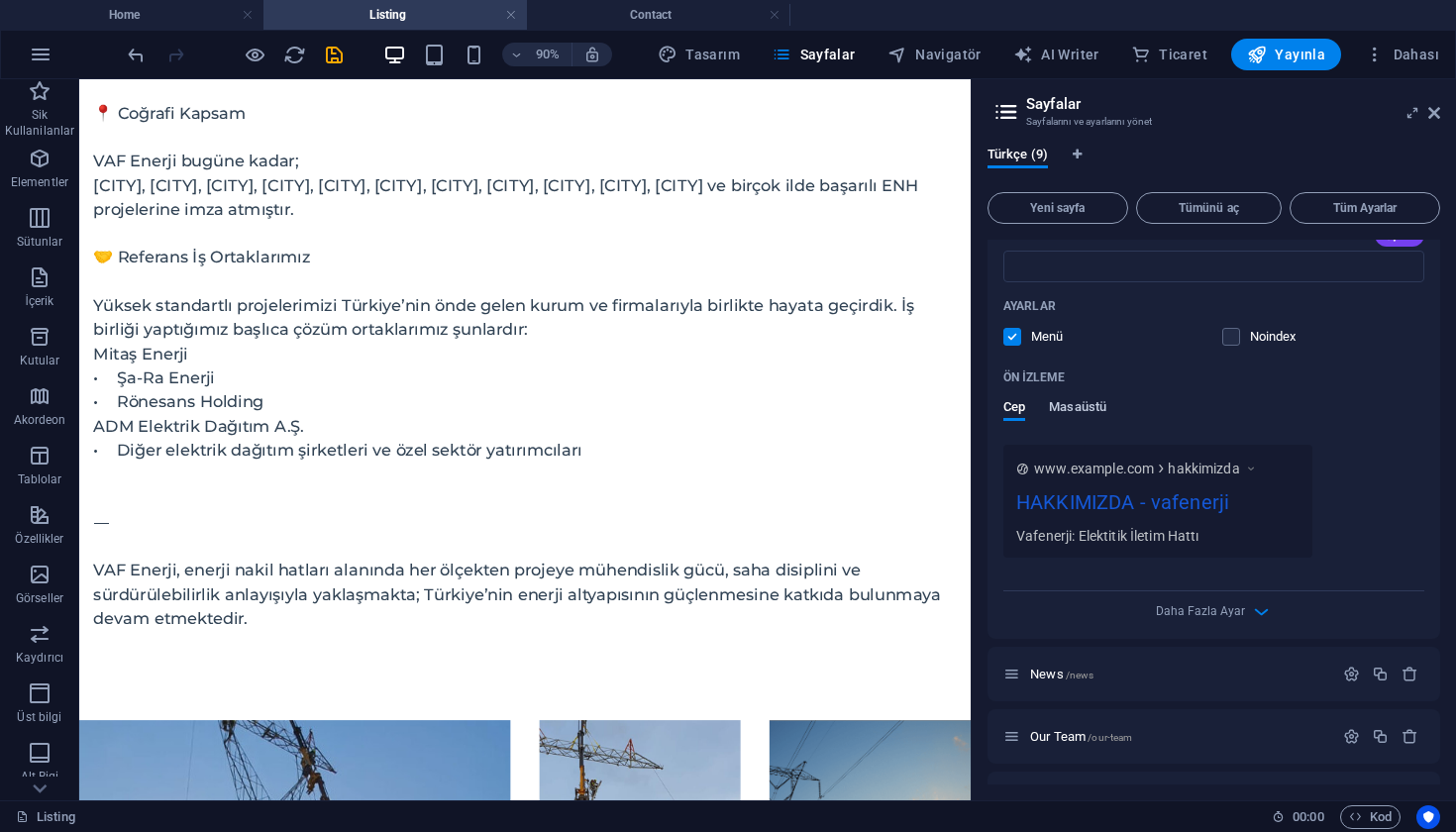 click on "Masaüstü" at bounding box center (1078, 409) 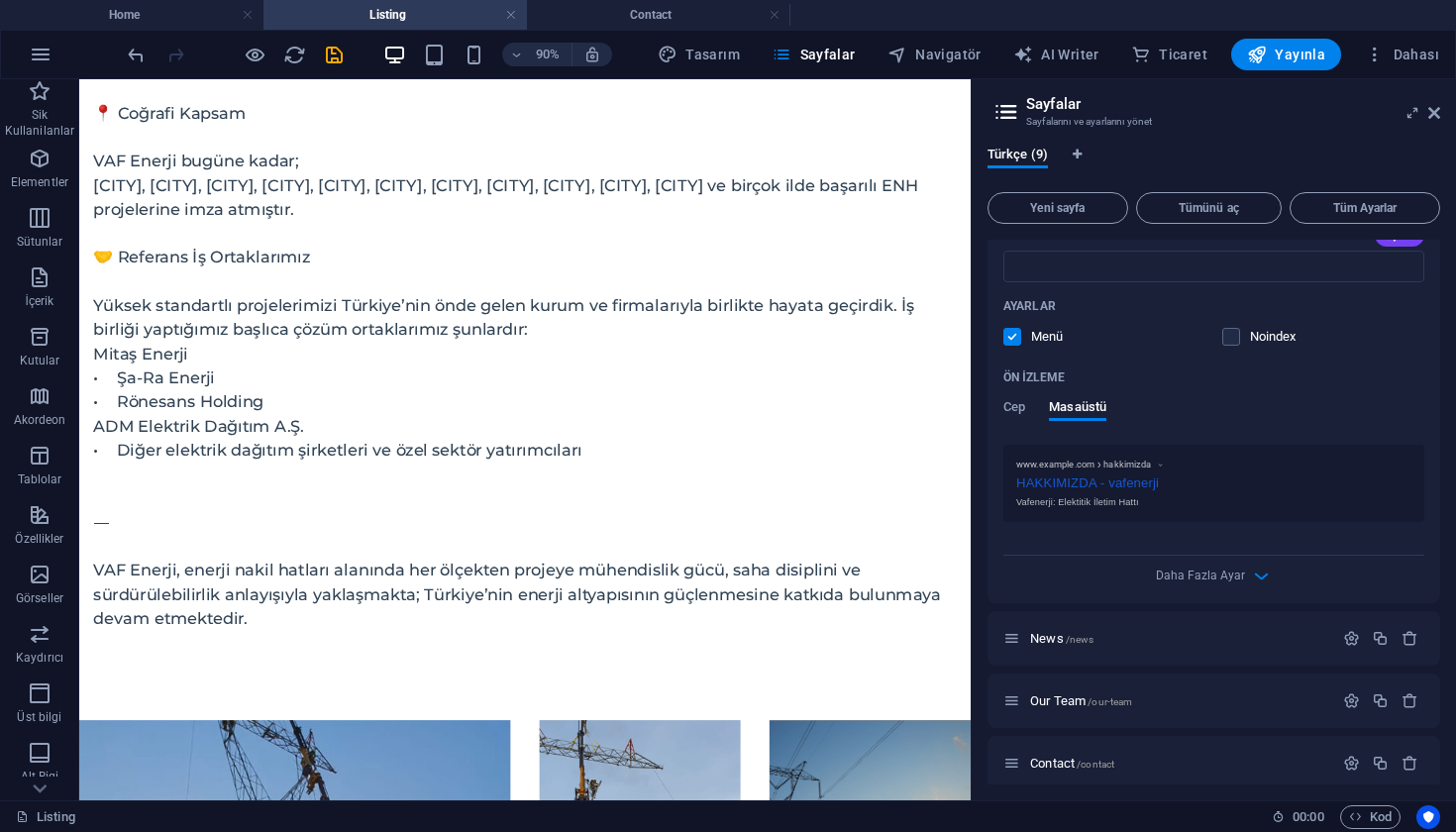 click at bounding box center (1245, 337) 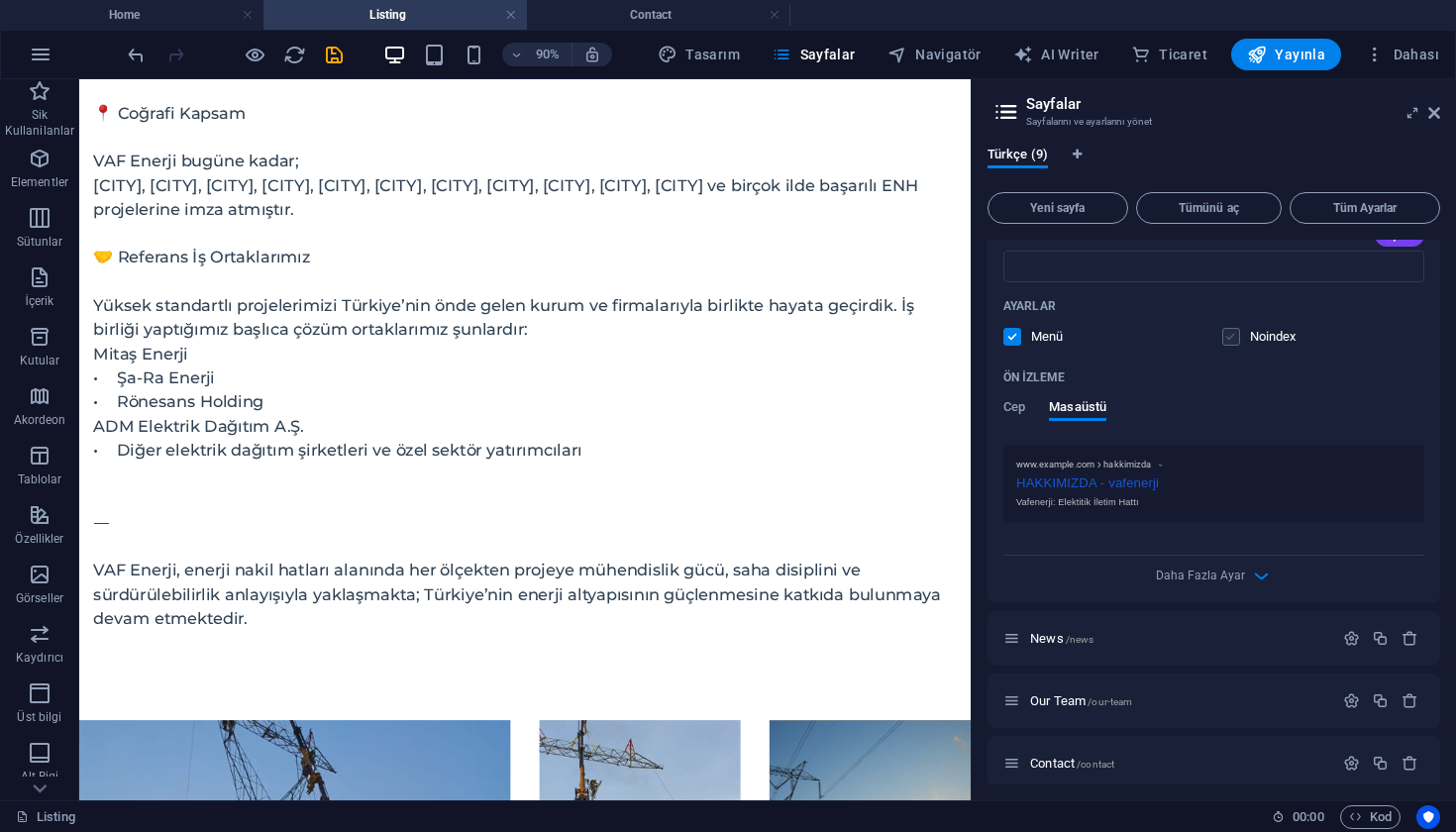 click at bounding box center [1231, 337] 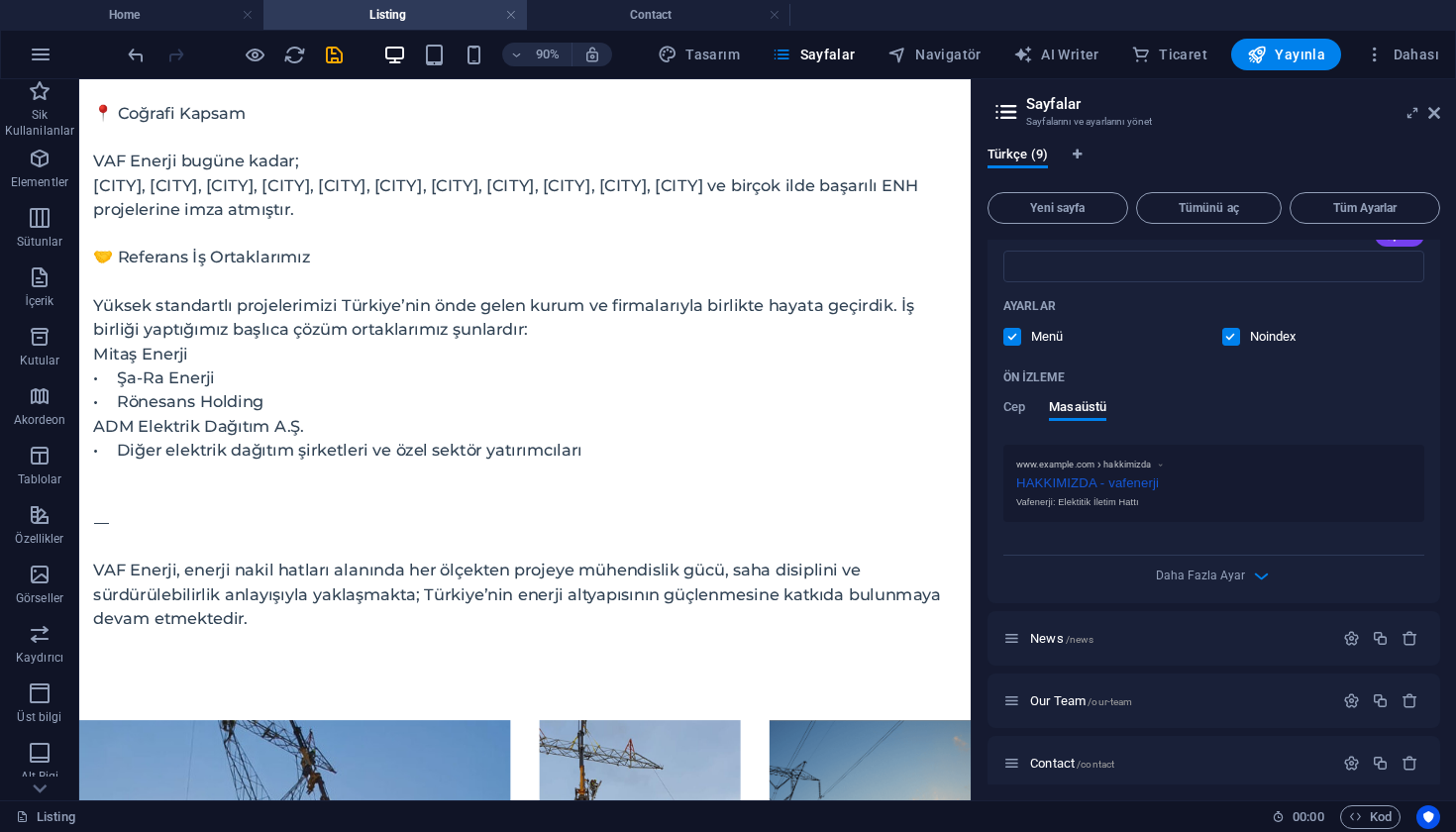 click at bounding box center [1231, 337] 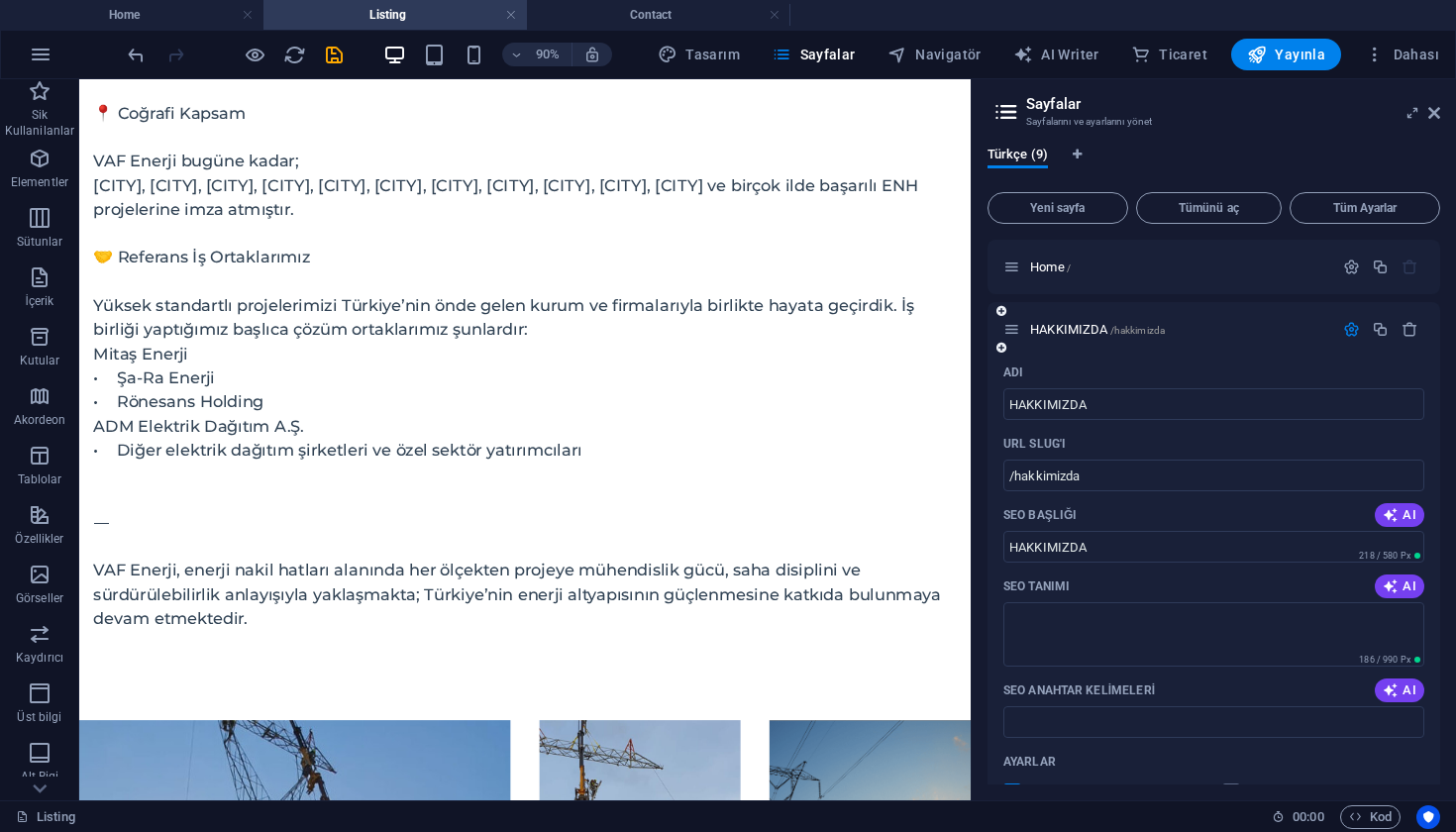scroll, scrollTop: 0, scrollLeft: 0, axis: both 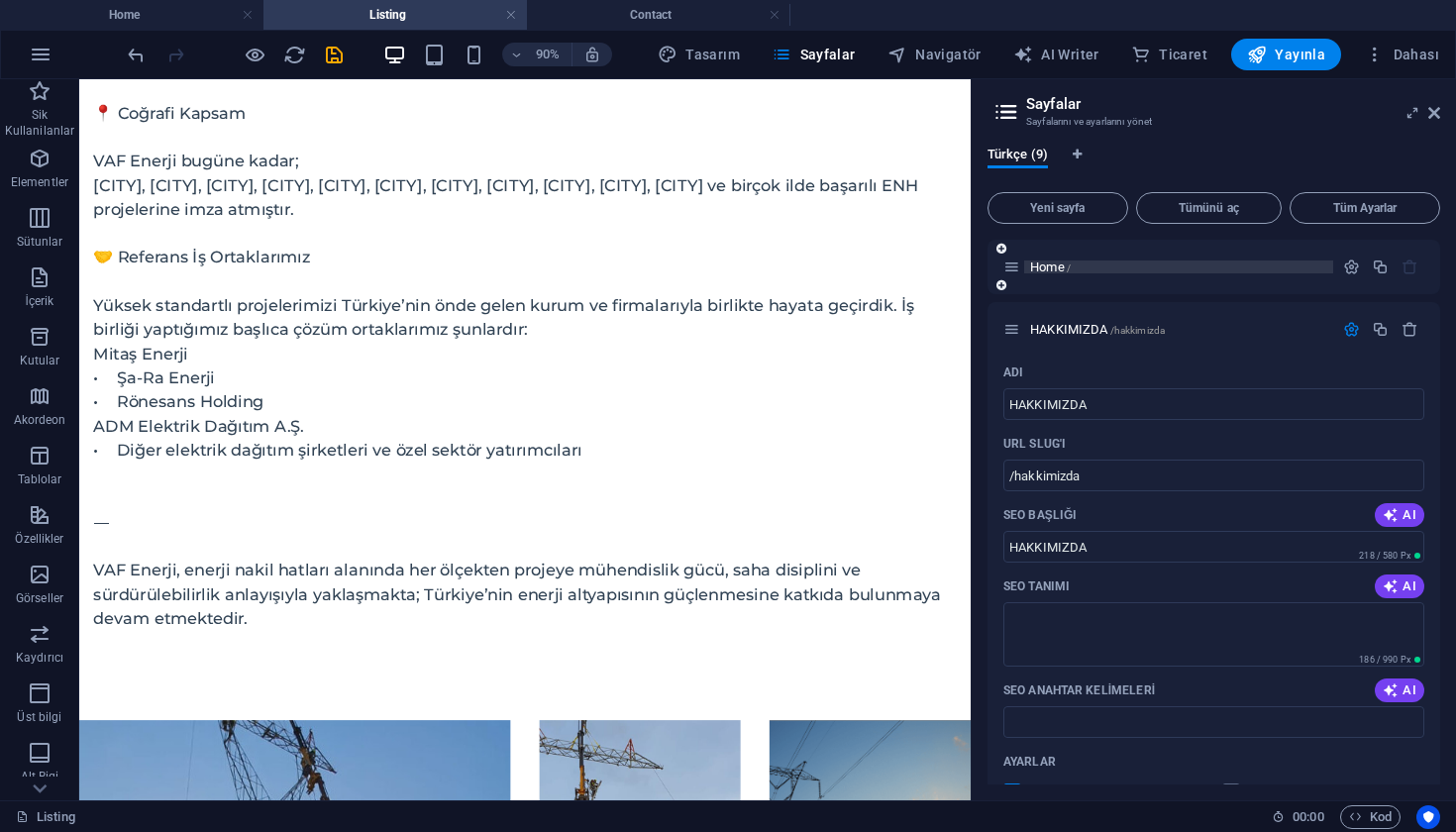 click on "Home /" at bounding box center (1050, 266) 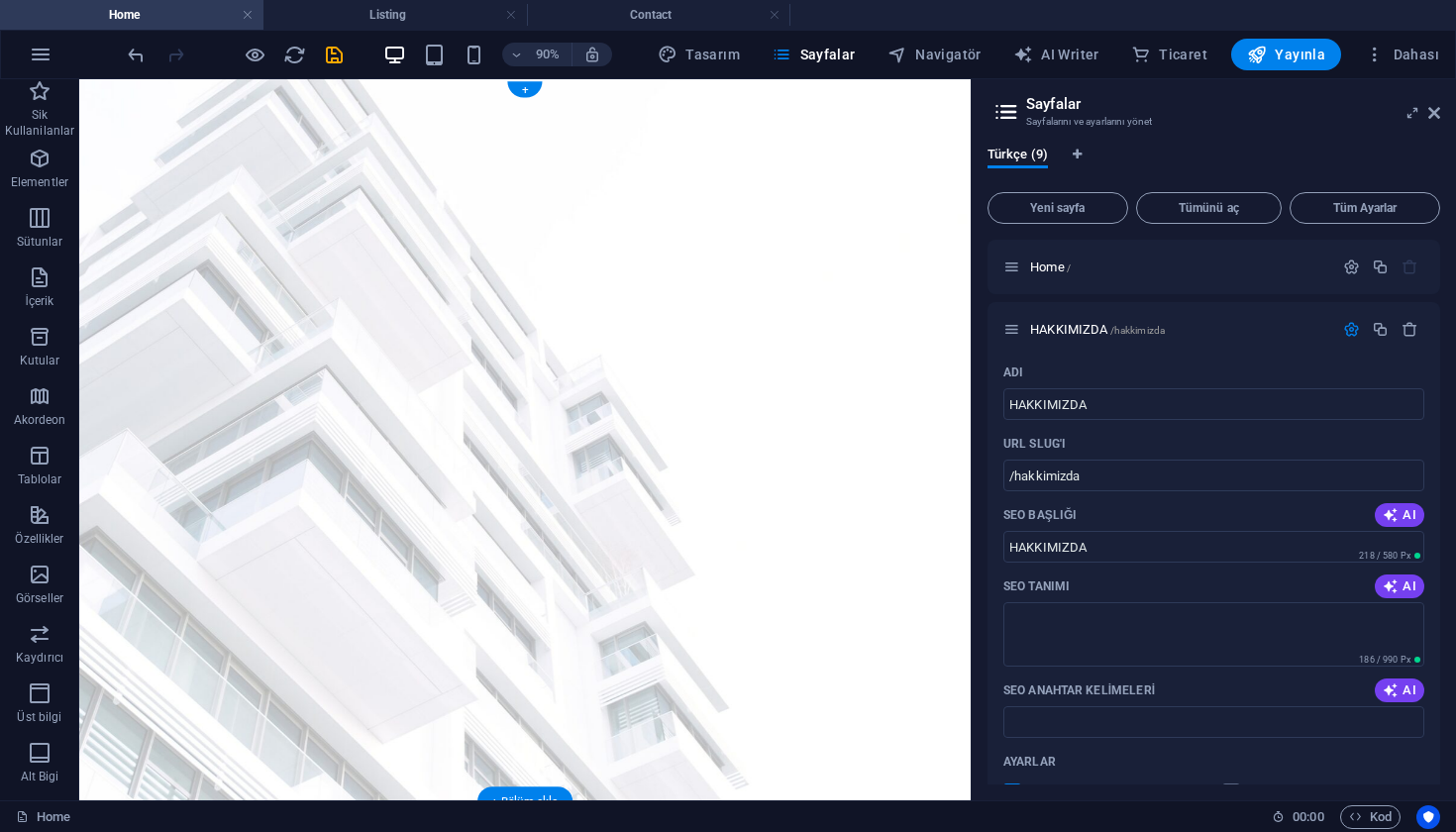 scroll, scrollTop: 0, scrollLeft: 0, axis: both 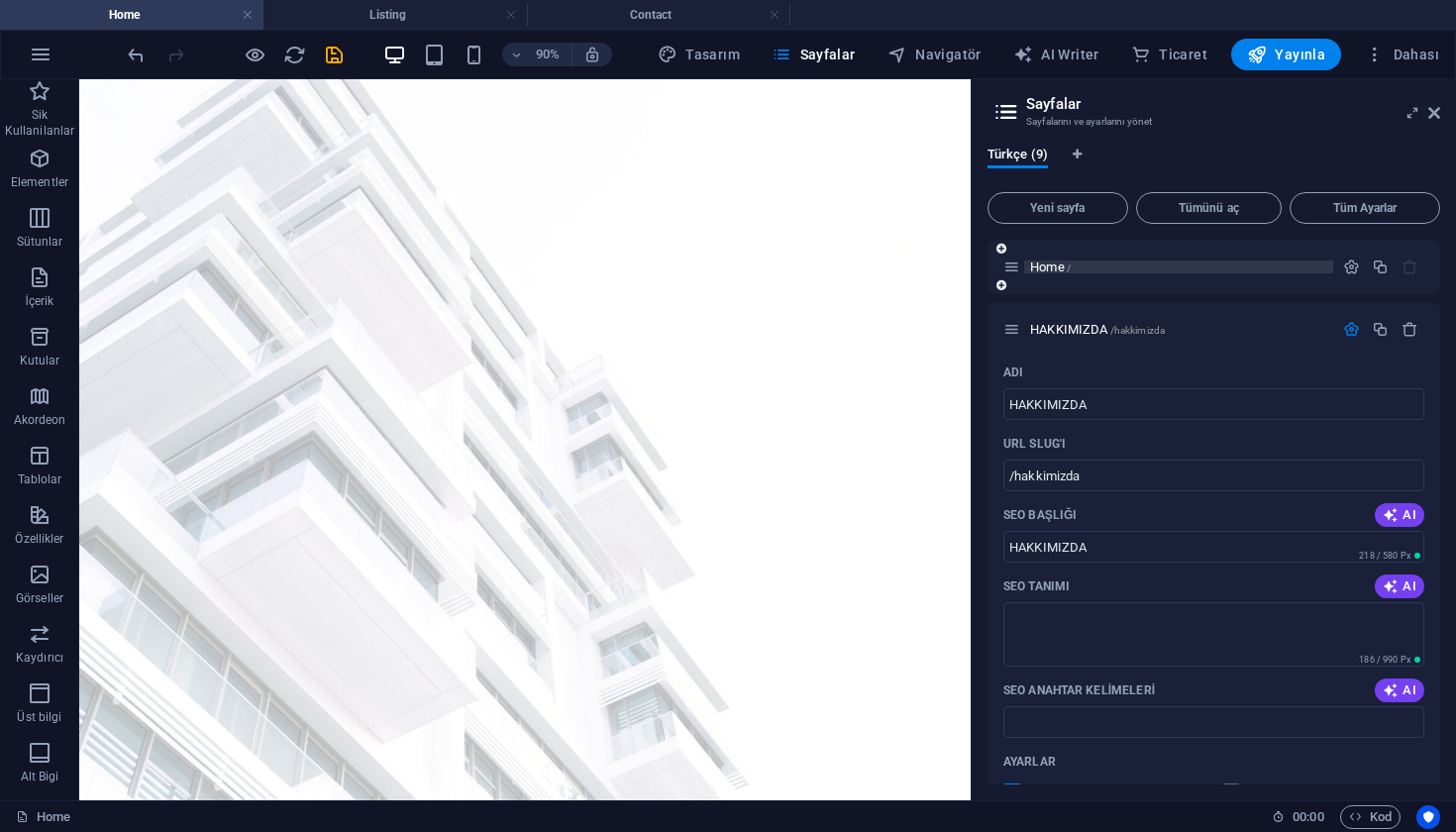 click on "Home /" at bounding box center (1050, 266) 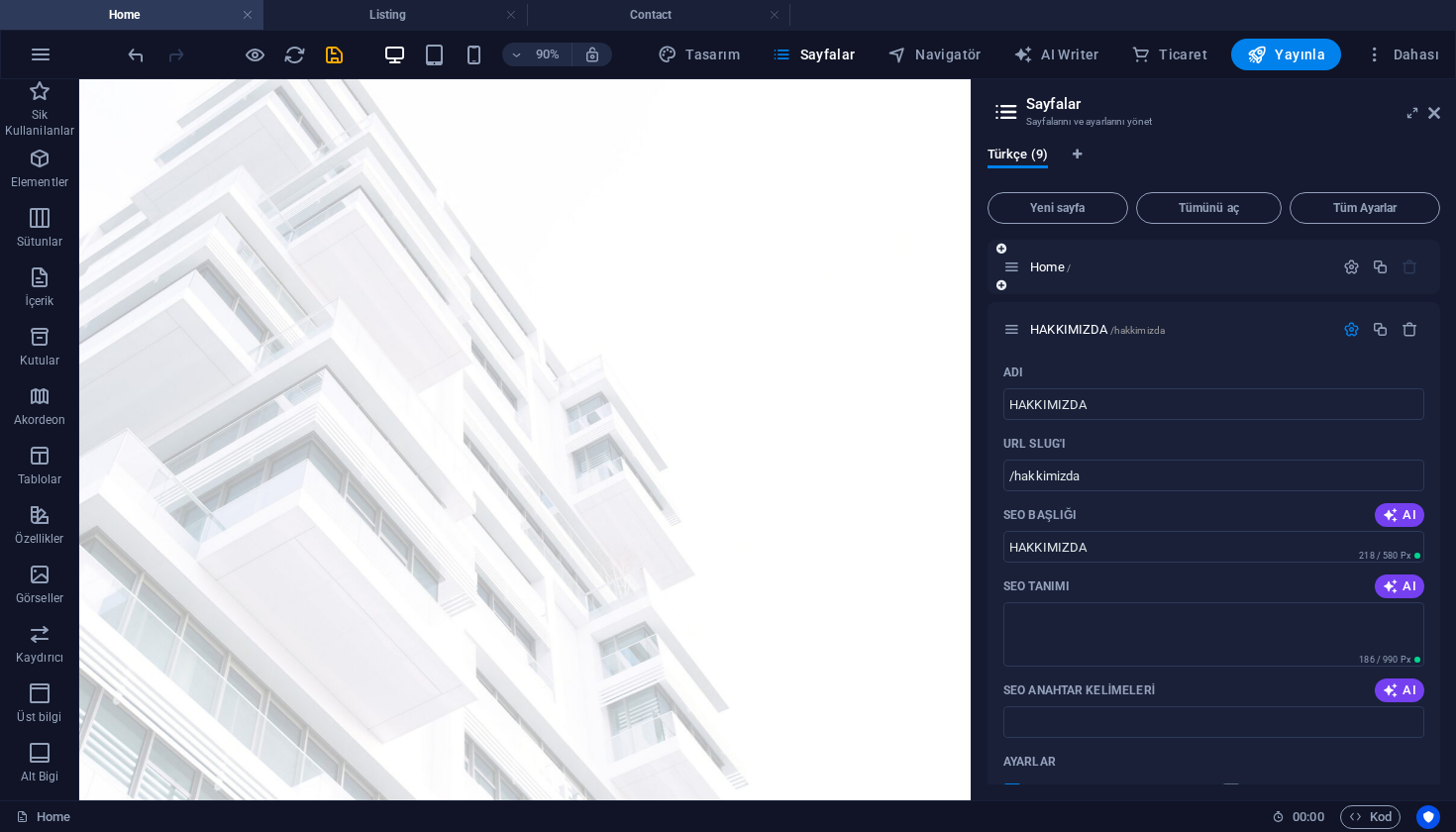 click at bounding box center (1011, 266) 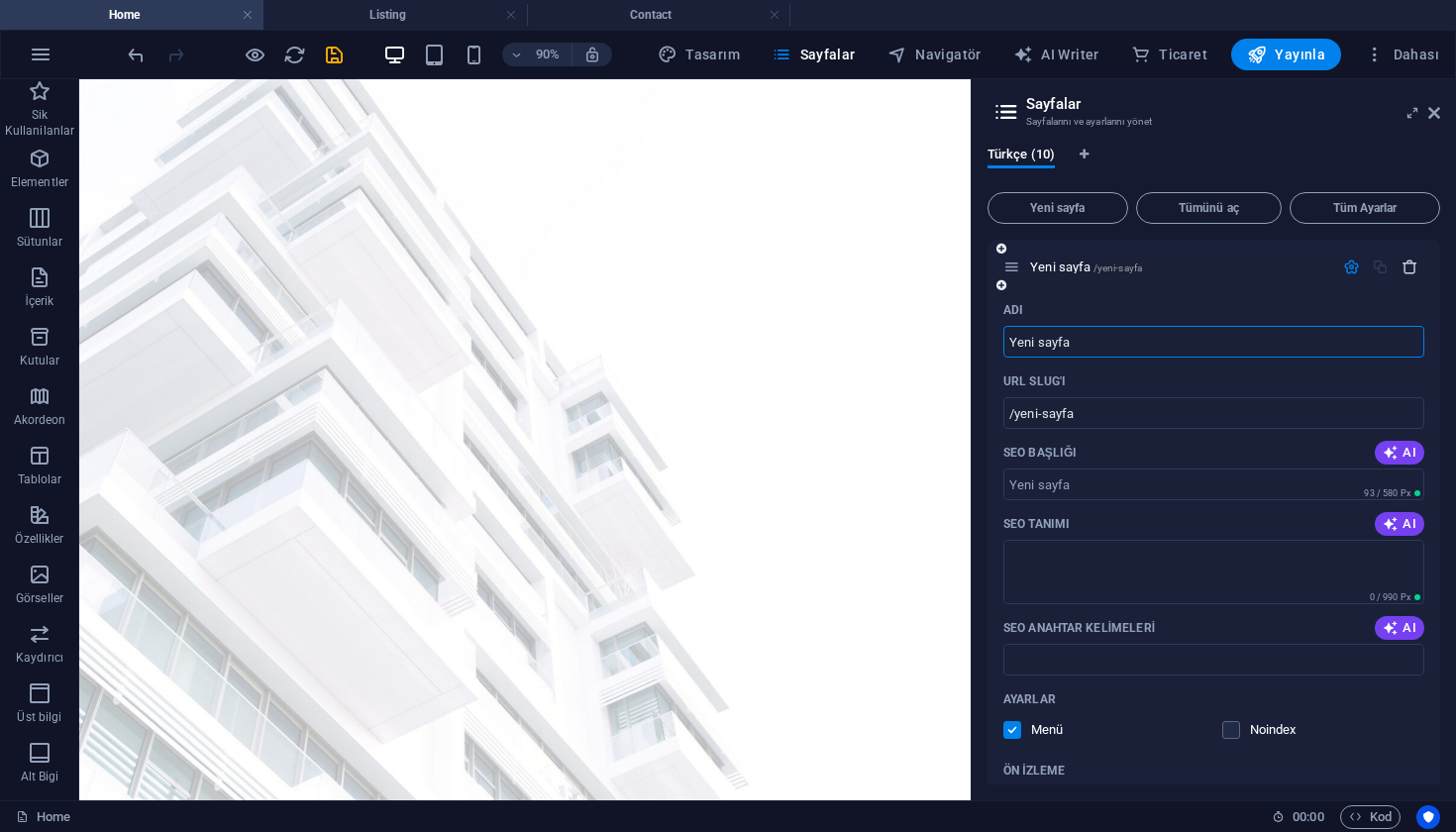 click at bounding box center (1409, 266) 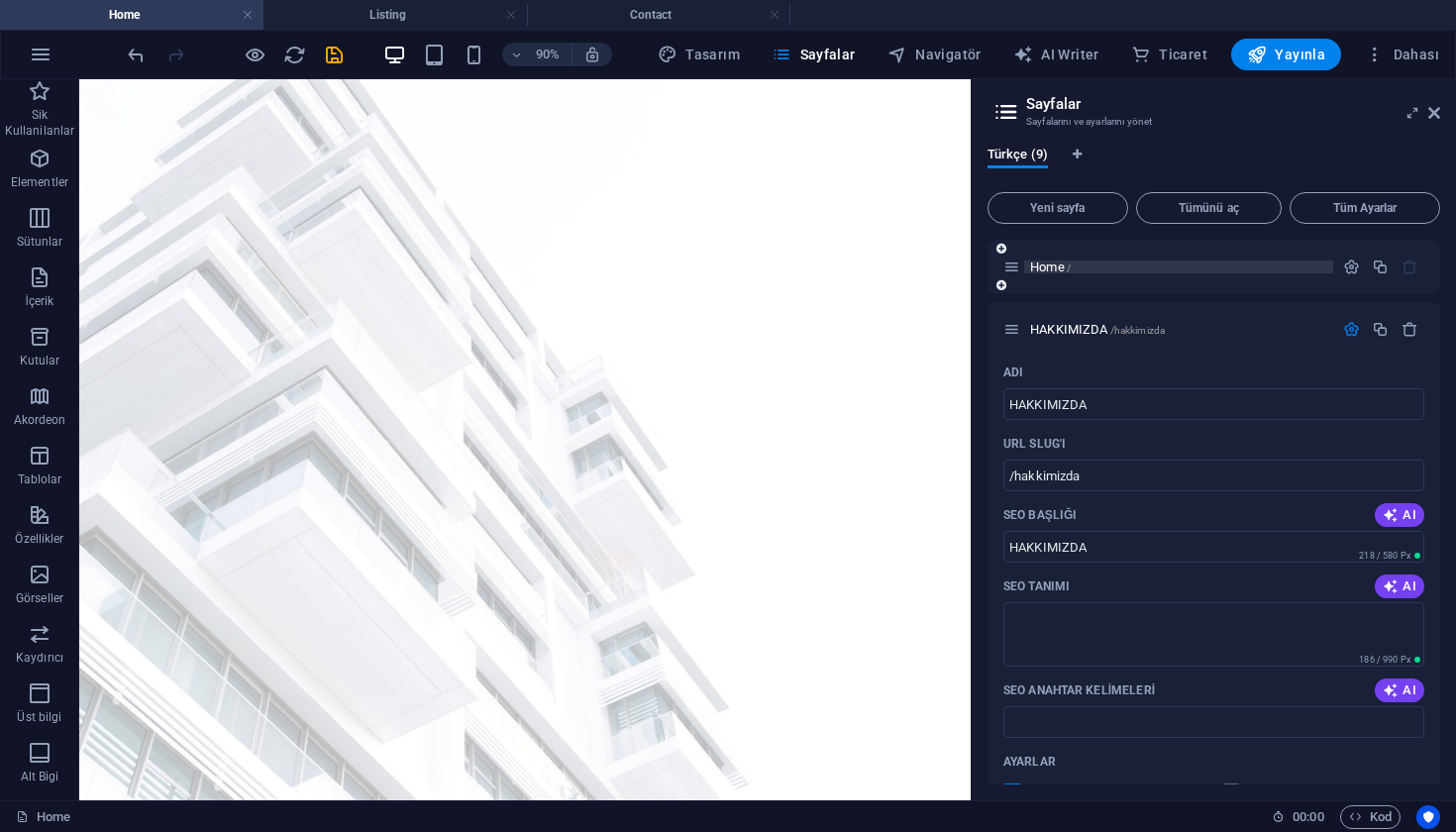 click on "Home /" at bounding box center (1050, 266) 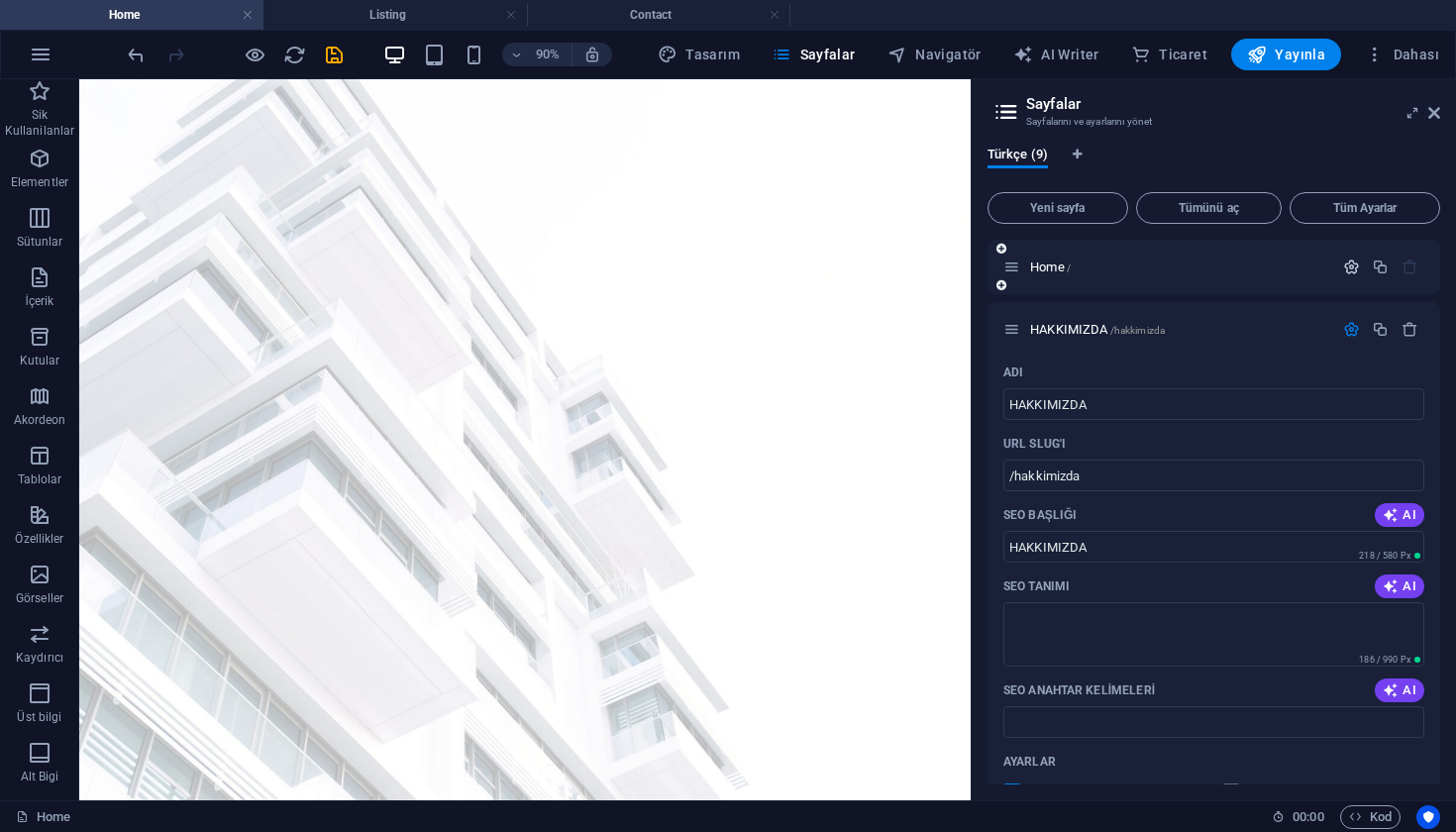 click at bounding box center (1351, 266) 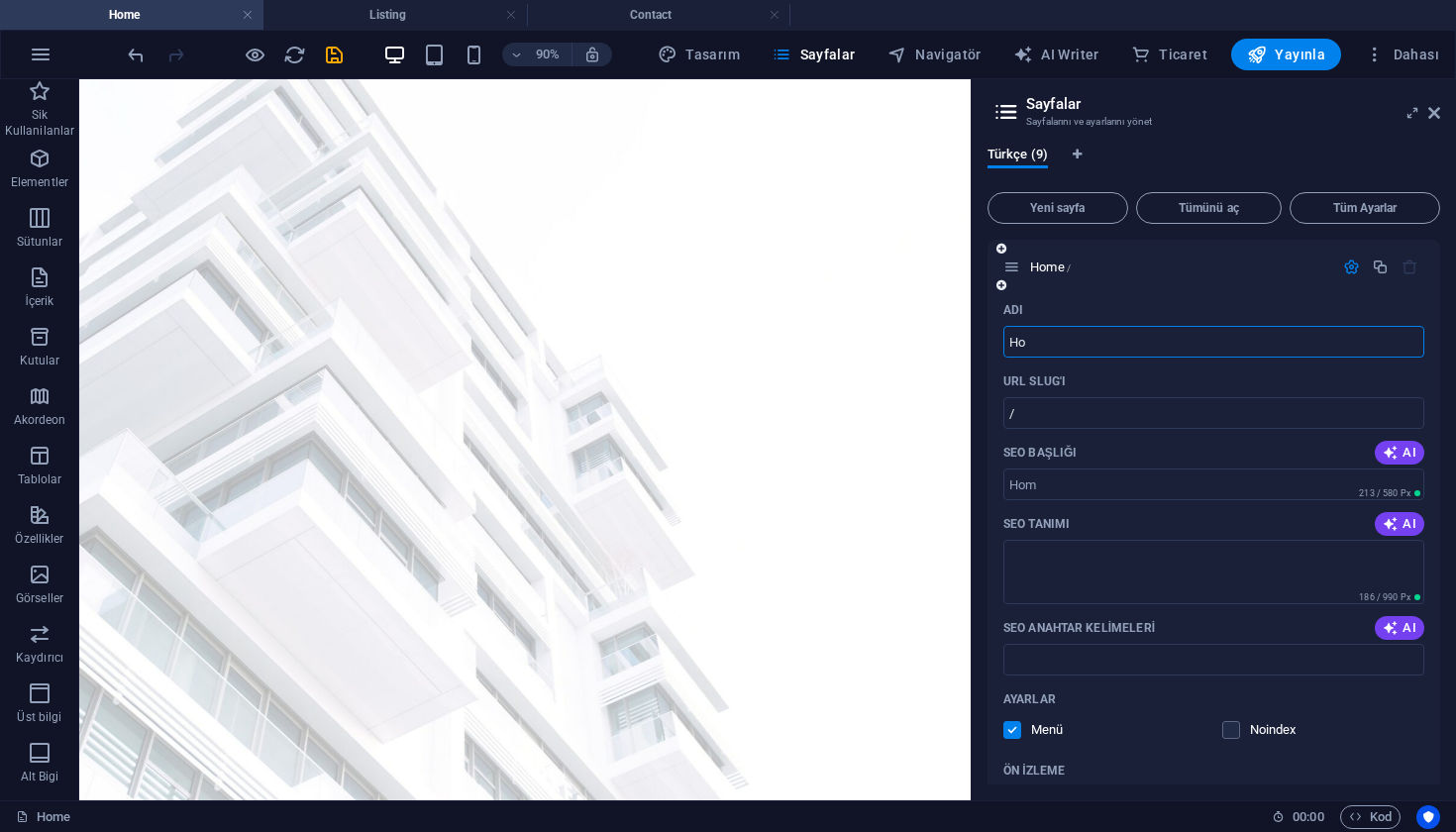 type on "H" 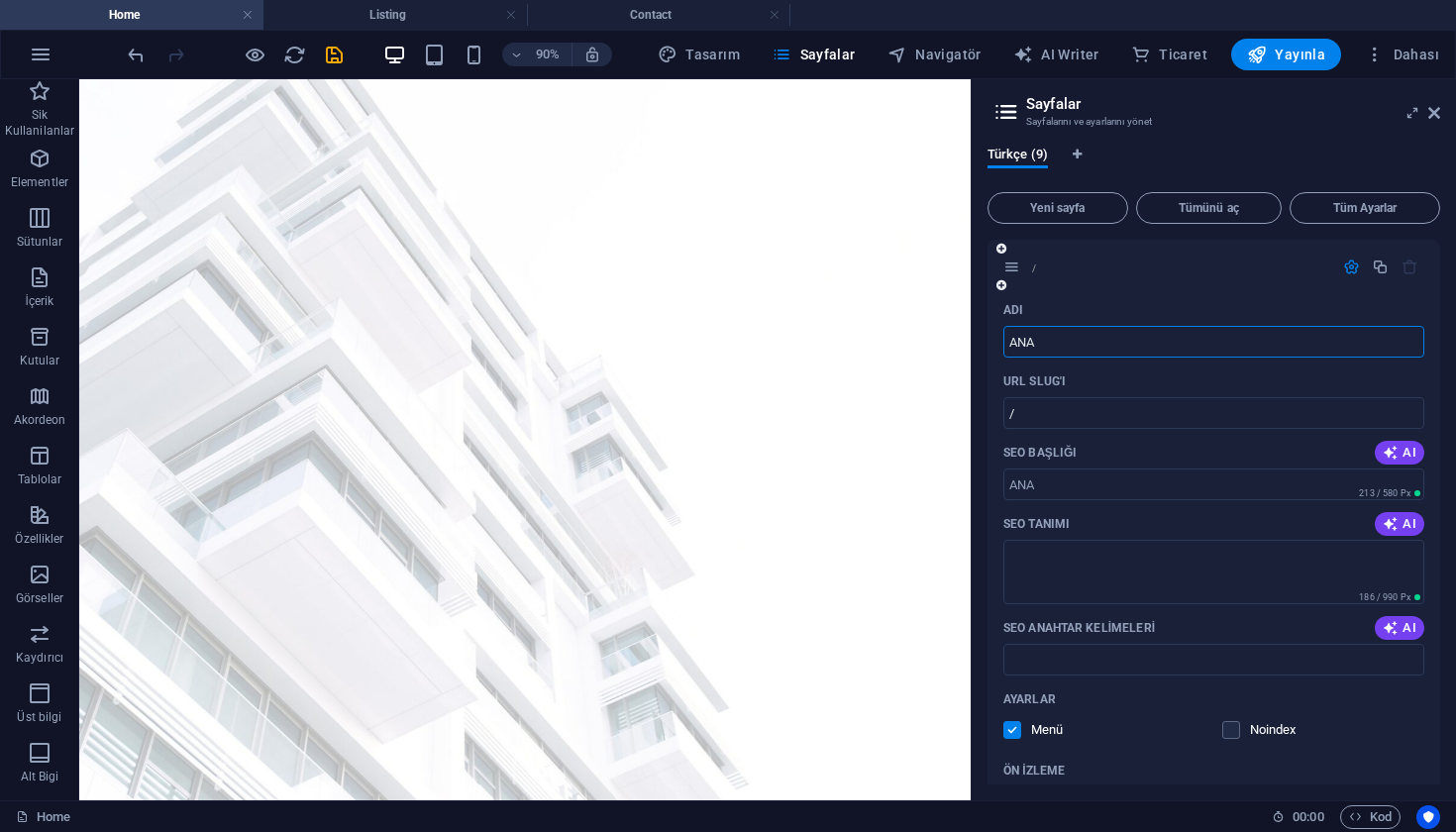 type on "ANA" 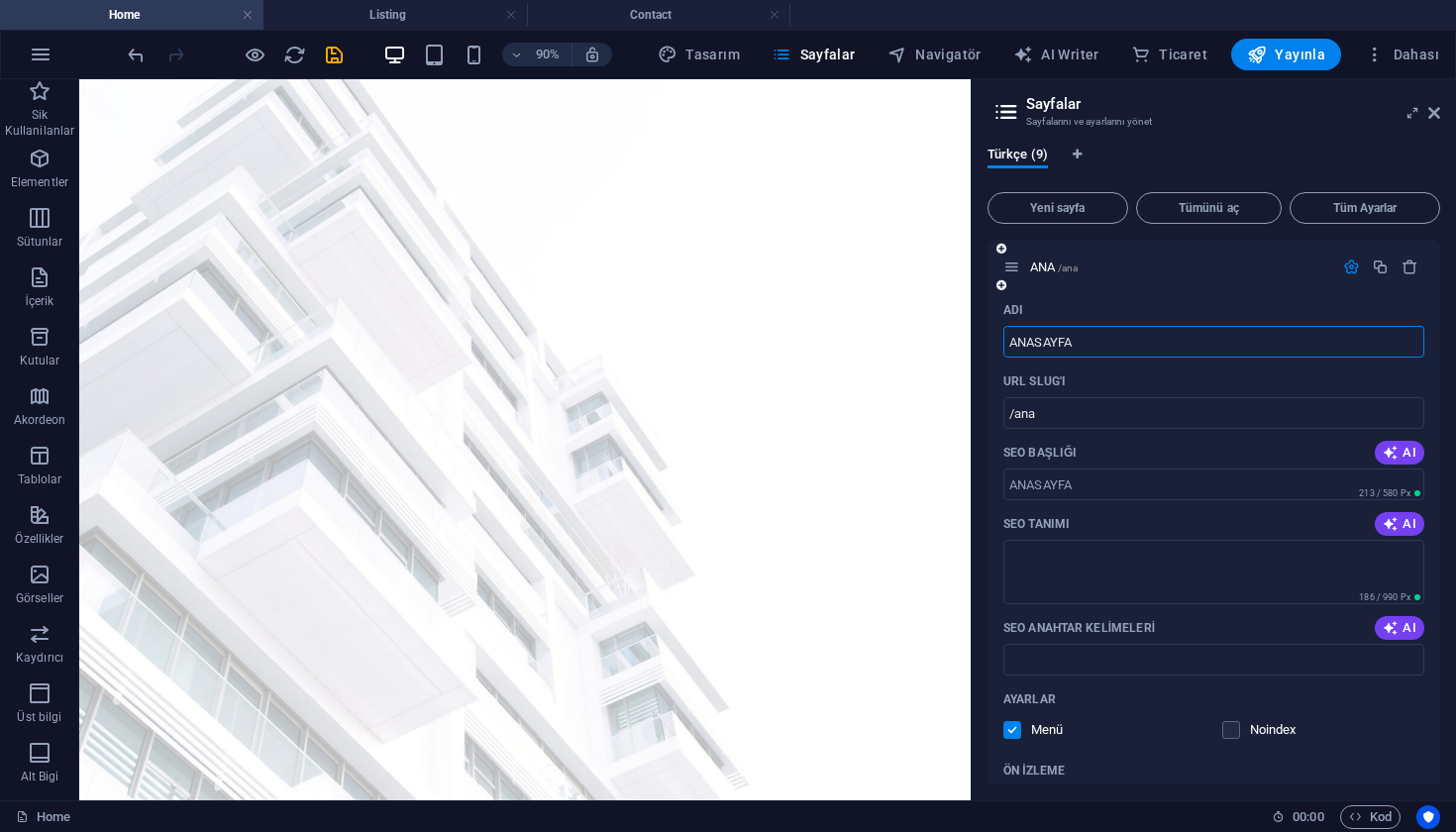type on "ANASAYFA" 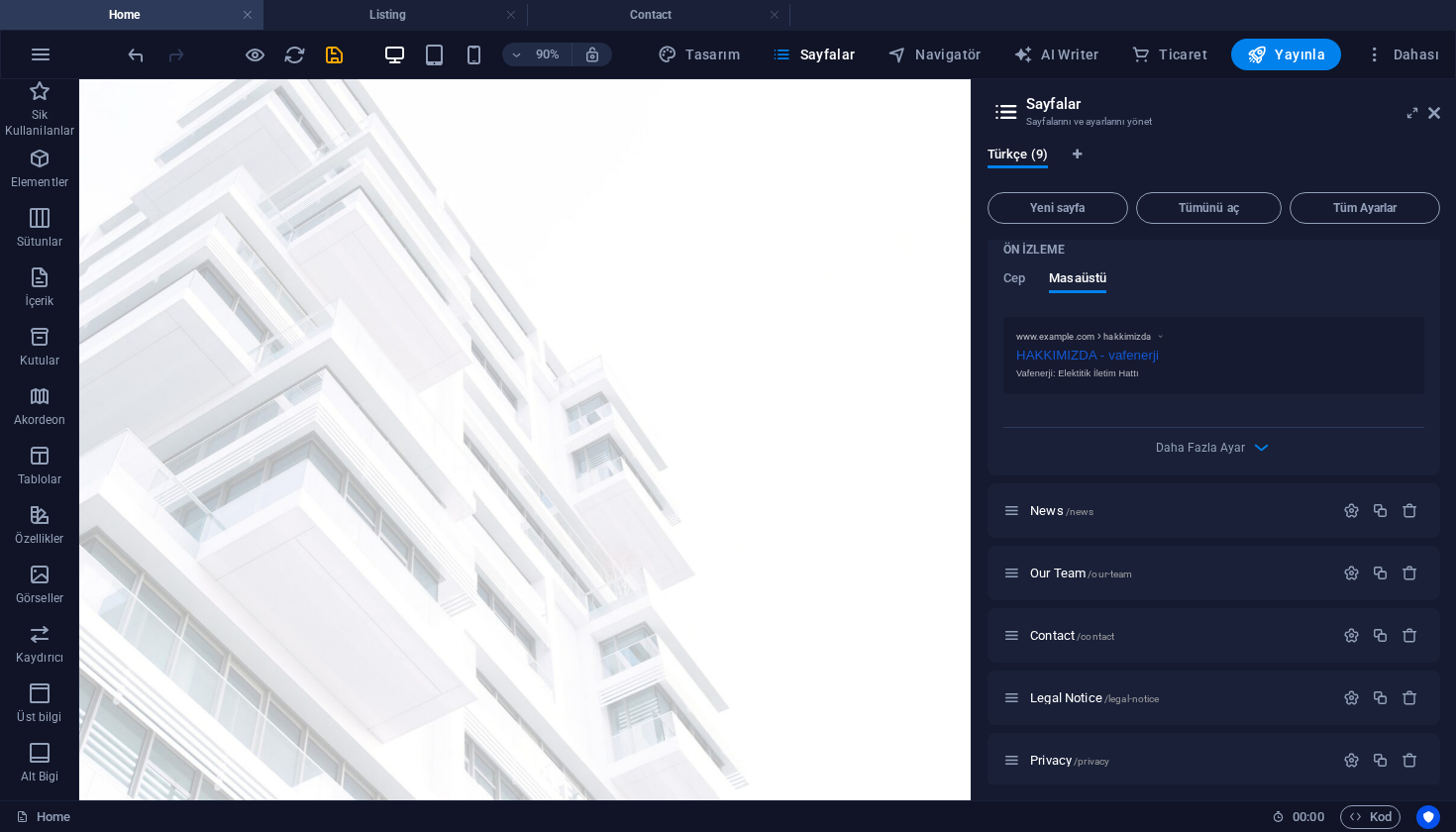scroll, scrollTop: 1337, scrollLeft: 0, axis: vertical 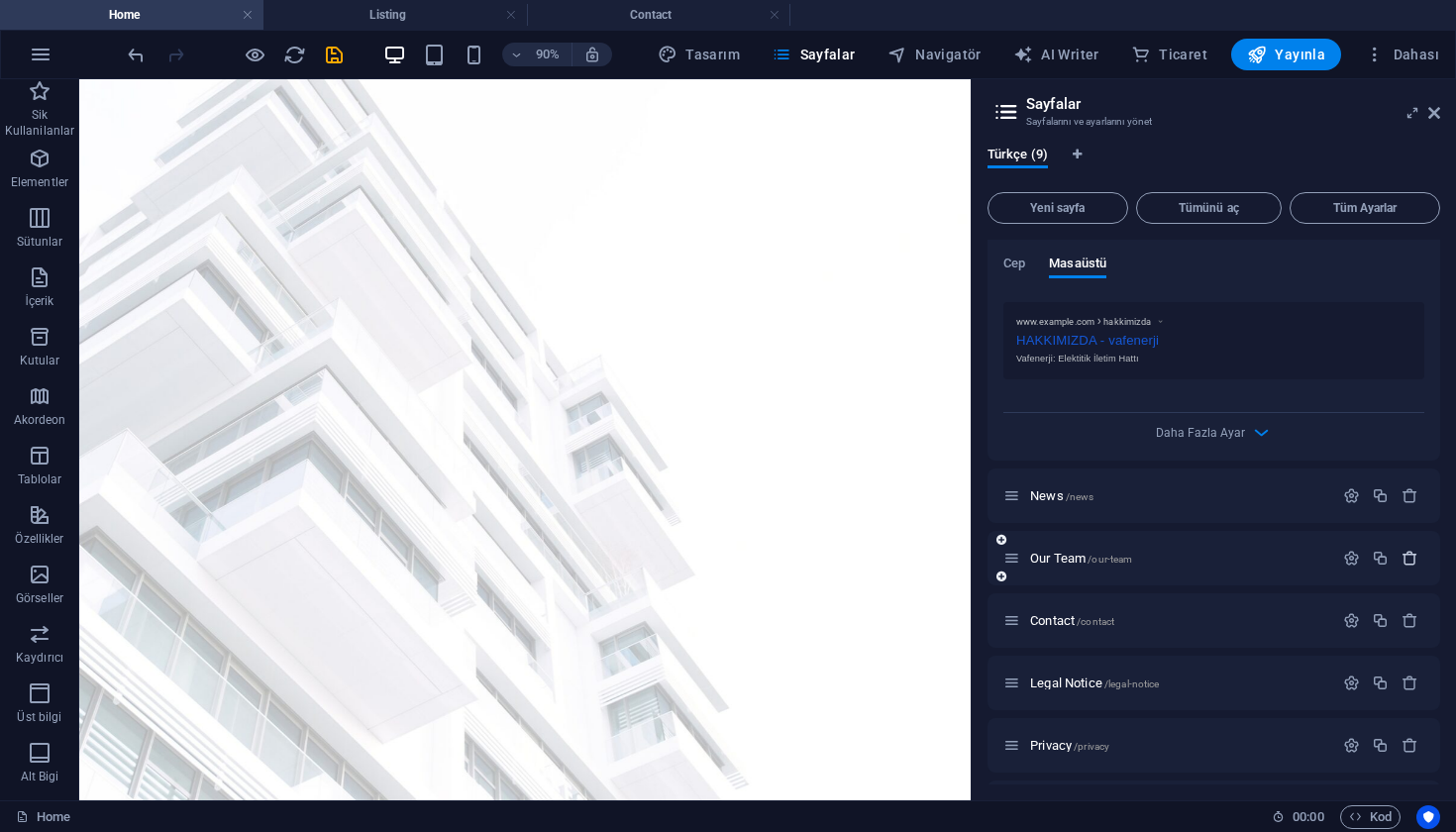 click at bounding box center [1409, 558] 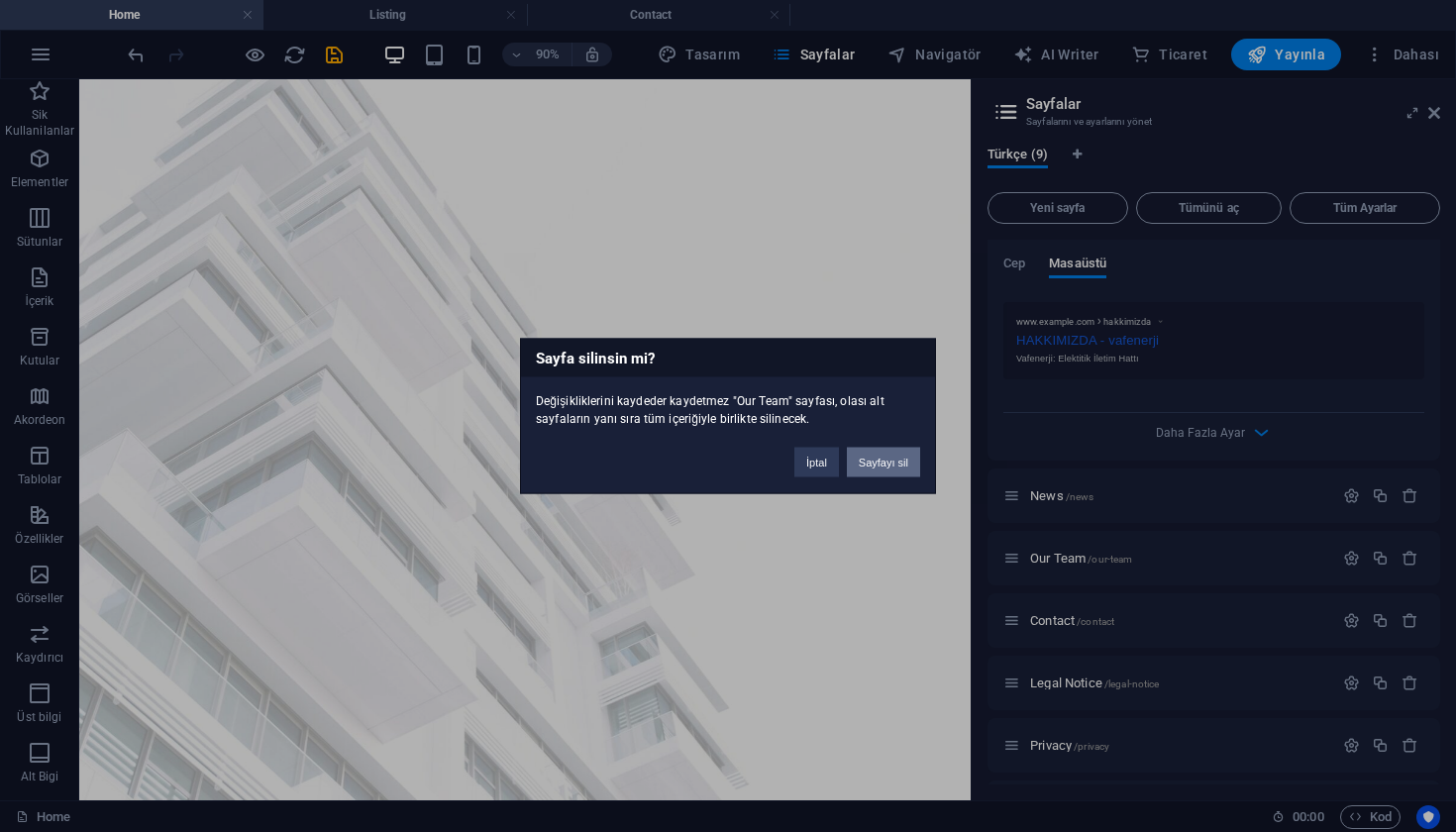 click on "Sayfayı sil" at bounding box center (884, 463) 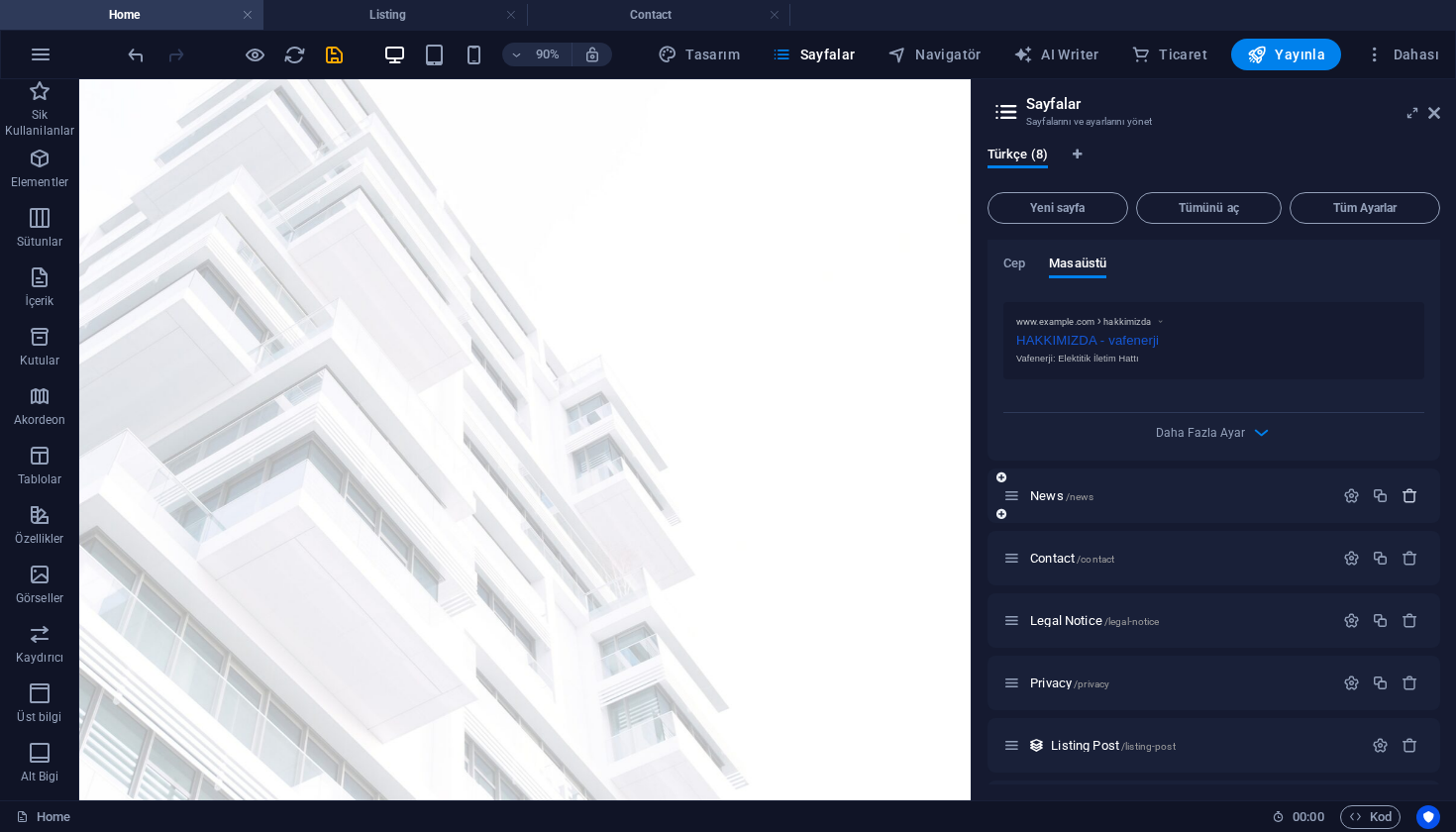 click at bounding box center [1409, 495] 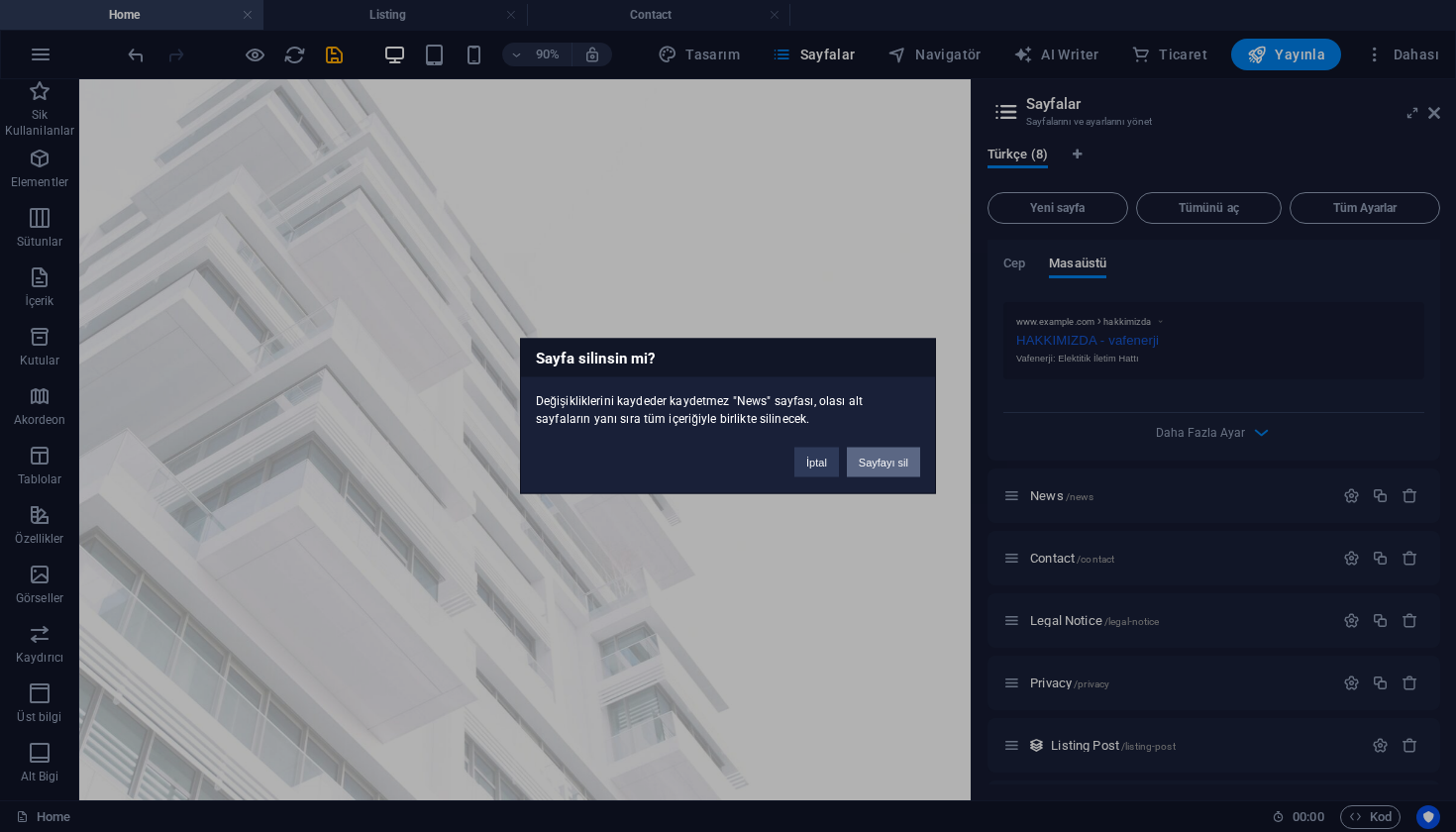 click on "Sayfayı sil" at bounding box center (884, 463) 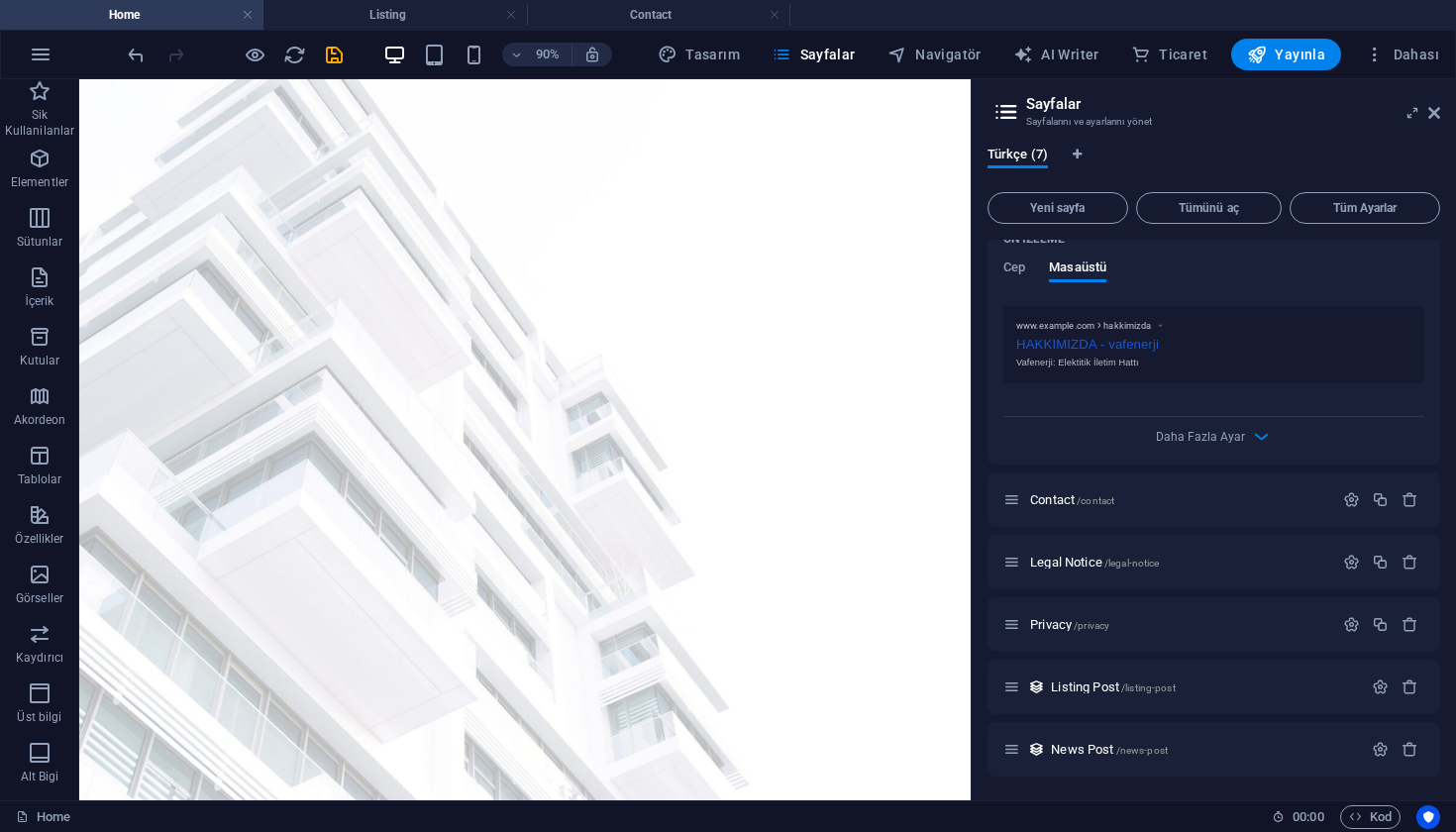 scroll, scrollTop: 1331, scrollLeft: 0, axis: vertical 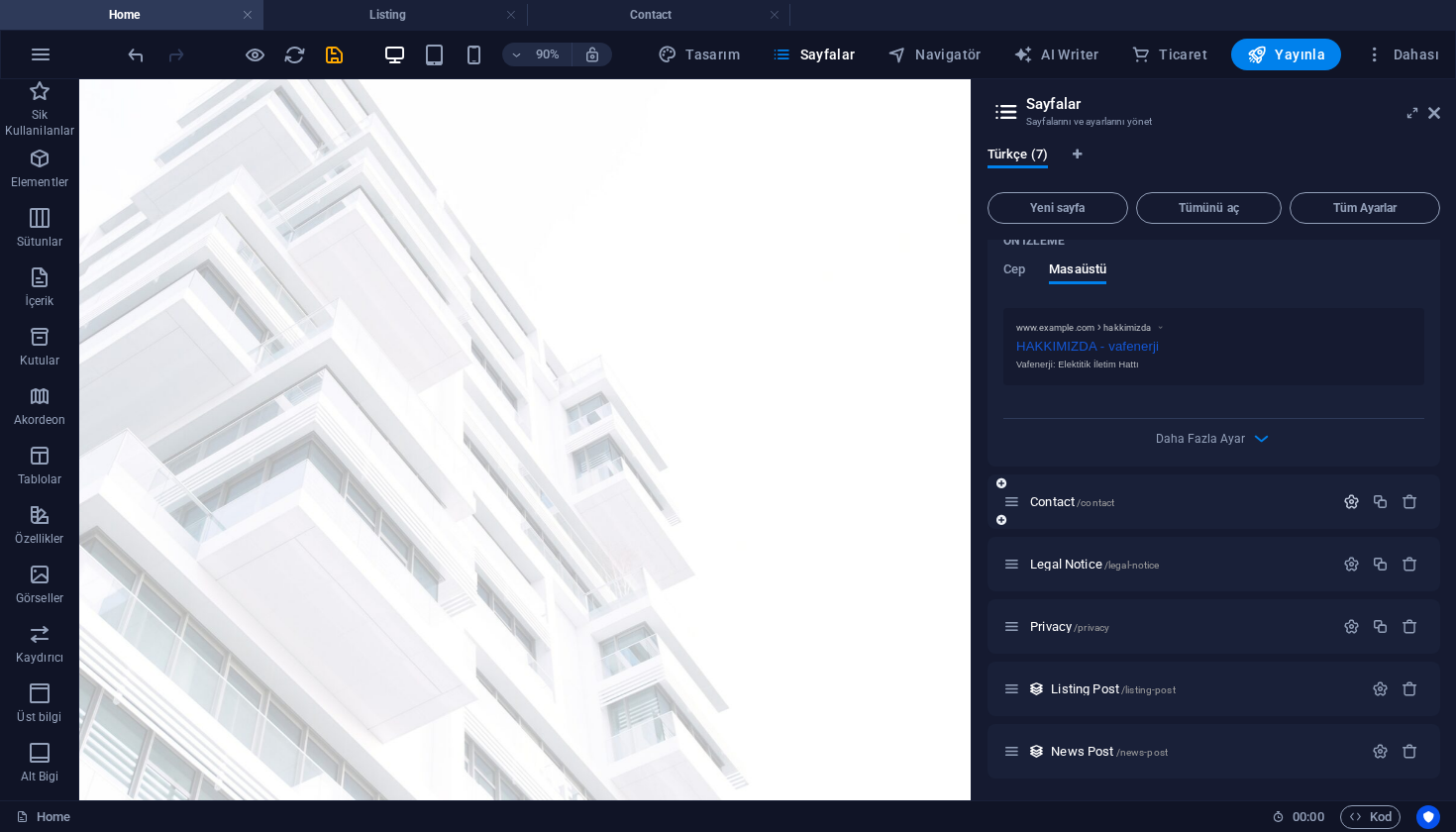 click at bounding box center (1351, 501) 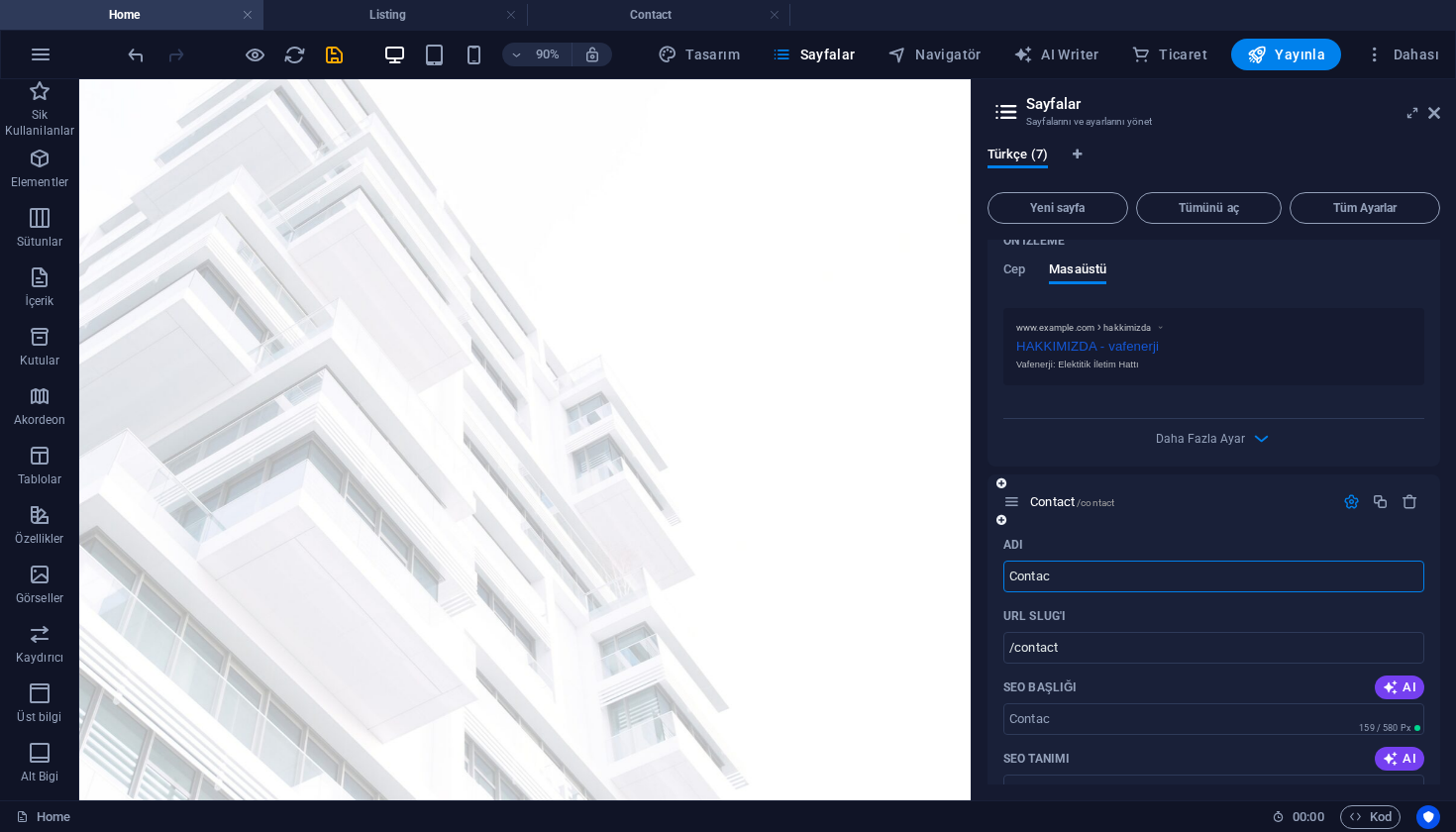 type on "Contac" 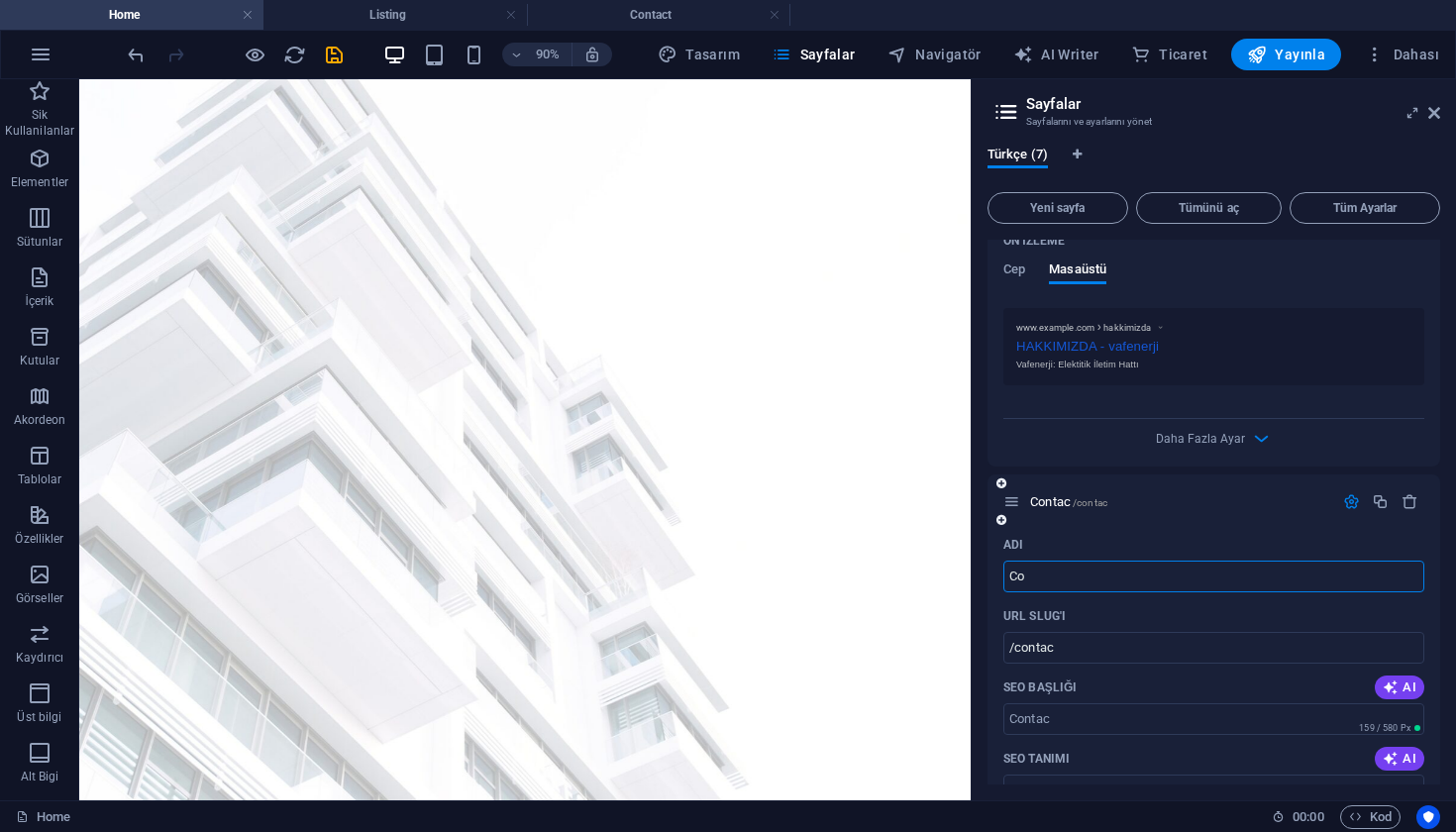 type on "C" 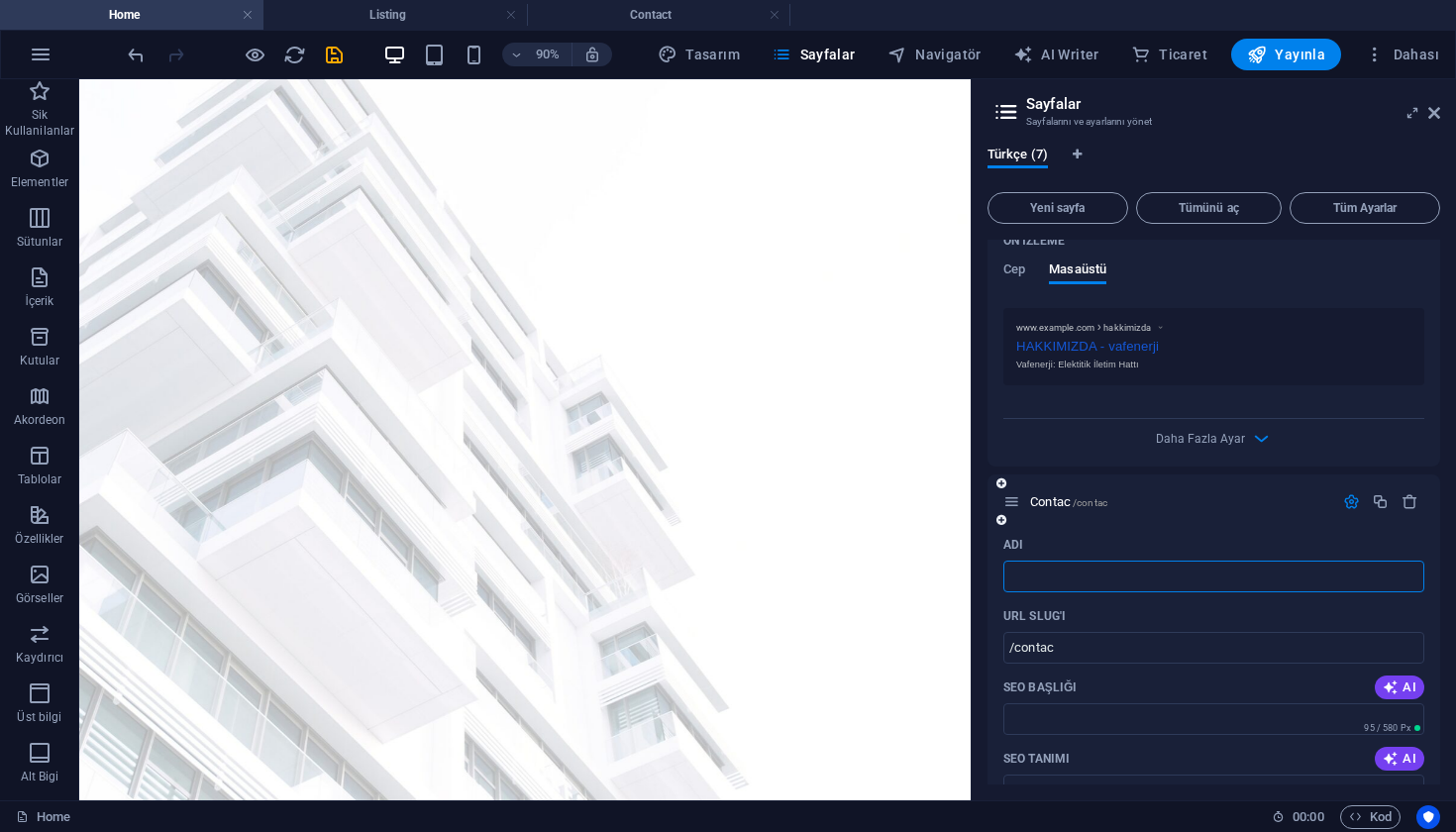 type 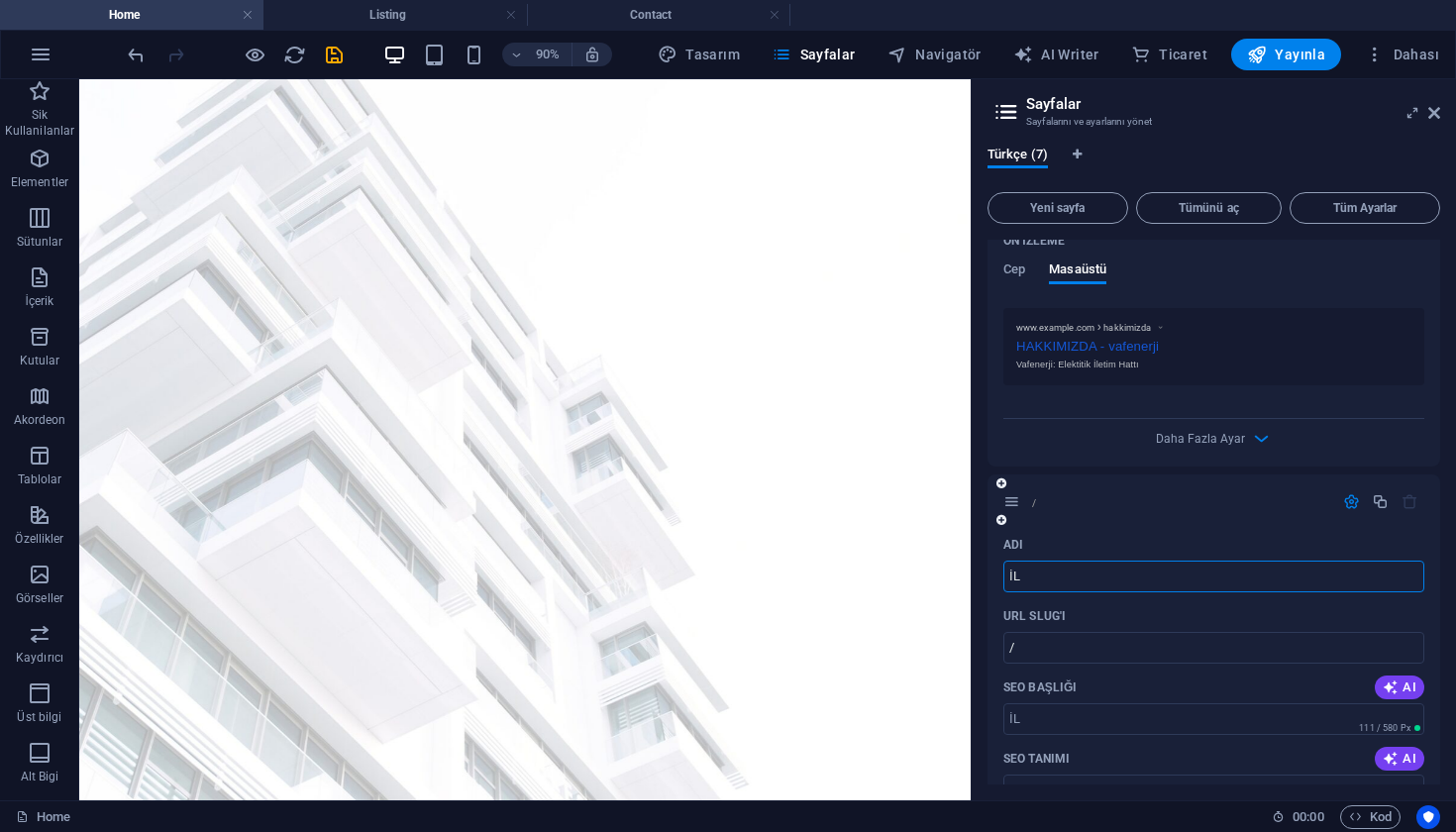 type on "İL" 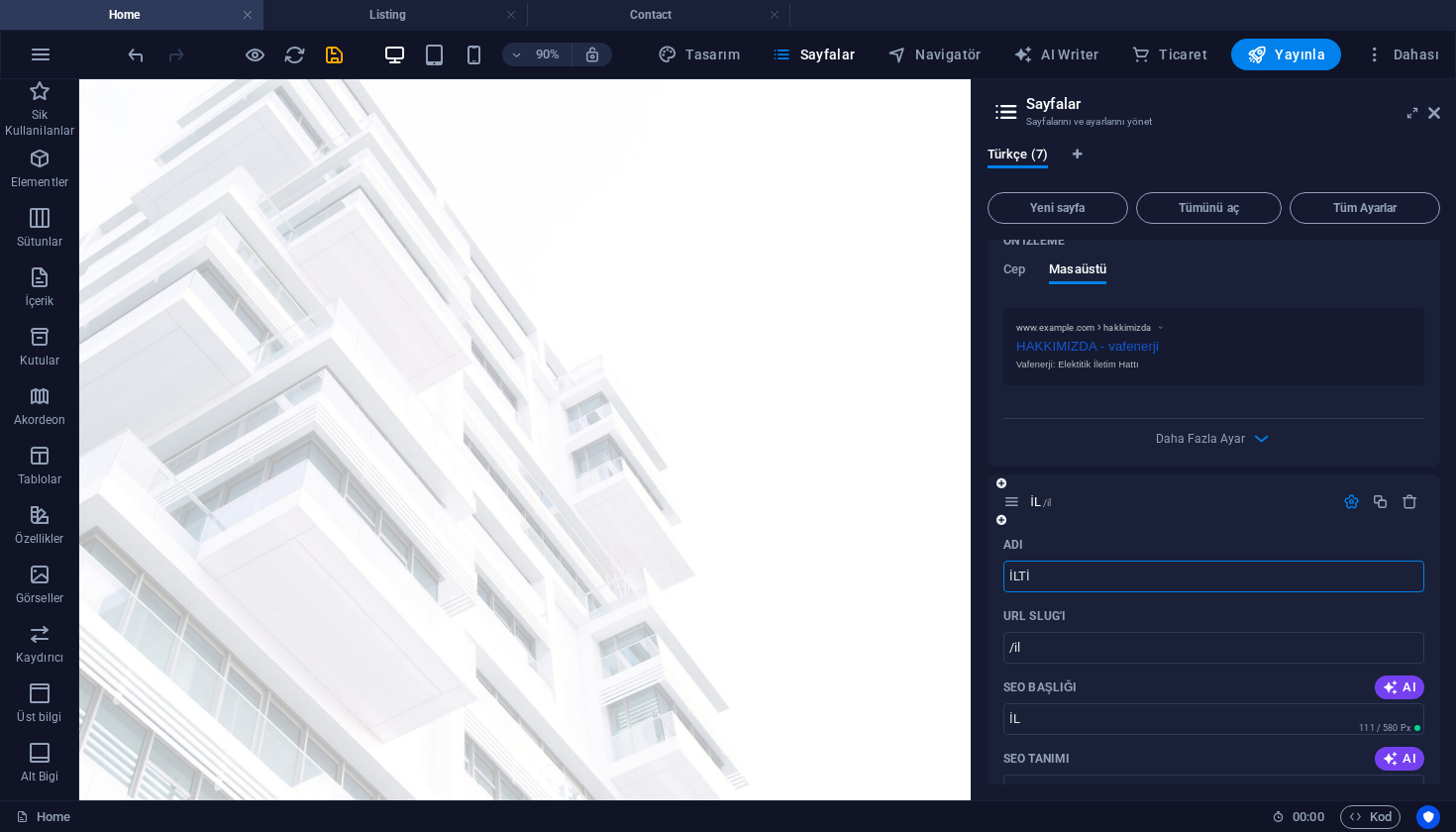 type on "İLTİ" 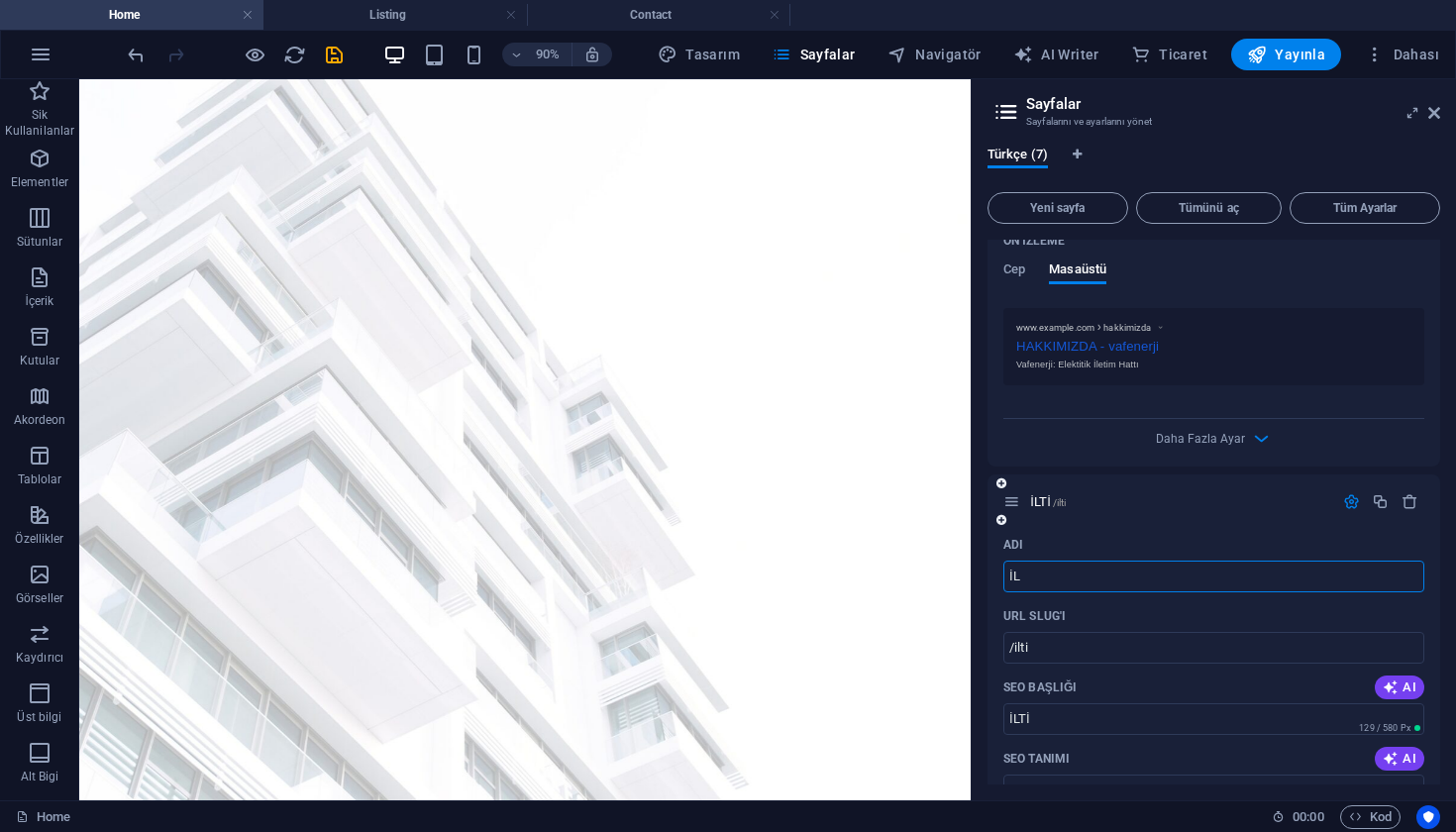 type on "İL" 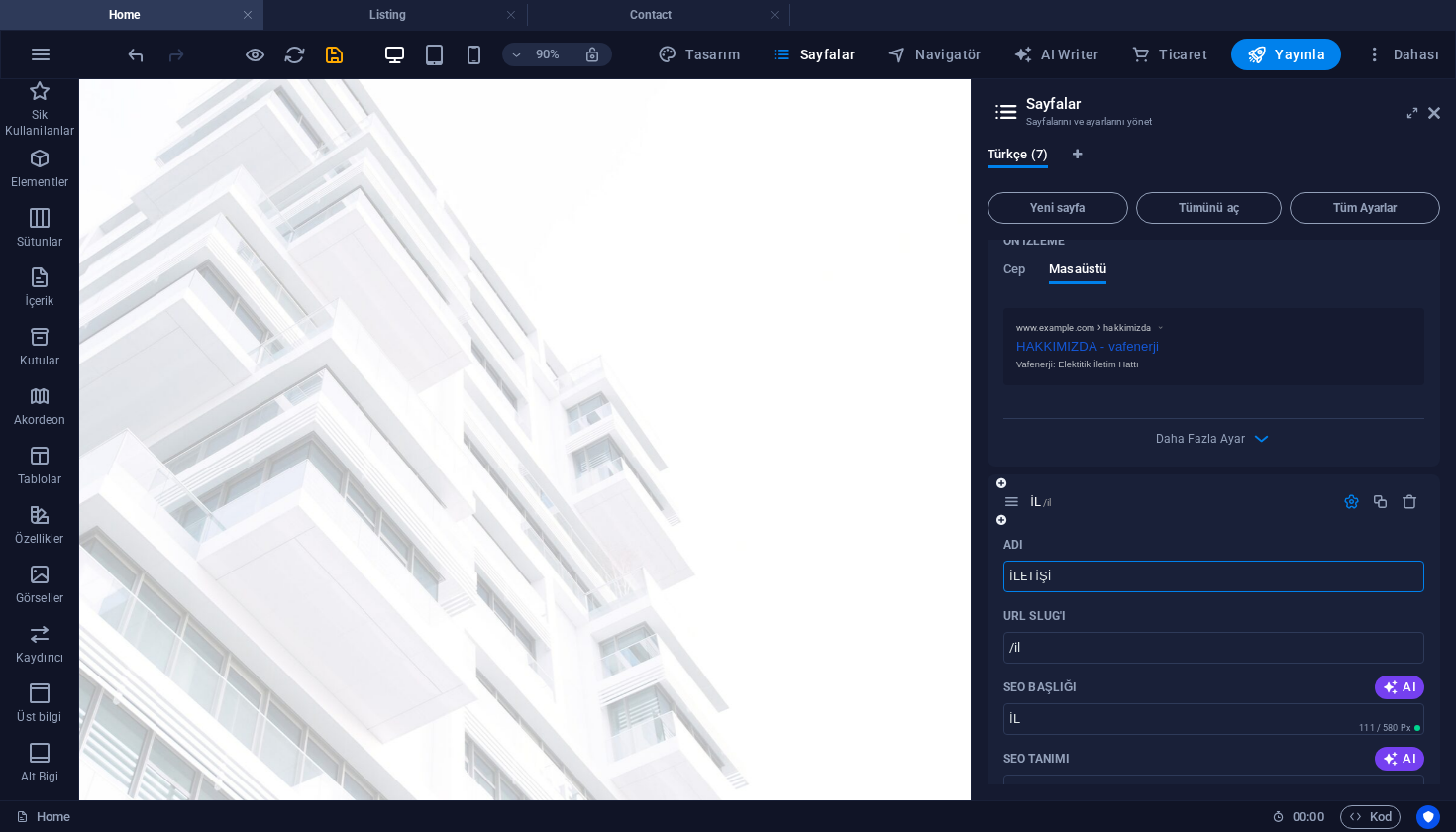type on "İLETİŞİ" 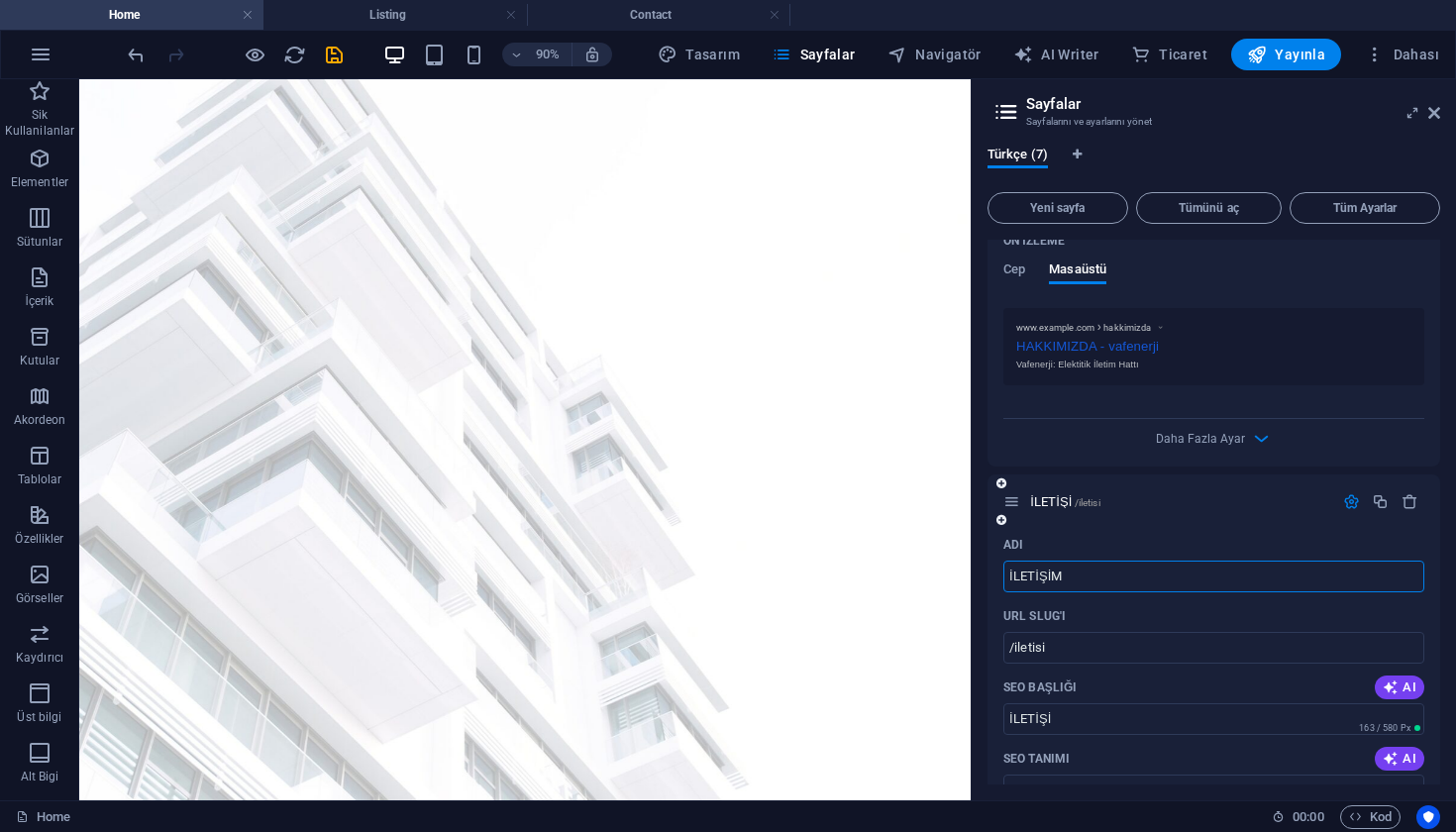 type on "İLETİŞİM" 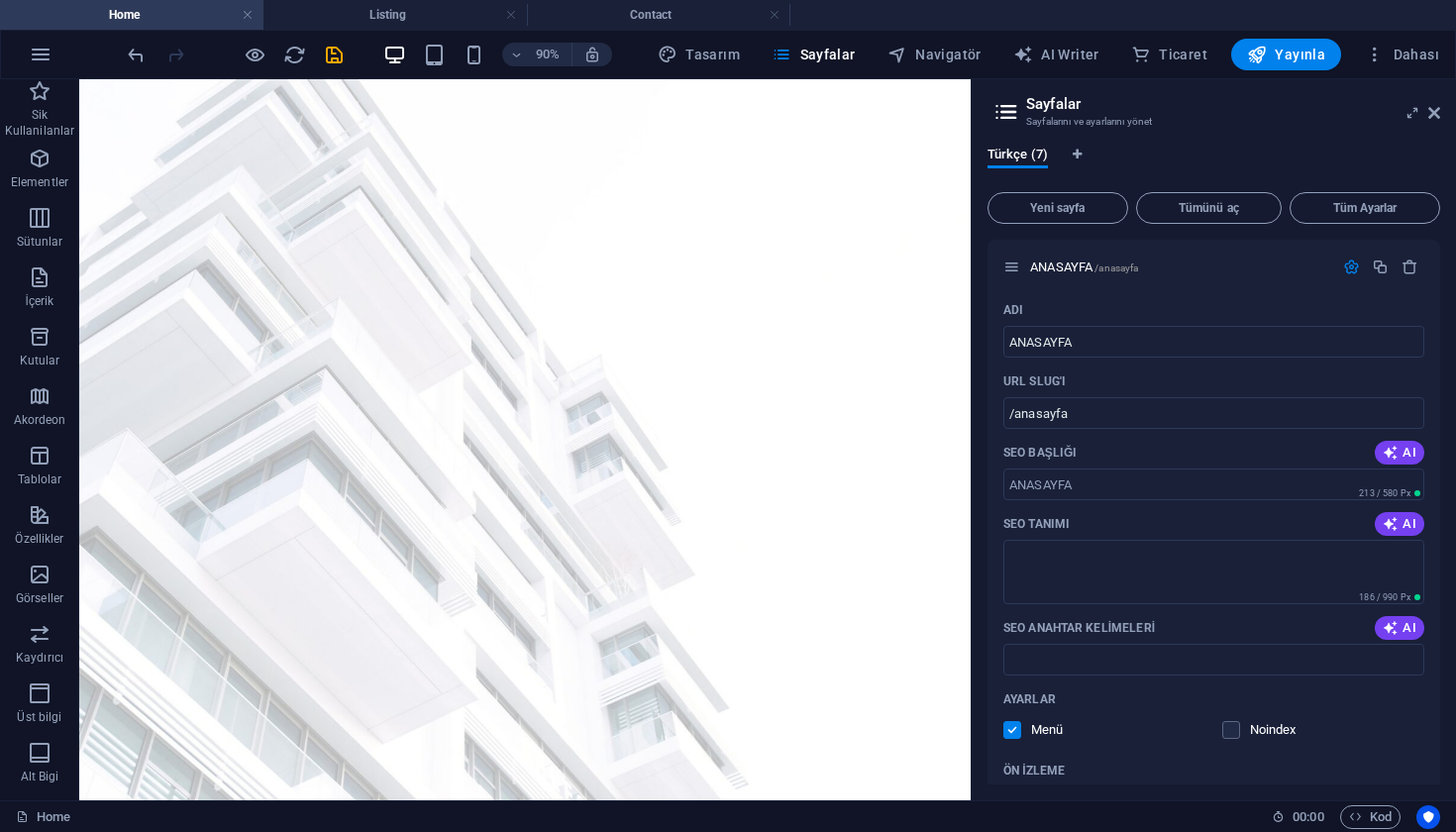 scroll, scrollTop: 0, scrollLeft: 0, axis: both 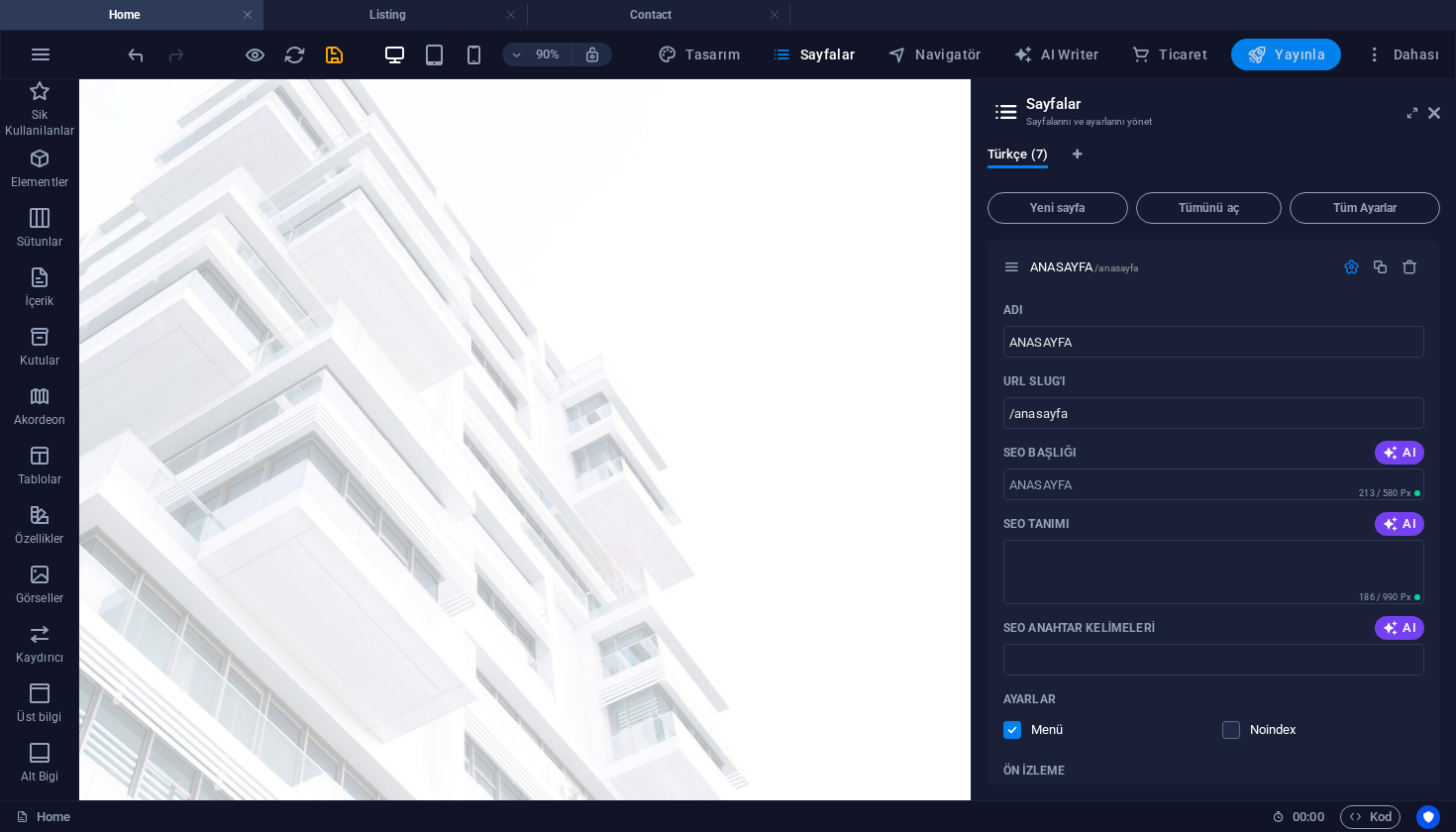 click on "Yayınla" at bounding box center [1286, 54] 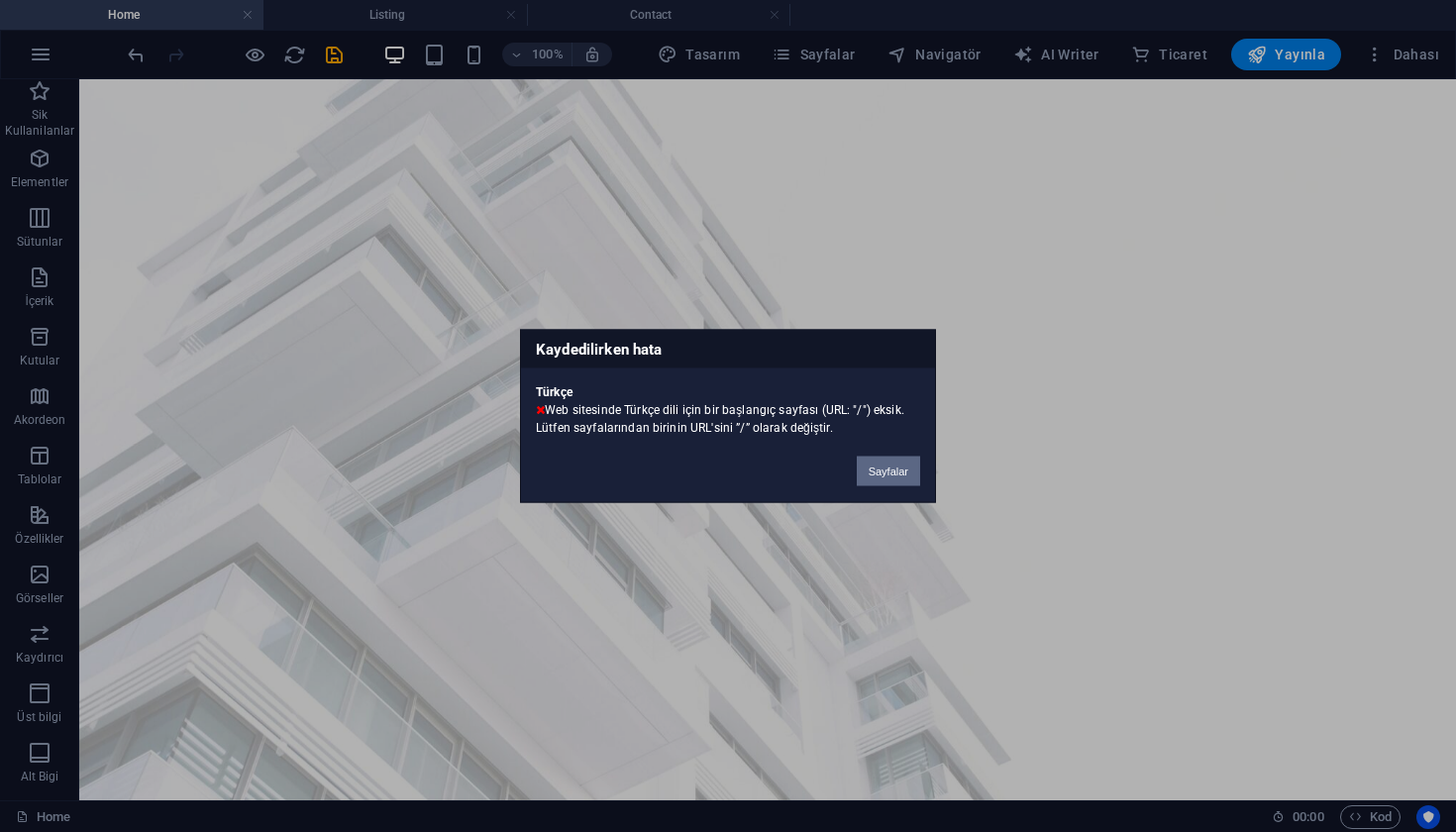 click on "Sayfalar" at bounding box center [888, 471] 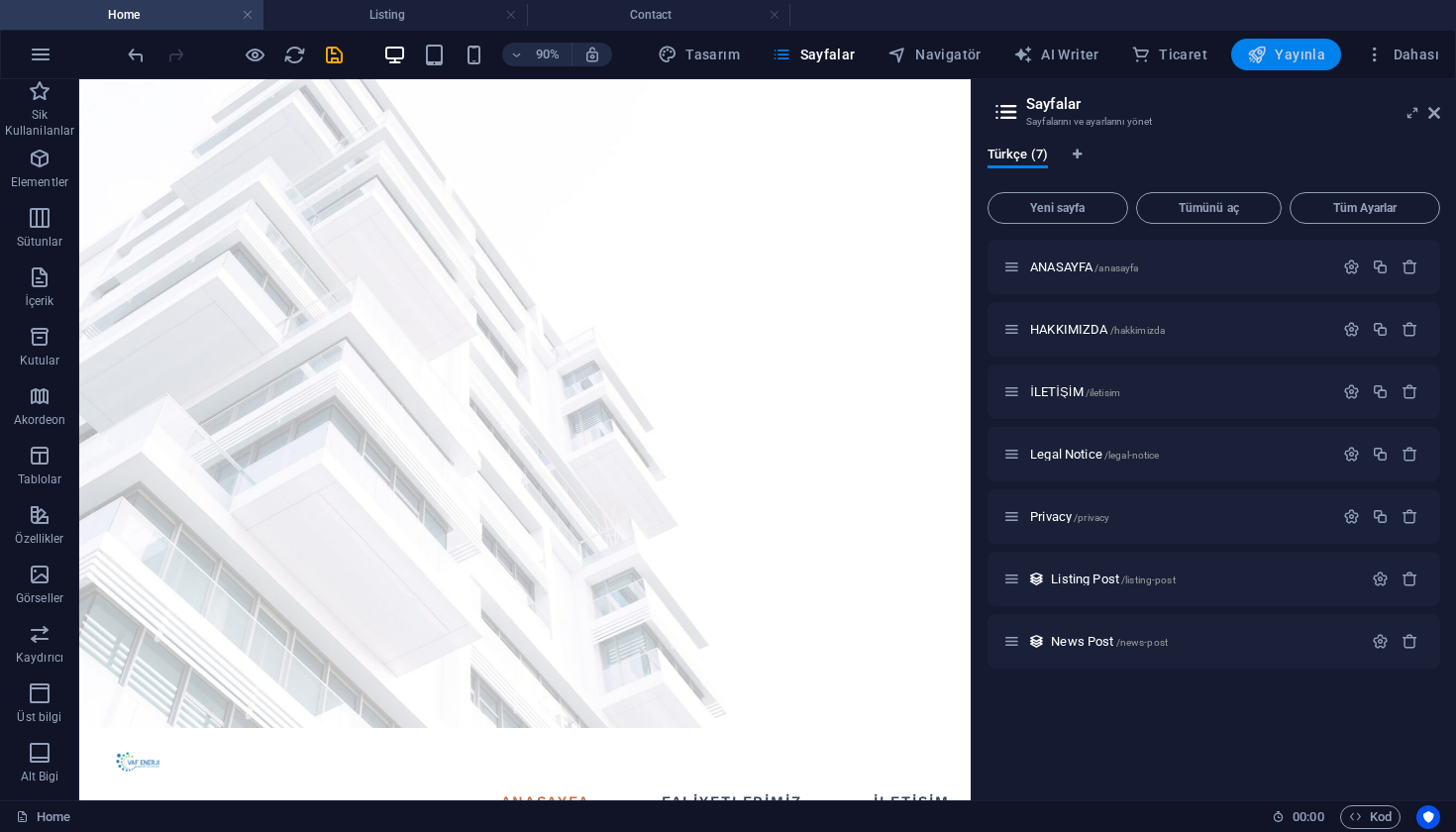 click on "Yayınla" at bounding box center (1286, 54) 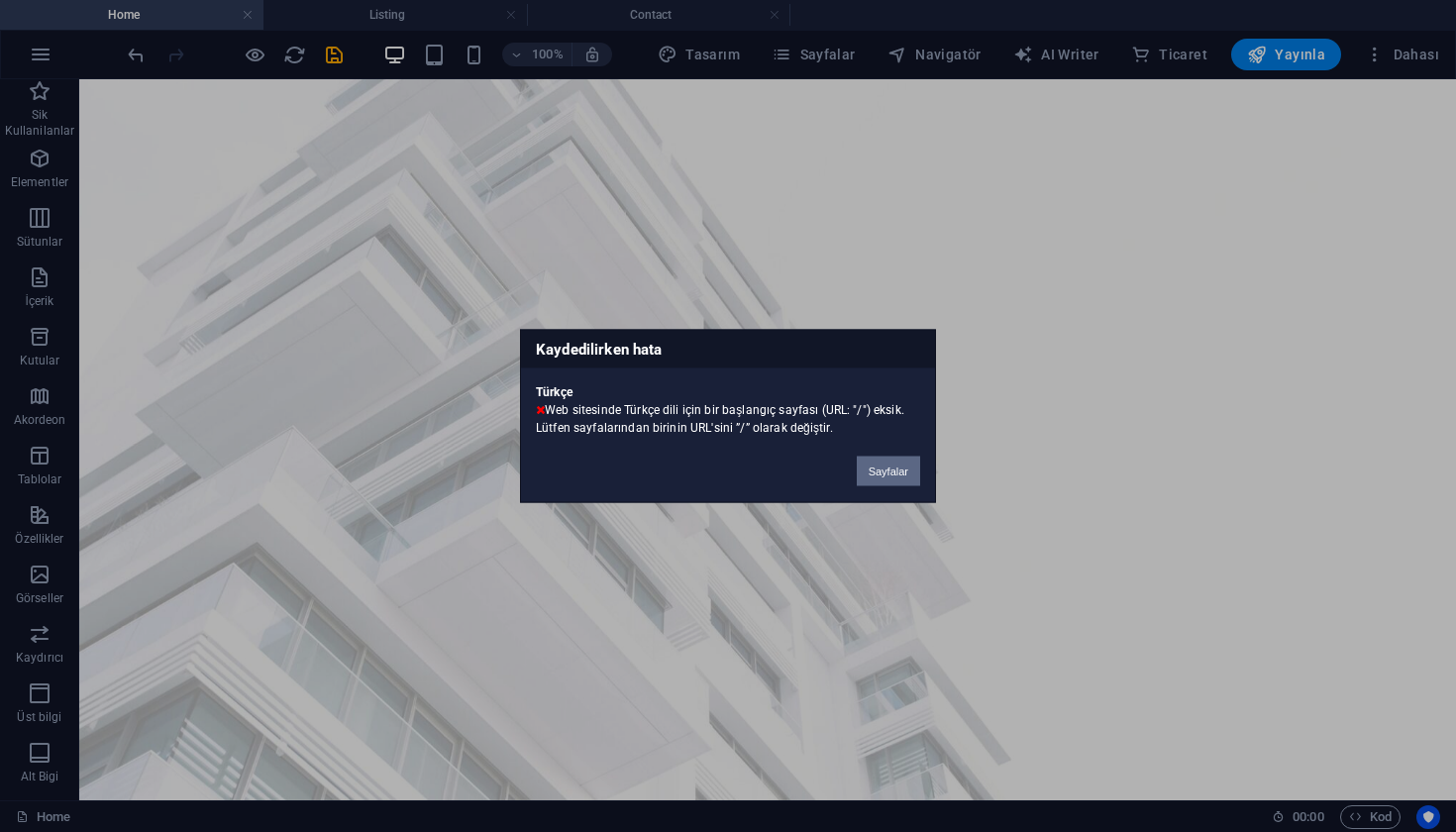 click on "Sayfalar" at bounding box center [888, 471] 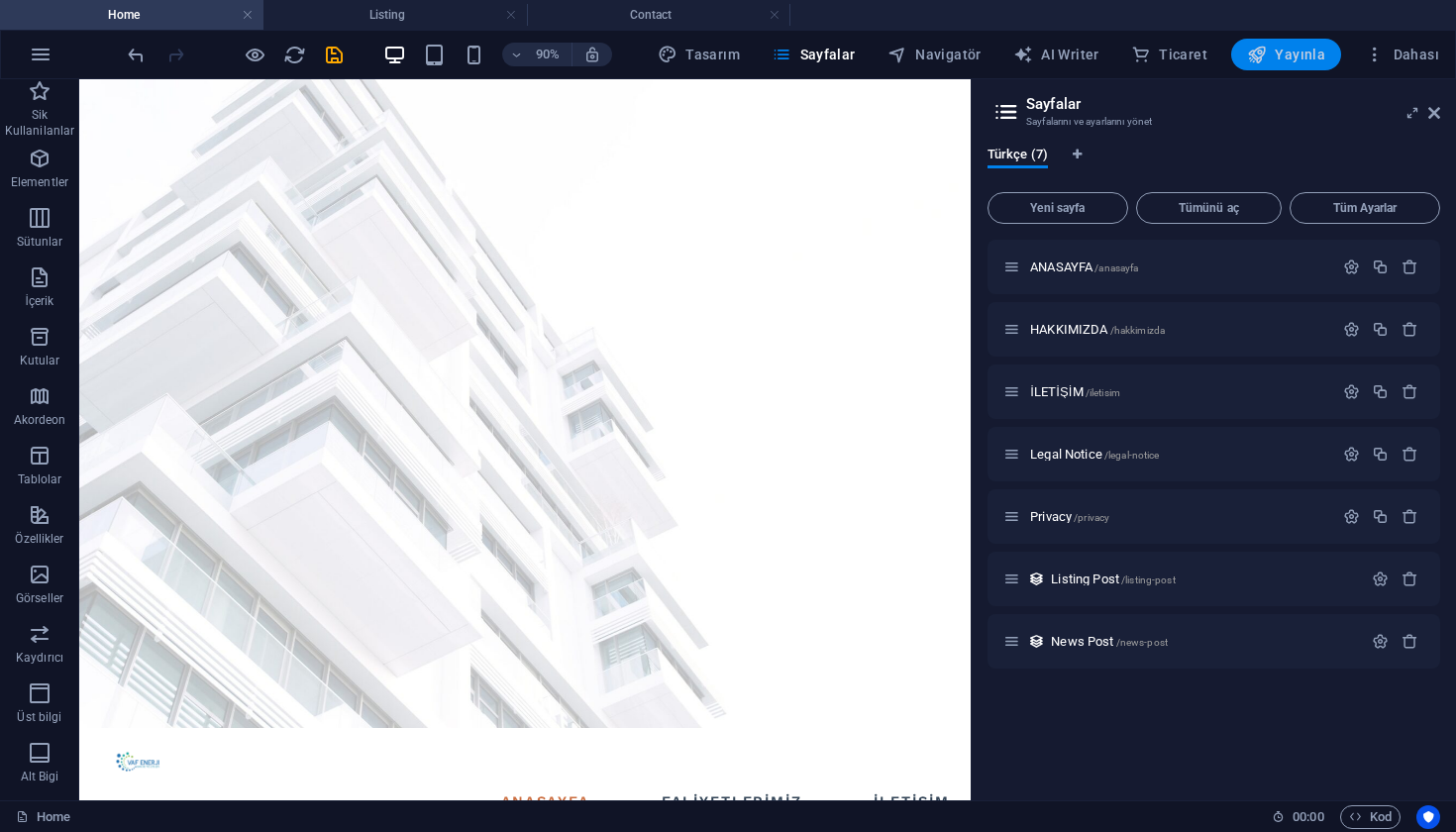 click on "Yayınla" at bounding box center [1286, 54] 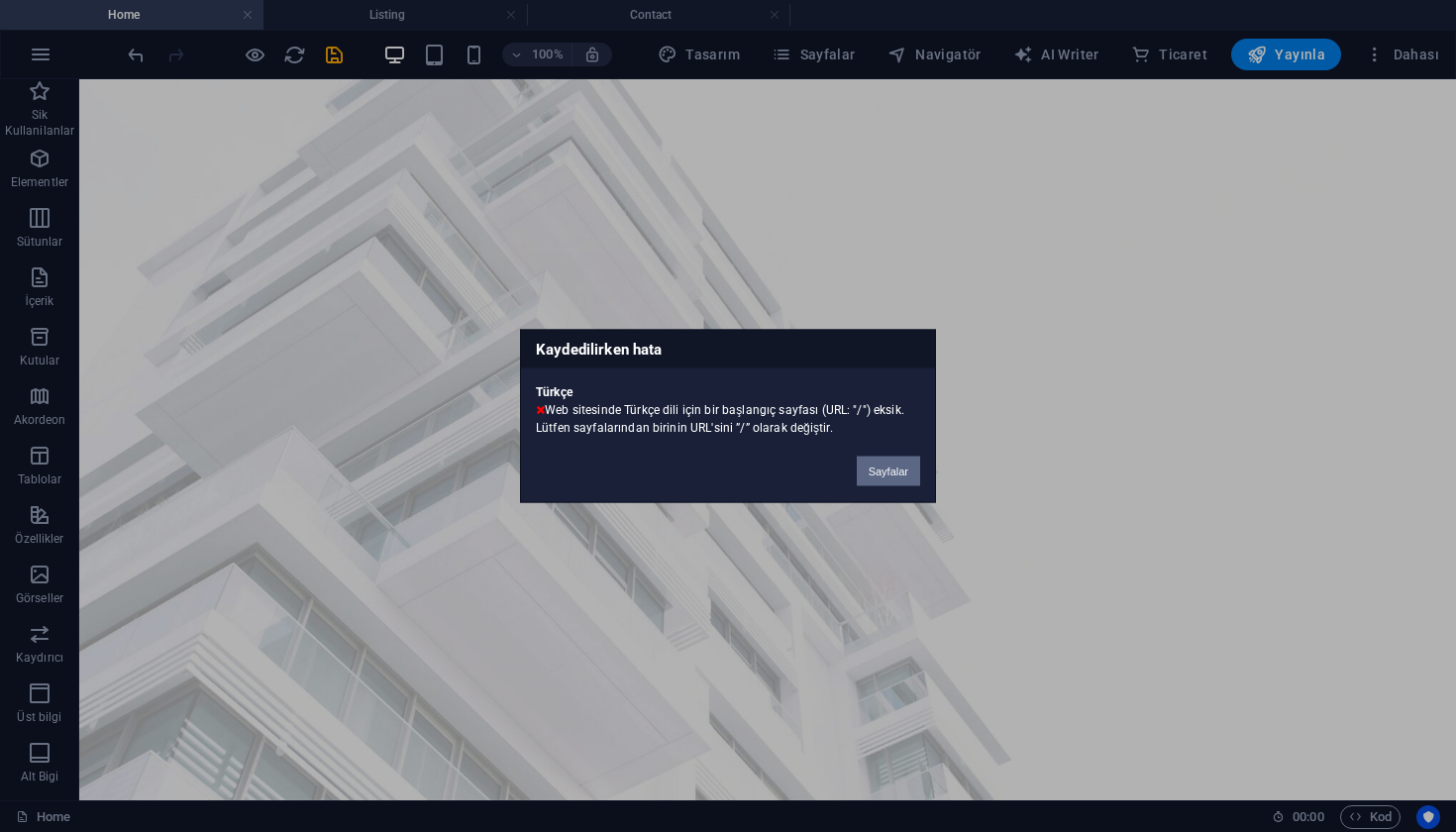 click on "Sayfalar" at bounding box center (888, 471) 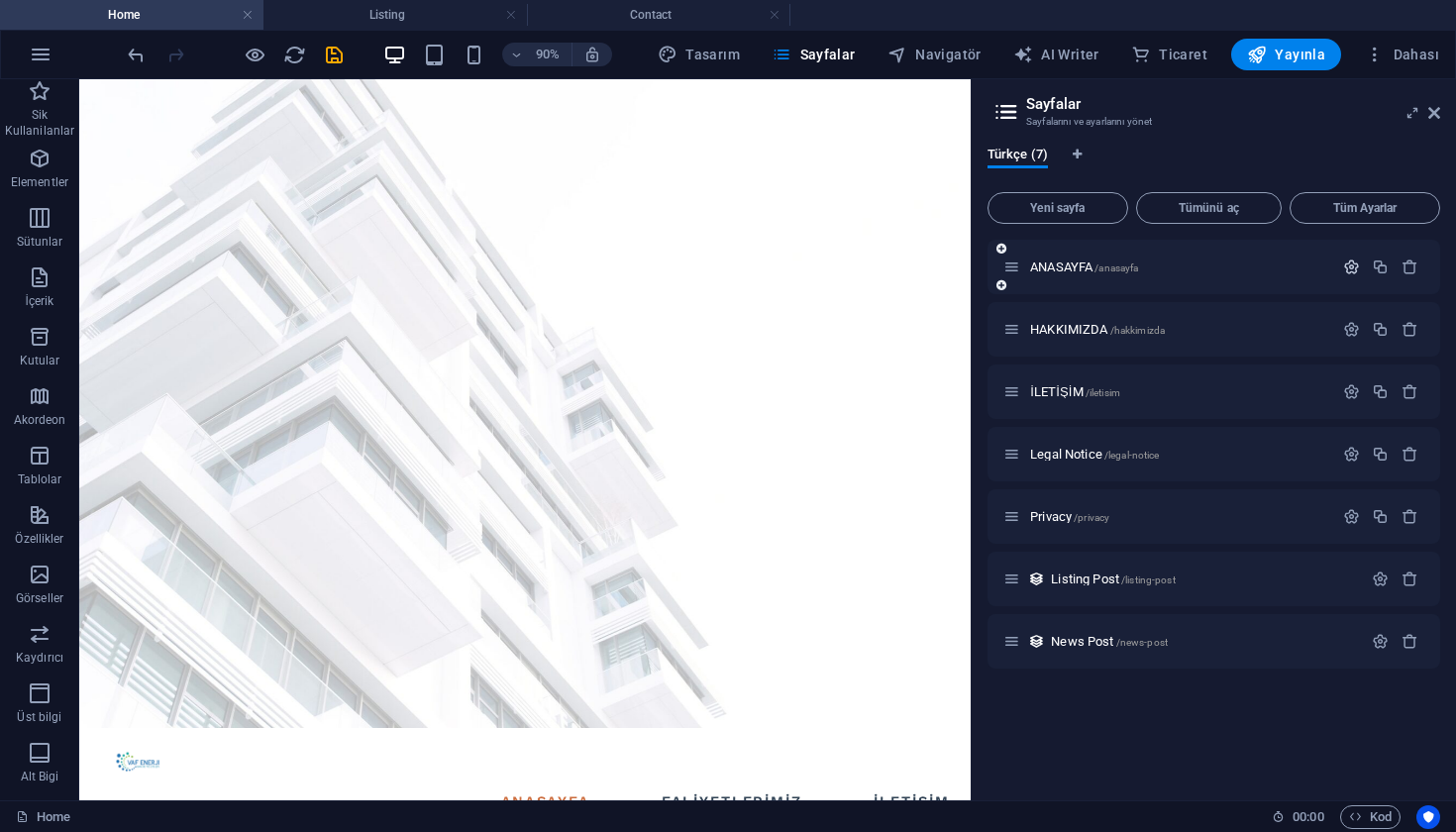 click at bounding box center (1351, 266) 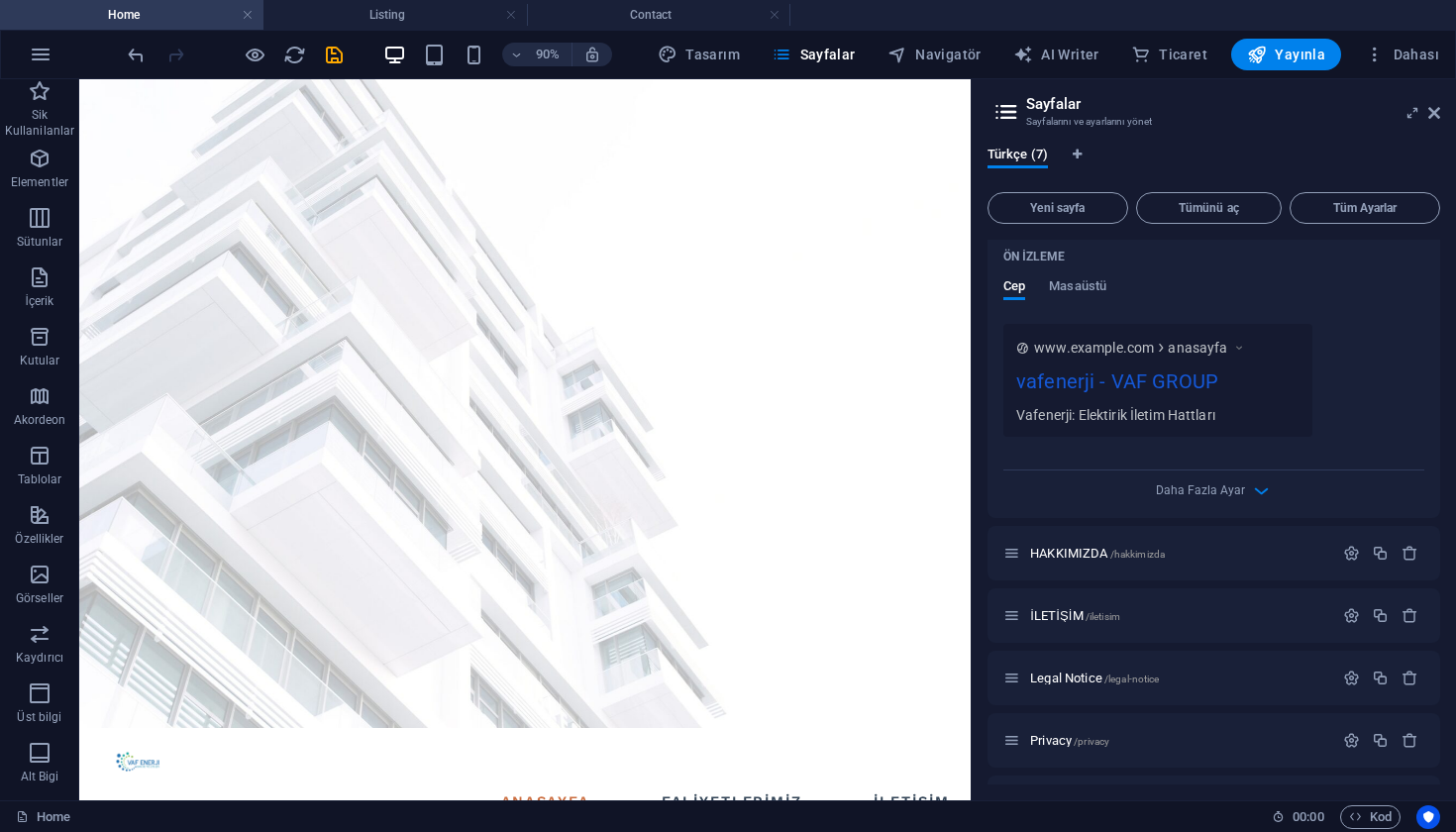 scroll, scrollTop: 515, scrollLeft: 0, axis: vertical 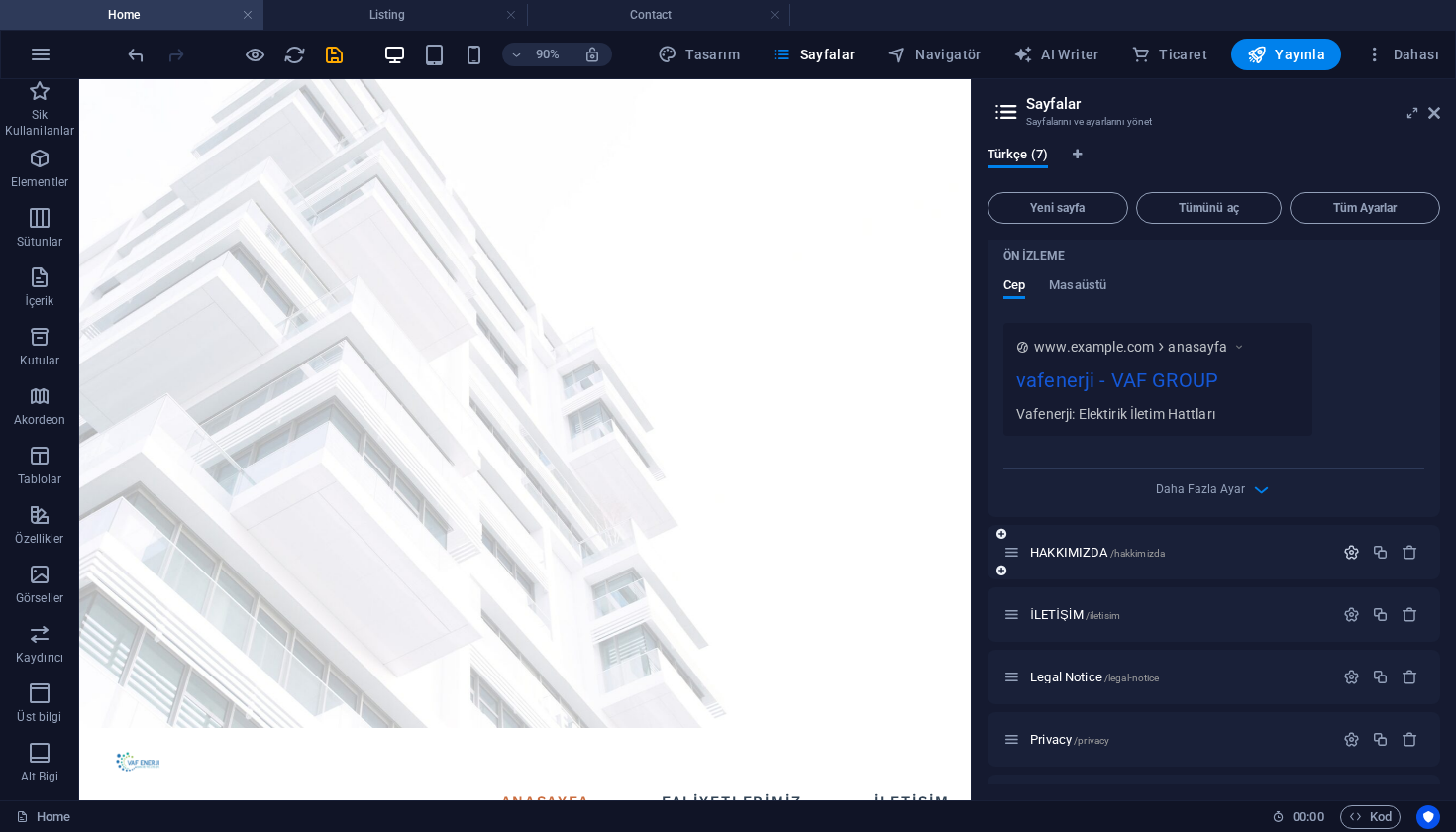 click at bounding box center (1351, 552) 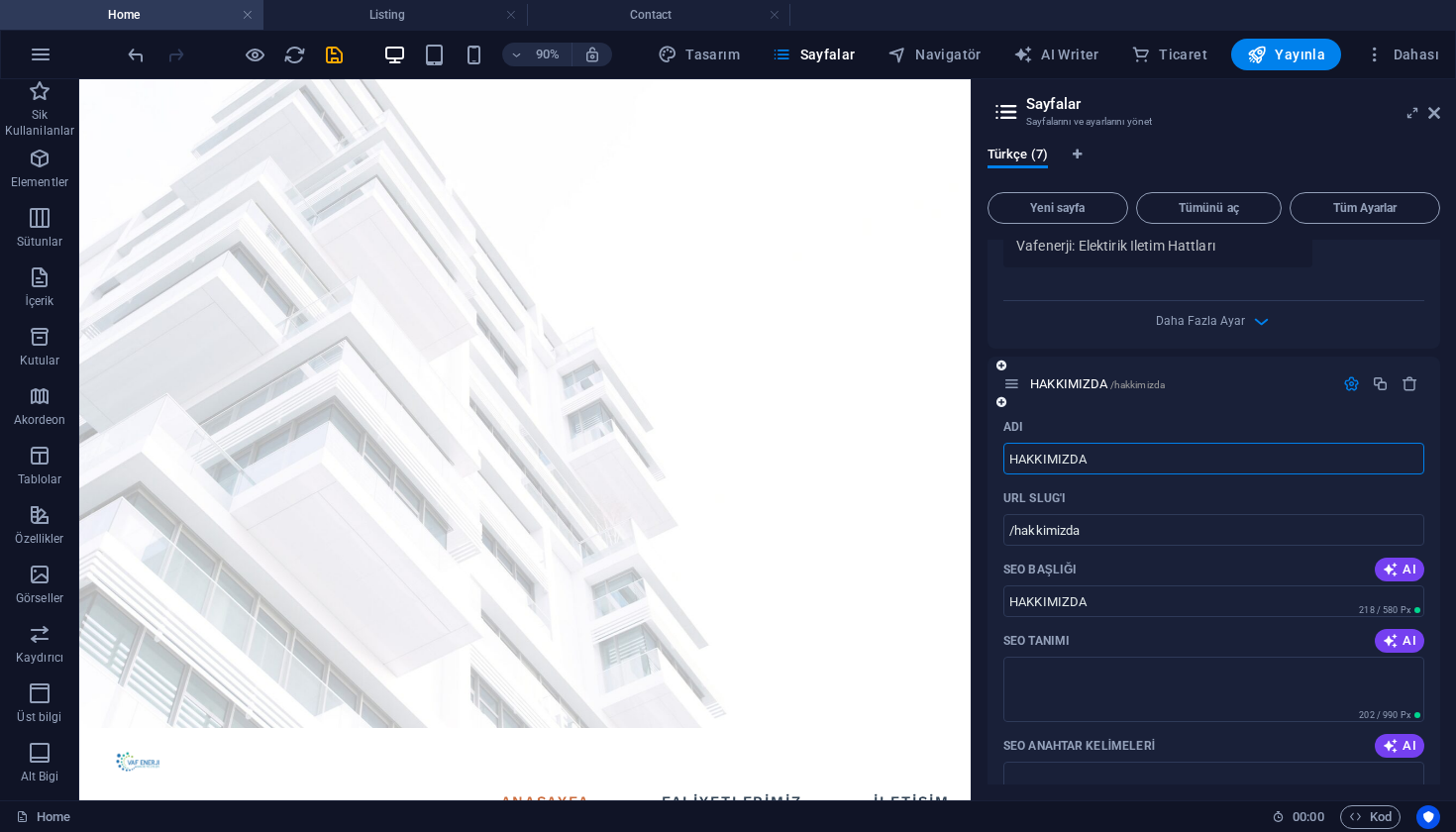scroll, scrollTop: 687, scrollLeft: 0, axis: vertical 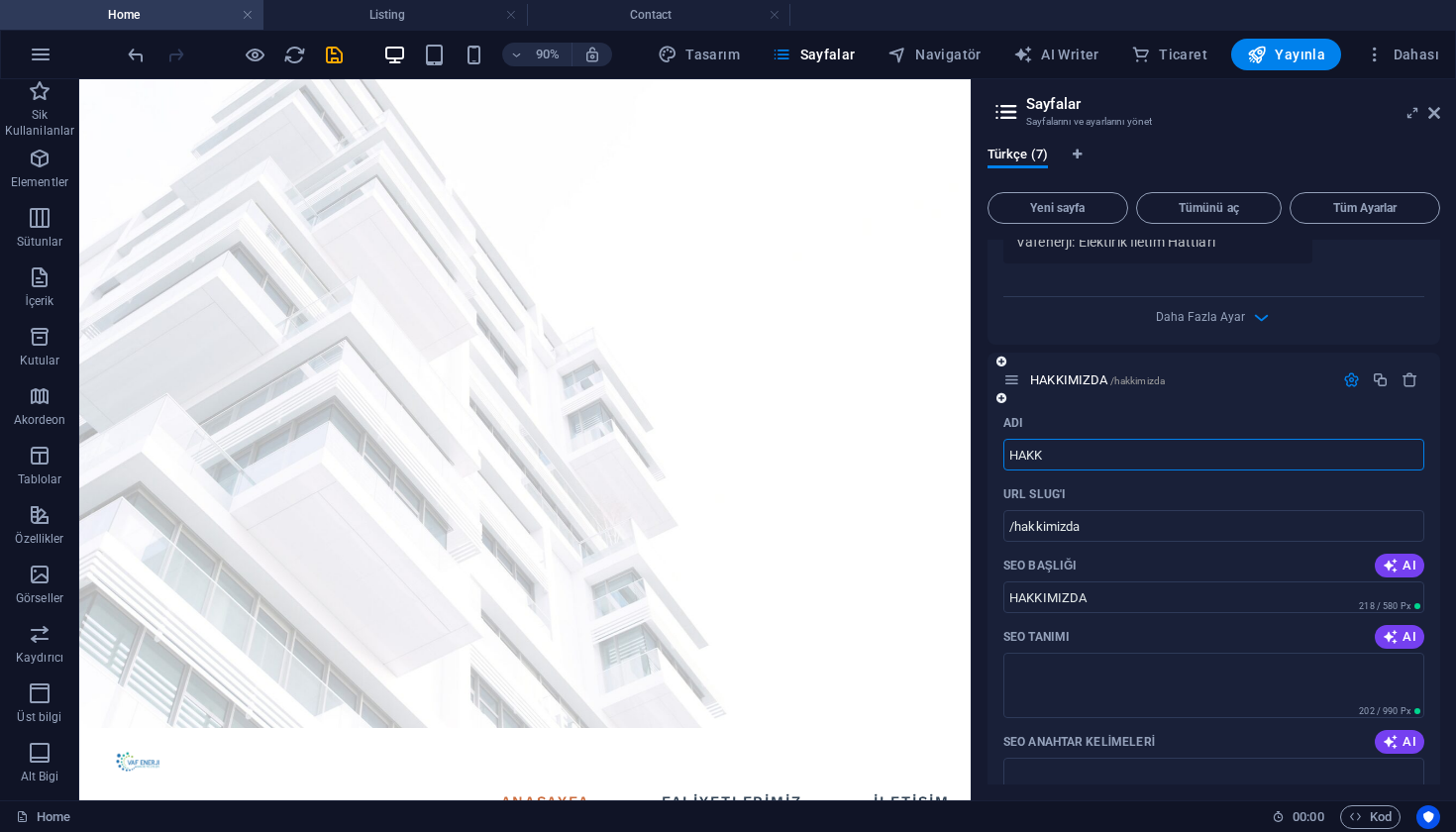 type on "HAKK" 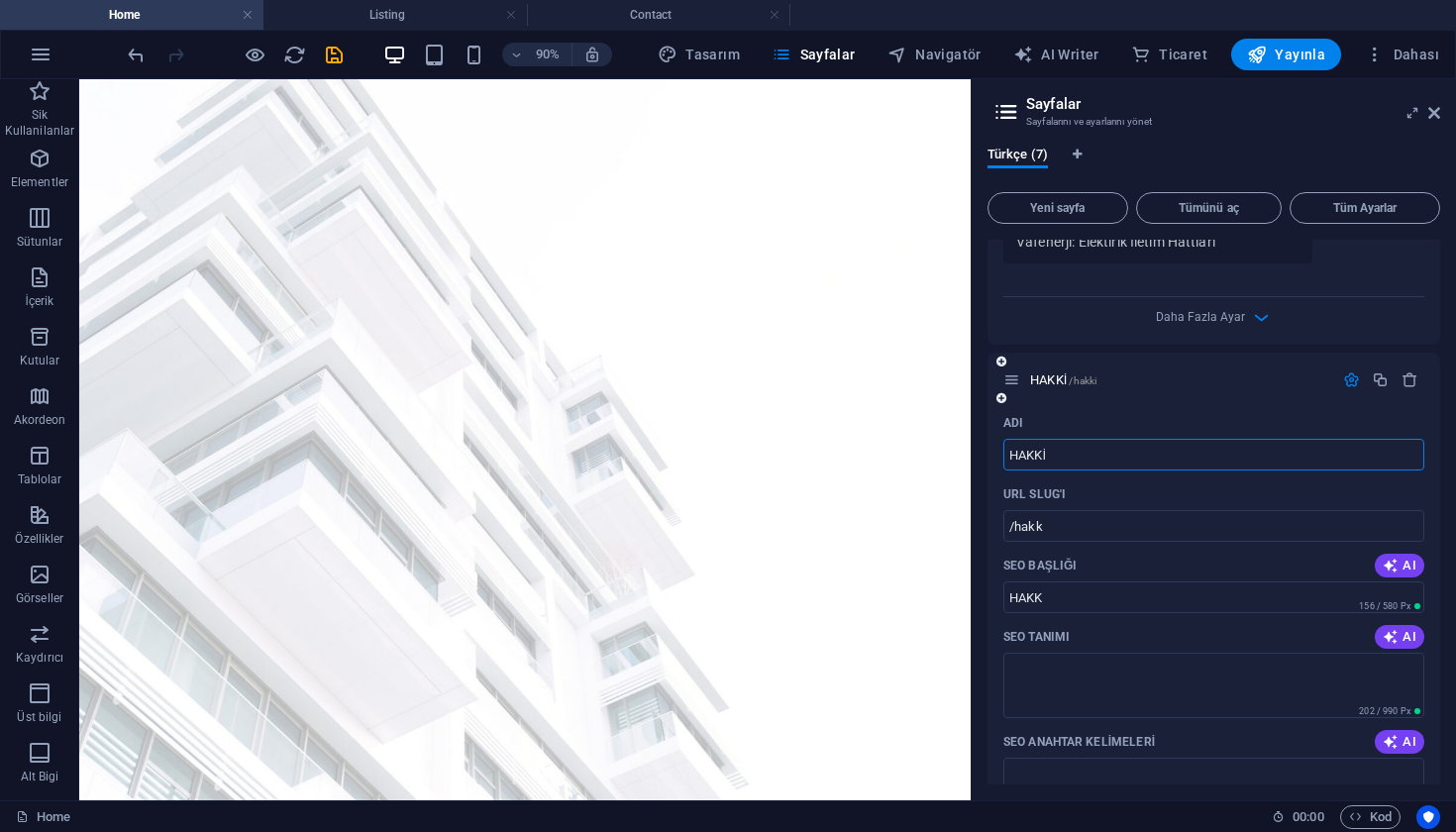 type on "HAKKİ" 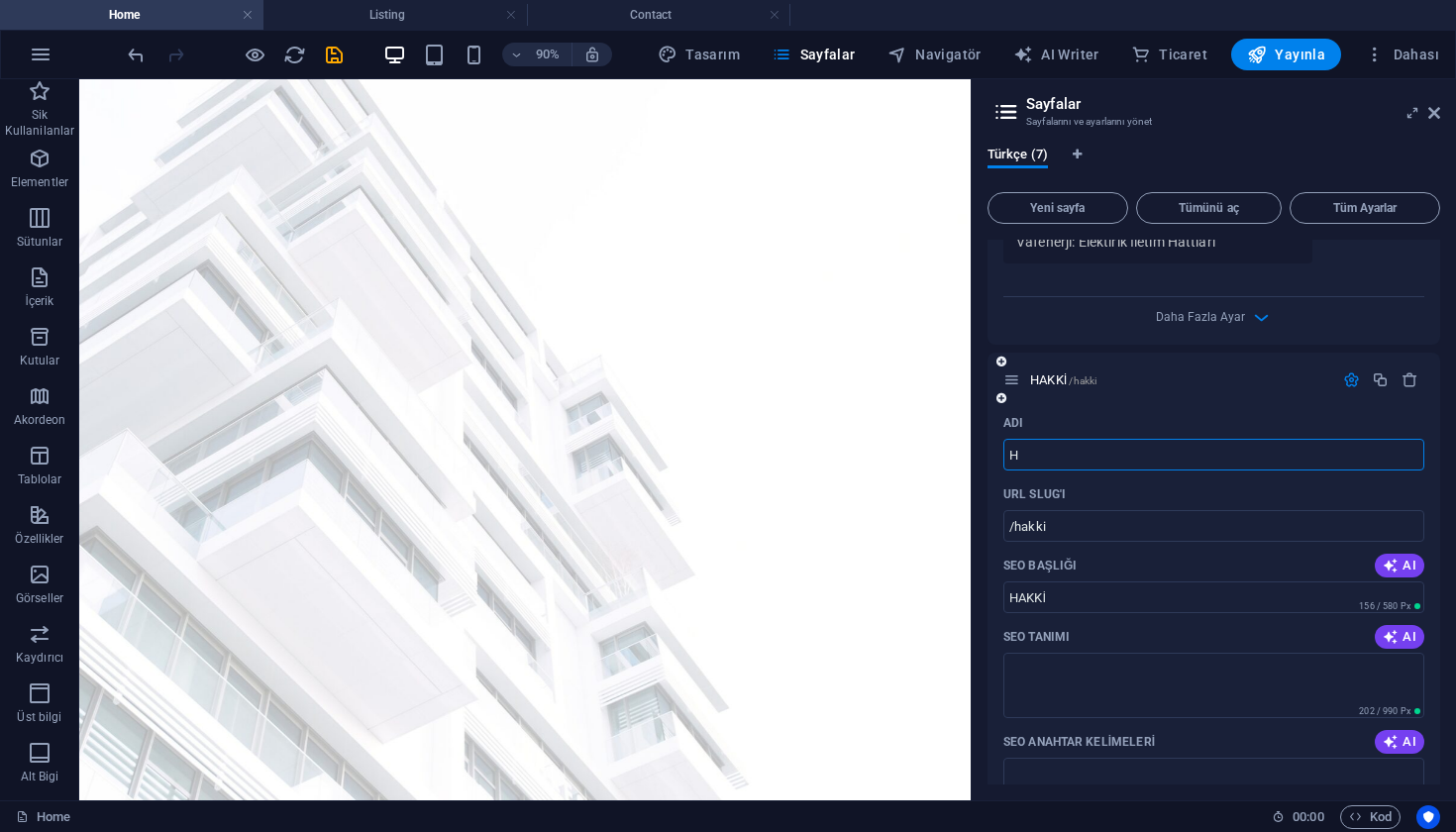 type on "H" 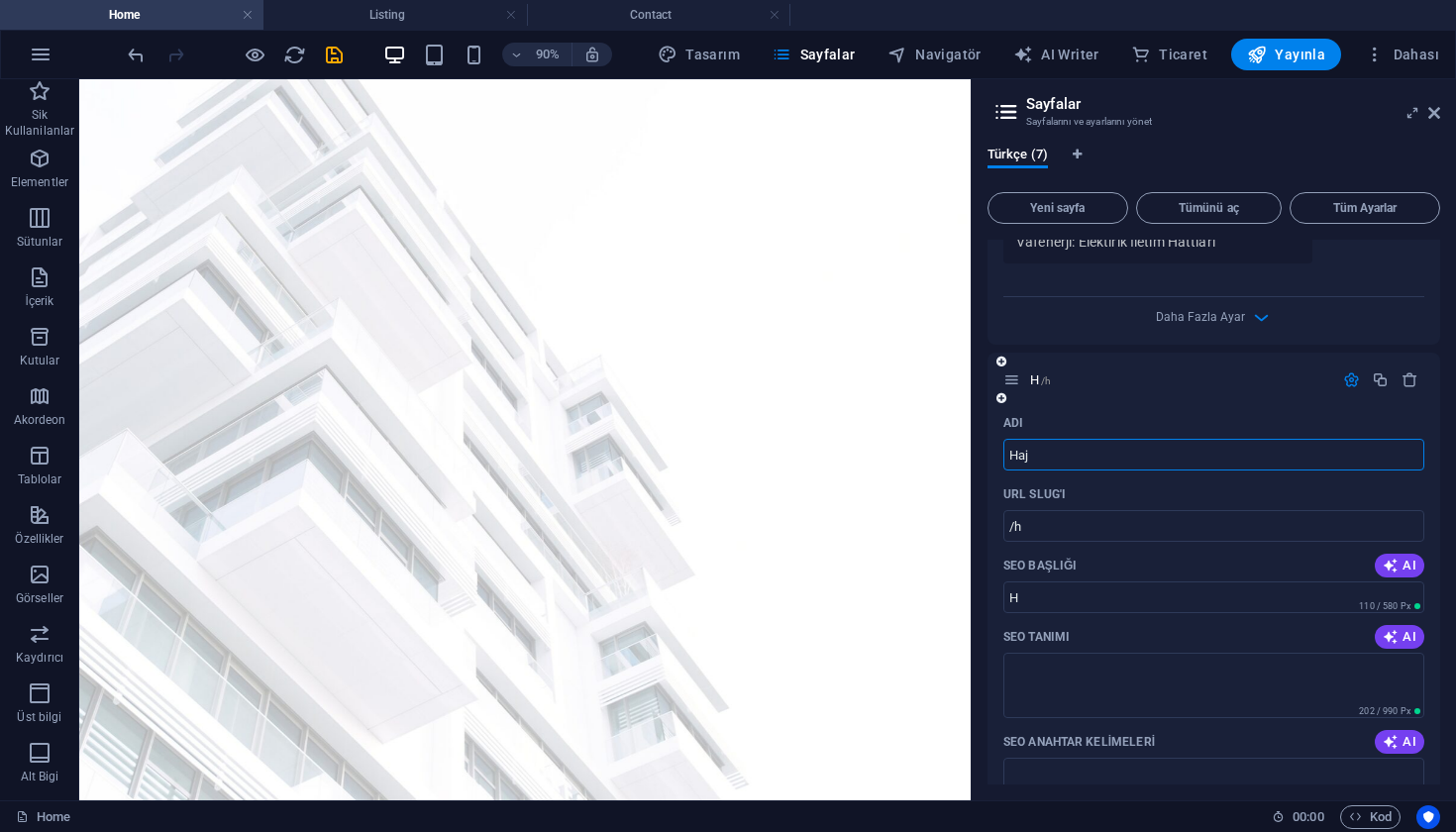 type on "Haj" 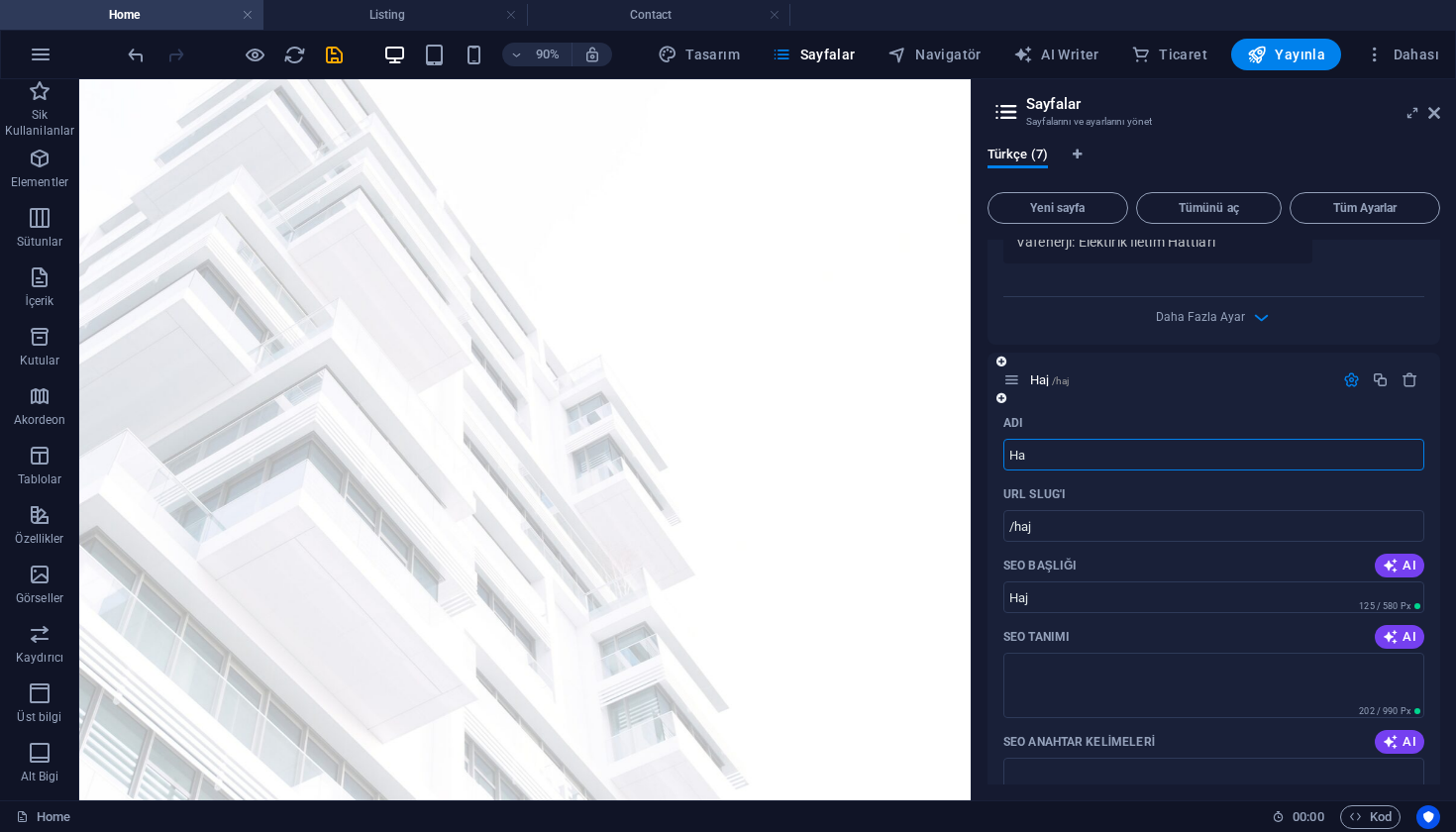 type on "Ha" 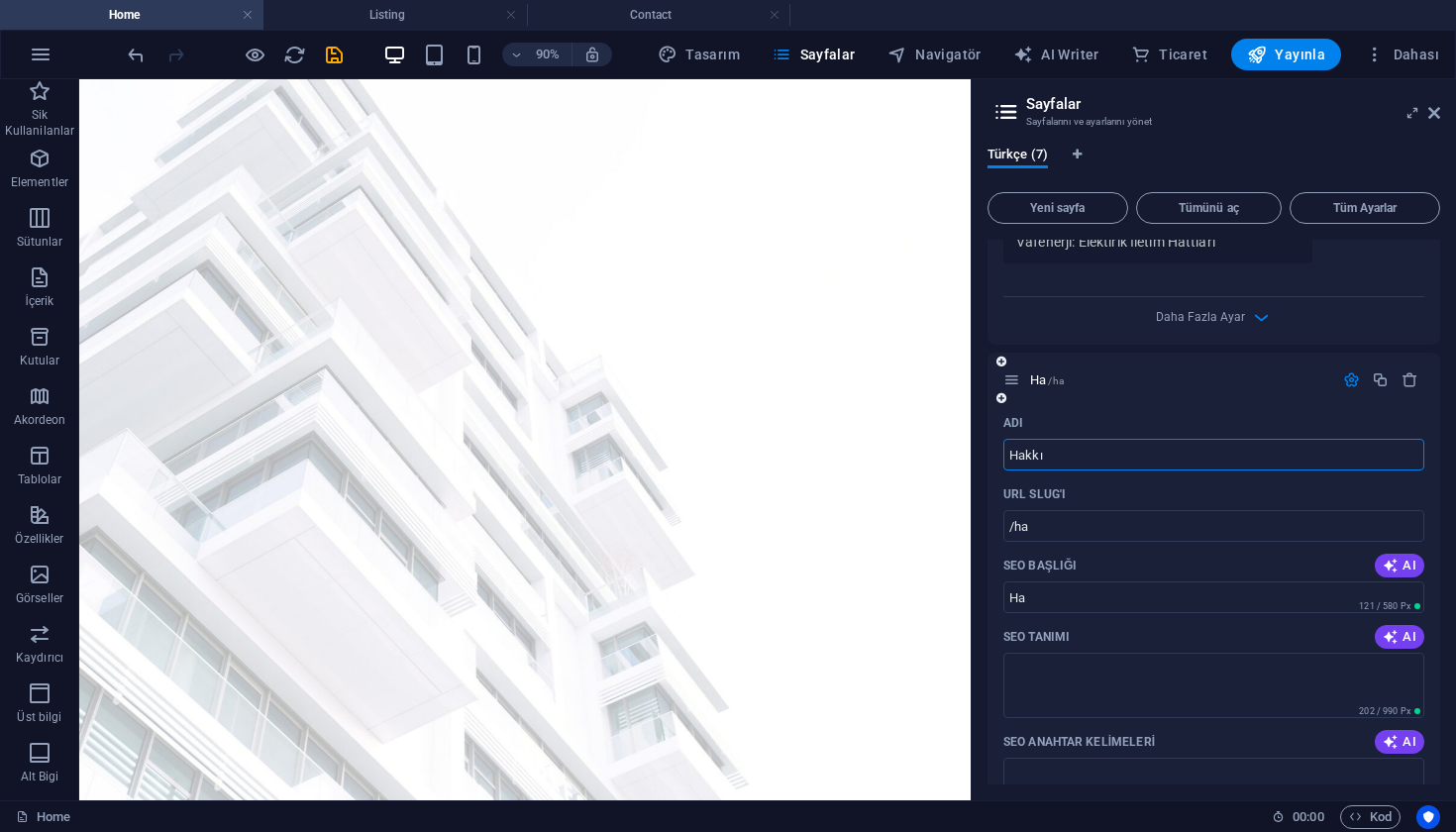 type on "Hakkı" 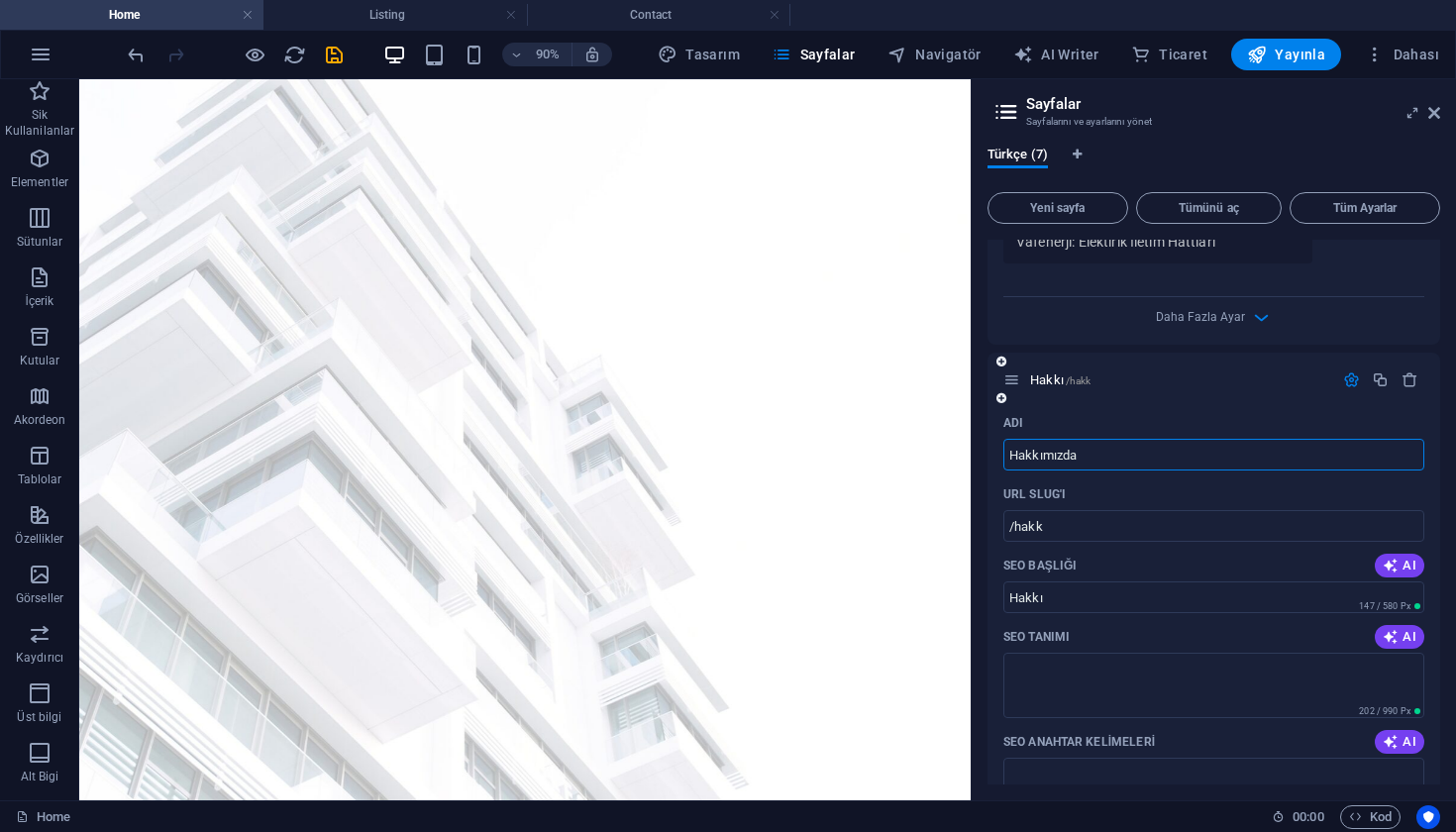 type on "Hakkımızda" 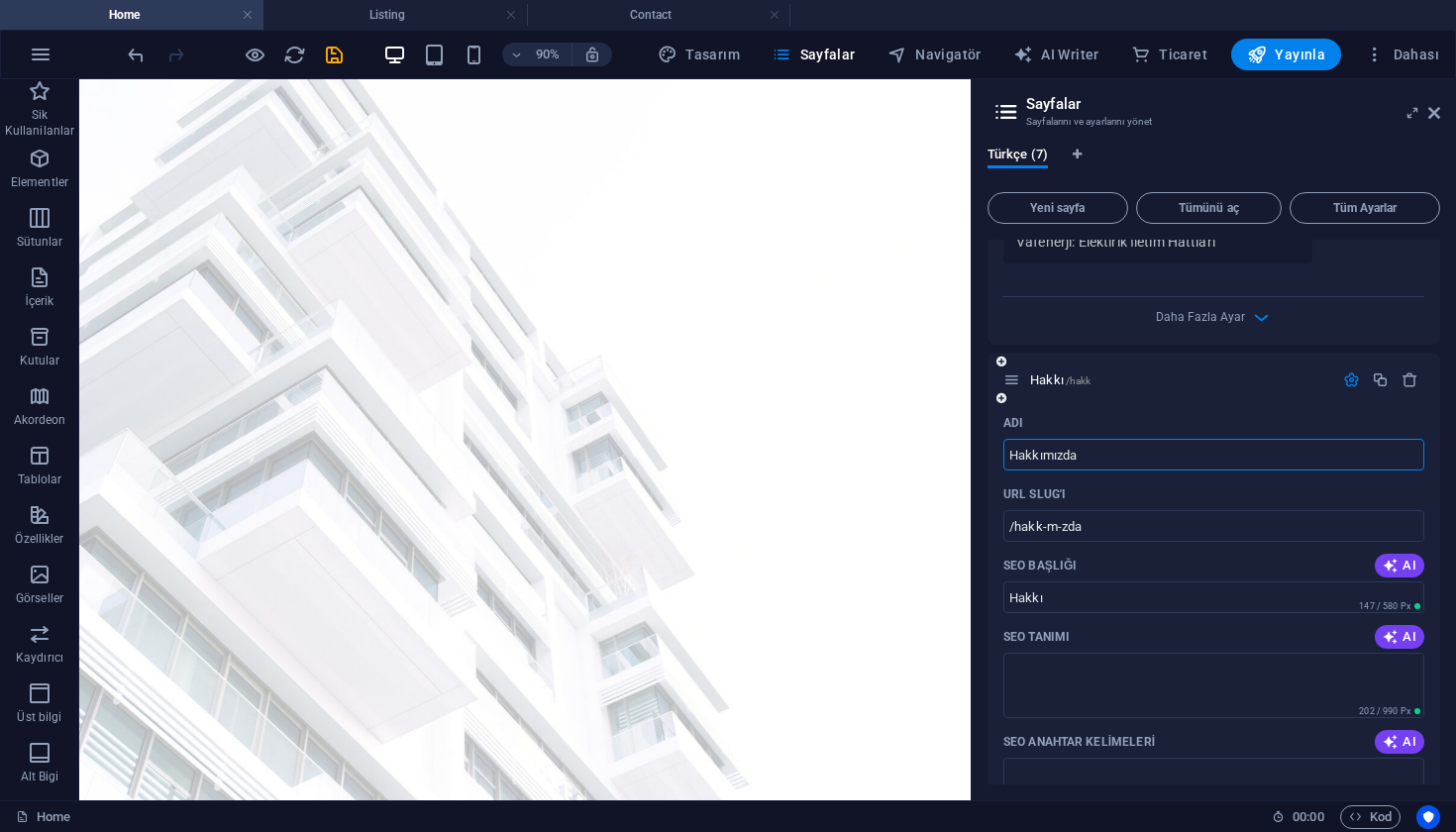 type on "Hakkımızda" 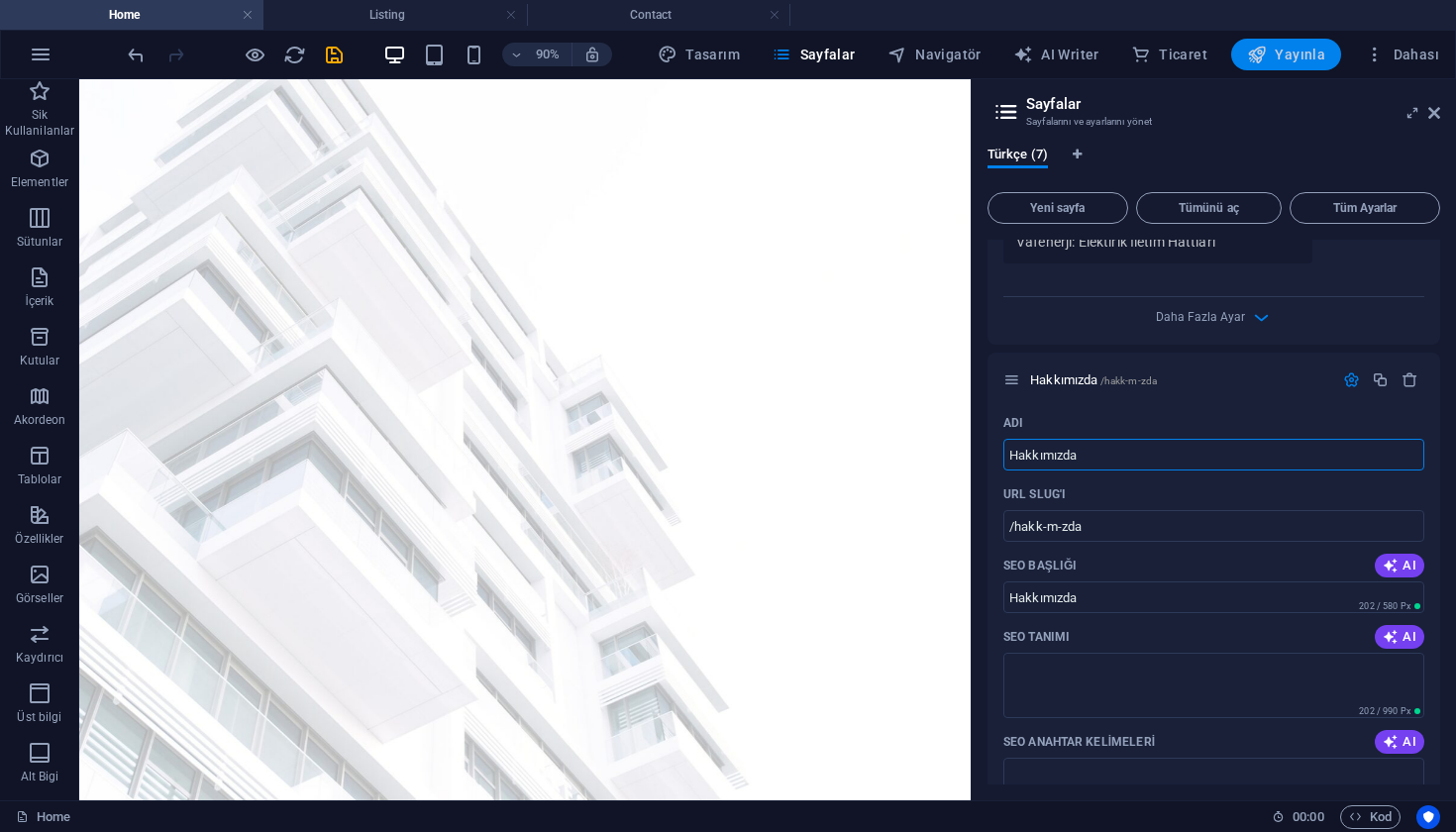 click on "Yayınla" at bounding box center (1286, 54) 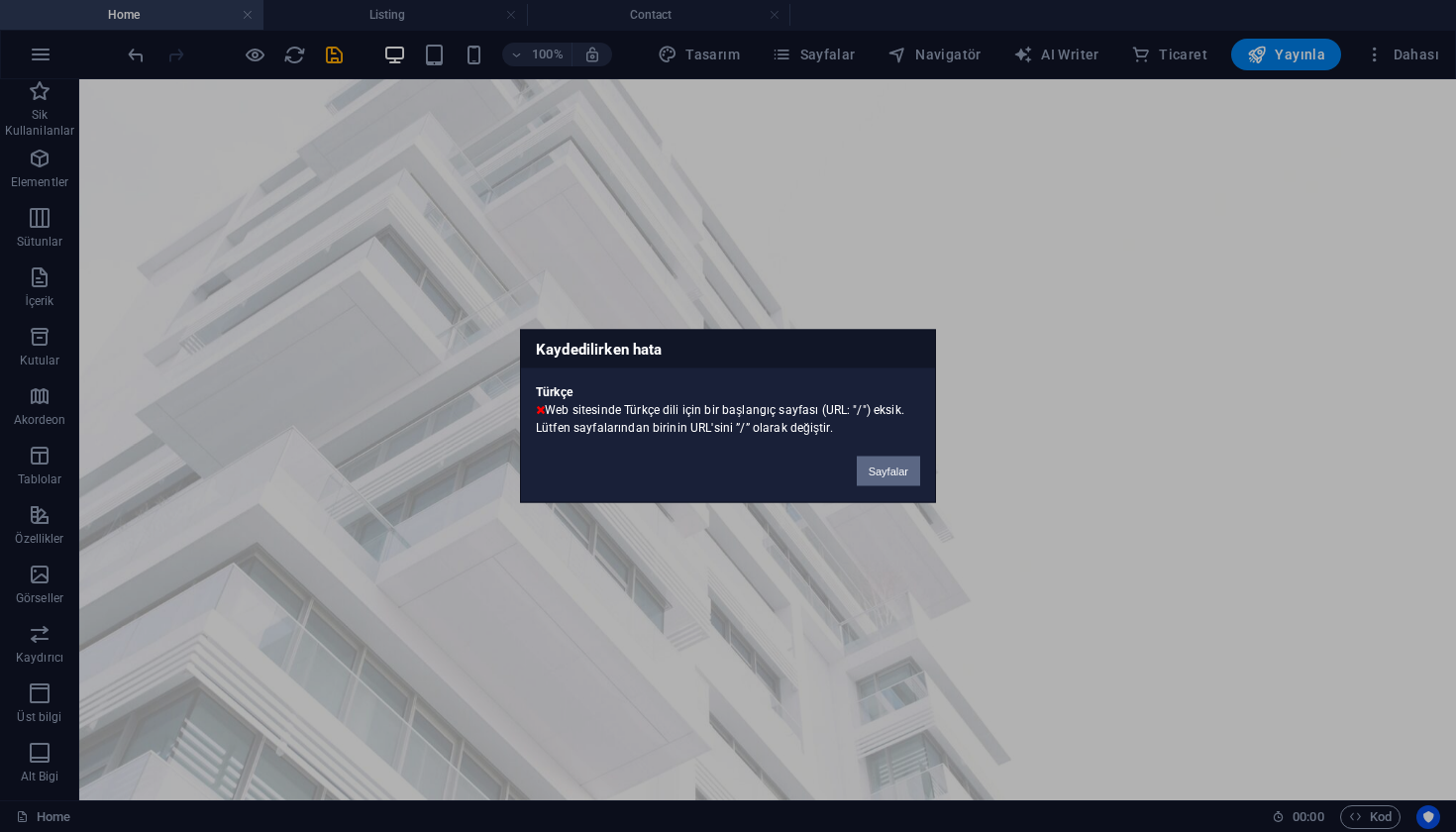 click on "Sayfalar" at bounding box center [888, 471] 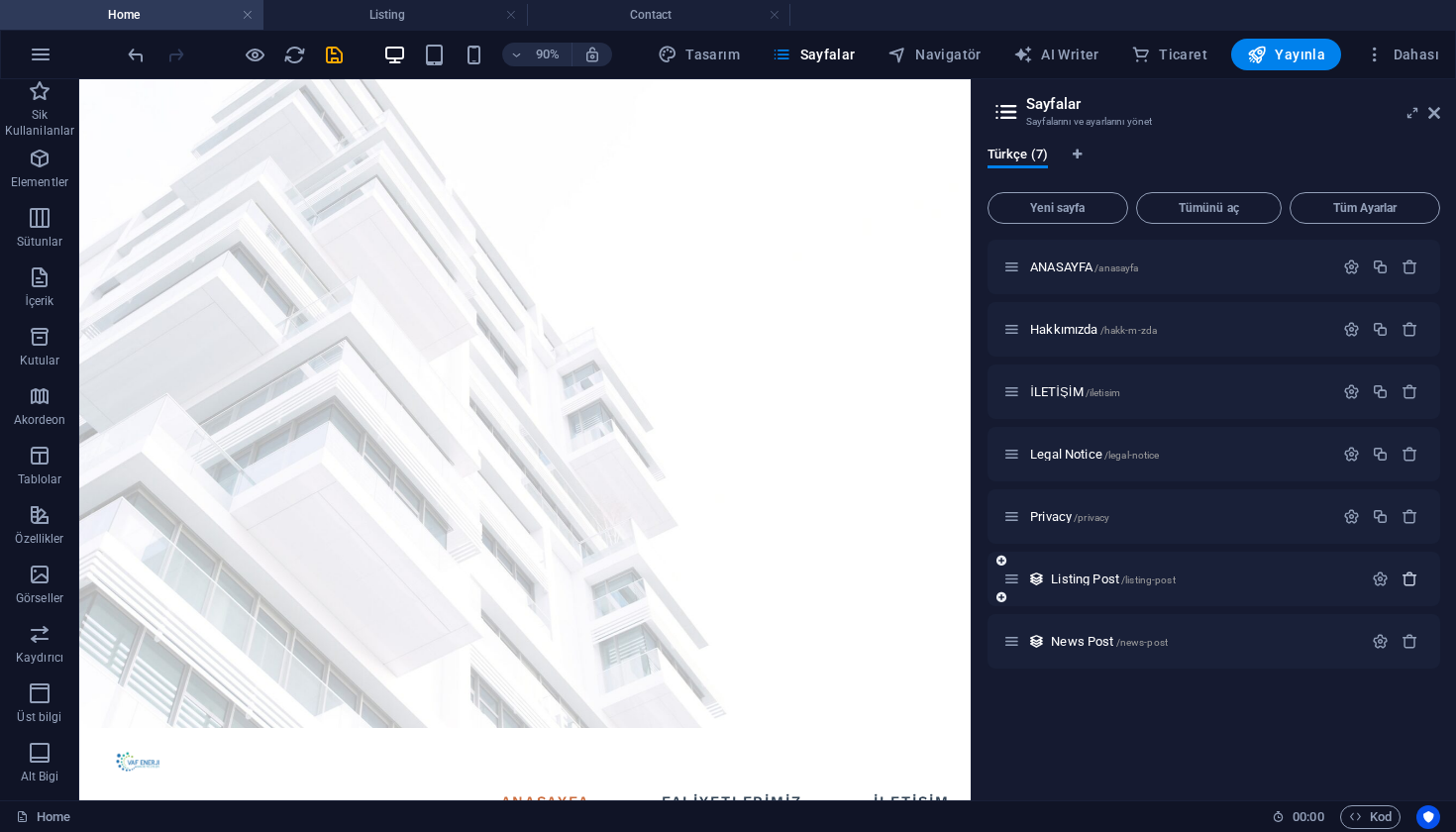 click at bounding box center (1409, 578) 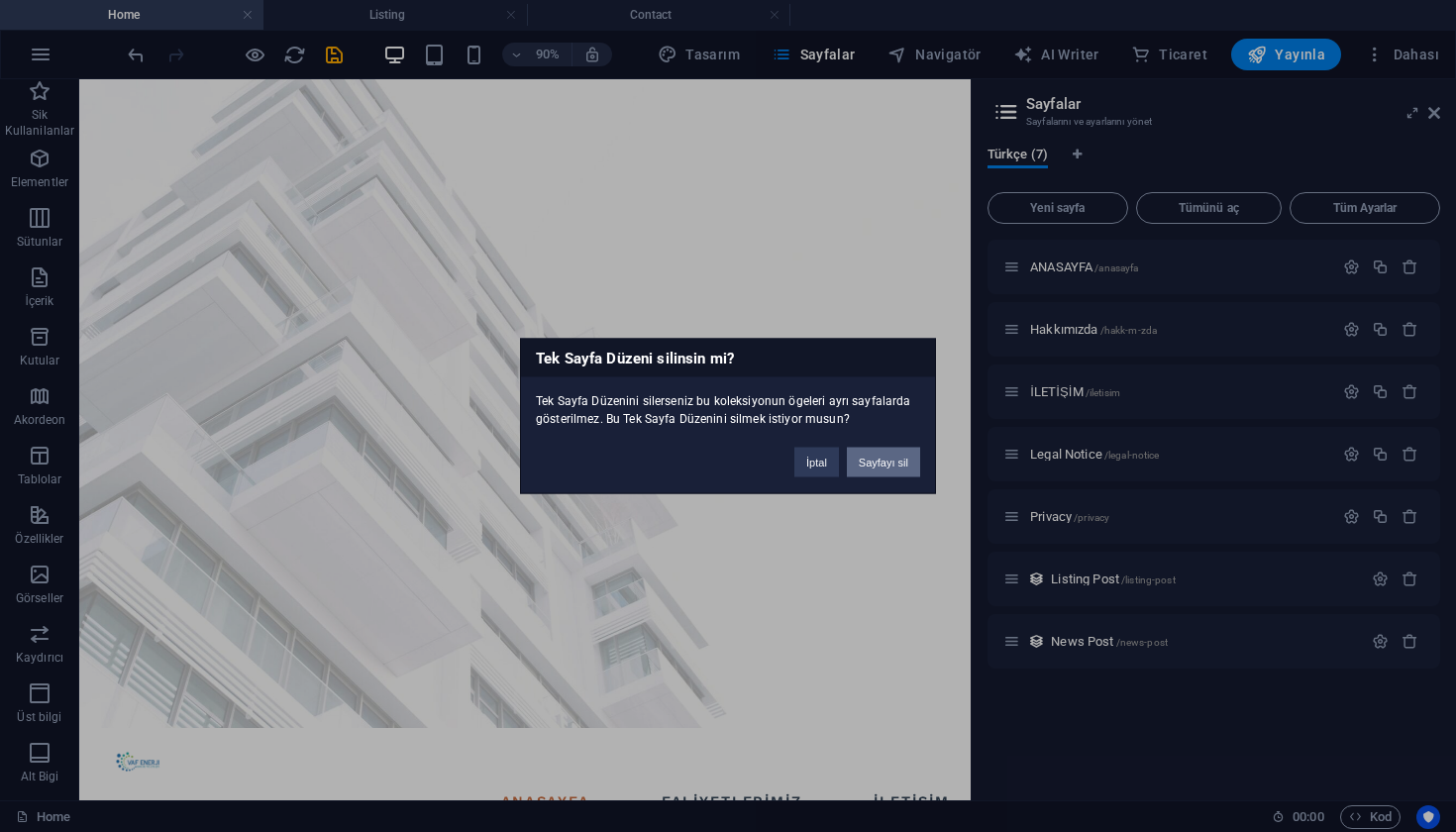 click on "Sayfayı sil" at bounding box center (884, 463) 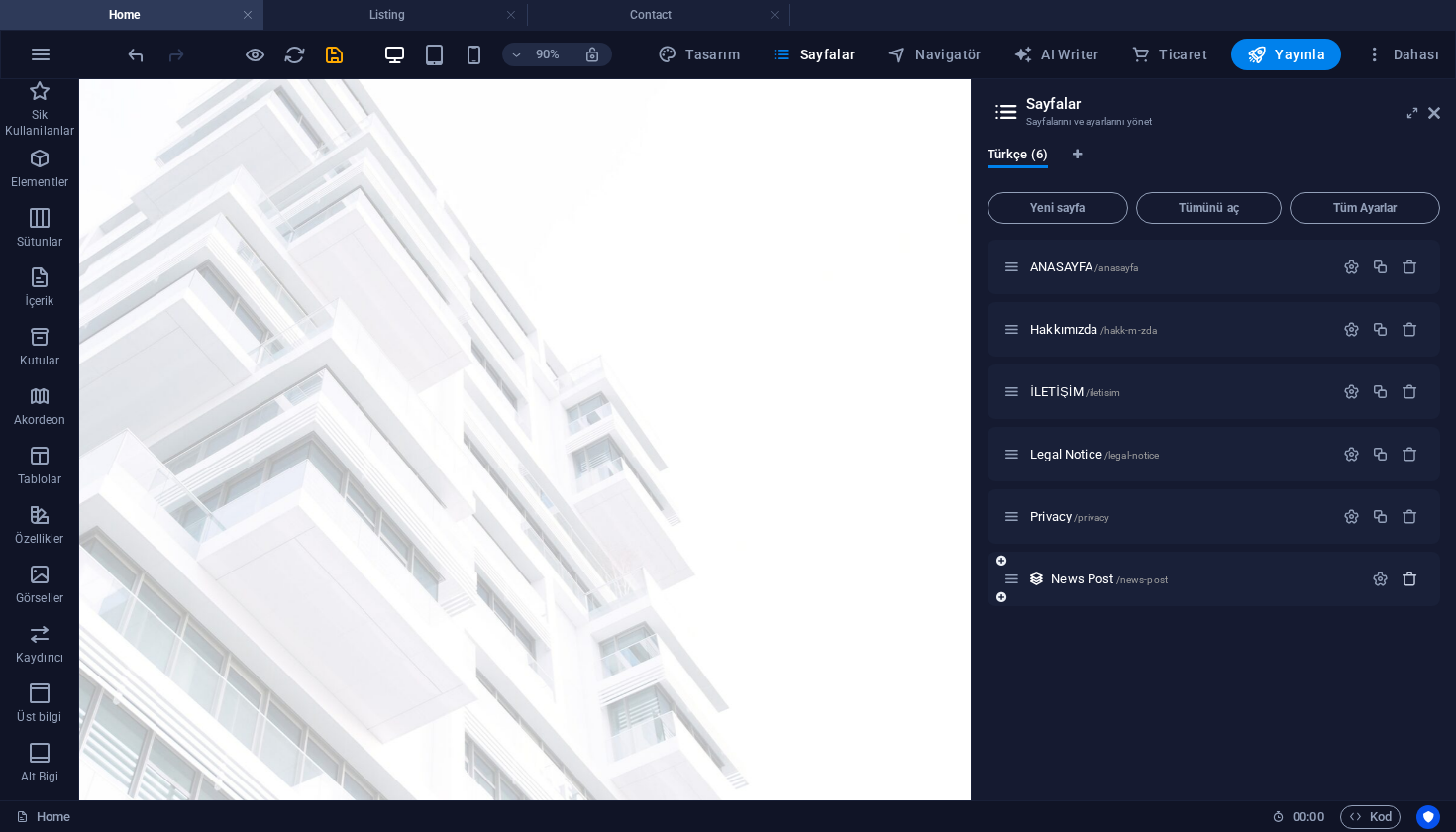 click at bounding box center (1409, 578) 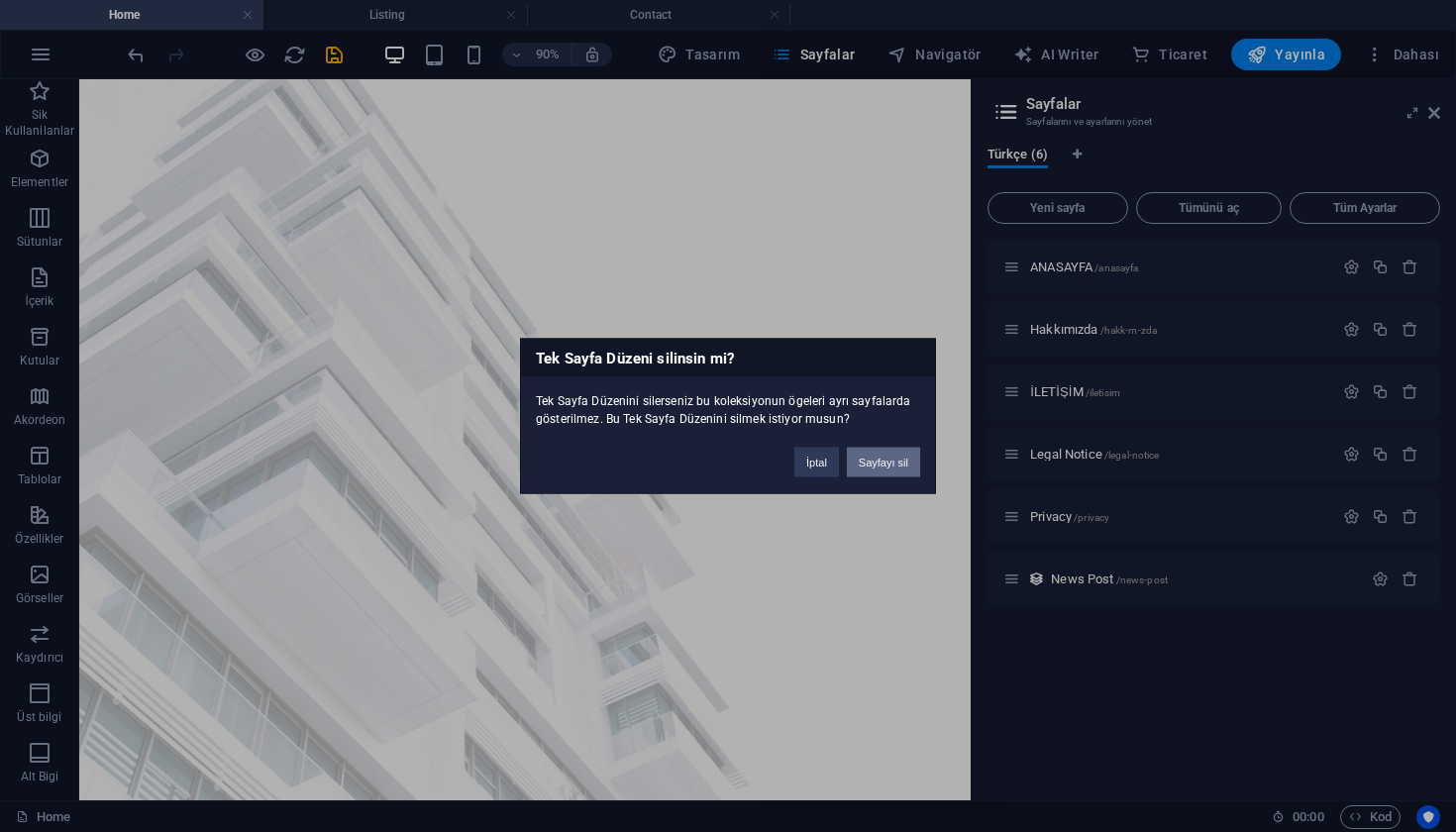 click on "Sayfayı sil" at bounding box center [884, 463] 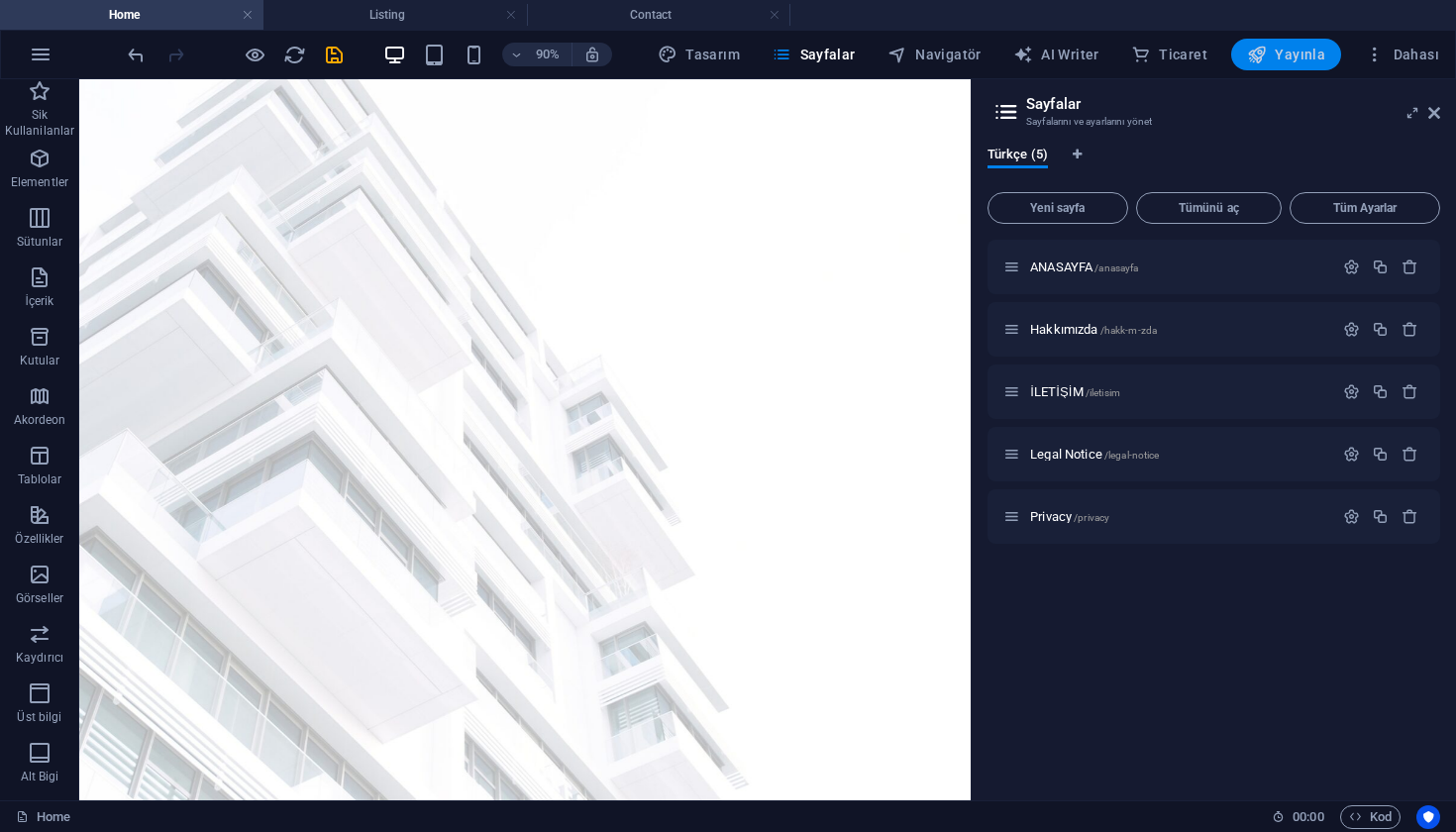 click on "Yayınla" at bounding box center [1286, 54] 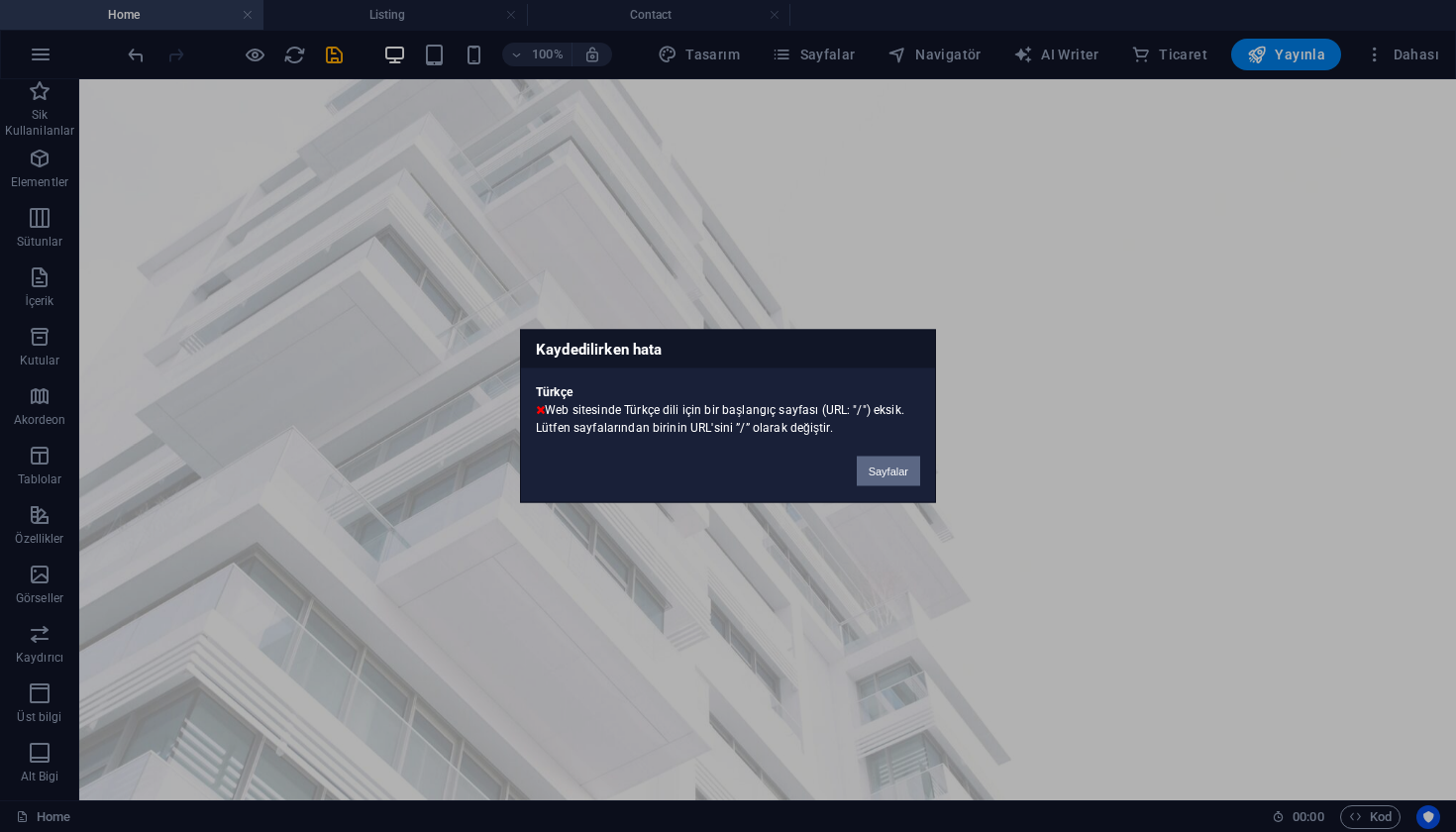 click on "Sayfalar" at bounding box center [888, 471] 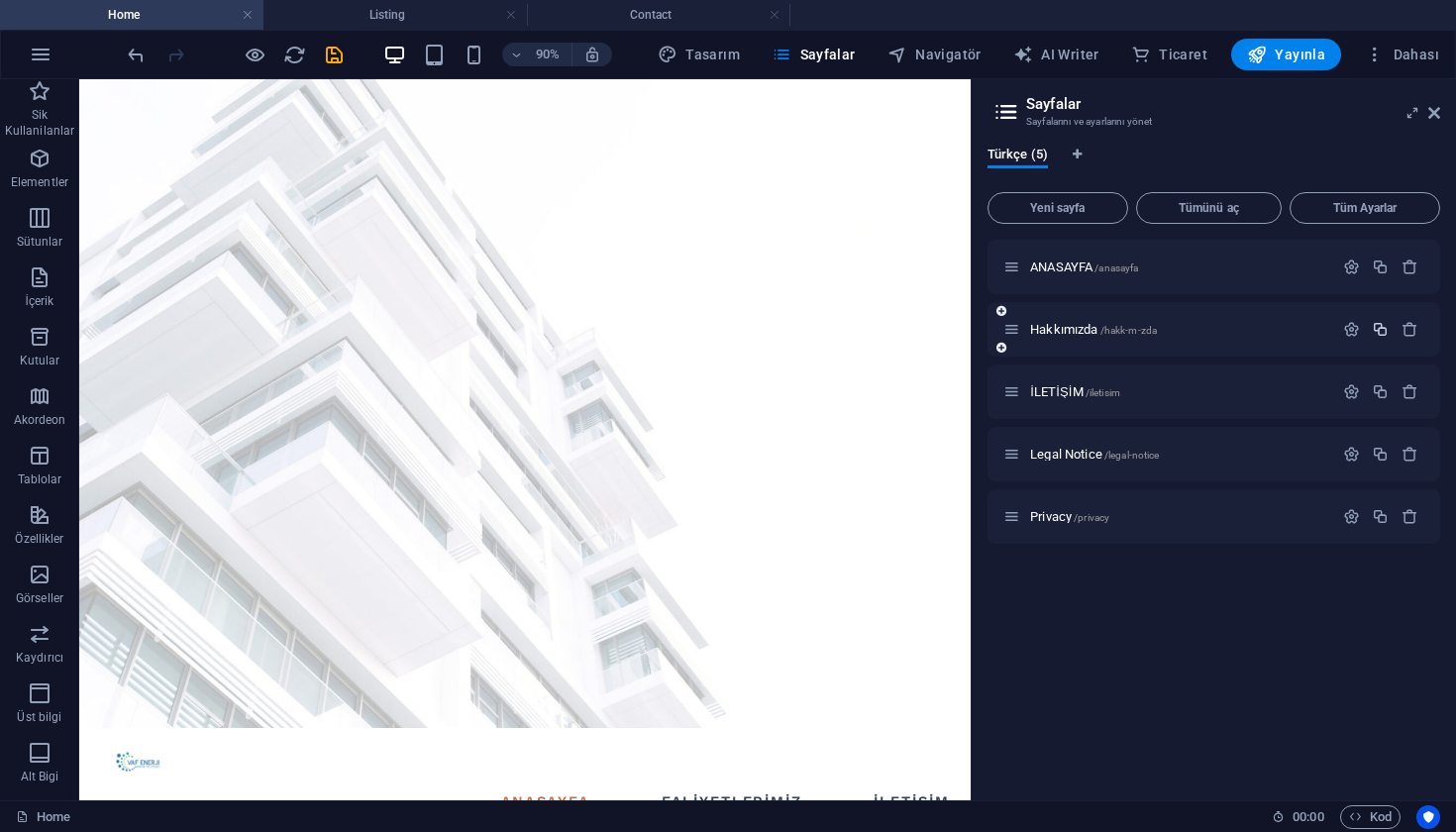 click at bounding box center (1380, 329) 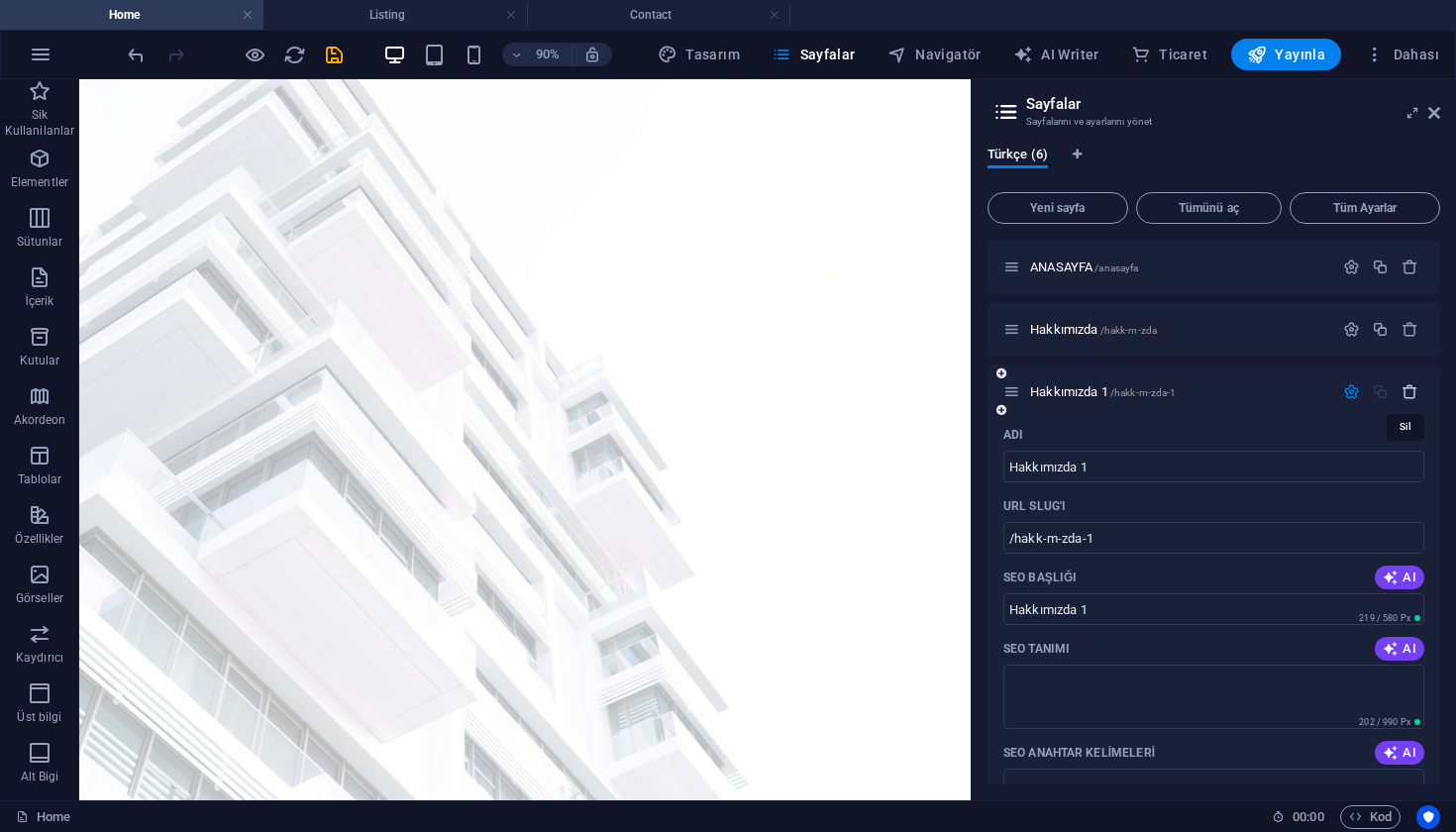 click at bounding box center (1409, 391) 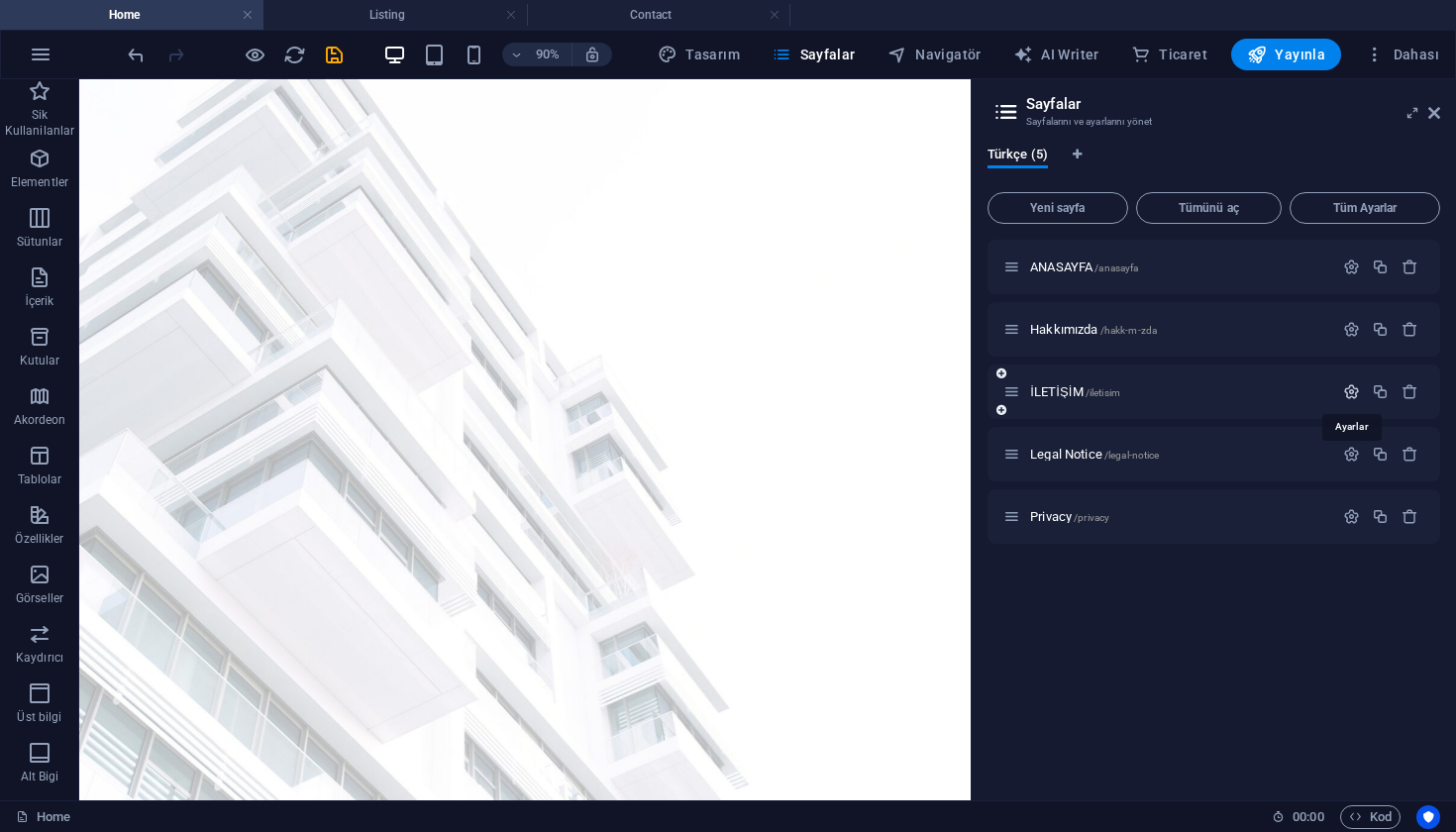 click at bounding box center [1351, 391] 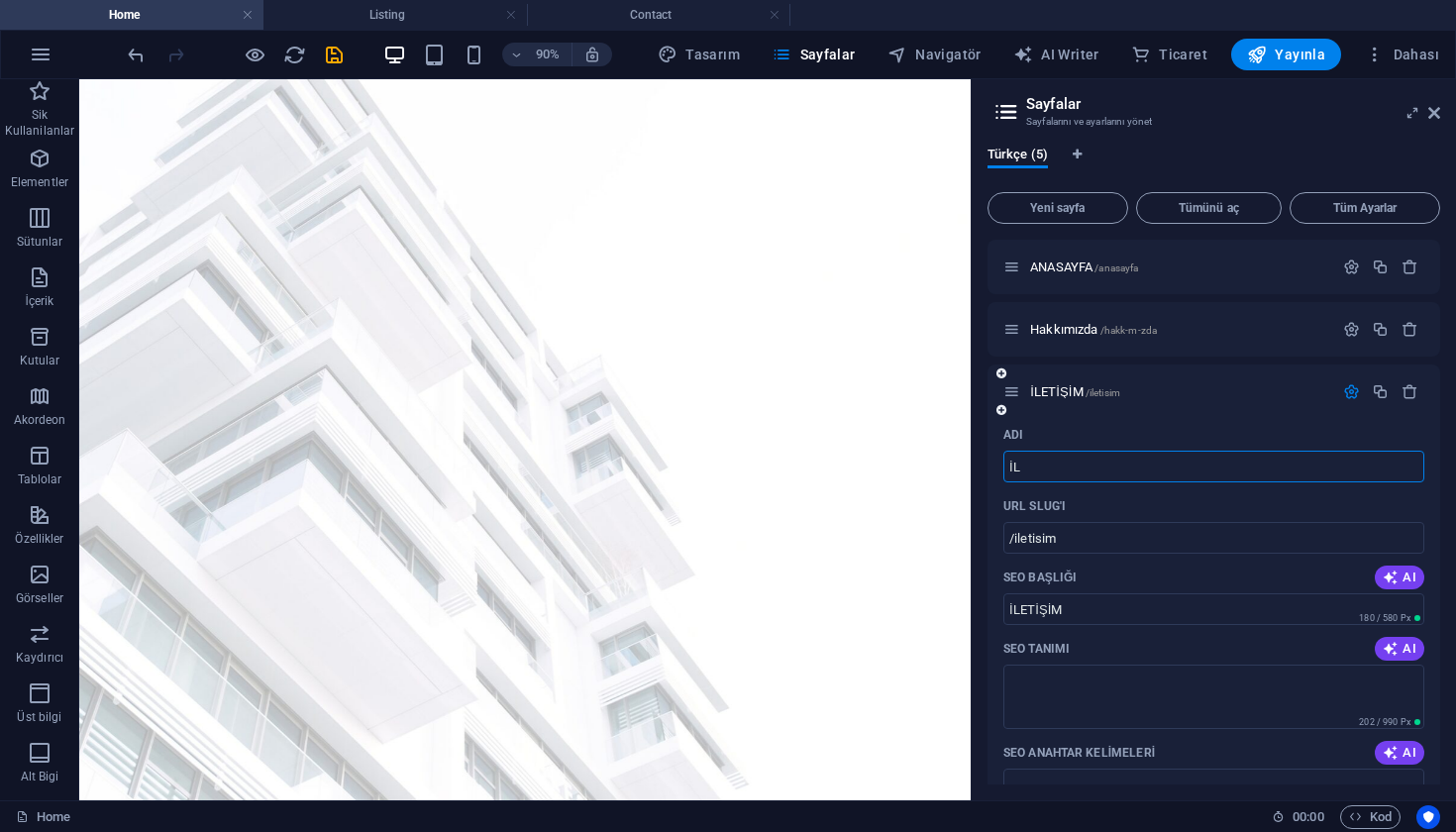 type on "İL" 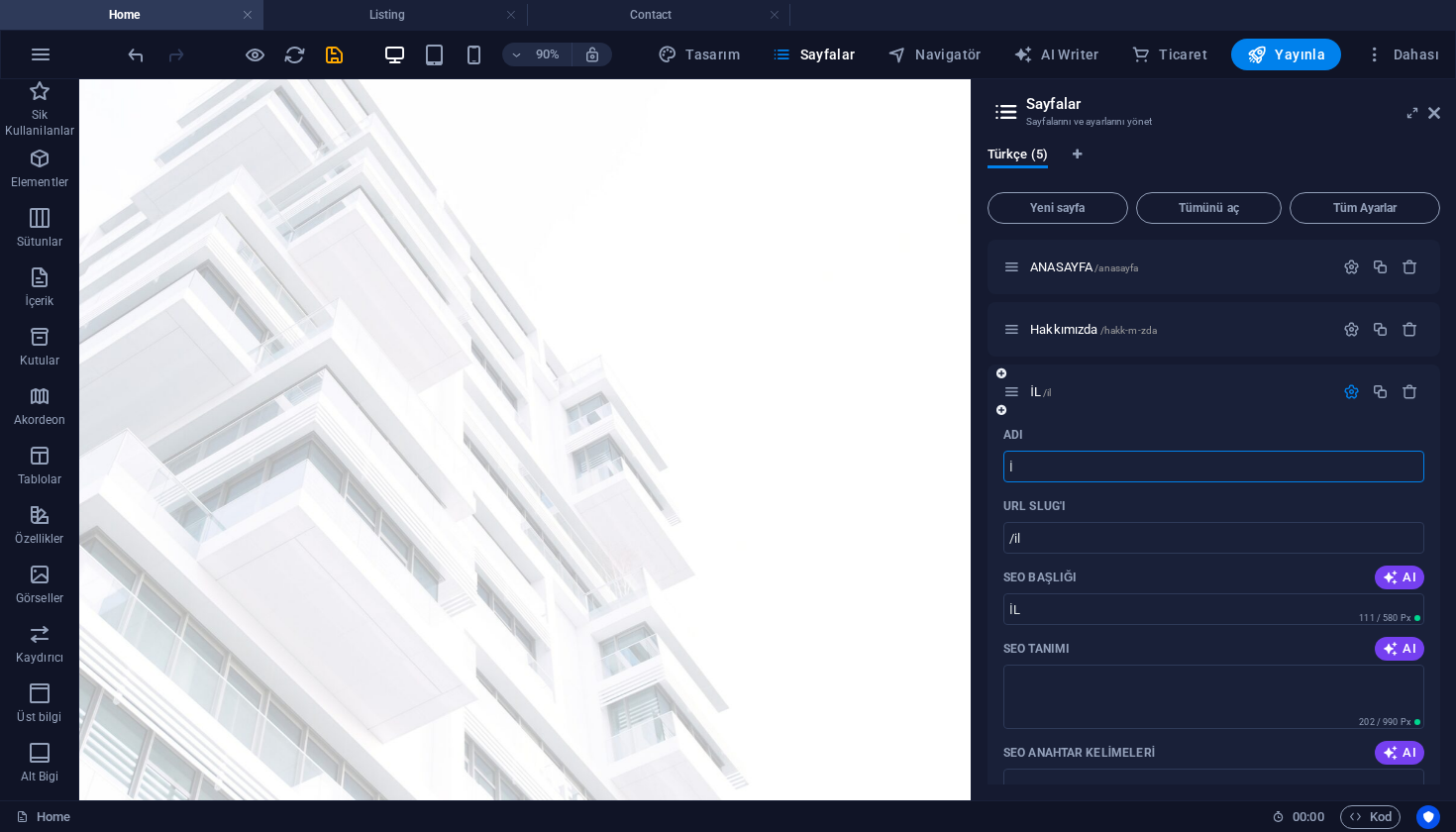 type on "İ" 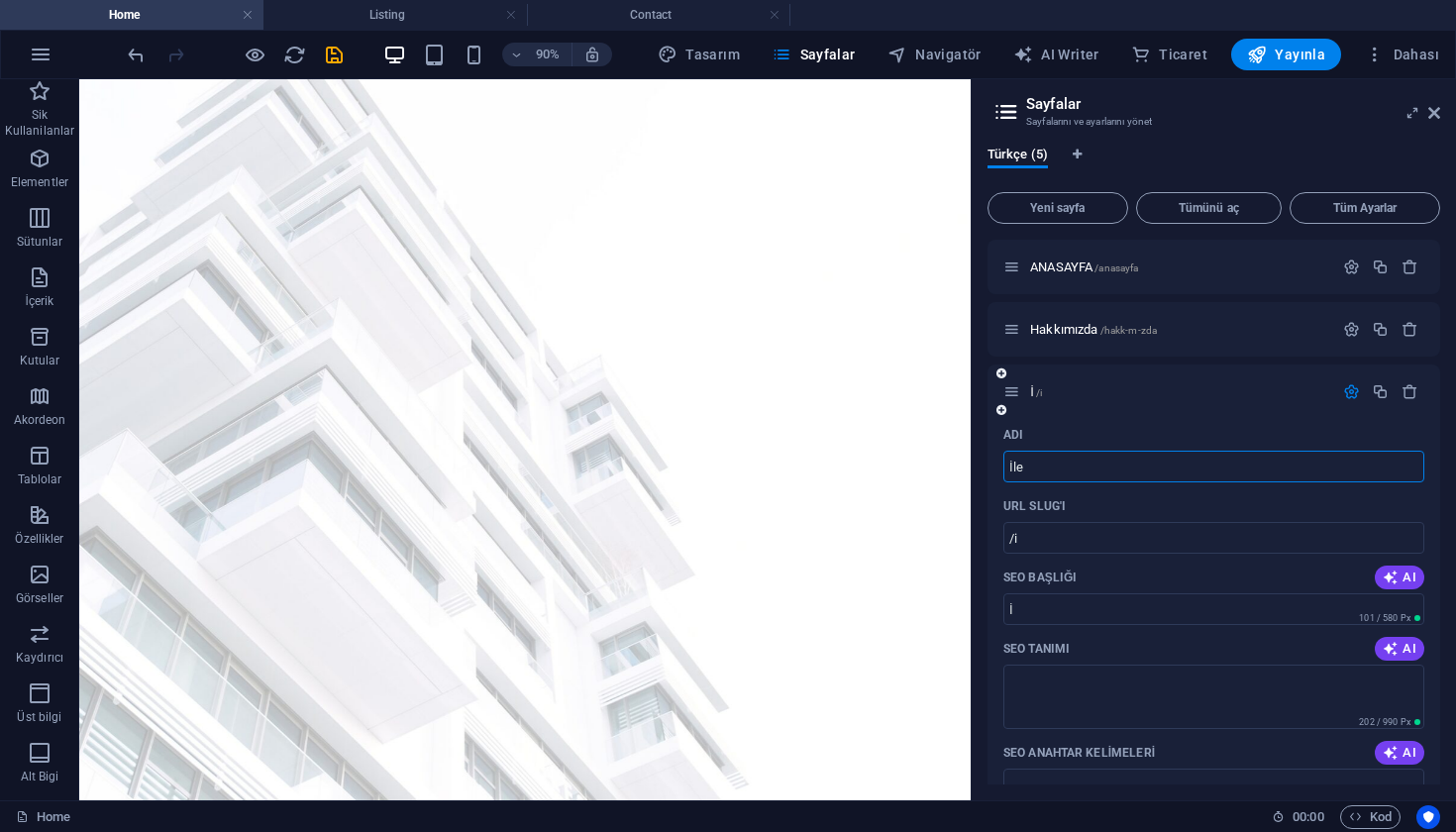 type on "İle" 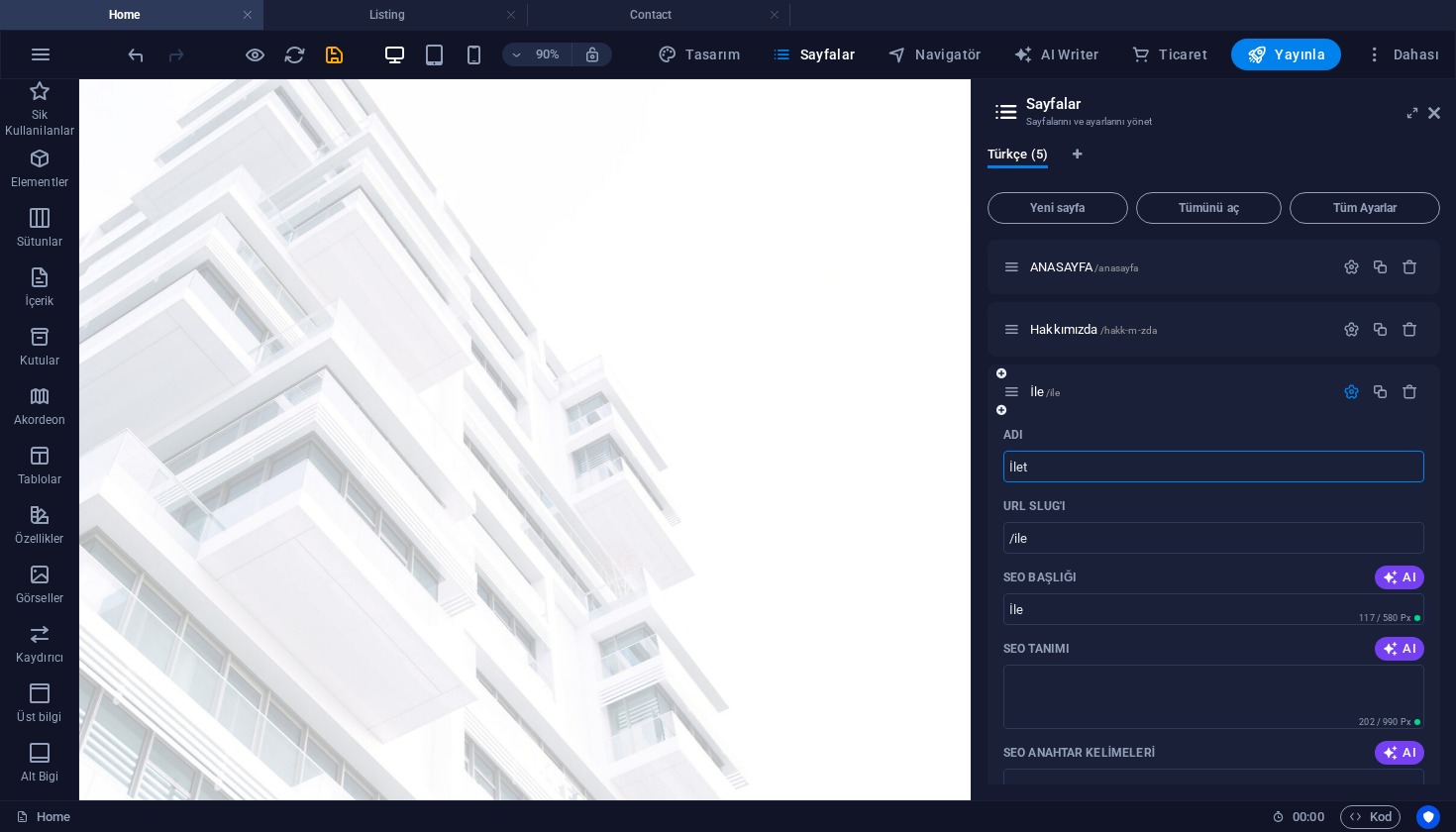 type on "İlet" 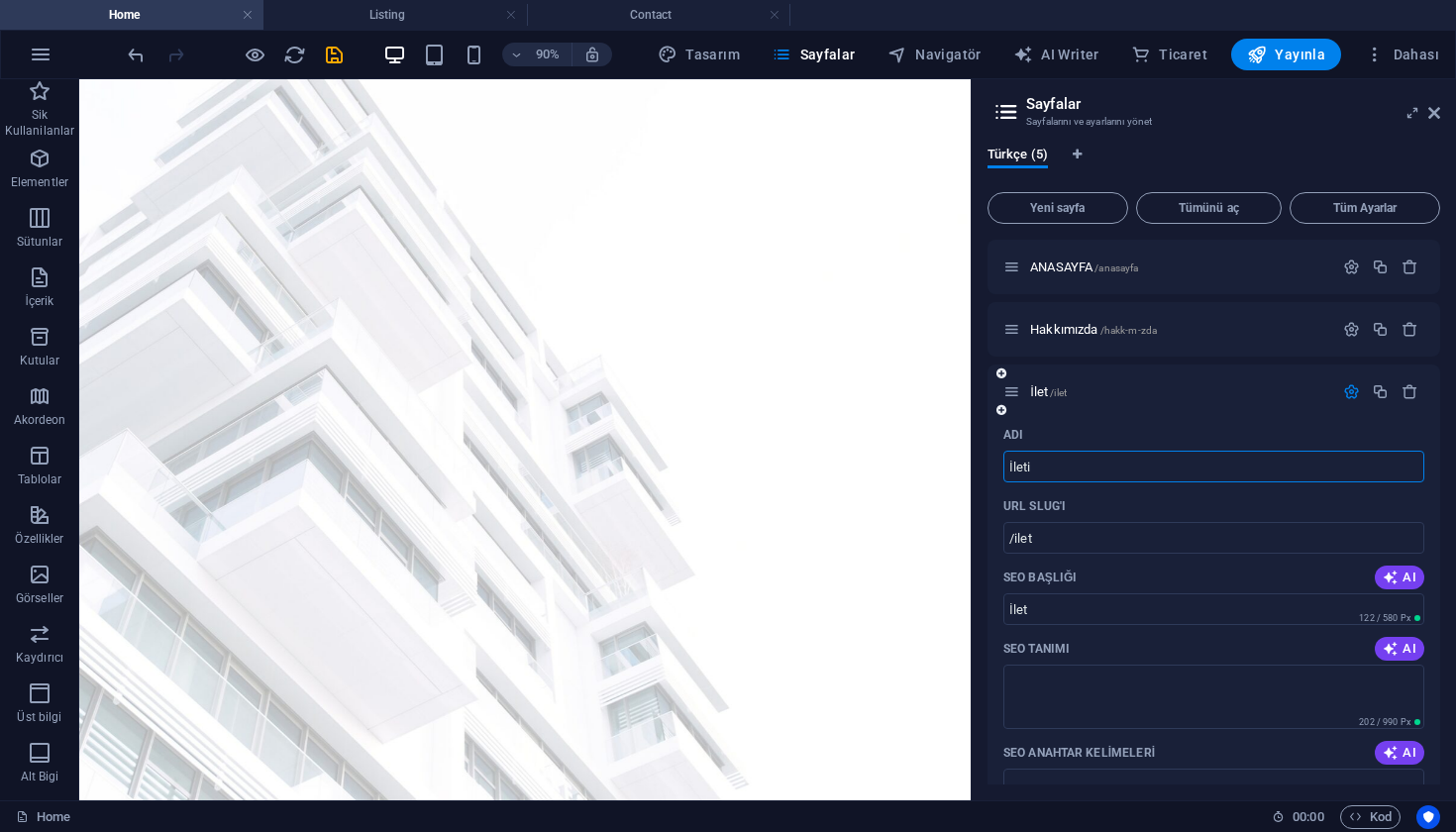 type on "İleti" 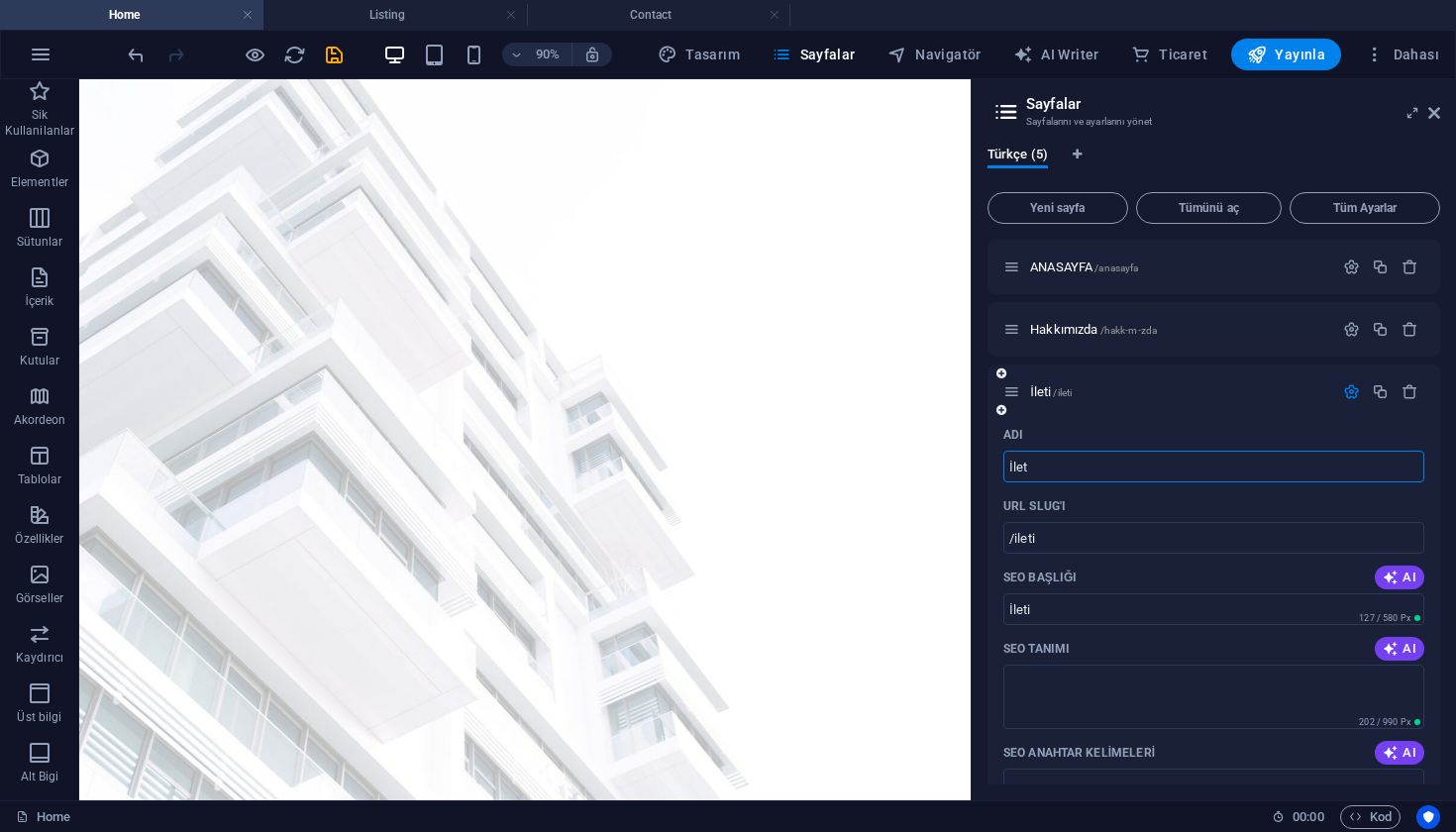 type on "İlet" 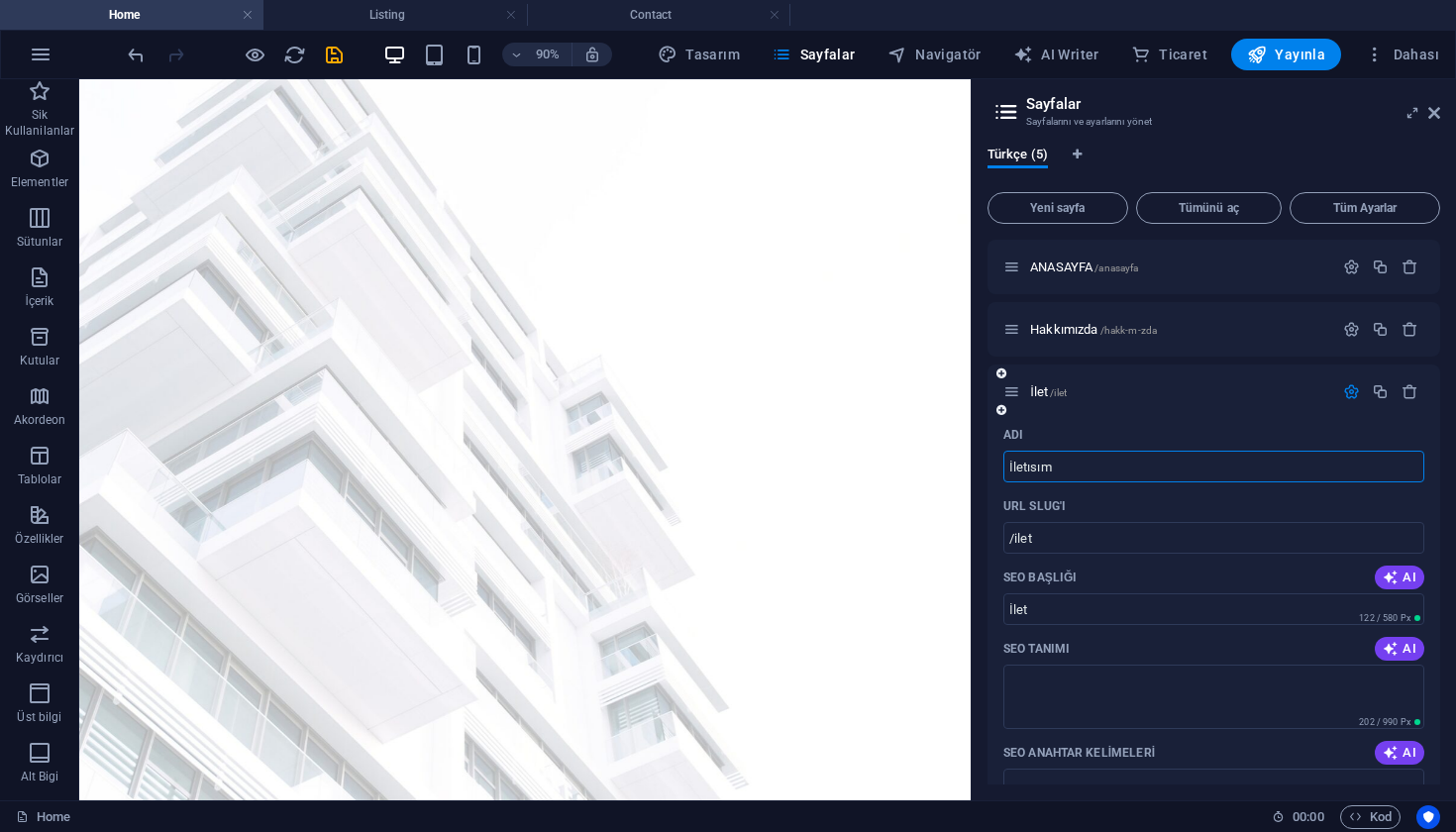 type on "İletısım" 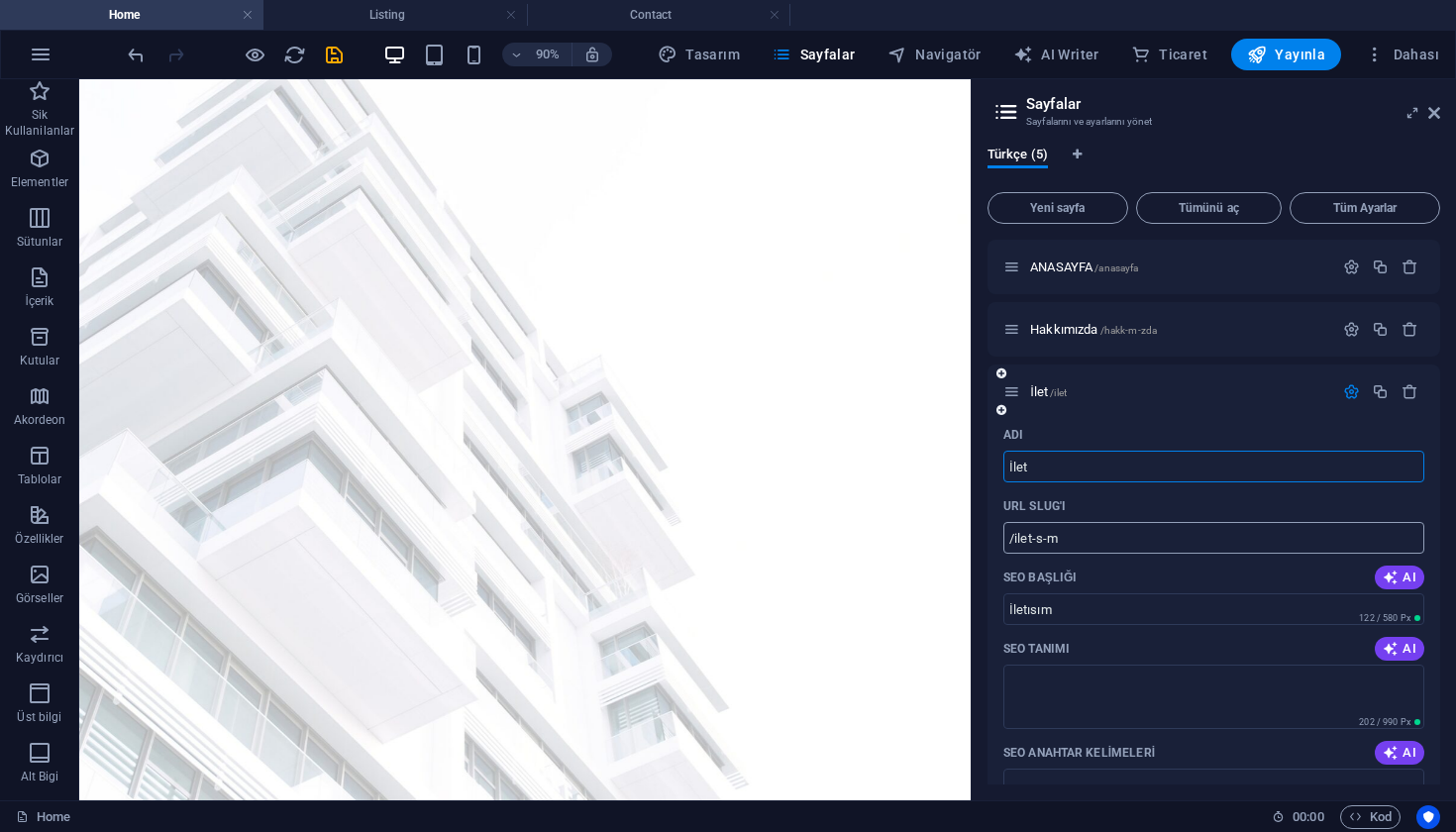 type on "İlet" 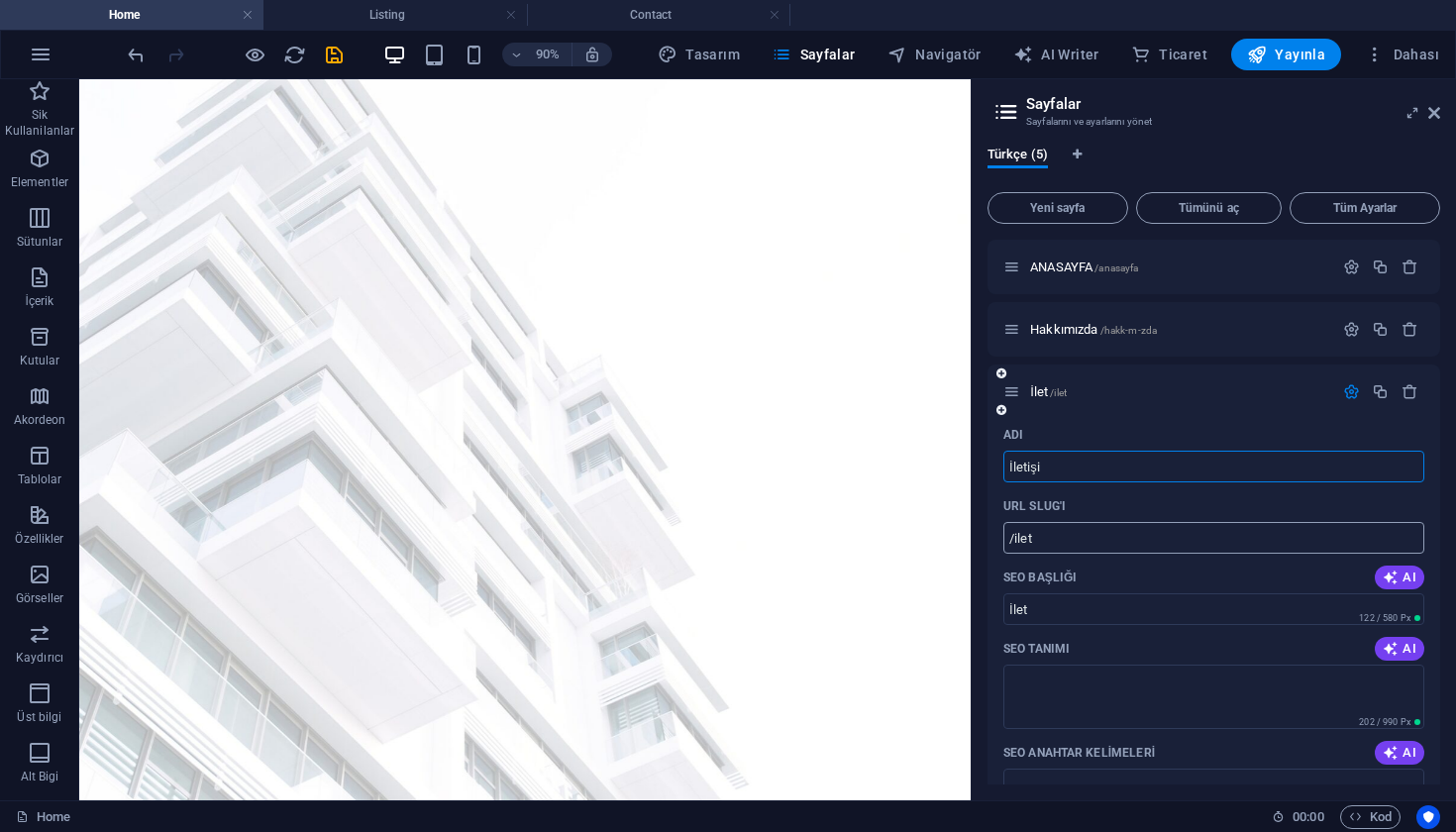 type on "İletişi" 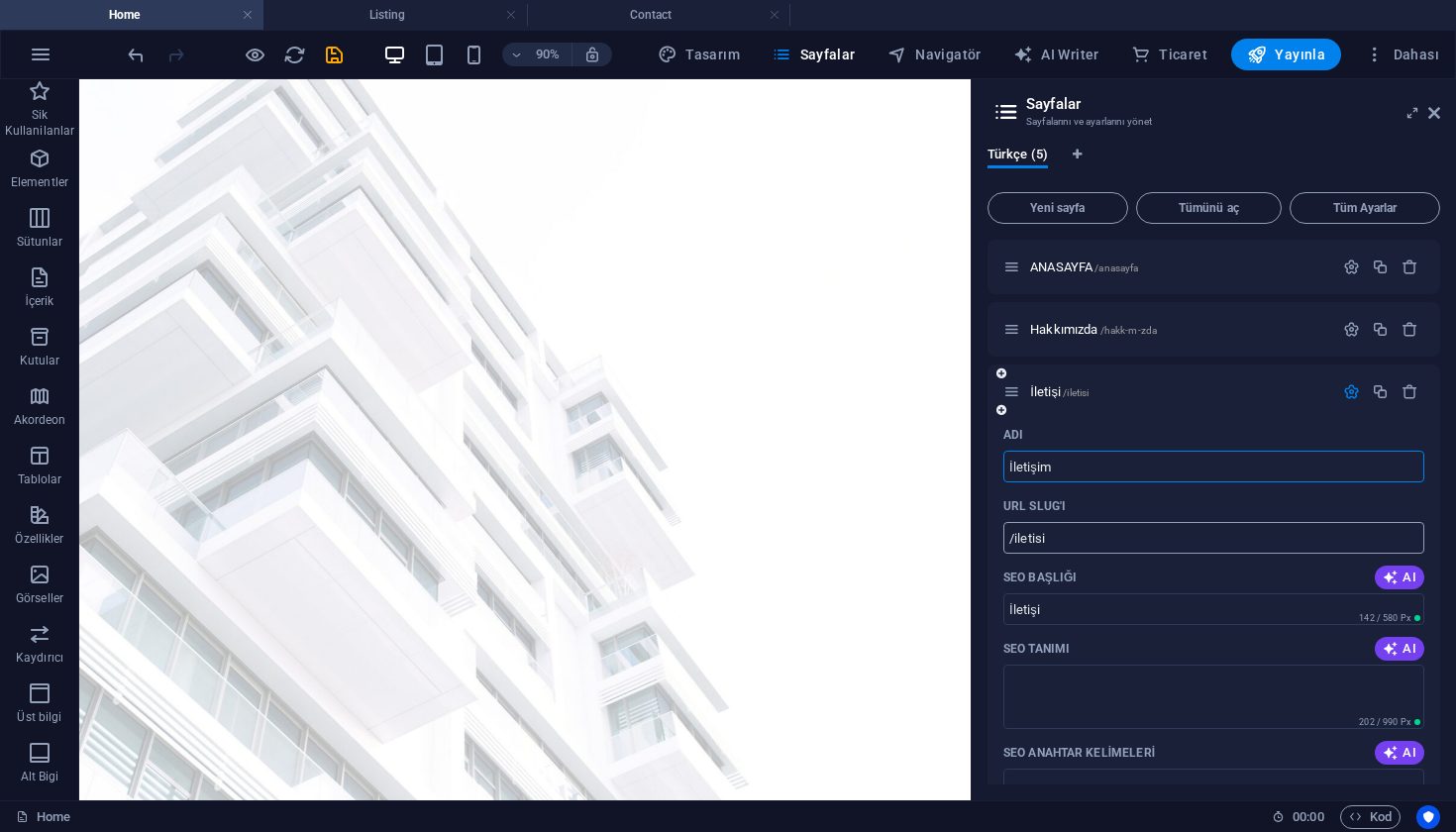 type on "İletişim" 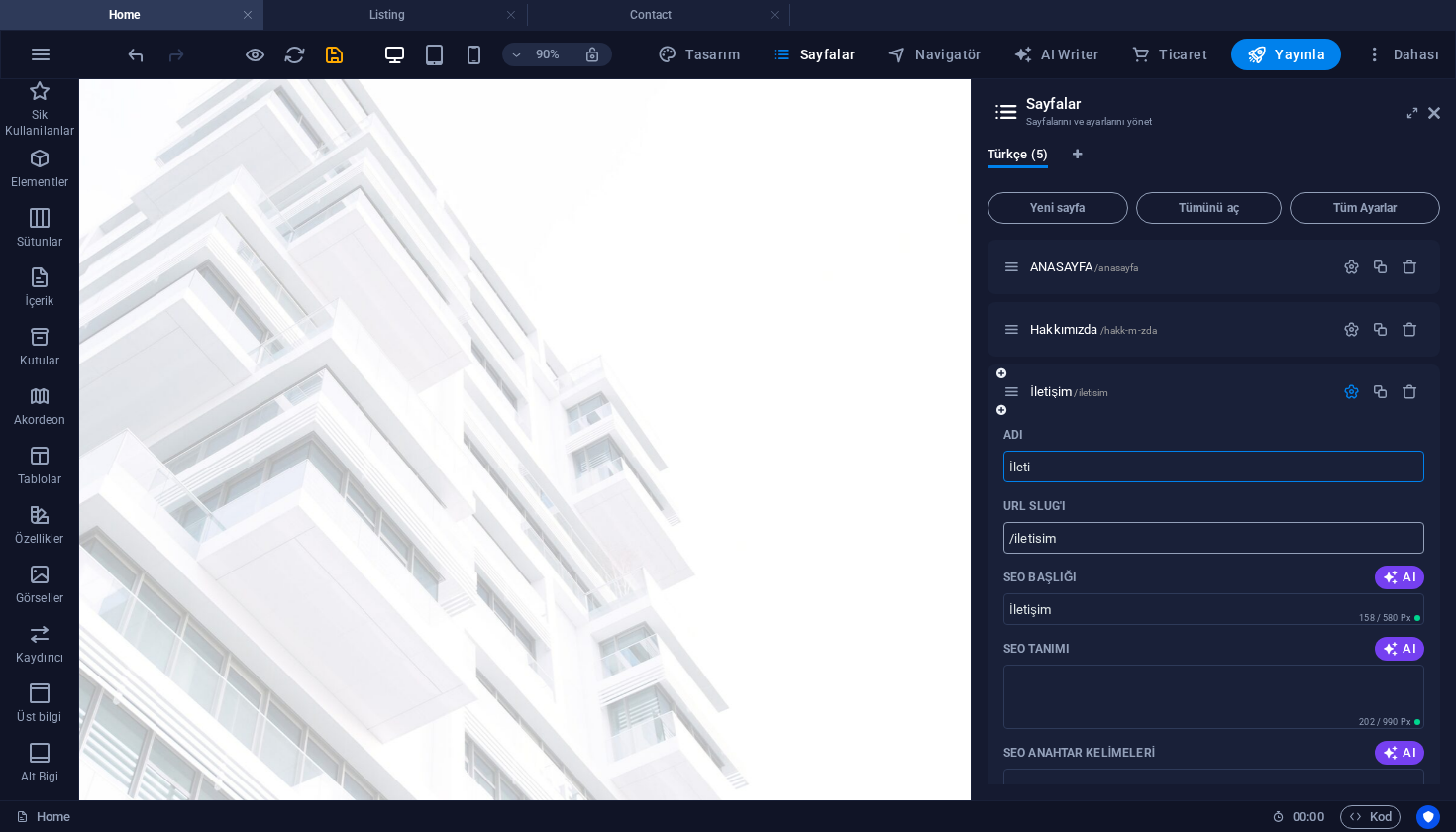 type on "İleti" 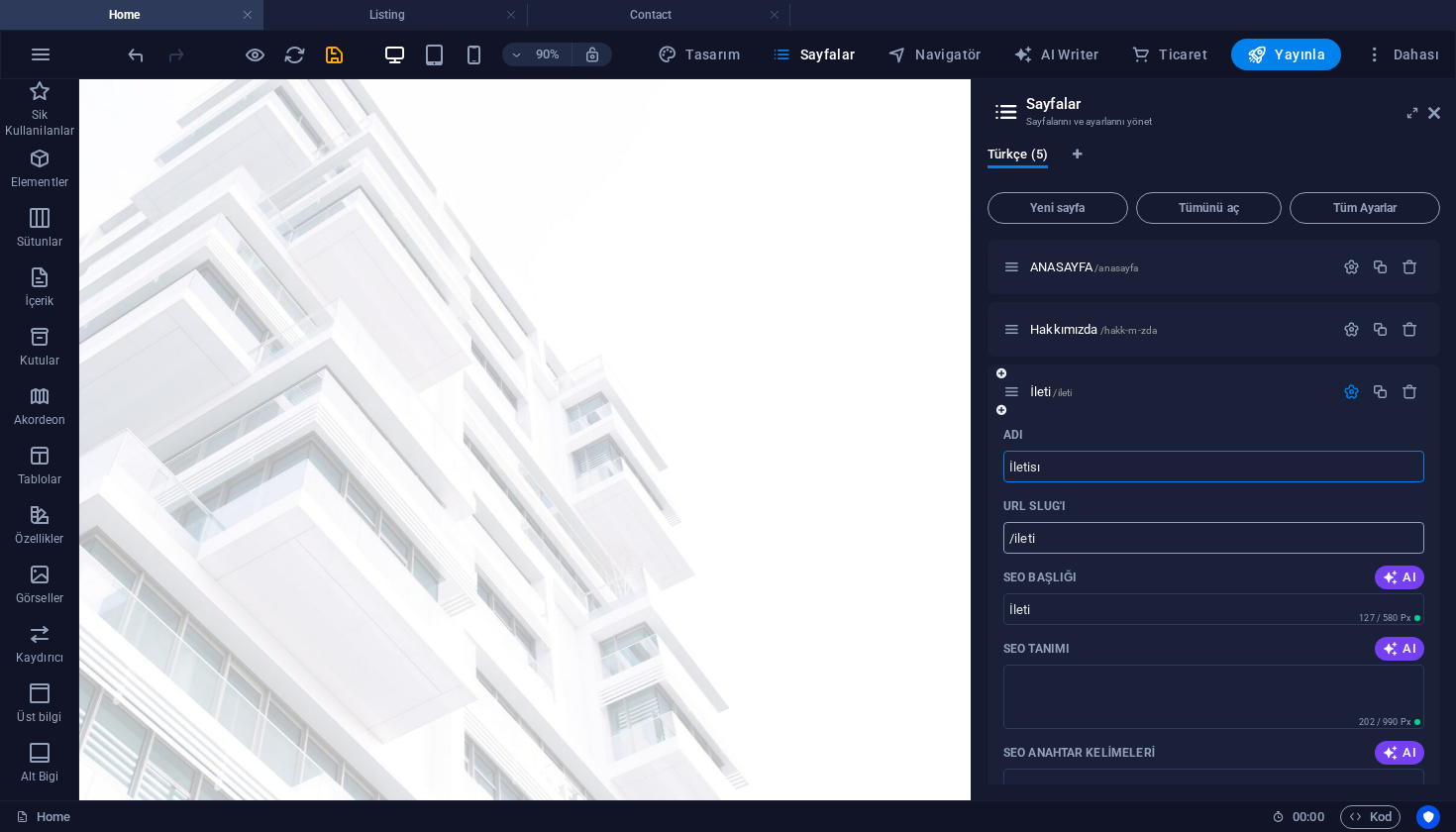 type on "İletisı" 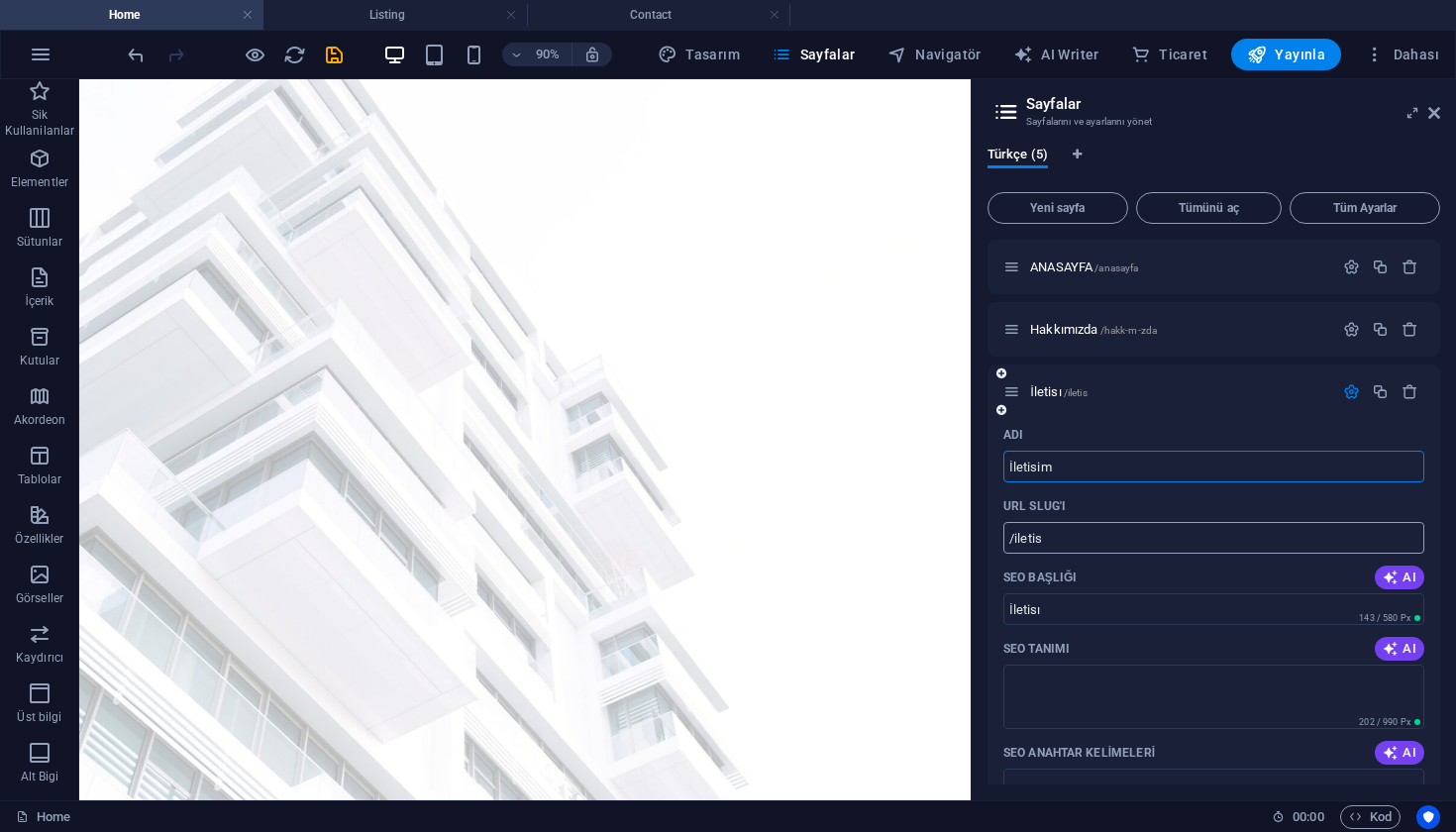 type on "İletisim" 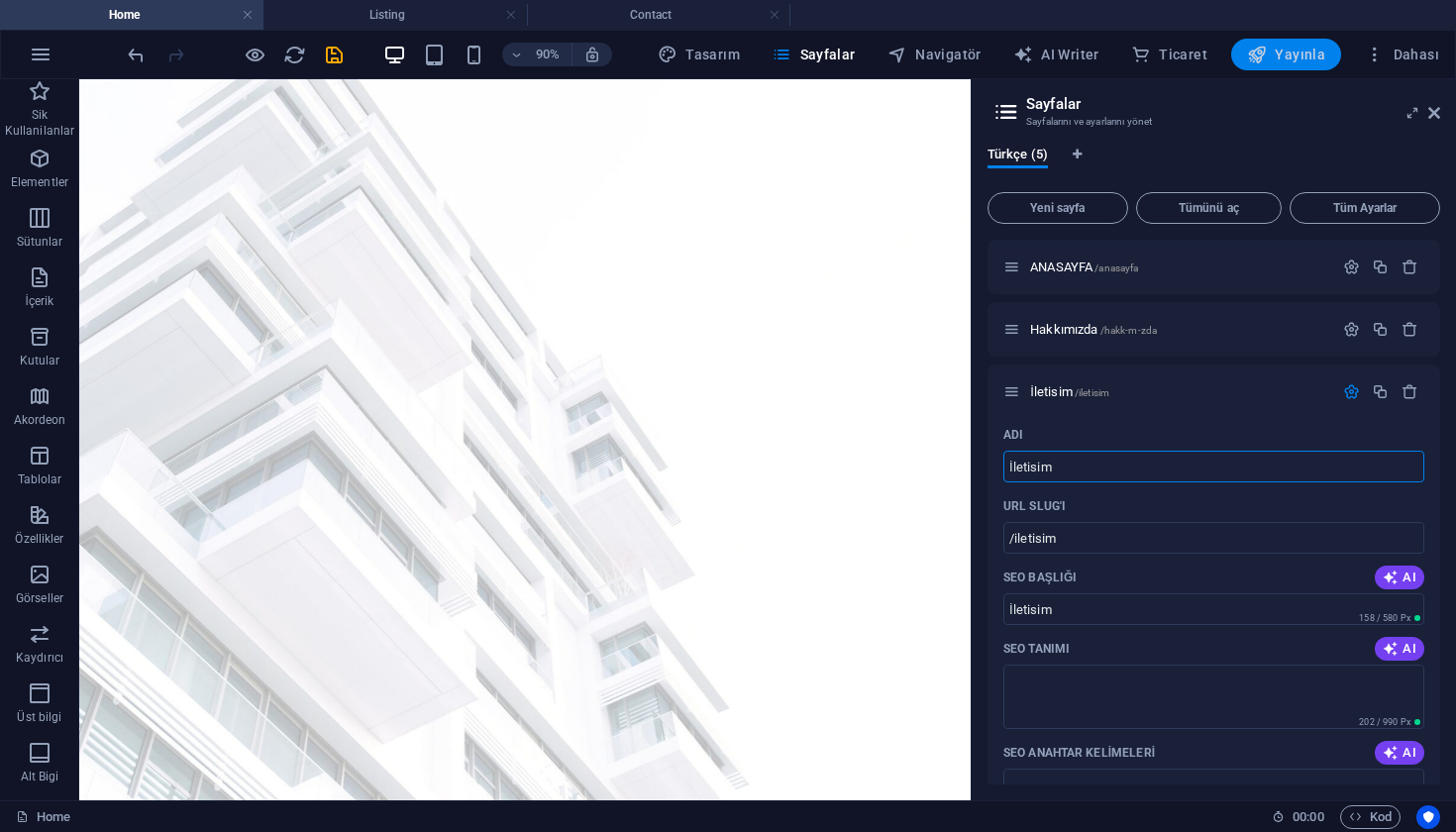 click on "Yayınla" at bounding box center (1286, 54) 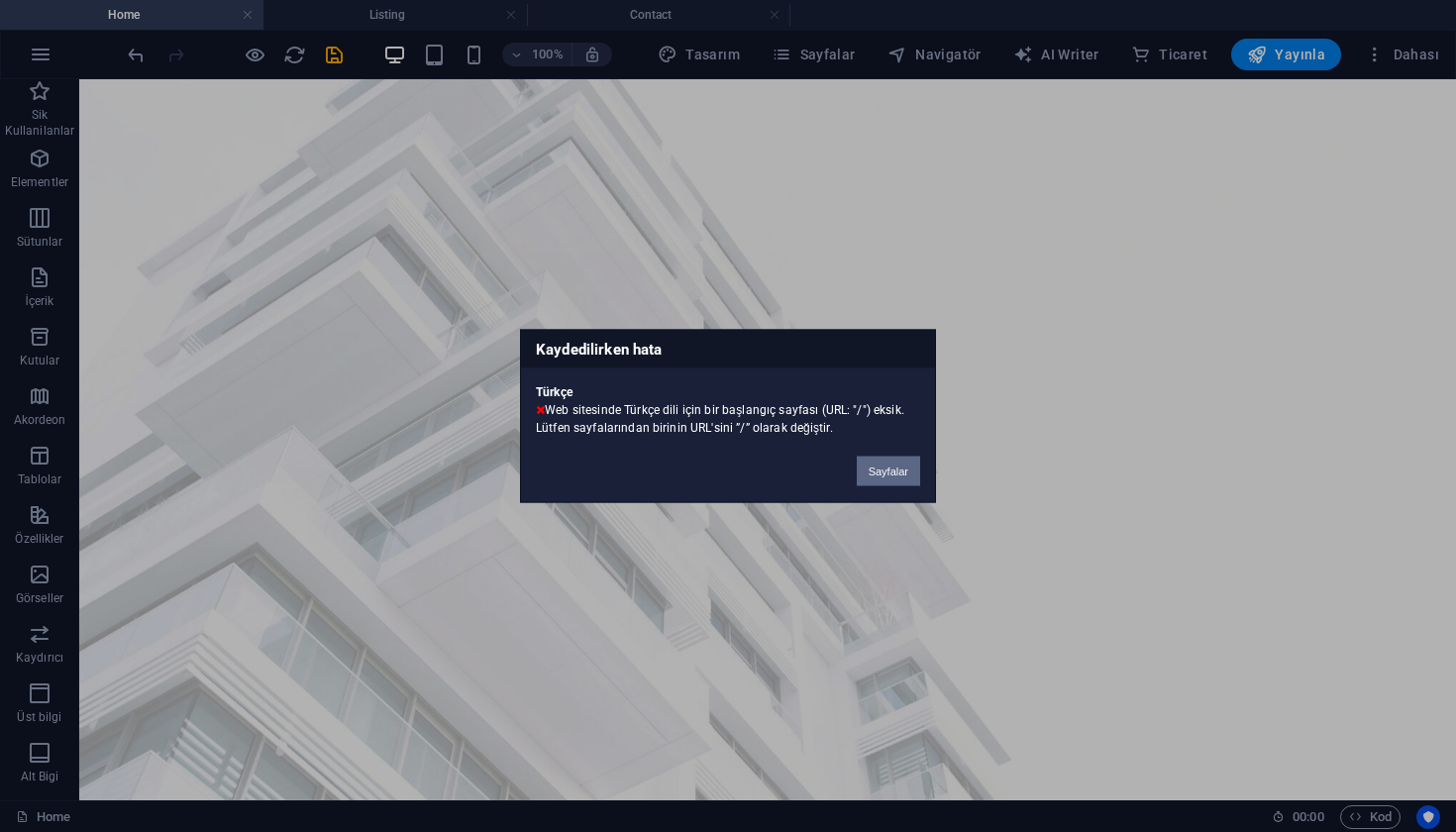 click on "Sayfalar" at bounding box center (888, 471) 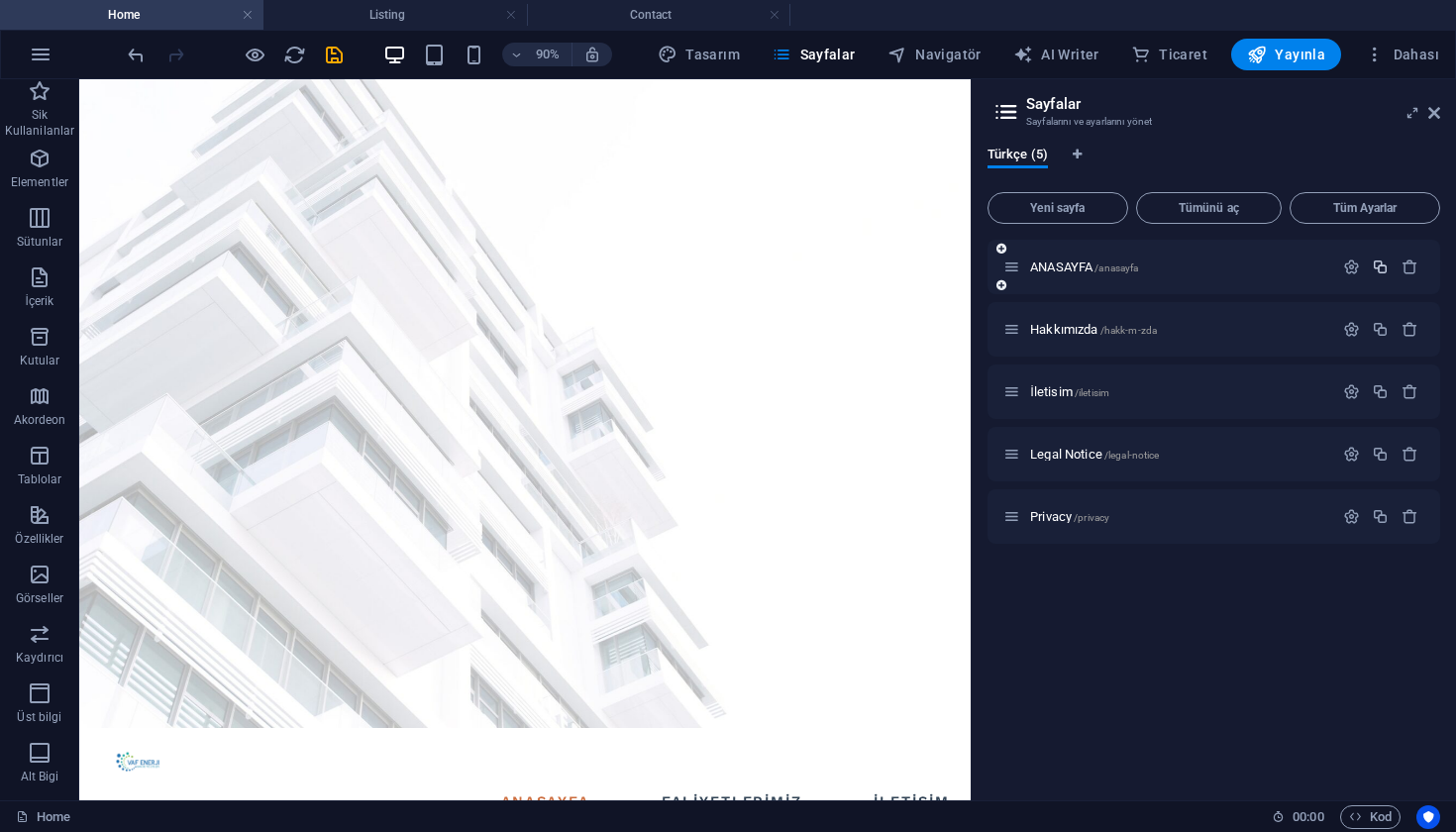click at bounding box center [1380, 266] 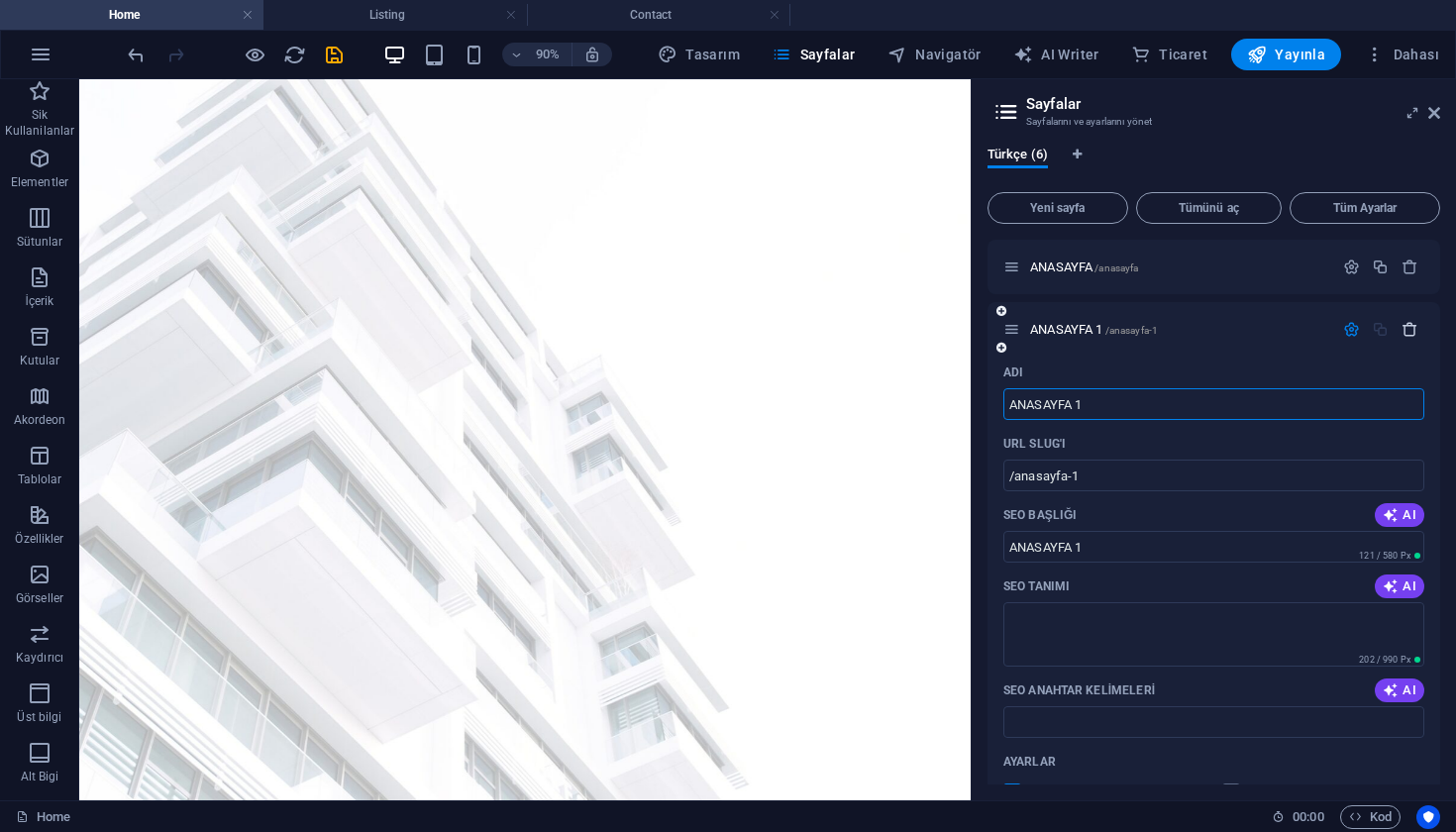 click at bounding box center (1409, 329) 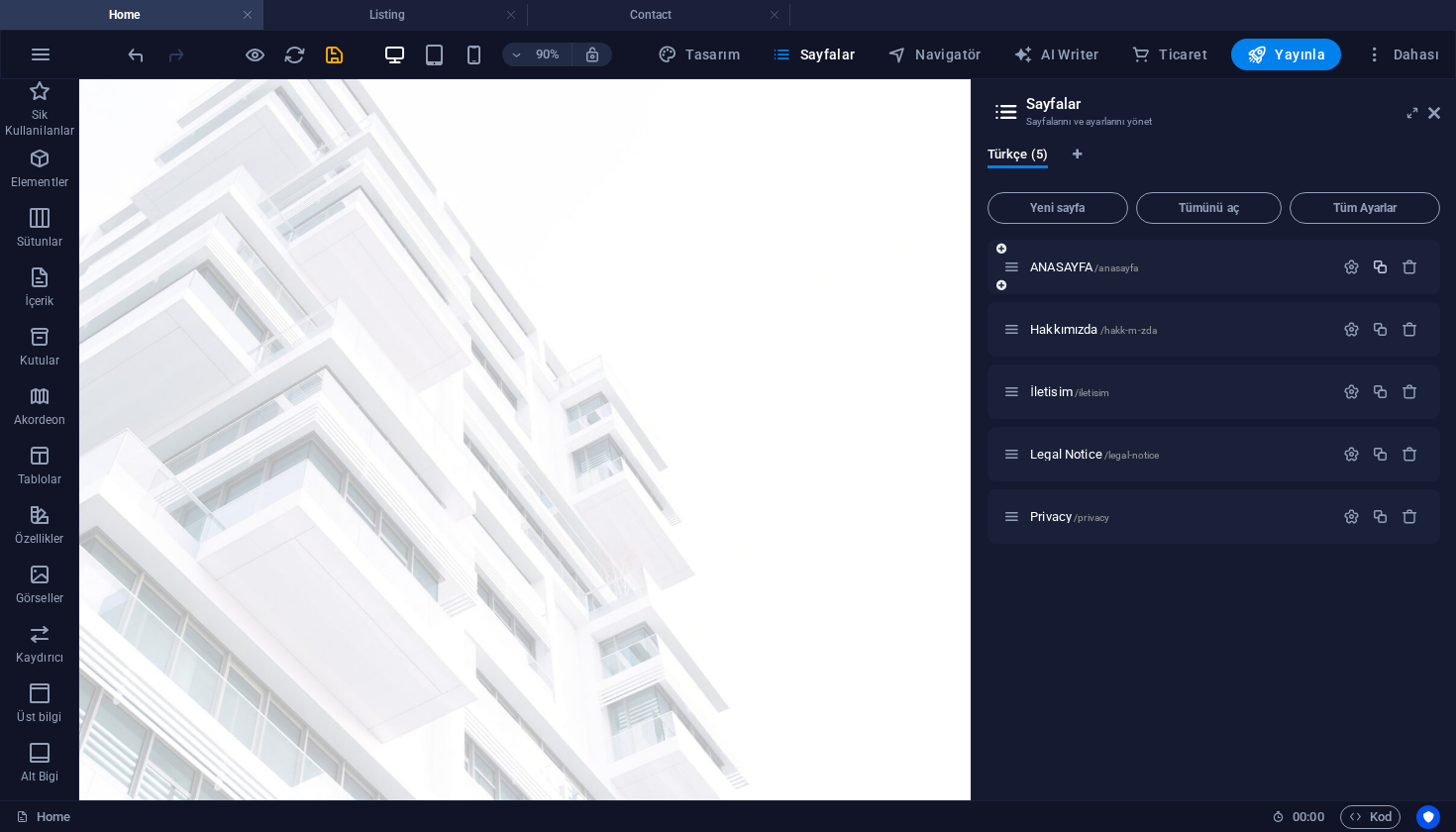 click at bounding box center (1380, 266) 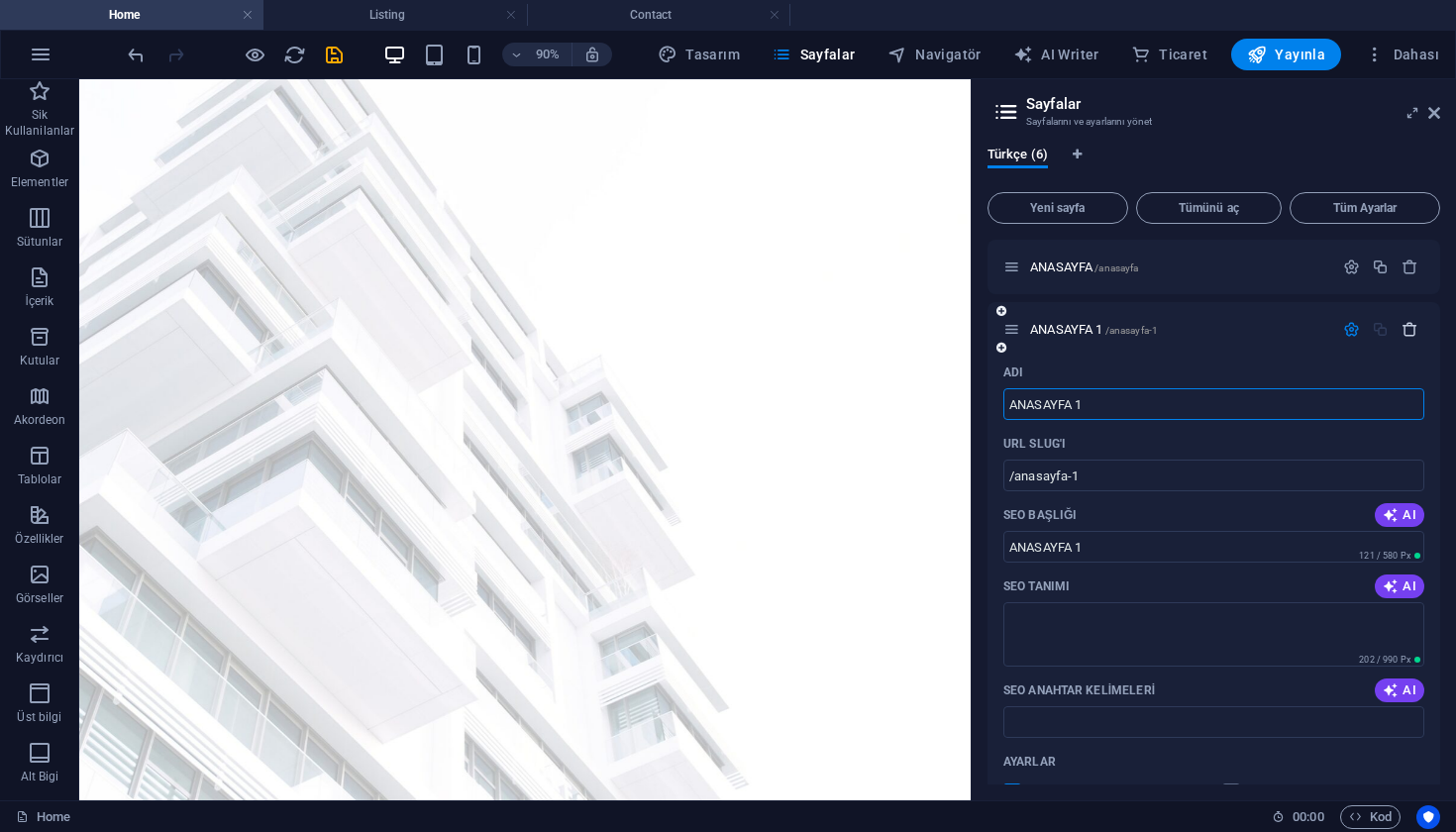 click at bounding box center [1409, 329] 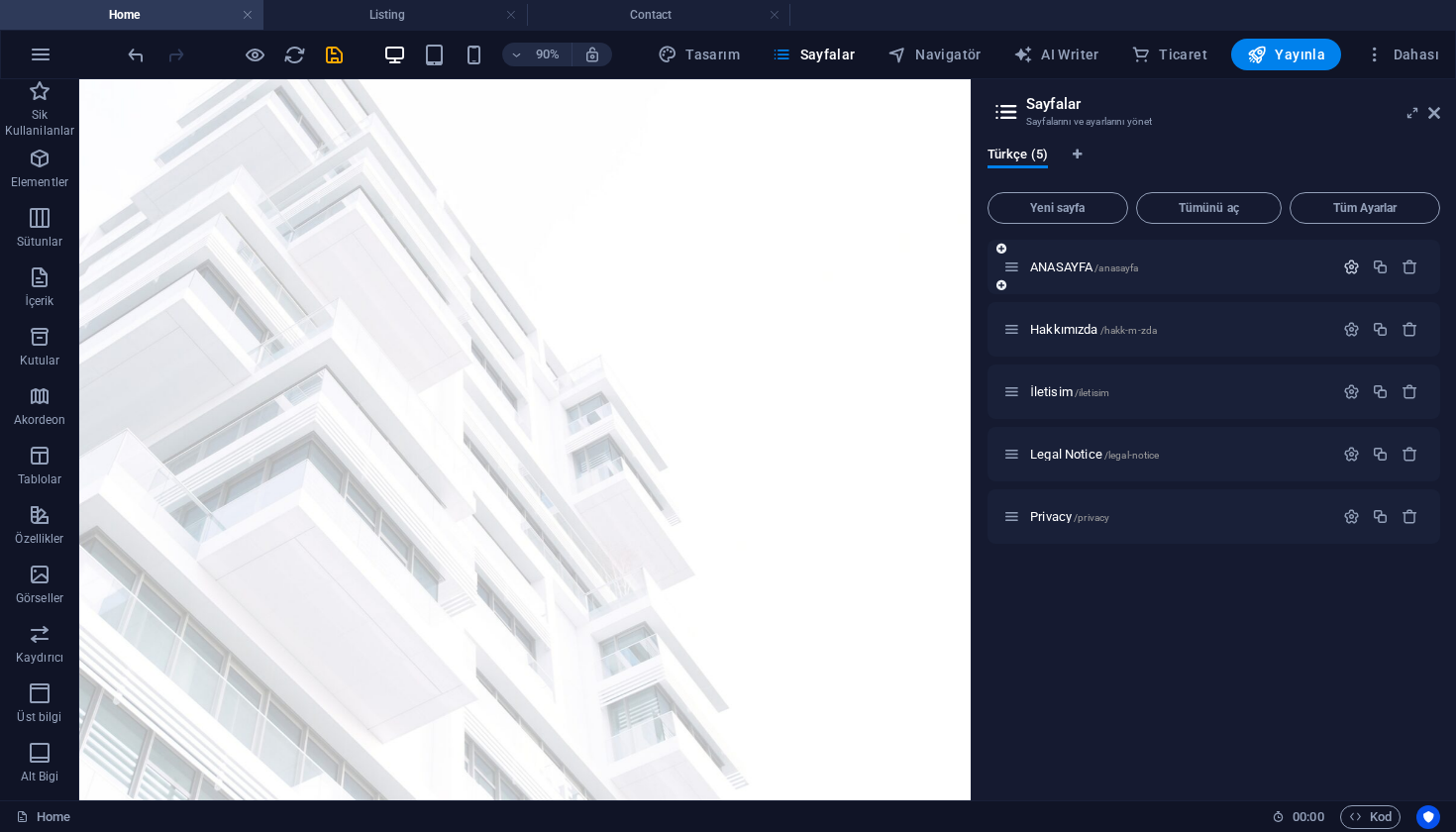 click at bounding box center [1351, 266] 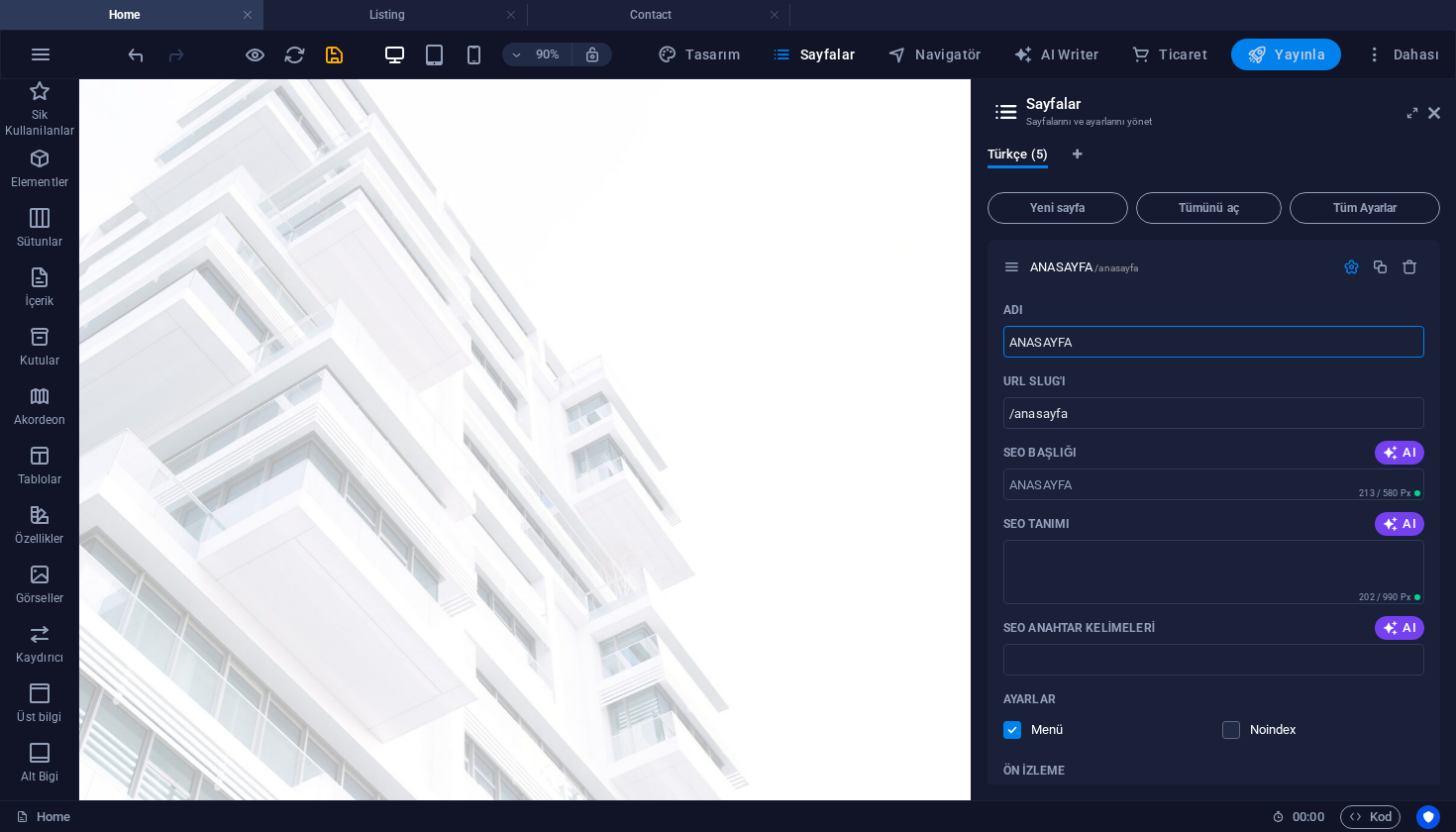scroll, scrollTop: 0, scrollLeft: 0, axis: both 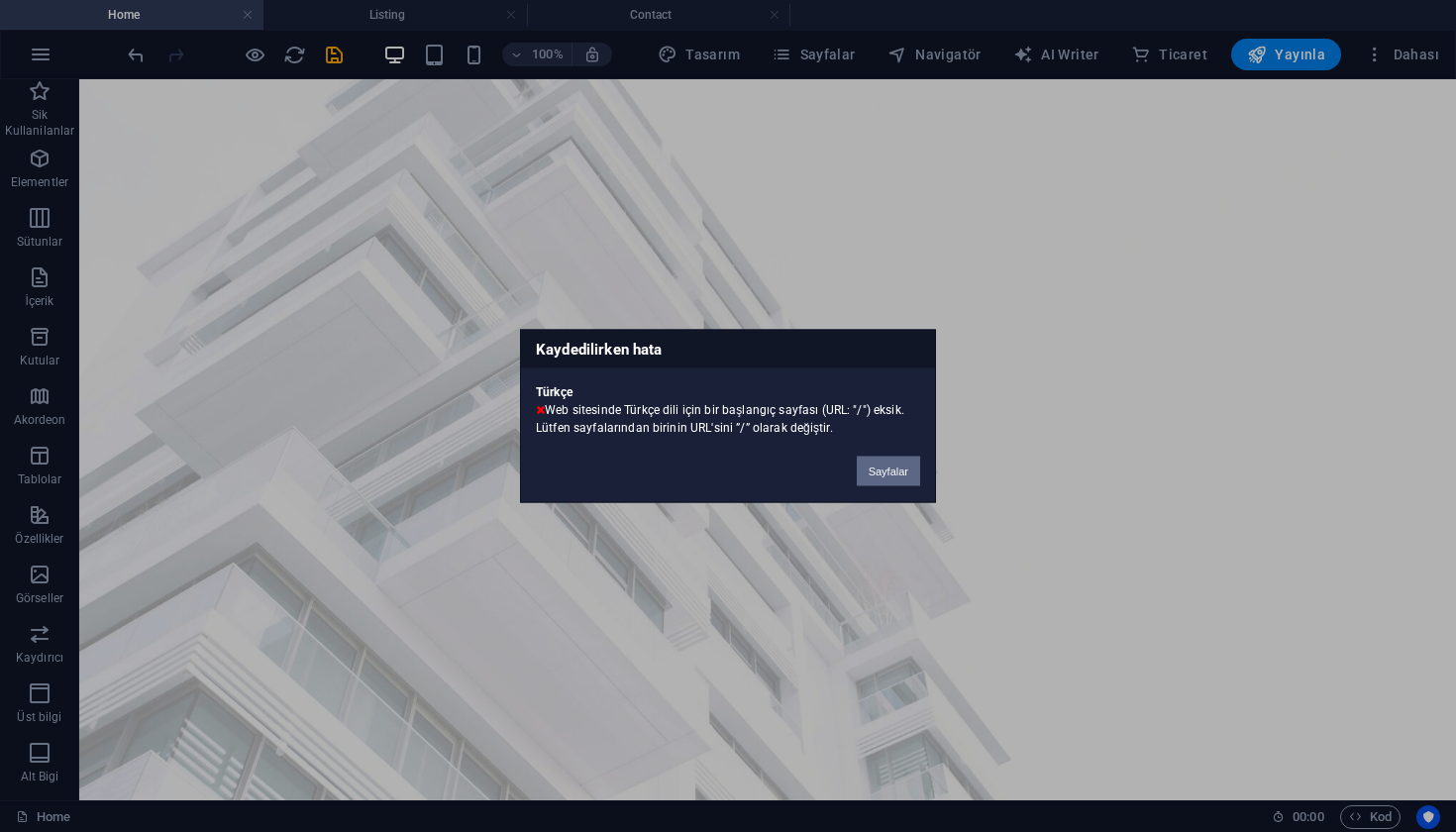 click on "Sayfalar" at bounding box center [888, 471] 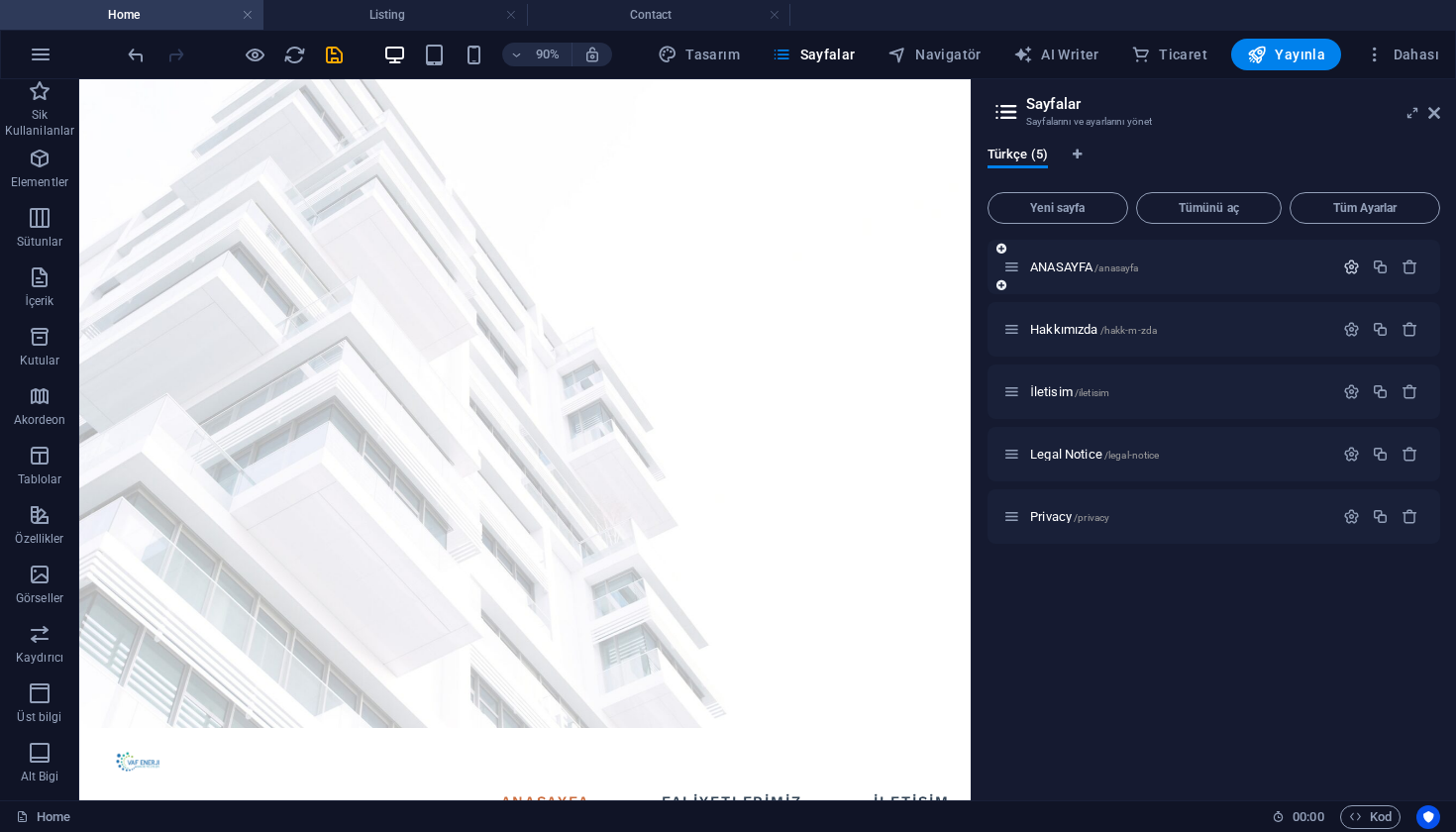 click at bounding box center (1351, 266) 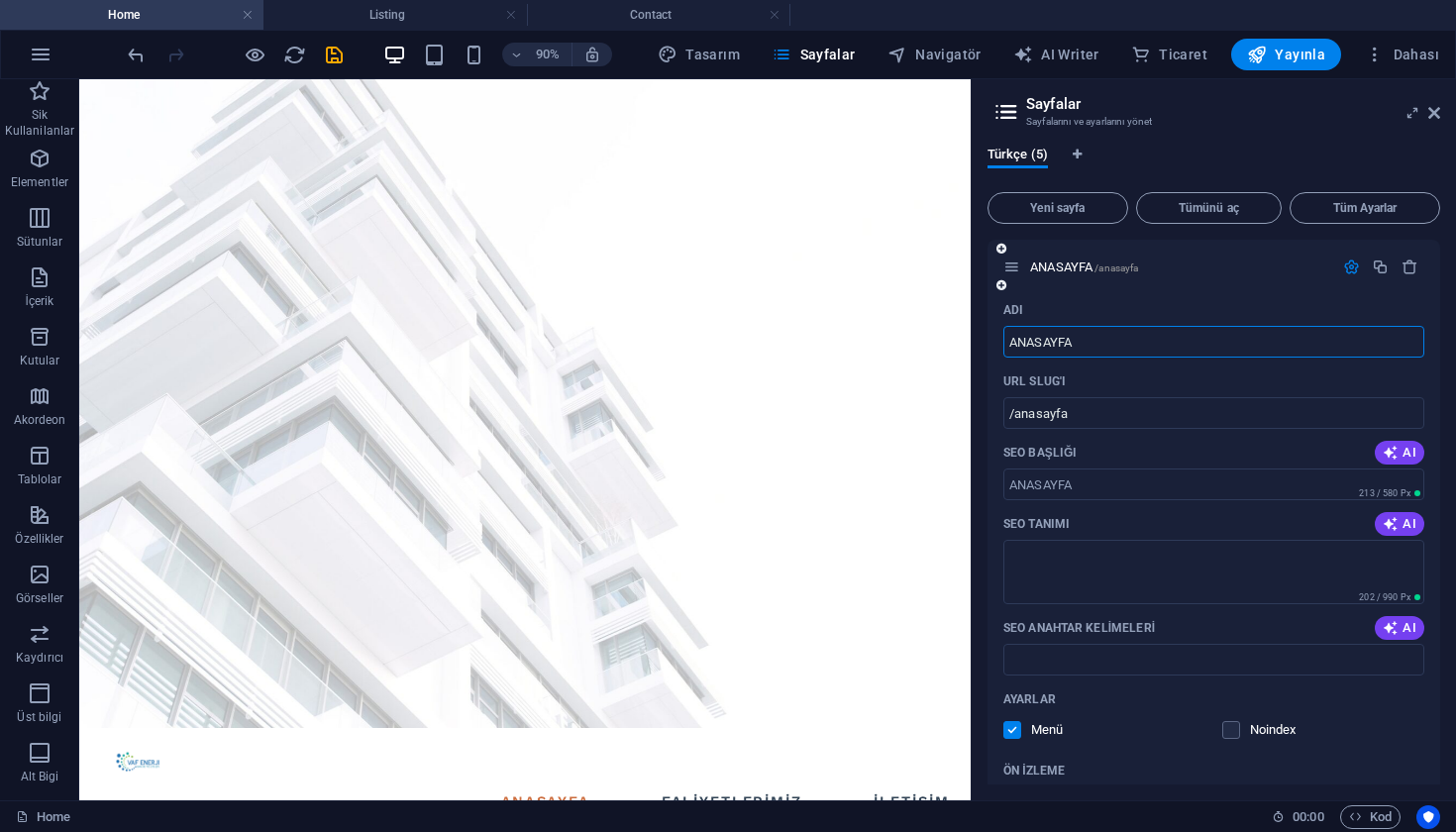 scroll, scrollTop: 0, scrollLeft: 0, axis: both 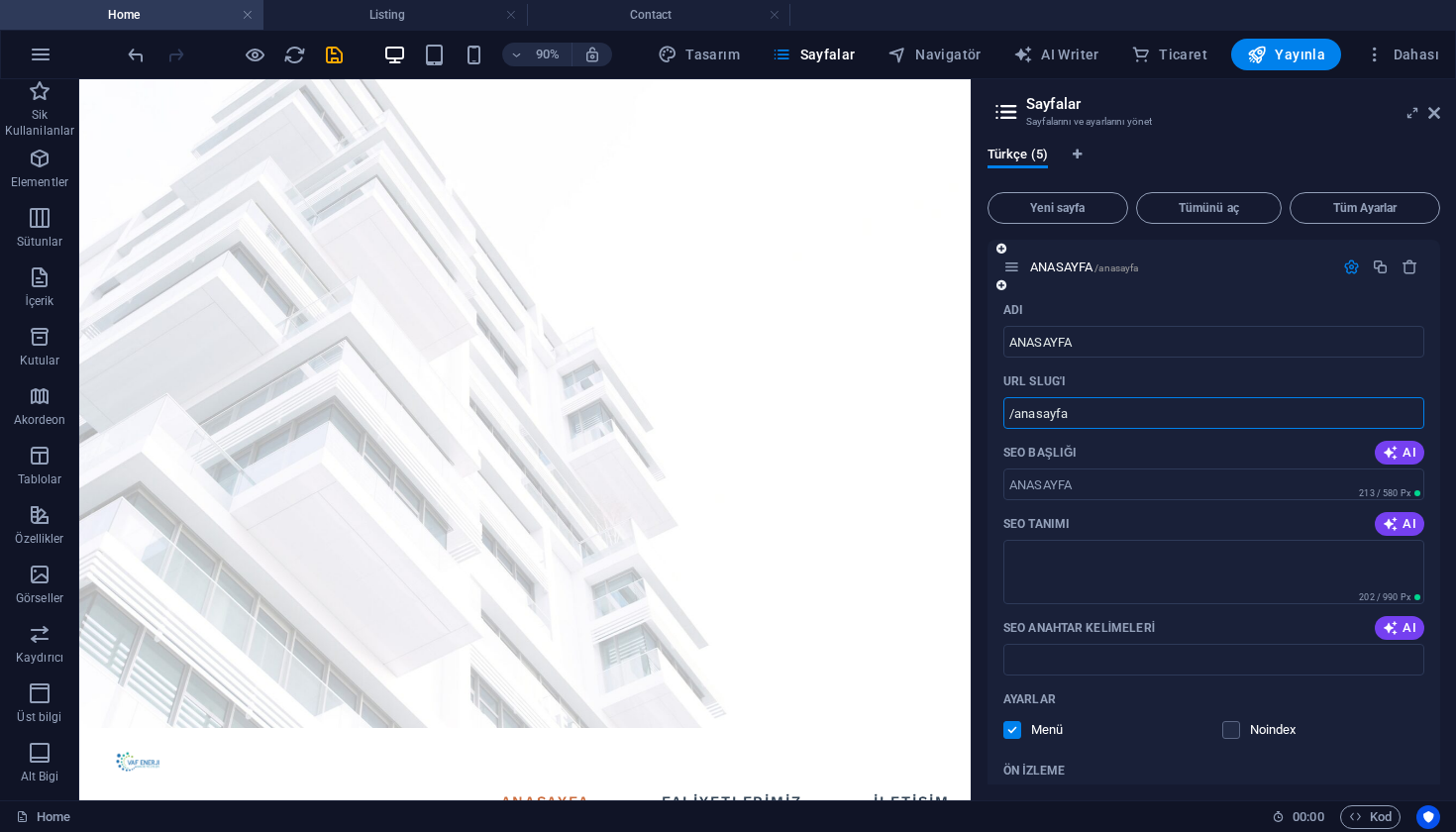 click on "/anasayfa" at bounding box center [1213, 413] 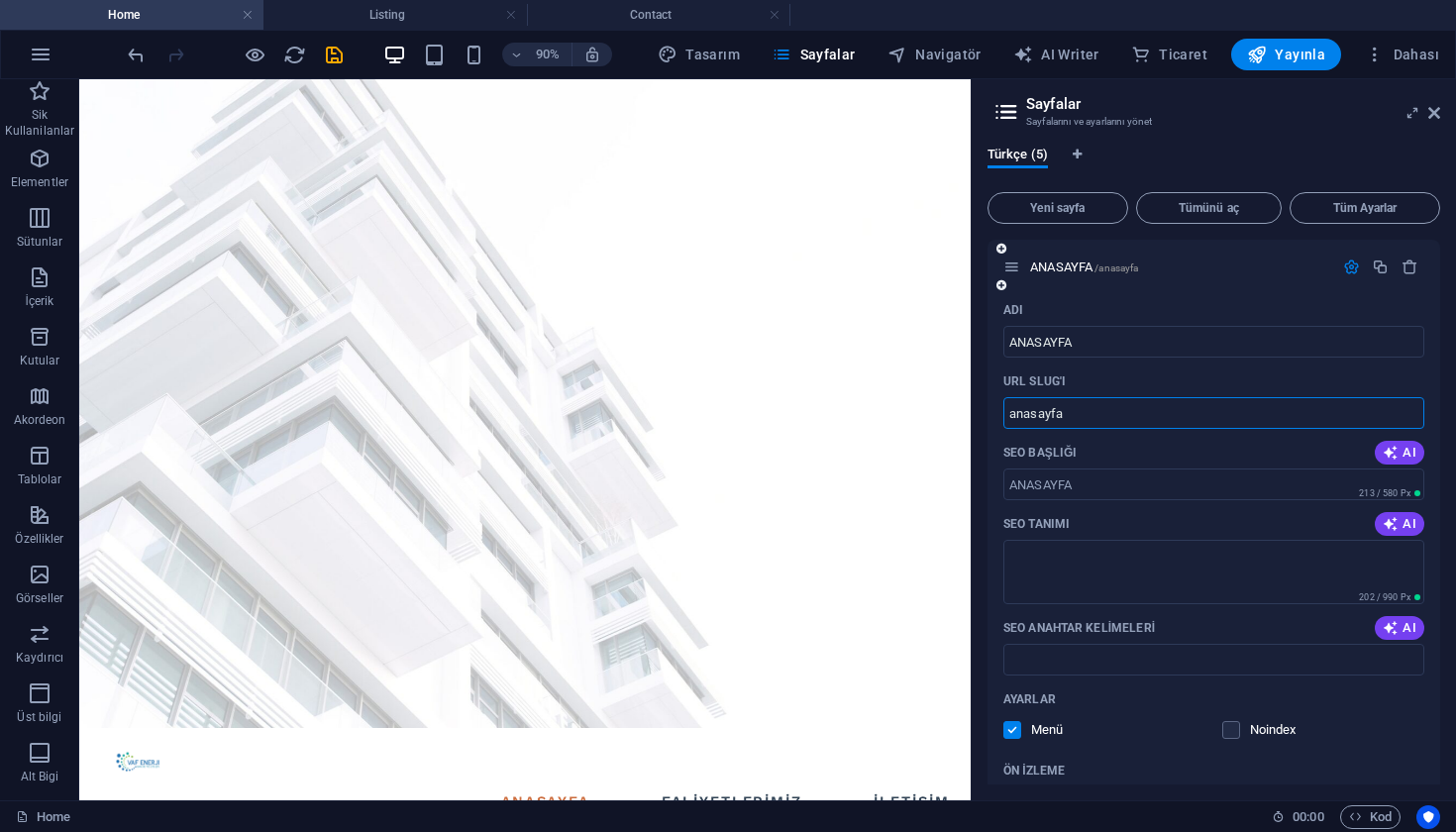 type on "anasayfa" 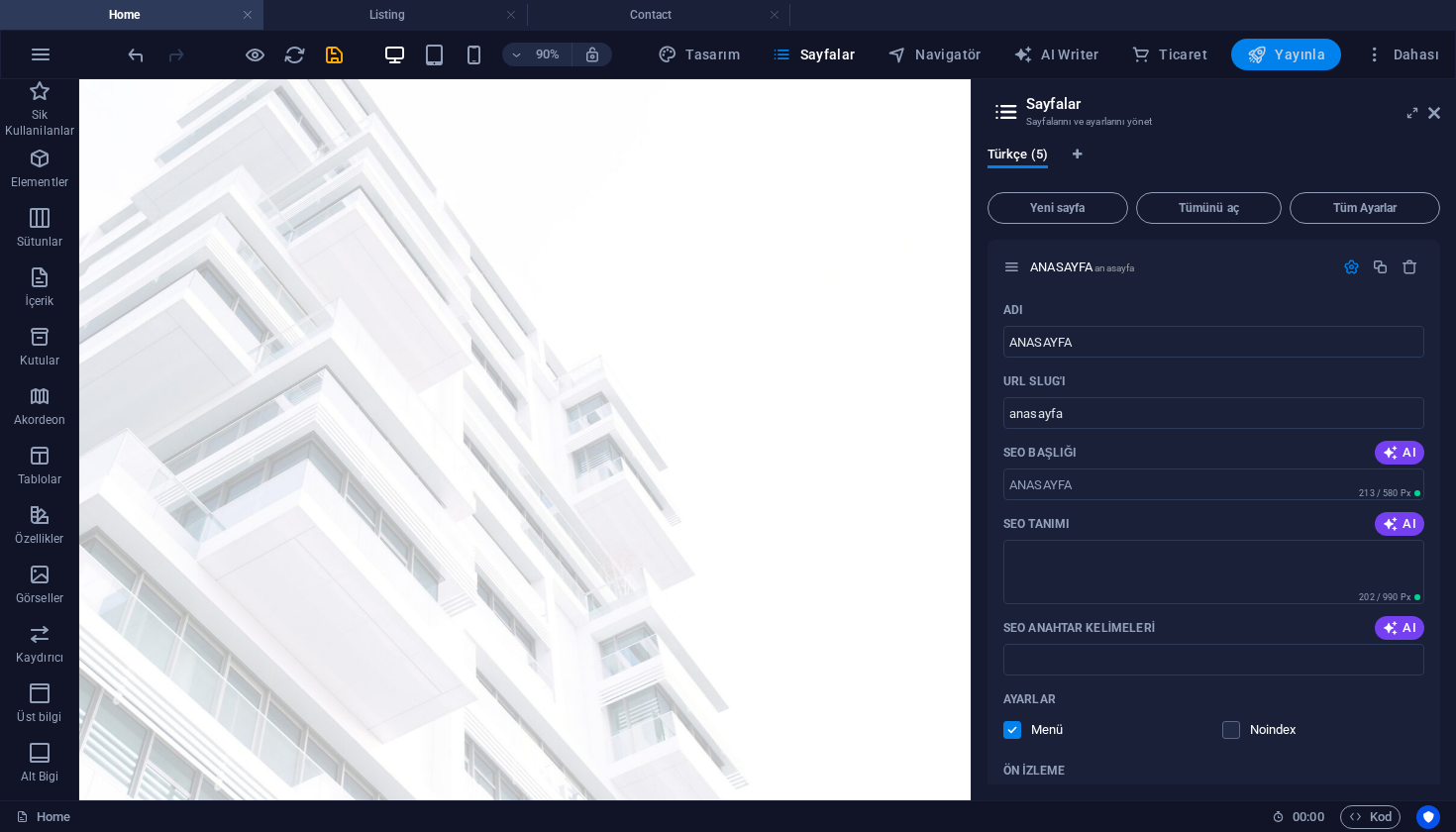 click on "Yayınla" at bounding box center (1286, 54) 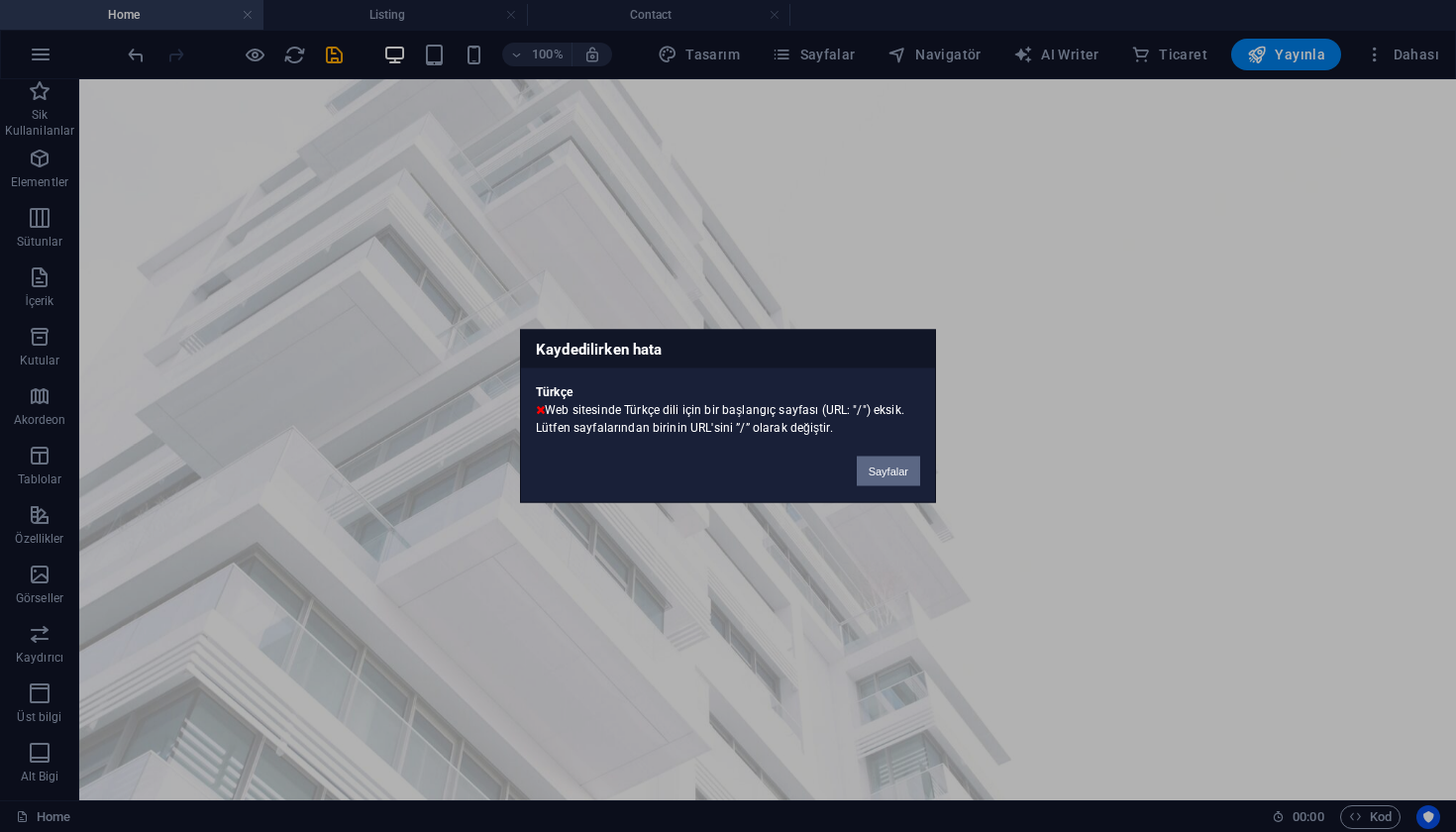 click on "Sayfalar" at bounding box center (888, 471) 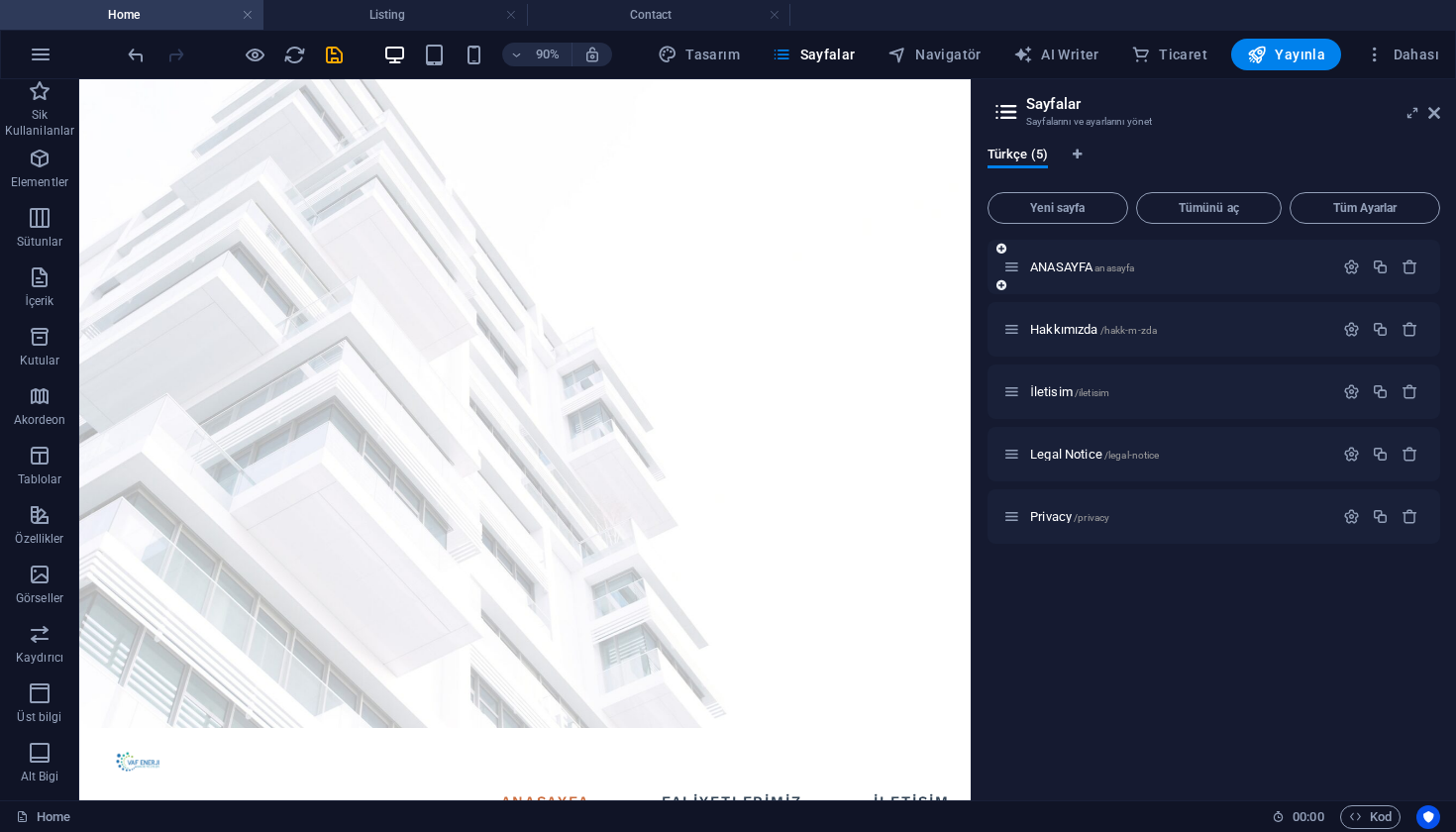 click on "ANASAYFA anasayfa" at bounding box center [1213, 266] 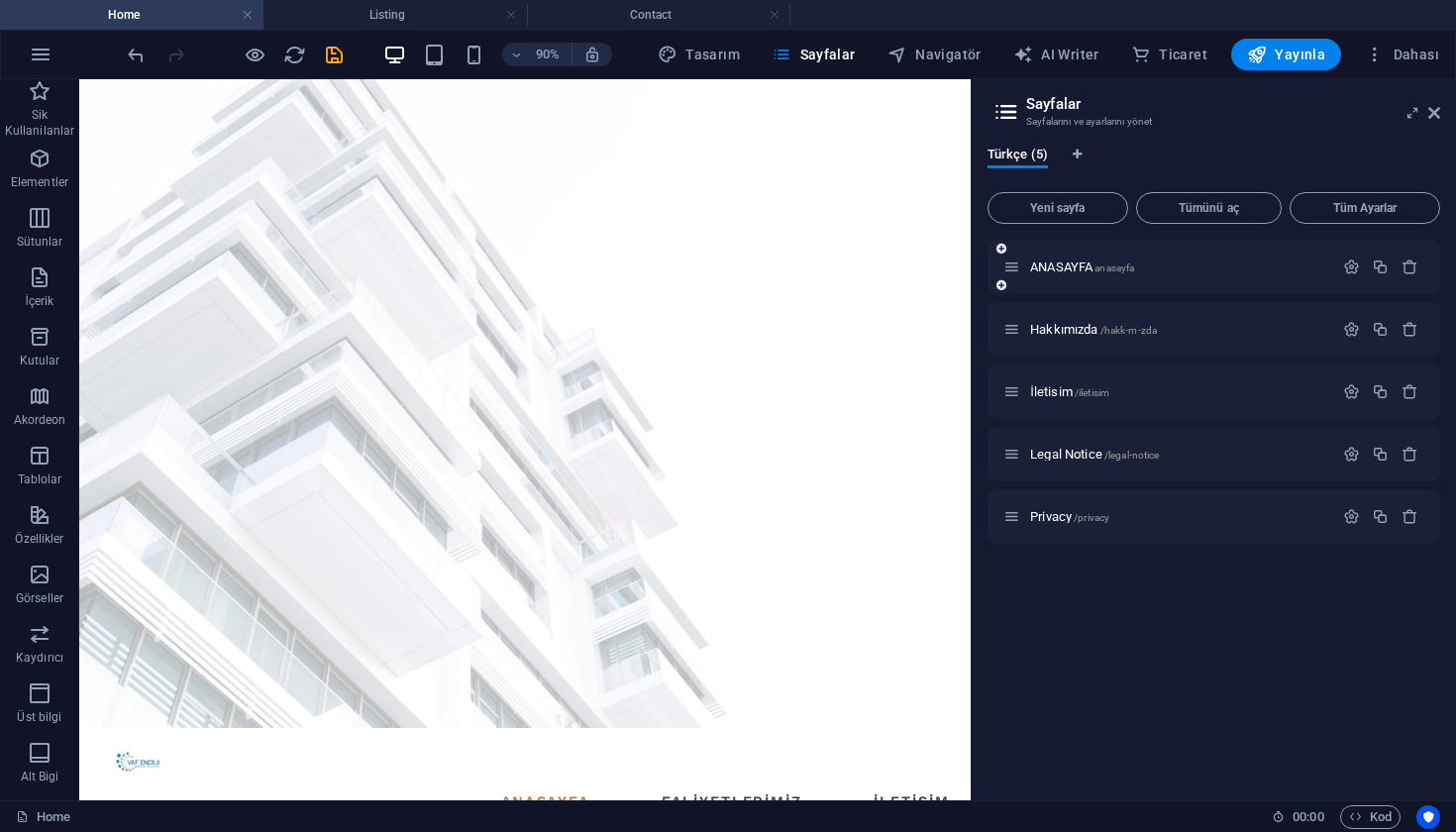 drag, startPoint x: 1386, startPoint y: 262, endPoint x: 1334, endPoint y: 255, distance: 52.469038 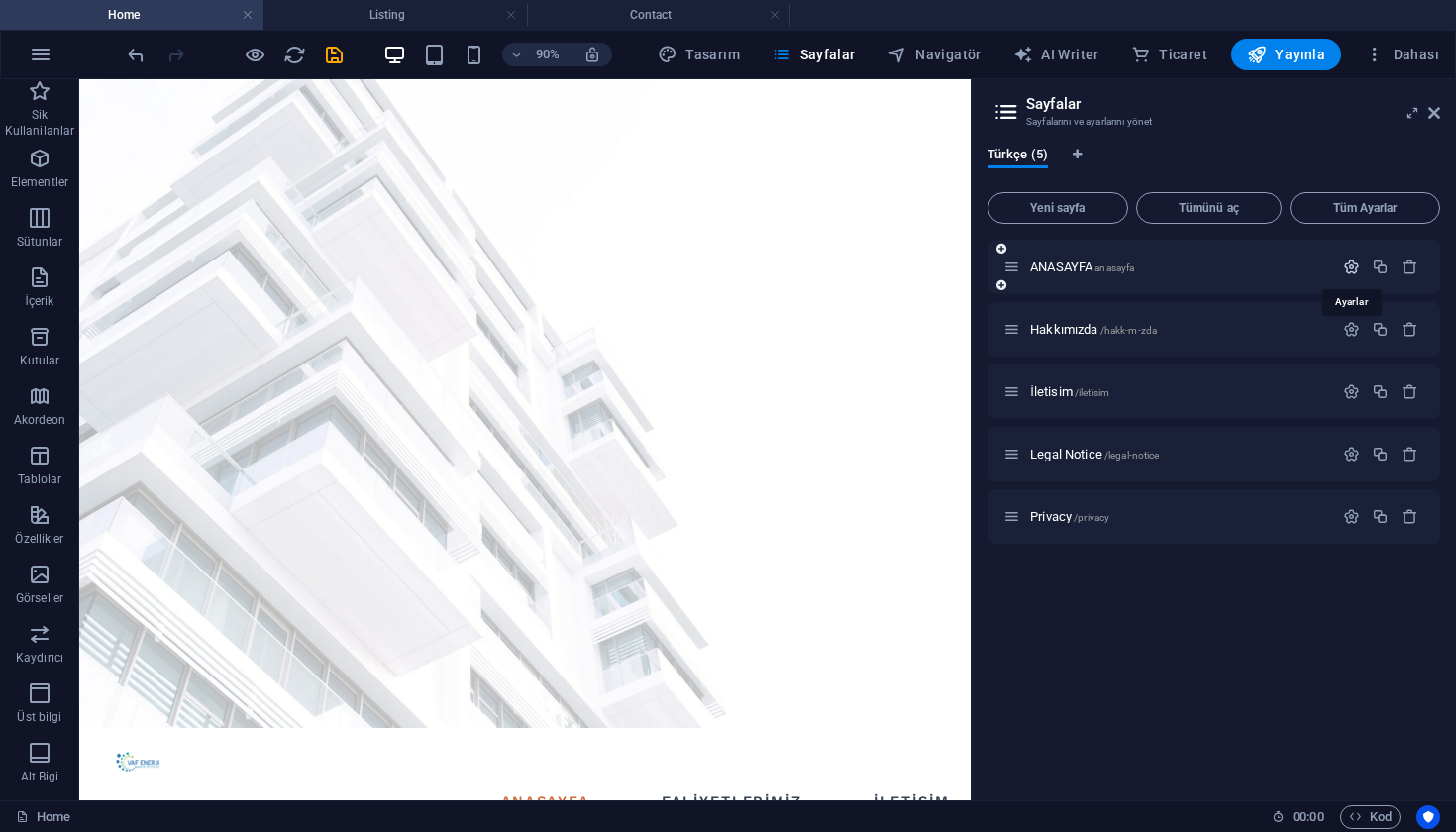 click at bounding box center (1351, 266) 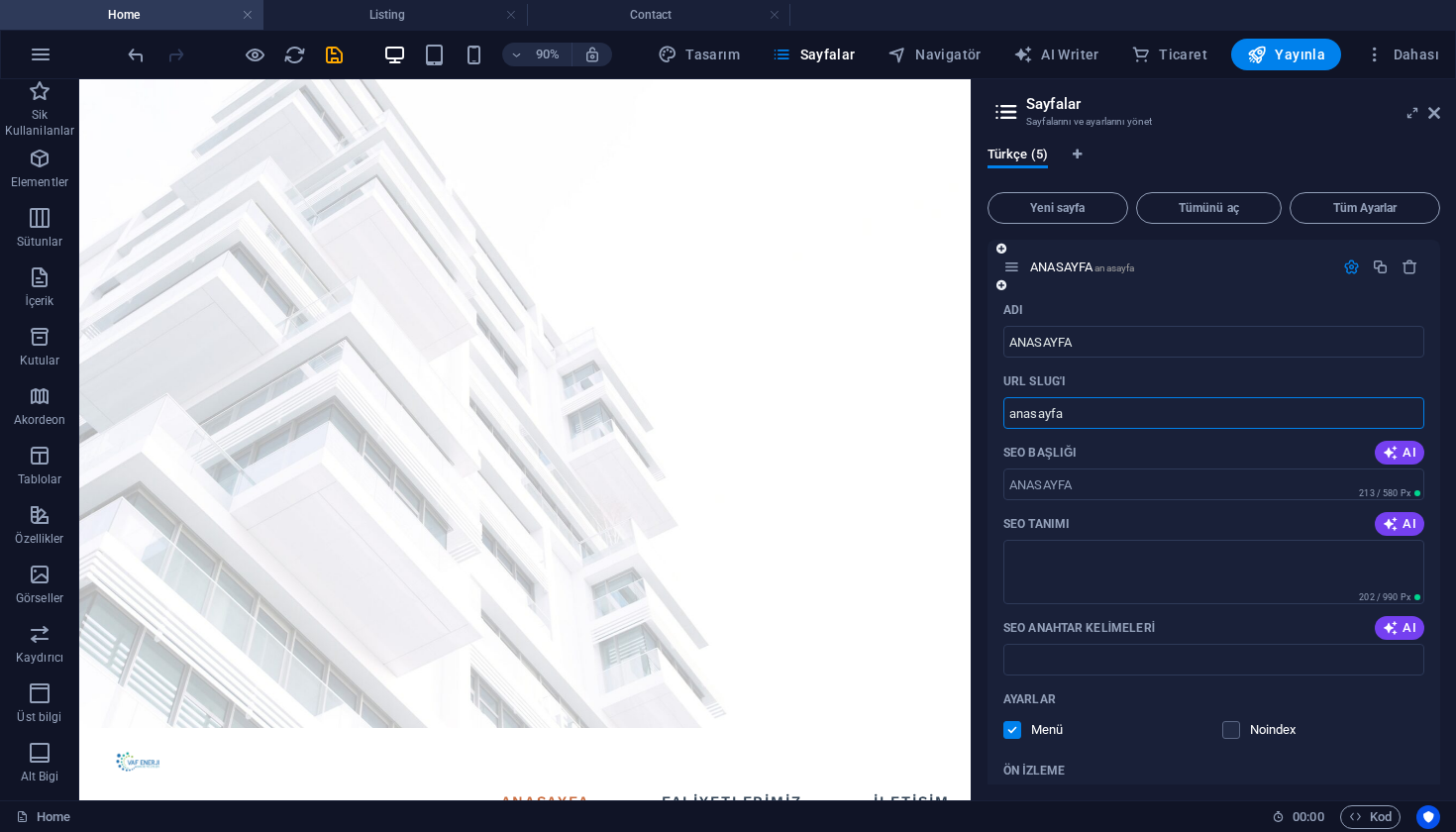 click on "anasayfa" at bounding box center (1213, 413) 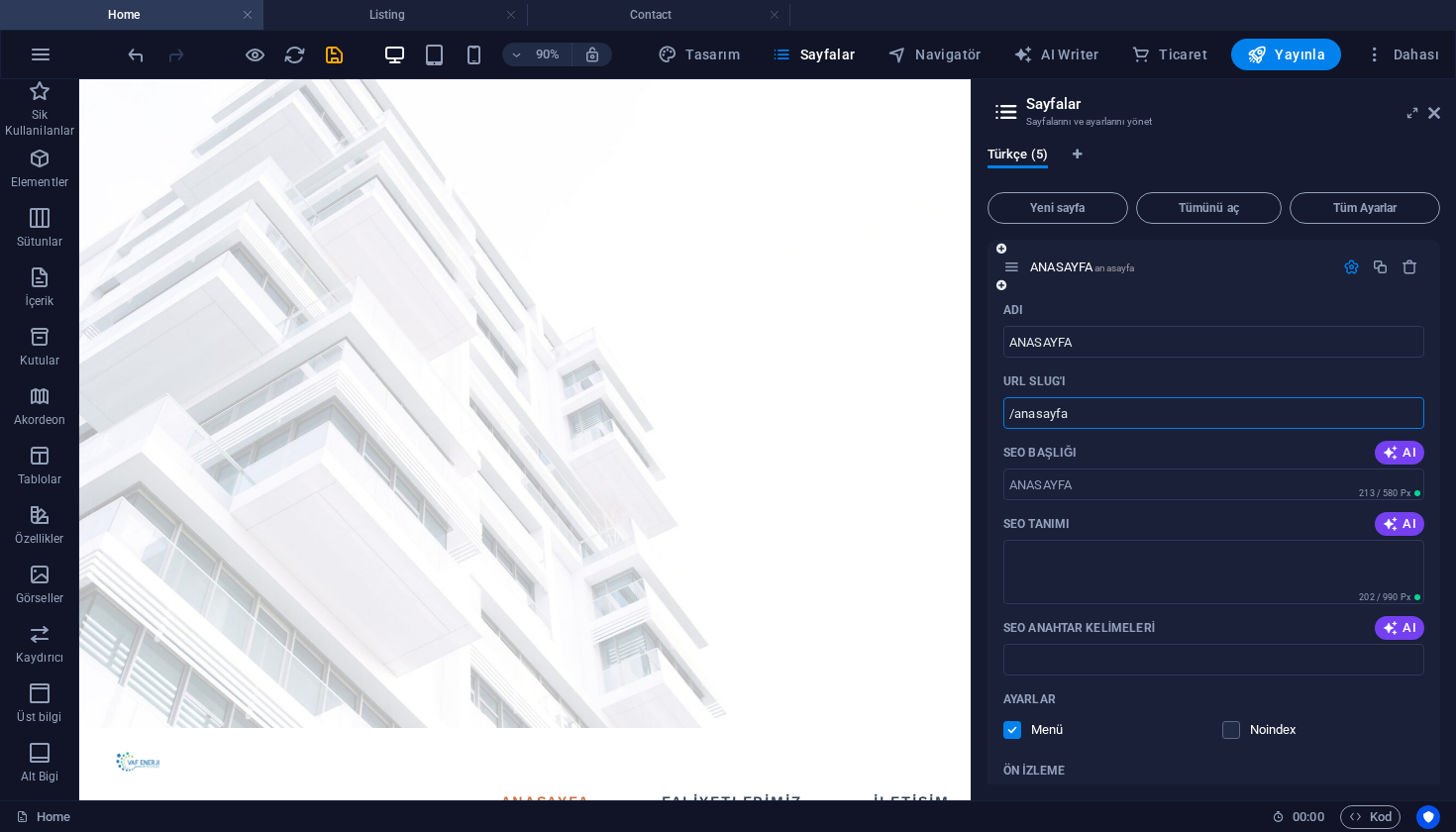 type on "/anasayfa" 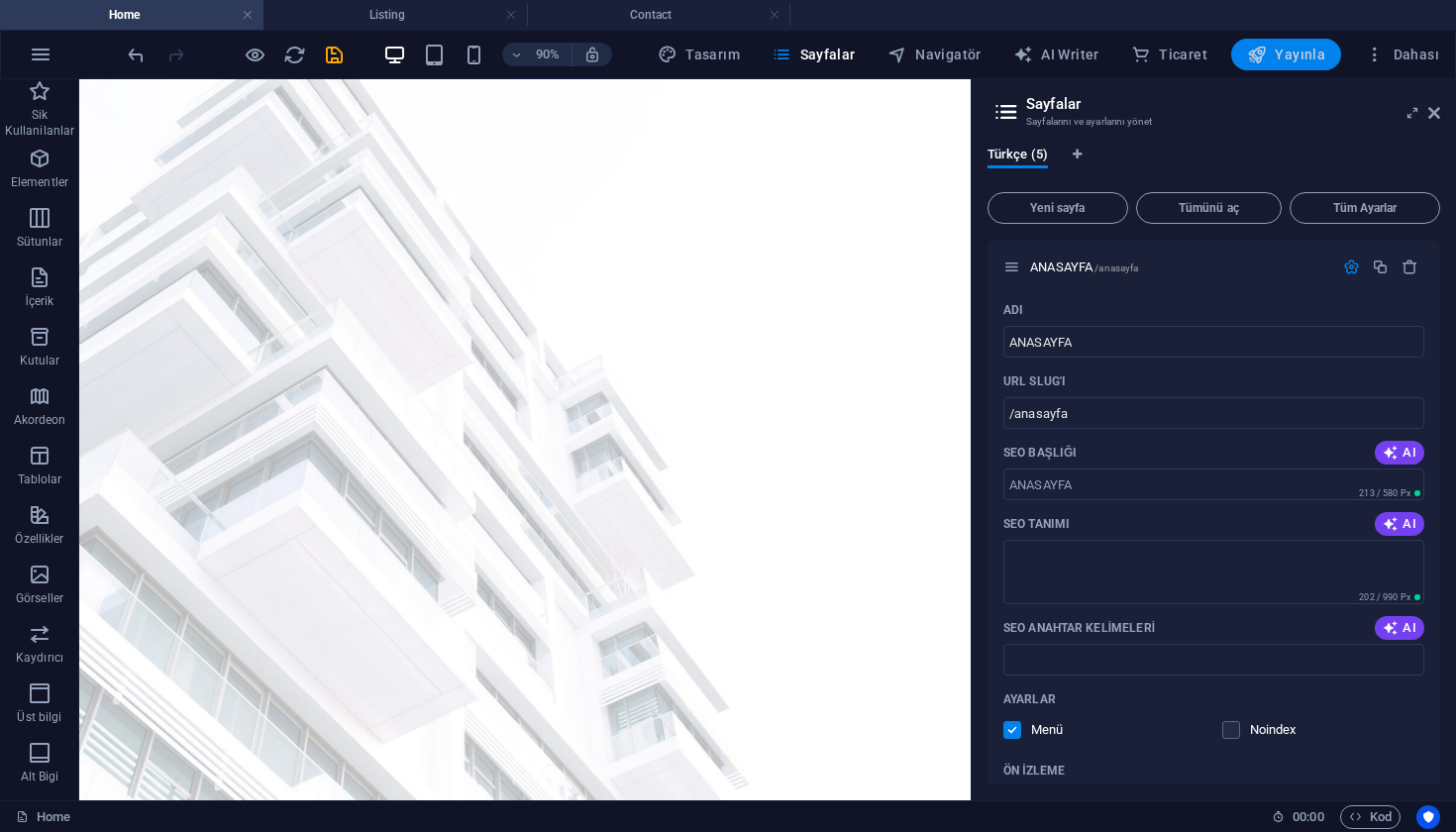 click on "Yayınla" at bounding box center [1286, 54] 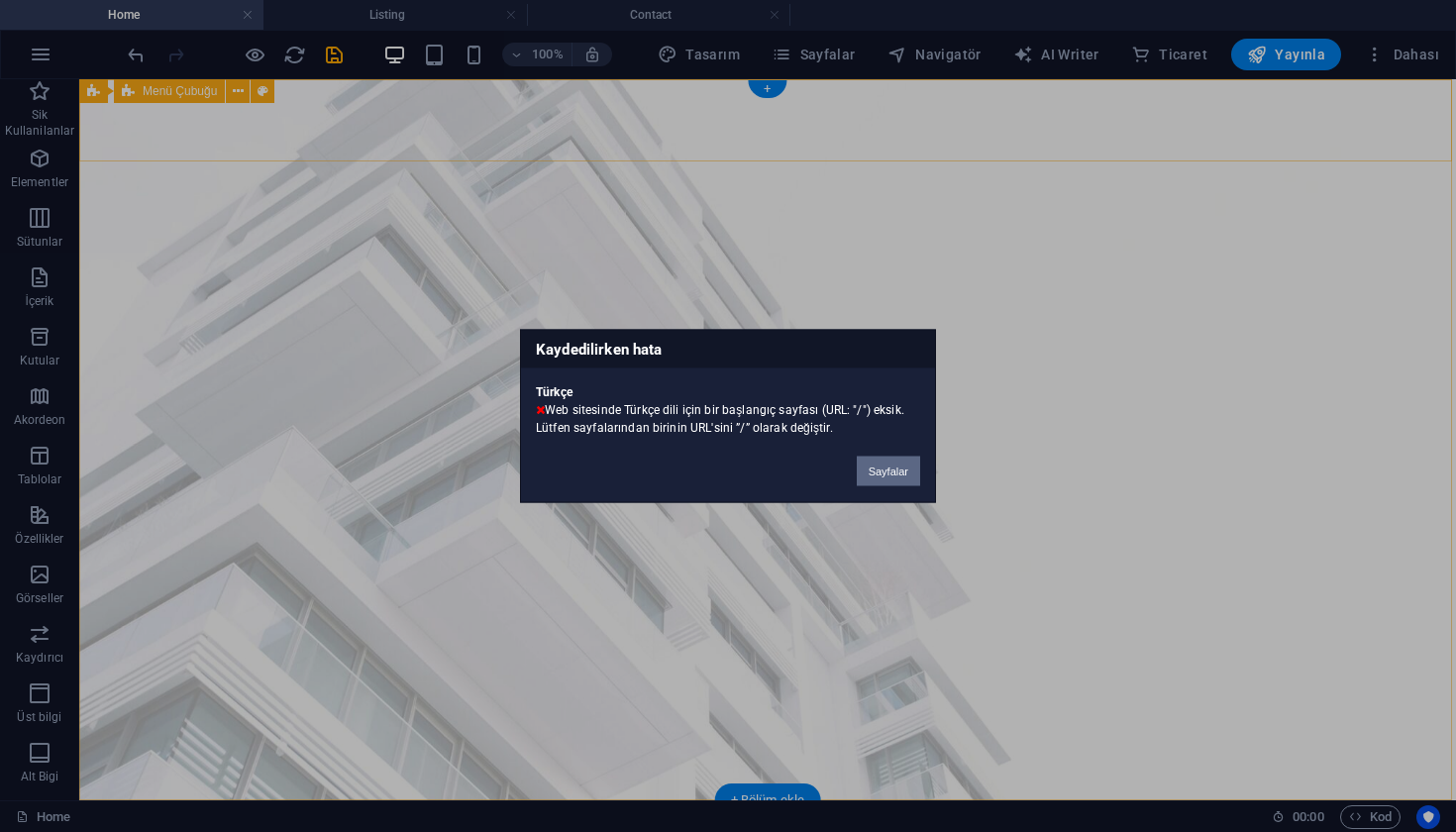 click on "Sayfalar" at bounding box center (888, 471) 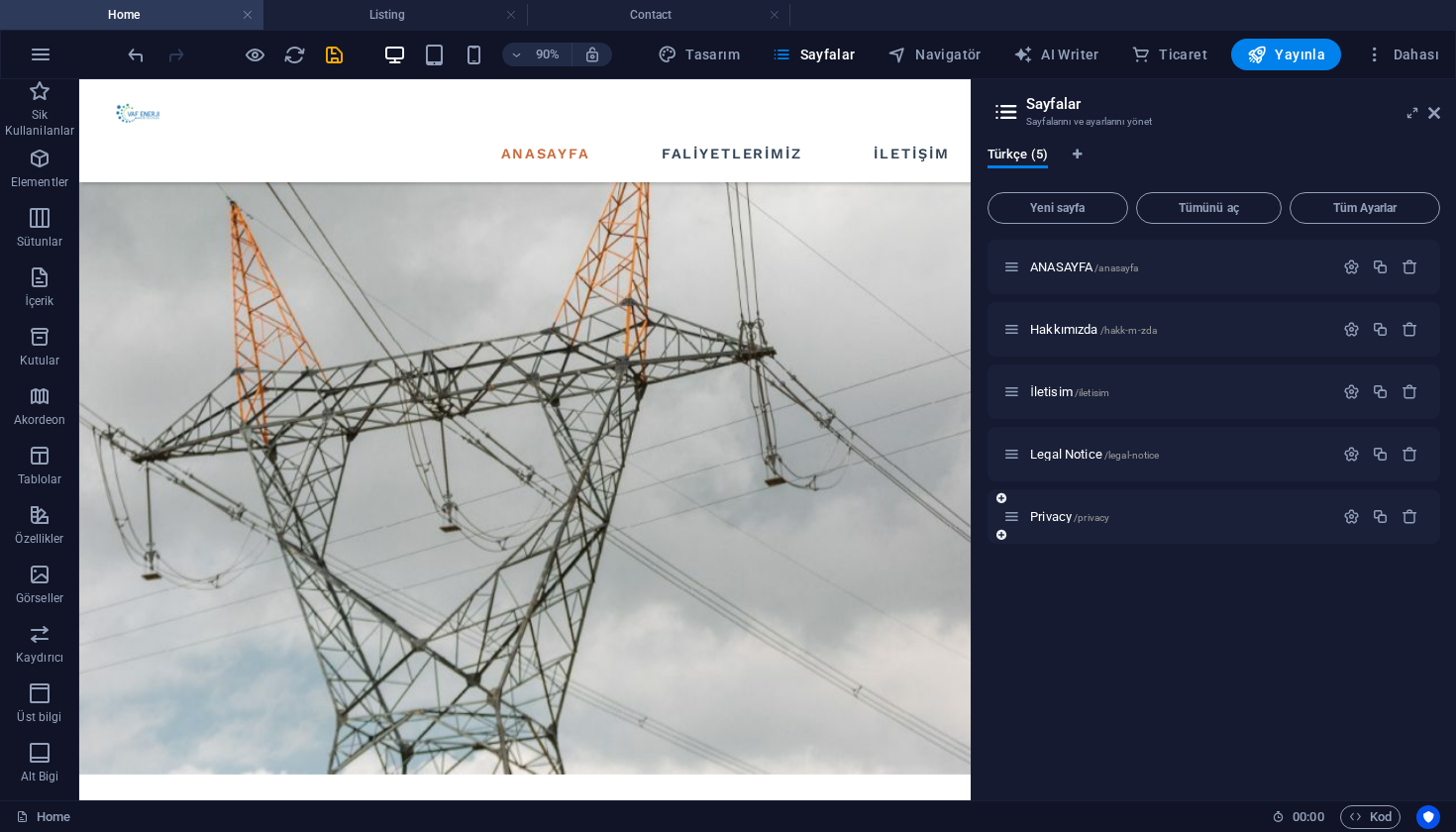 scroll, scrollTop: 1148, scrollLeft: 0, axis: vertical 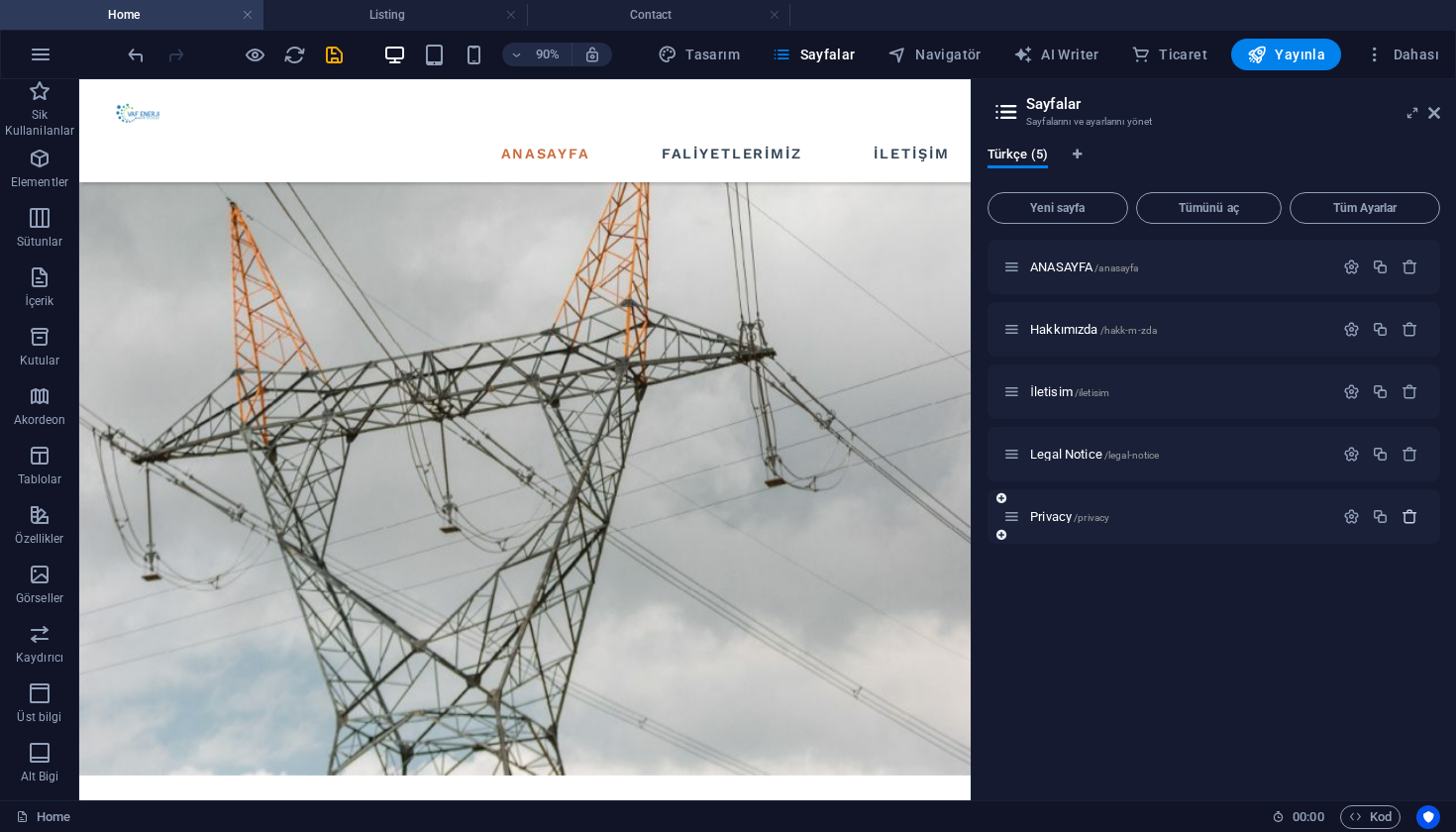 click at bounding box center (1409, 516) 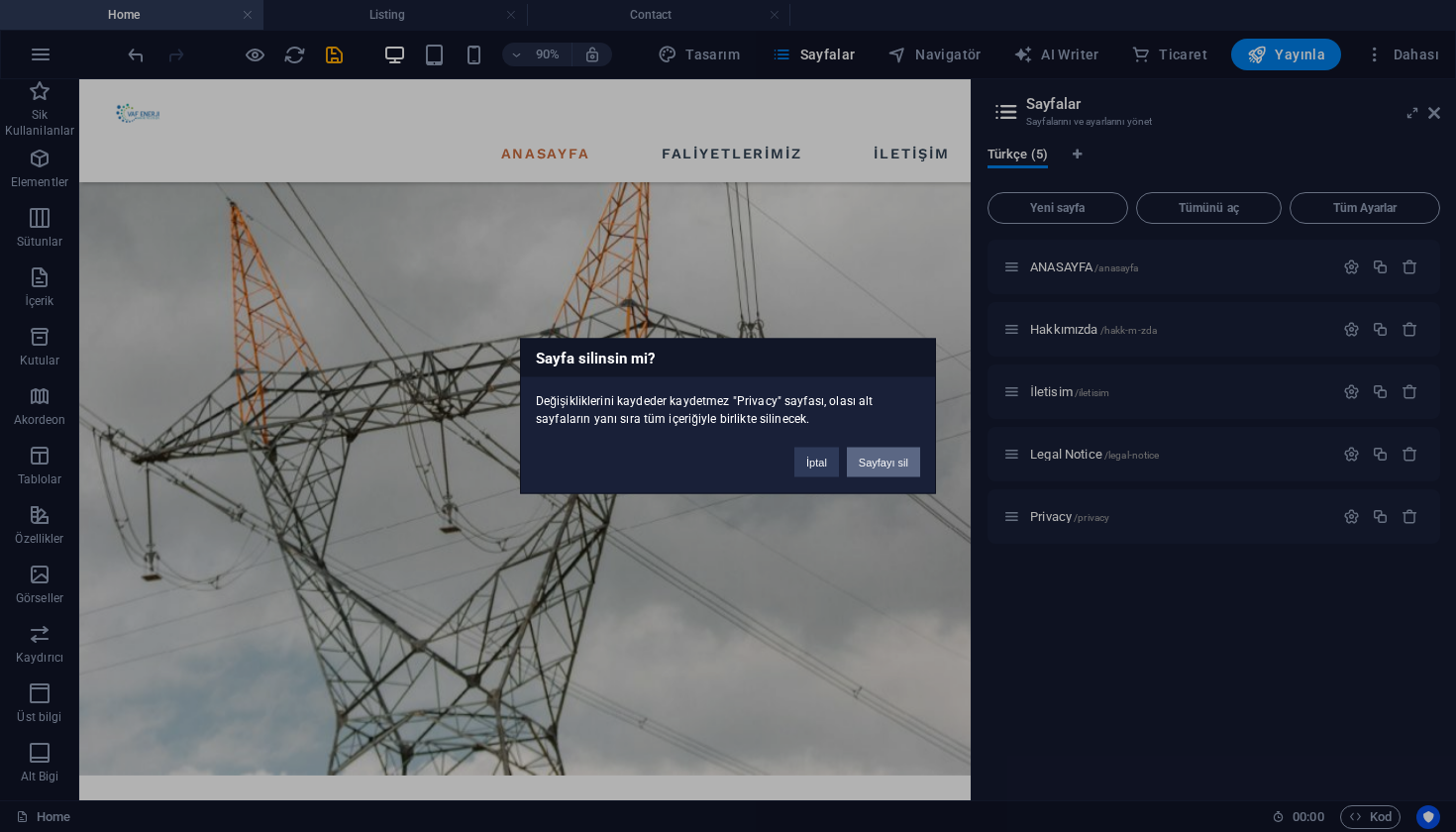 click on "Sayfayı sil" at bounding box center [884, 463] 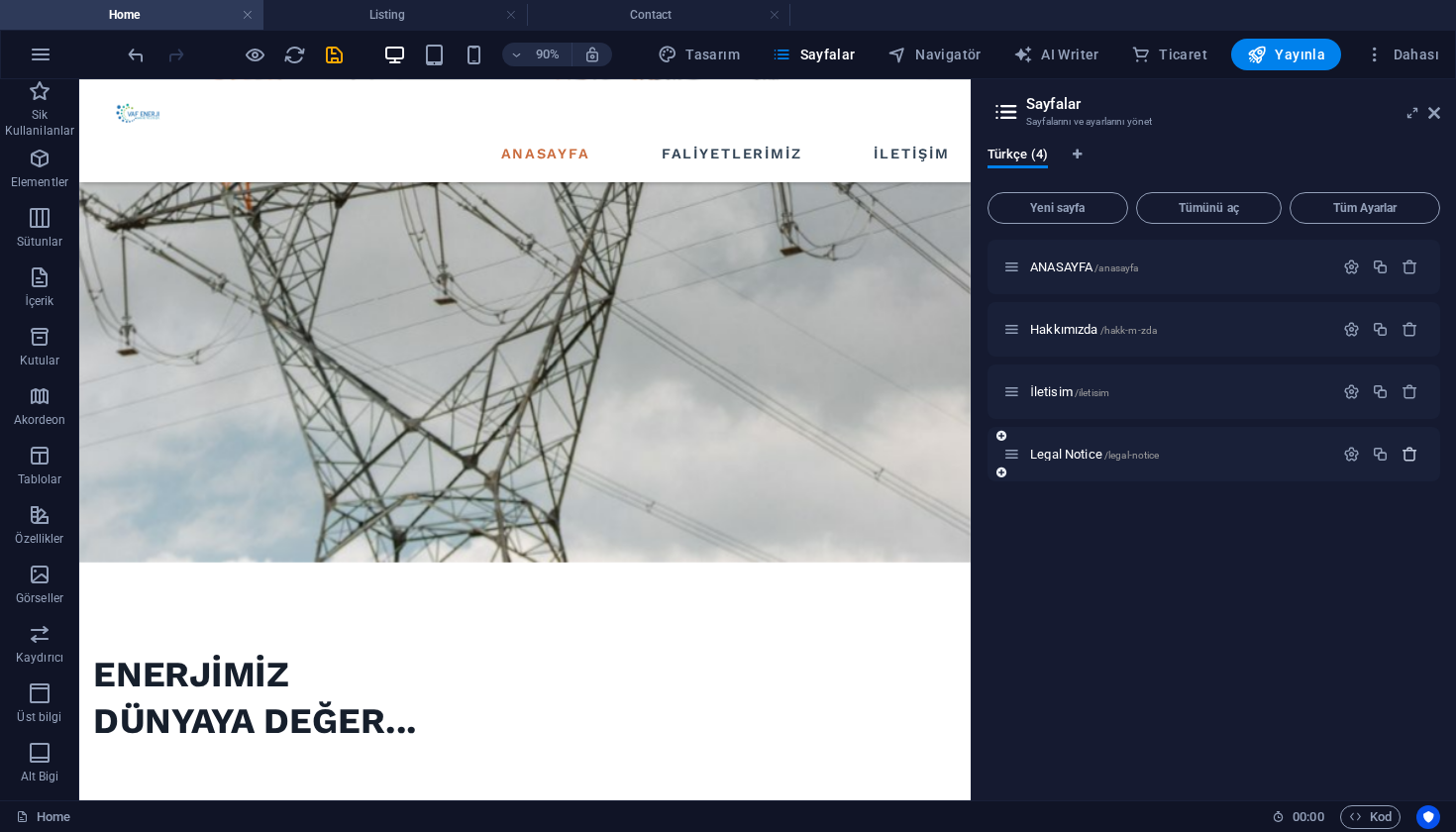 click at bounding box center (1409, 454) 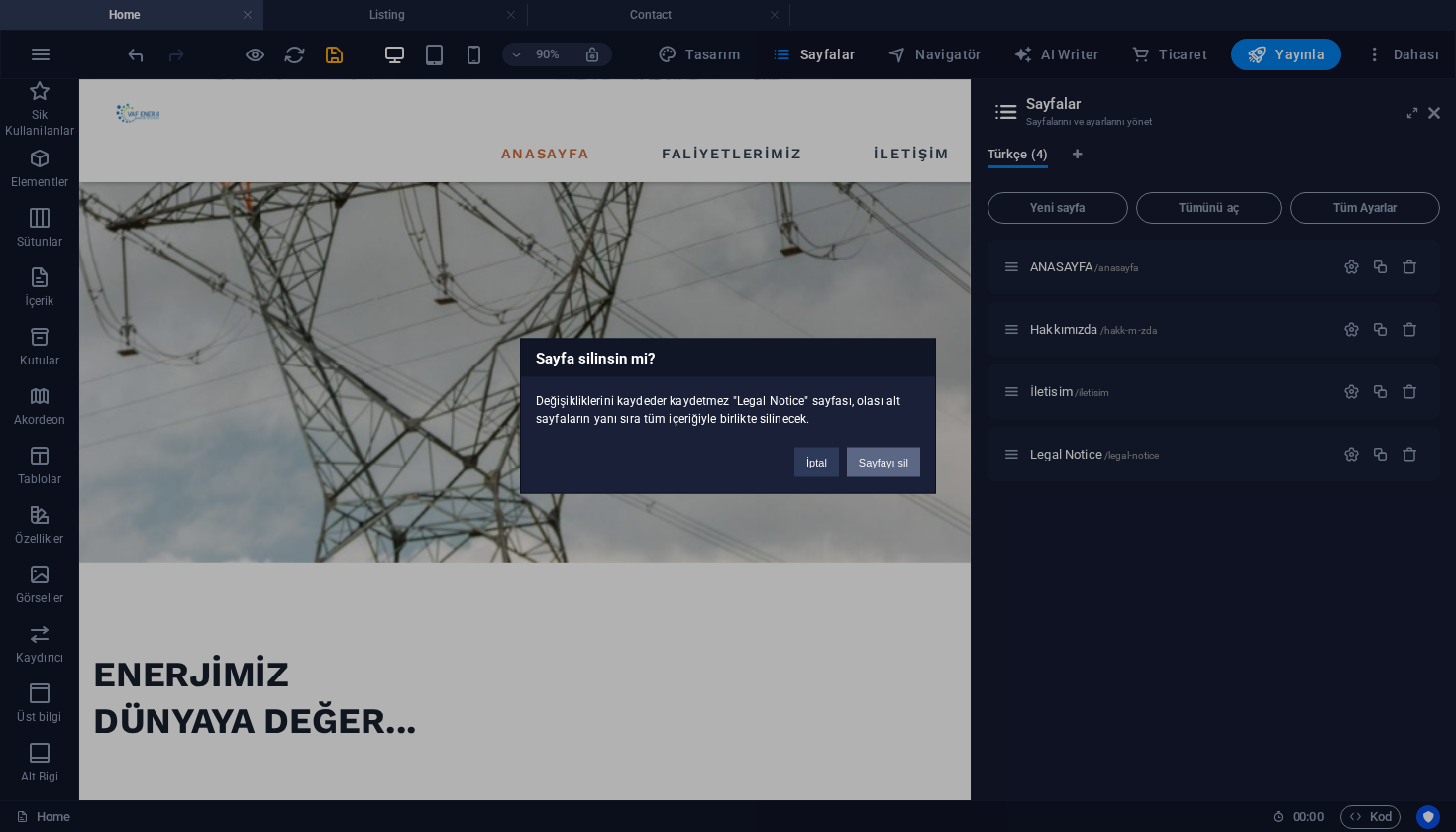 click on "Sayfayı sil" at bounding box center [884, 463] 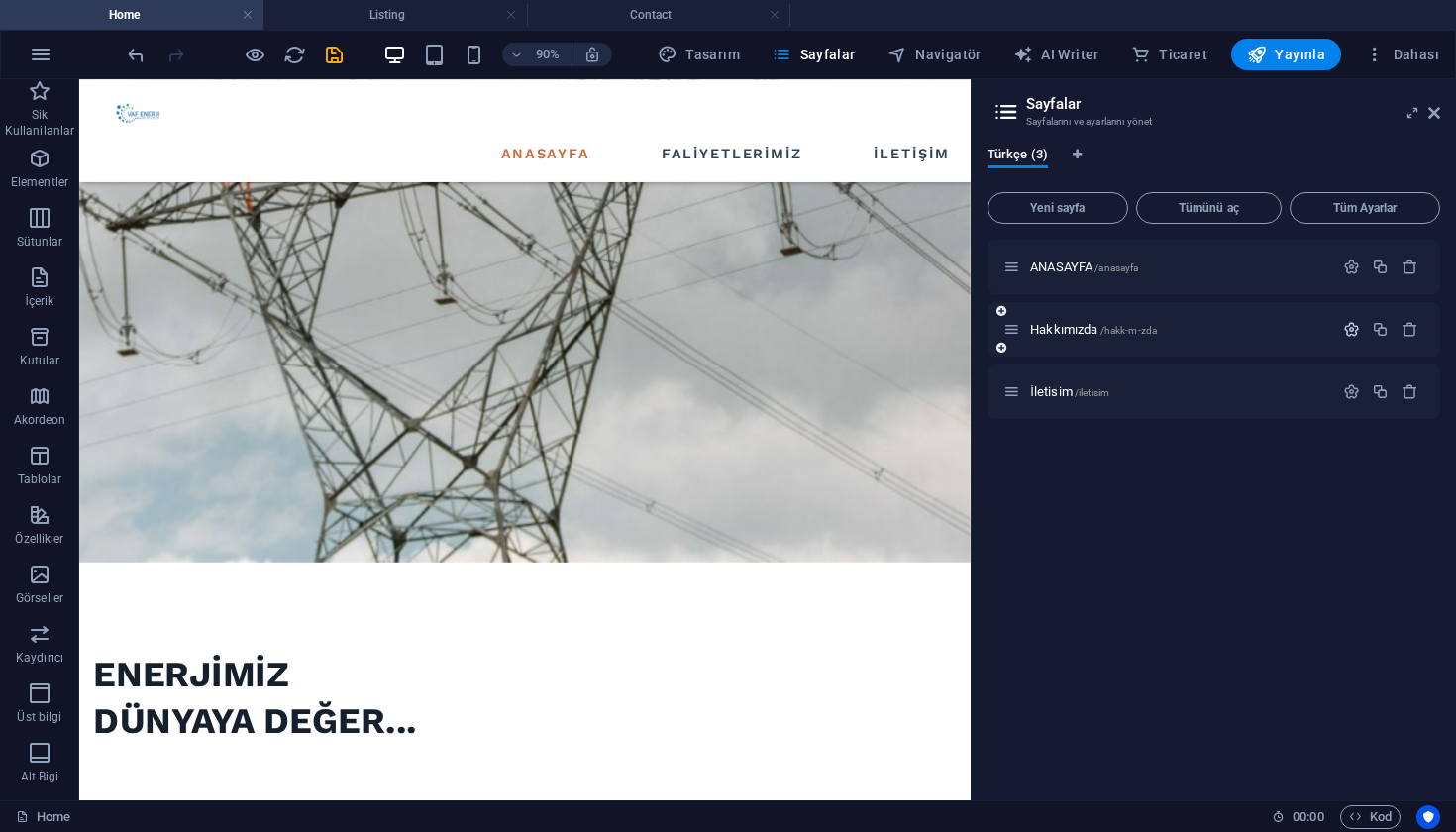 click at bounding box center [1351, 329] 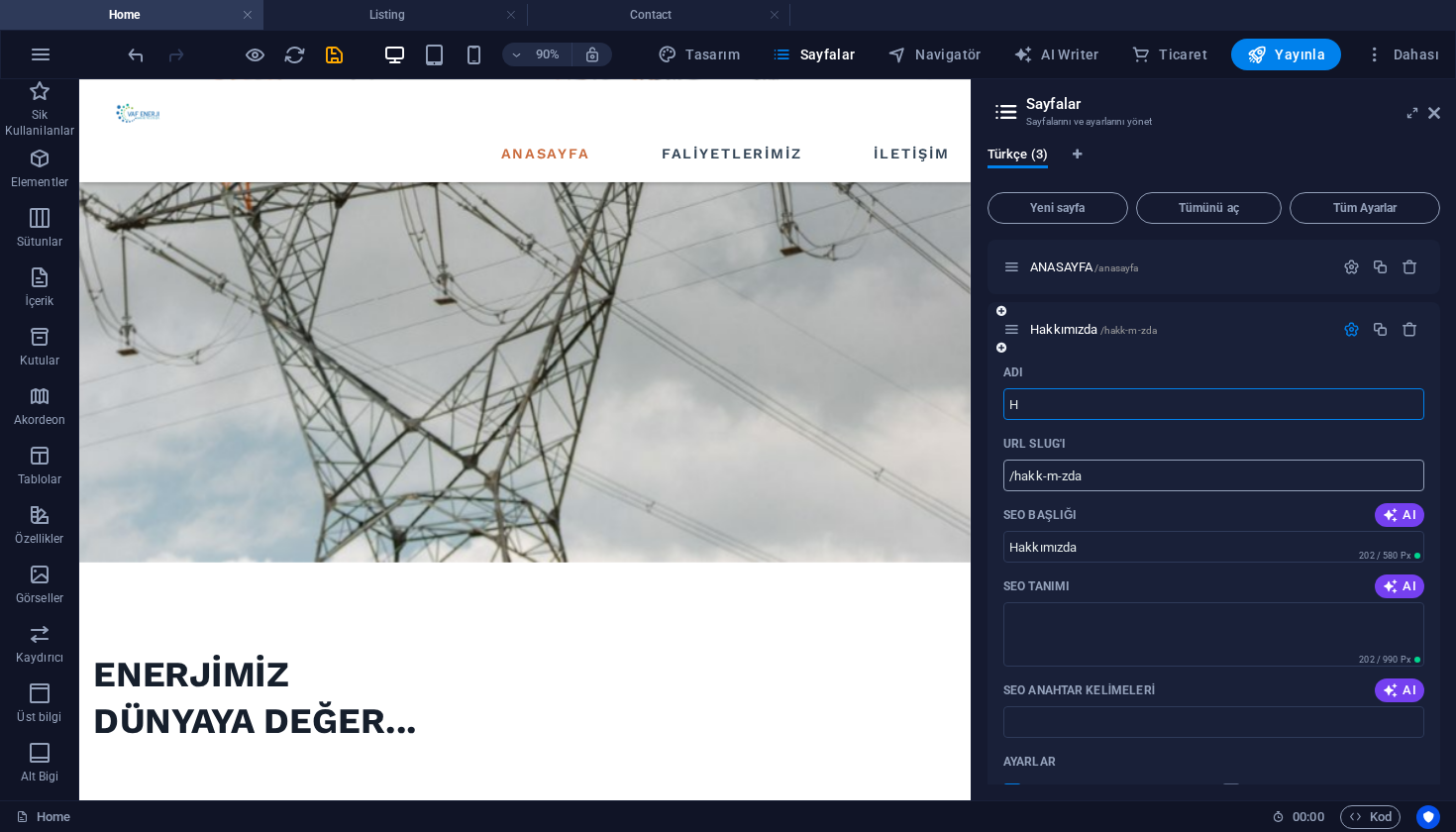 type on "H" 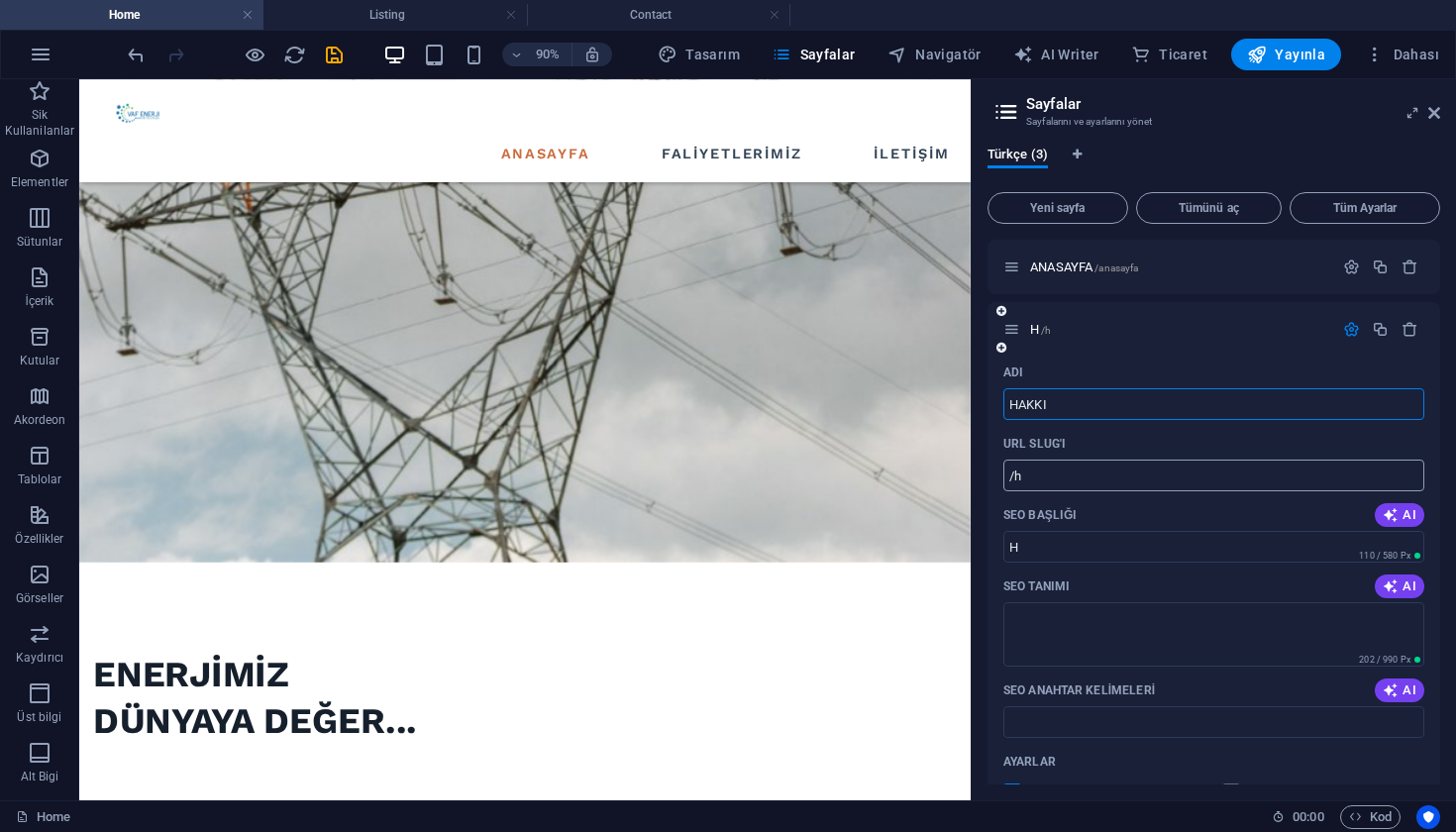type on "HAKKI" 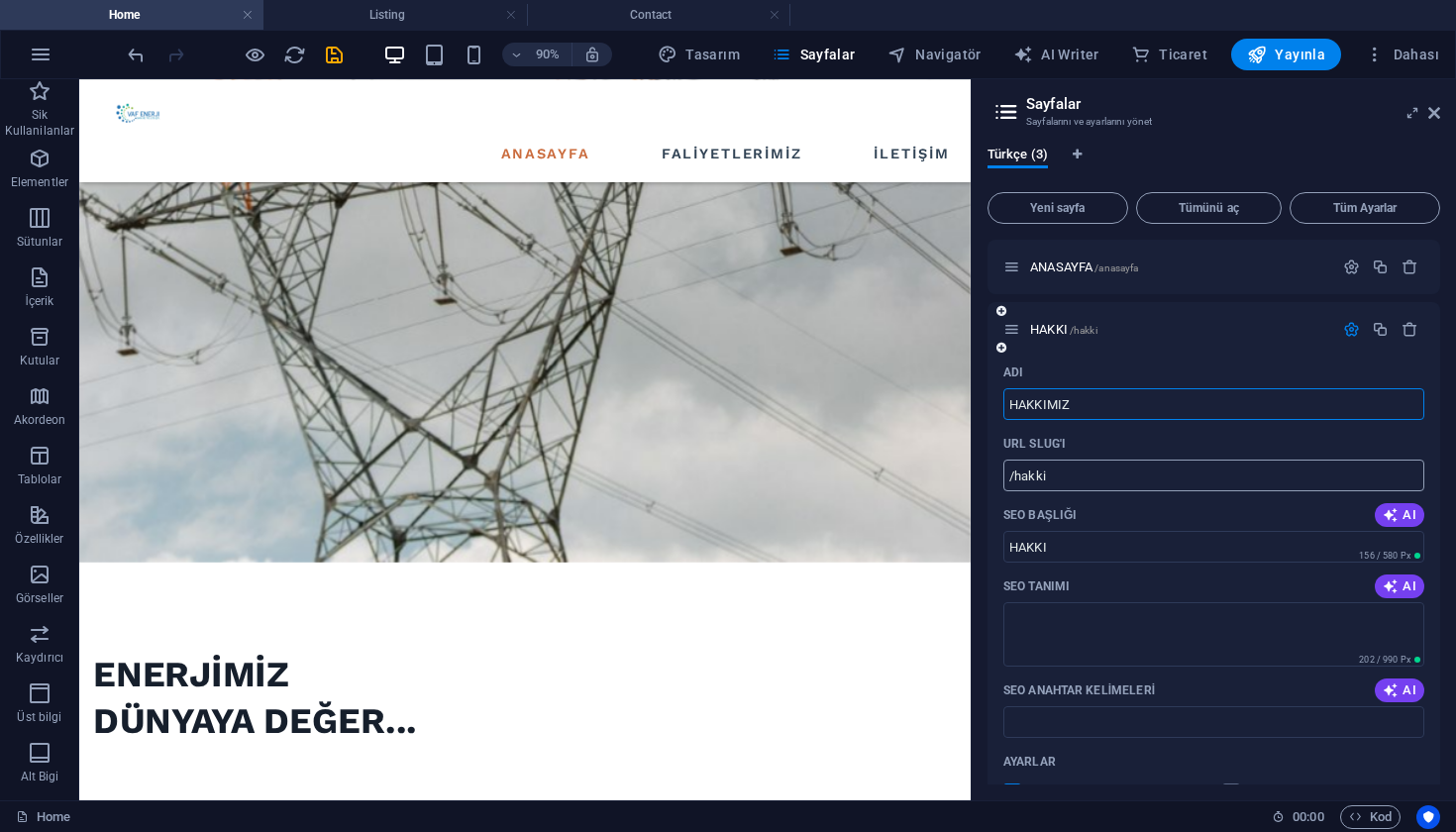 type on "HAKKIMIZ" 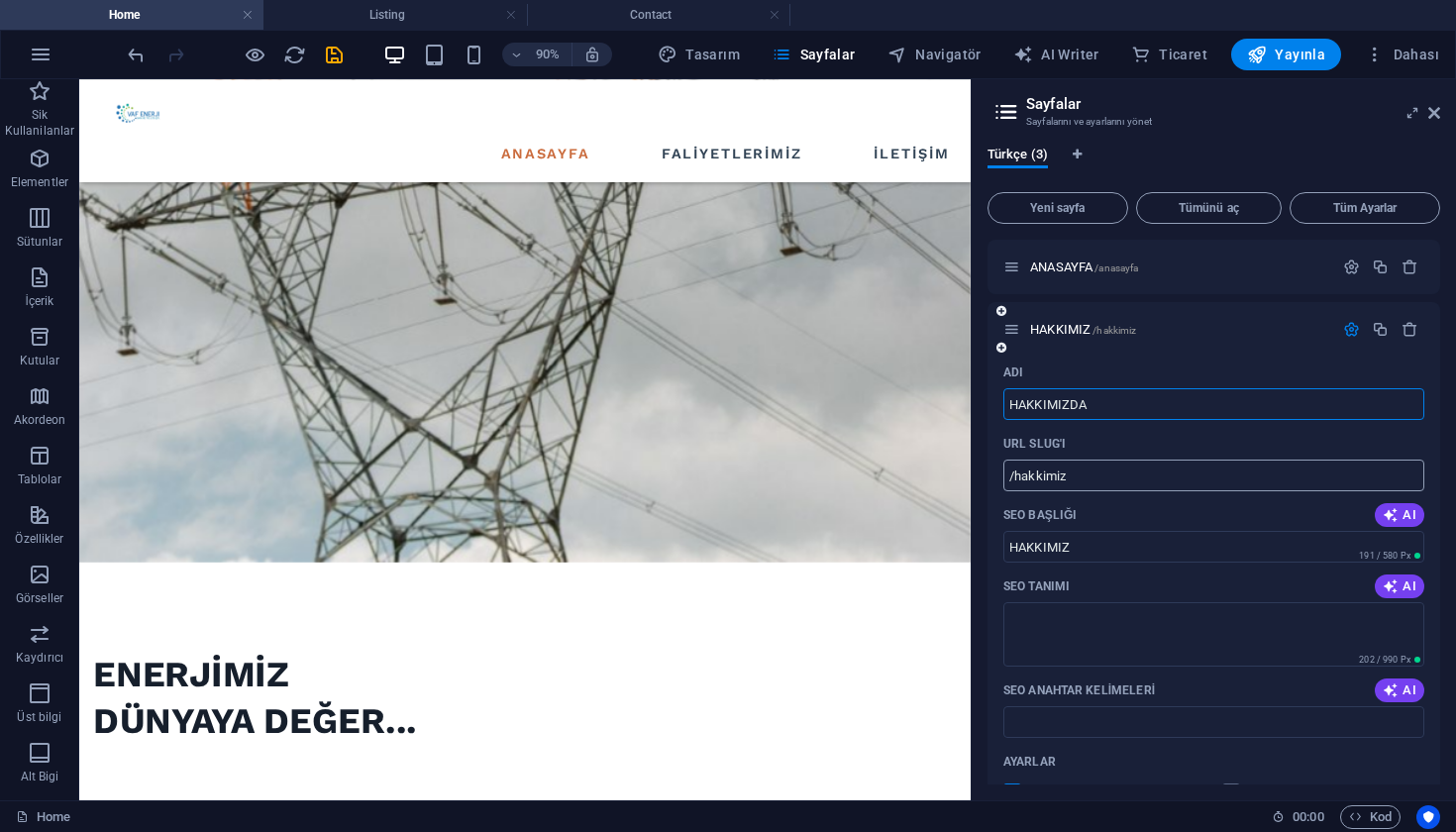 type on "HAKKIMIZDA" 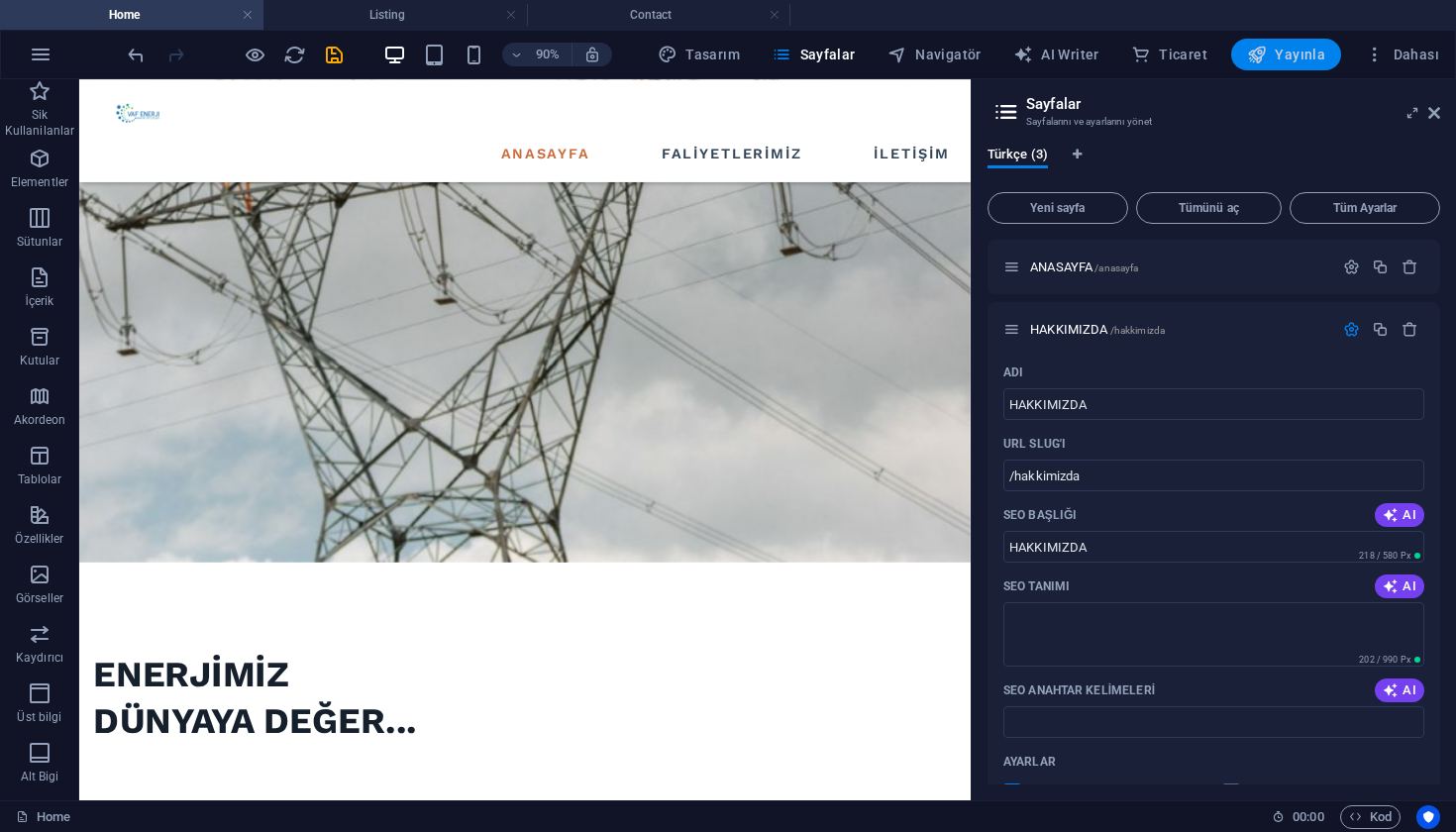 click on "Yayınla" at bounding box center [1286, 54] 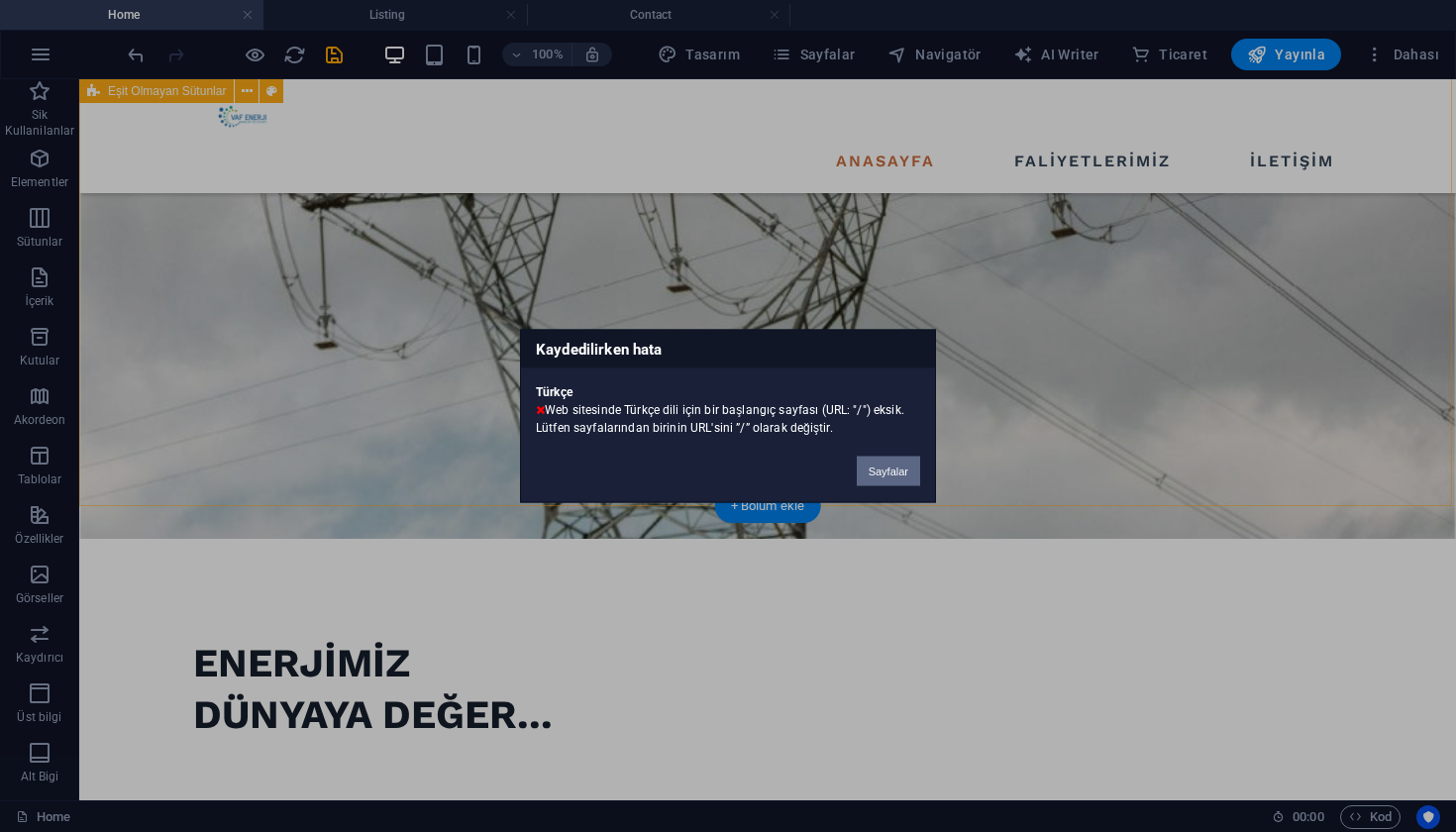 click on "Sayfalar" at bounding box center [888, 471] 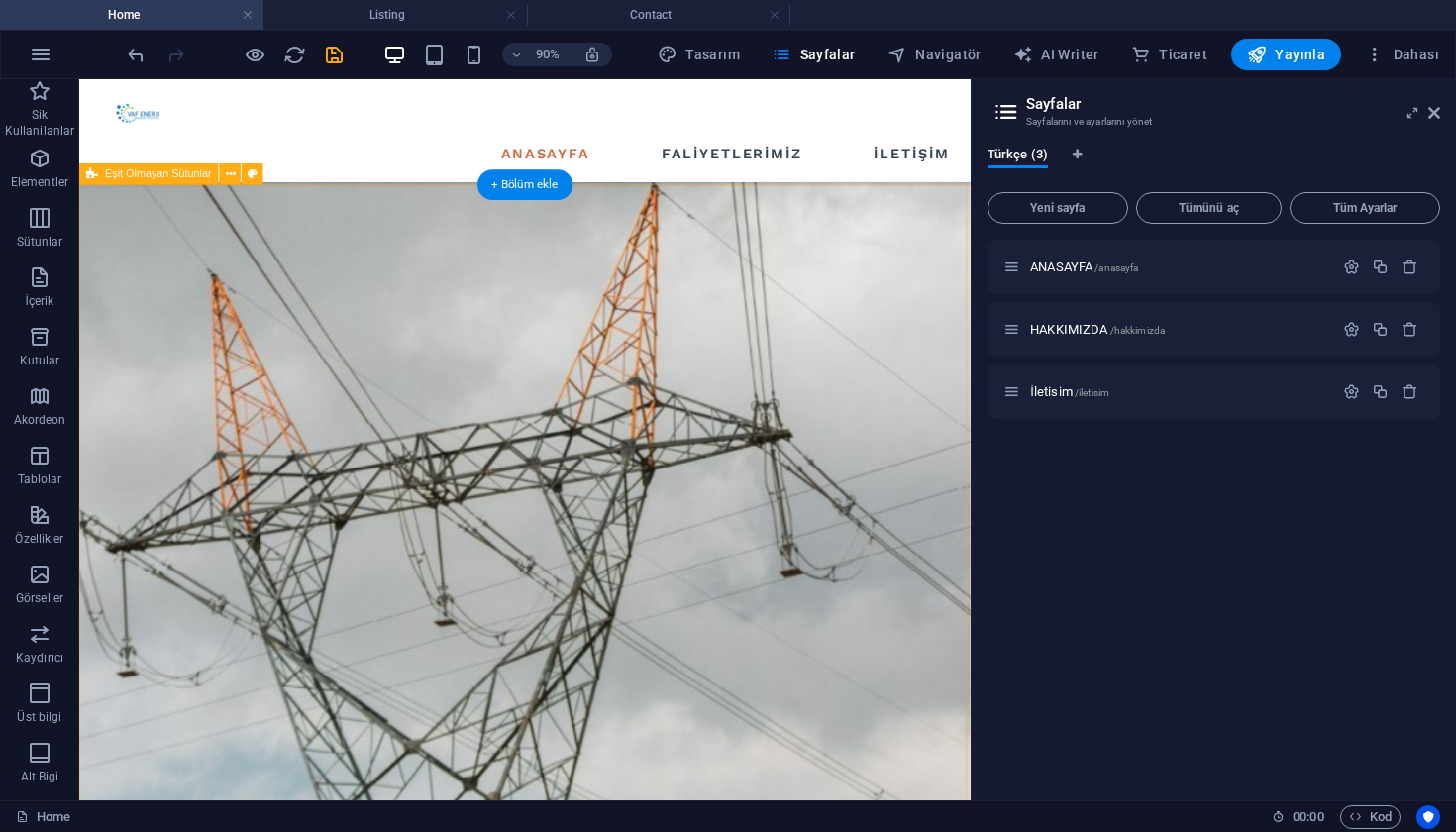 scroll, scrollTop: 684, scrollLeft: 0, axis: vertical 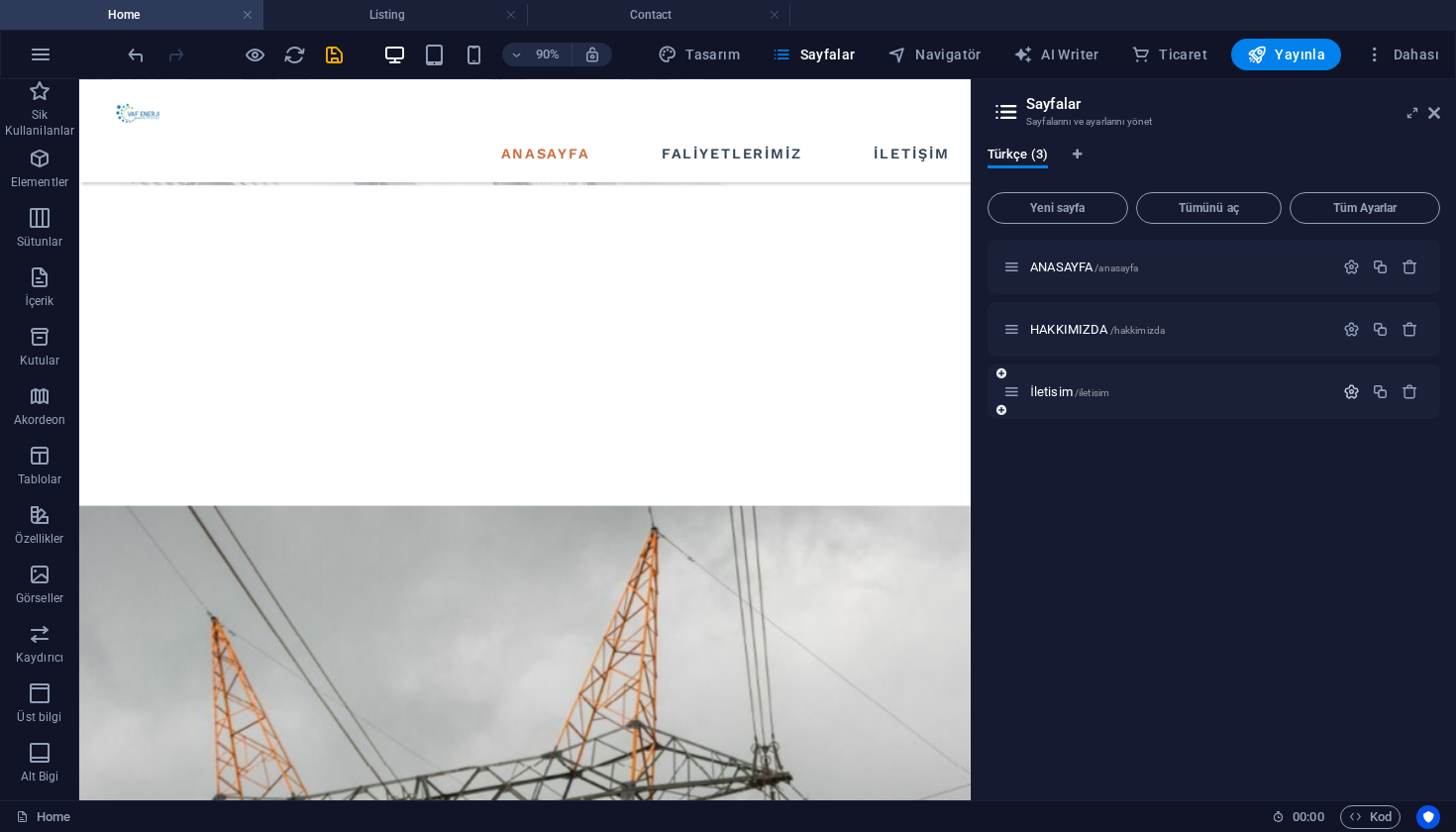 click at bounding box center (1351, 391) 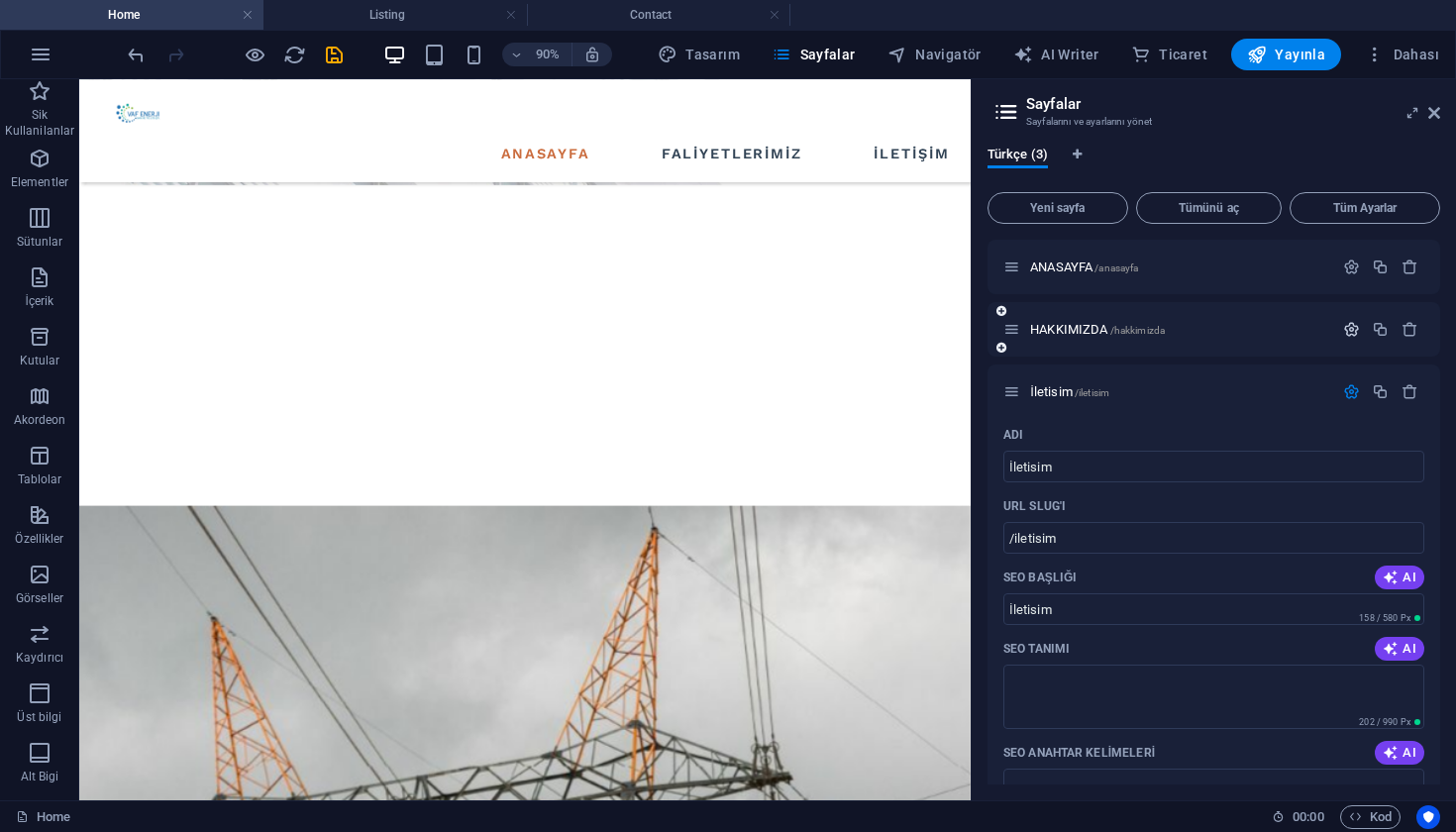 click at bounding box center [1351, 329] 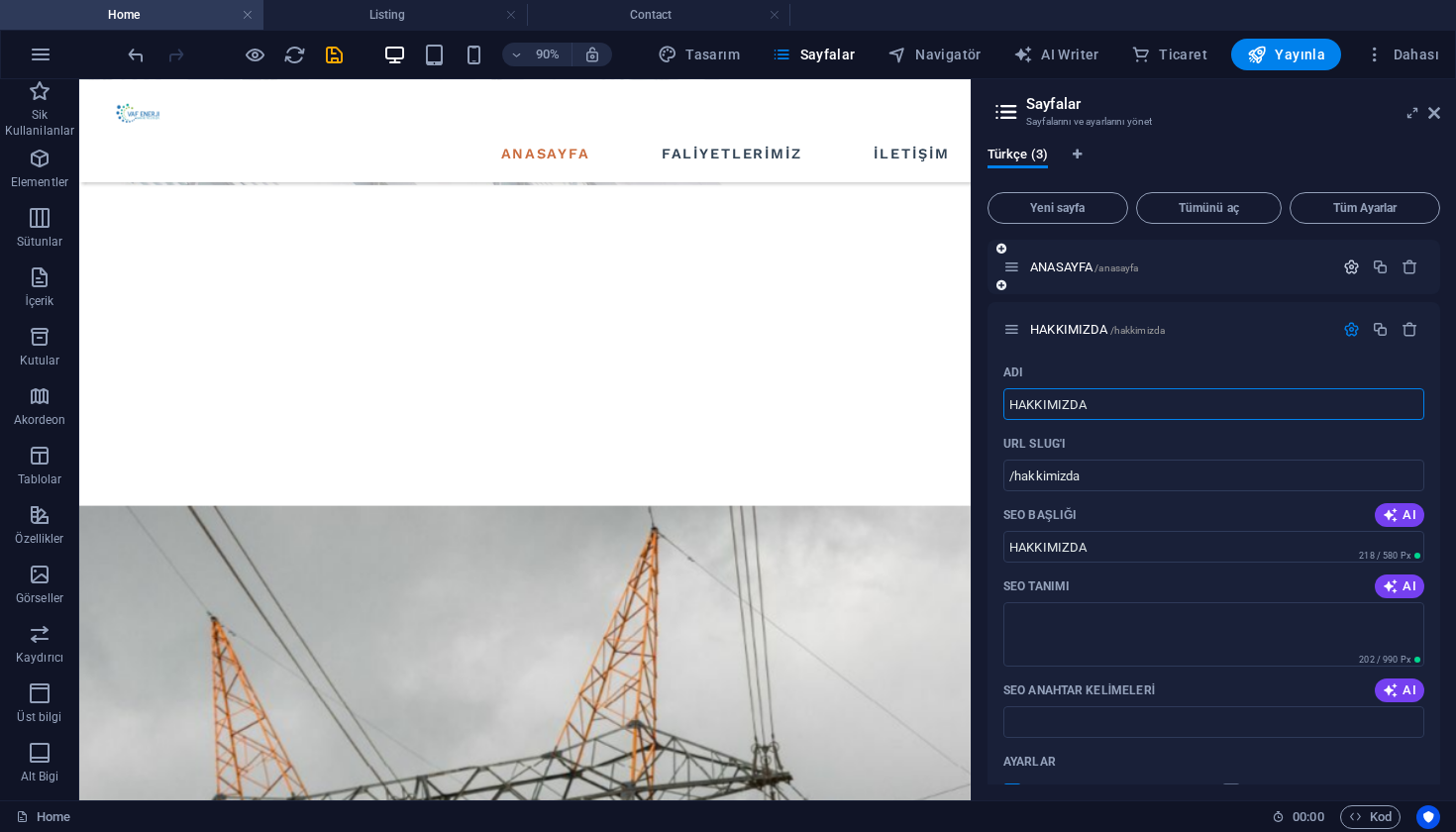 click at bounding box center [1351, 266] 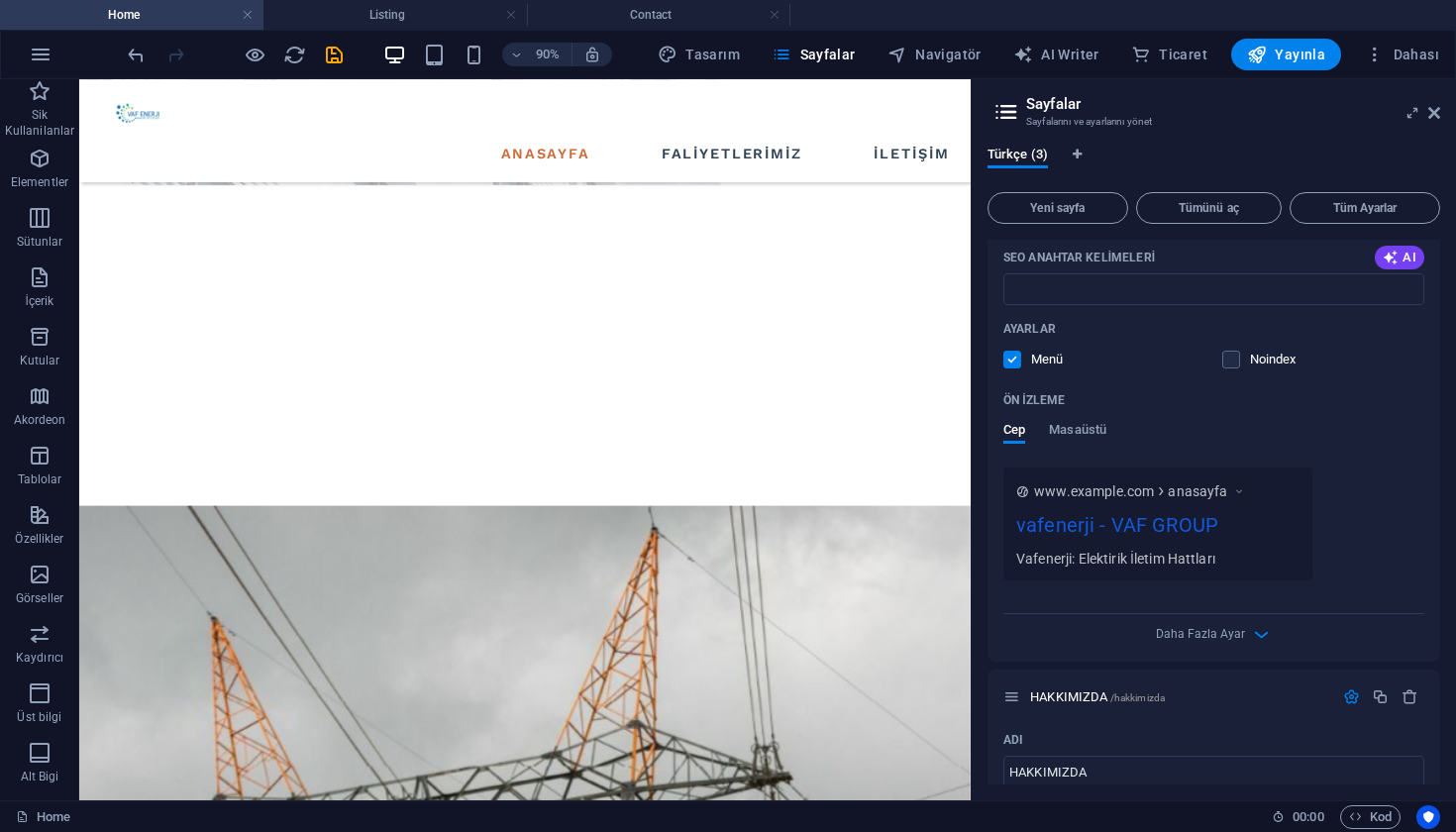 scroll, scrollTop: 377, scrollLeft: 0, axis: vertical 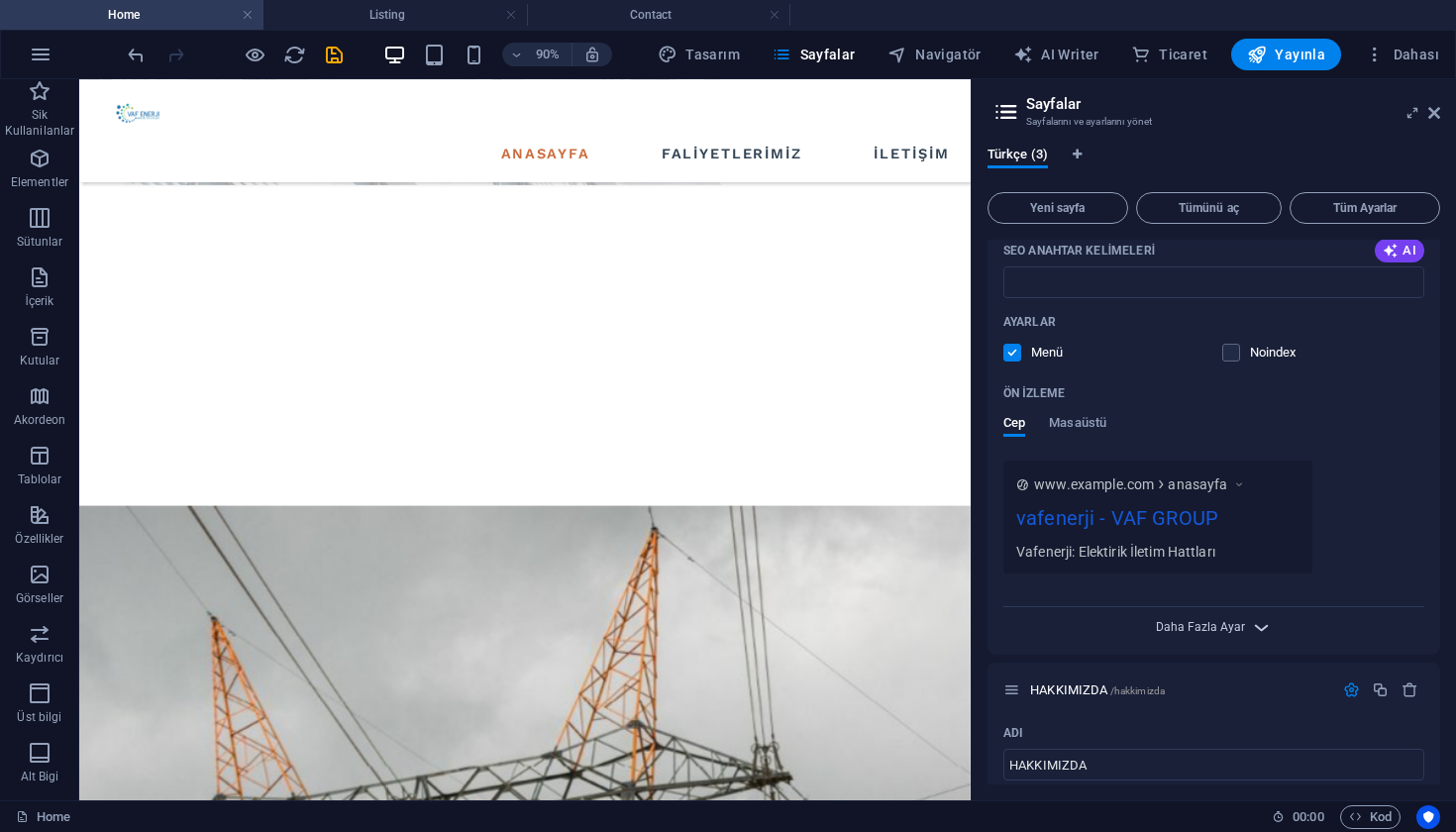 click on "Daha Fazla Ayar" at bounding box center [1200, 627] 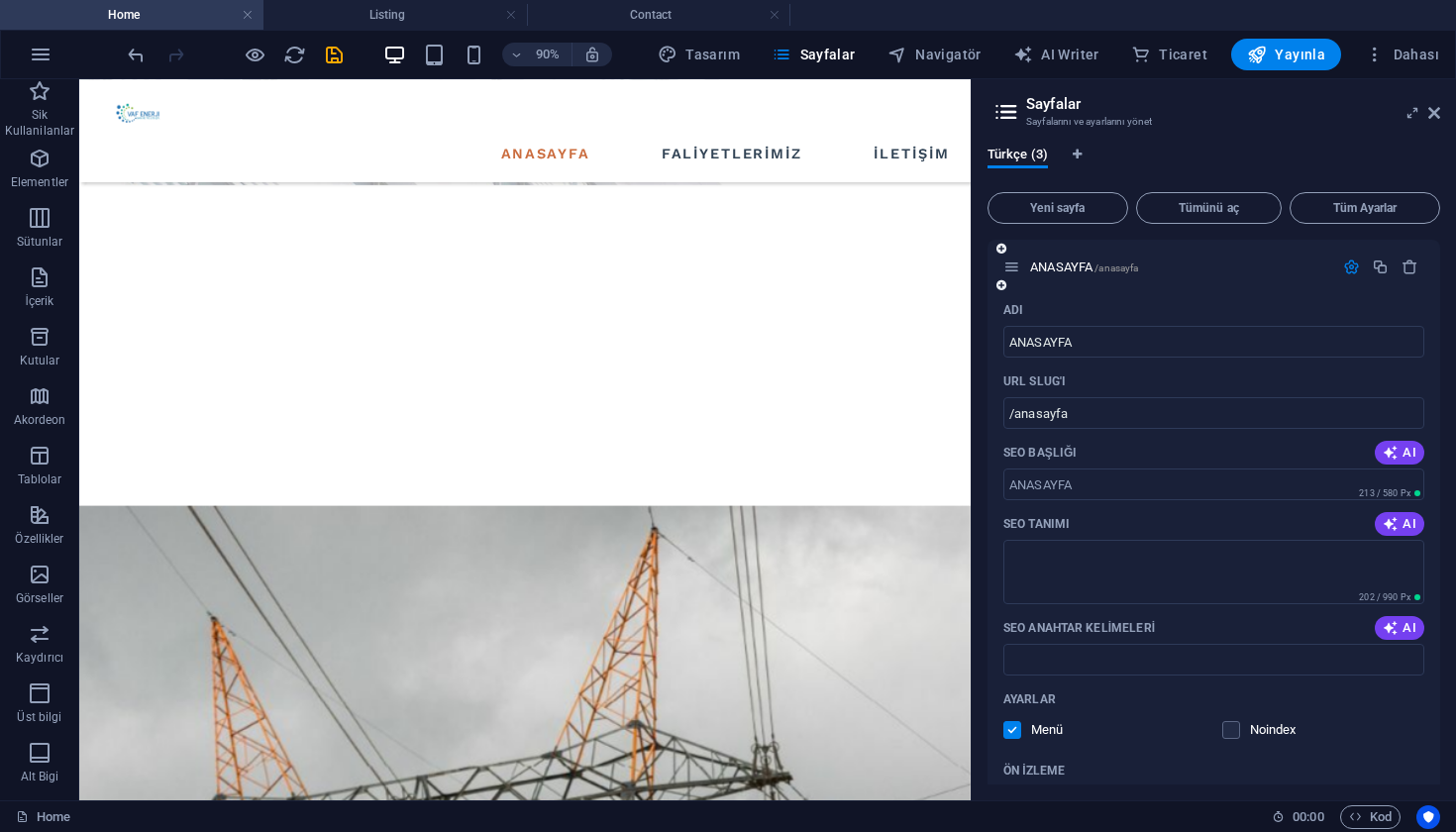 scroll, scrollTop: 0, scrollLeft: 0, axis: both 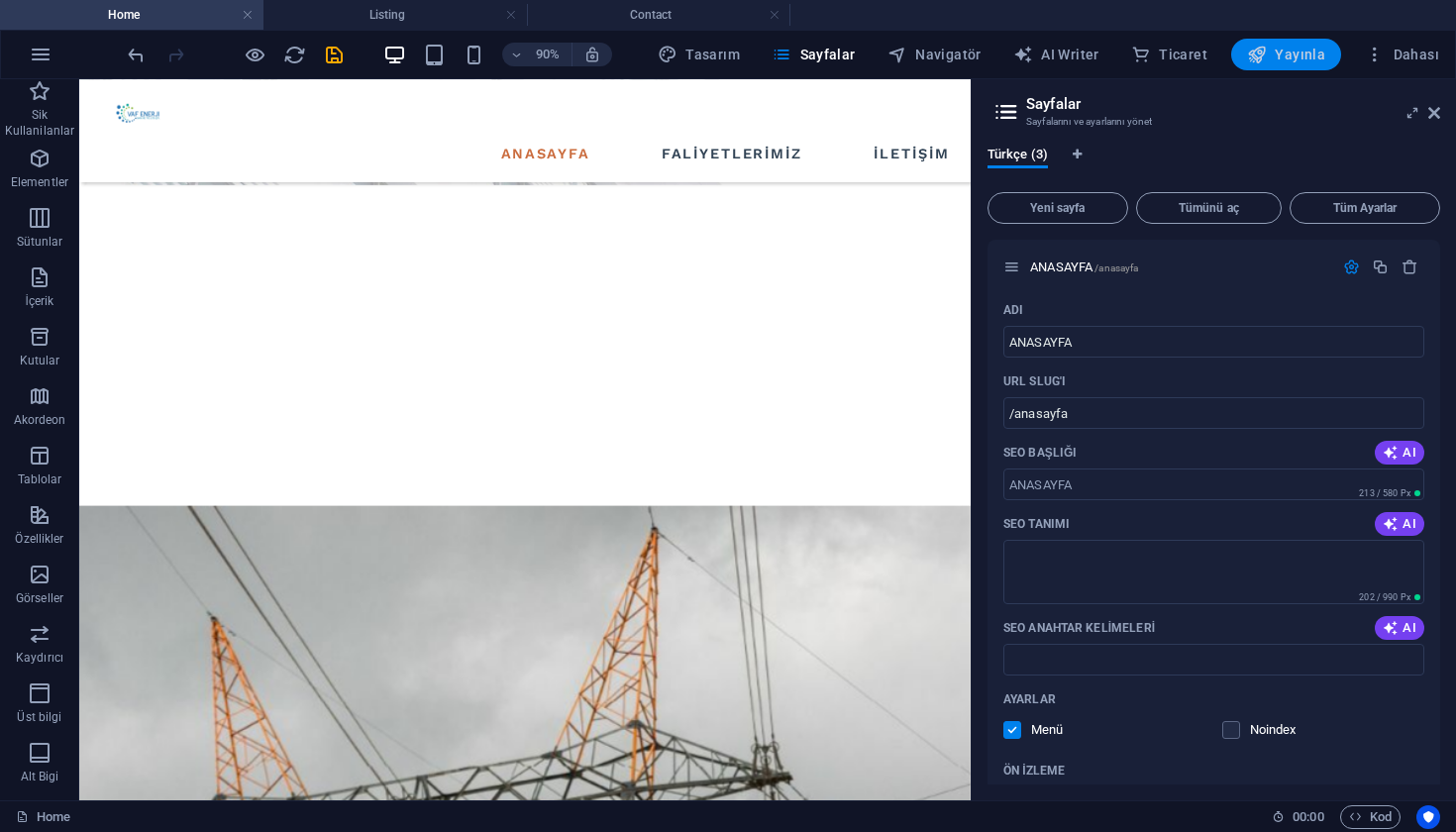 click on "Yayınla" at bounding box center [1286, 54] 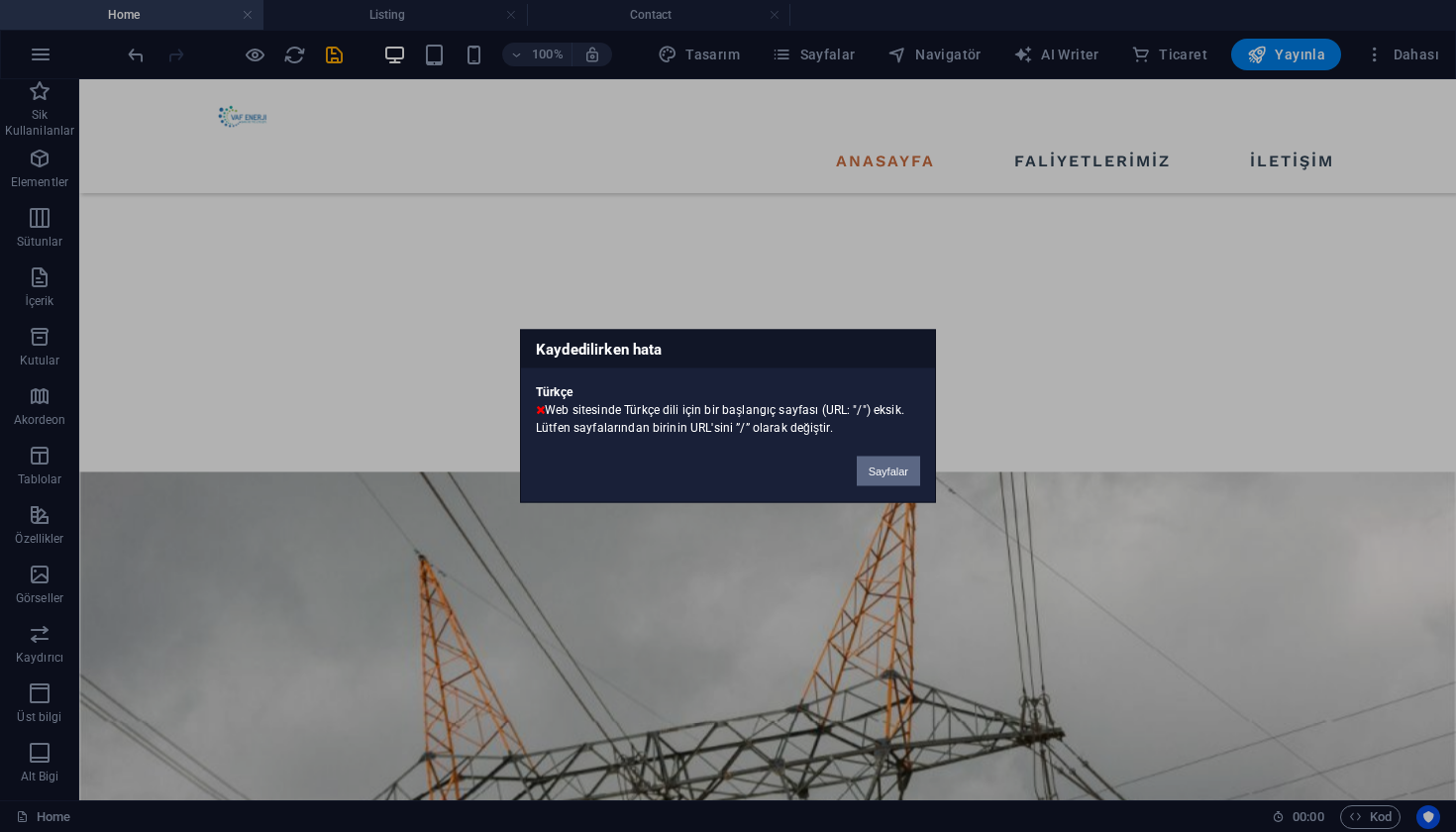 click on "Sayfalar" at bounding box center [888, 471] 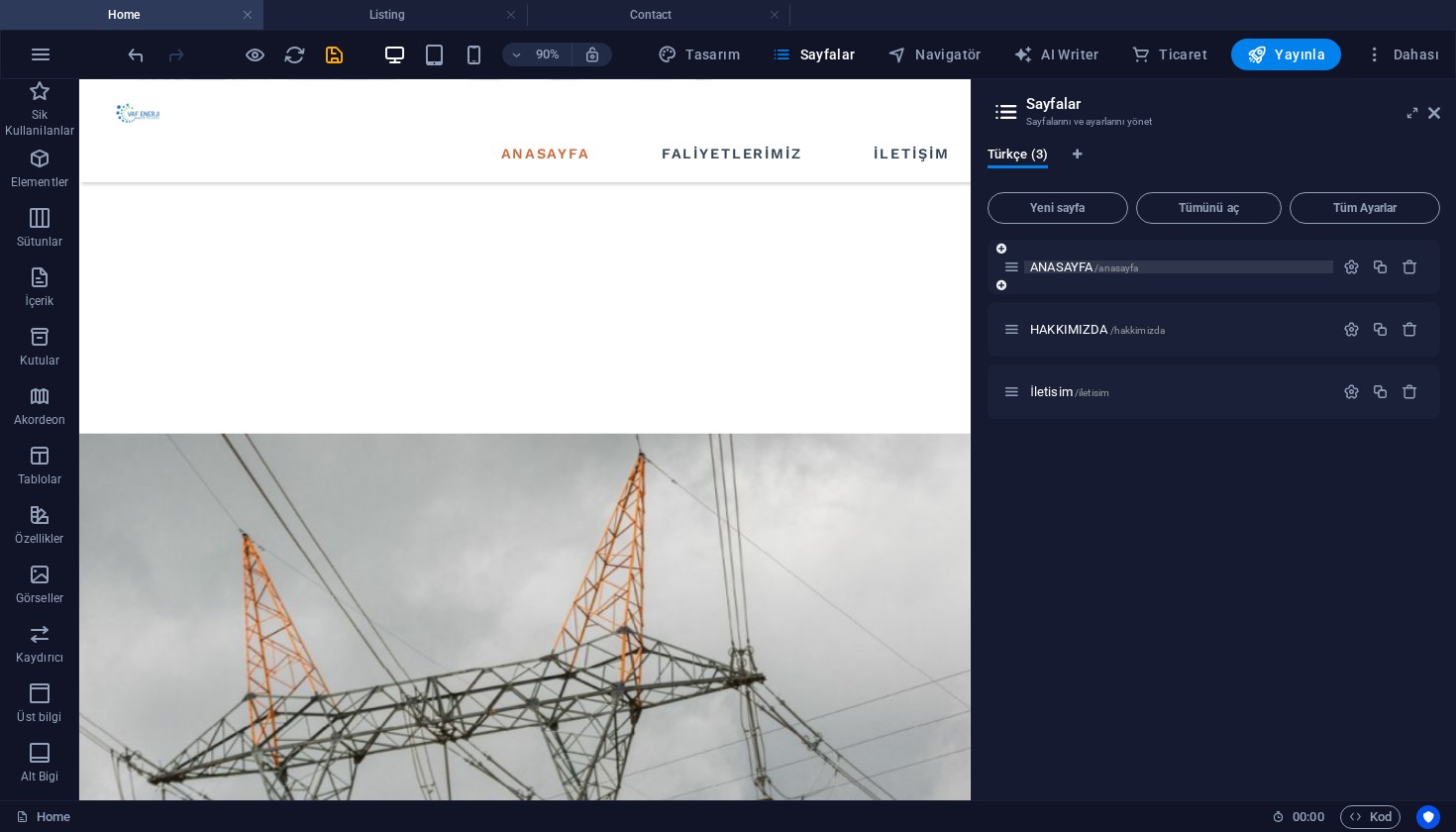 click on "ANASAYFA /anasayfa" at bounding box center (1084, 266) 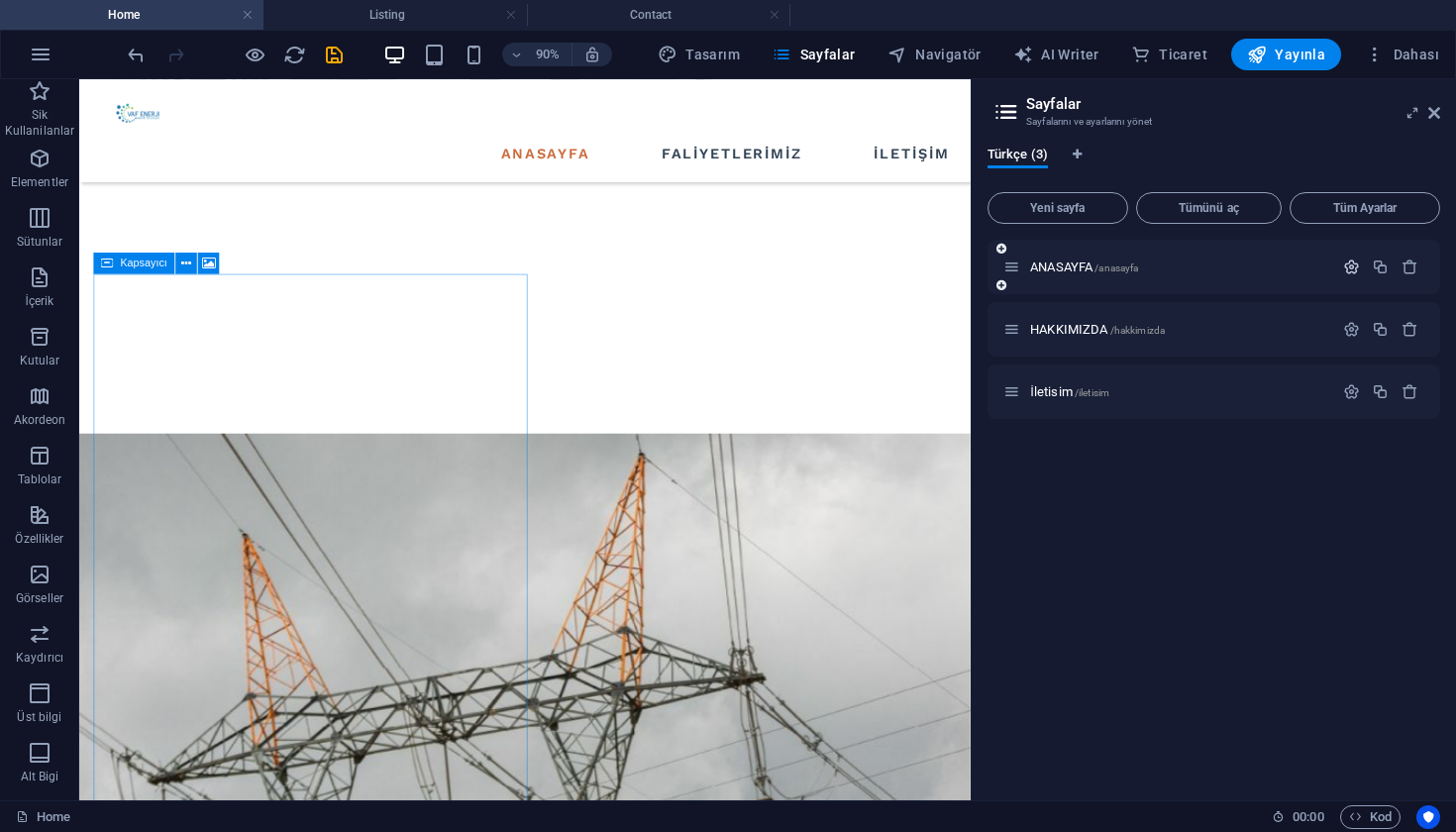 click at bounding box center (1351, 266) 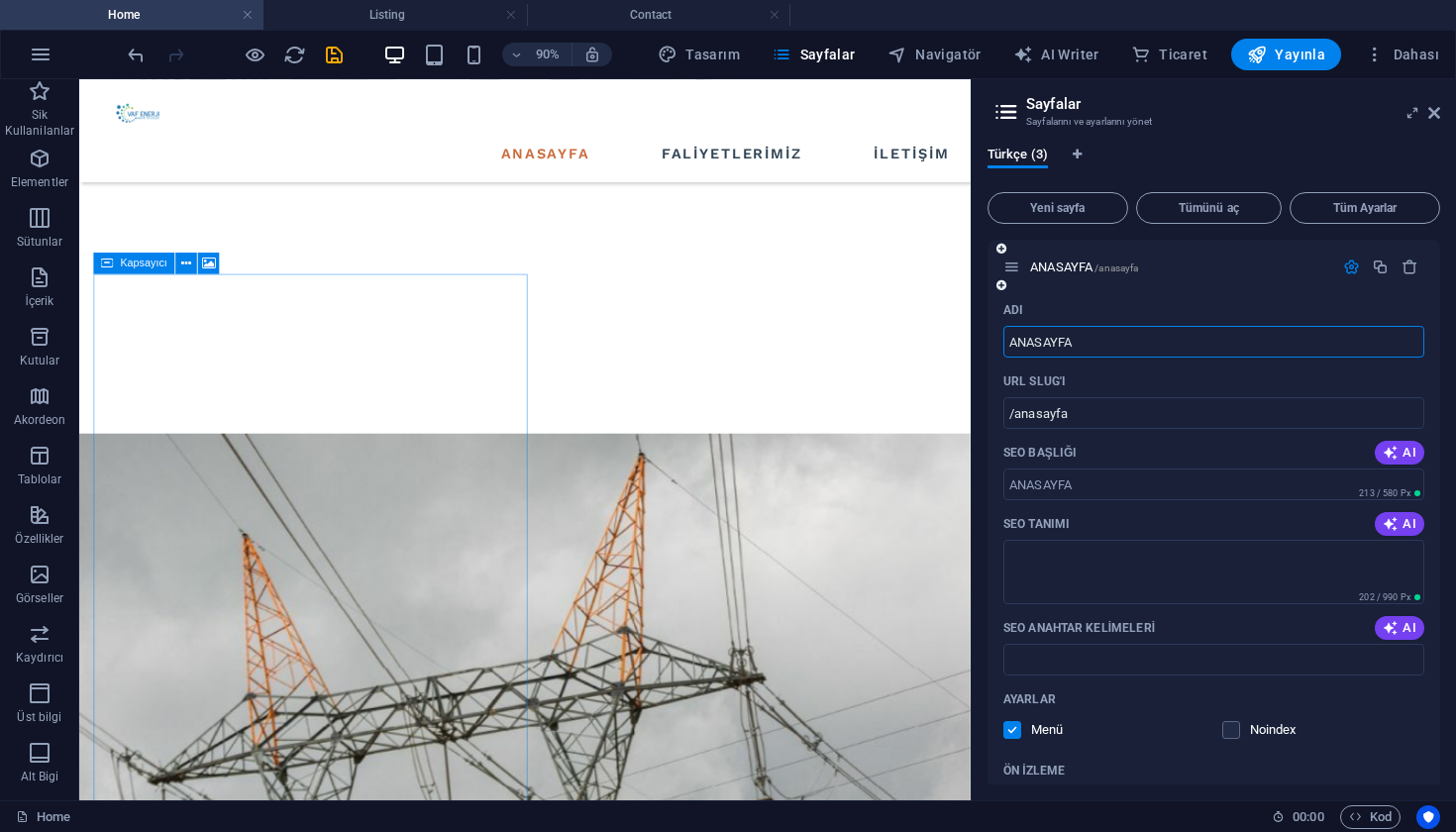 scroll, scrollTop: 0, scrollLeft: 0, axis: both 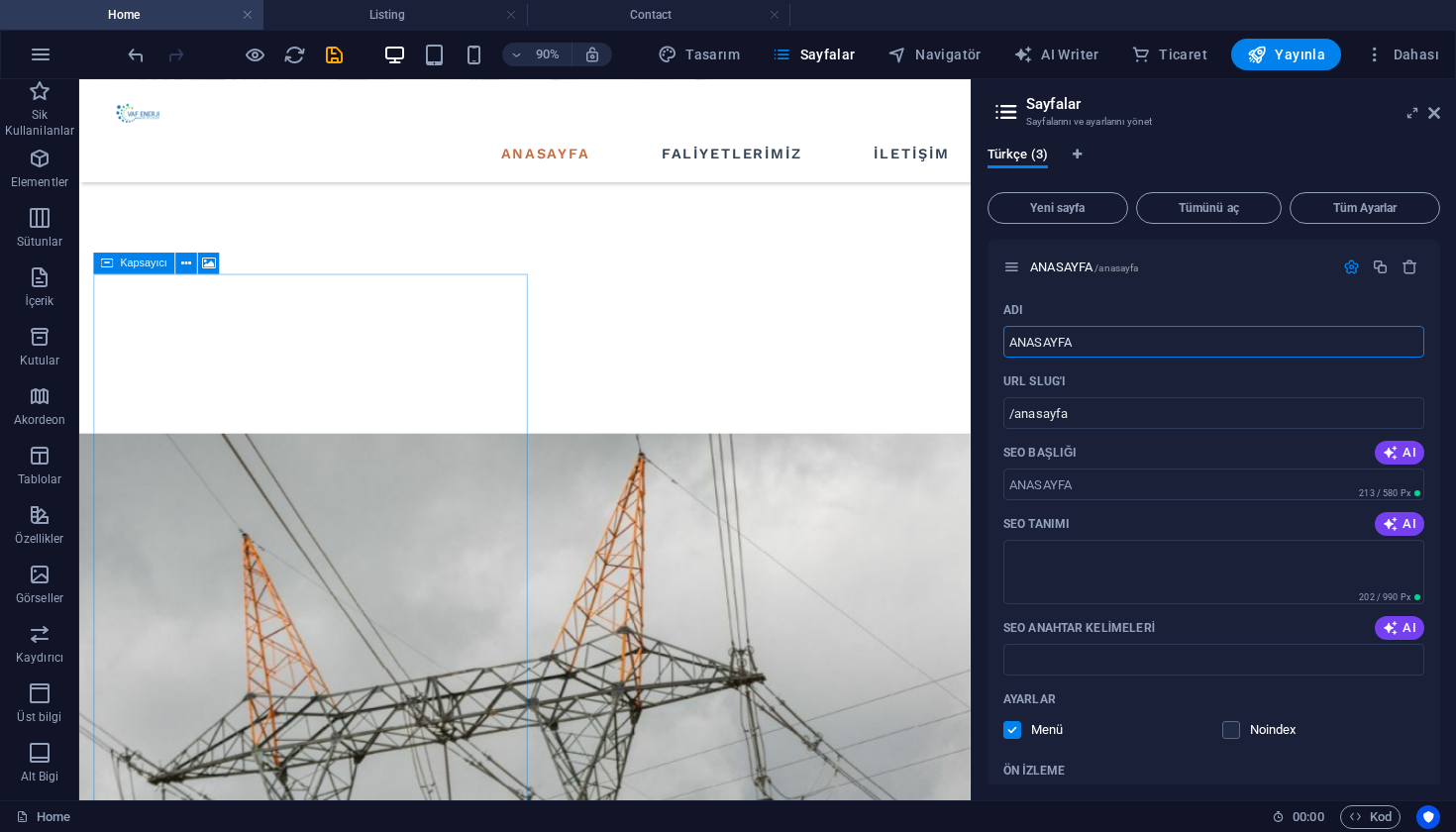 click on "Sayfalarını ve ayarlarını yönet" at bounding box center [1213, 122] 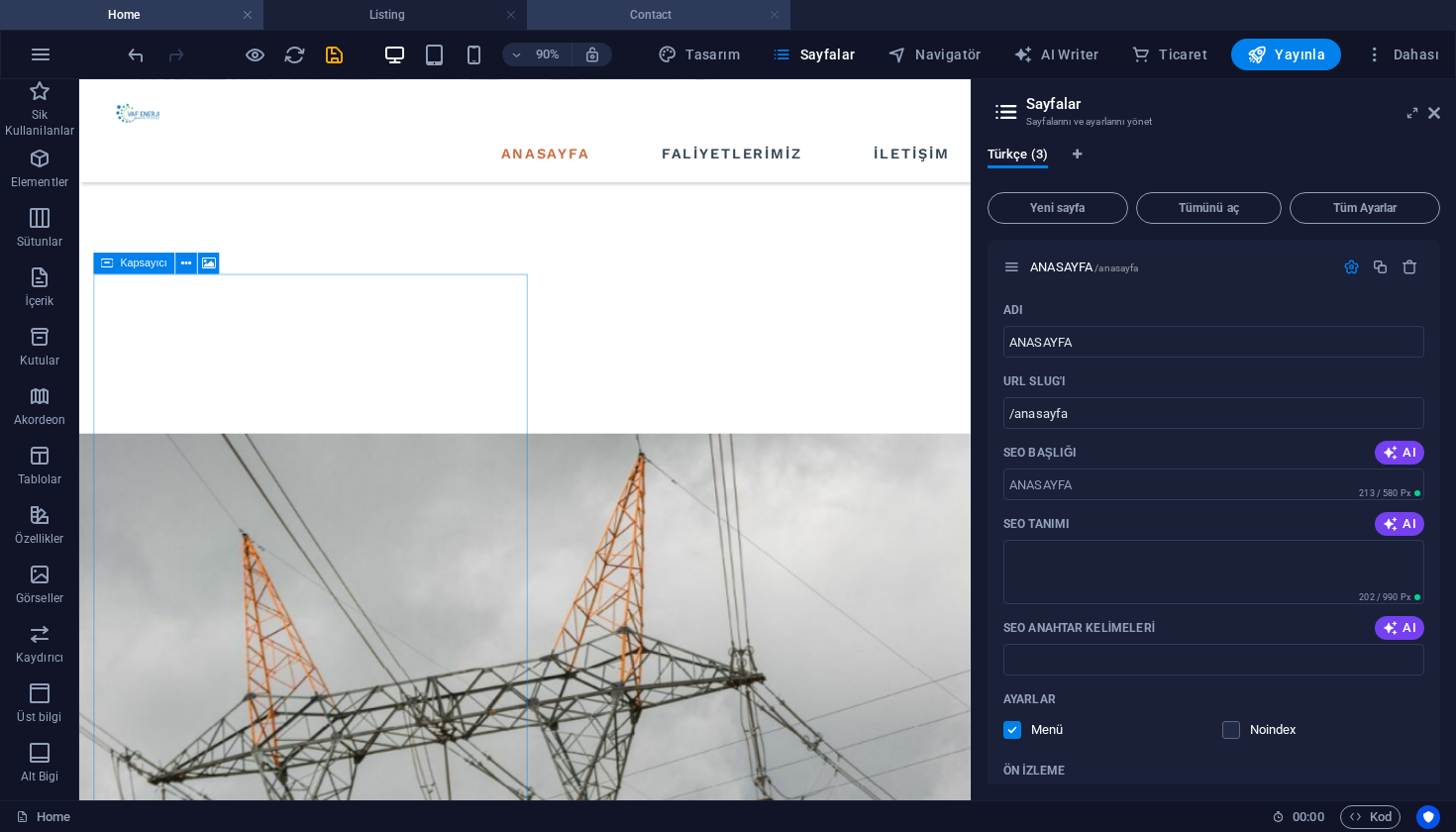 click at bounding box center (775, 15) 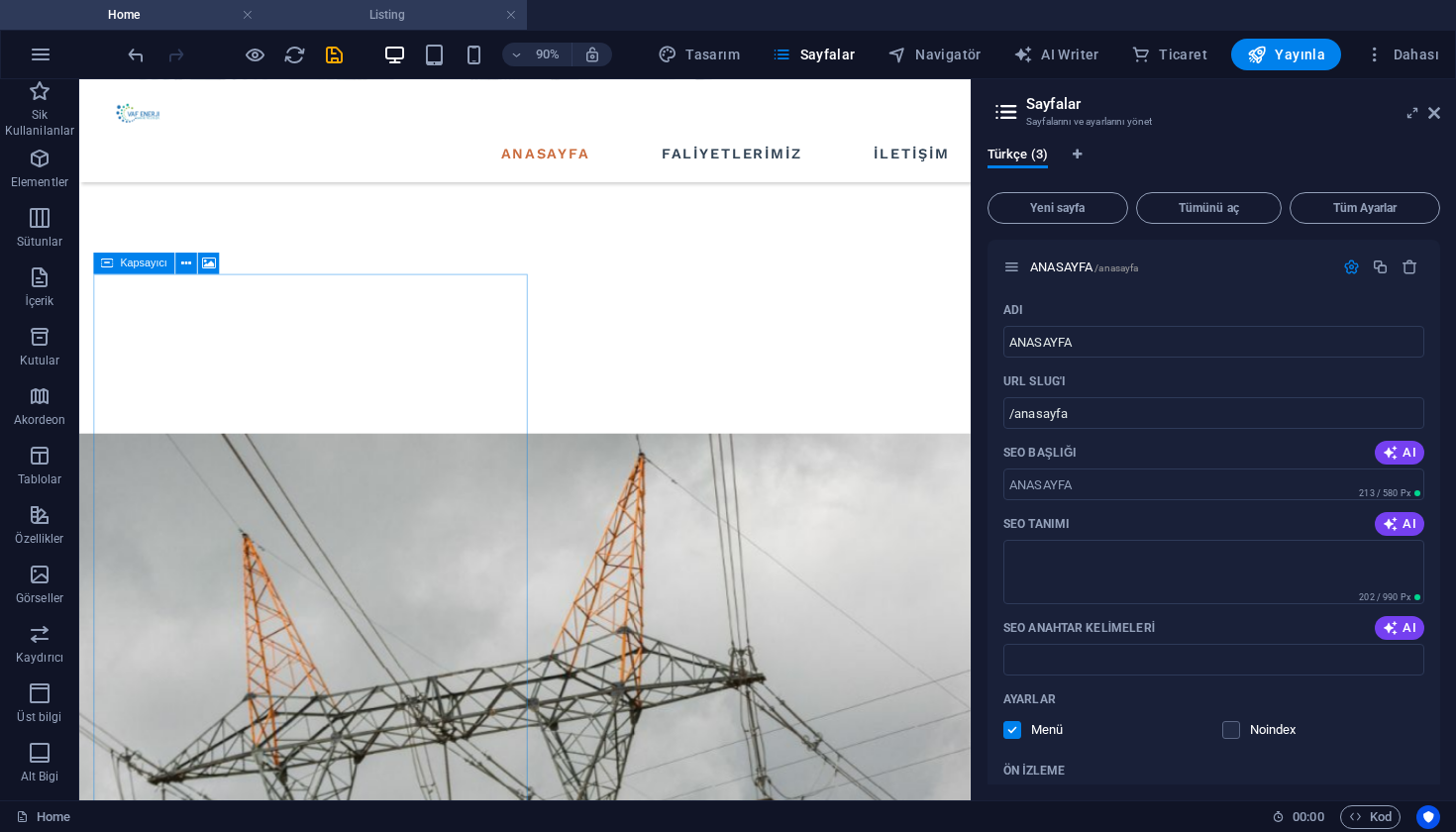 click on "Listing" at bounding box center [395, 15] 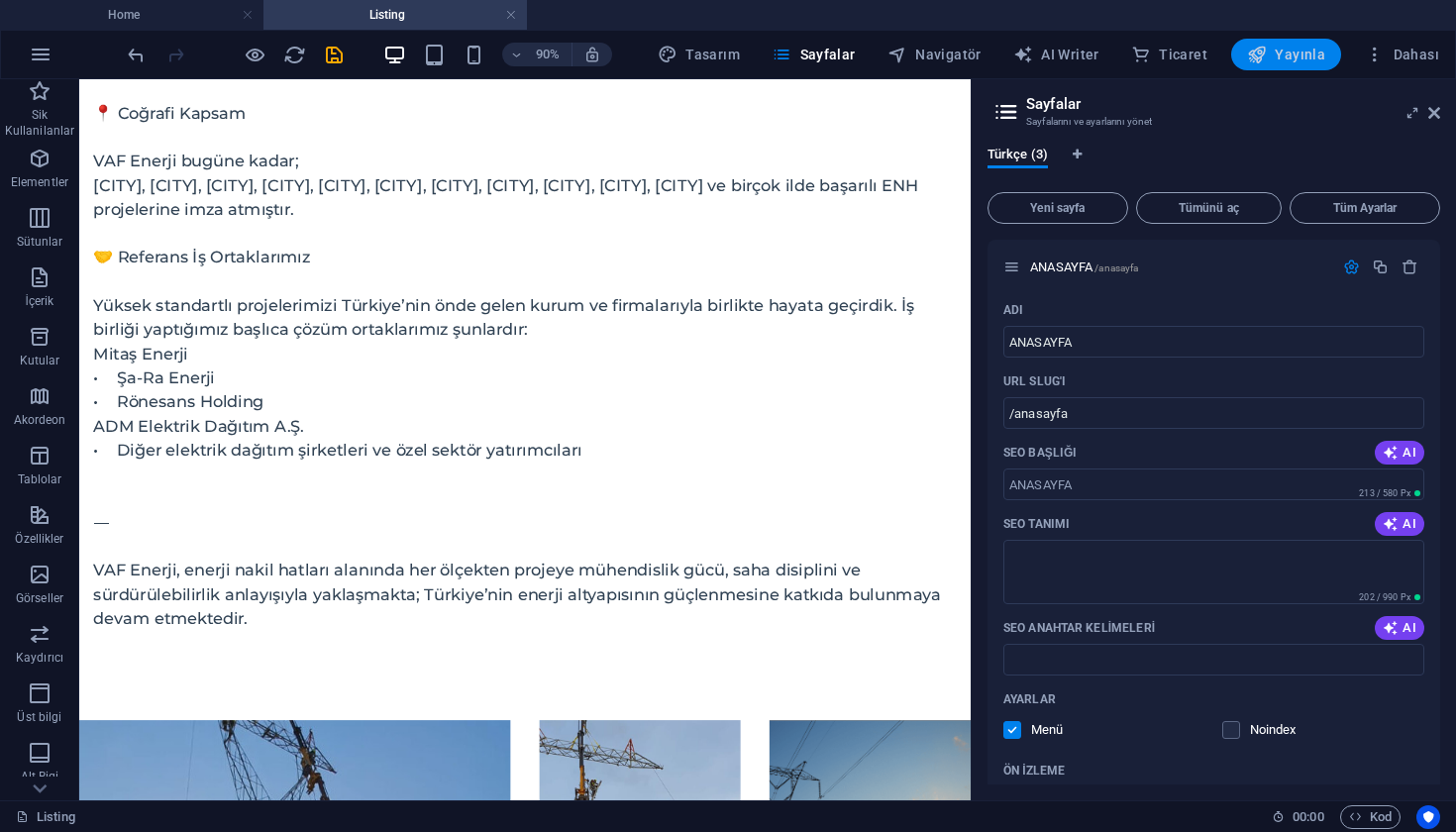 click on "Yayınla" at bounding box center [1286, 54] 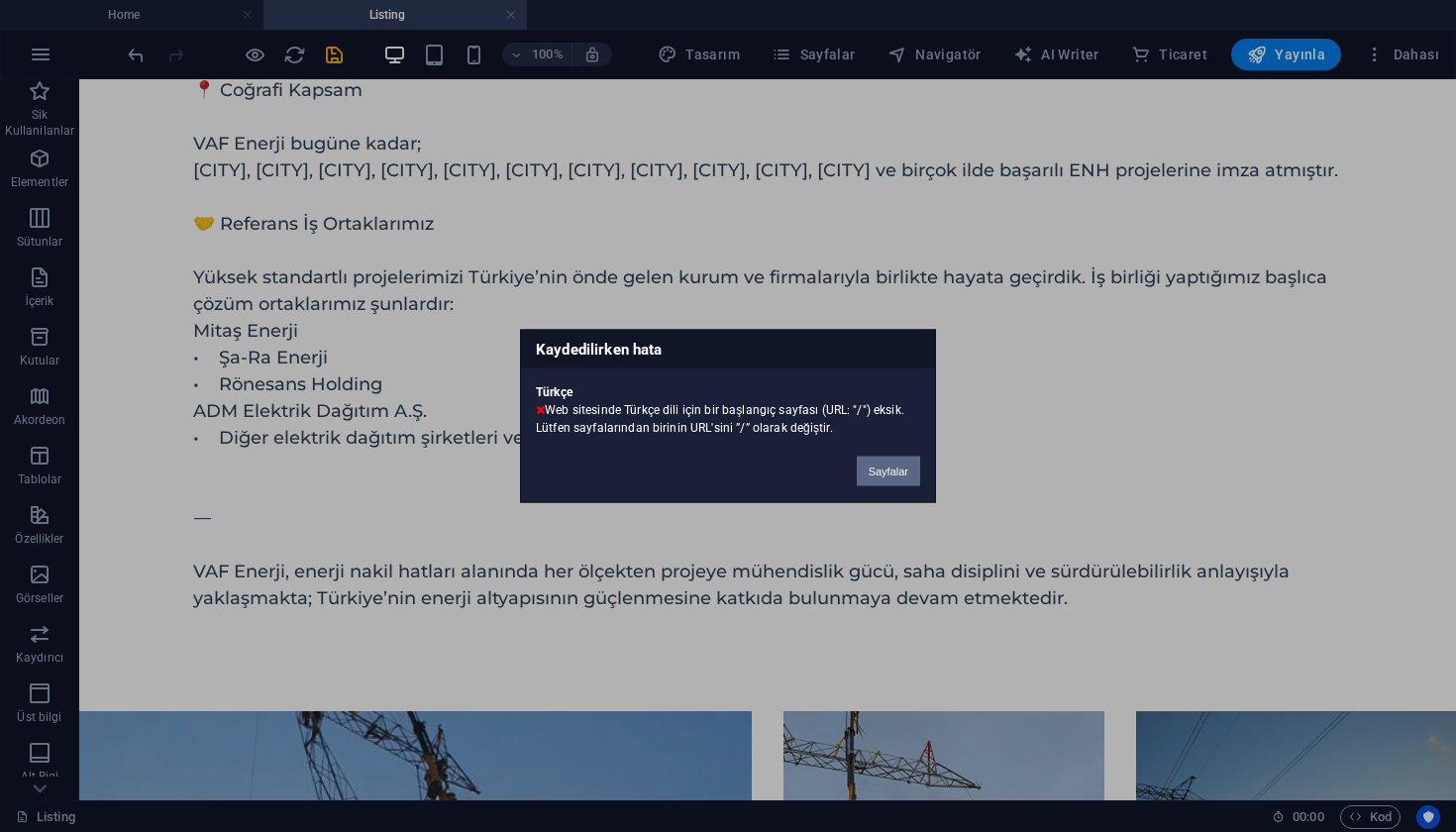click on "Sayfalar" at bounding box center [888, 471] 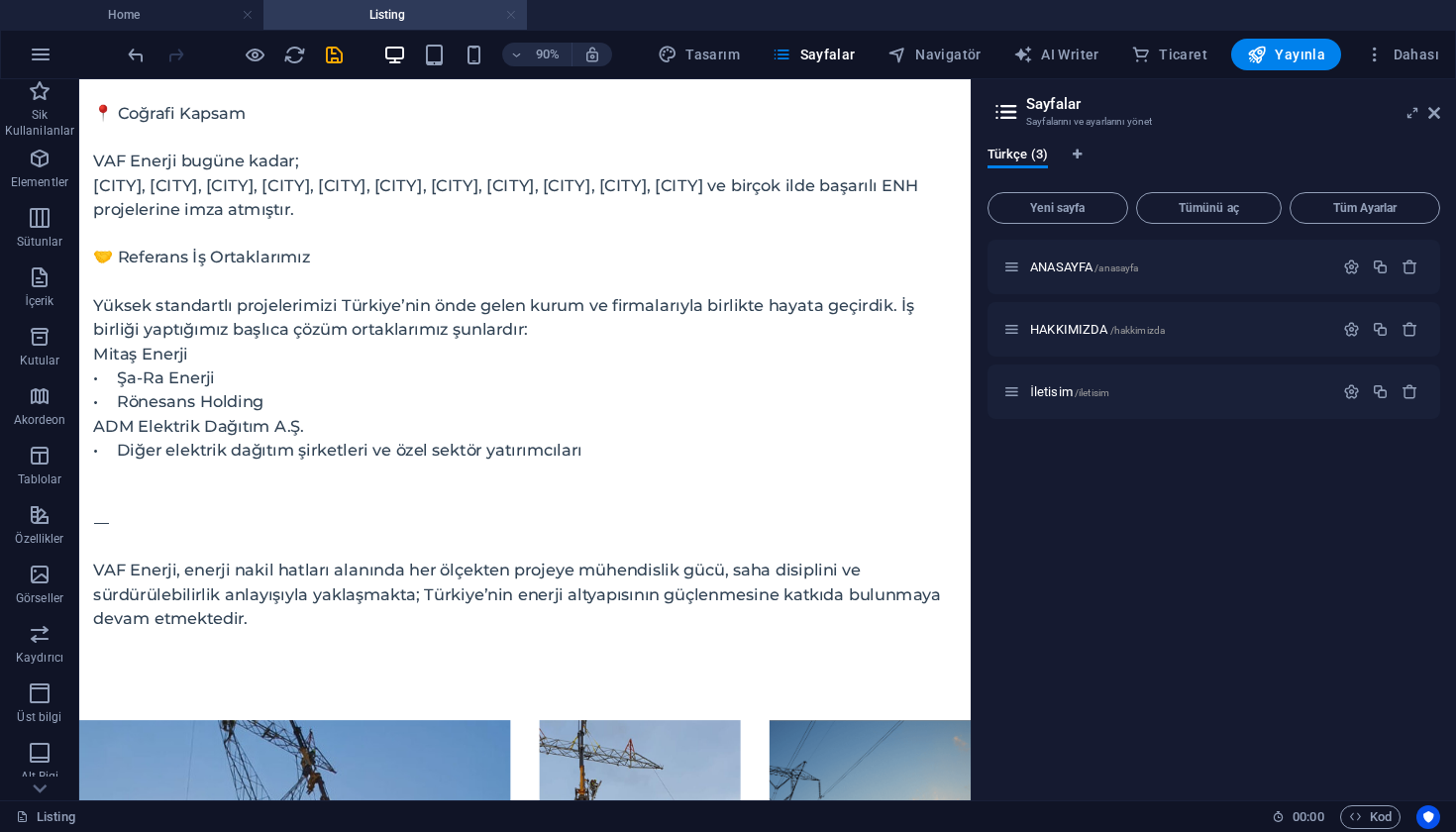 click at bounding box center [511, 15] 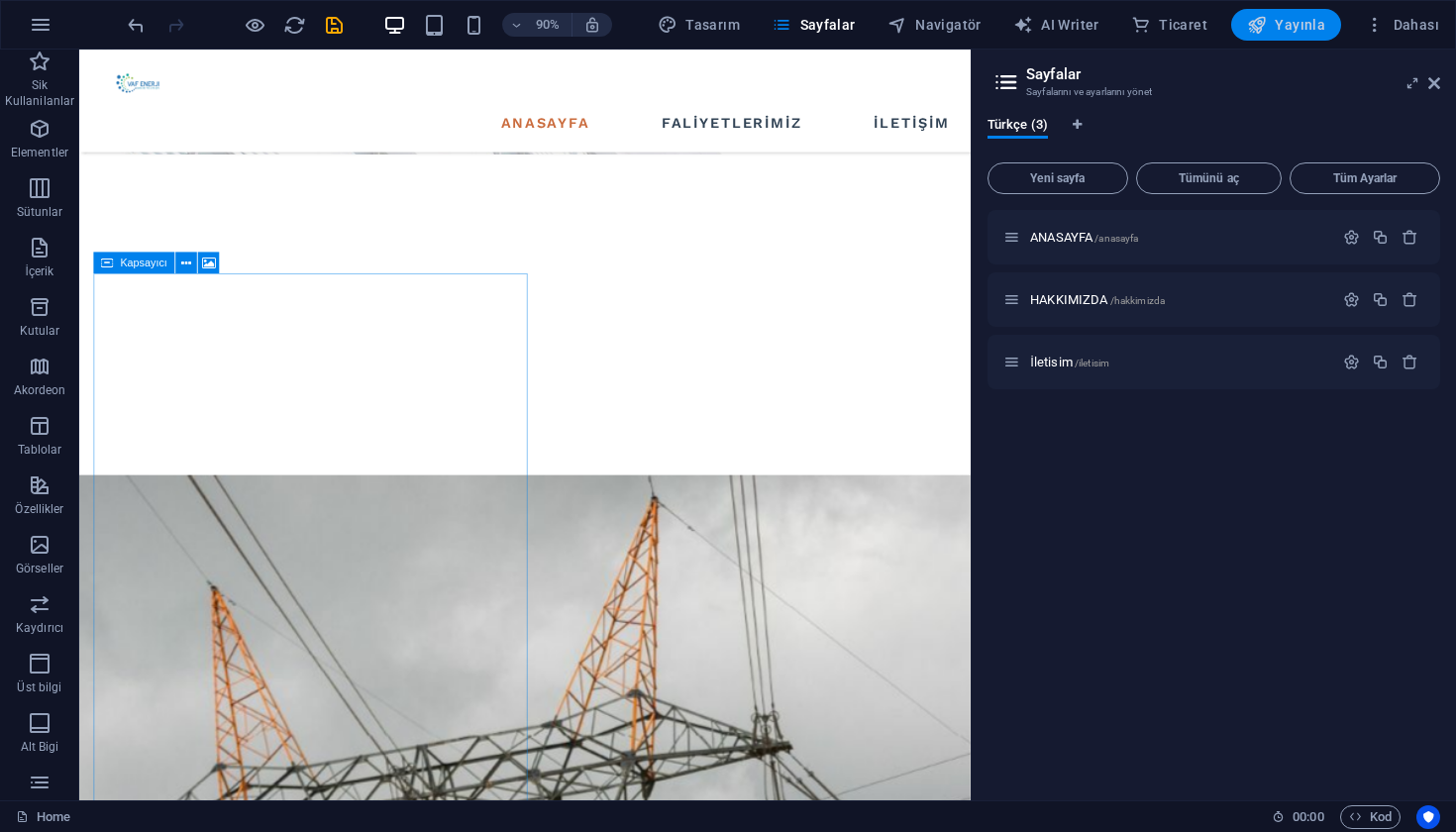 click on "Yayınla" at bounding box center (1286, 25) 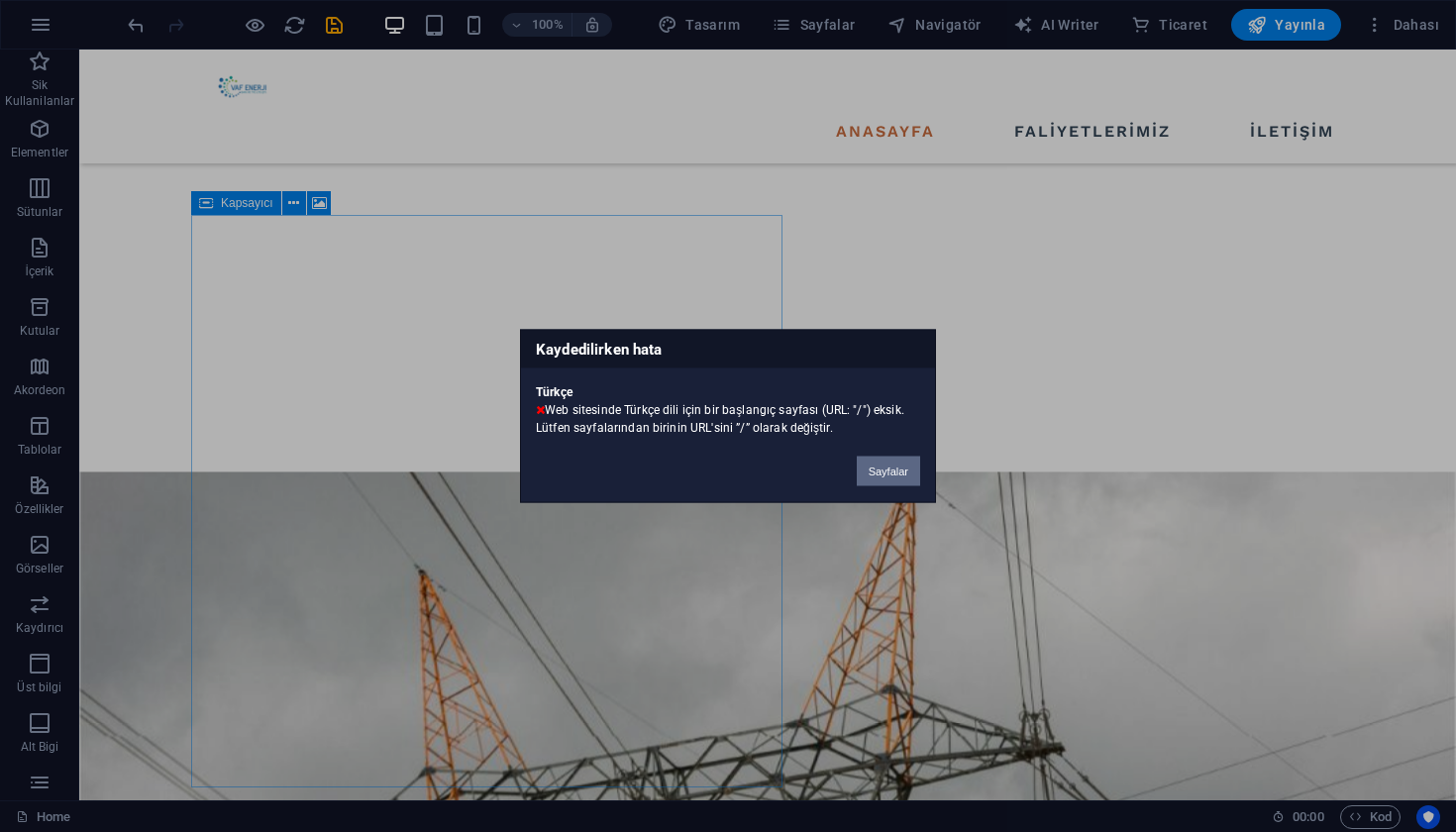 click on "Sayfalar" at bounding box center [888, 471] 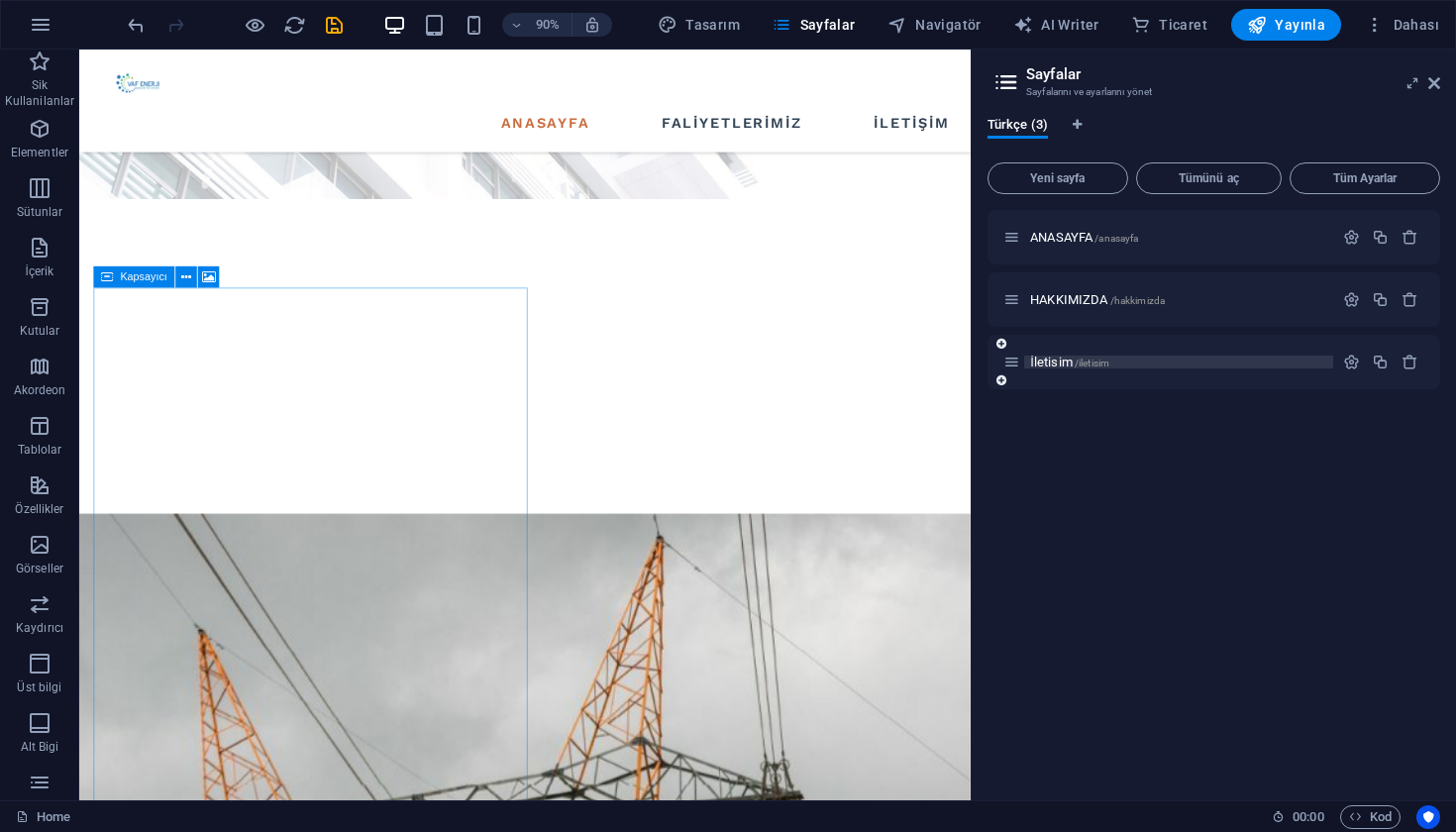 click on "İletisim /iletisim" at bounding box center [1179, 362] 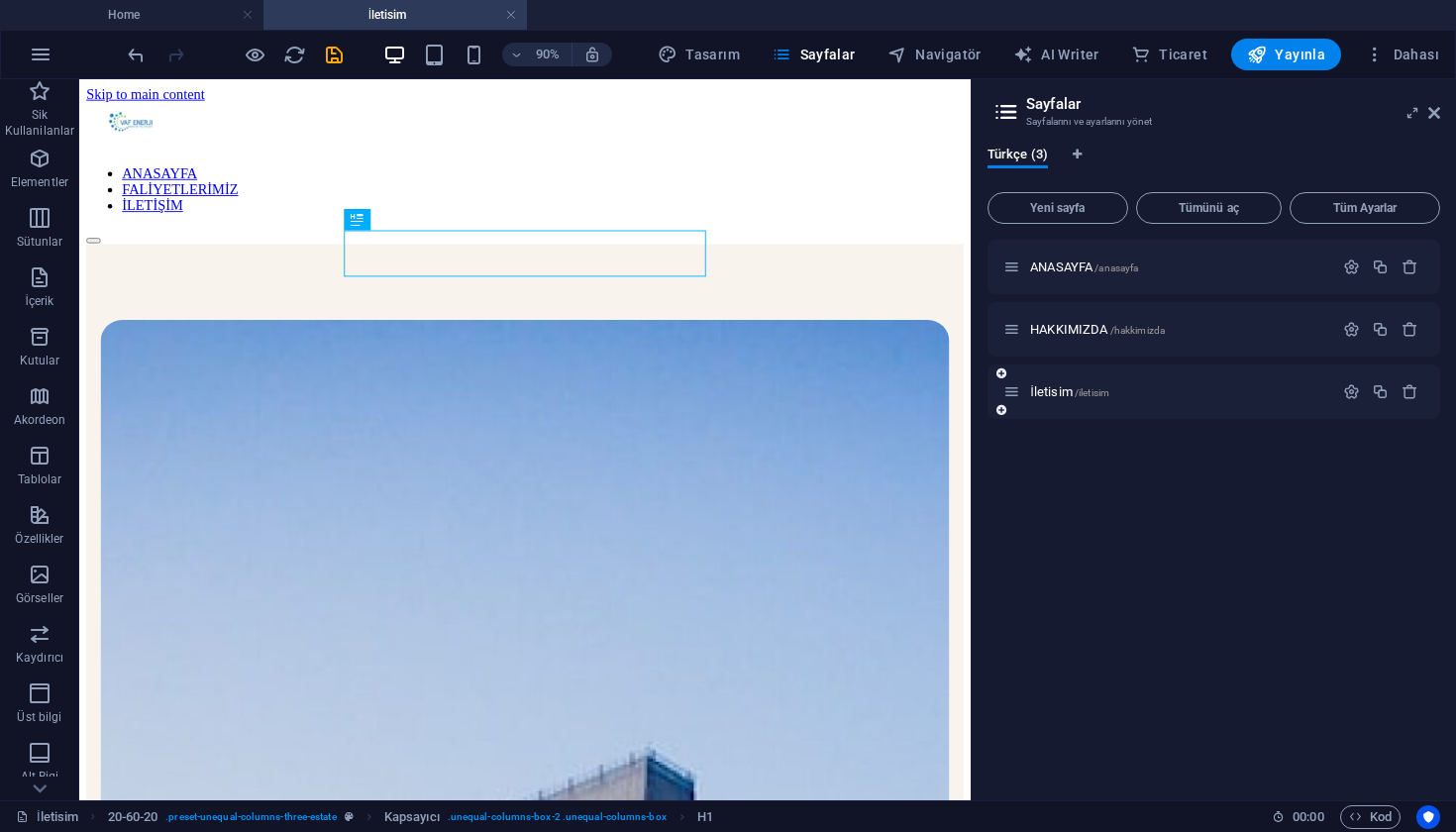 scroll, scrollTop: 0, scrollLeft: 0, axis: both 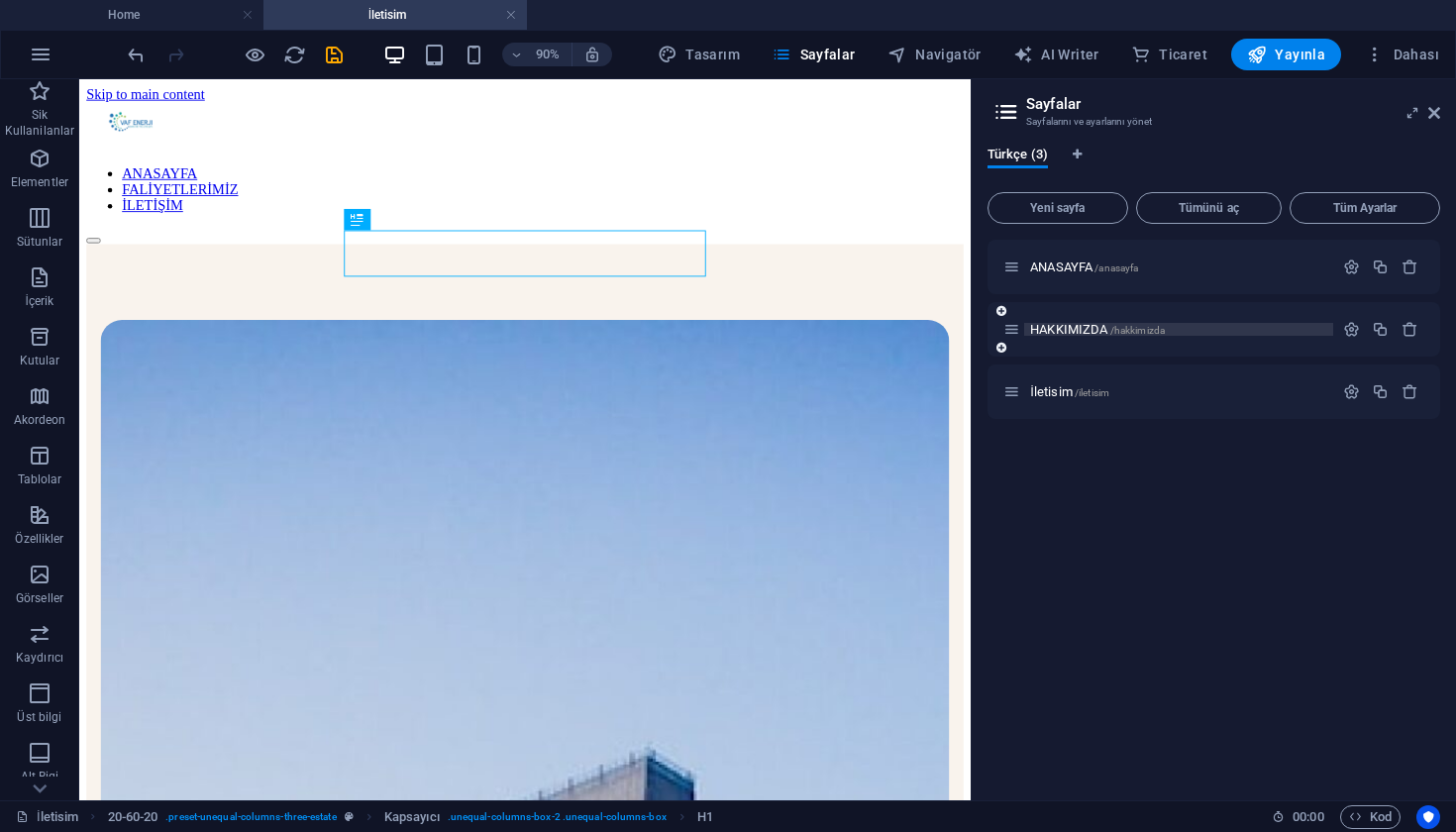 click on "HAKKIMIZDA /hakkimizda" at bounding box center [1097, 329] 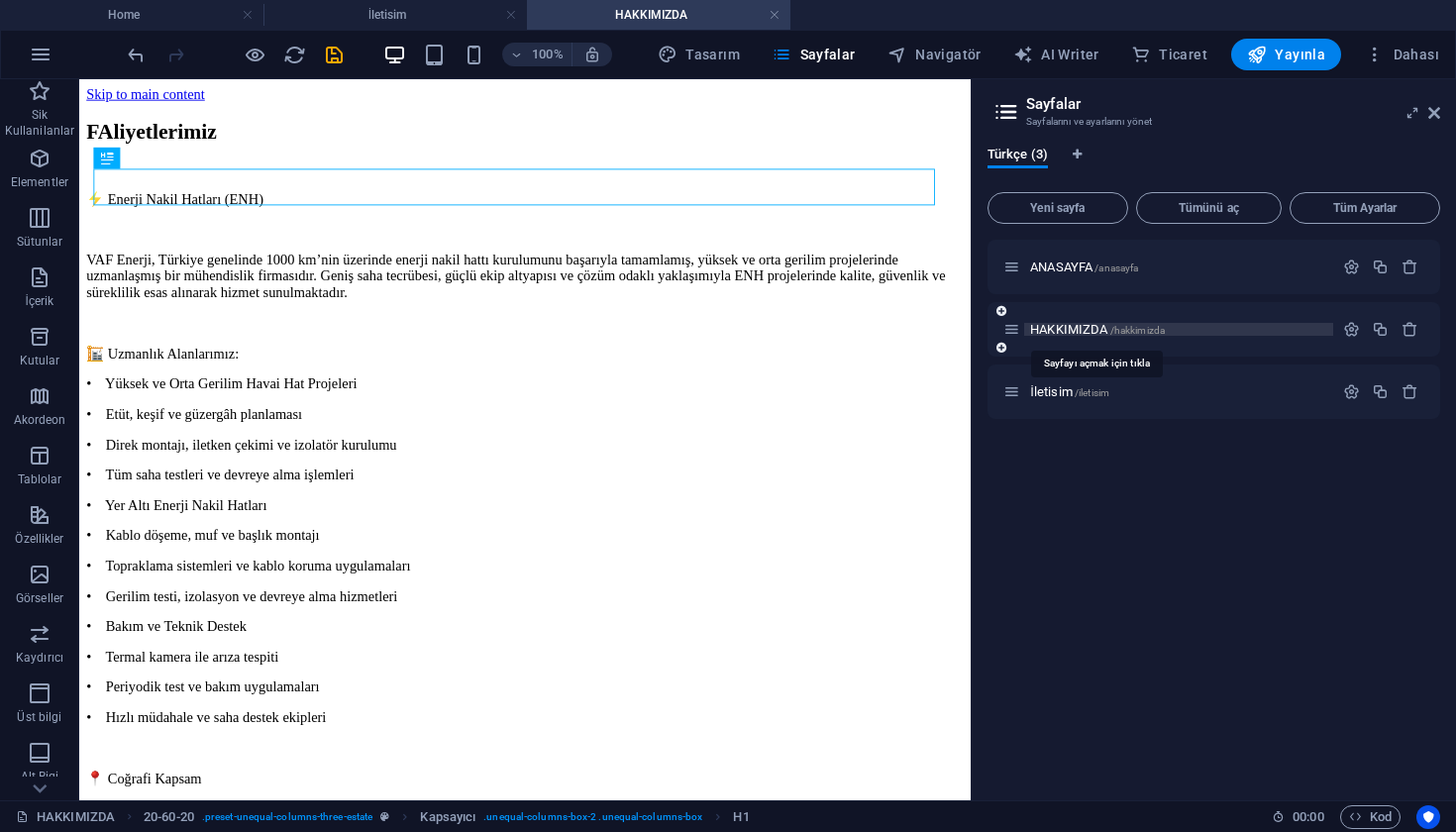 scroll, scrollTop: 0, scrollLeft: 0, axis: both 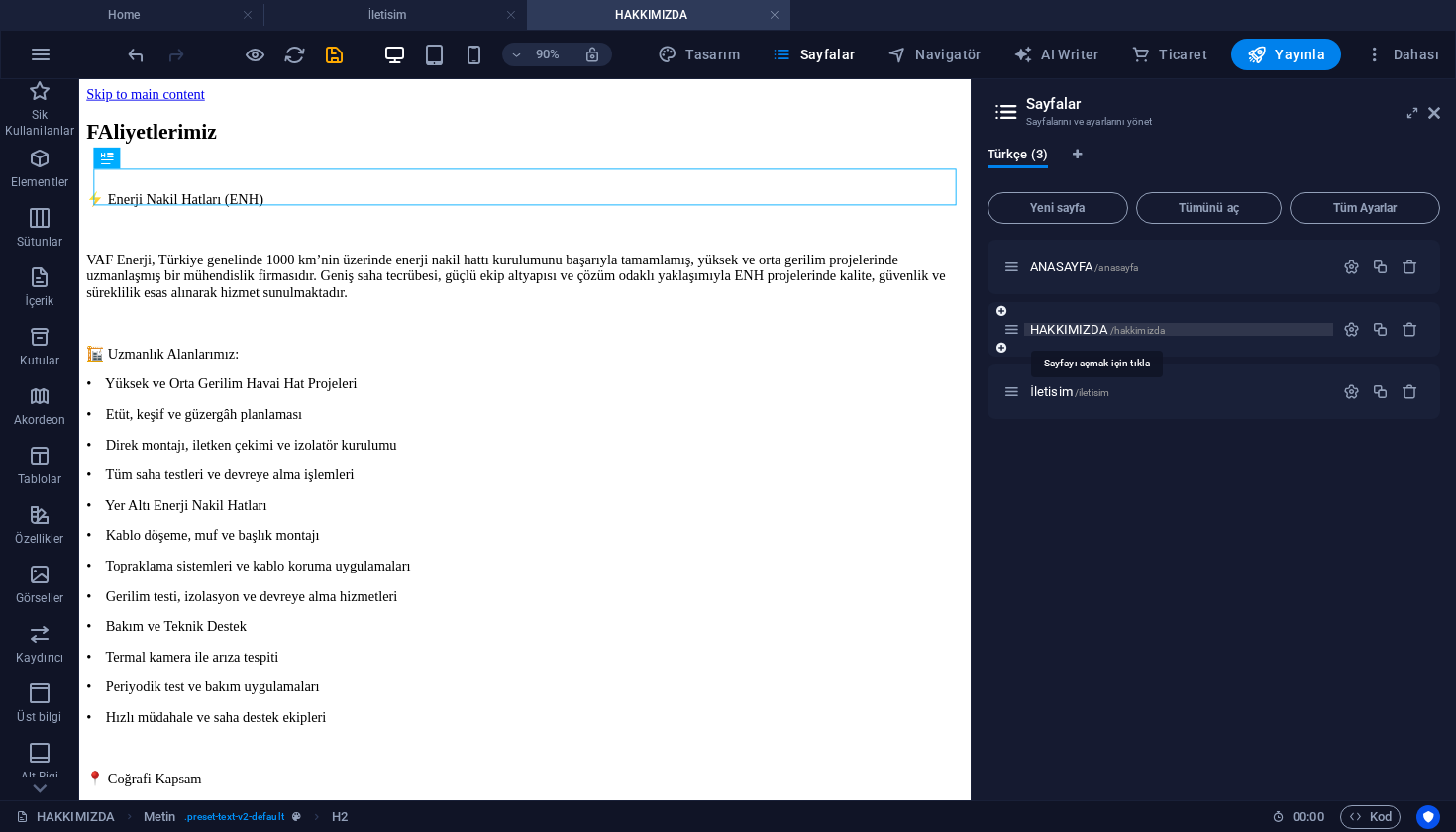 click on "HAKKIMIZDA /hakkimizda" at bounding box center [1097, 329] 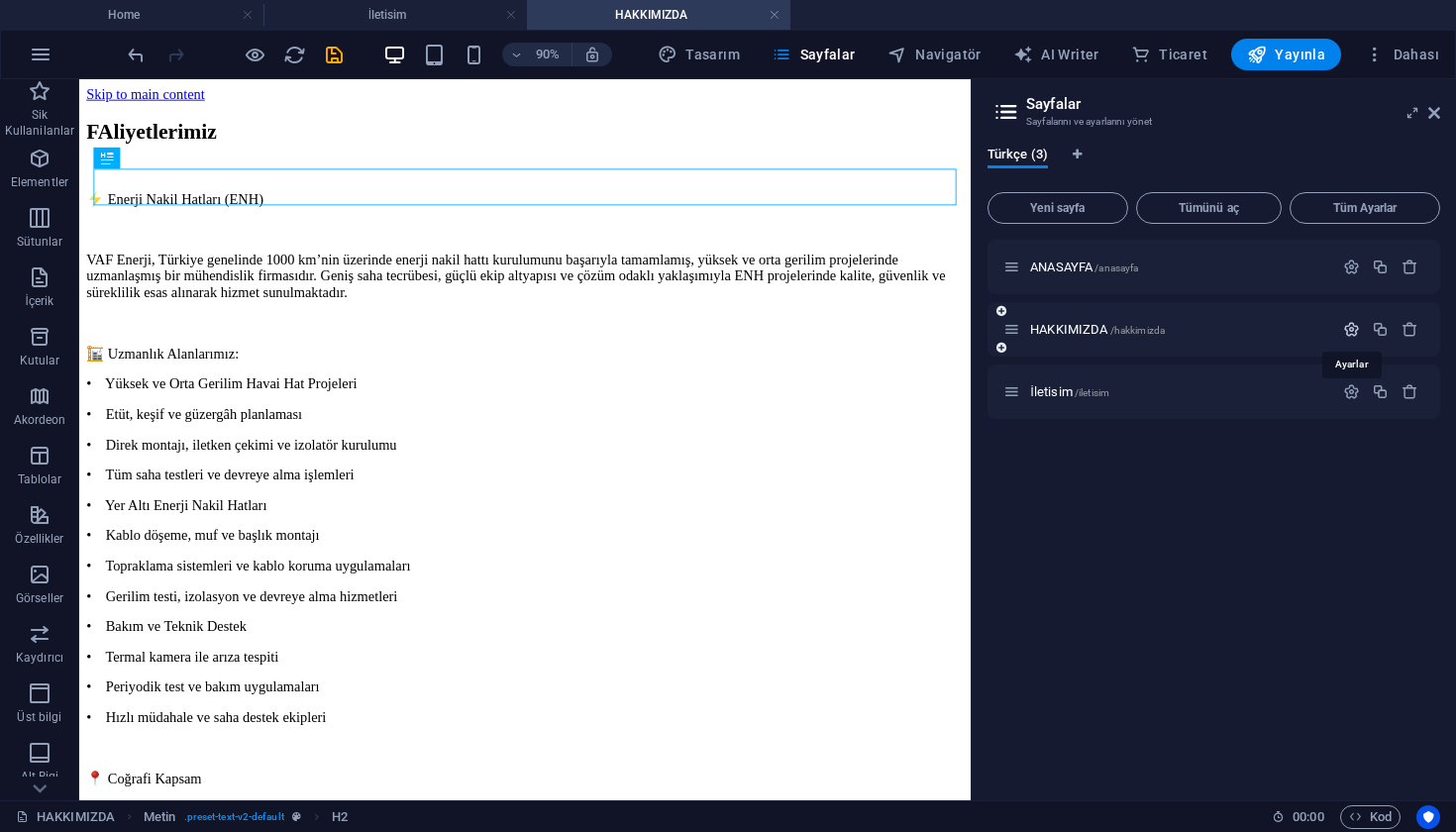 click at bounding box center [1351, 329] 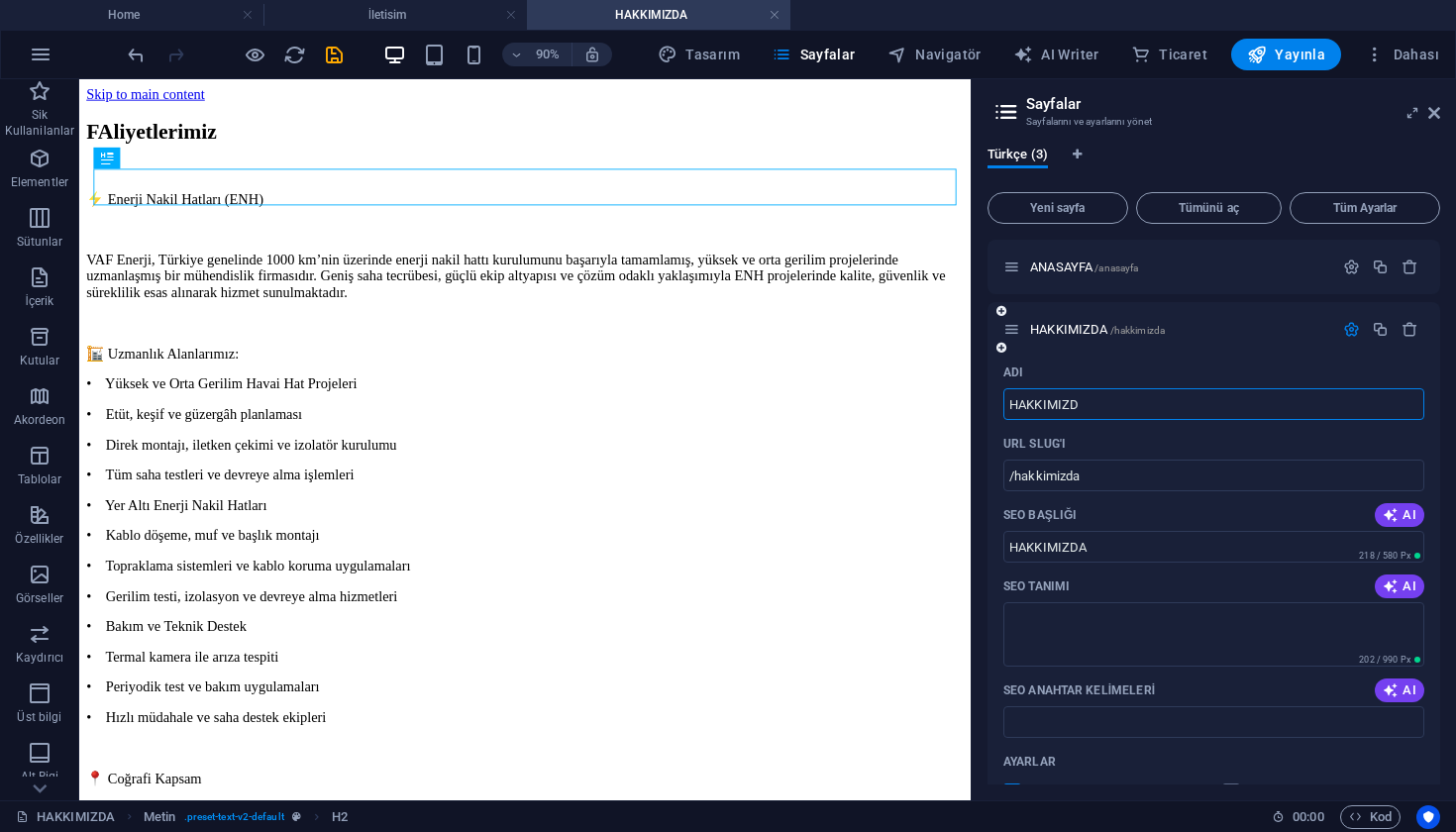 type on "HAKKIMIZD" 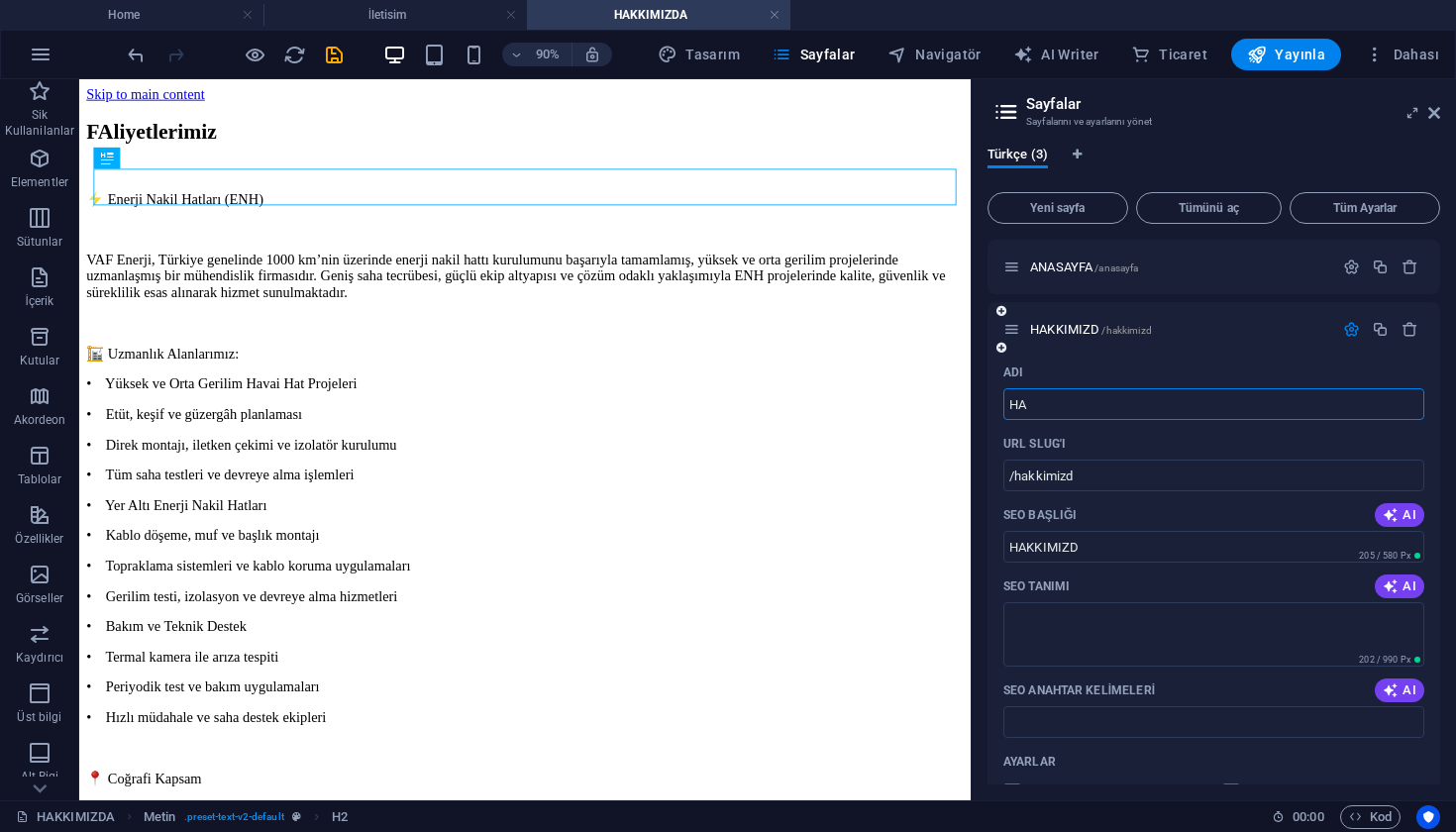 type on "H" 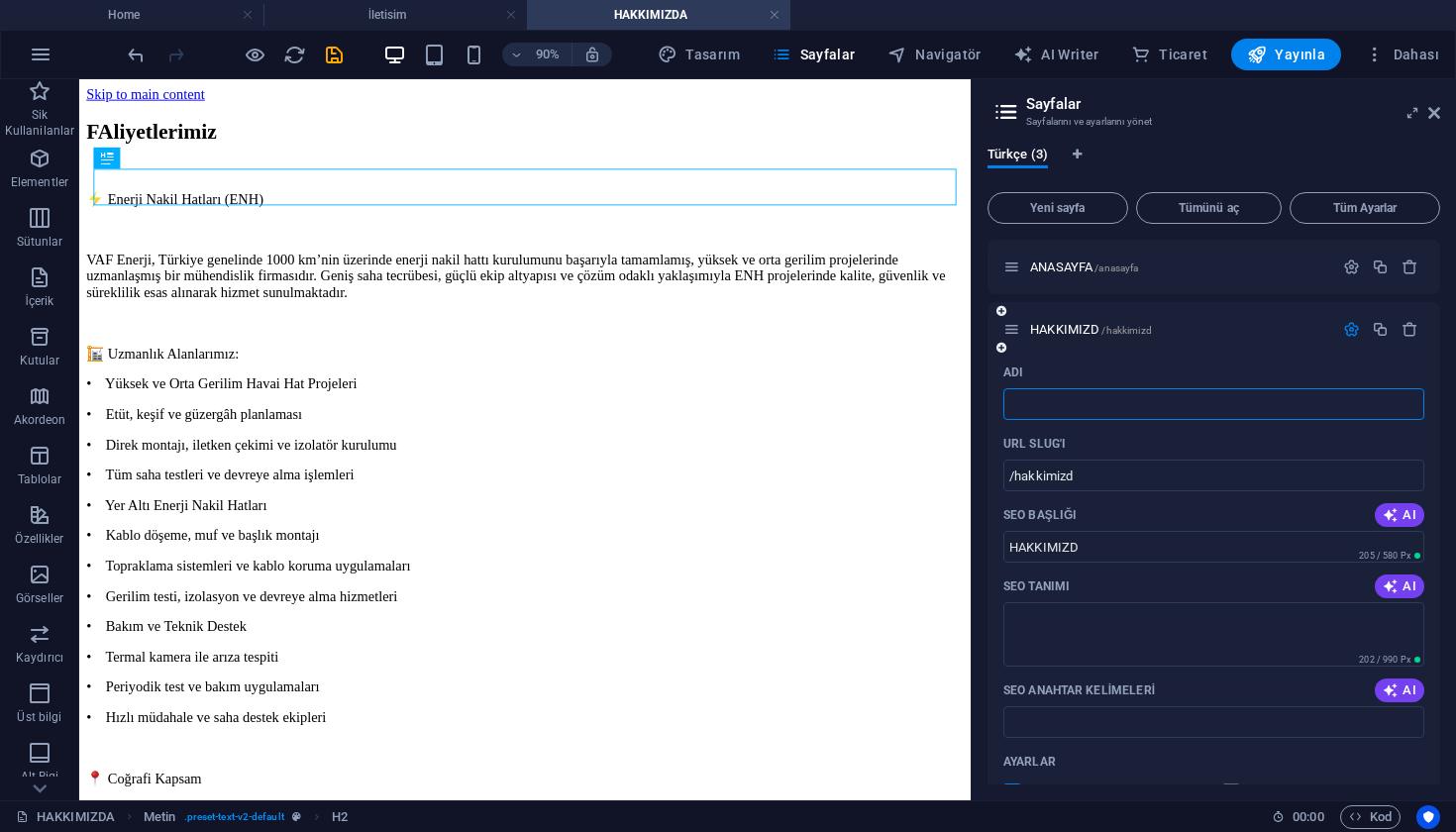 type 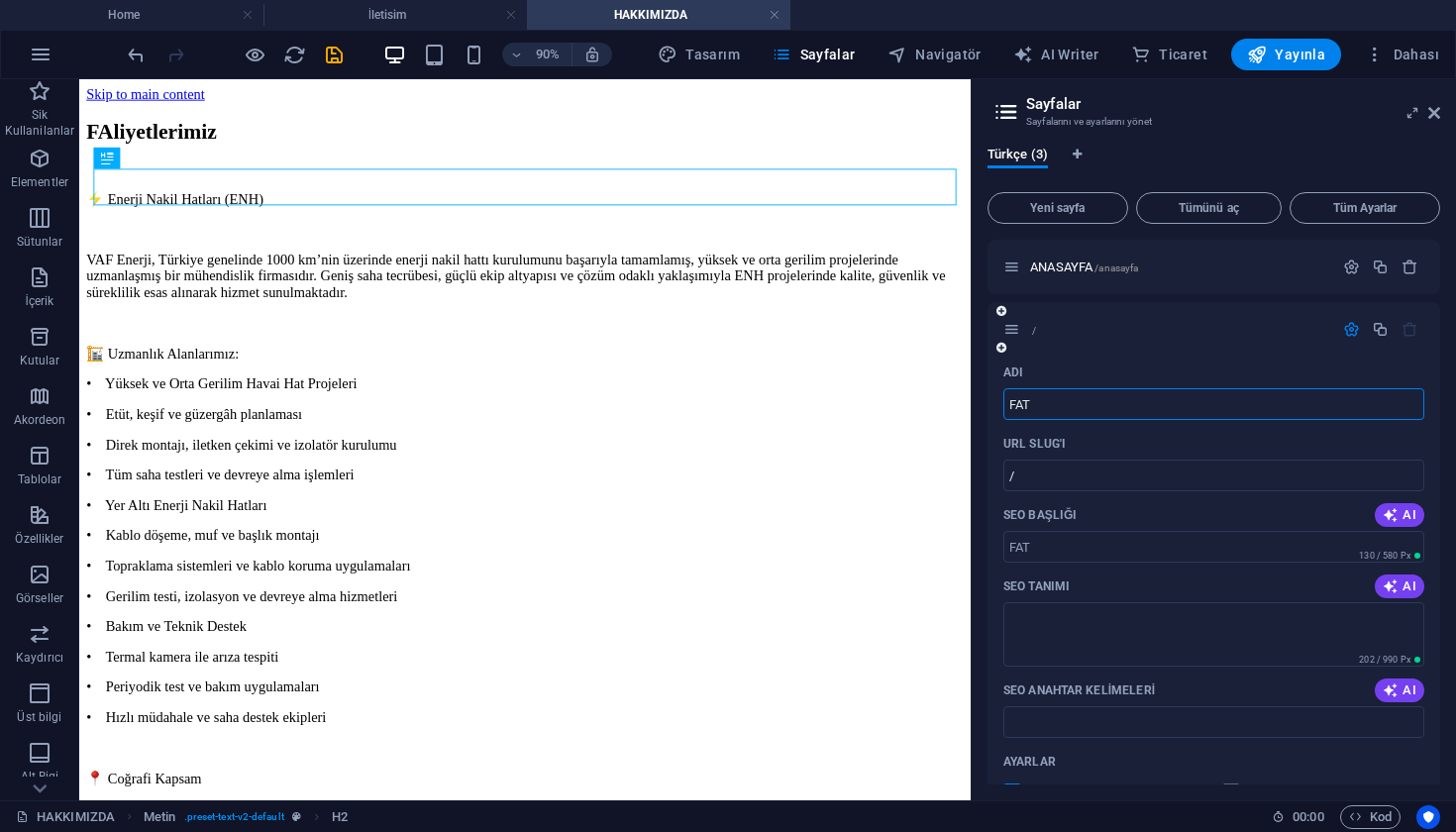 type on "FAT" 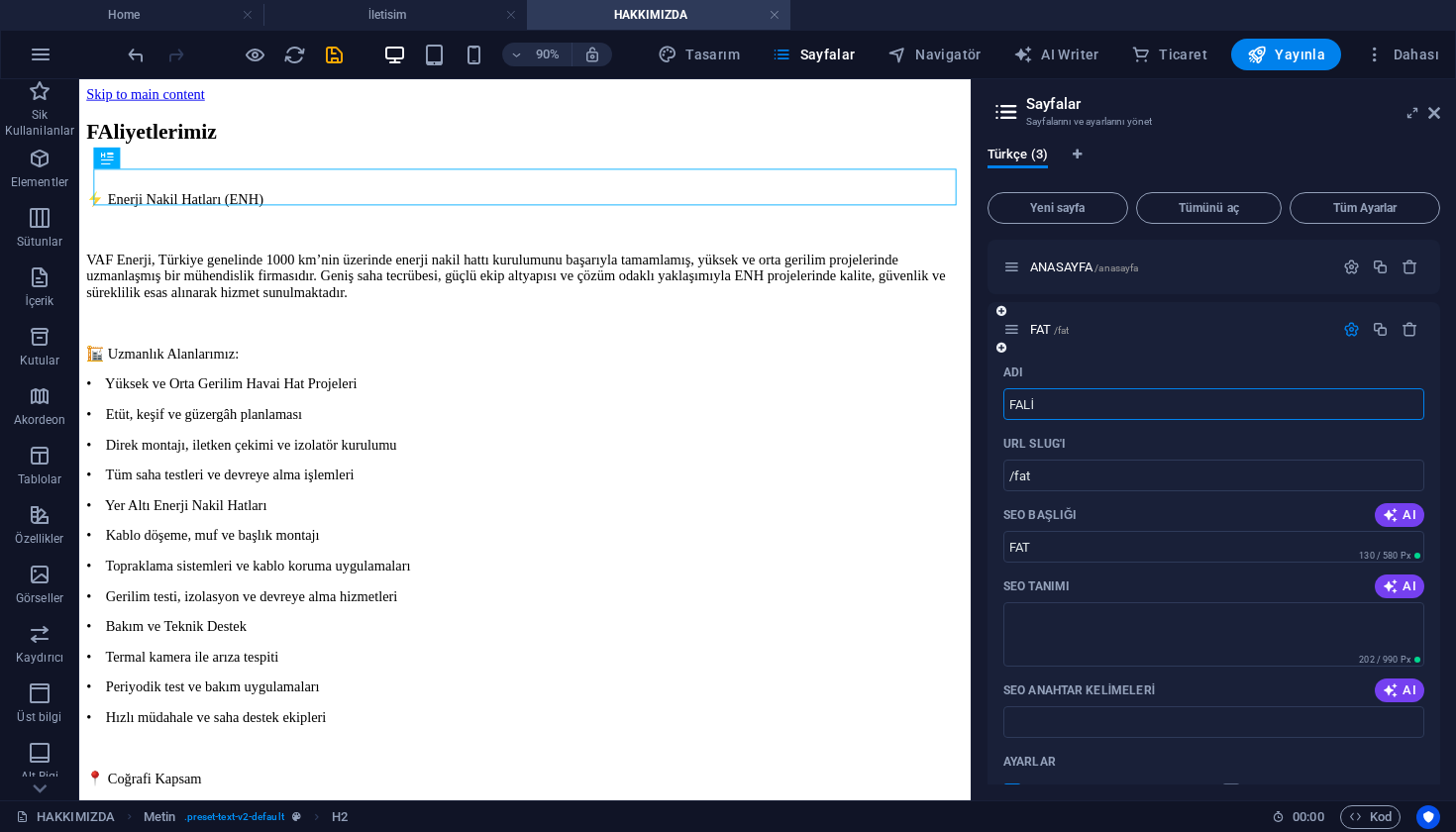 type on "FALİ" 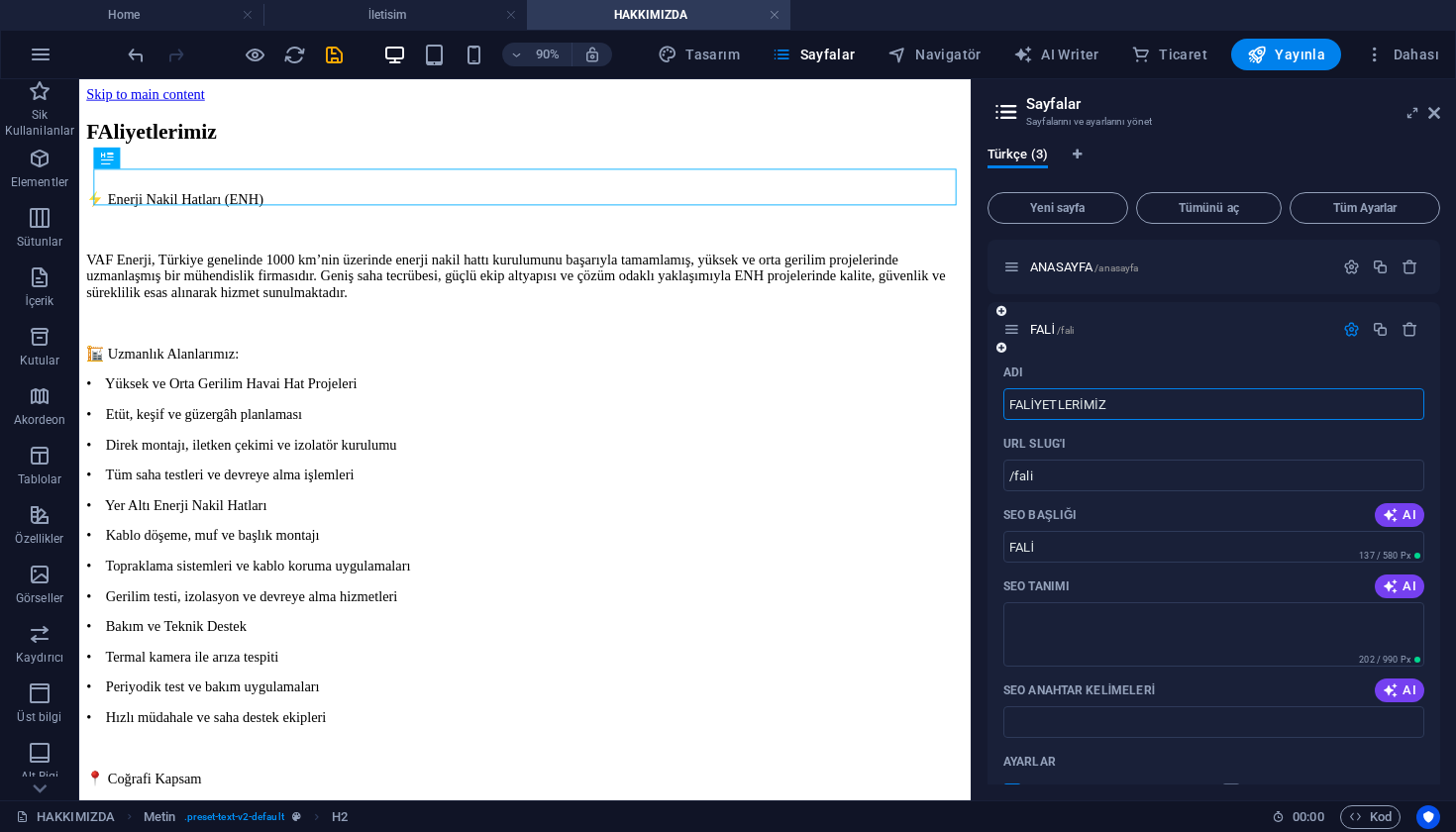 type on "FALİYETLERİMİZ" 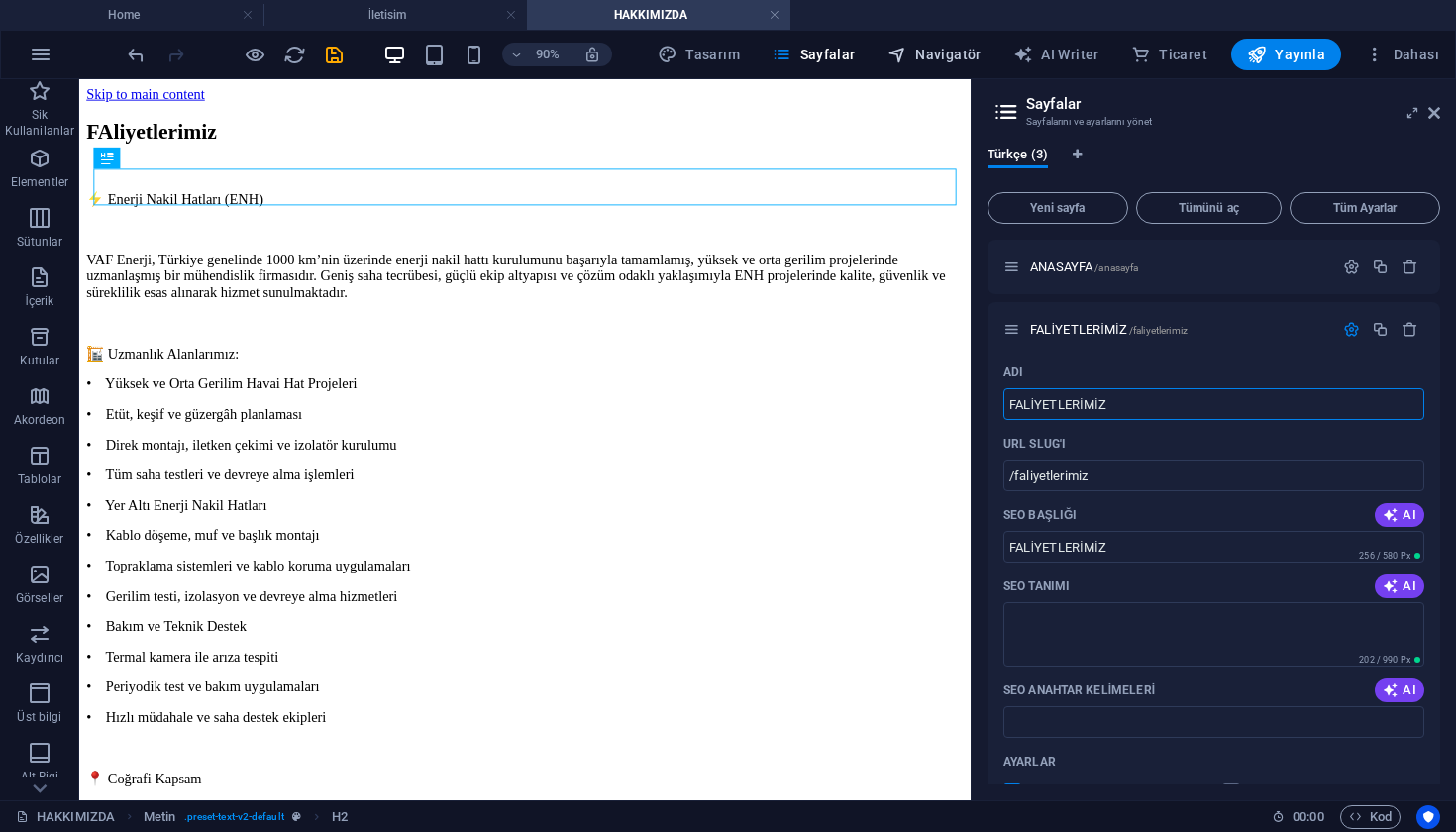 click on "Navigatör" at bounding box center (934, 54) 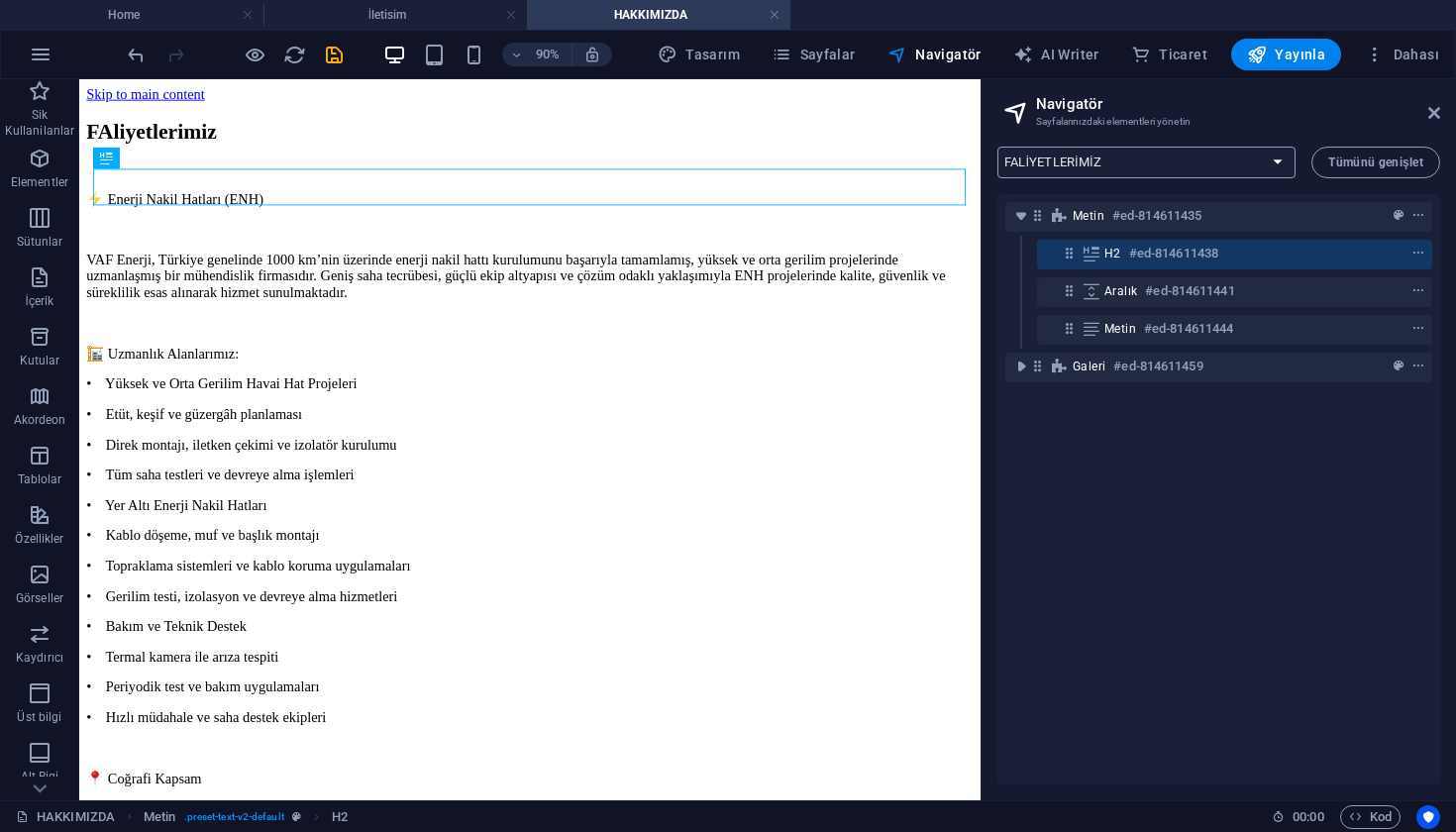 select on "15686013-tr" 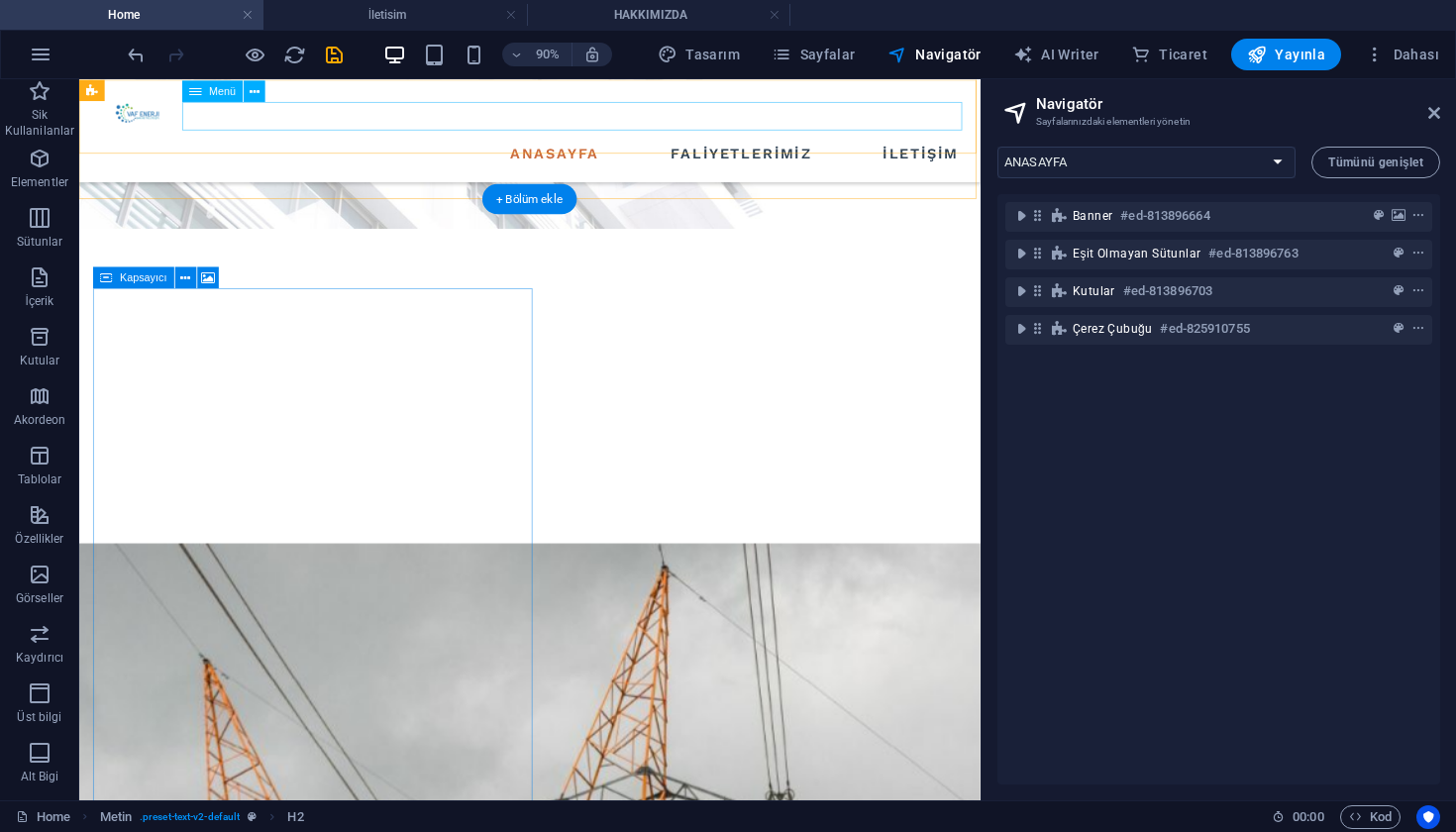 click on "ANASAYFA FALİYETLERİMİZ İLETİŞİM" at bounding box center (579, 161) 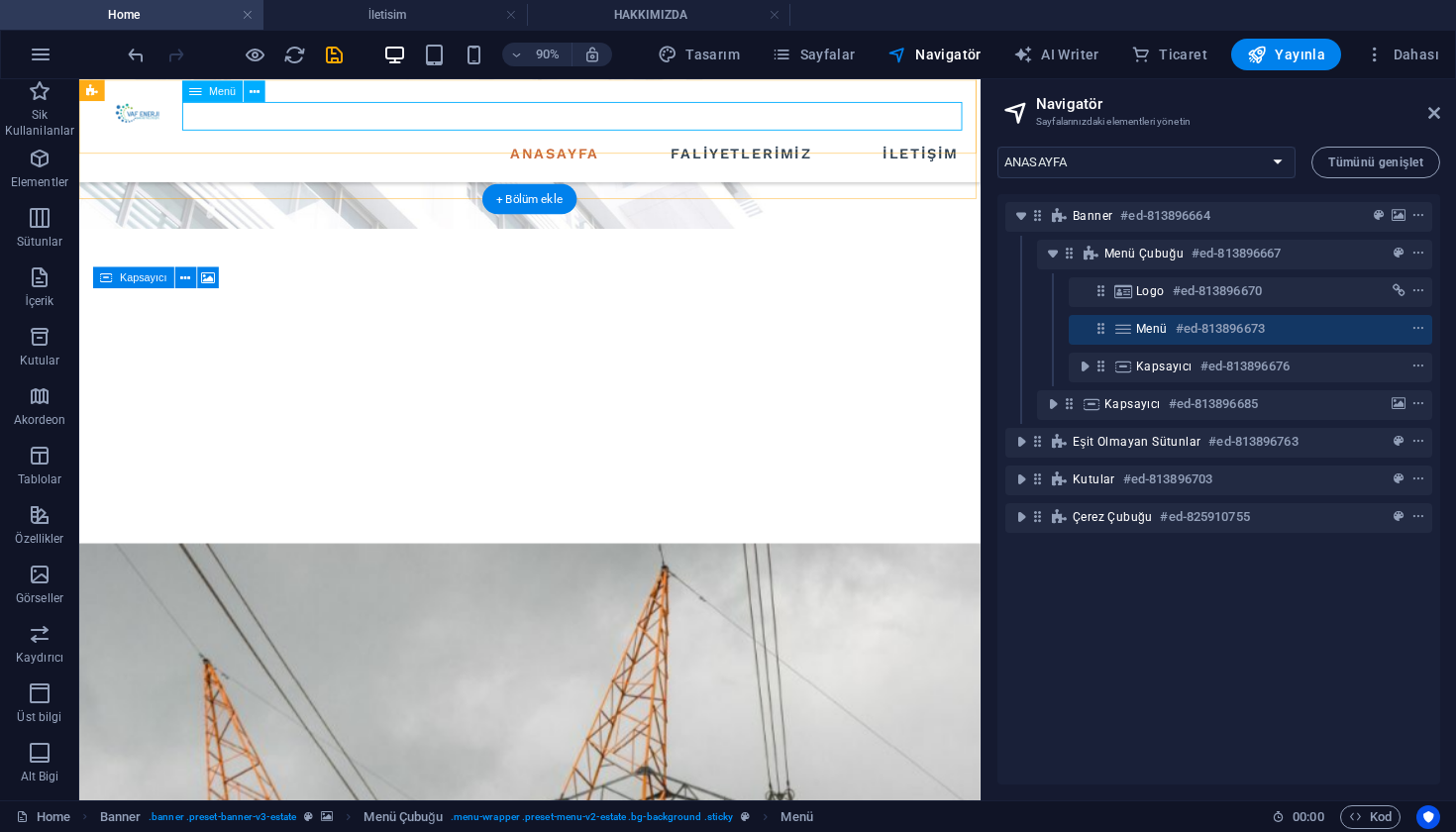click on "ANASAYFA FALİYETLERİMİZ İLETİŞİM" at bounding box center (579, 161) 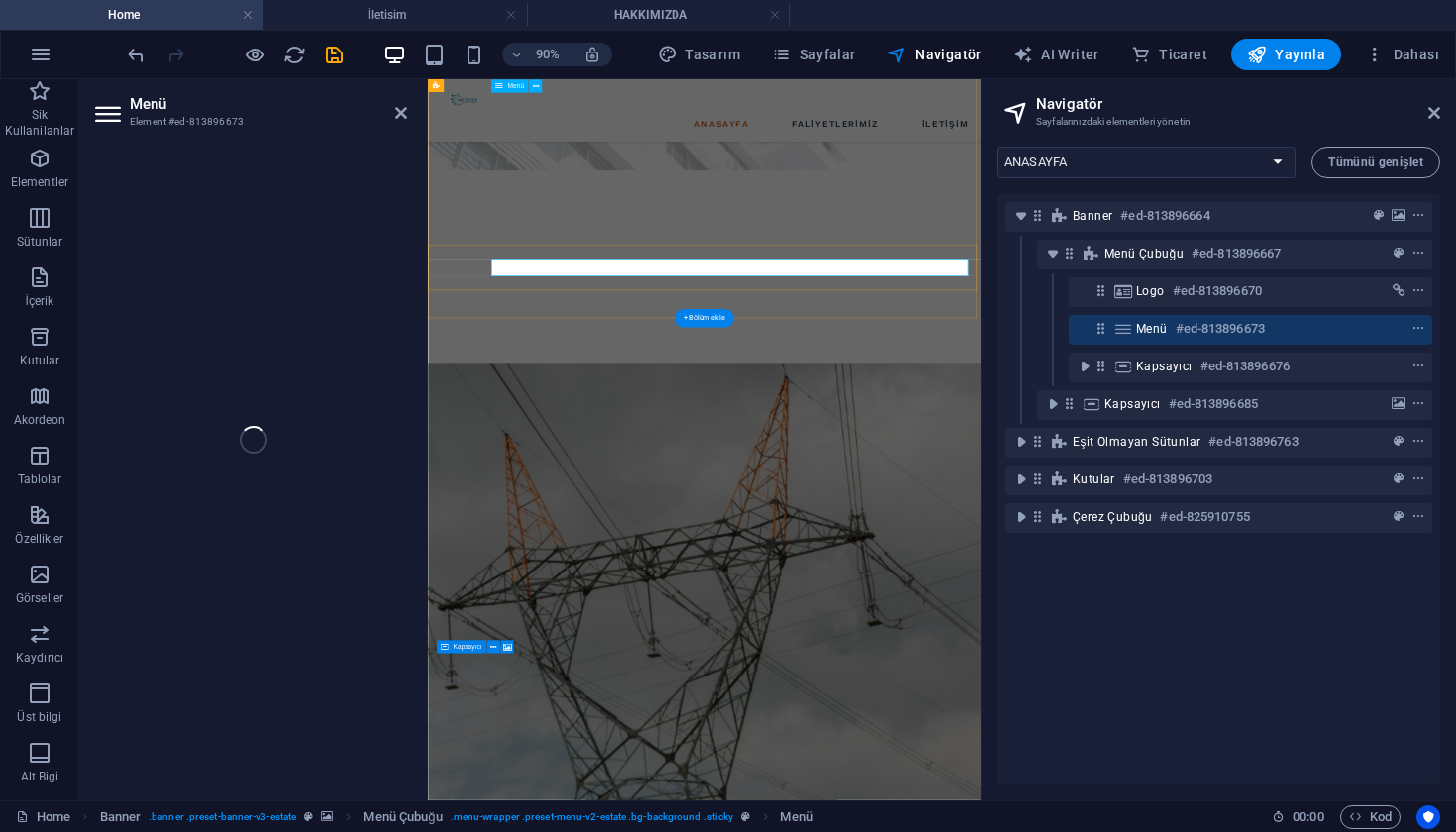 scroll, scrollTop: 366, scrollLeft: 0, axis: vertical 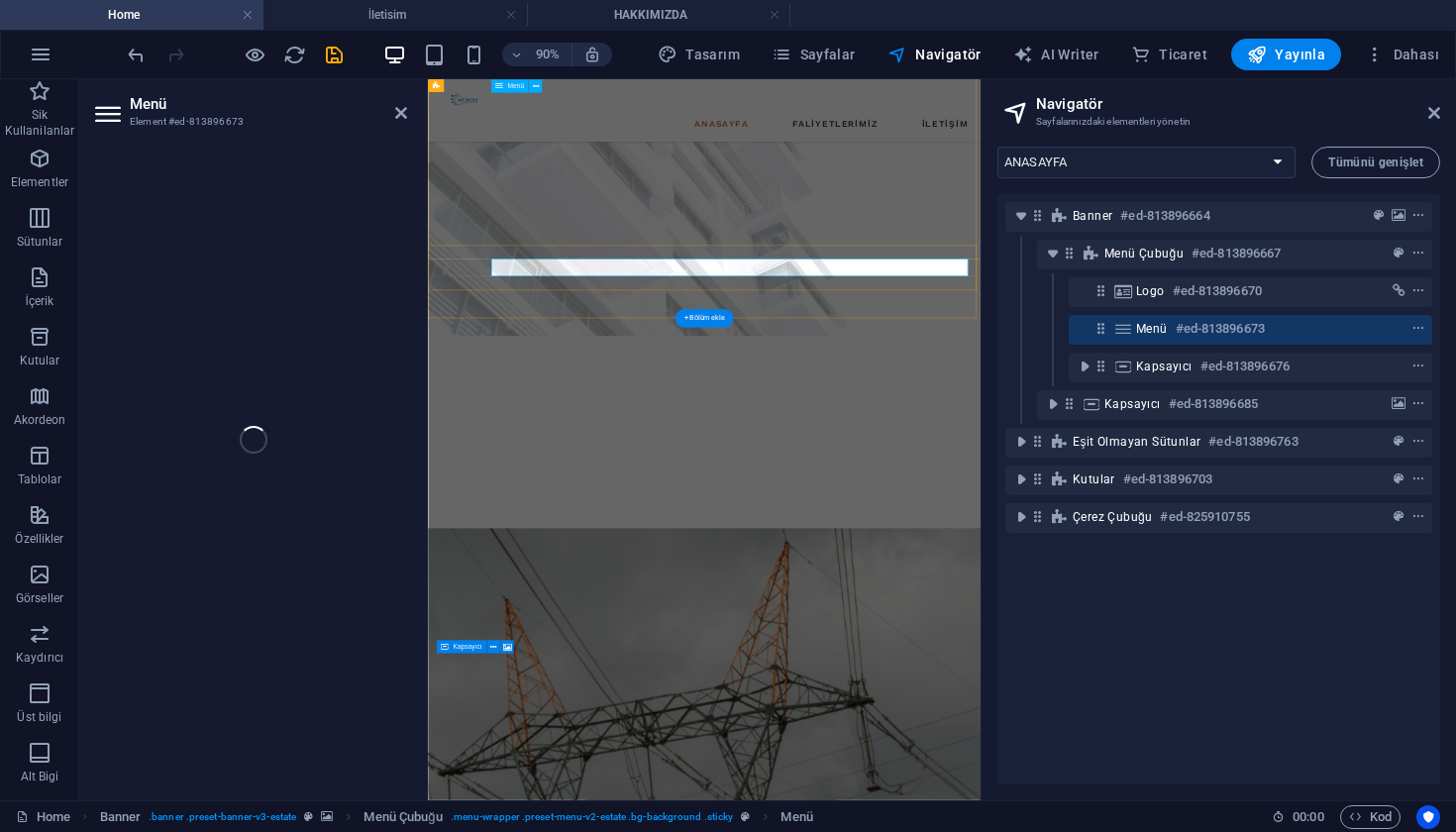 select 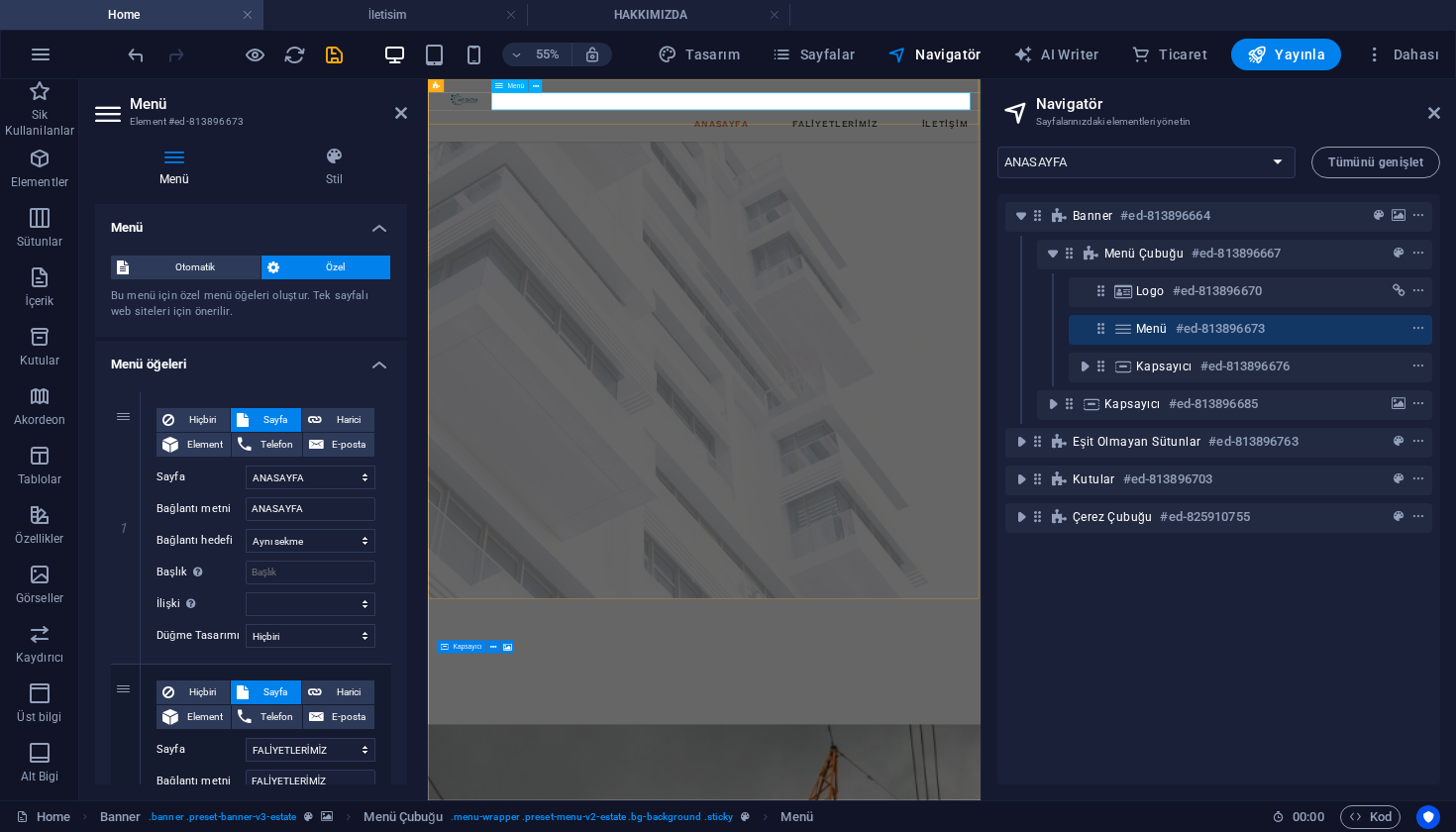 click on "ANASAYFA FALİYETLERİMİZ İLETİŞİM" at bounding box center (930, 161) 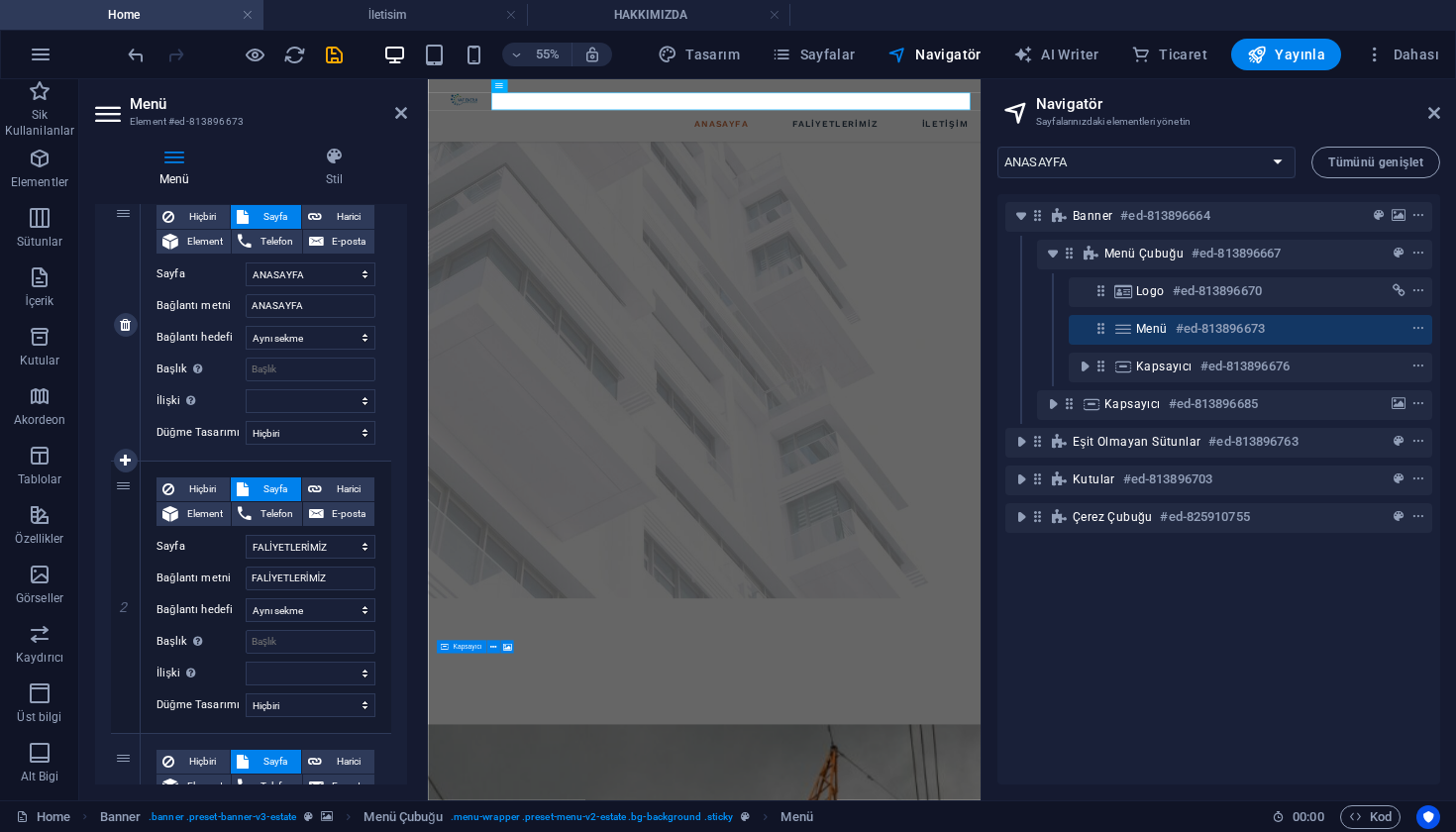scroll, scrollTop: 198, scrollLeft: 0, axis: vertical 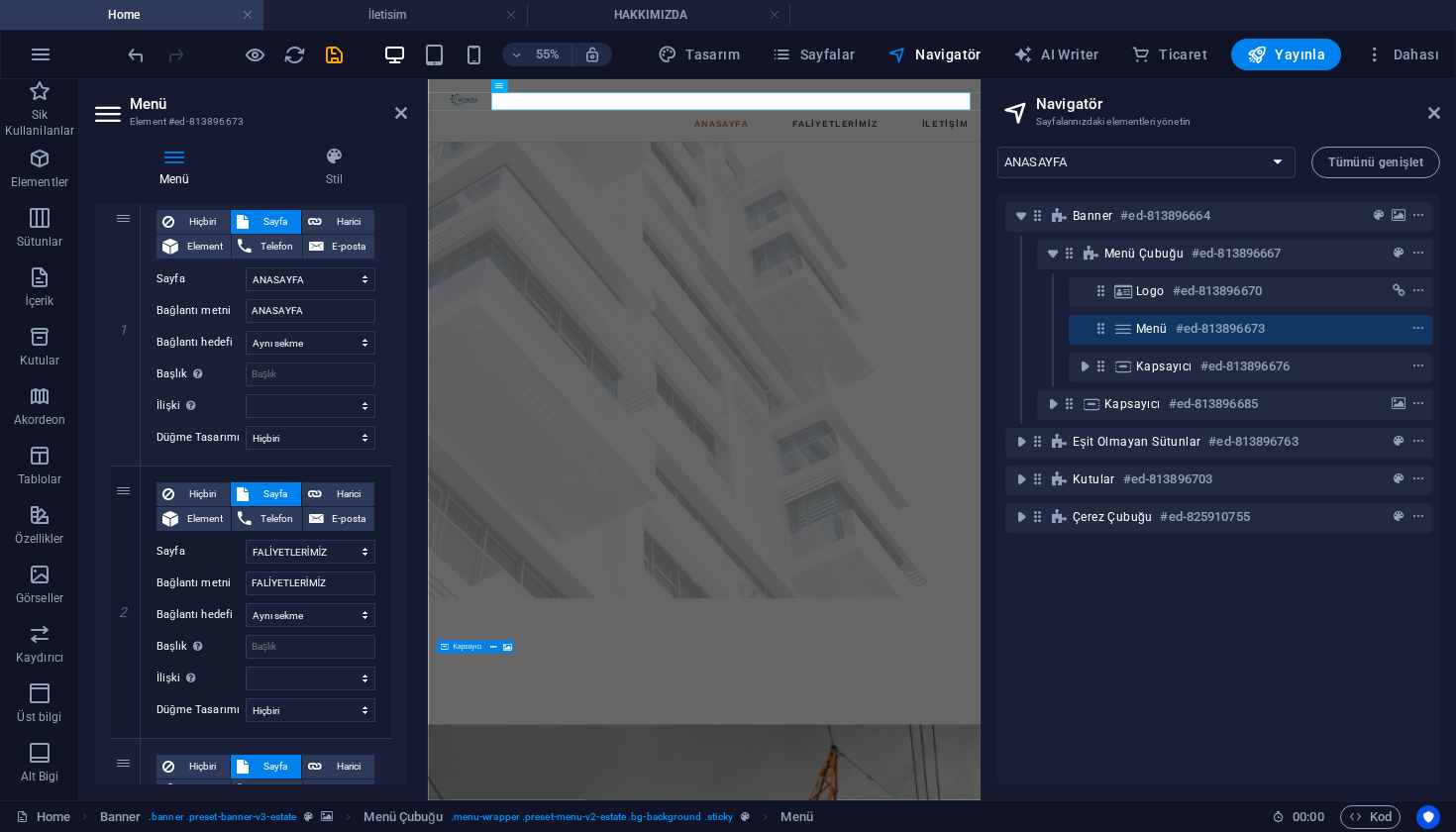 click at bounding box center [930, 1909] 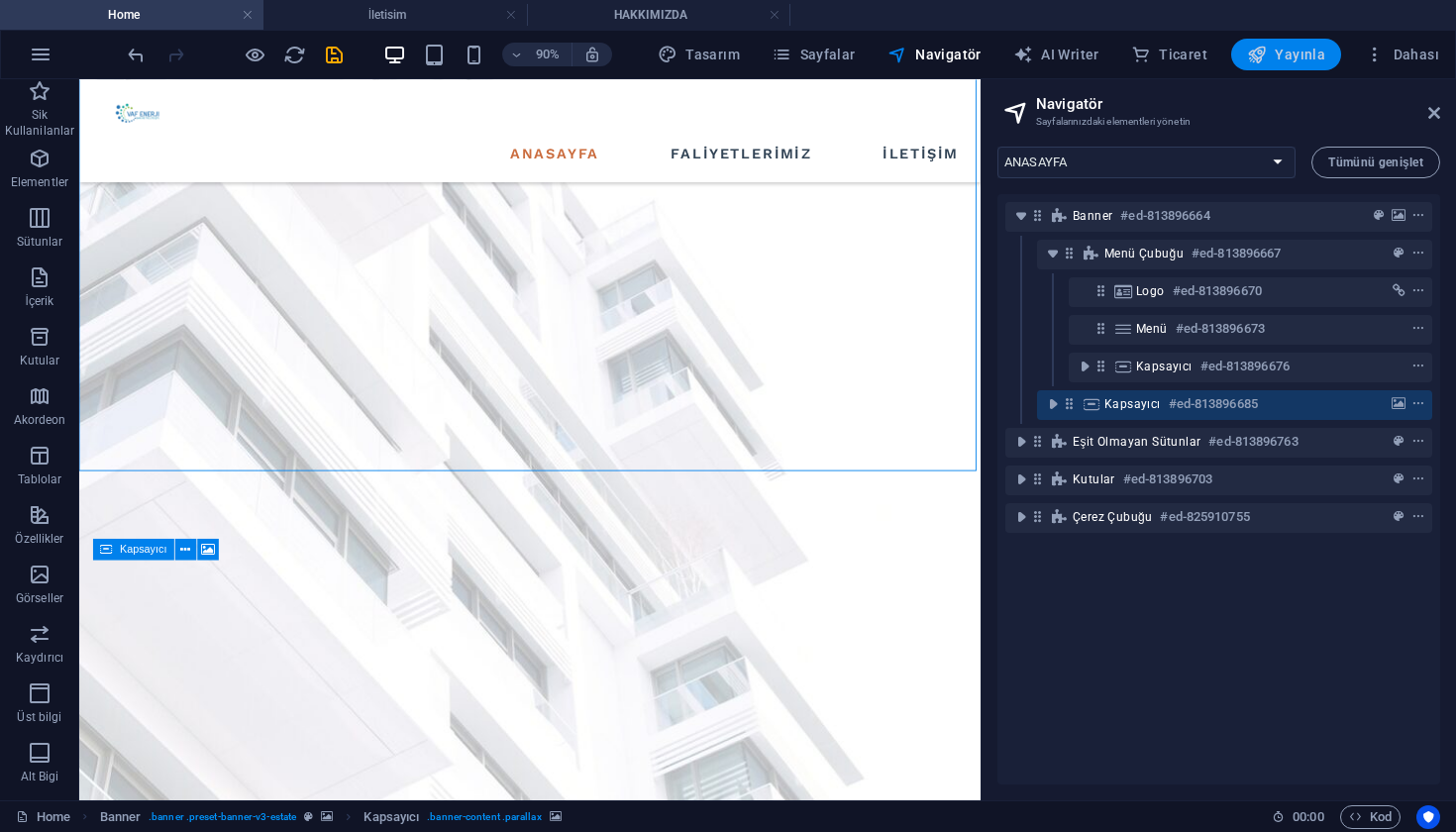 click on "Yayınla" at bounding box center (1286, 54) 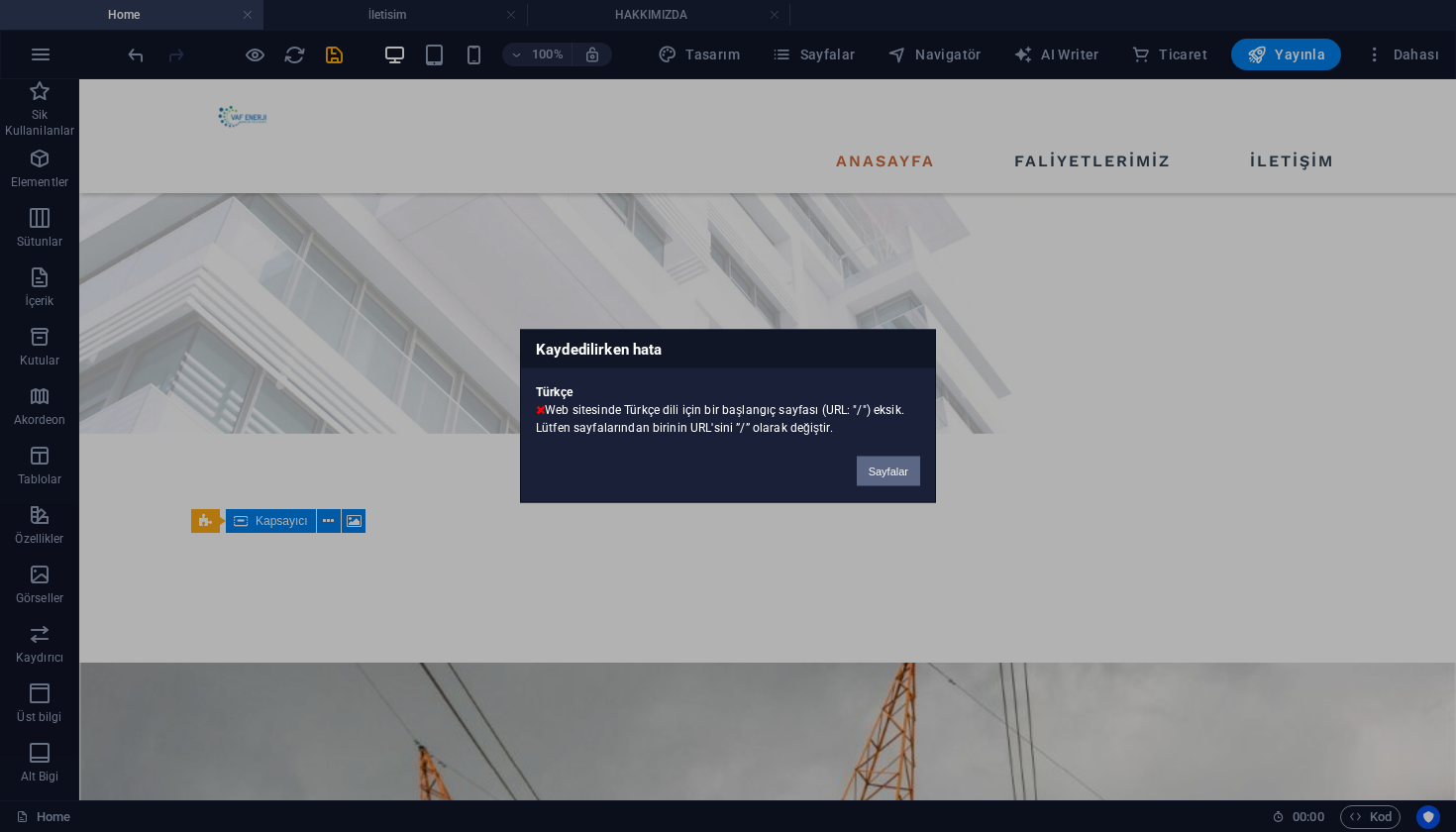 click on "Sayfalar" at bounding box center [888, 471] 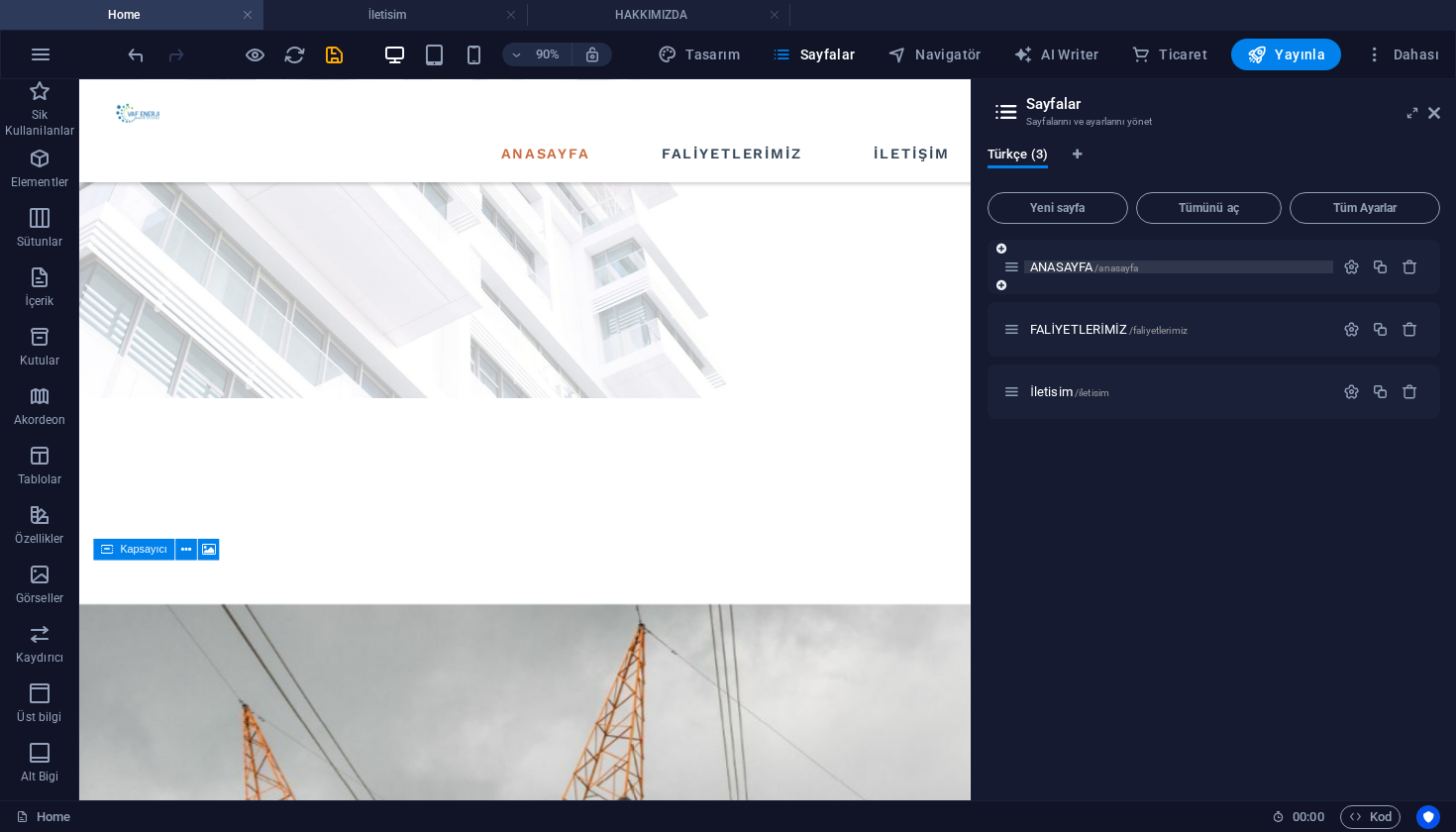 click on "ANASAYFA /anasayfa" at bounding box center [1084, 266] 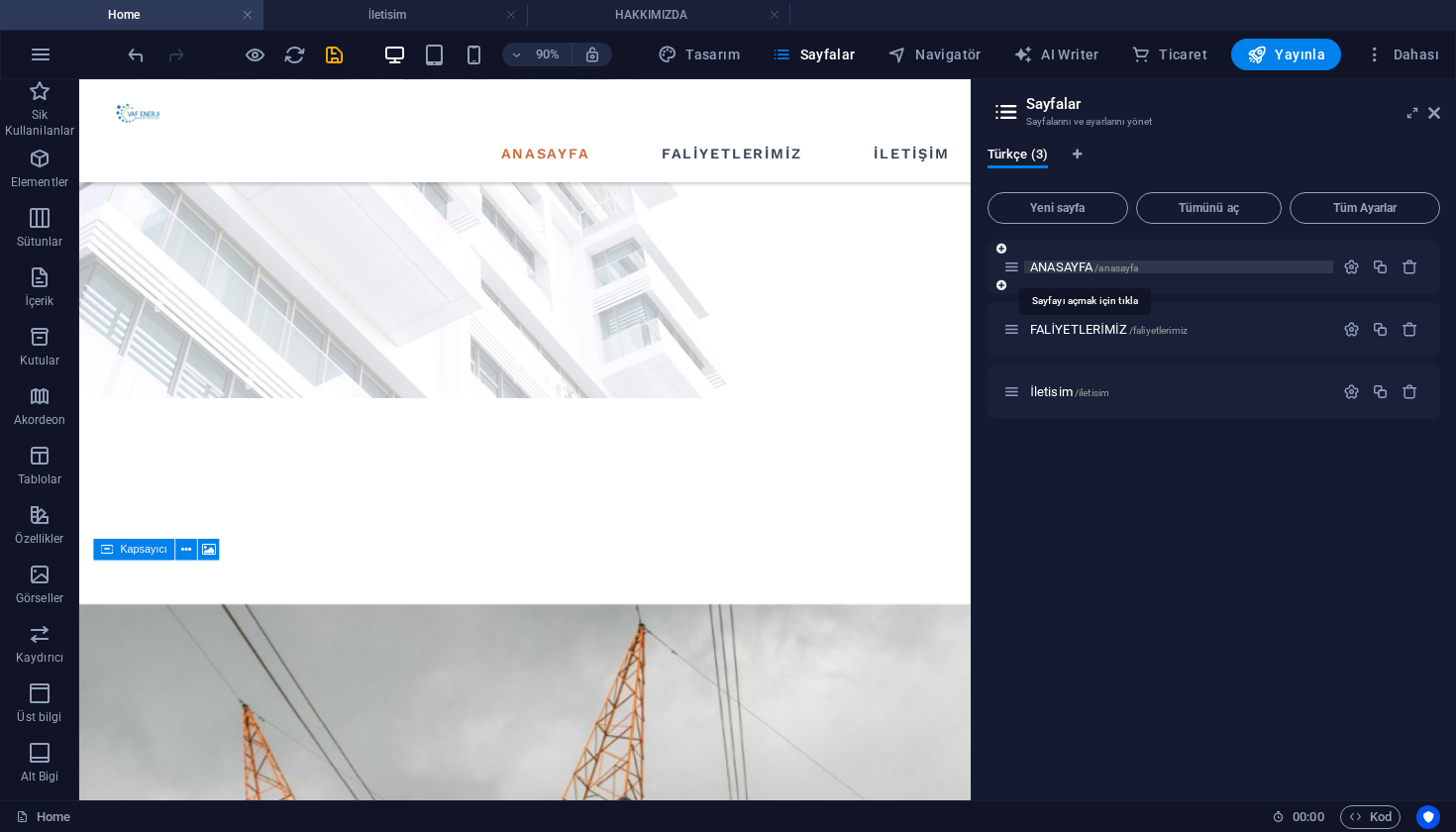 click on "ANASAYFA /anasayfa" at bounding box center [1084, 266] 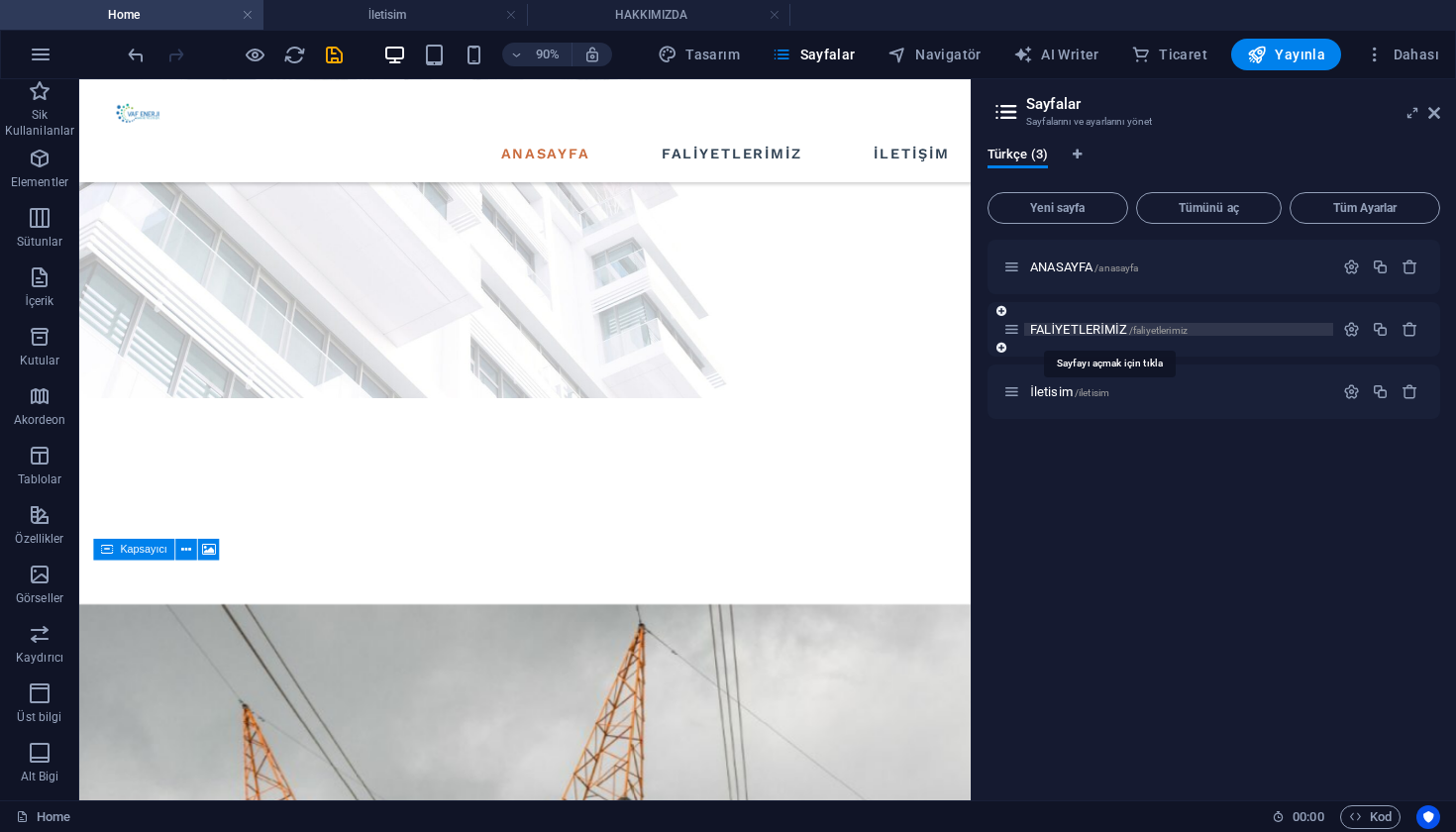 click on "FALİYETLERİMİZ /faliyetlerimiz" at bounding box center (1108, 329) 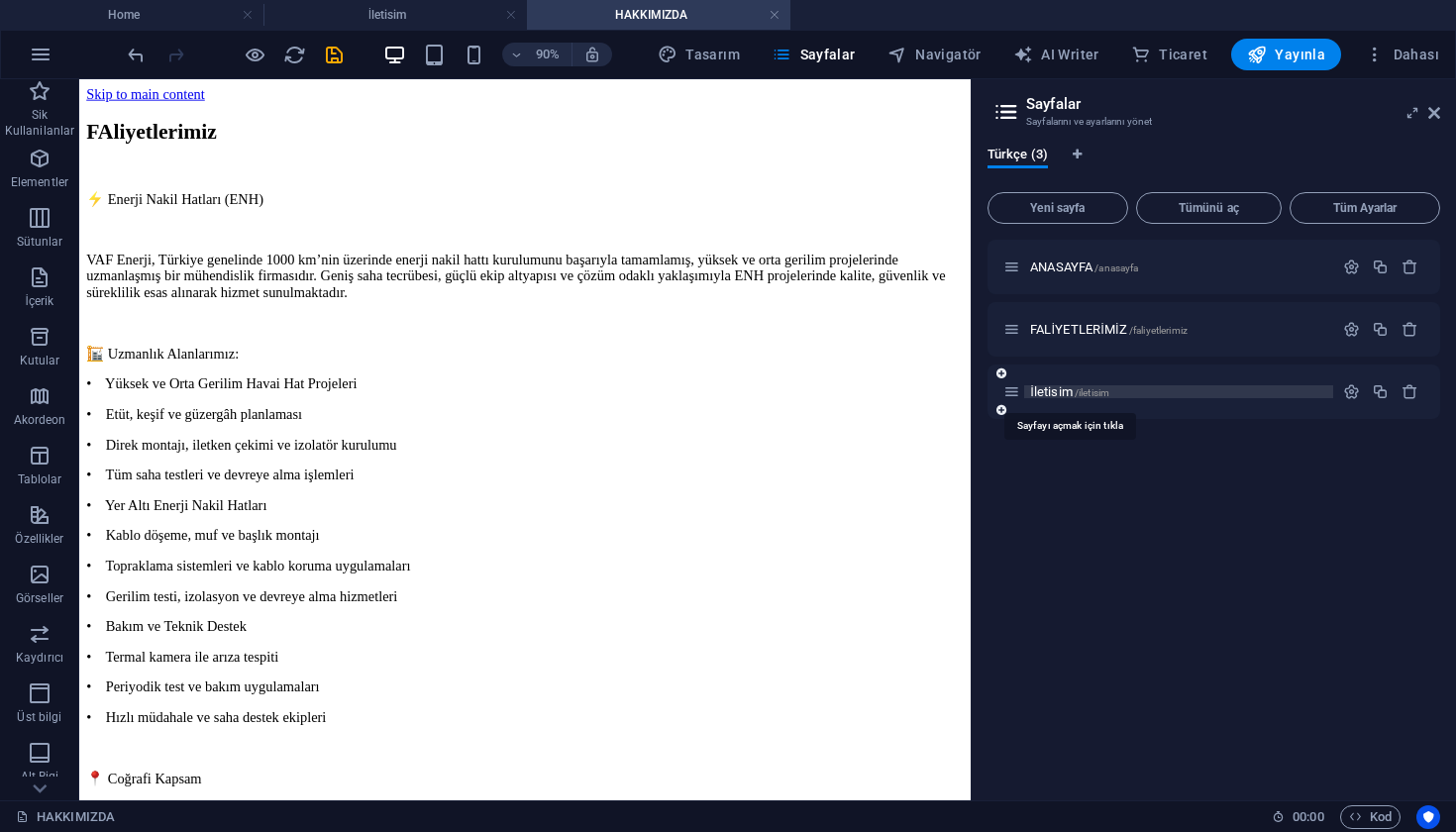 click on "İletisim /iletisim" at bounding box center [1070, 391] 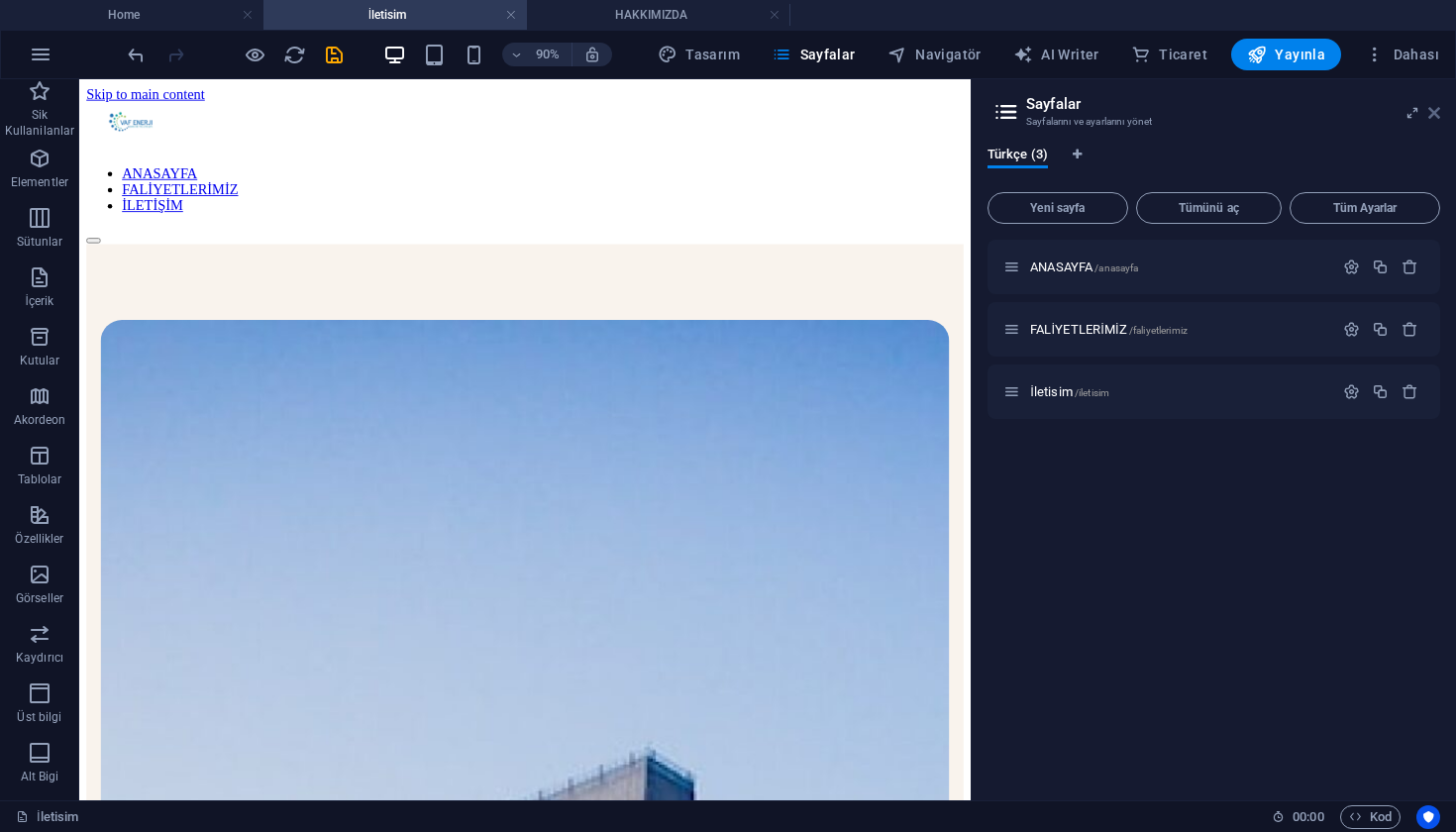 click at bounding box center (1434, 113) 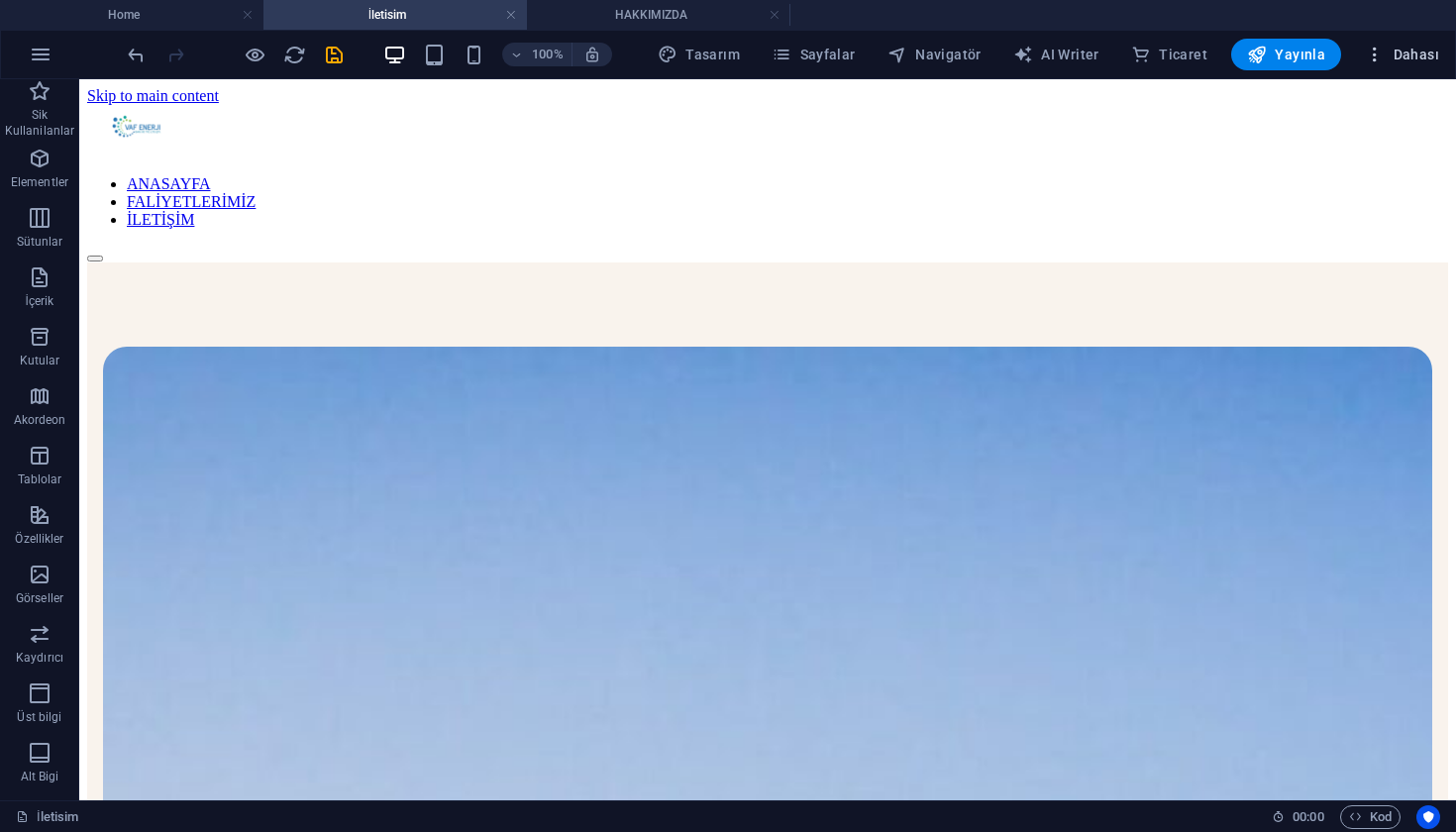 click at bounding box center [1375, 54] 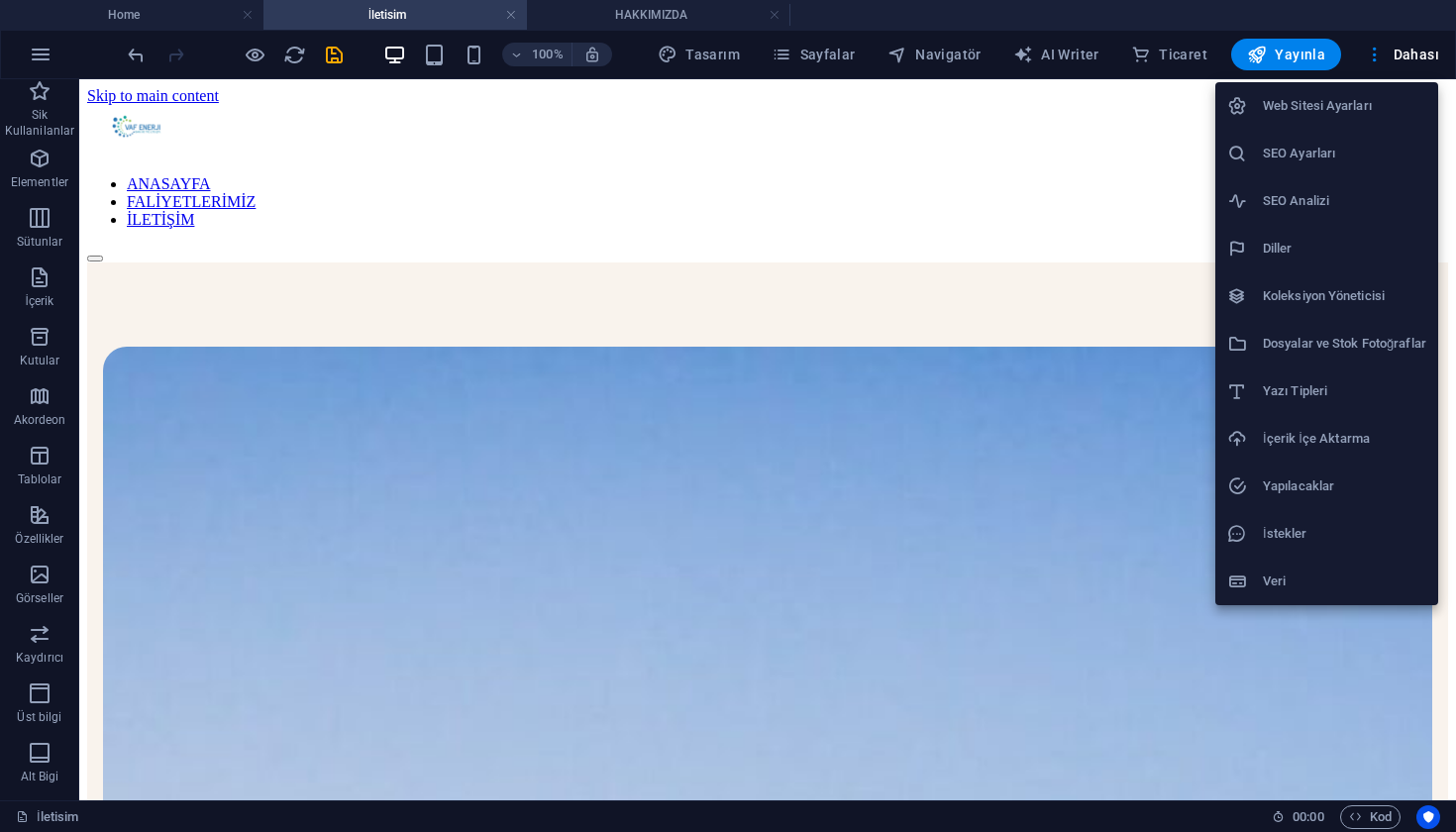 click on "Web Sitesi Ayarları" at bounding box center (1344, 106) 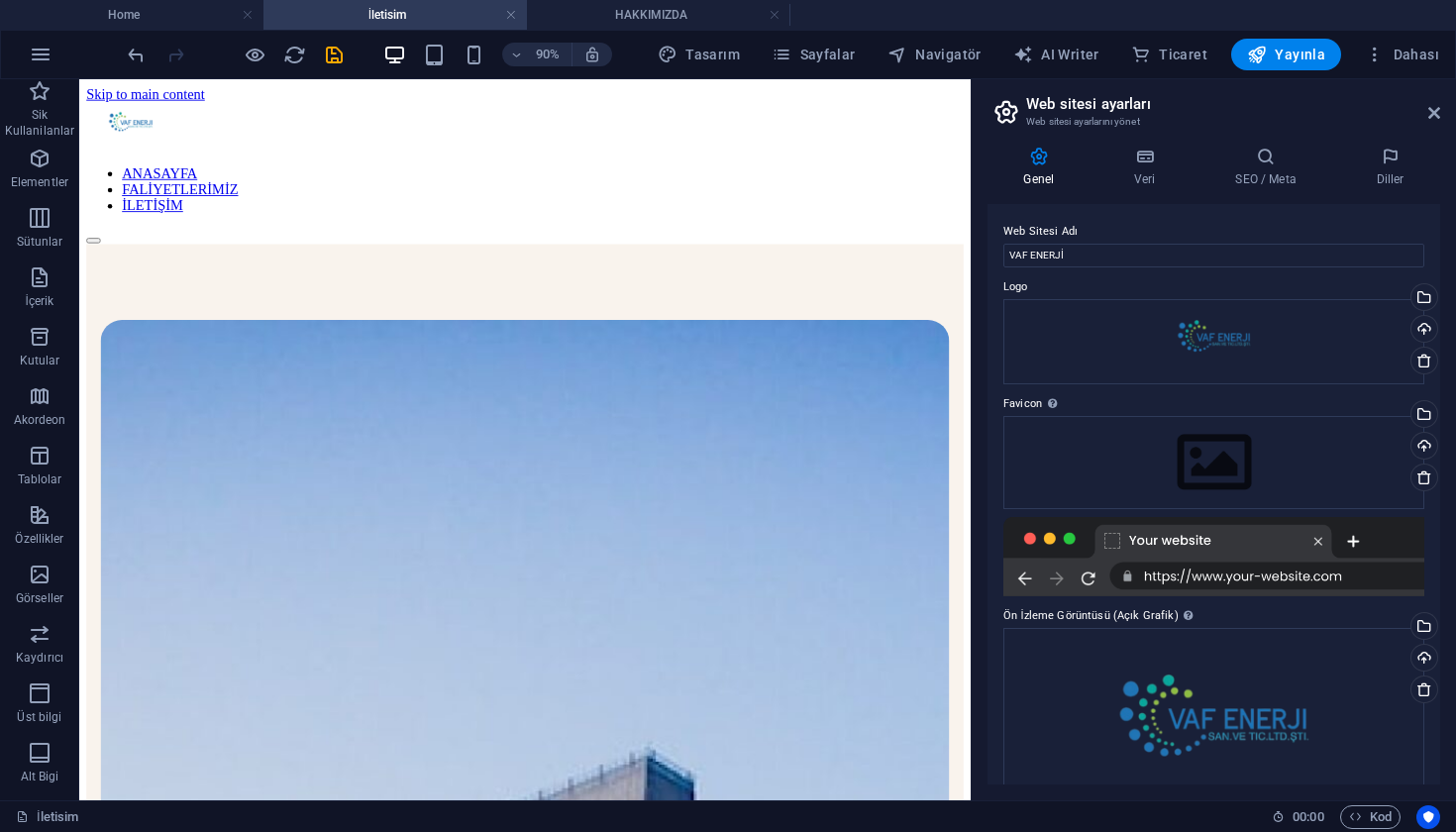 scroll, scrollTop: 0, scrollLeft: 0, axis: both 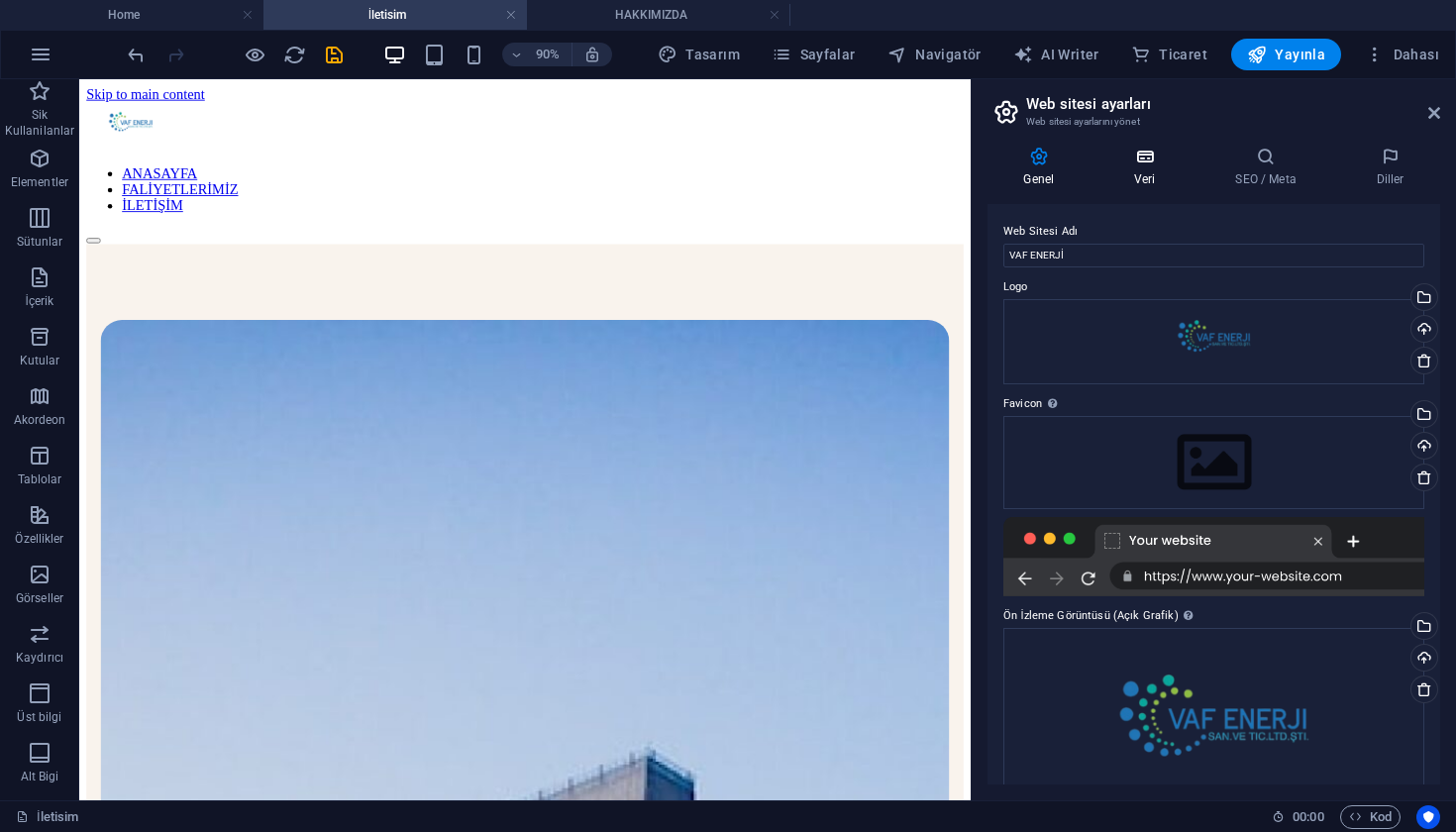 click on "Veri" at bounding box center (1149, 167) 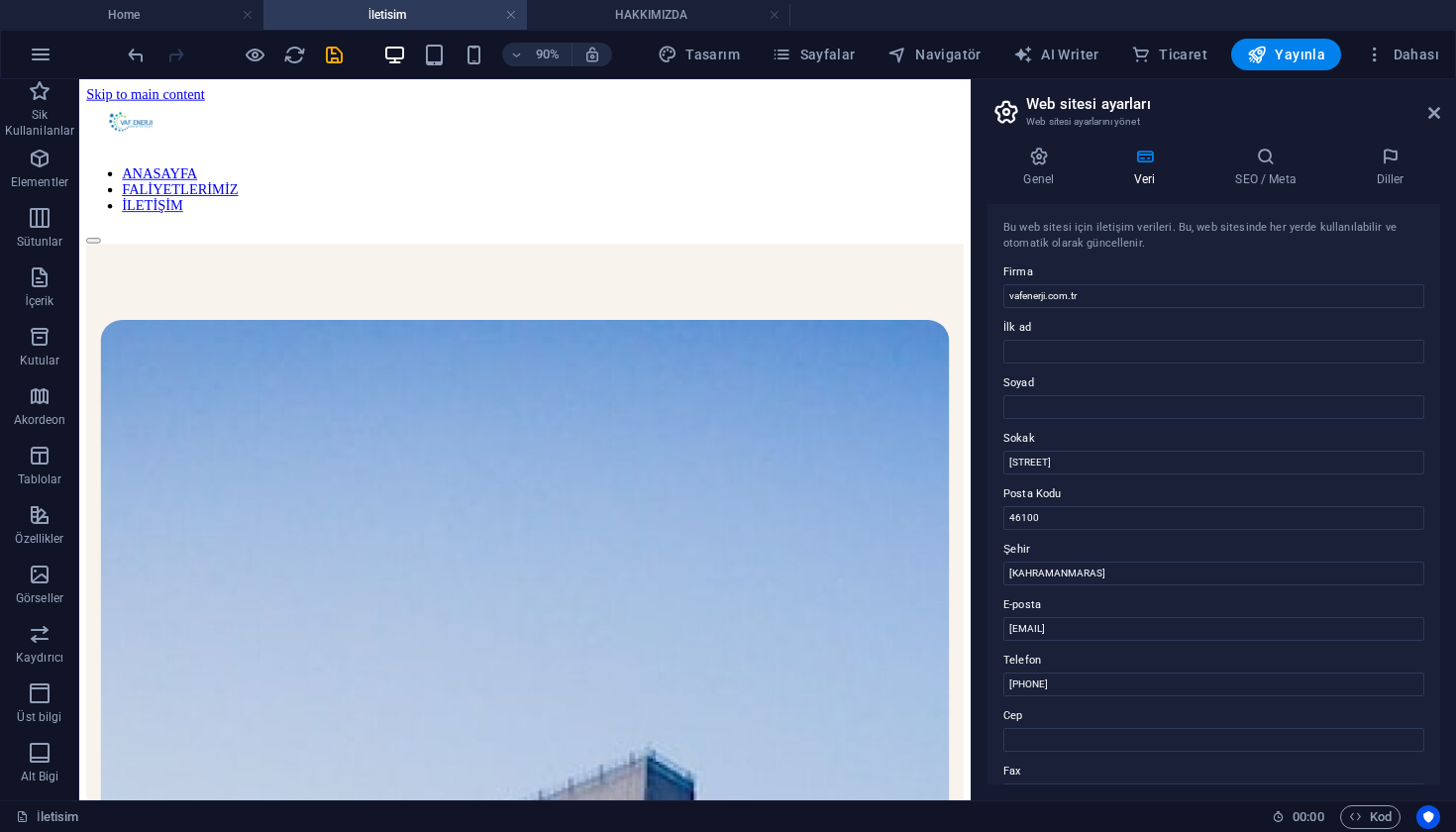 scroll, scrollTop: 0, scrollLeft: 0, axis: both 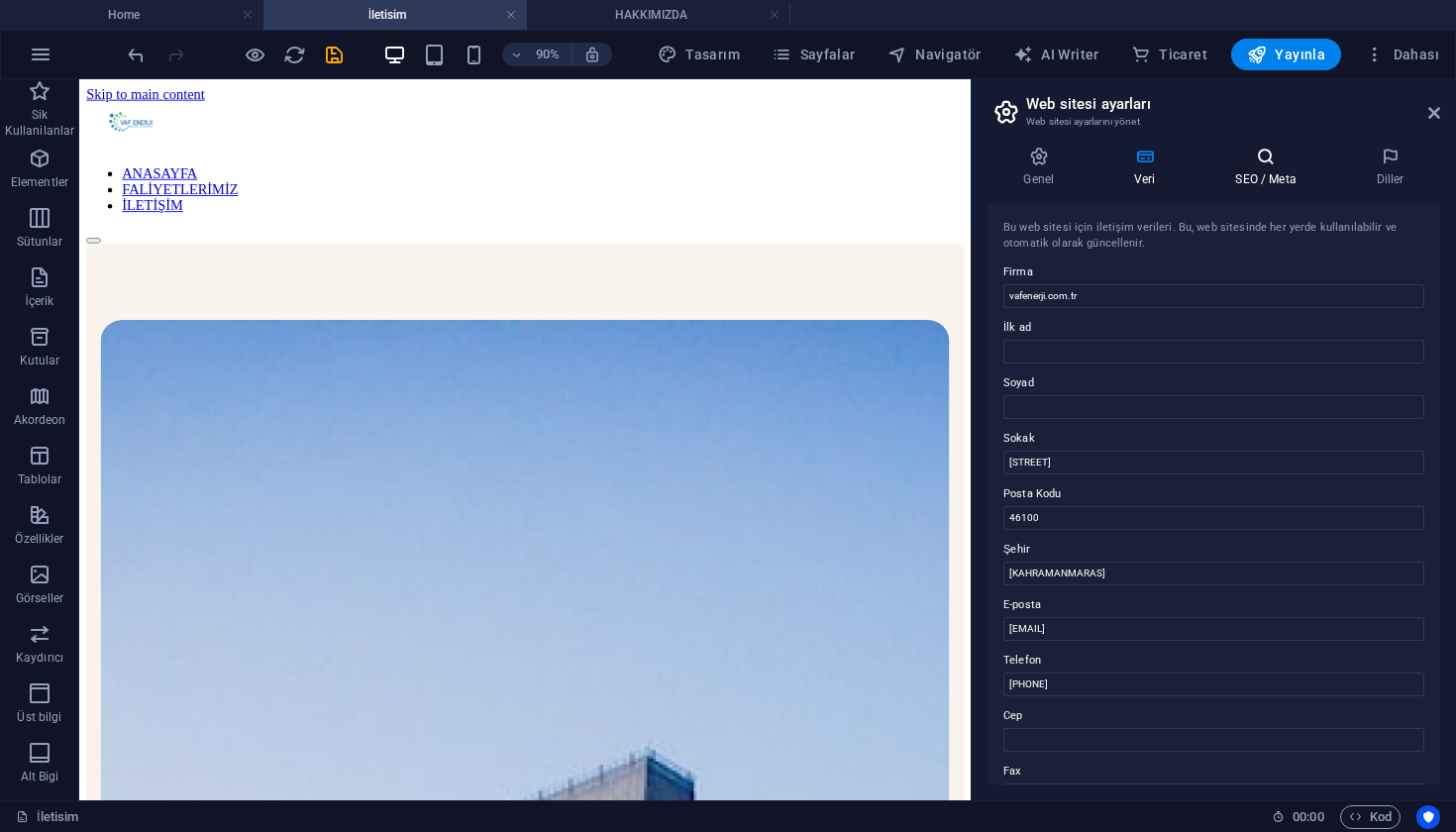 click on "SEO / Meta" at bounding box center [1270, 167] 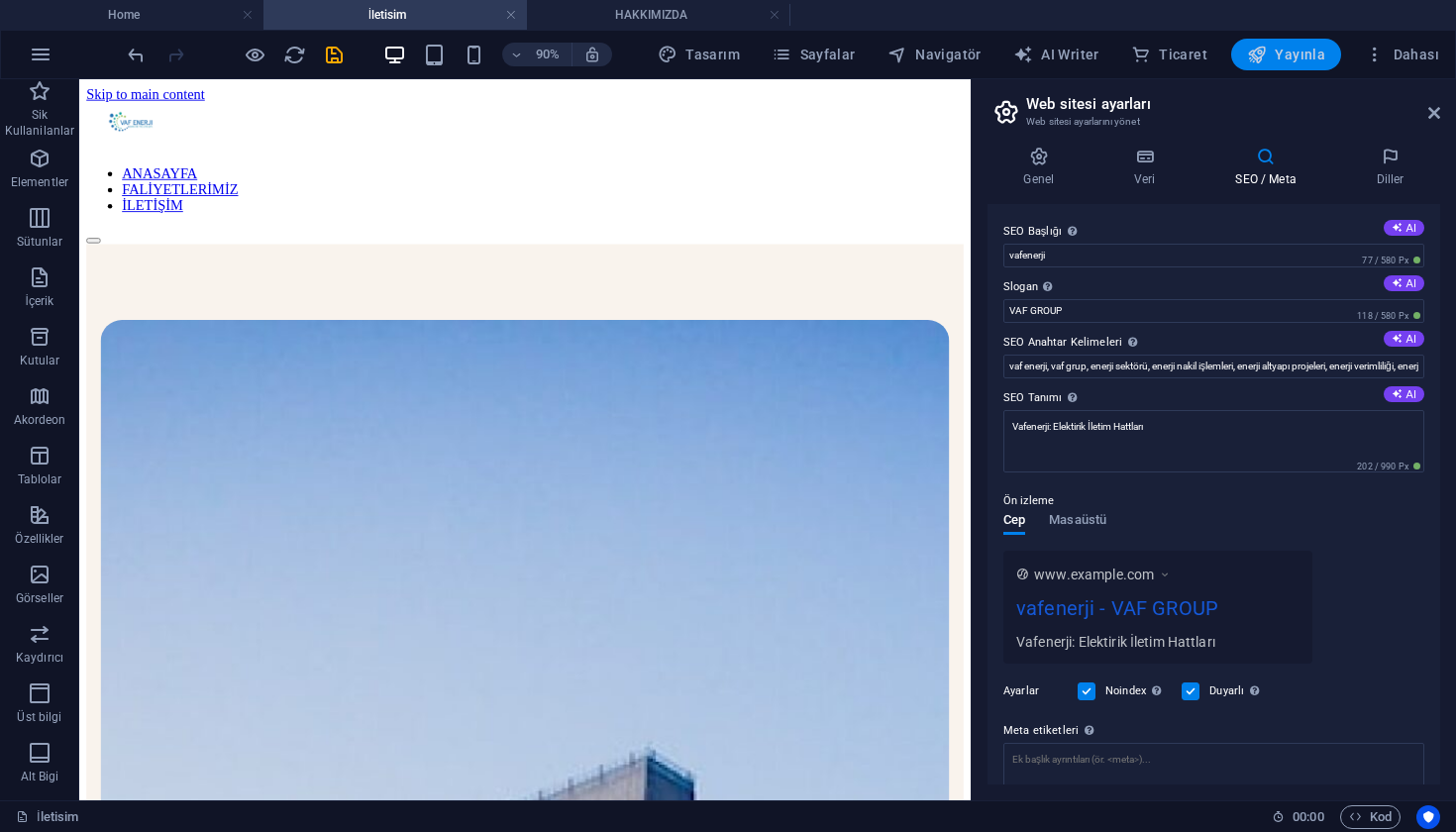 click on "Yayınla" at bounding box center (1286, 54) 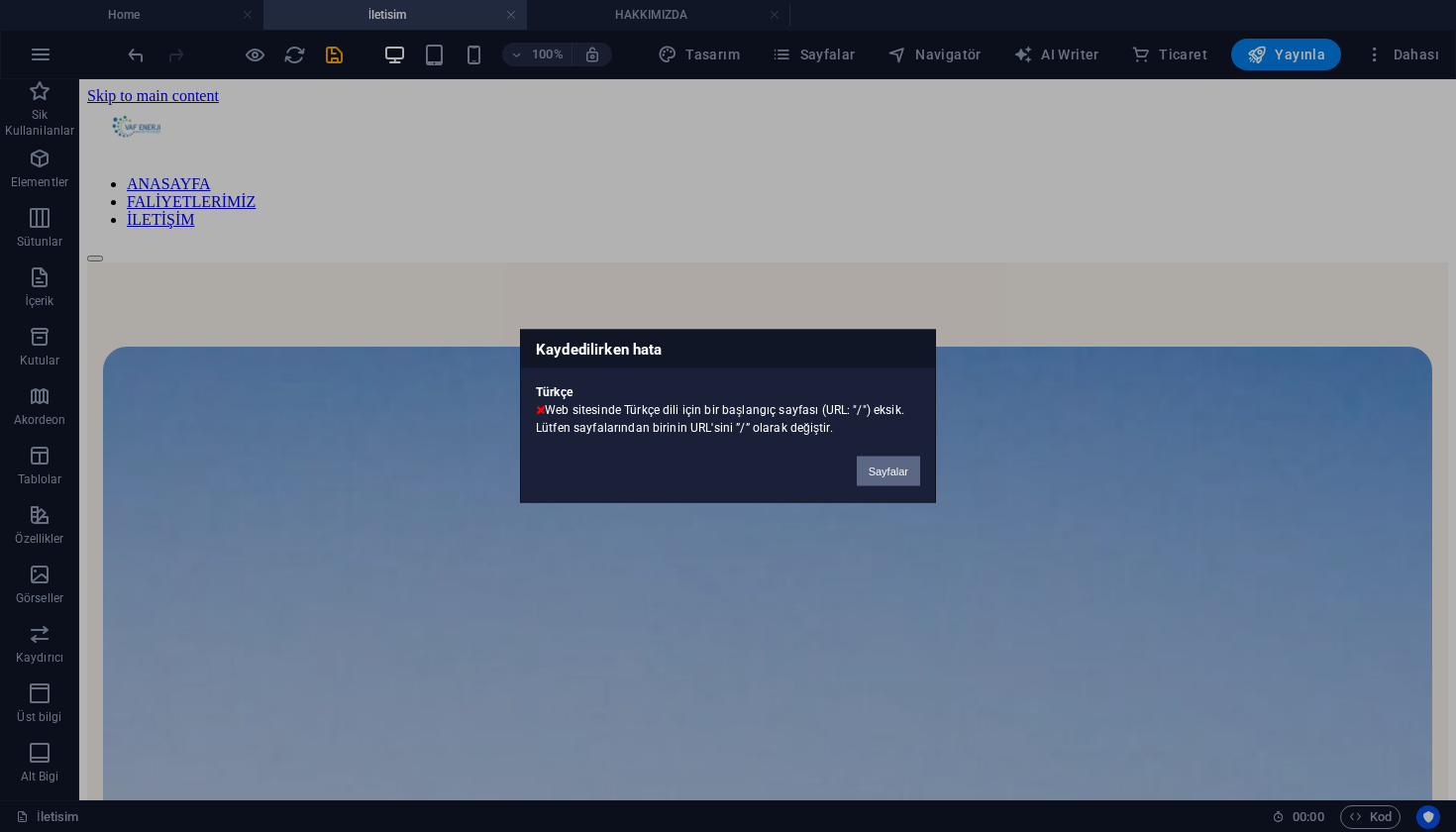 click on "Sayfalar" at bounding box center [888, 471] 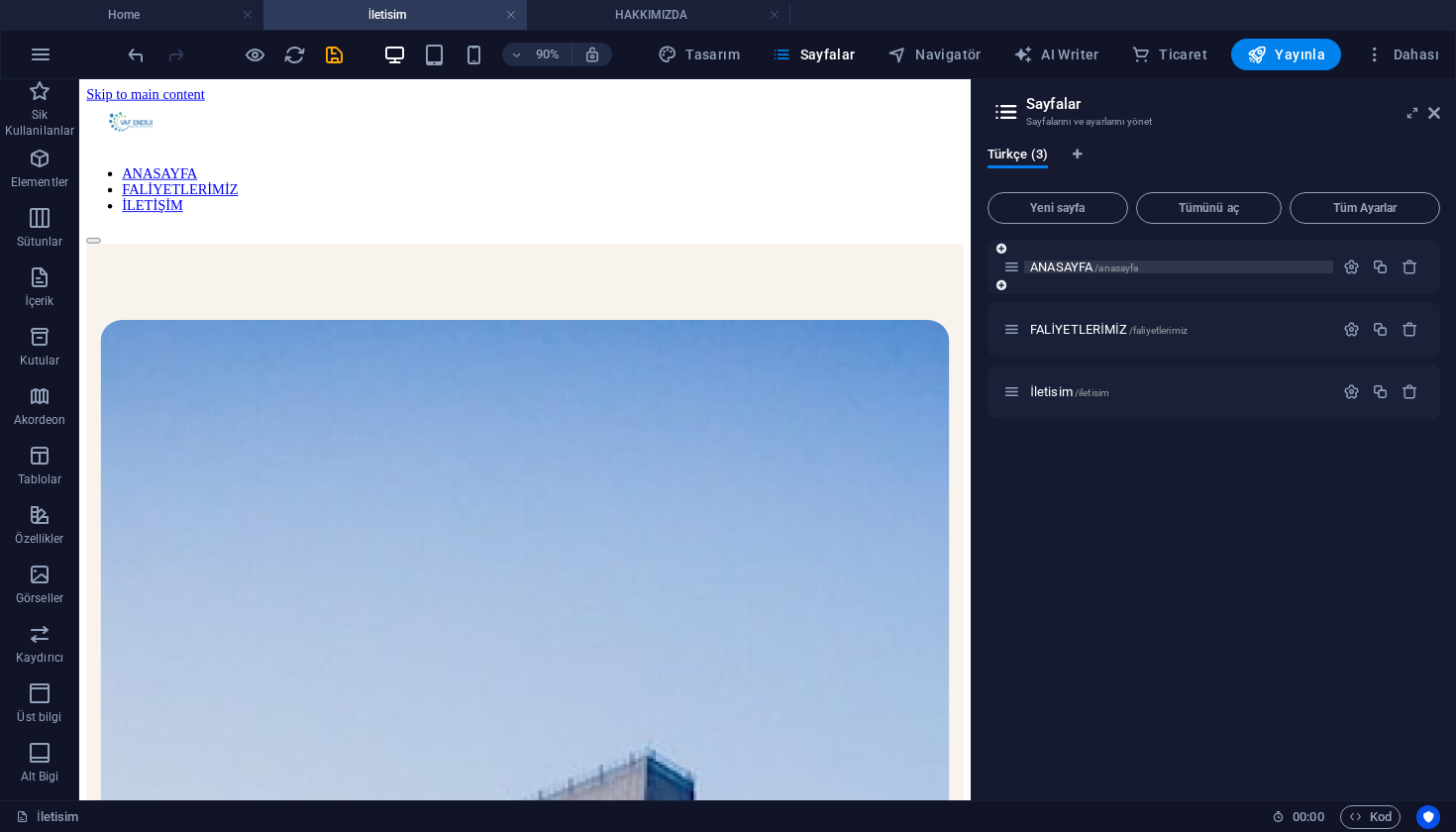 click on "ANASAYFA /anasayfa" at bounding box center (1179, 266) 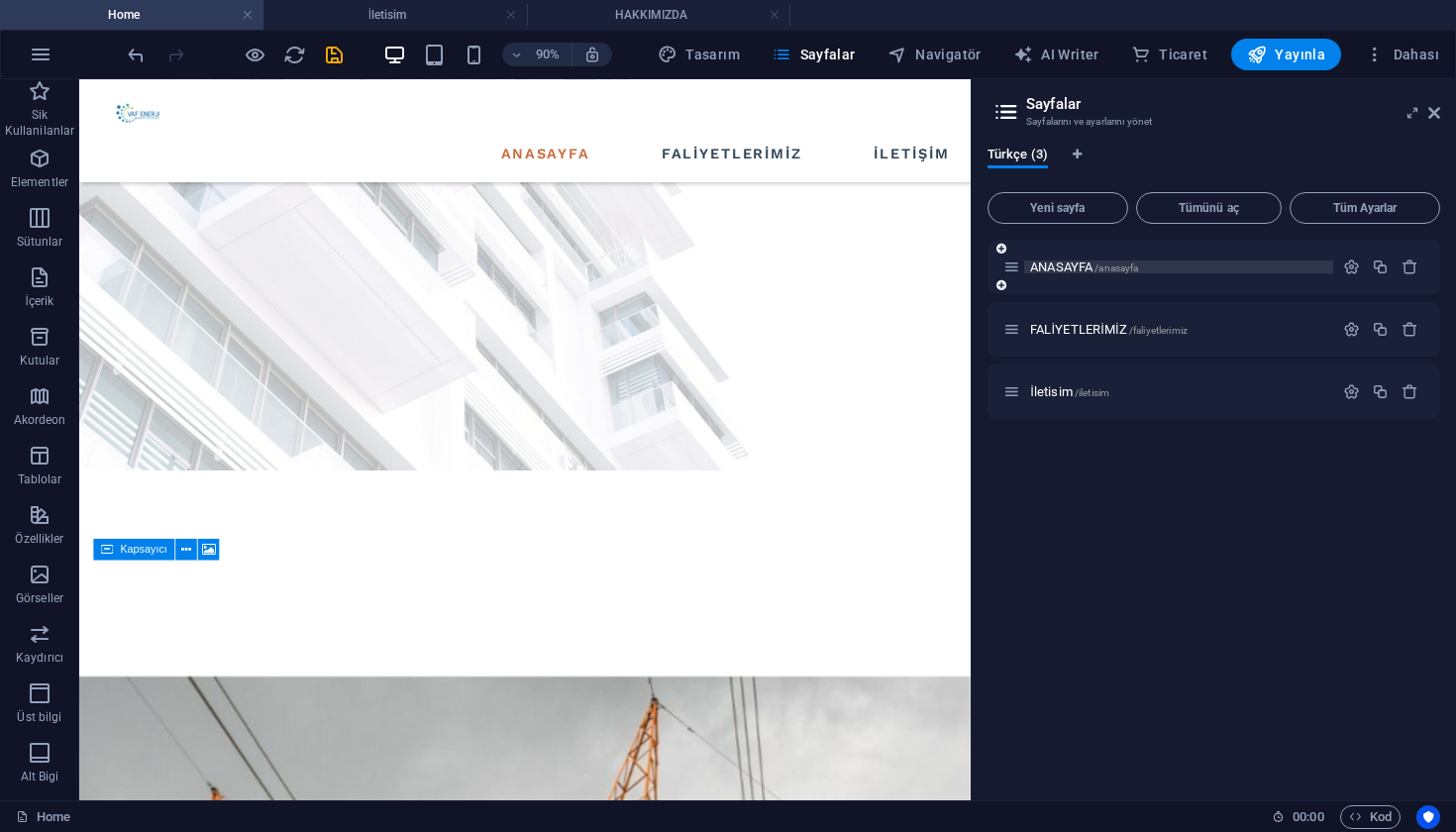 click on "ANASAYFA /anasayfa" at bounding box center (1179, 266) 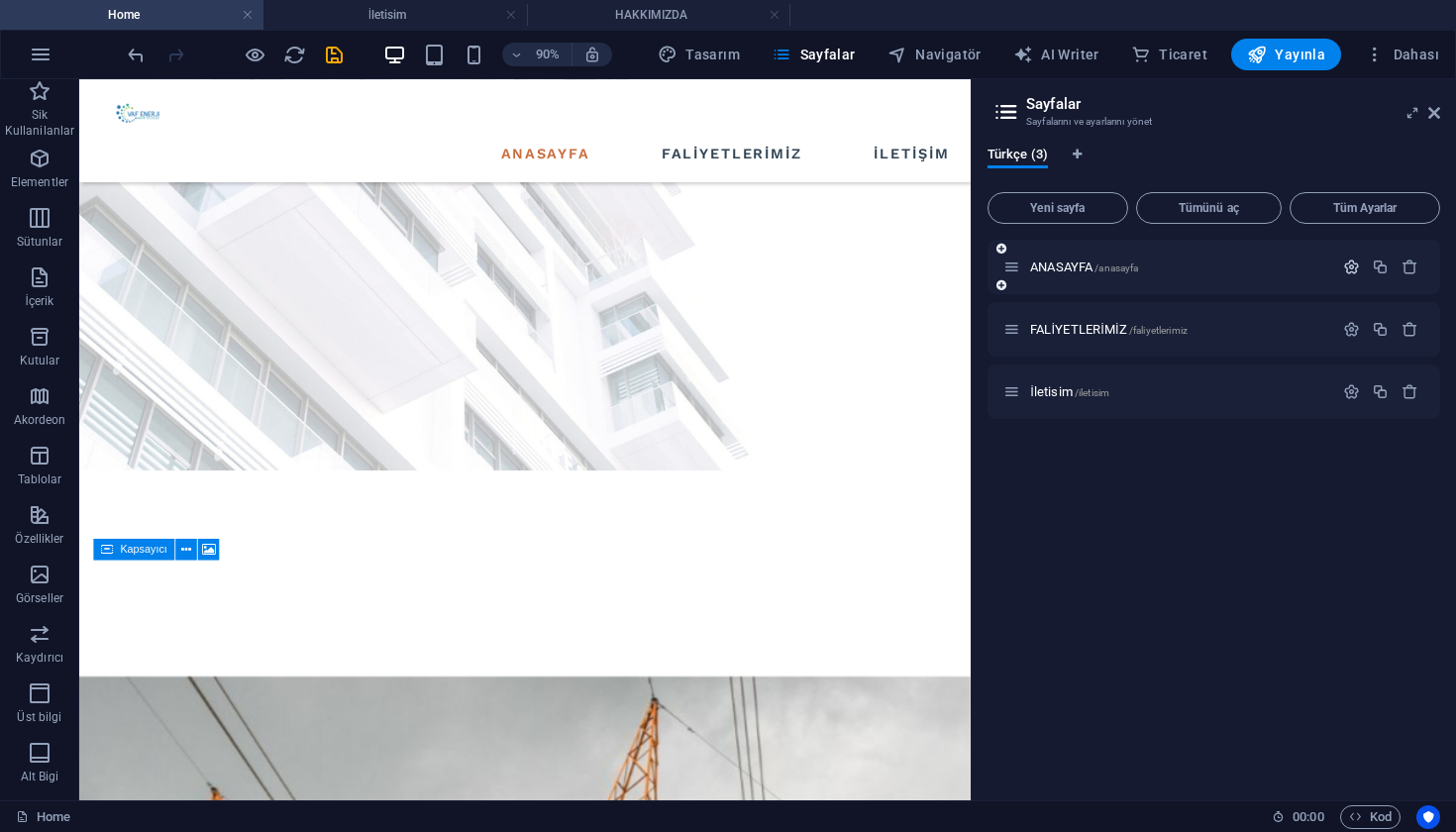 click at bounding box center [1351, 266] 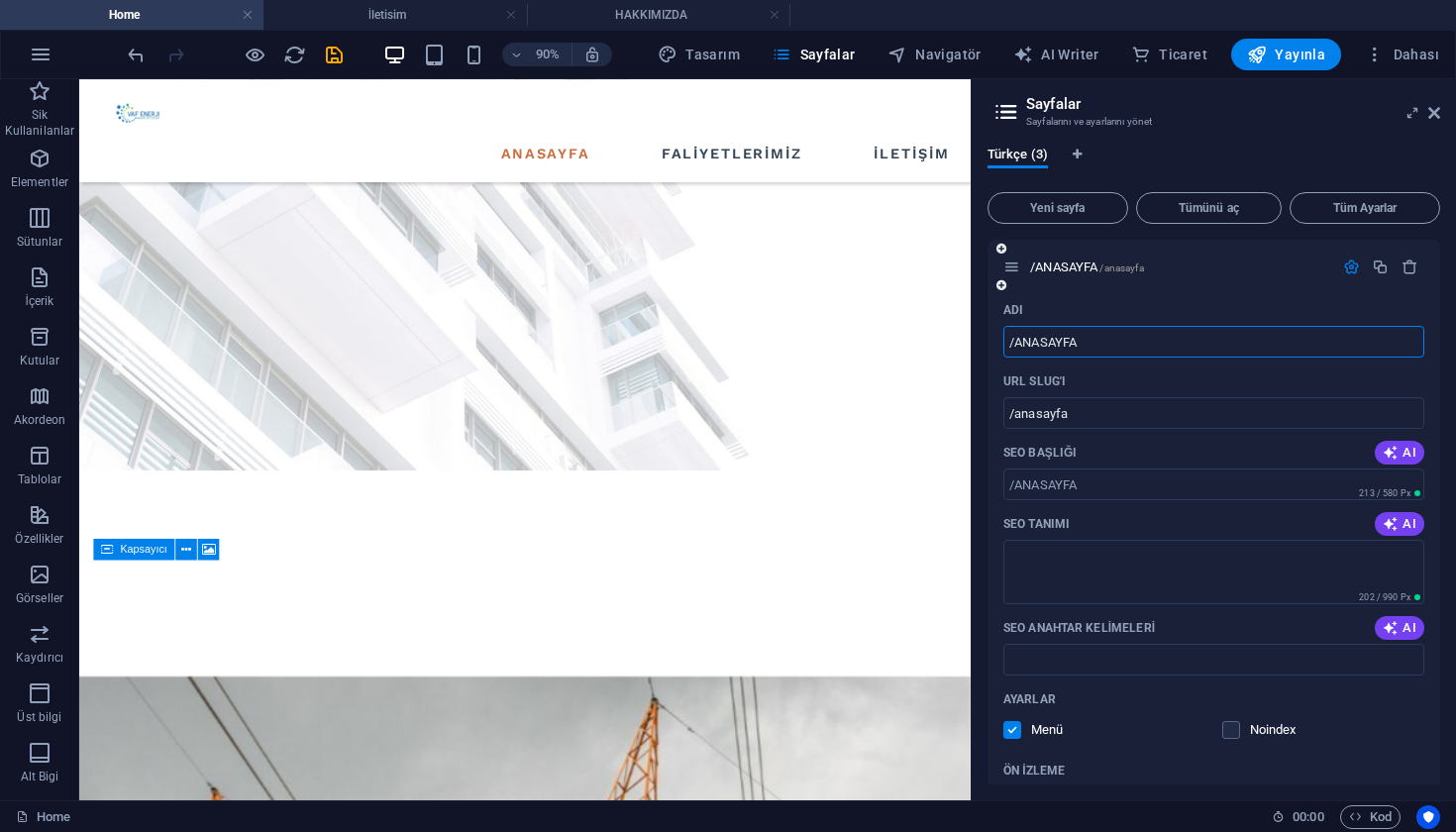 type on "/ANASAYFA" 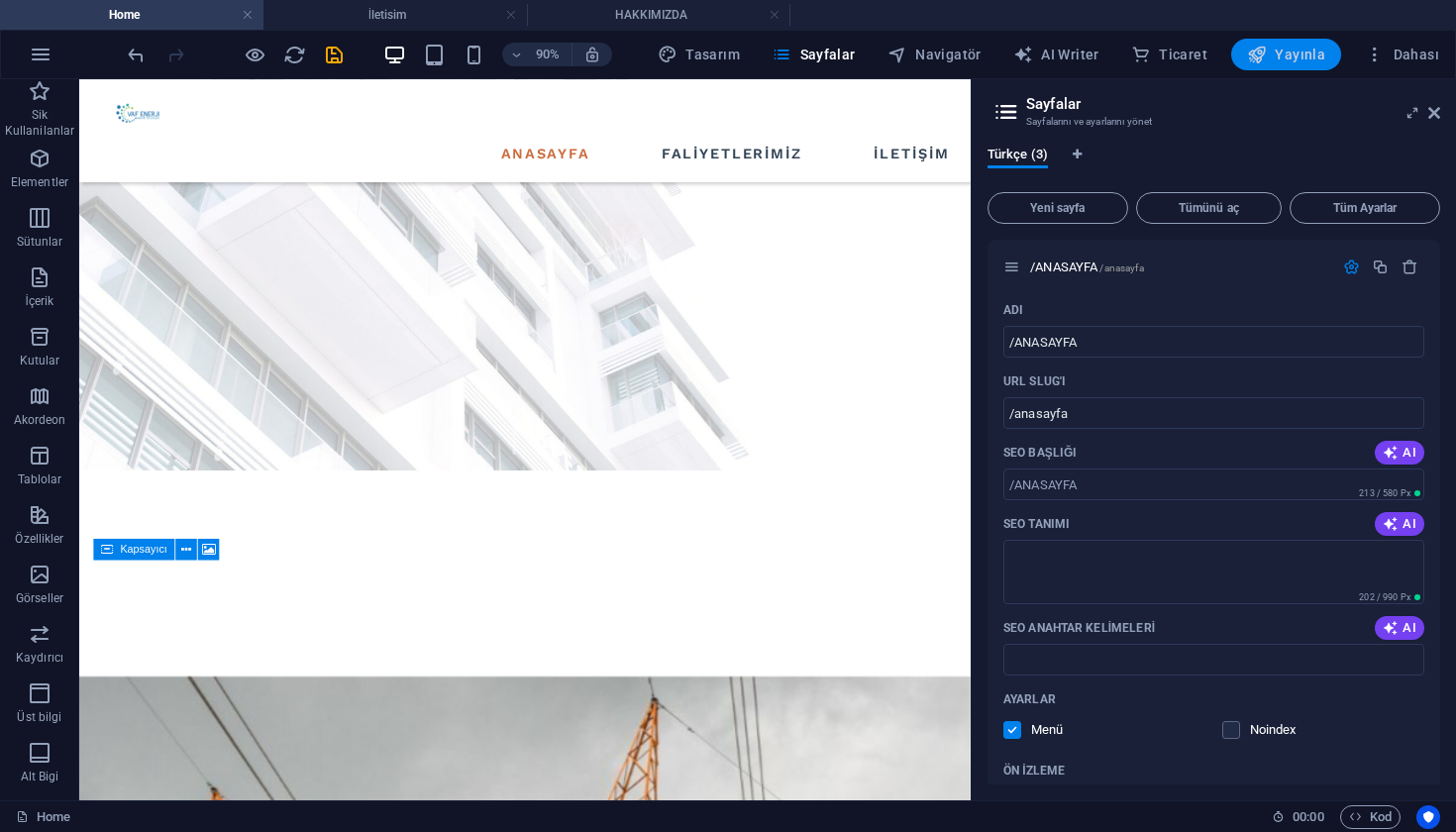 click on "Yayınla" at bounding box center (1286, 54) 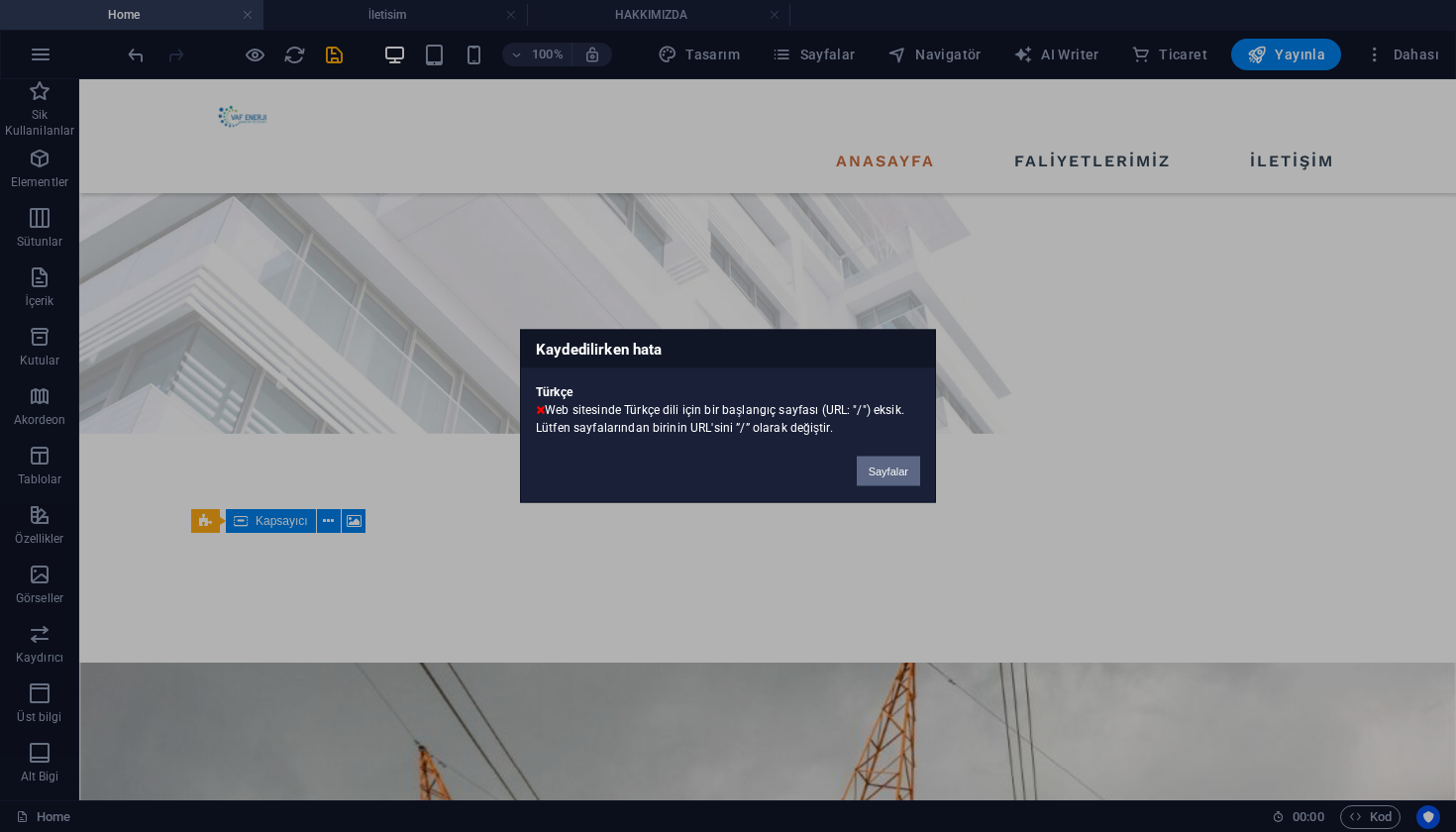 click on "Sayfalar" at bounding box center [888, 471] 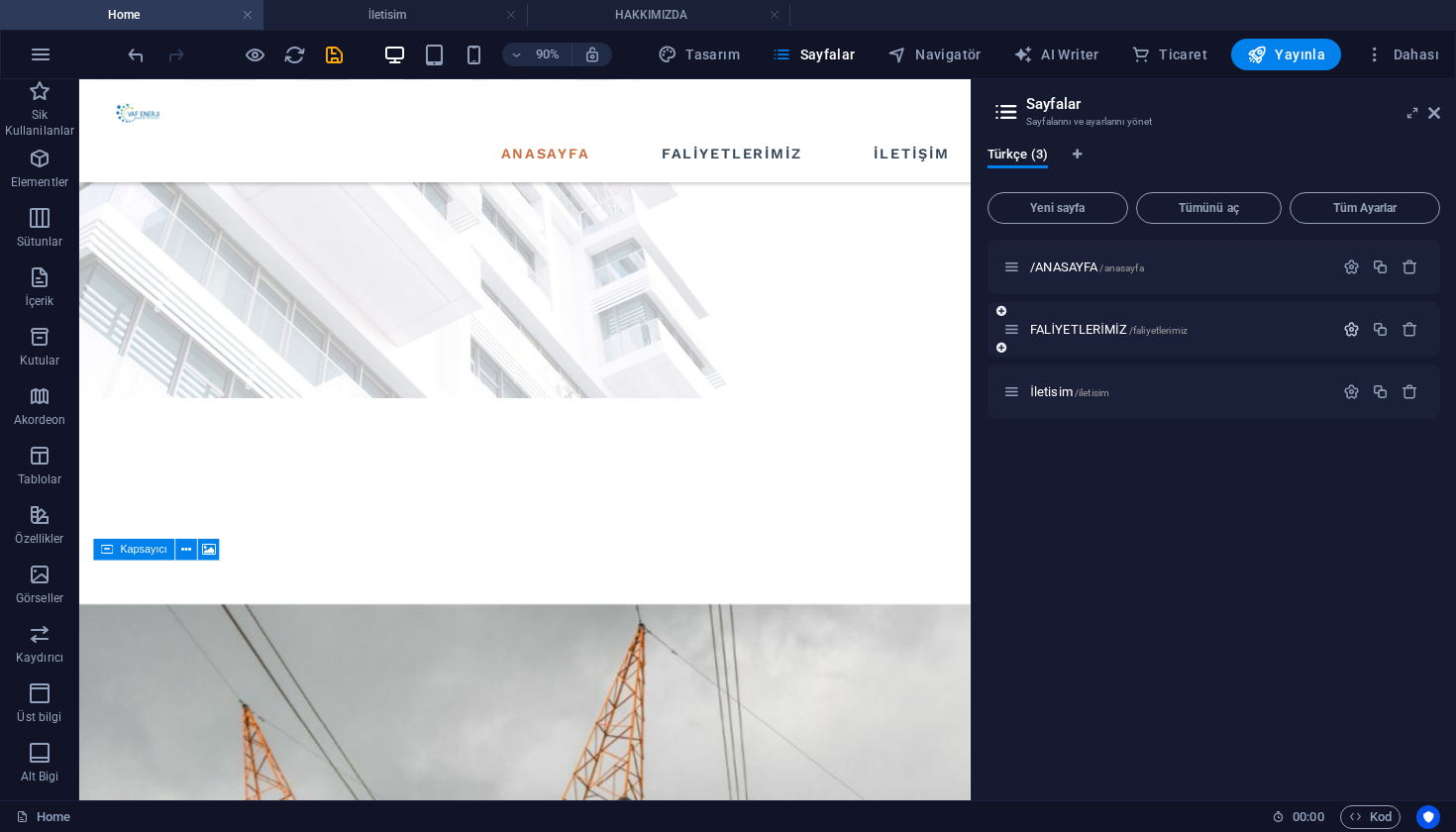 click at bounding box center [1351, 329] 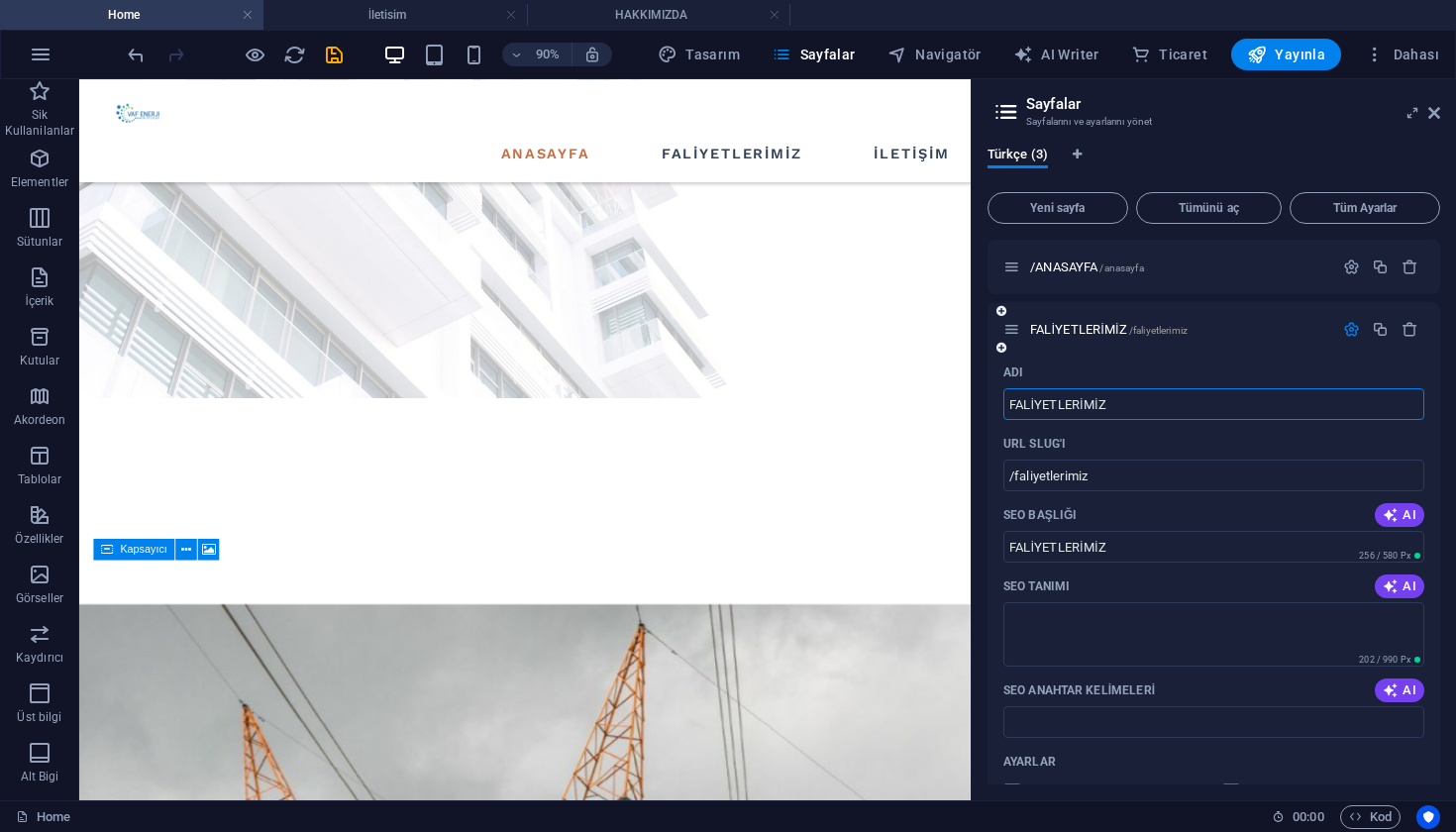 click on "FALİYETLERİMİZ" at bounding box center (1213, 404) 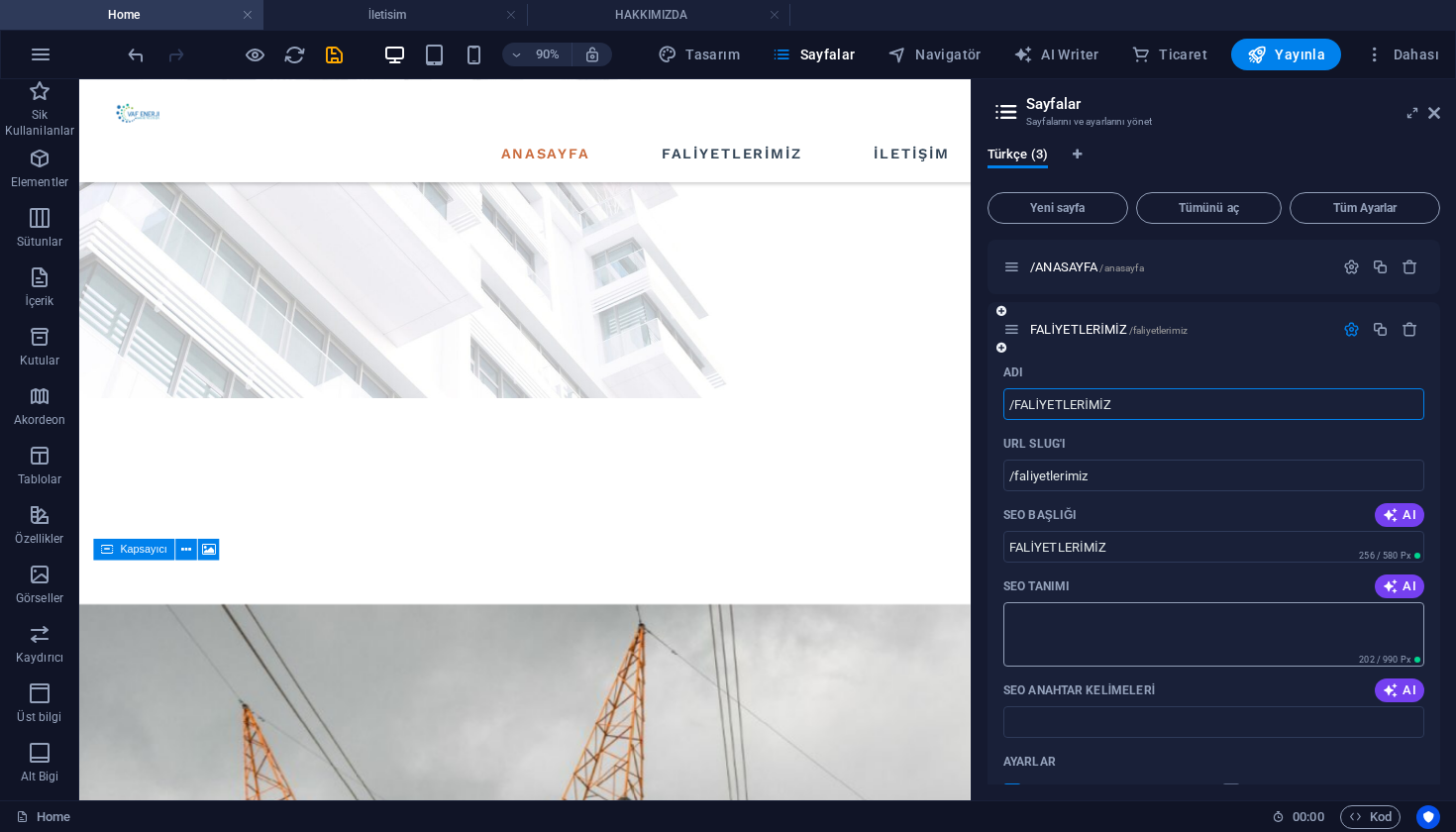 type on "/FALİYETLERİMİZ" 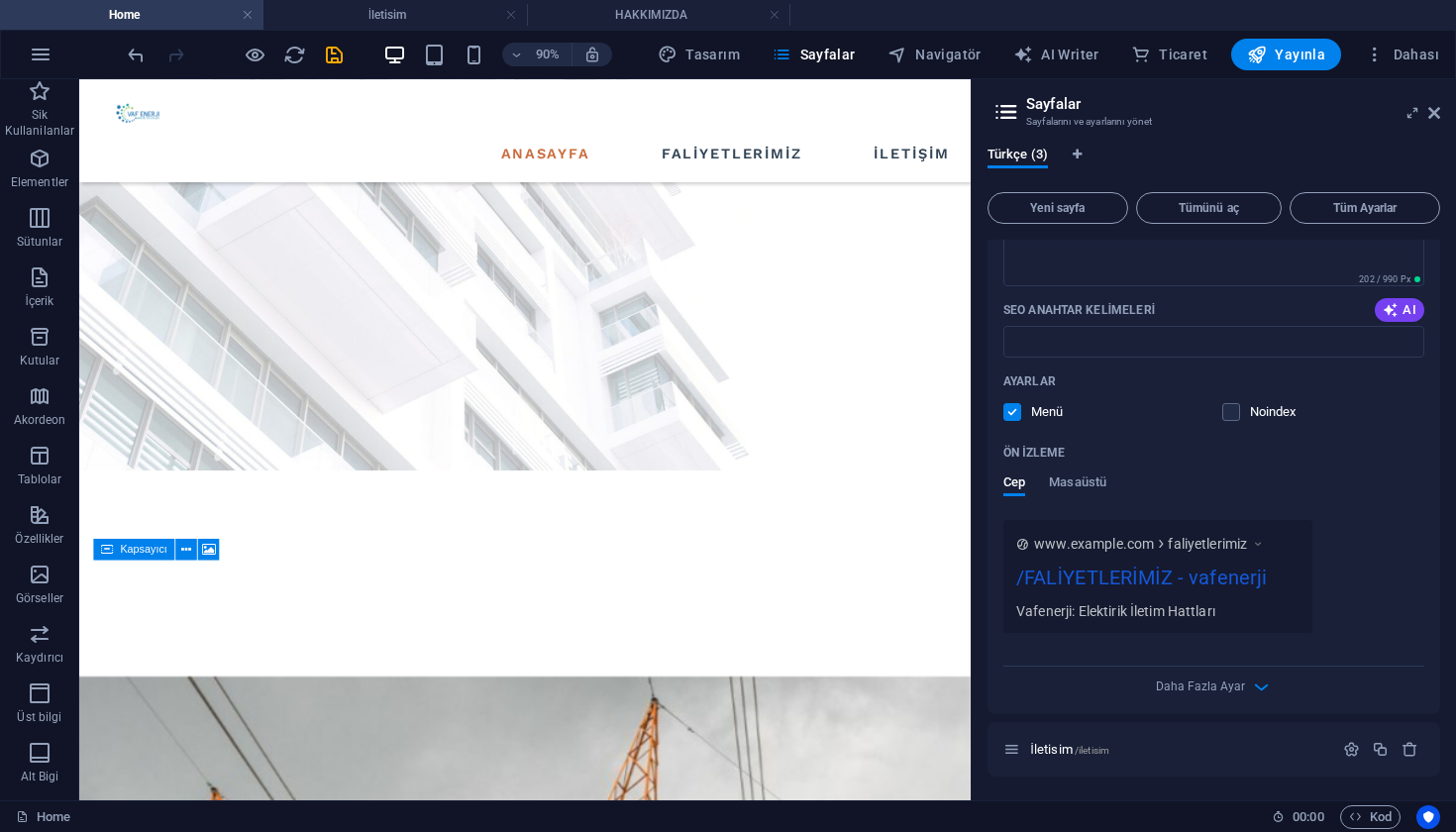 scroll, scrollTop: 380, scrollLeft: 0, axis: vertical 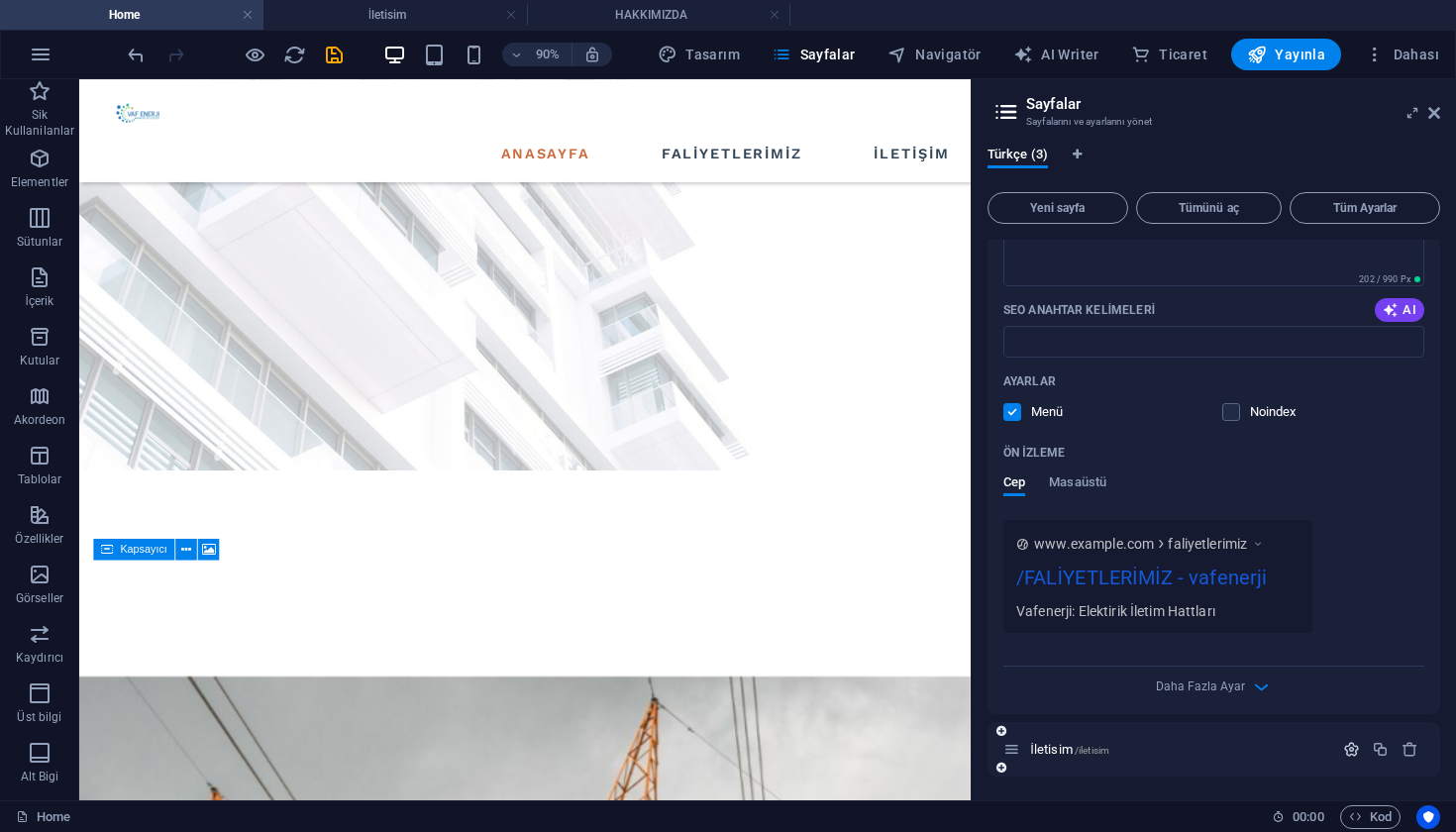 click at bounding box center [1351, 749] 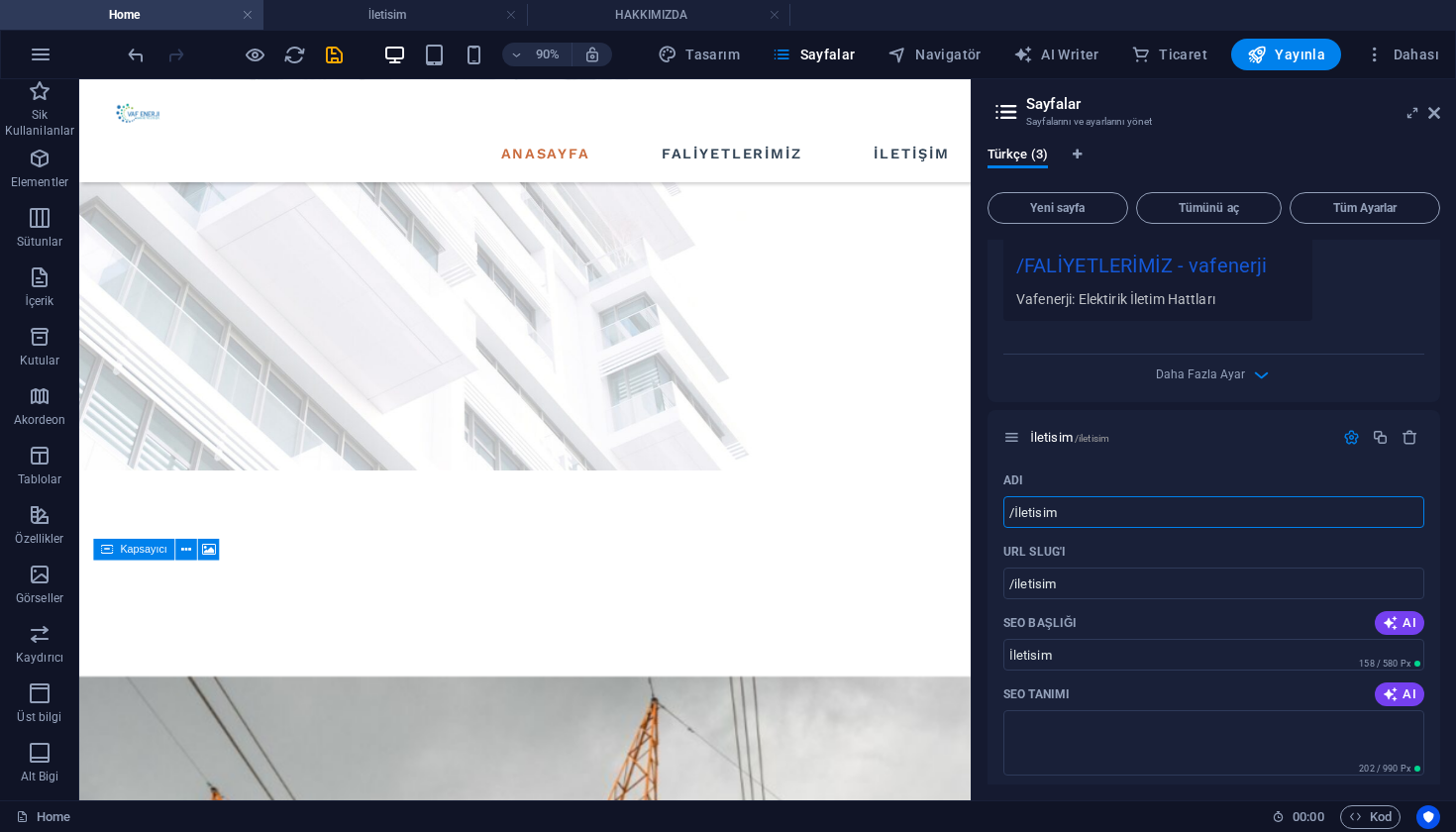 type on "/İletisim" 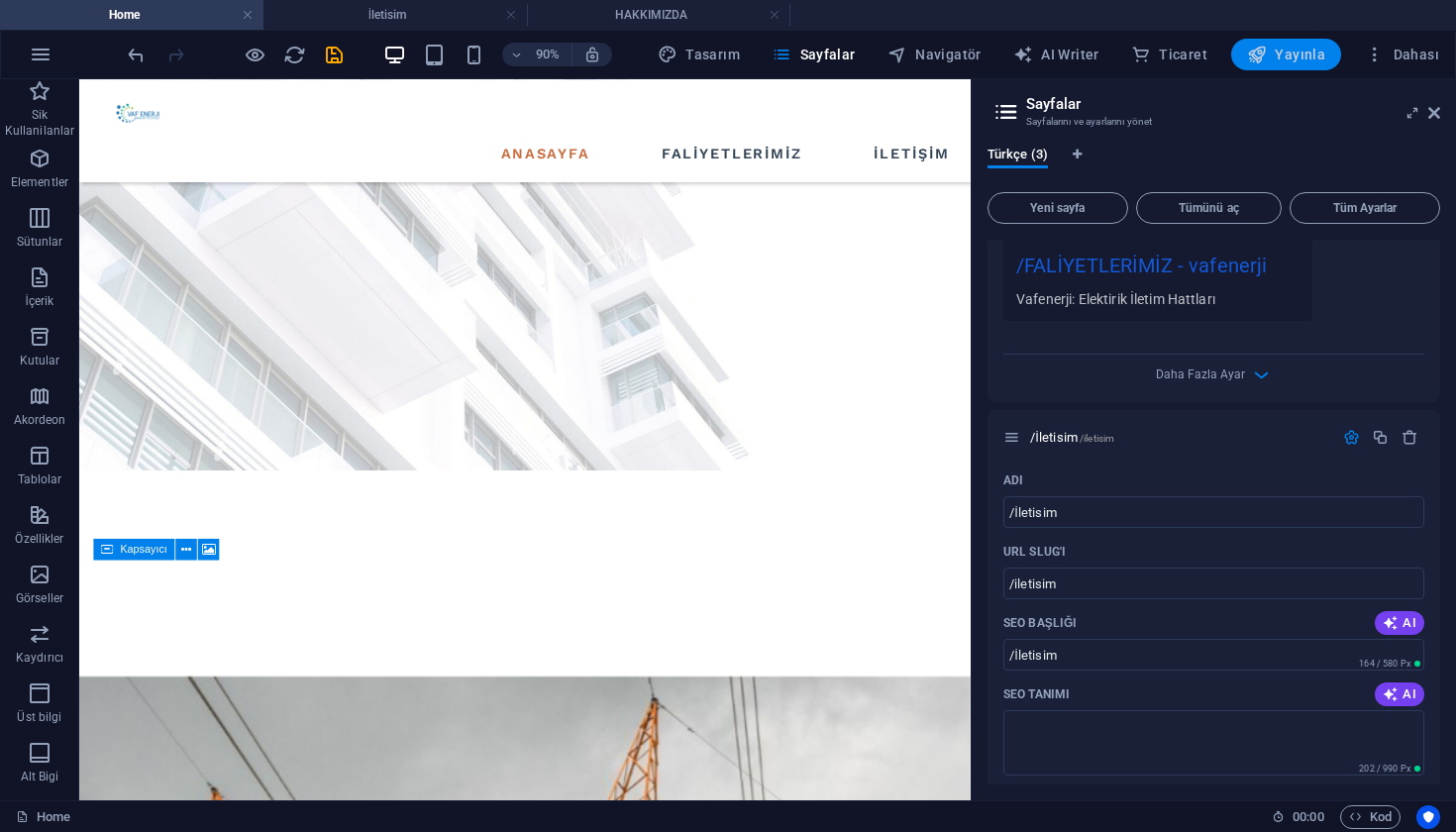 click on "Yayınla" at bounding box center (1286, 54) 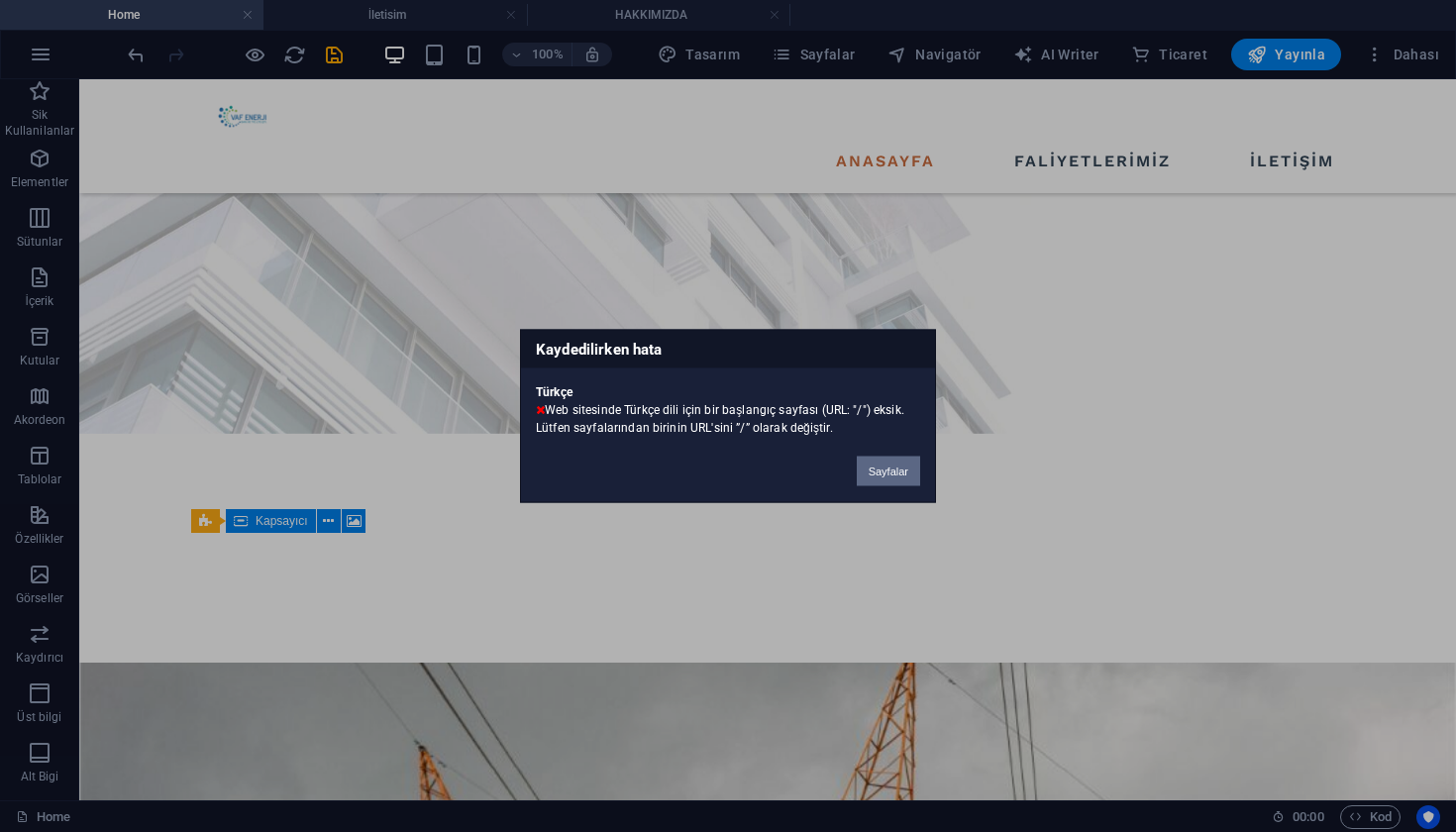 click on "Sayfalar" at bounding box center [888, 471] 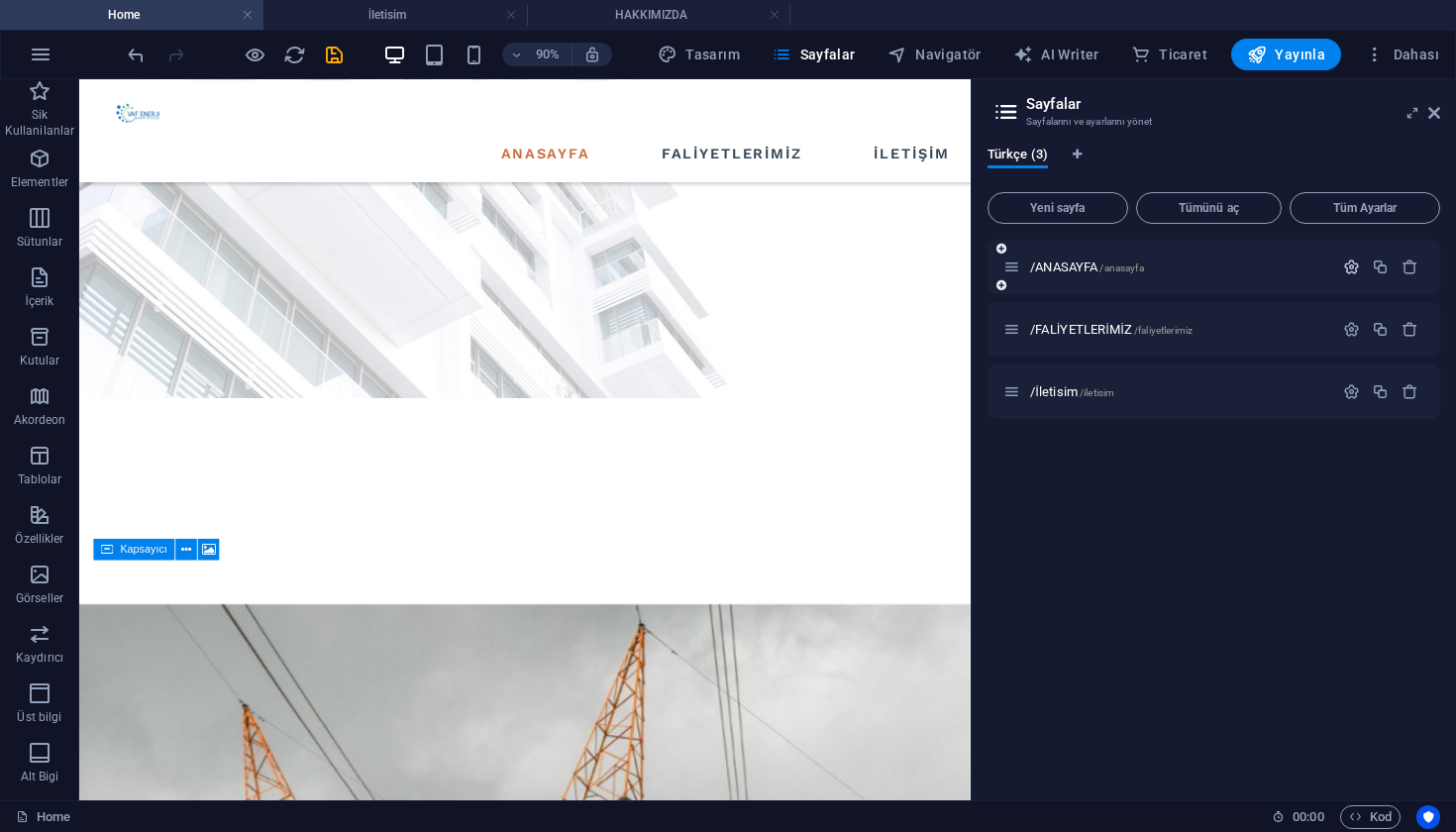 click at bounding box center (1351, 266) 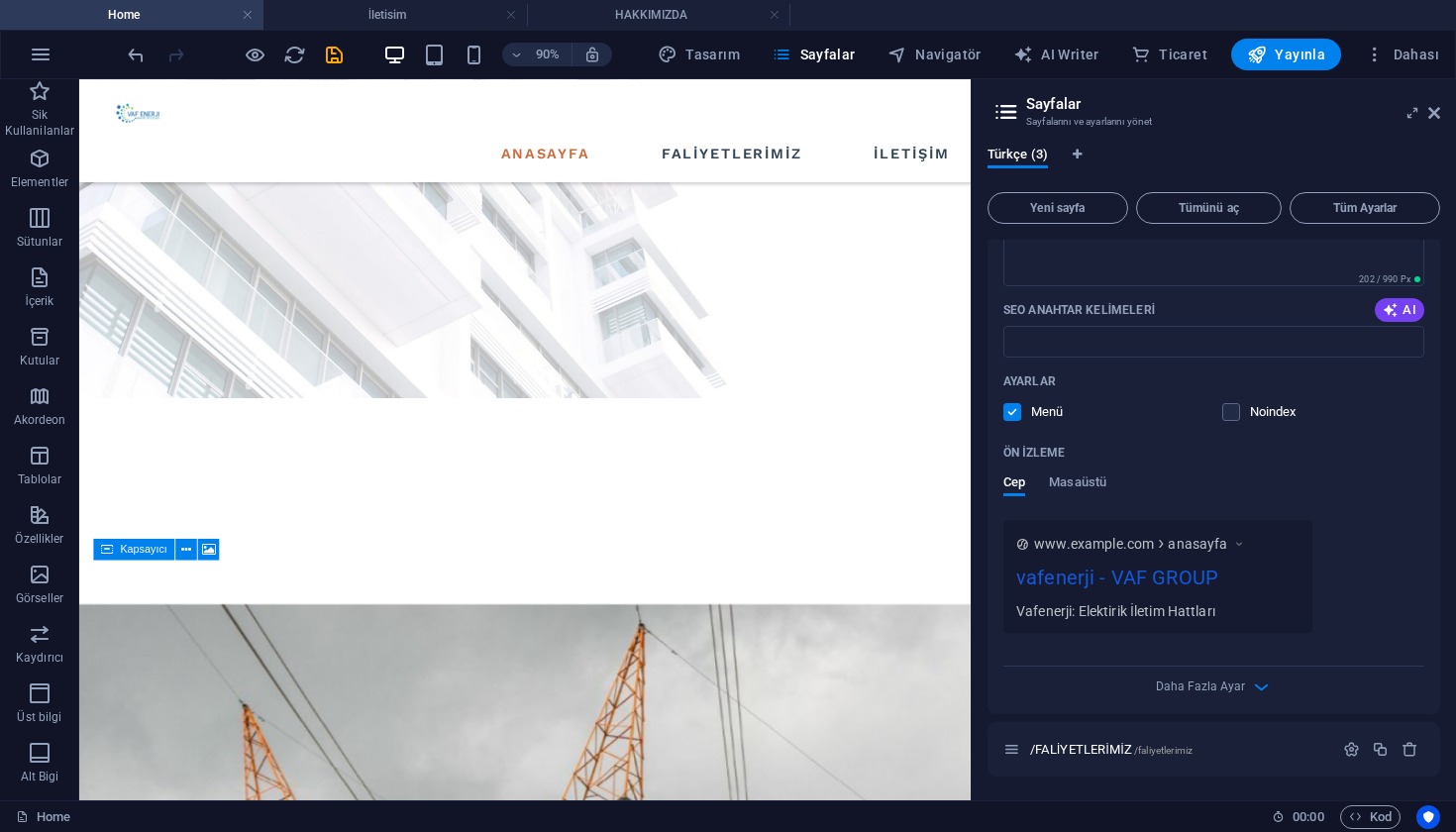 scroll, scrollTop: 341, scrollLeft: 0, axis: vertical 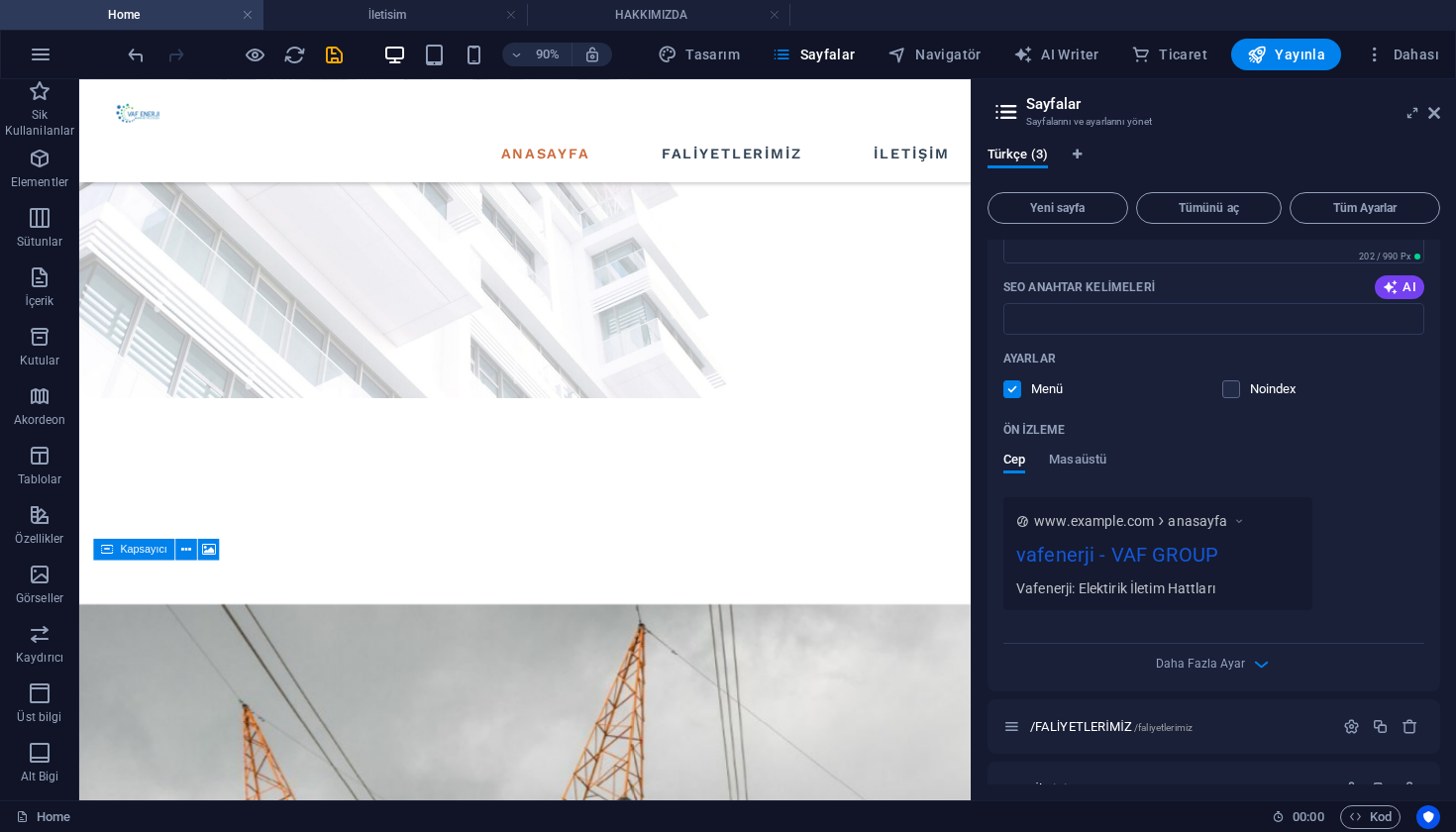 click on "Ayarlar Menü Noindex" at bounding box center (1213, 374) 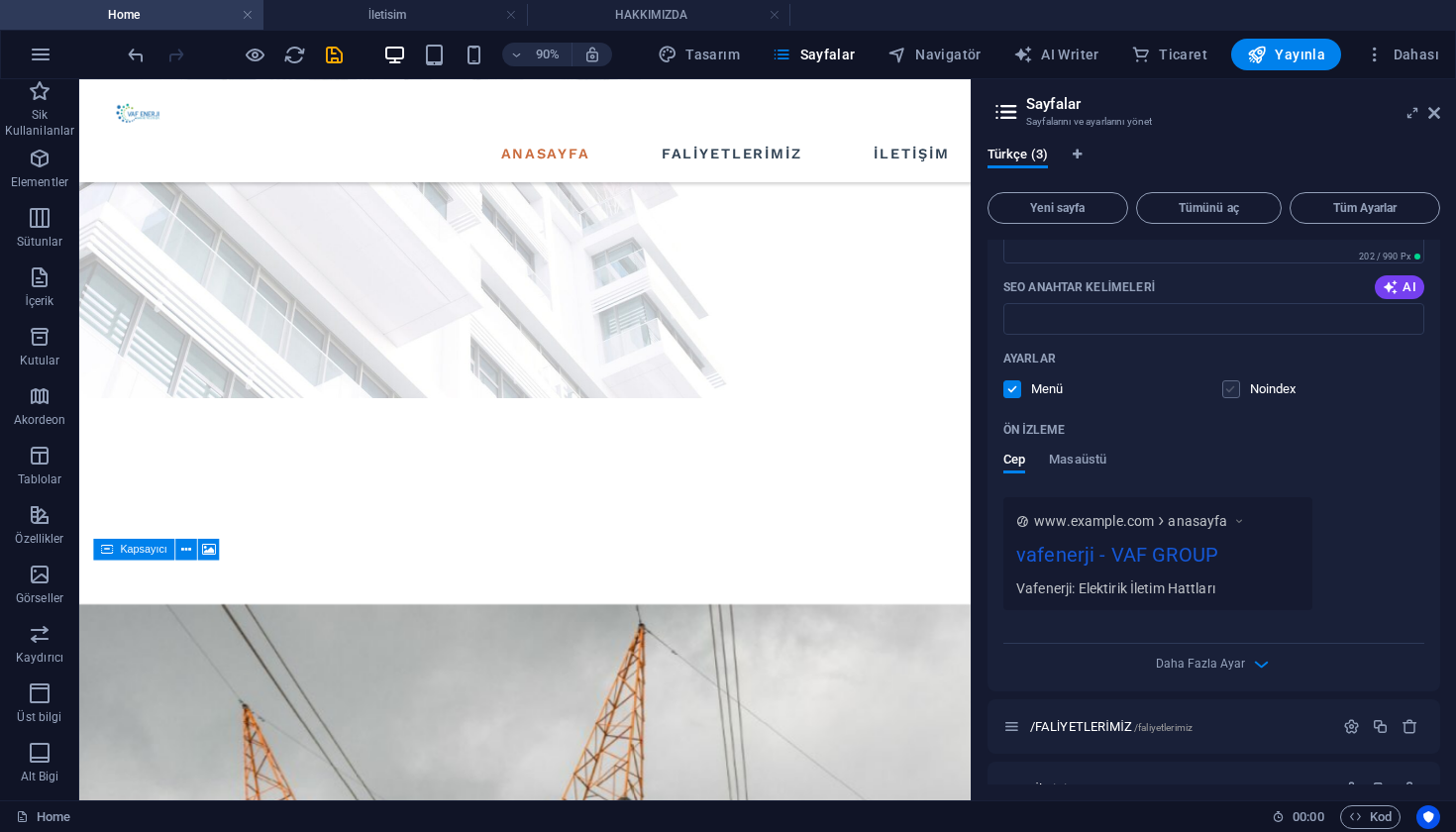click at bounding box center [1231, 389] 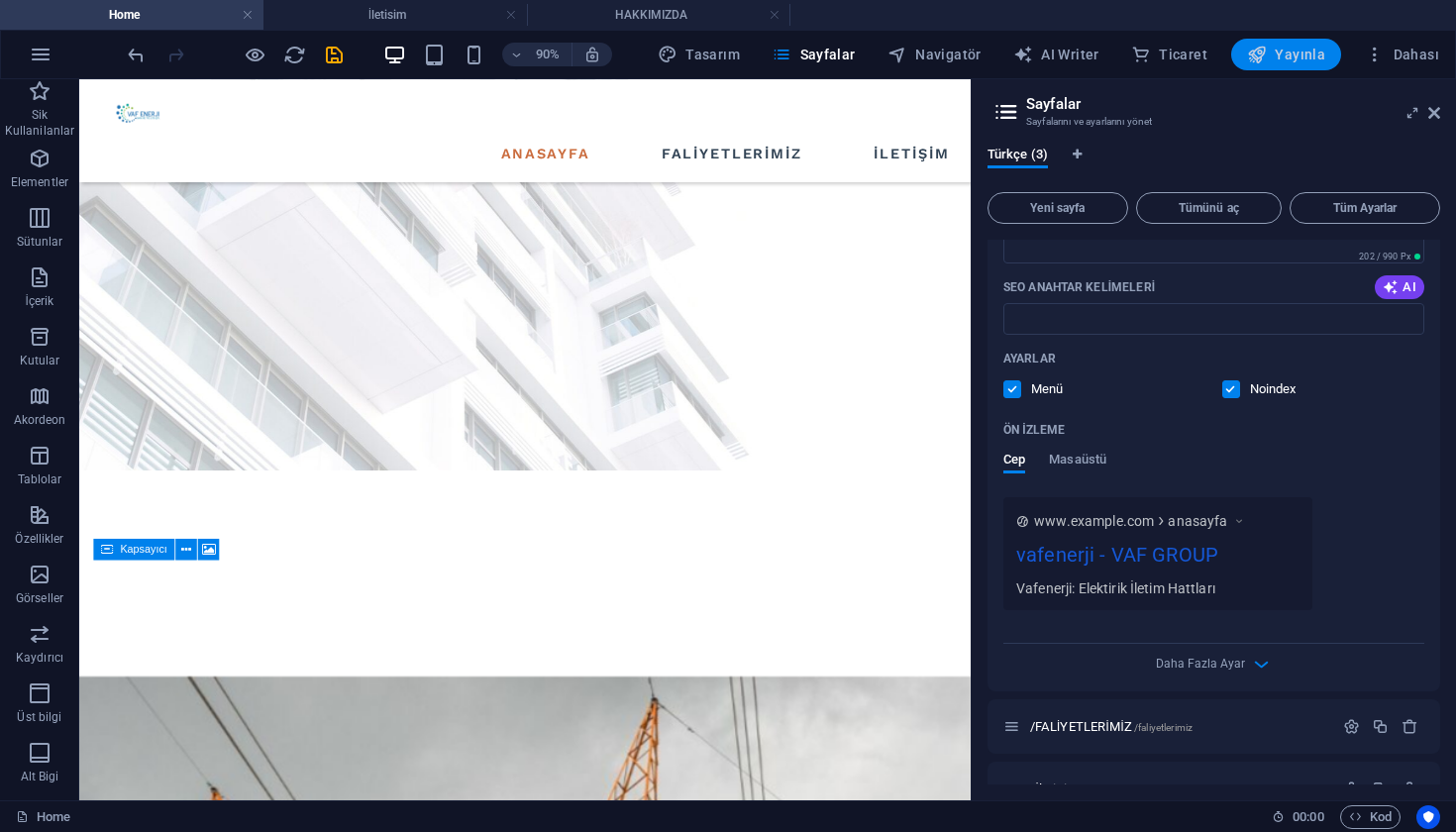 click on "Yayınla" at bounding box center (1286, 54) 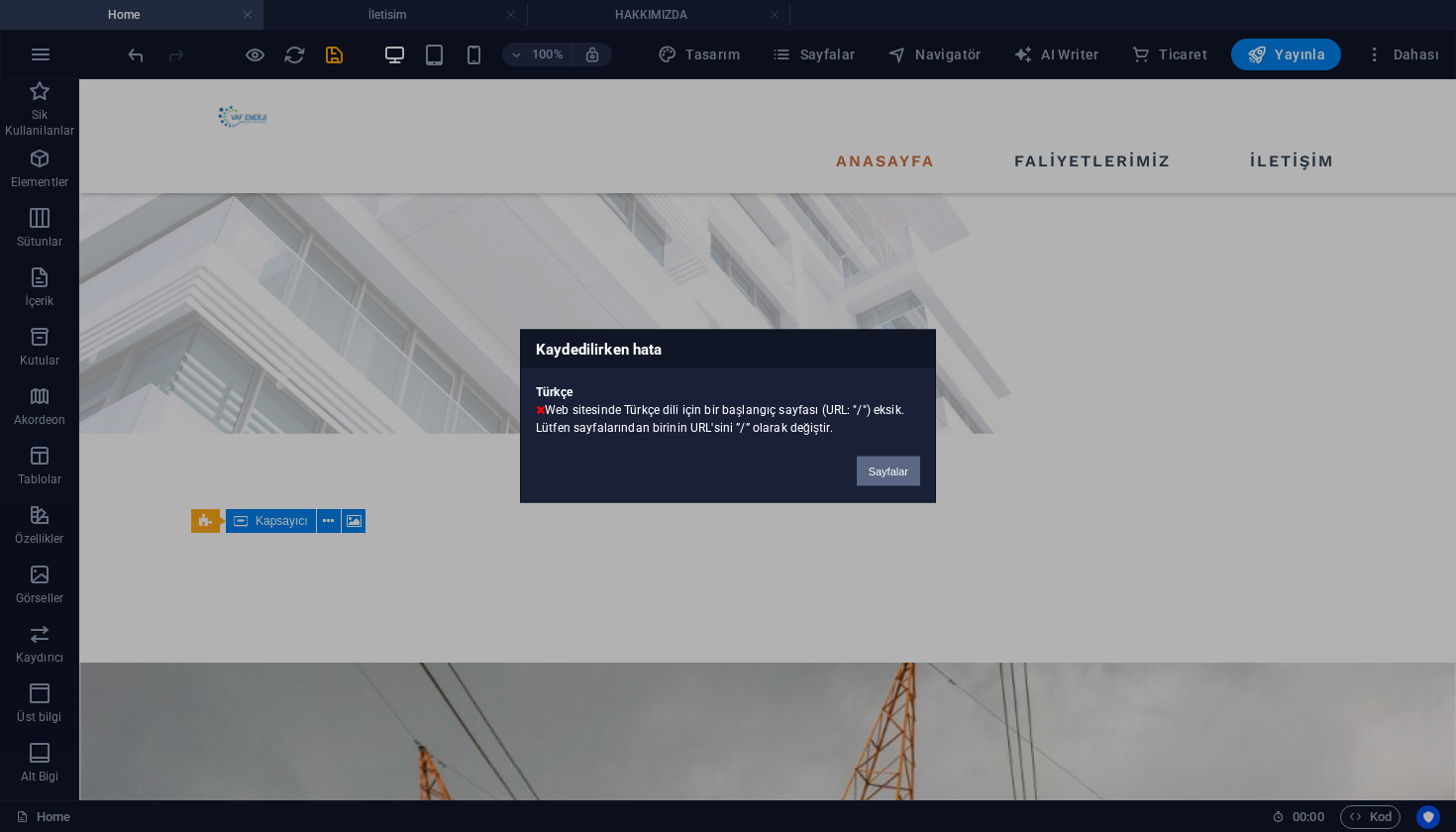 click on "Sayfalar" at bounding box center (888, 471) 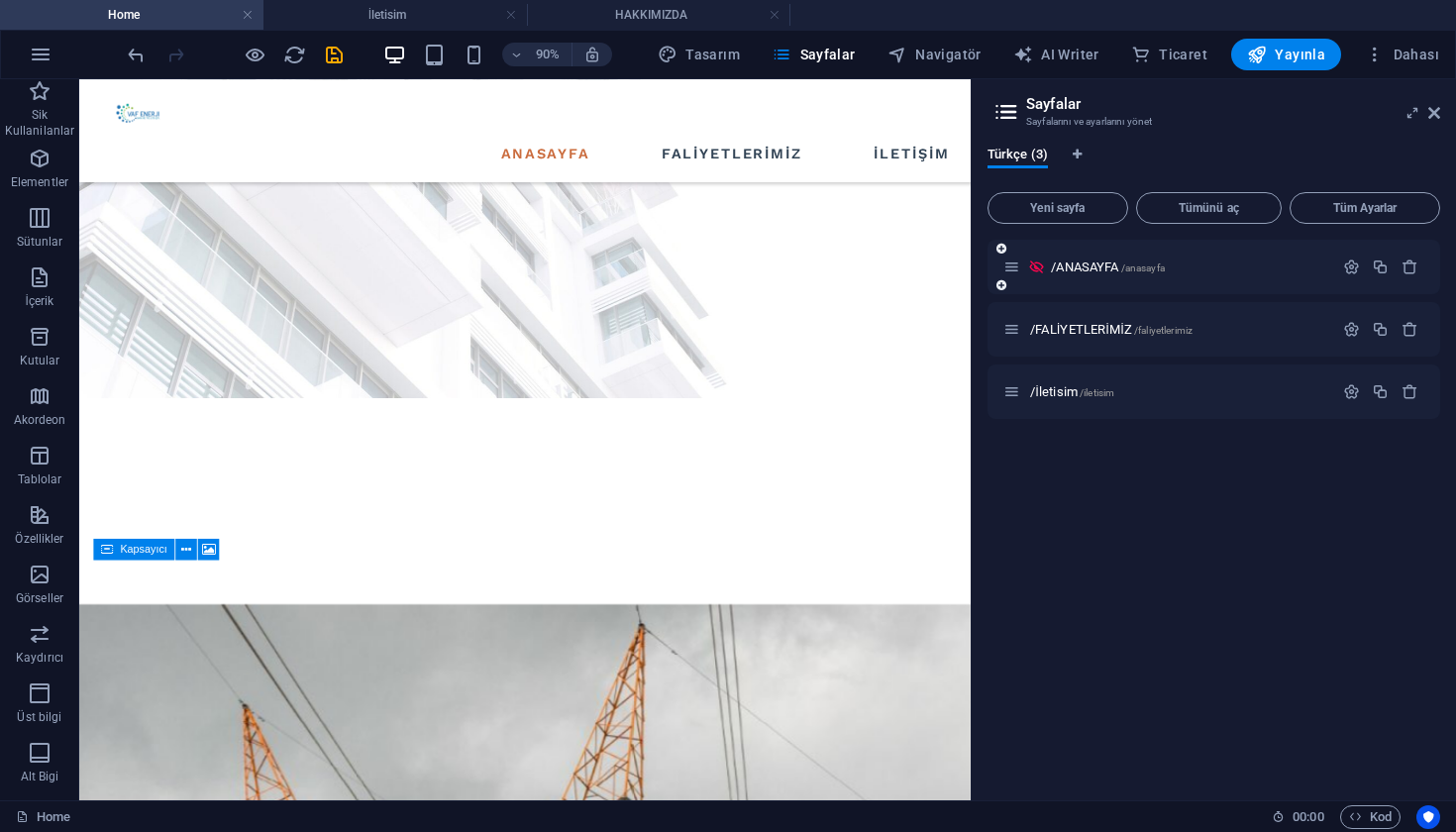 click at bounding box center [1036, 266] 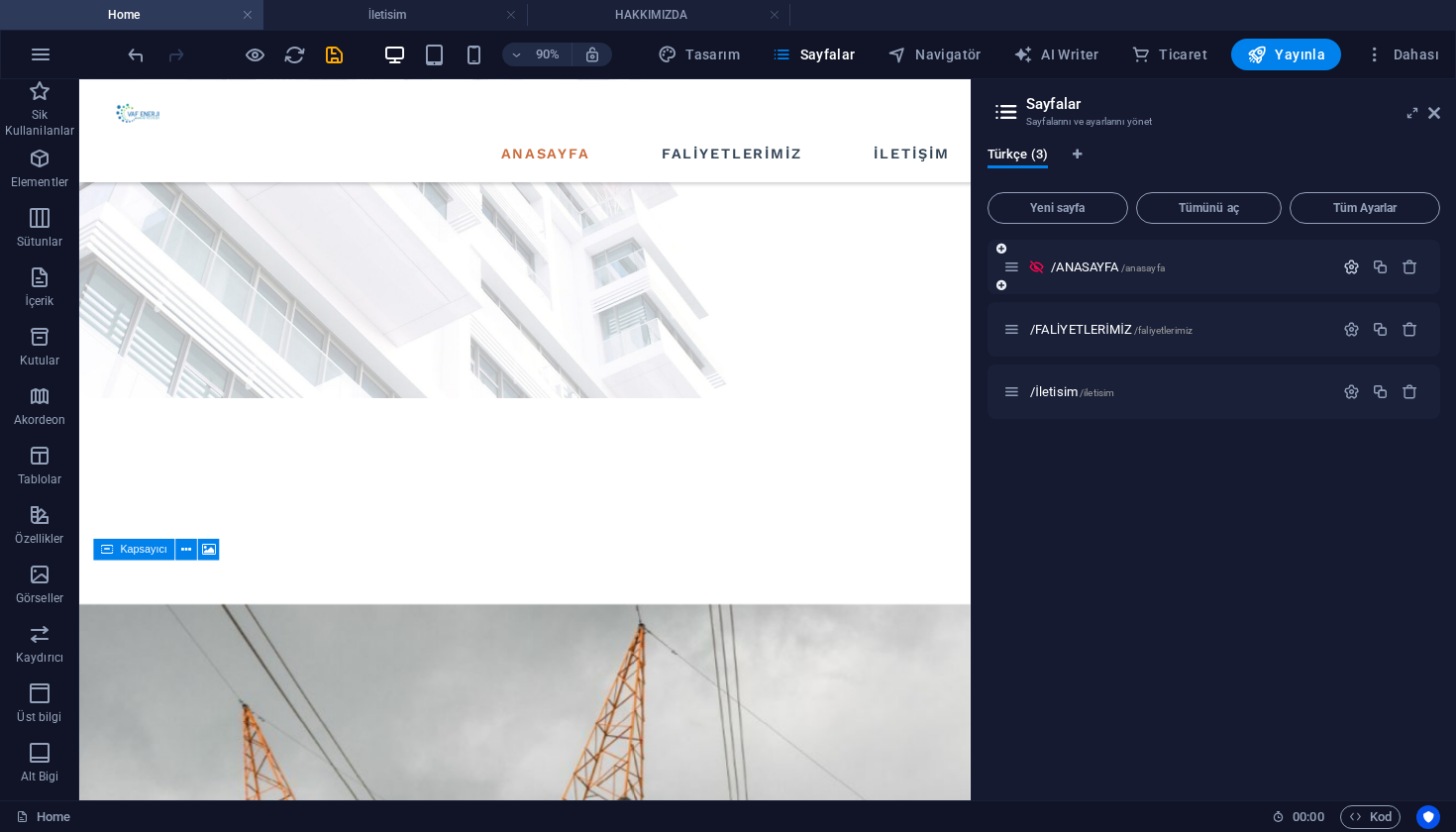 click at bounding box center [1351, 266] 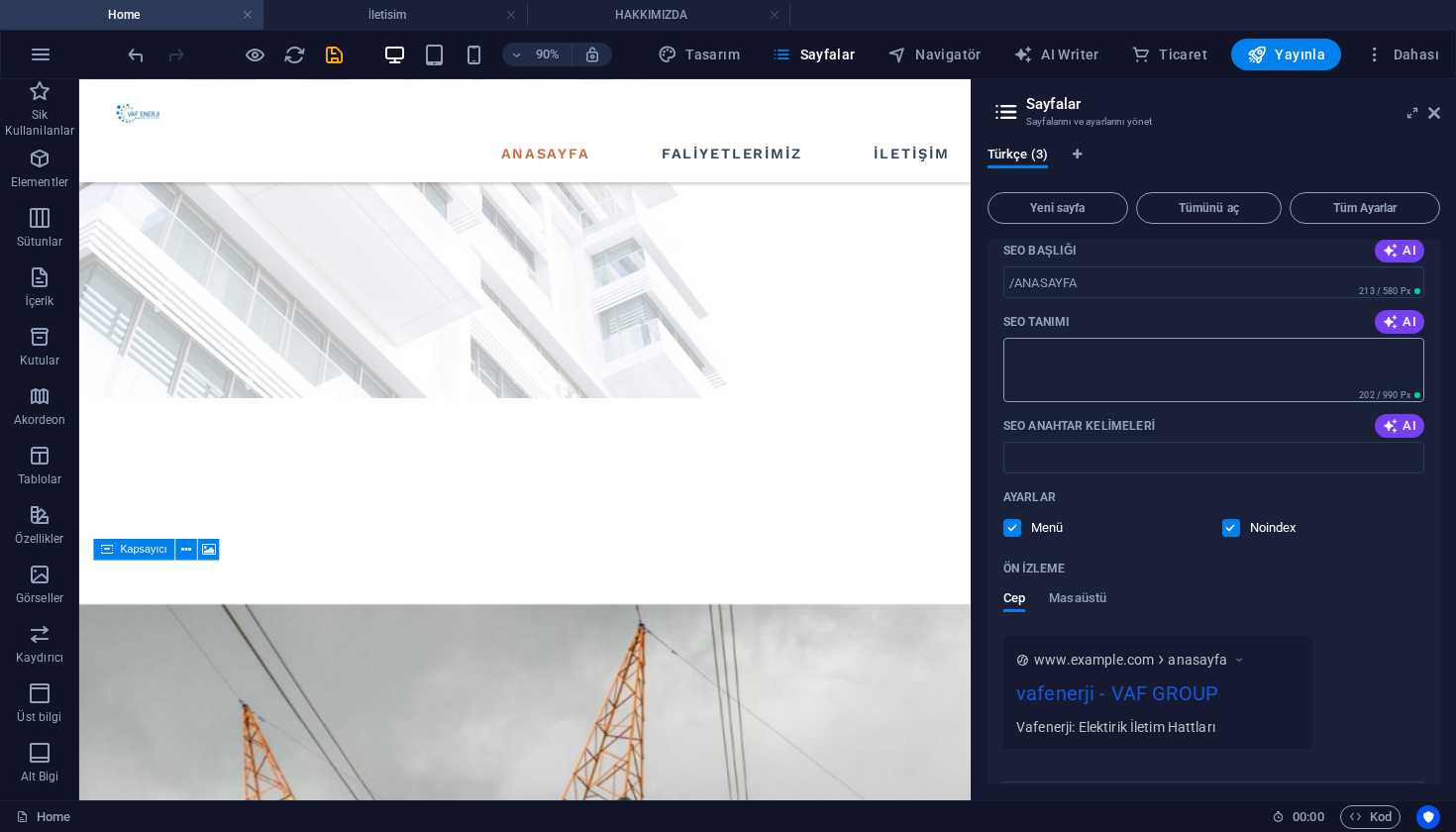 scroll, scrollTop: 203, scrollLeft: 0, axis: vertical 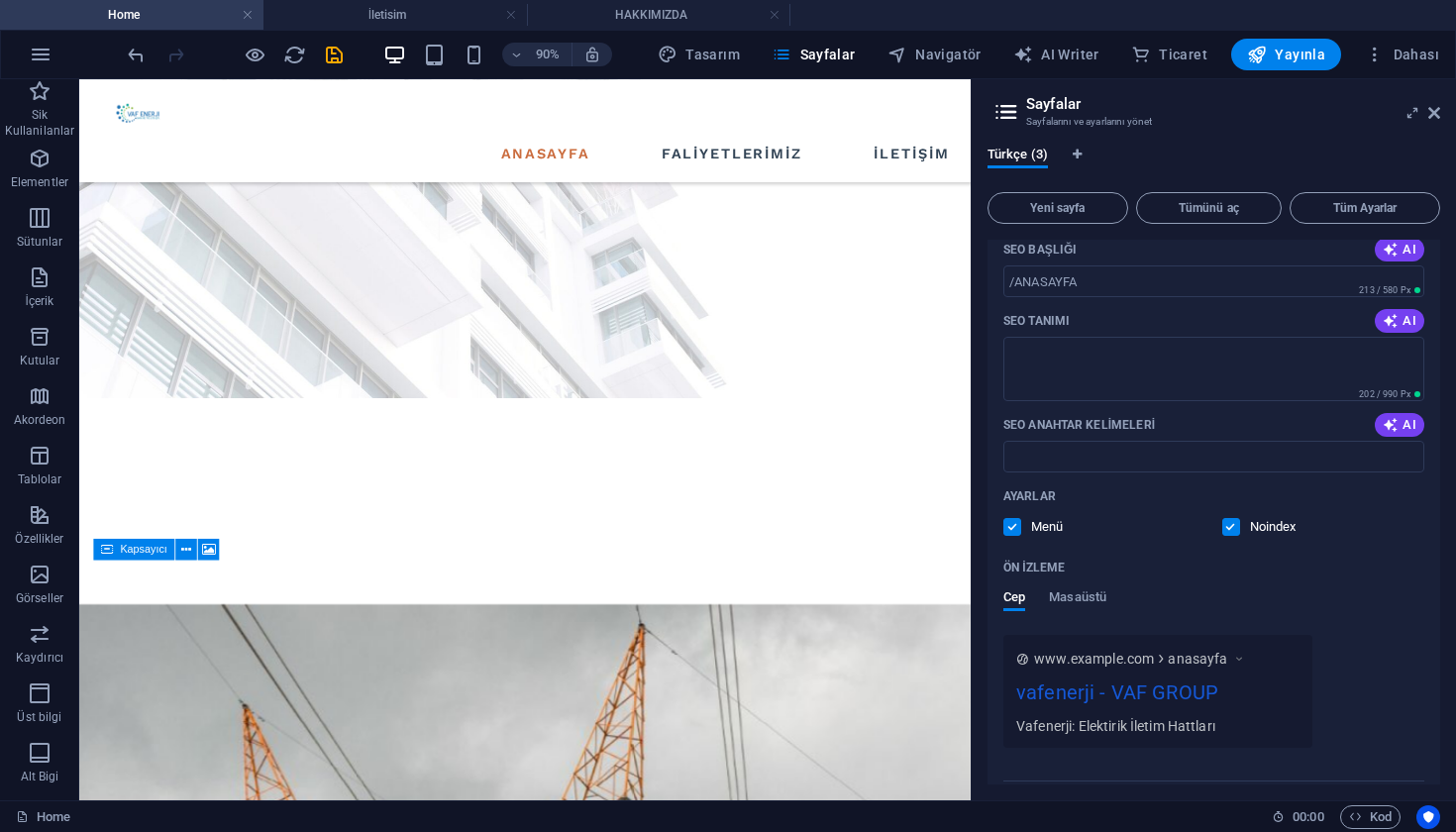 click at bounding box center [1231, 527] 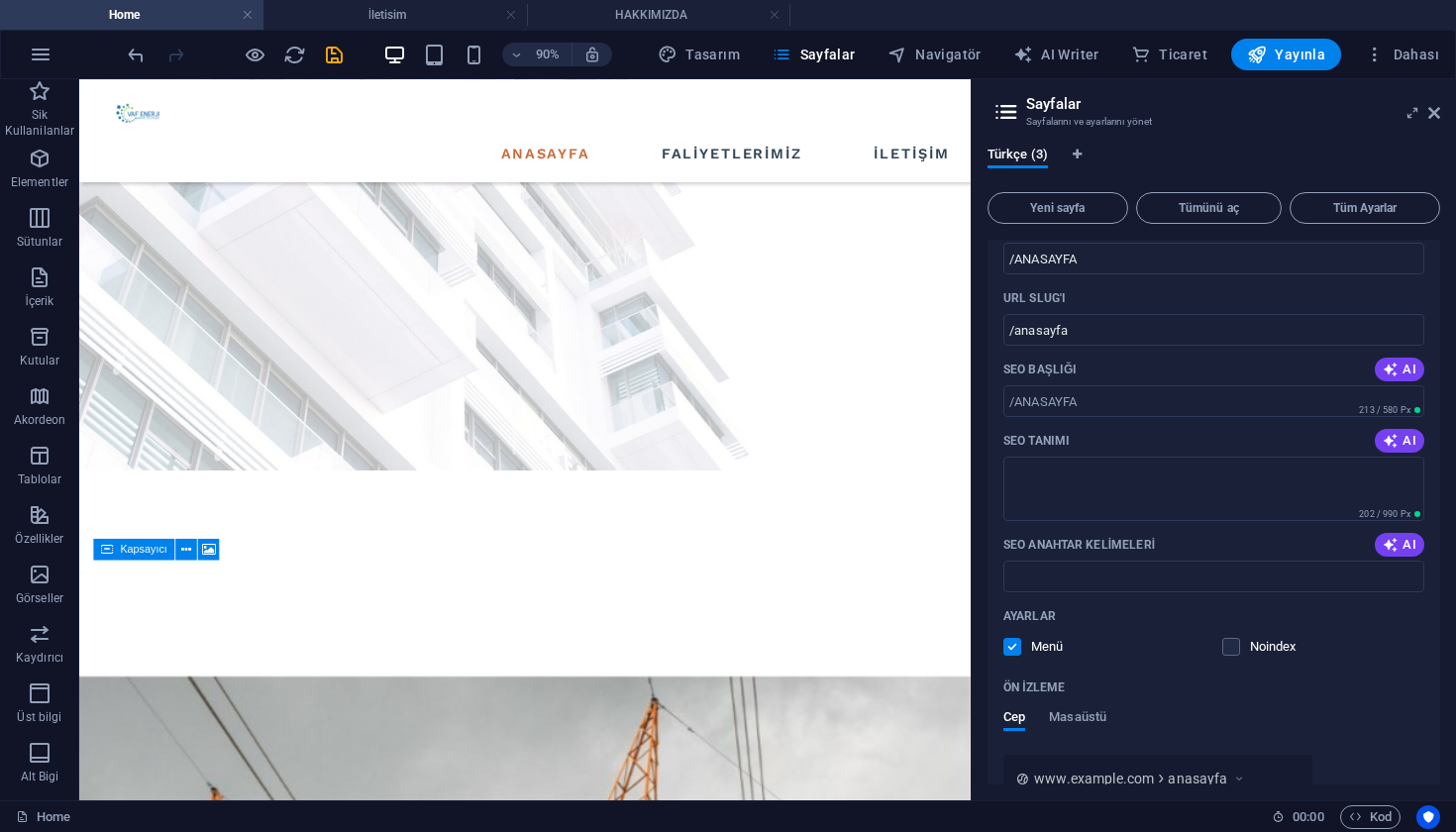 scroll, scrollTop: 260, scrollLeft: 0, axis: vertical 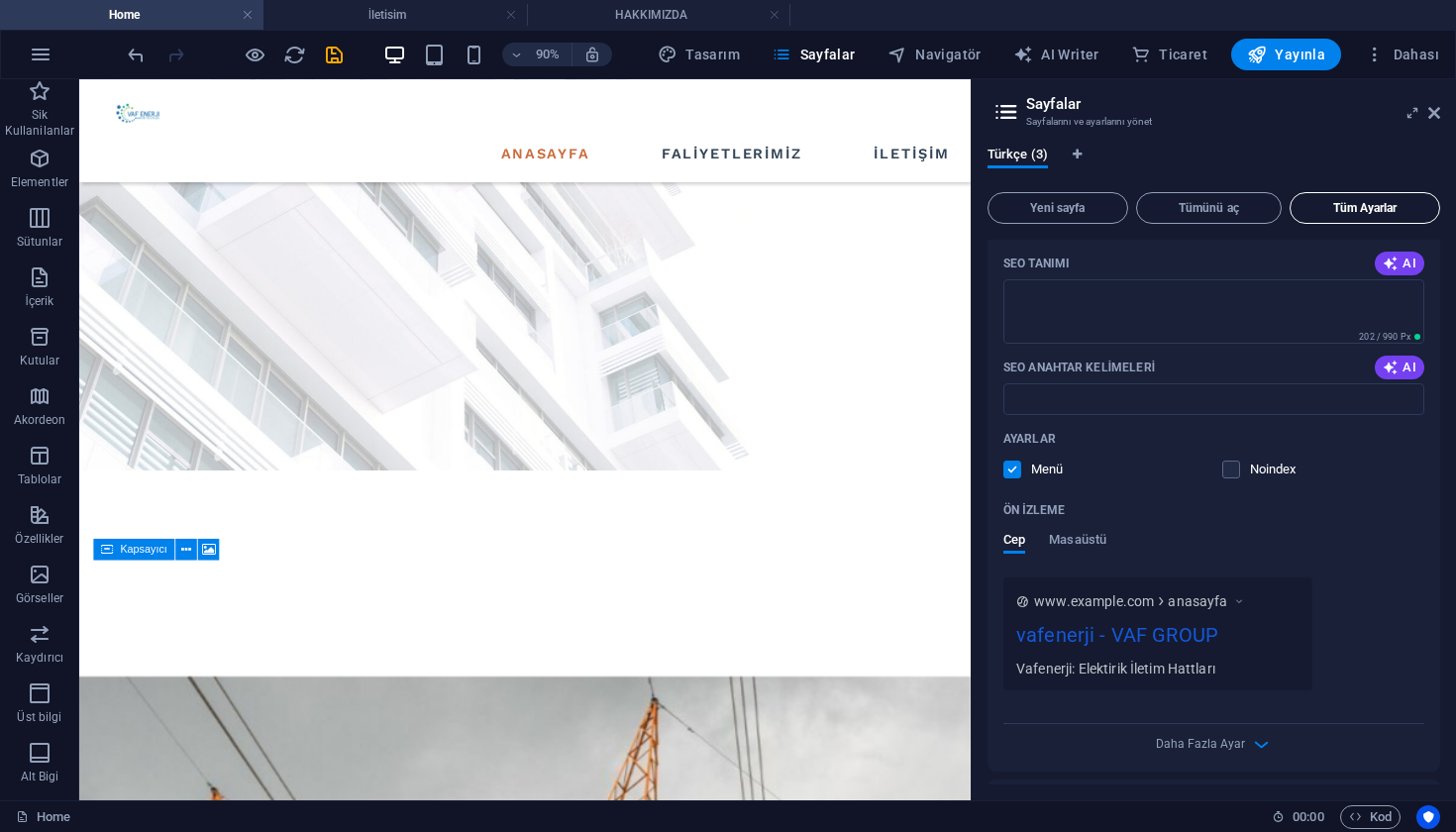 click on "Tüm Ayarlar" at bounding box center (1365, 208) 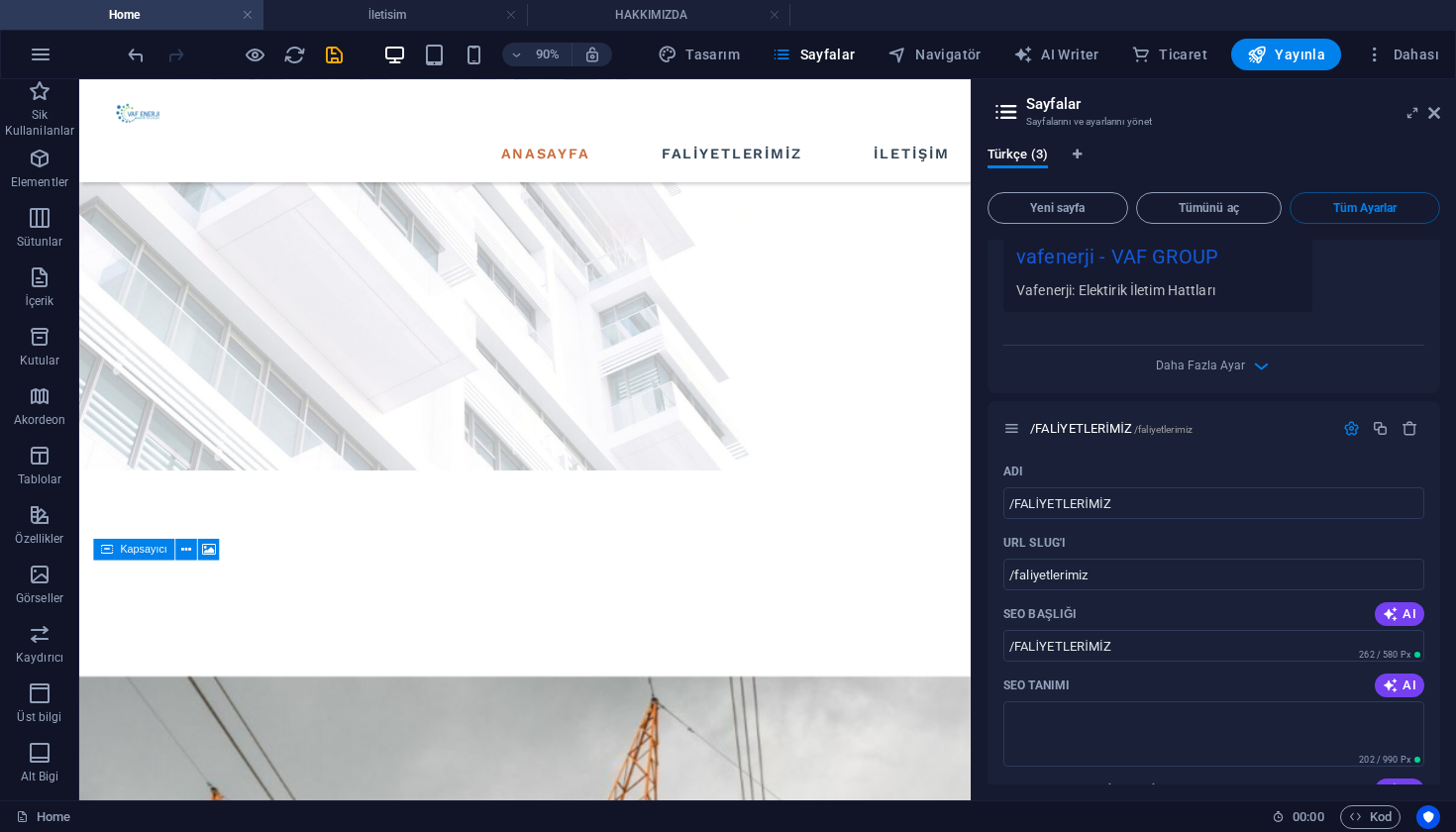 scroll, scrollTop: 481, scrollLeft: 0, axis: vertical 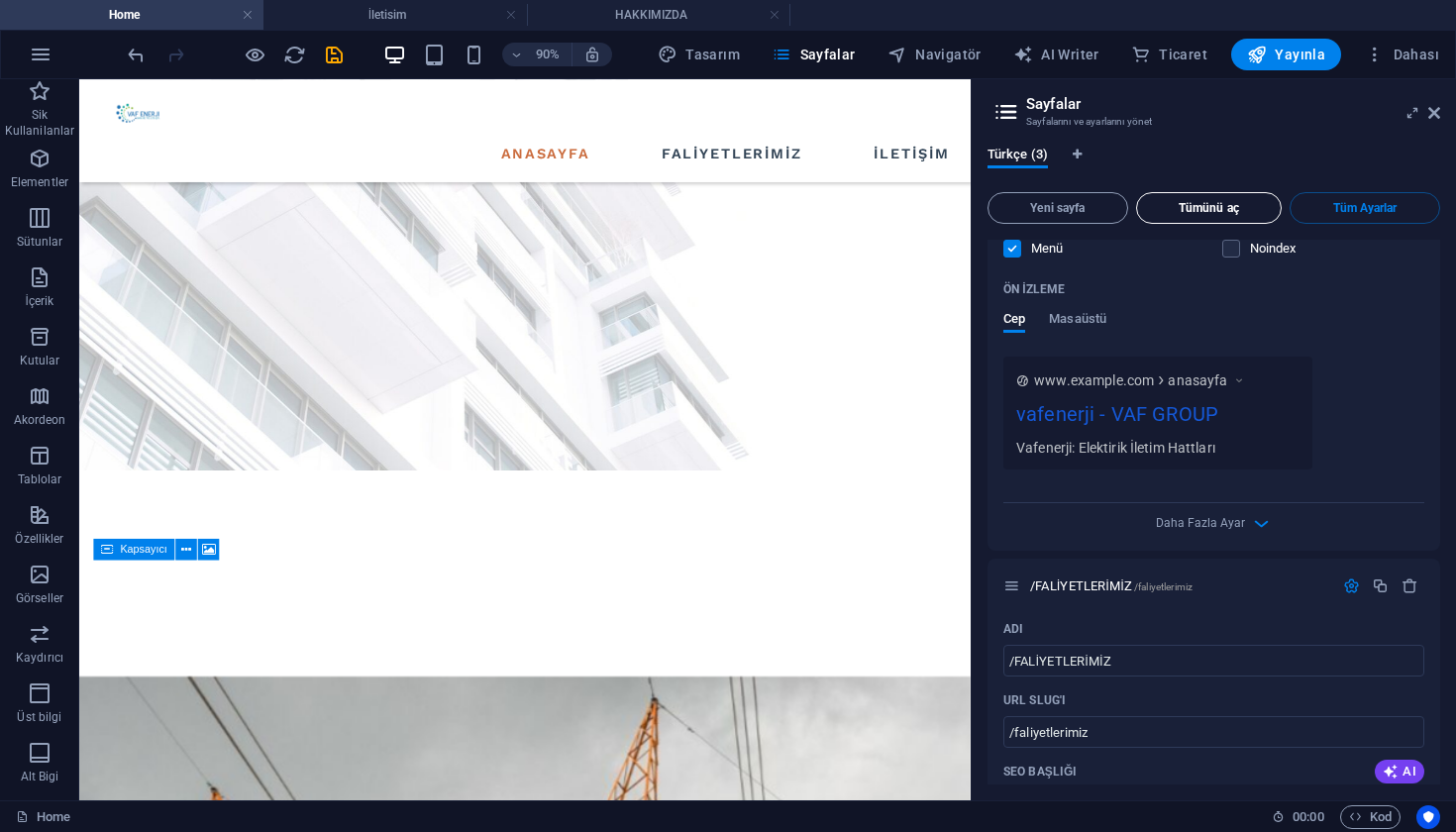 click on "Tümünü aç" at bounding box center [1209, 208] 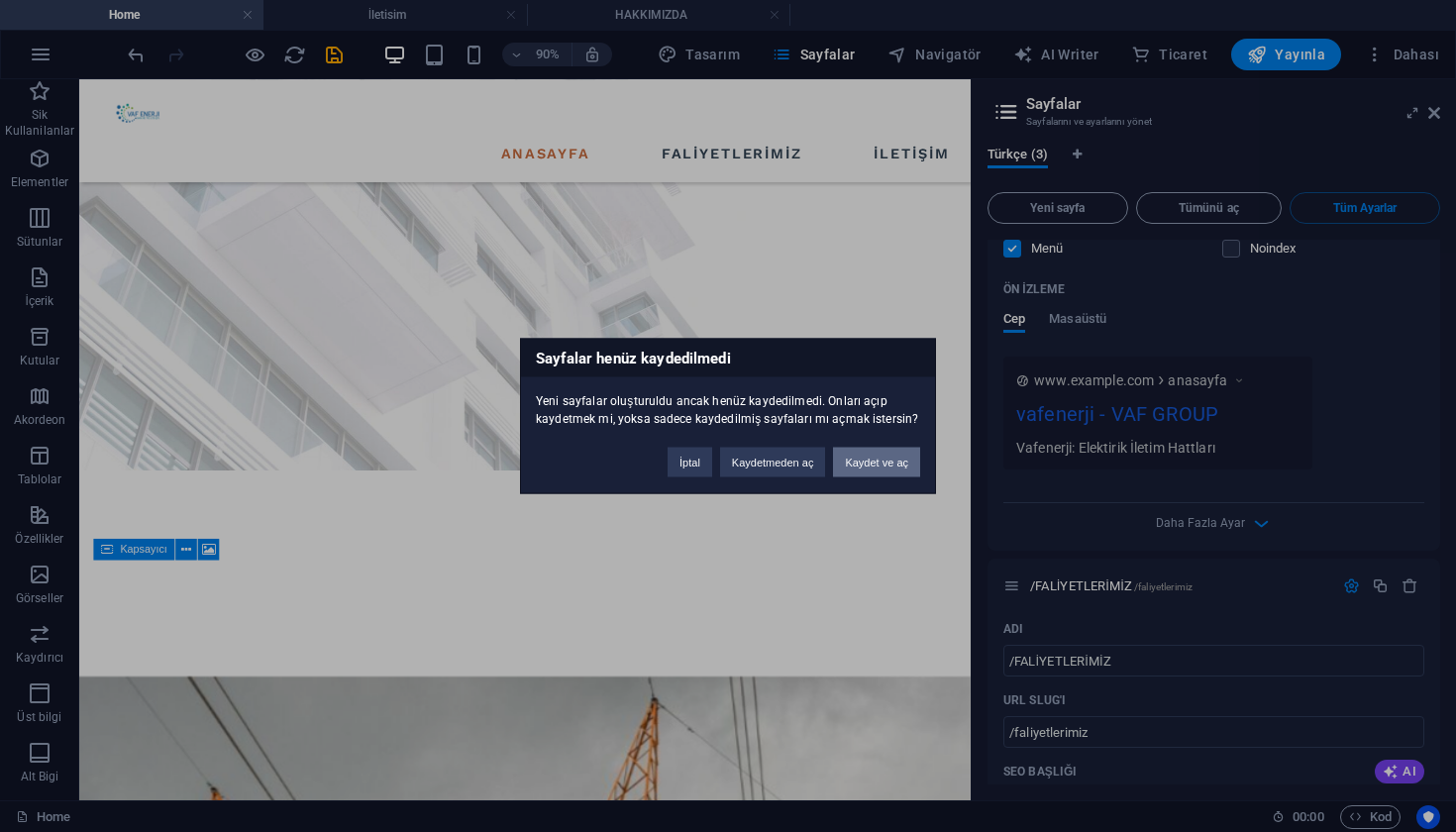 click on "Kaydet ve aç" at bounding box center [877, 463] 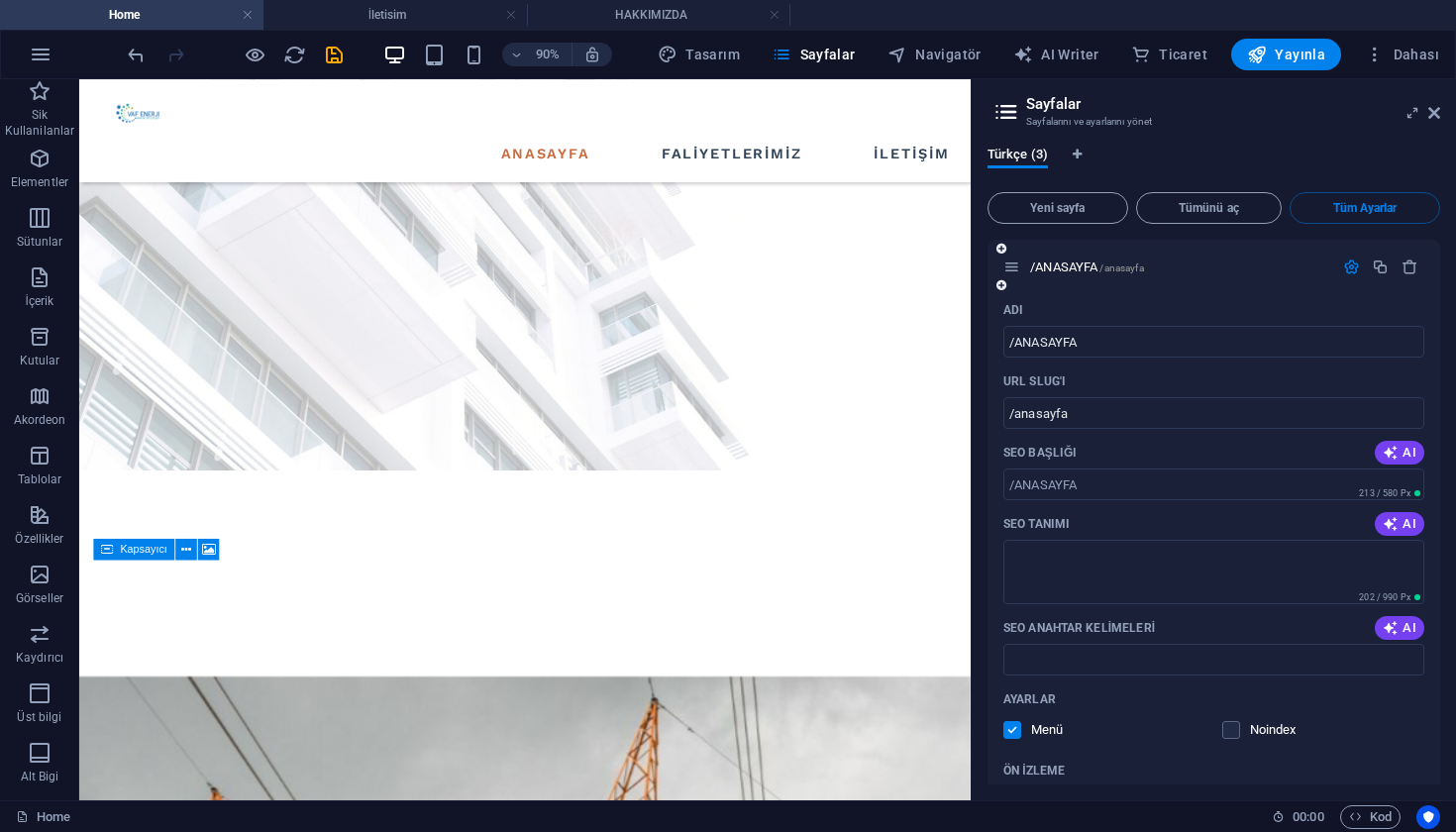 scroll, scrollTop: 0, scrollLeft: 0, axis: both 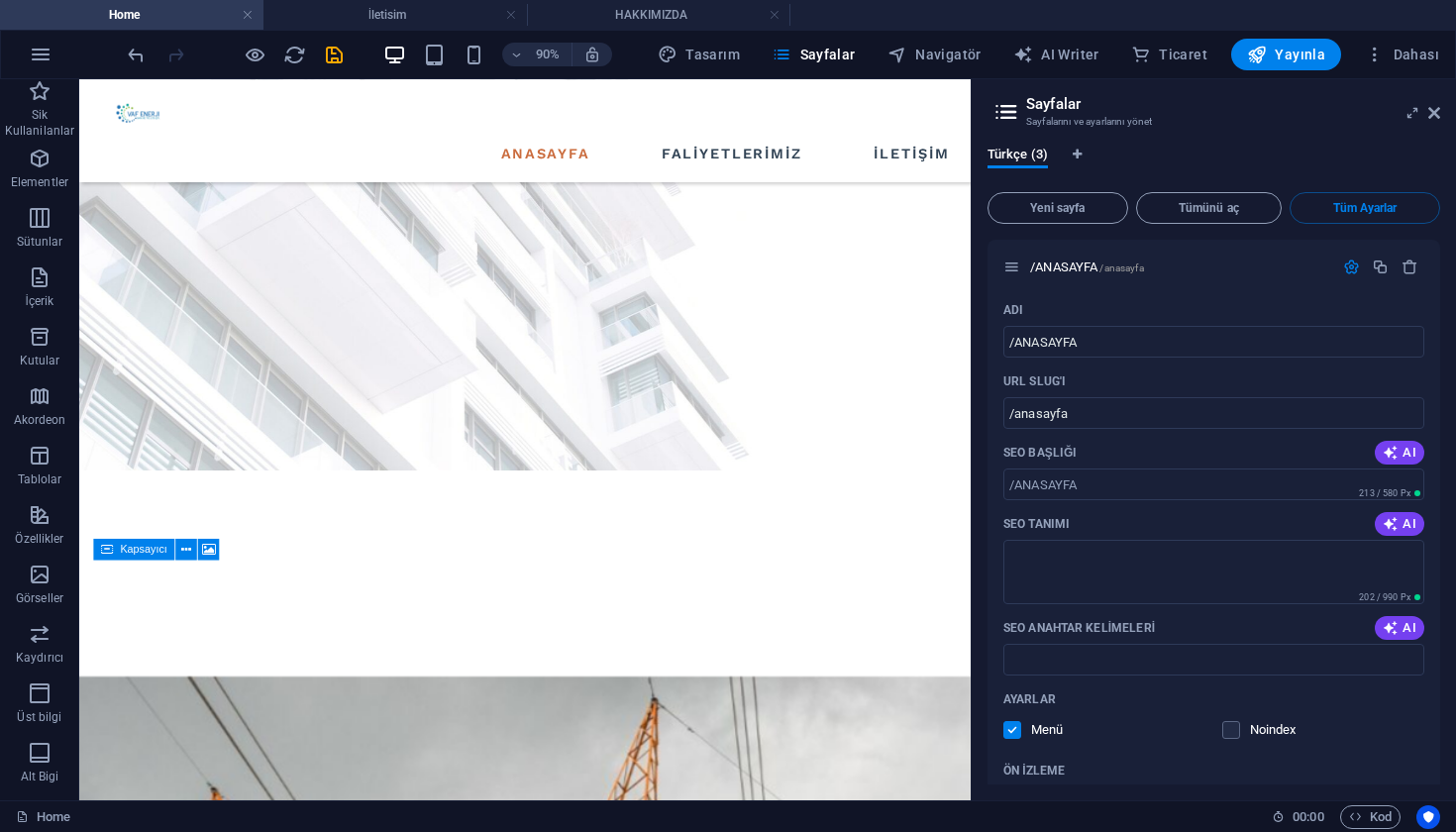 click at bounding box center [1006, 112] 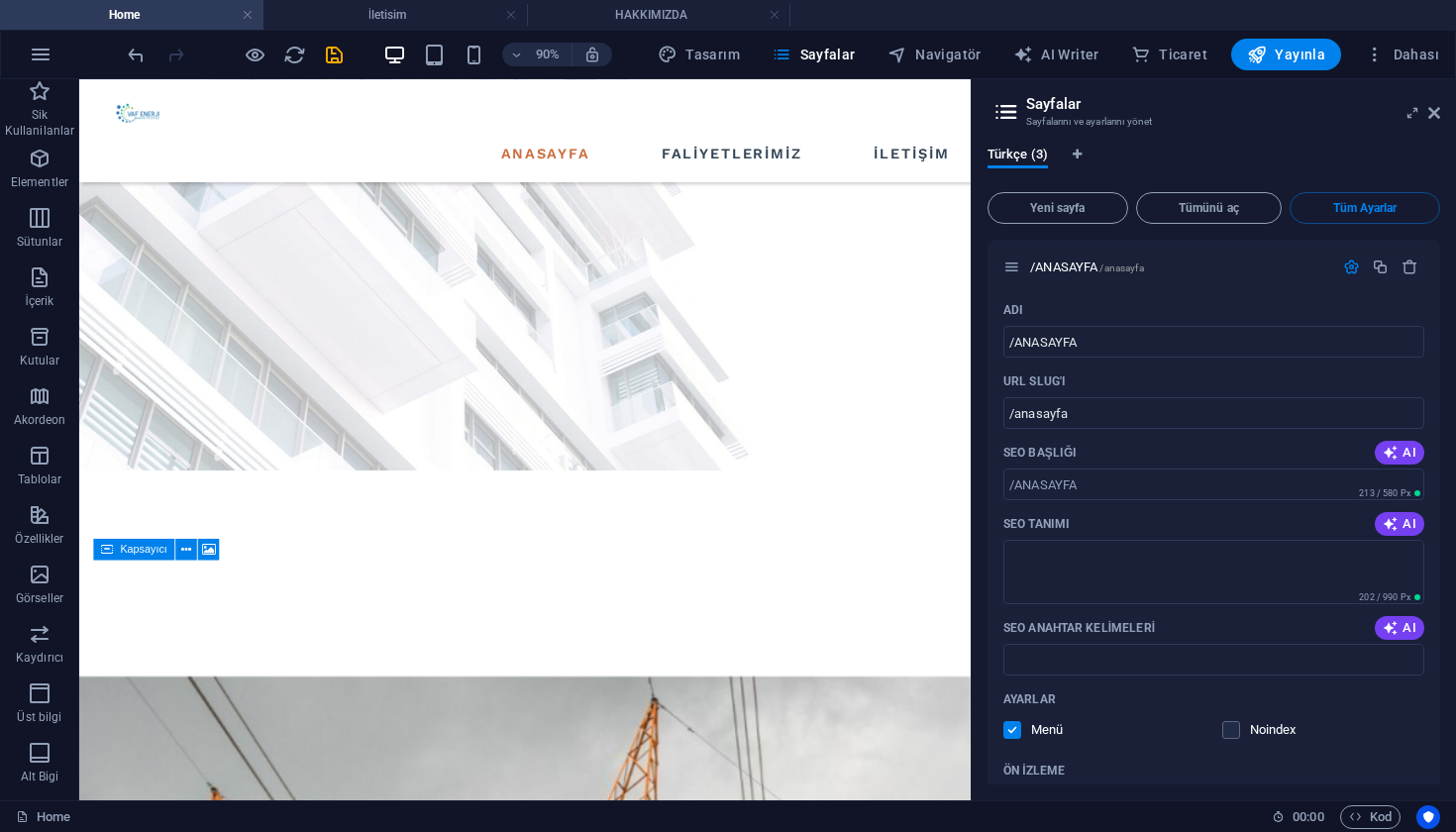 click on "Sayfalar Sayfalarını ve ayarlarını yönet" at bounding box center [1215, 105] 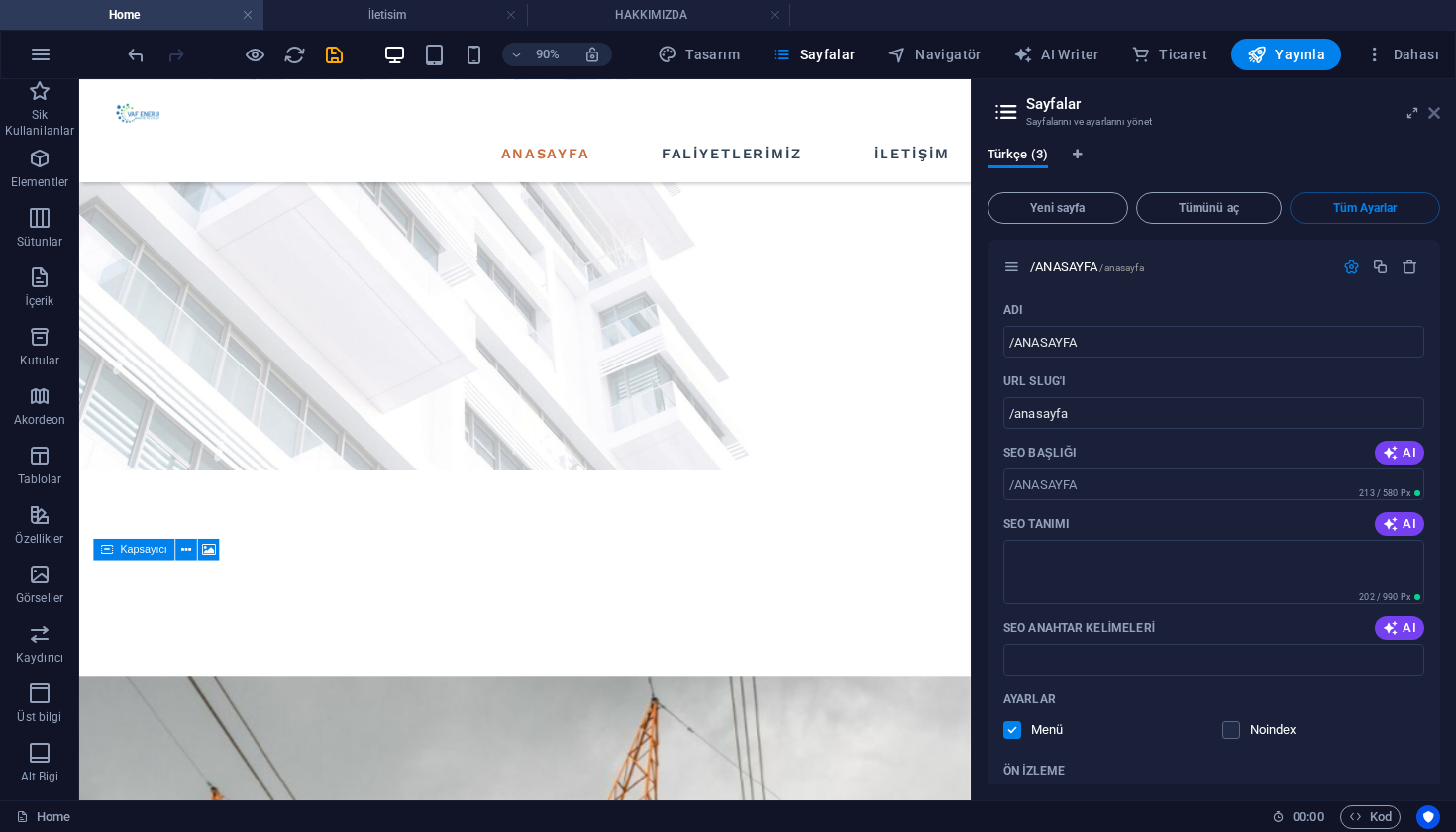 click at bounding box center (1434, 113) 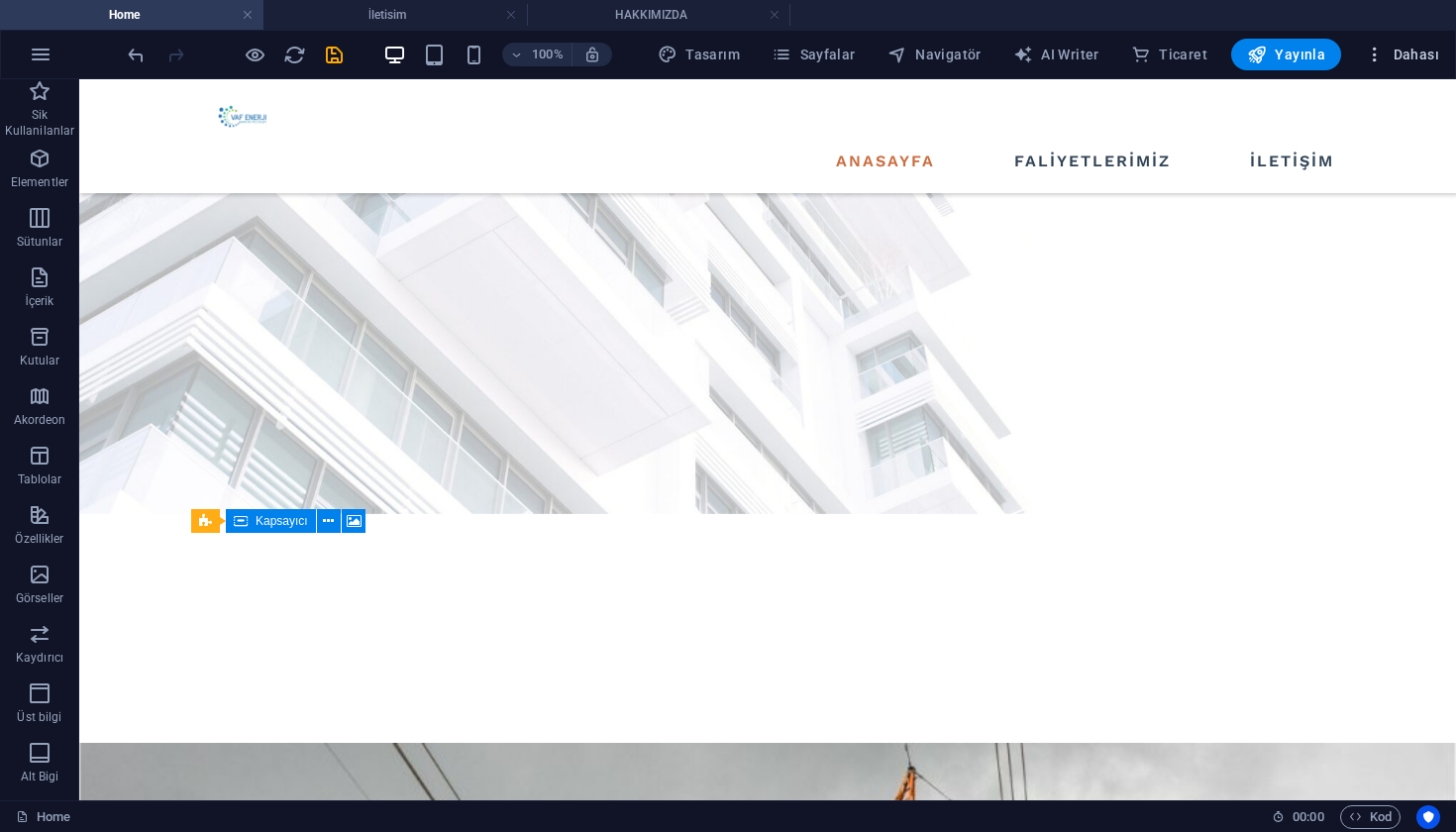 click at bounding box center [1375, 54] 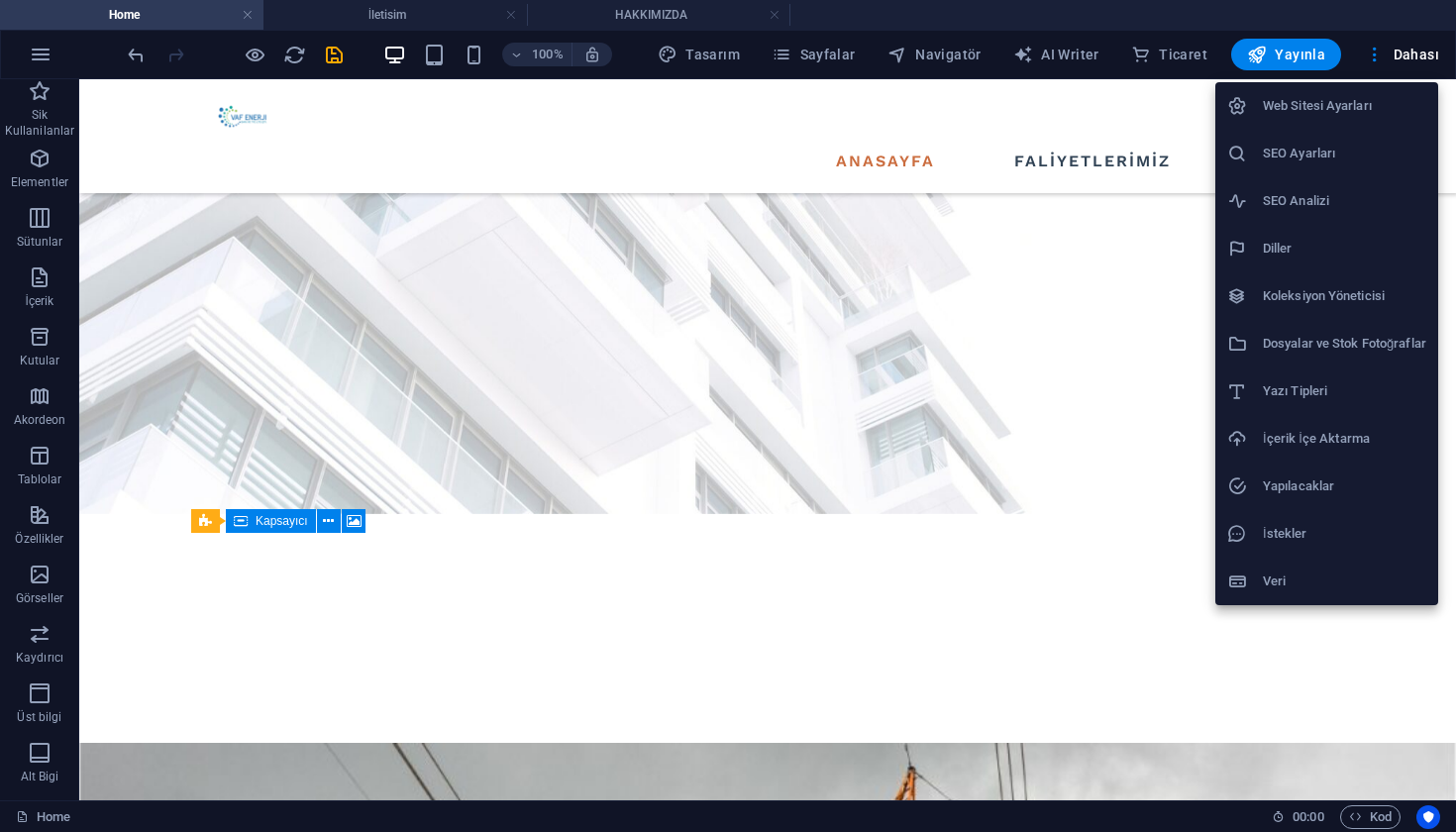 click at bounding box center [728, 416] 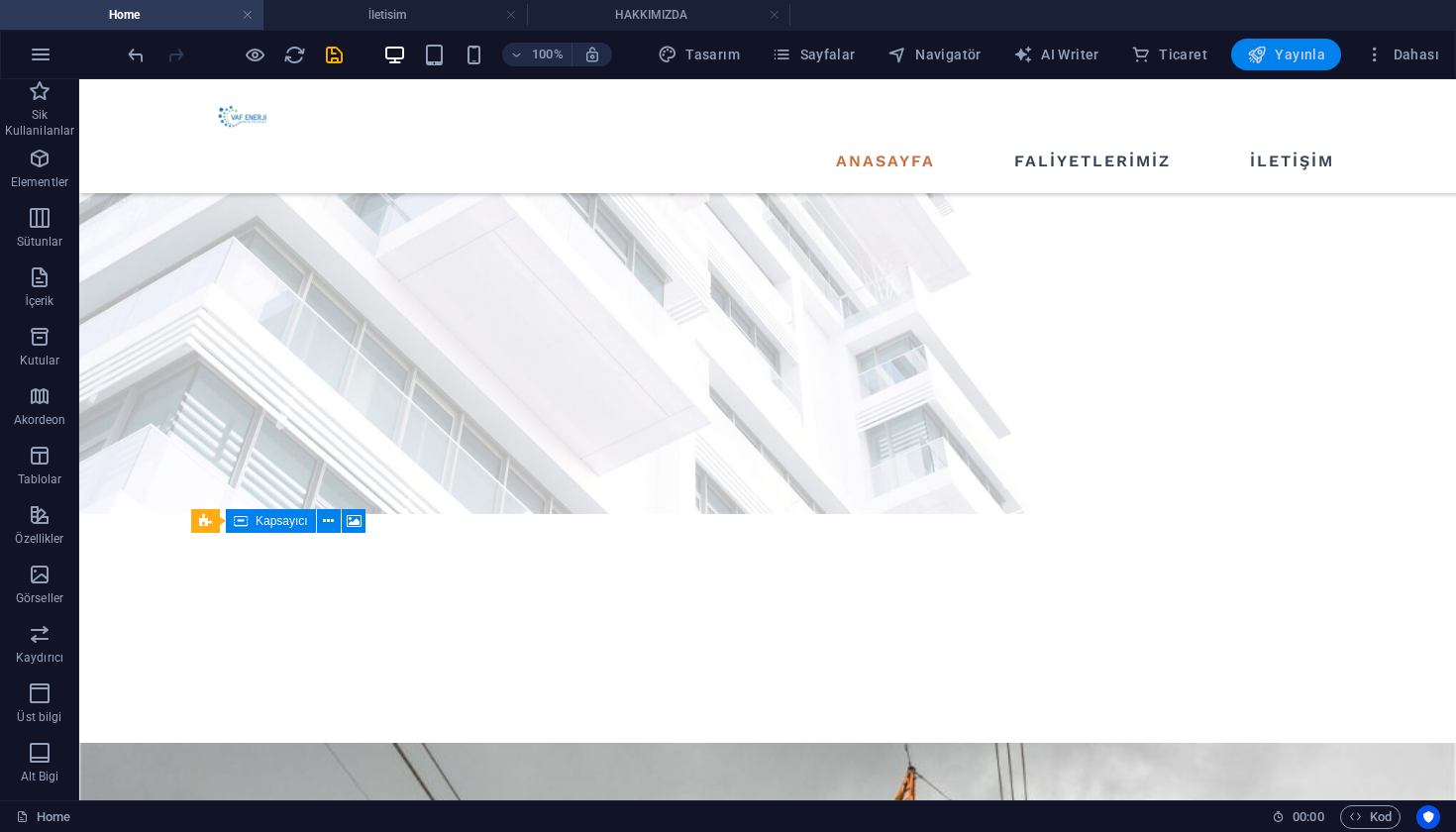 click on "Yayınla" at bounding box center [1286, 54] 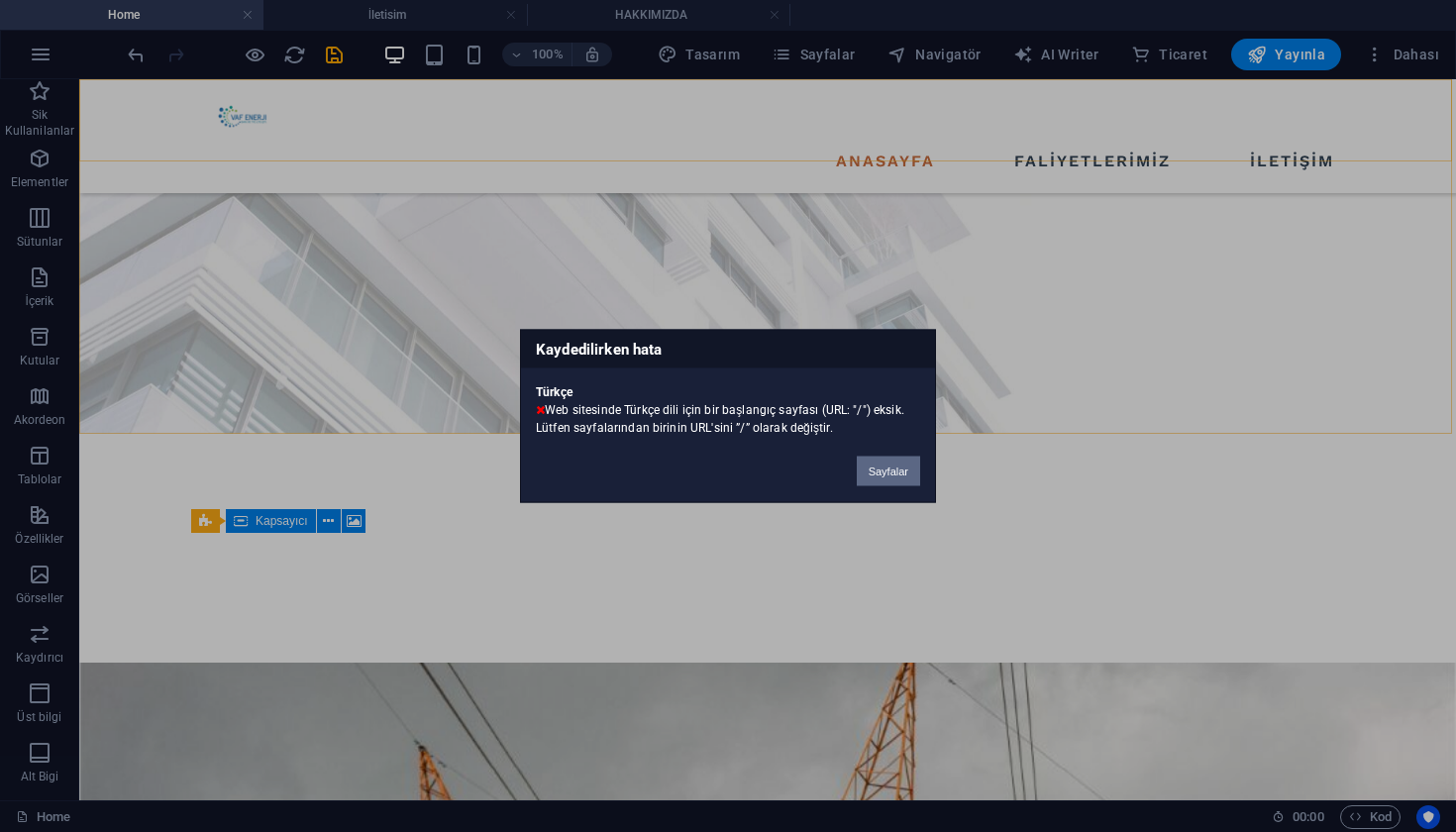click on "Sayfalar" at bounding box center [888, 471] 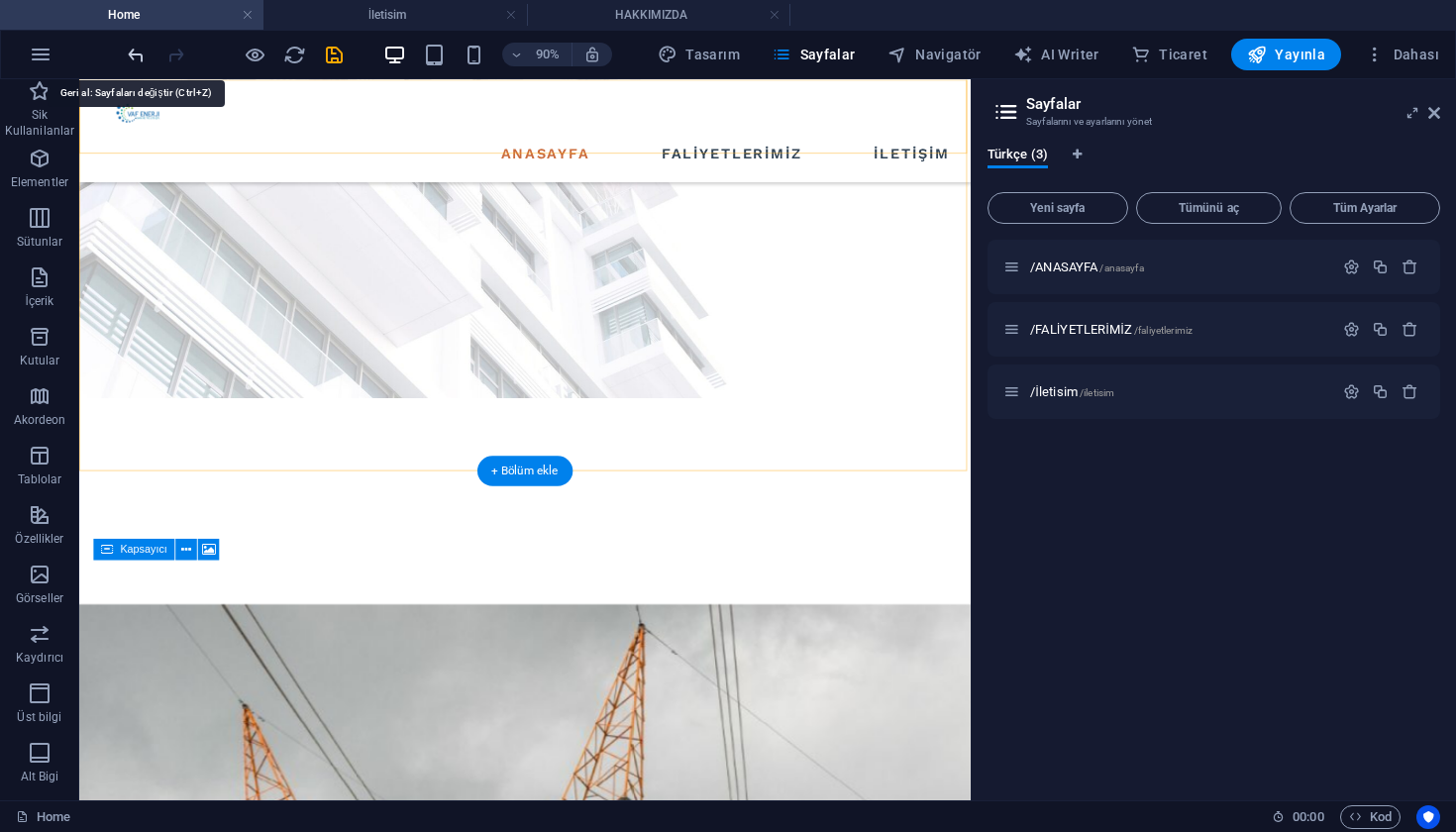 click at bounding box center (136, 54) 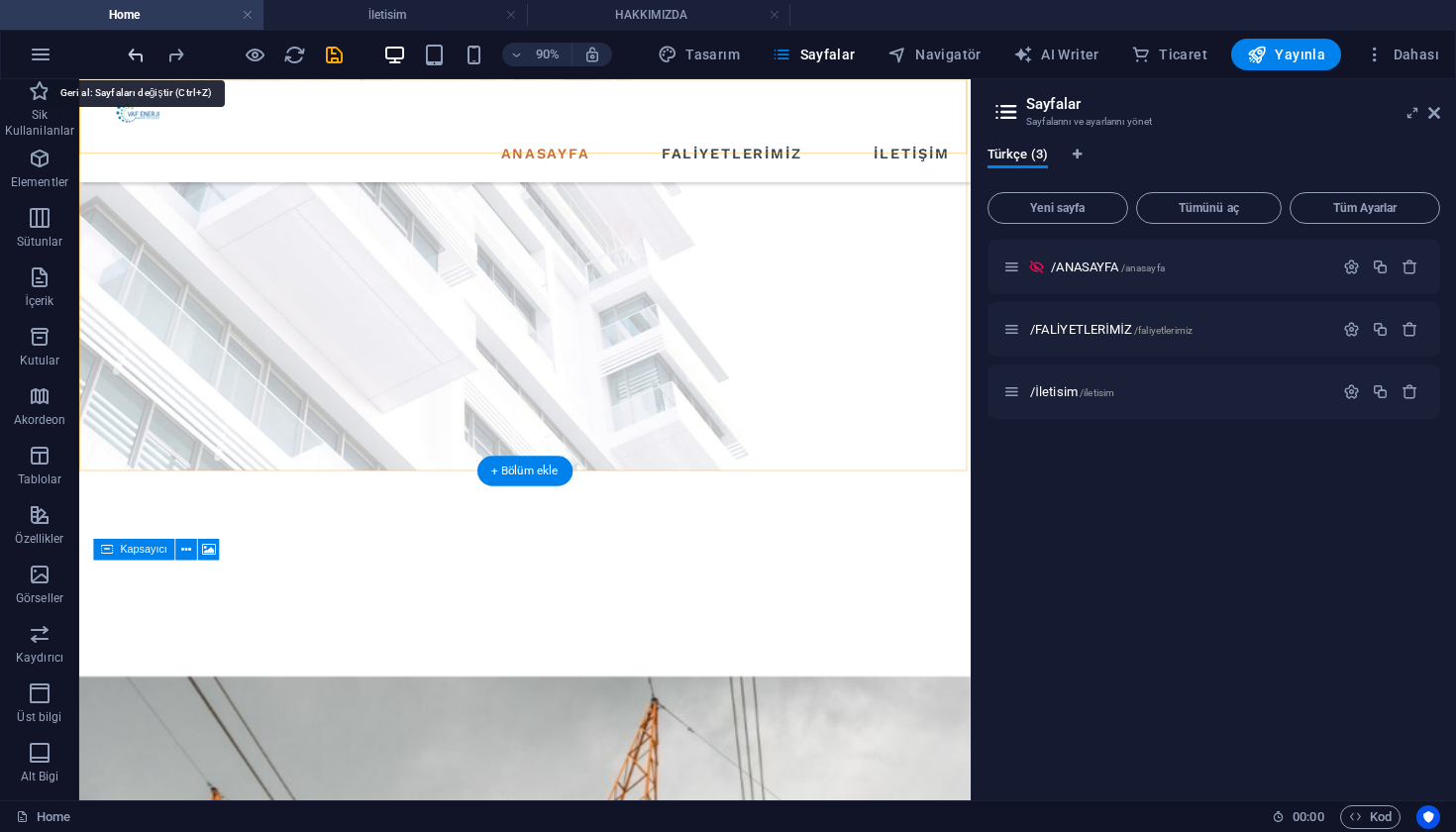 click at bounding box center [136, 54] 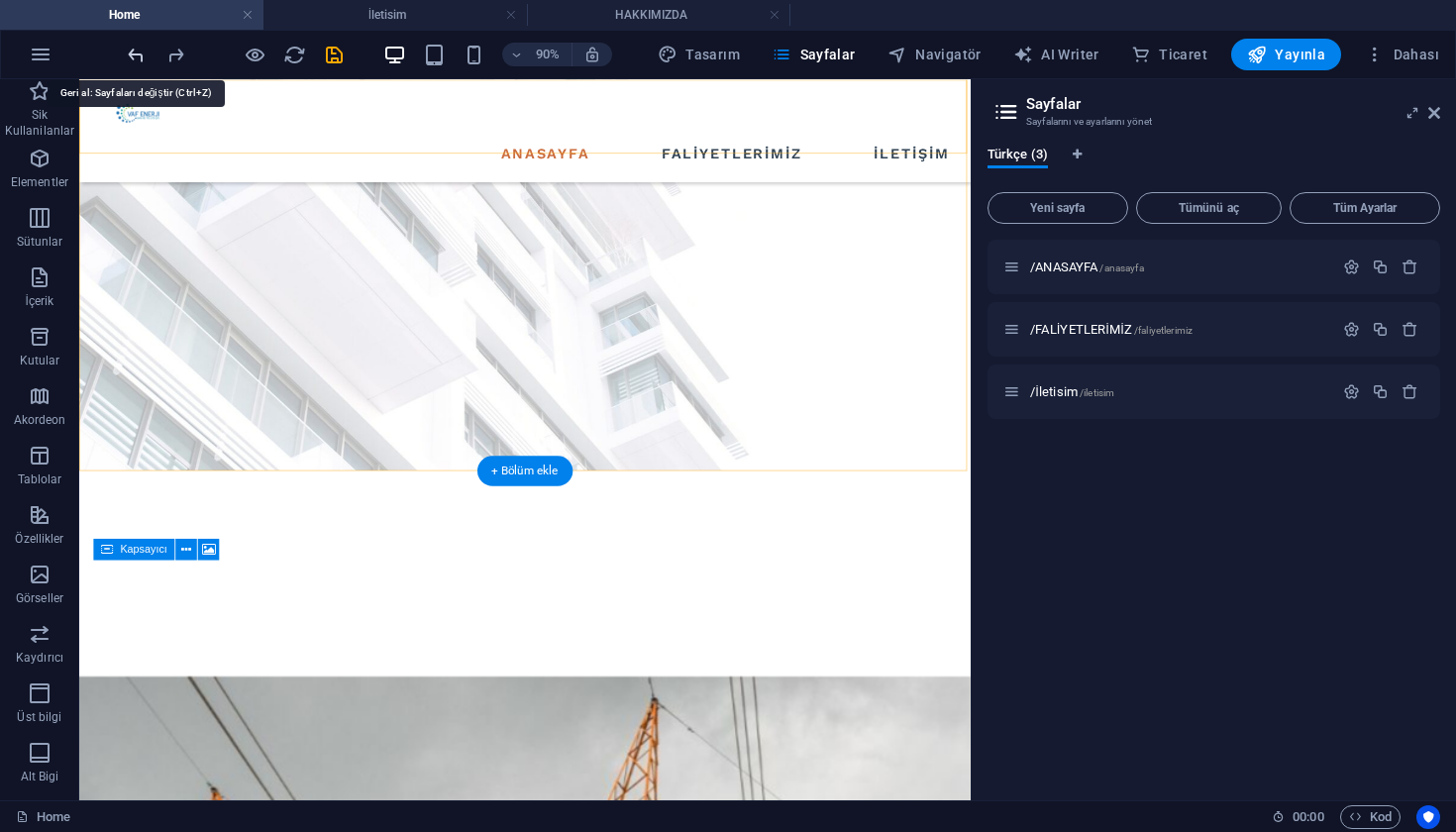 click at bounding box center [136, 54] 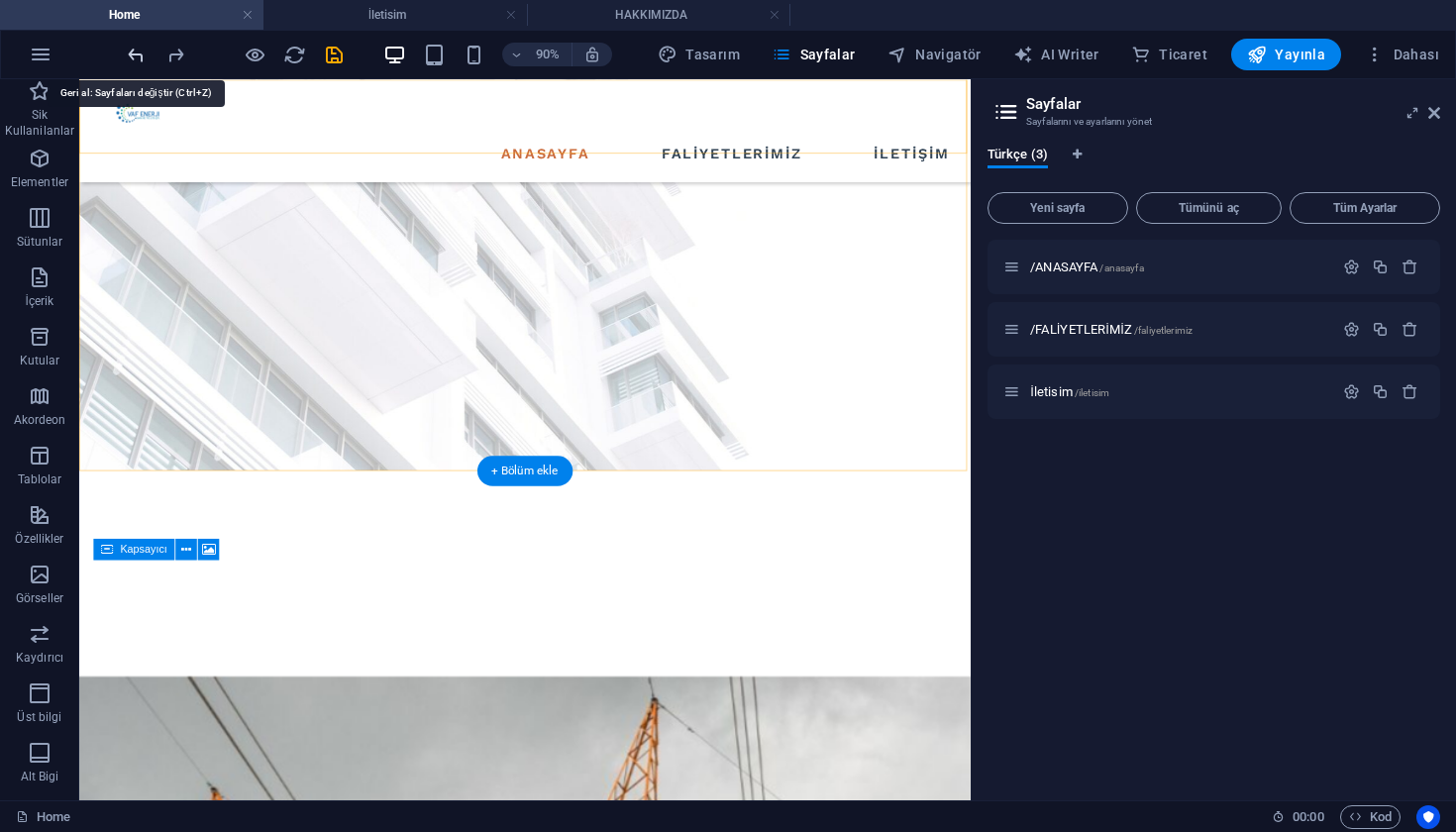 click at bounding box center (136, 54) 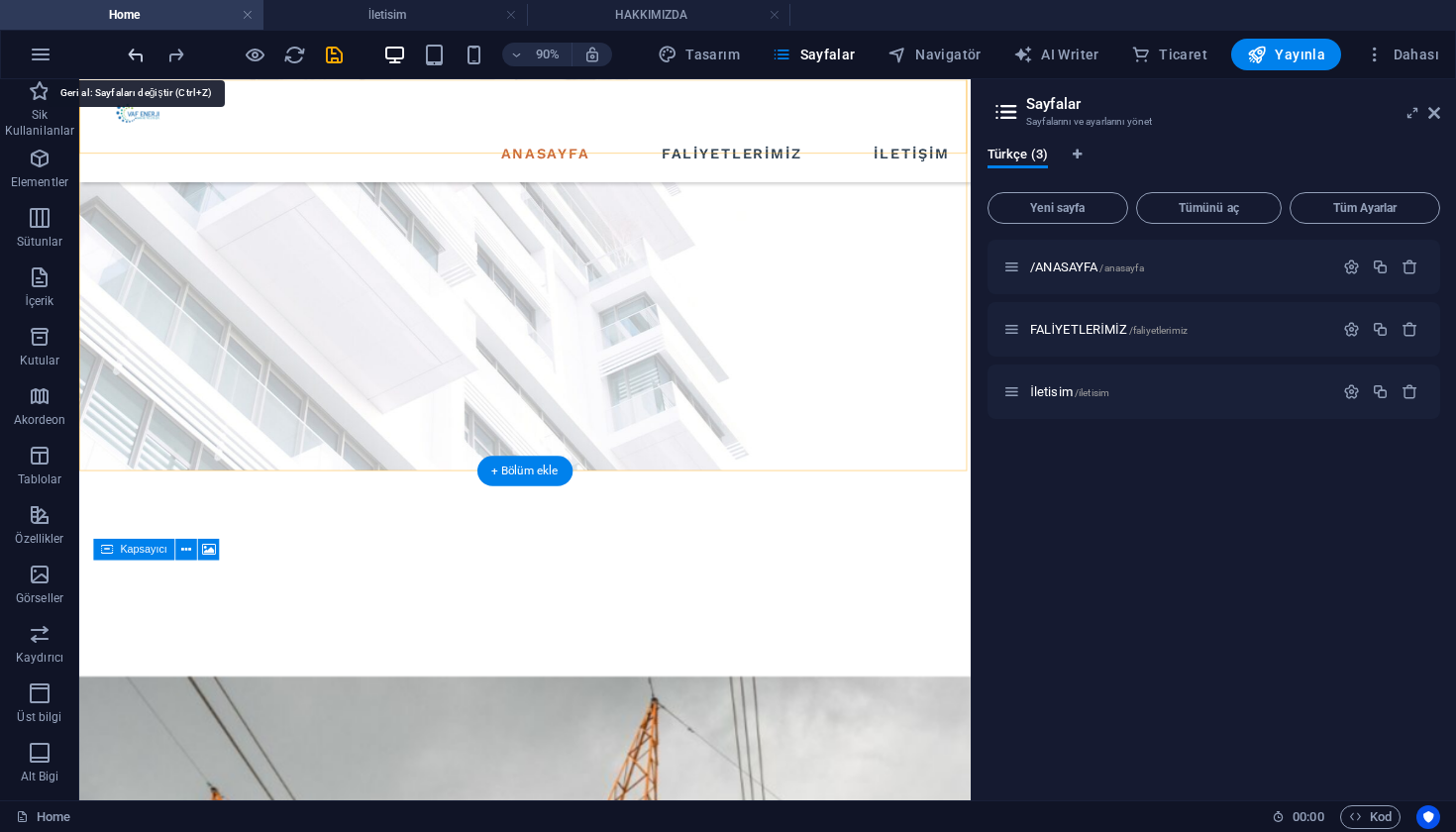 click at bounding box center [136, 54] 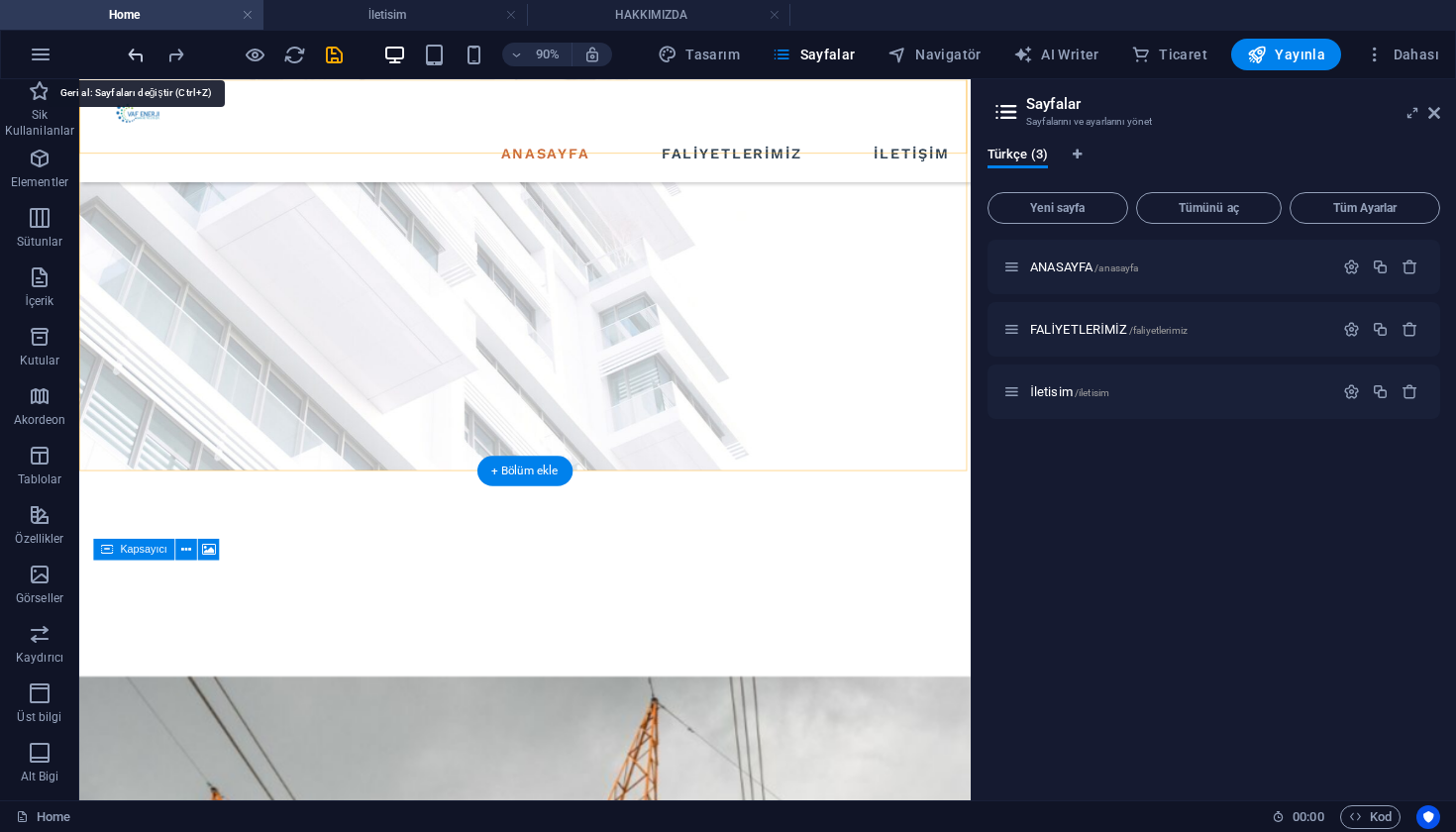 click at bounding box center (136, 54) 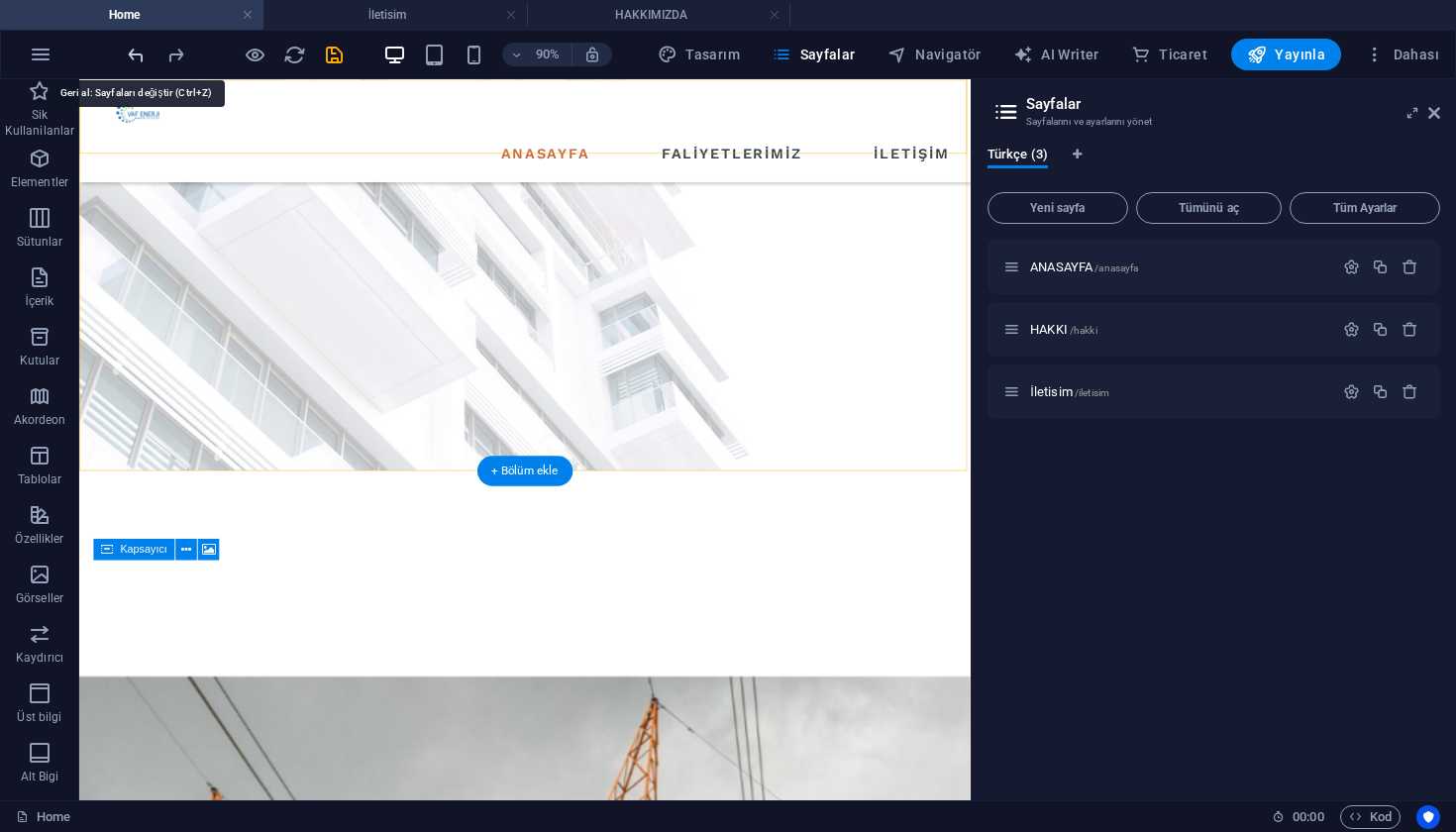 click at bounding box center [136, 54] 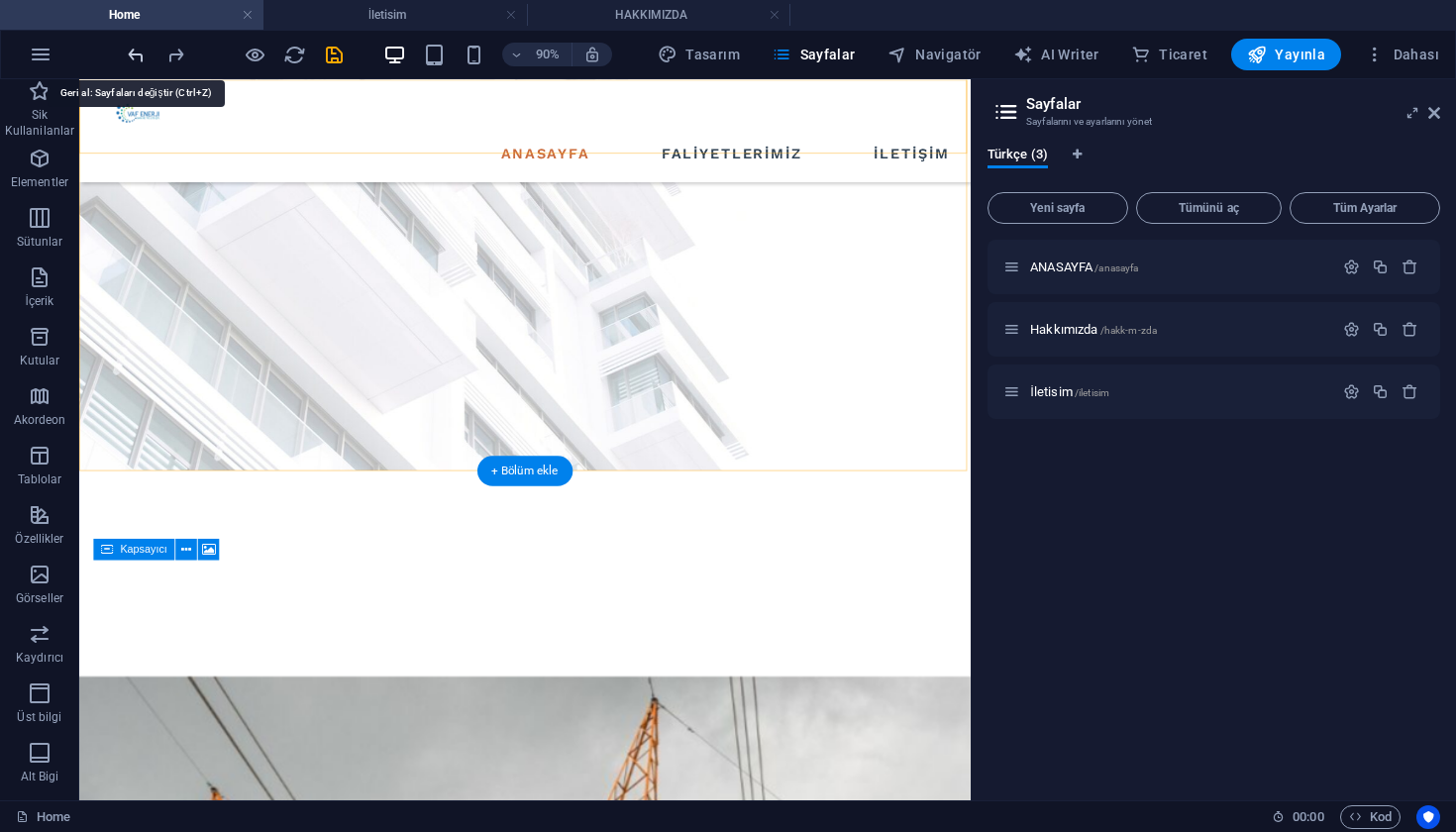 click at bounding box center (136, 54) 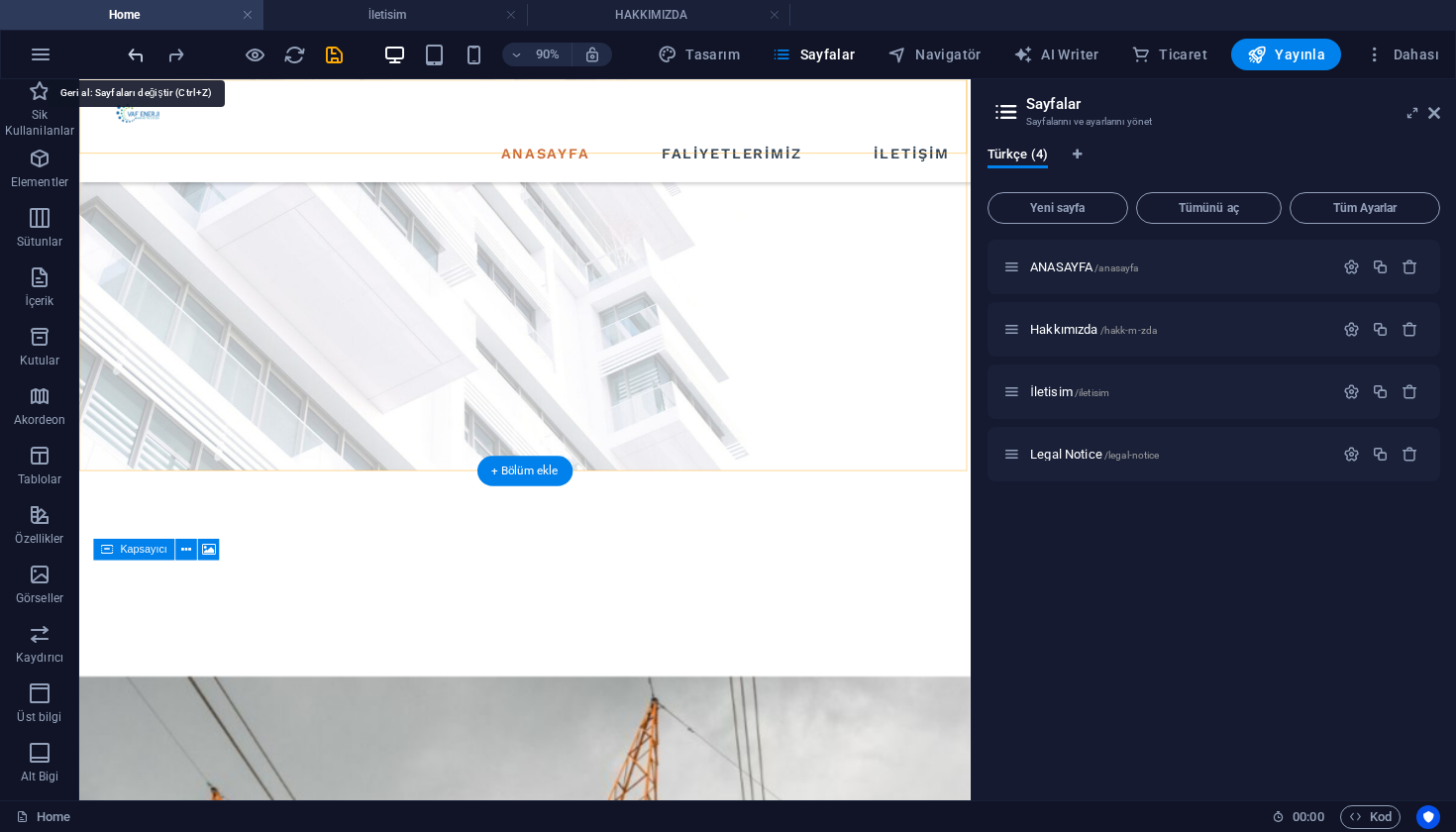 click at bounding box center [136, 54] 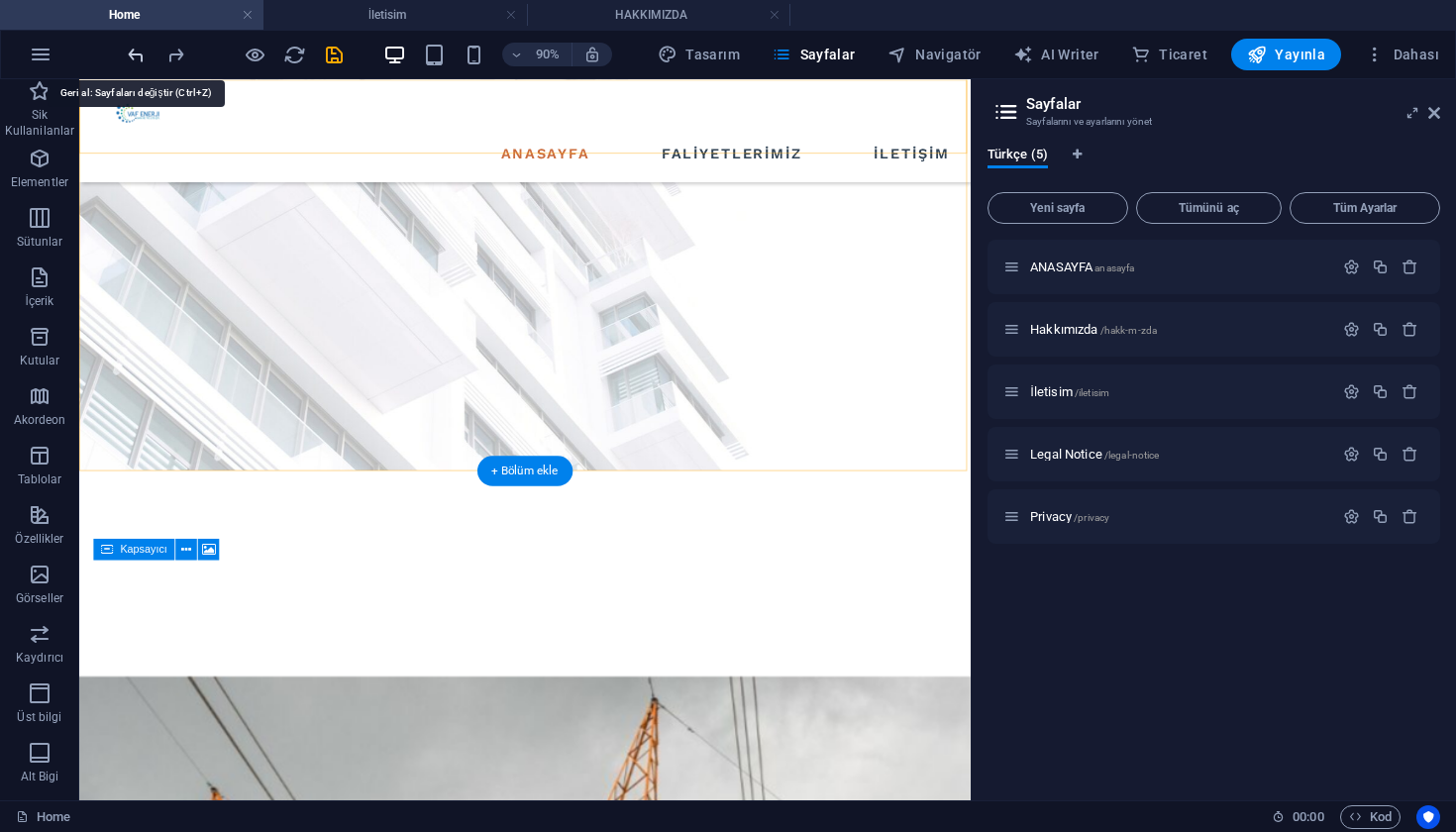 click at bounding box center [136, 54] 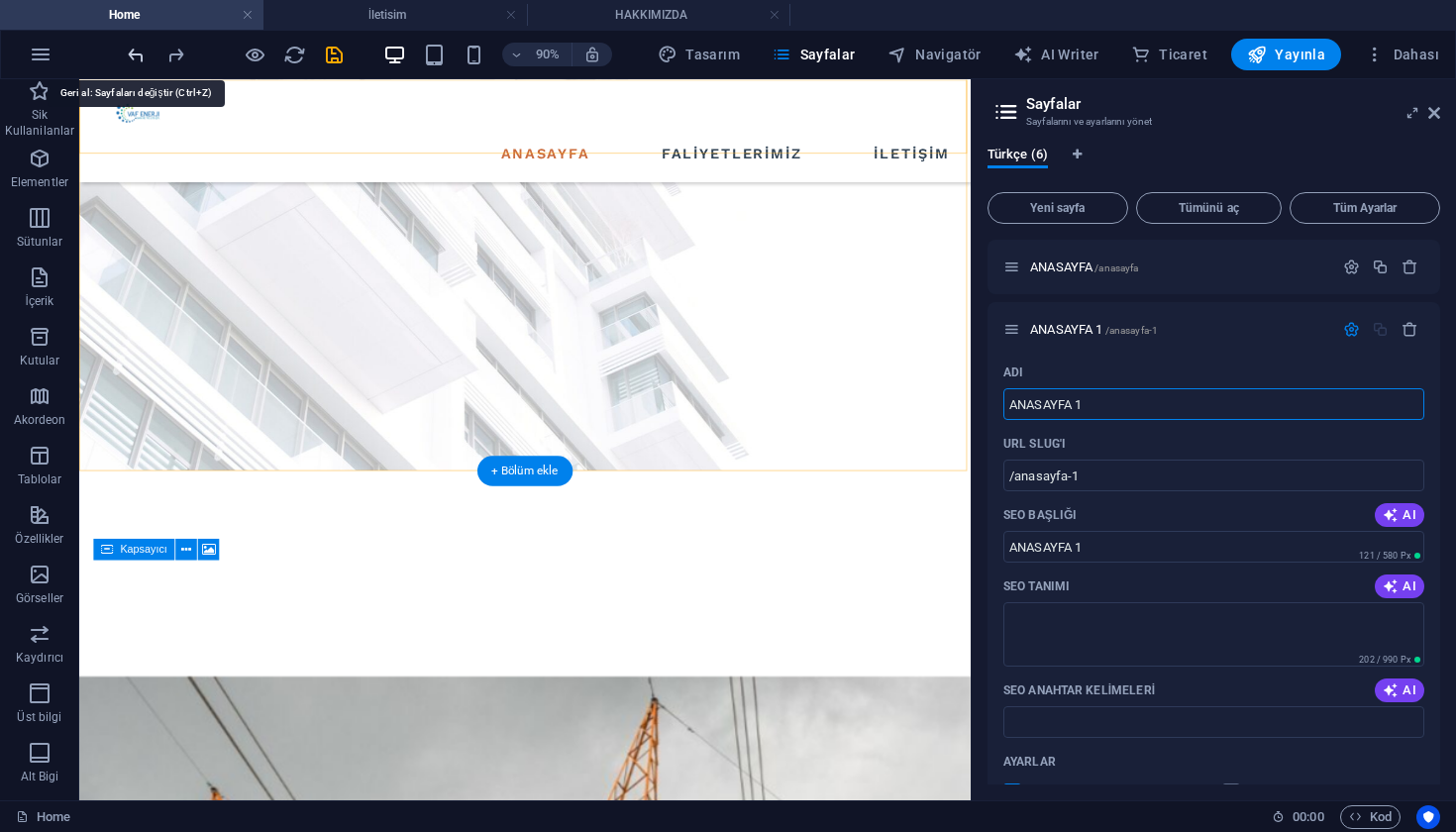 click at bounding box center [136, 54] 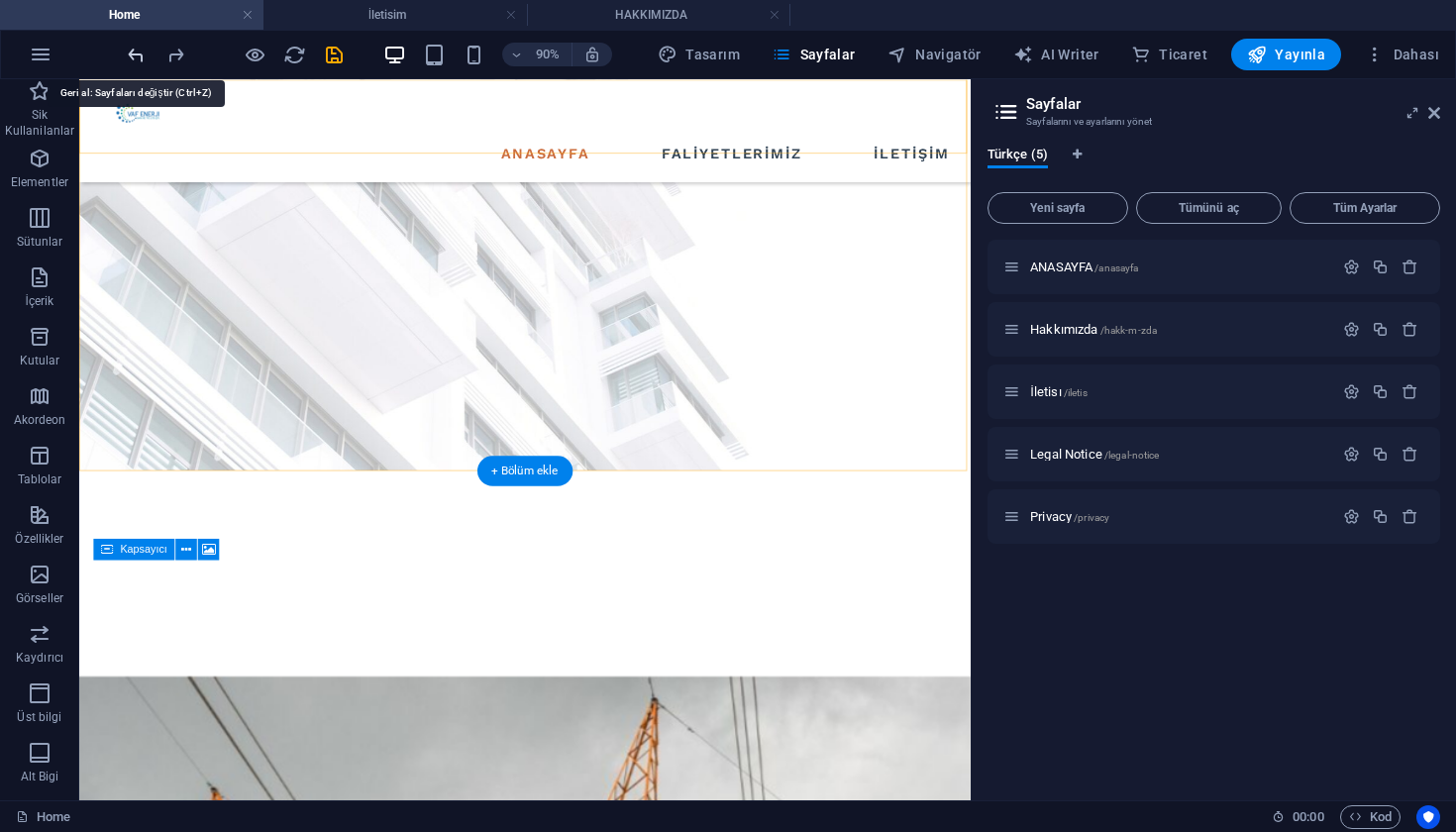 click at bounding box center [136, 54] 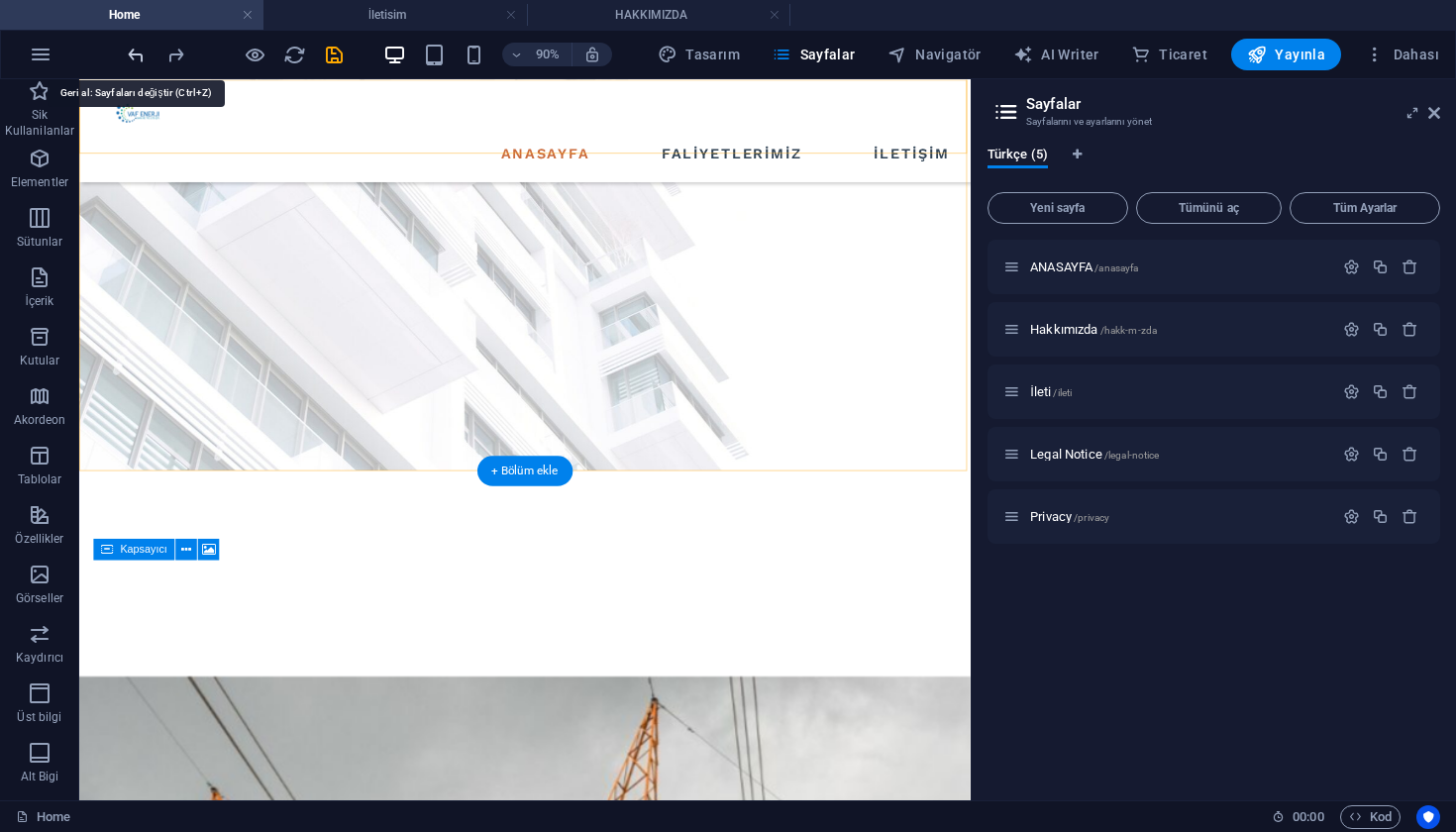 click at bounding box center [136, 54] 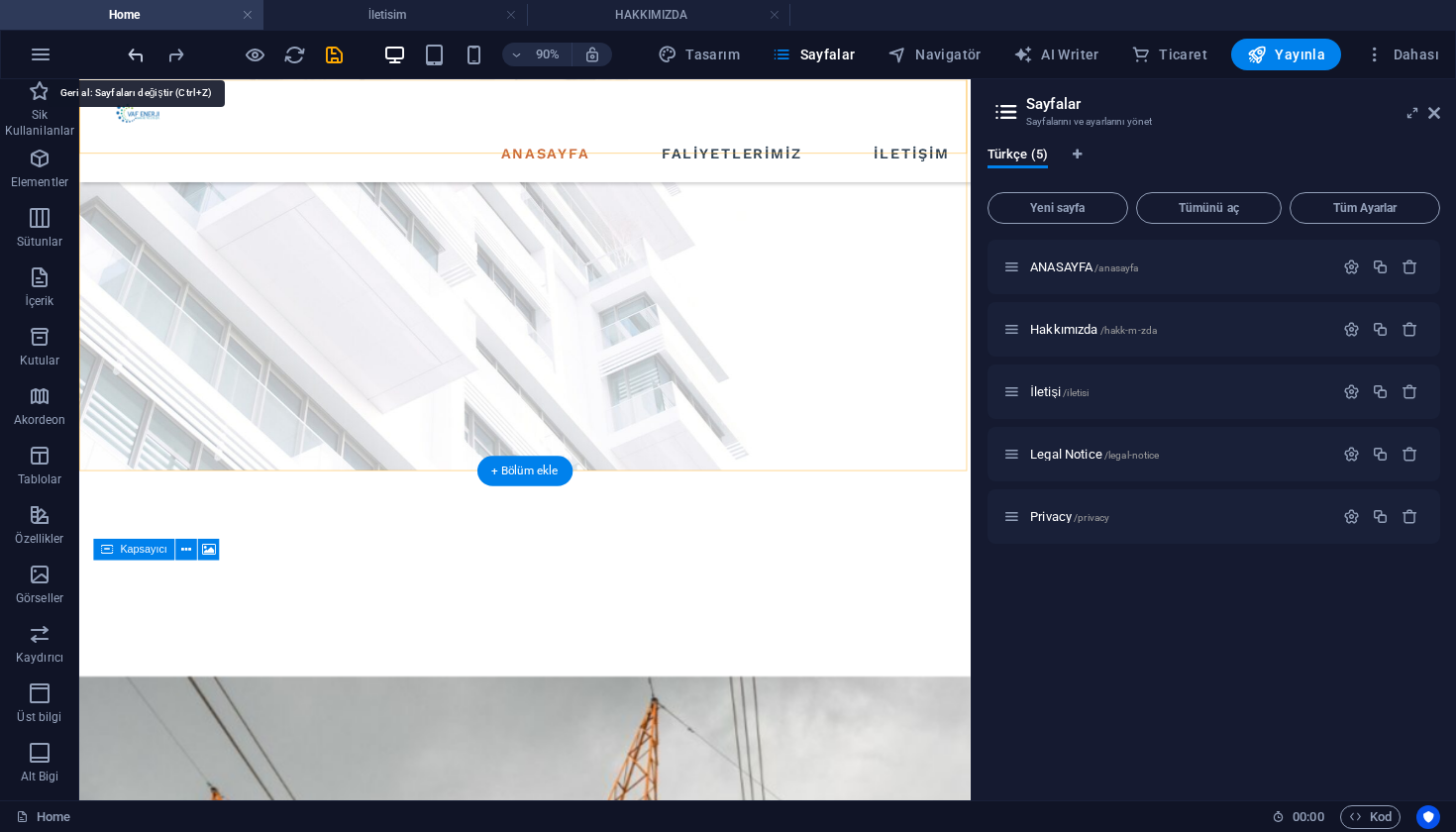 click at bounding box center [136, 54] 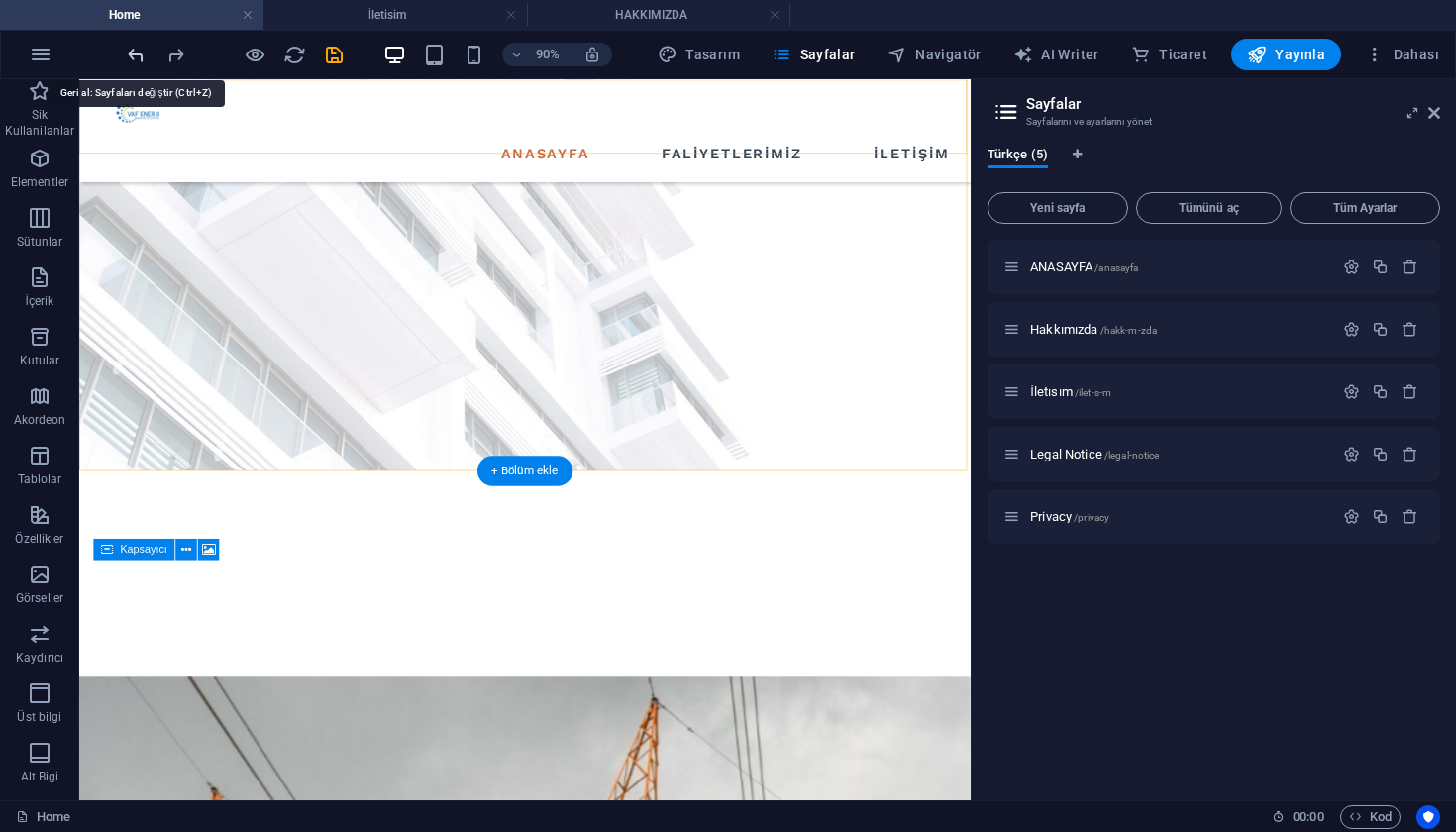 click at bounding box center [136, 54] 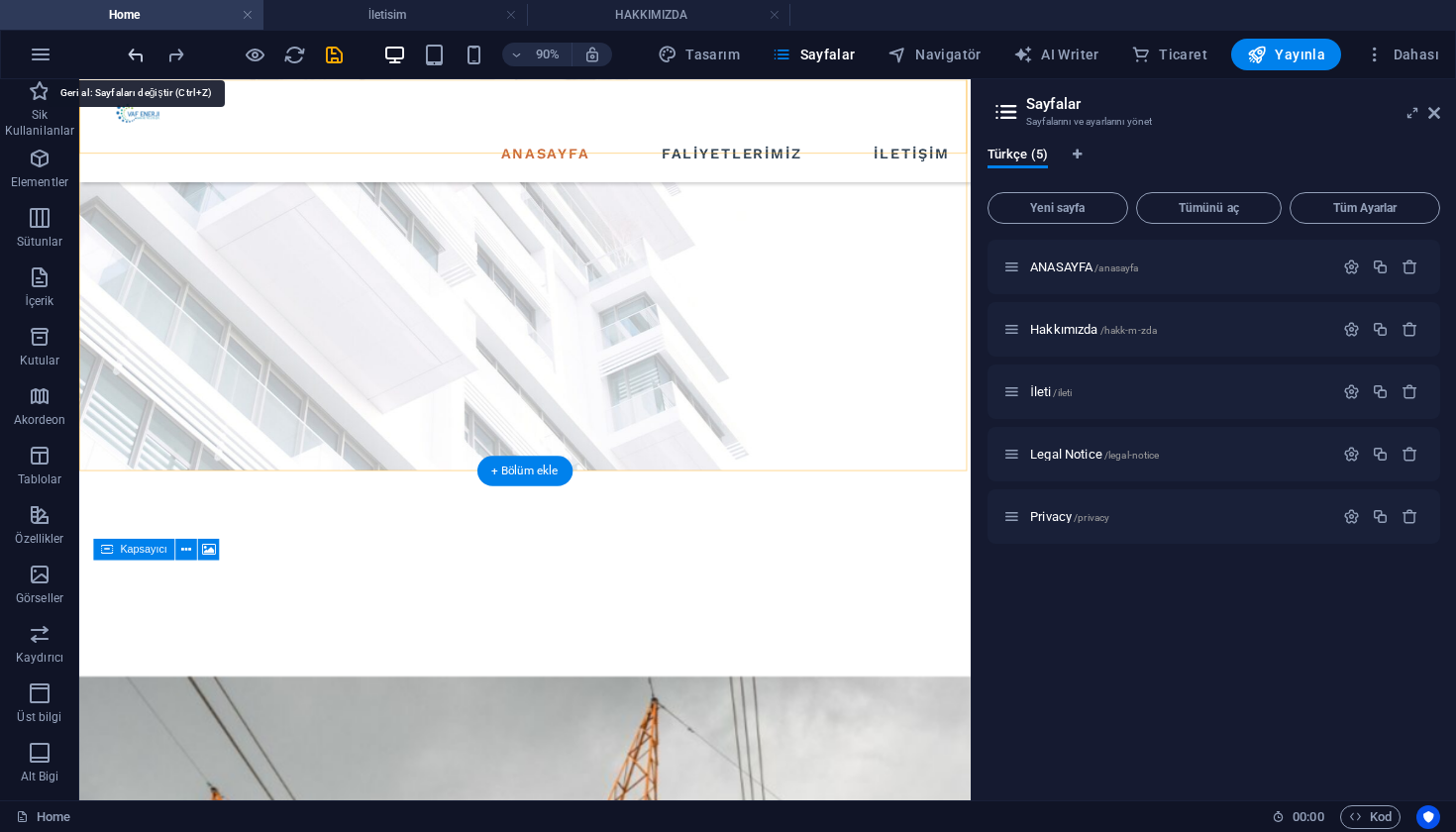 click at bounding box center [136, 54] 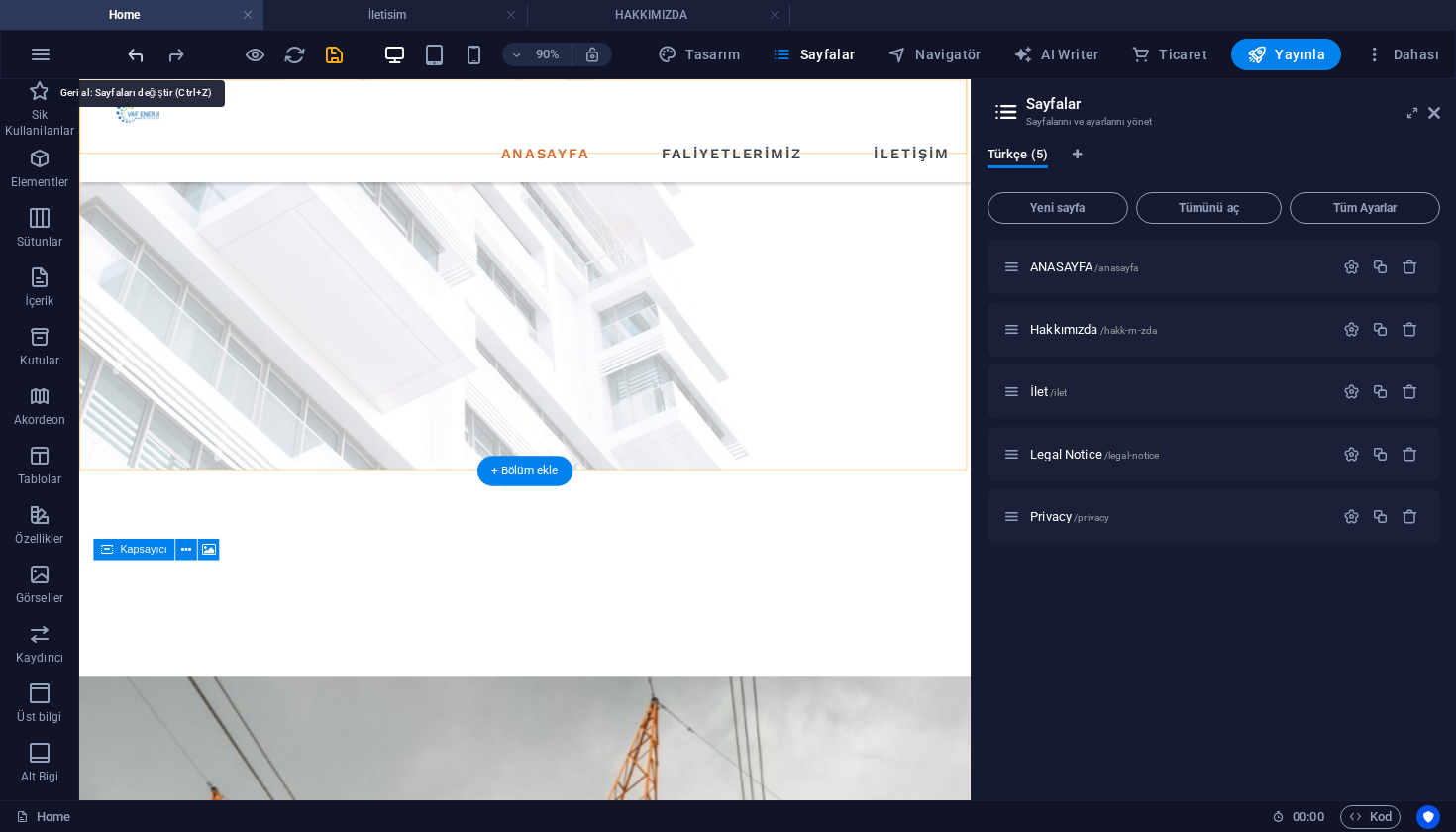 click at bounding box center [136, 54] 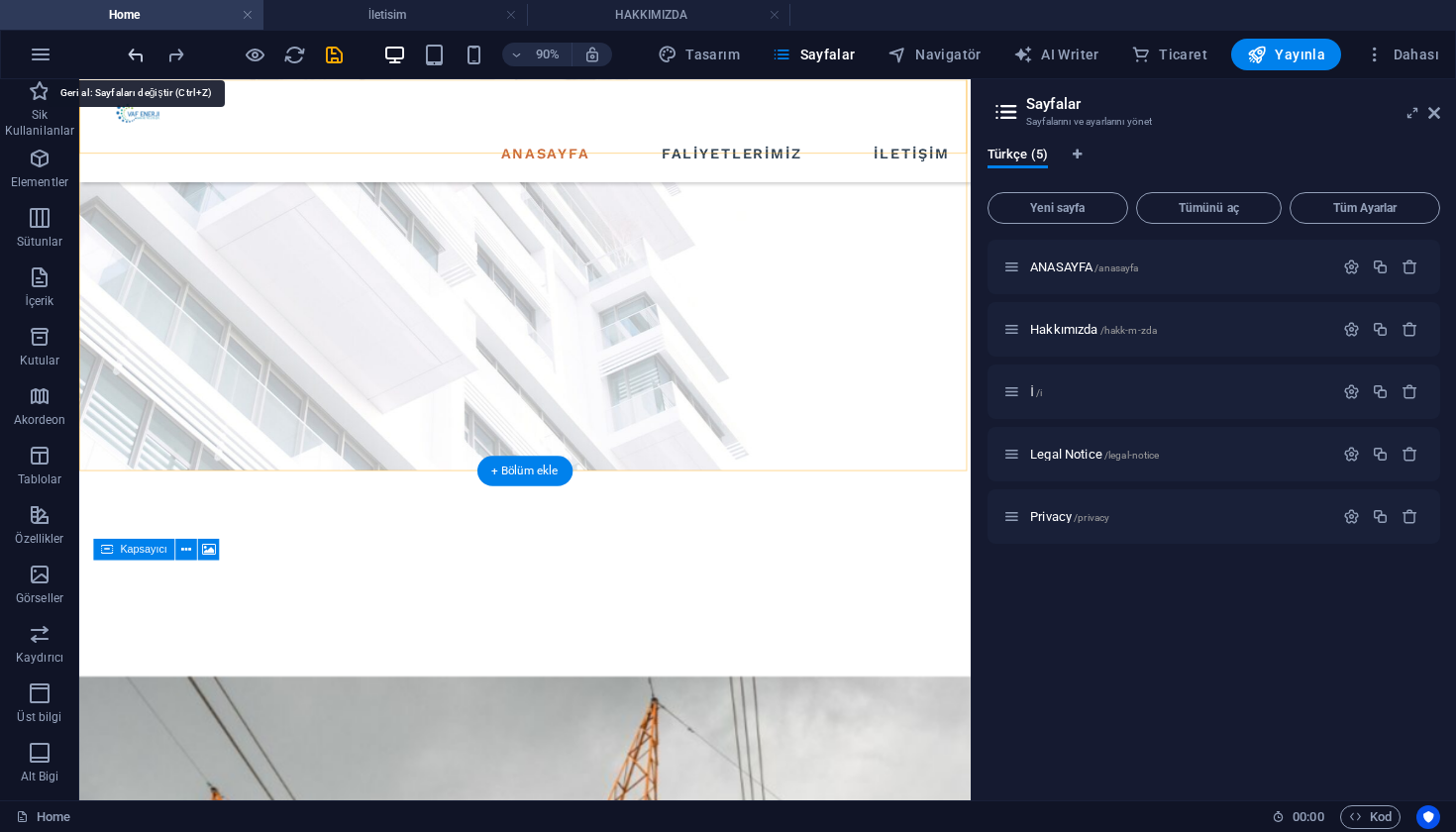 click at bounding box center (136, 54) 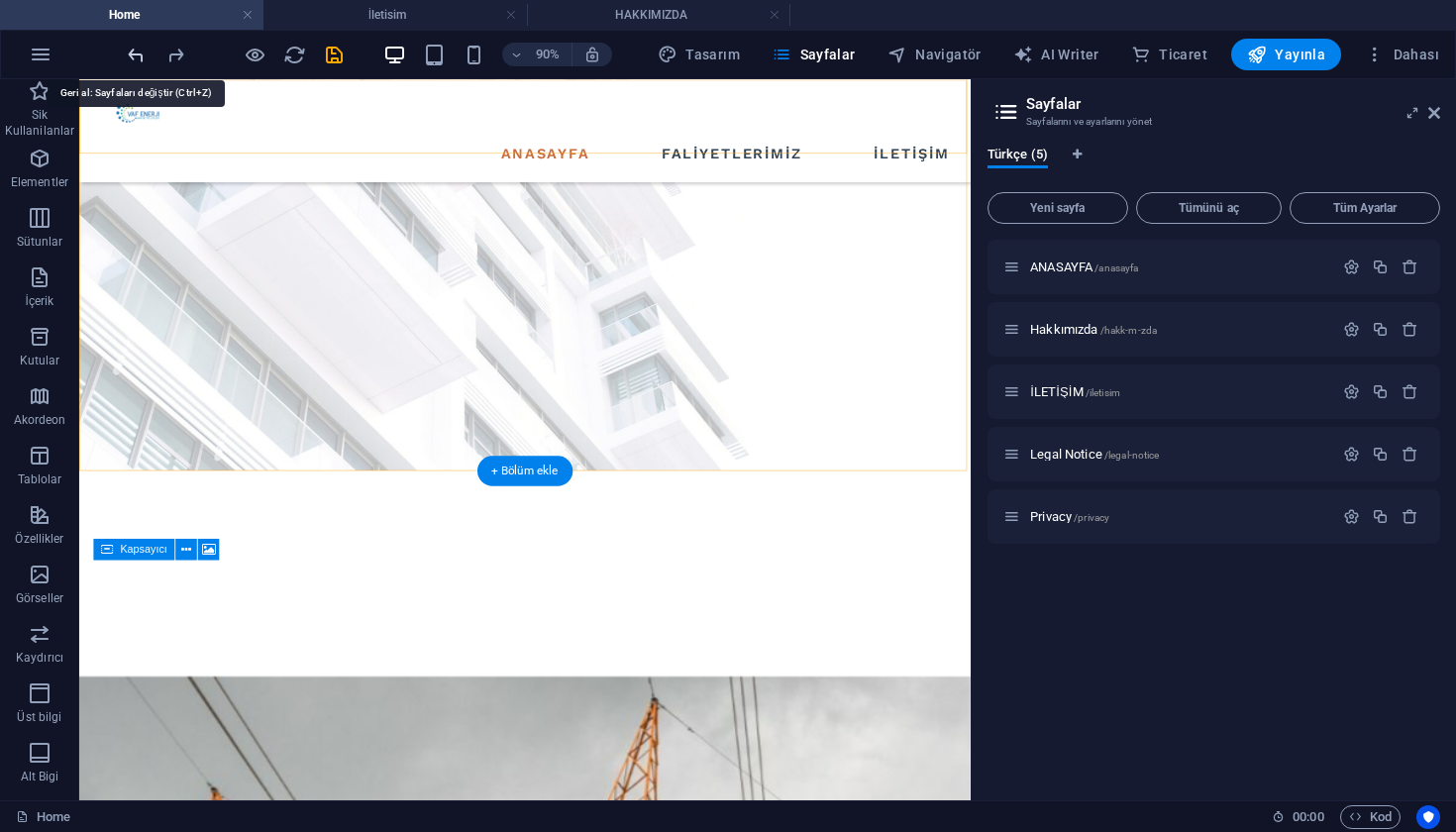click at bounding box center (136, 54) 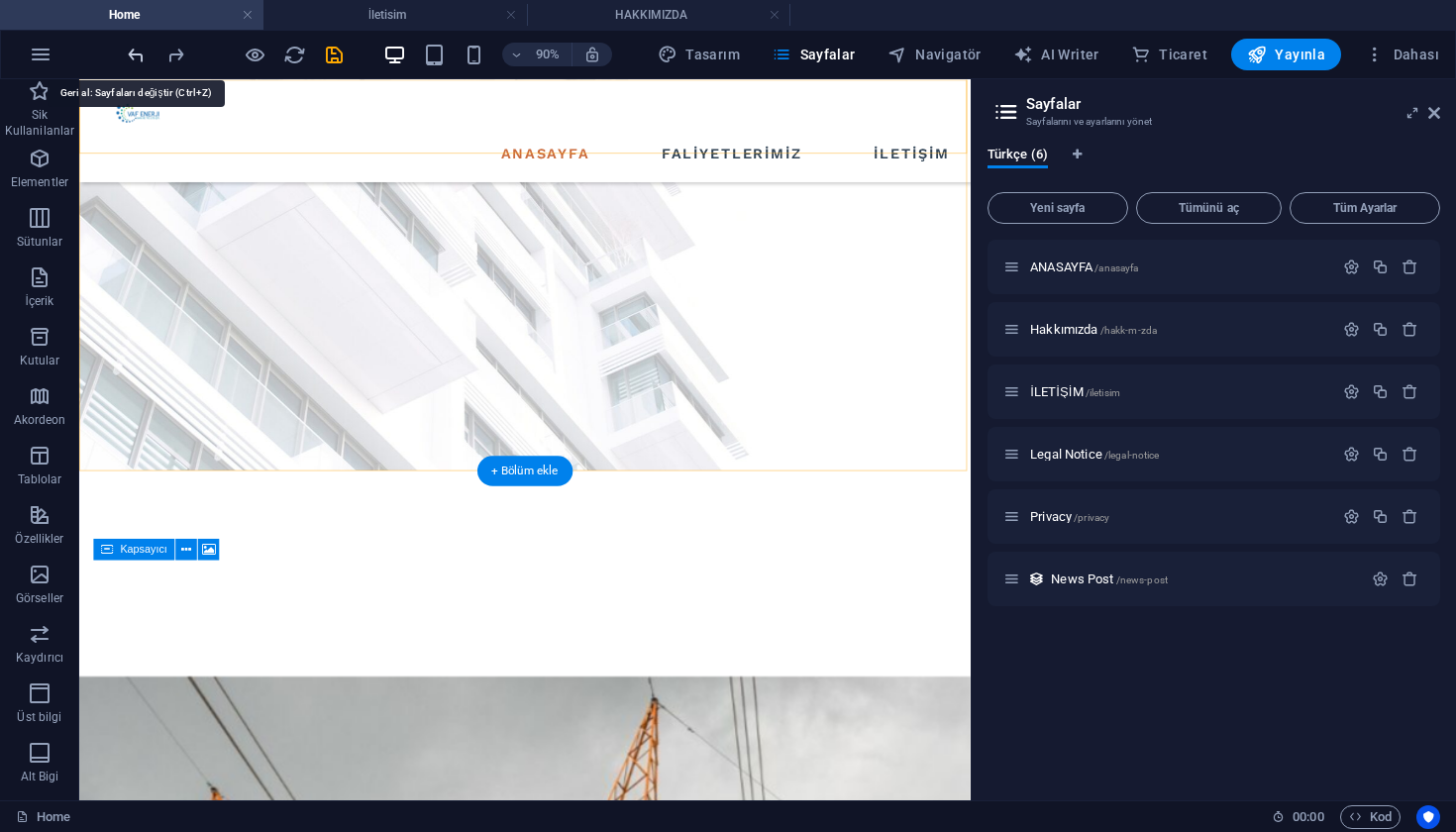 click at bounding box center [136, 54] 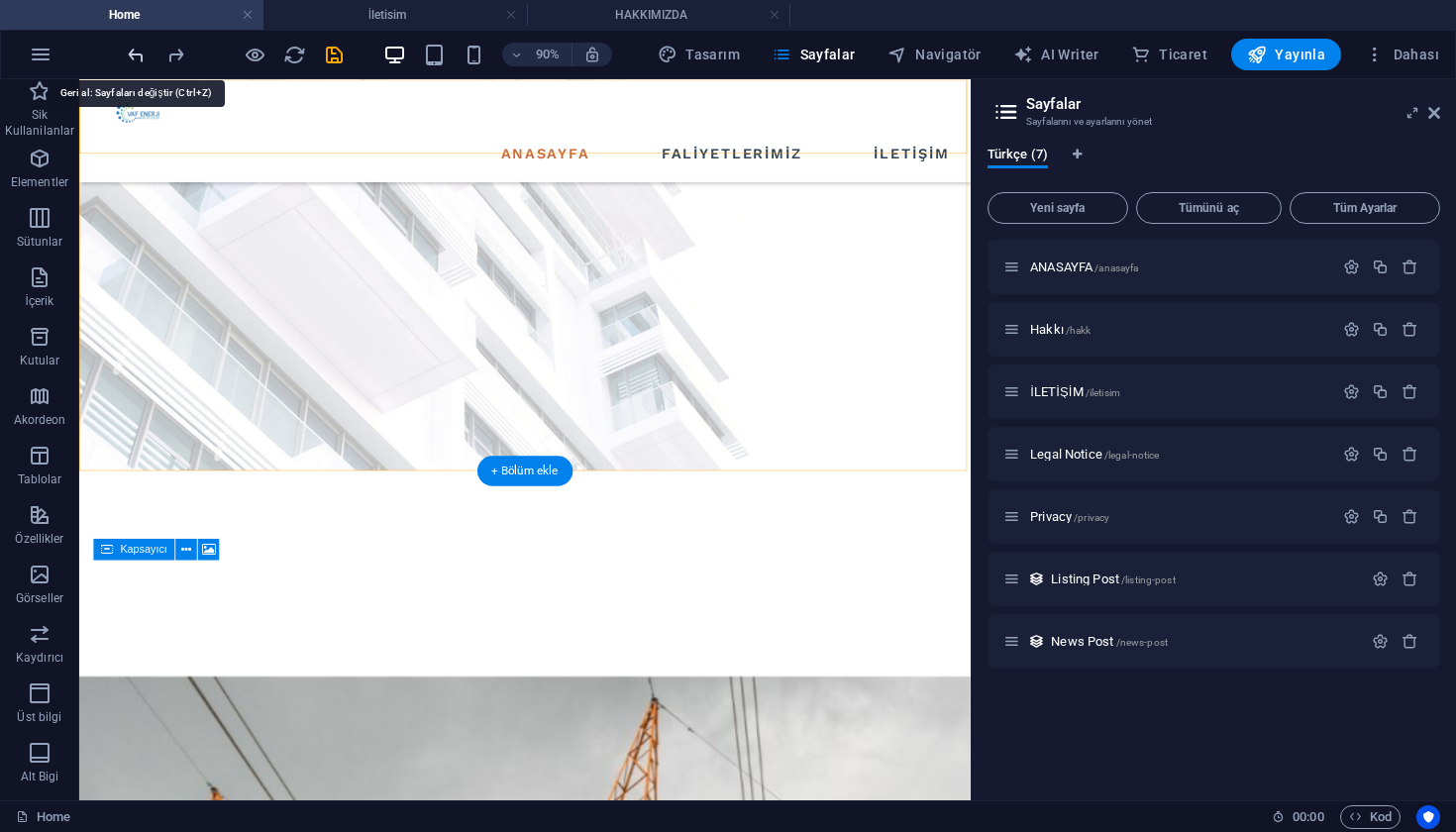 click at bounding box center (136, 54) 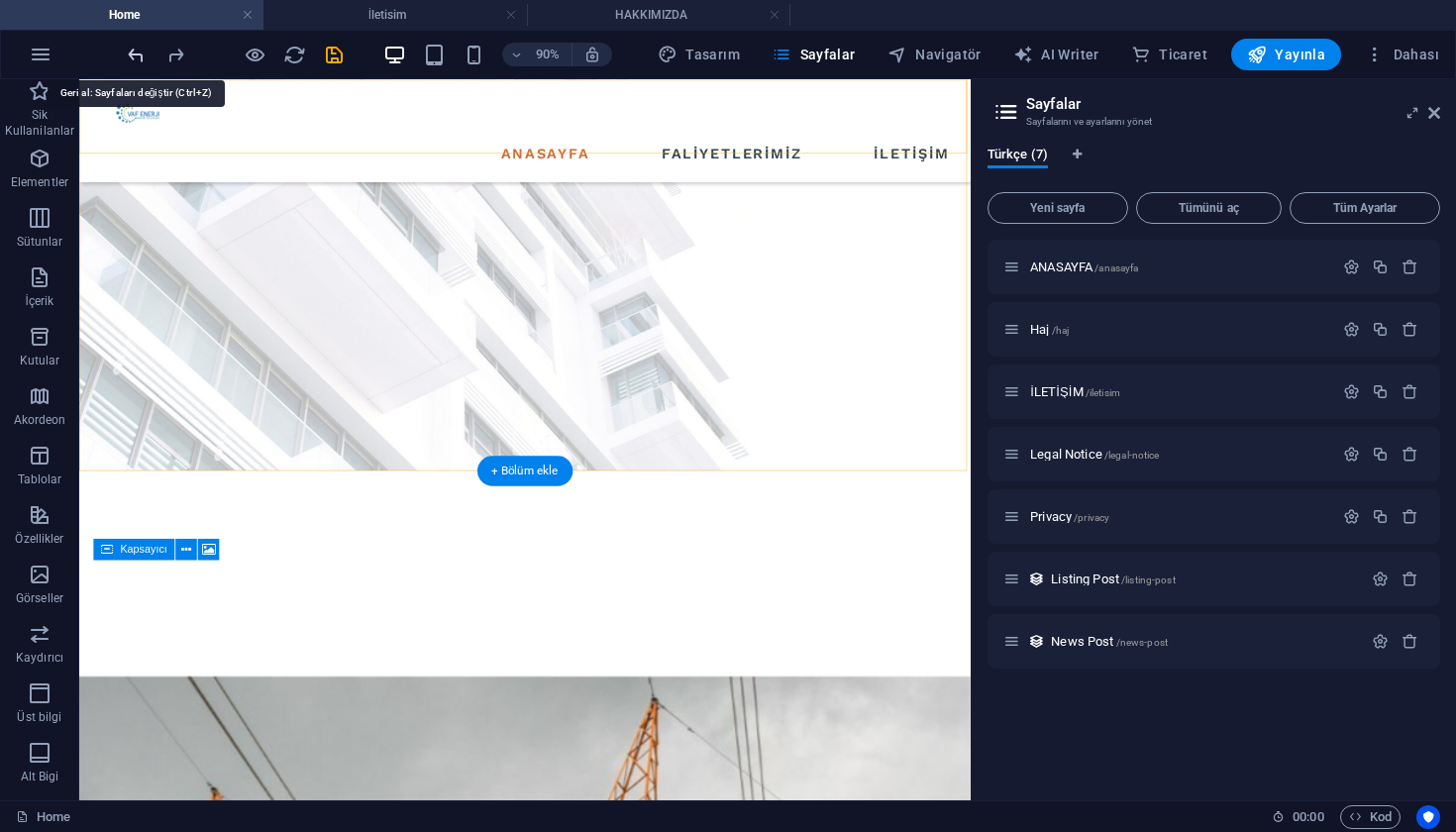 click at bounding box center (136, 54) 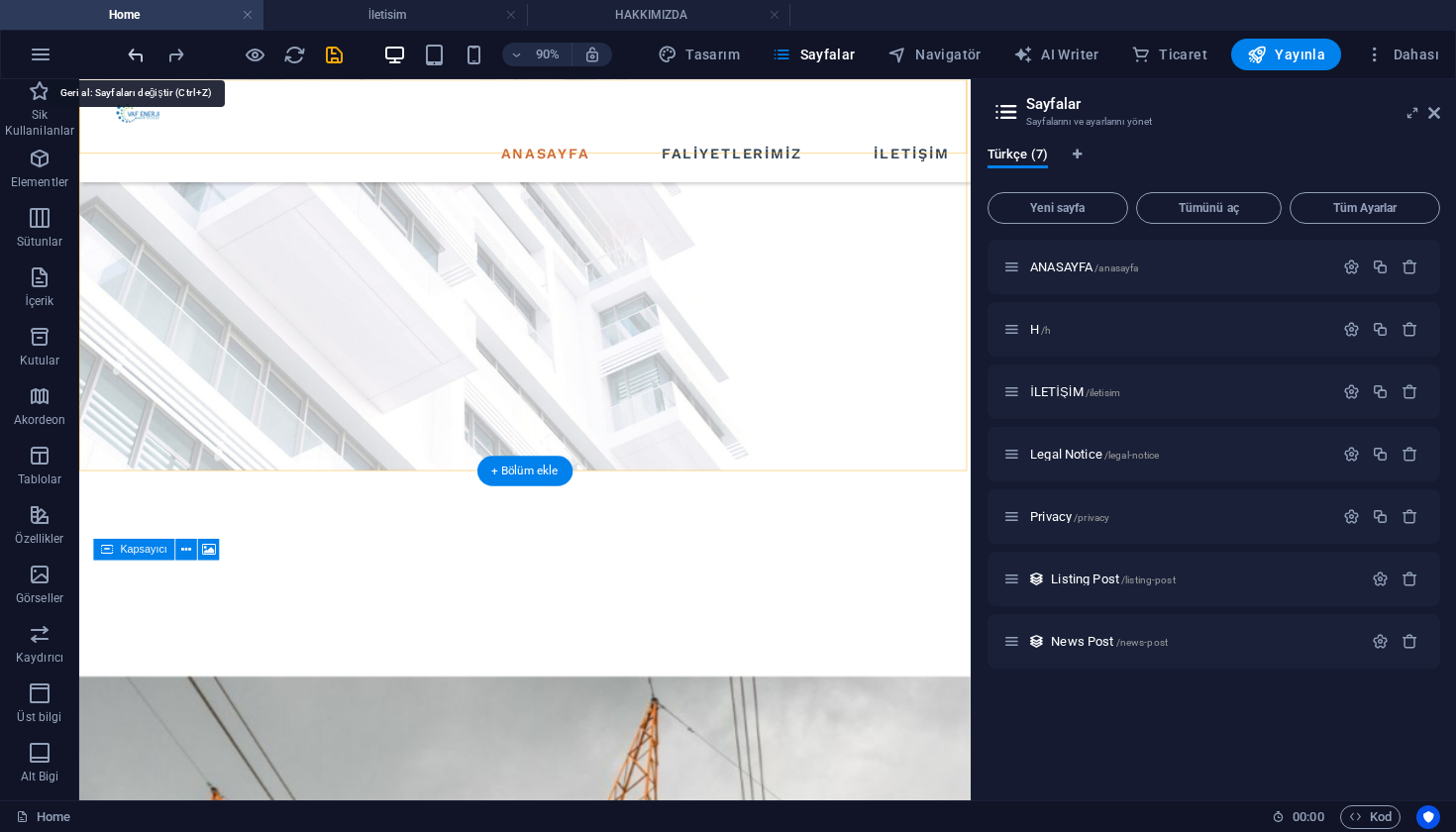 click at bounding box center (136, 54) 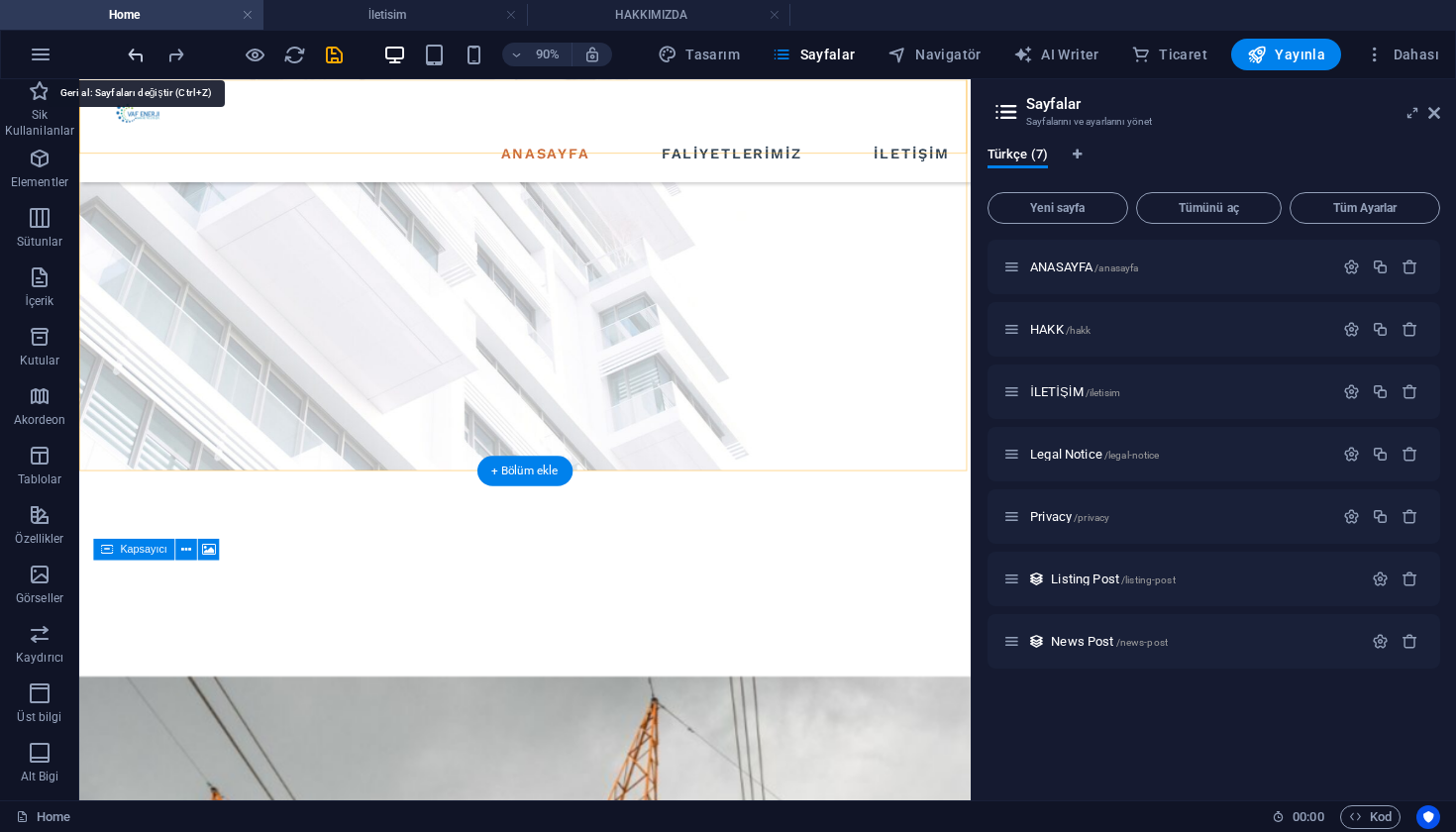click at bounding box center [136, 54] 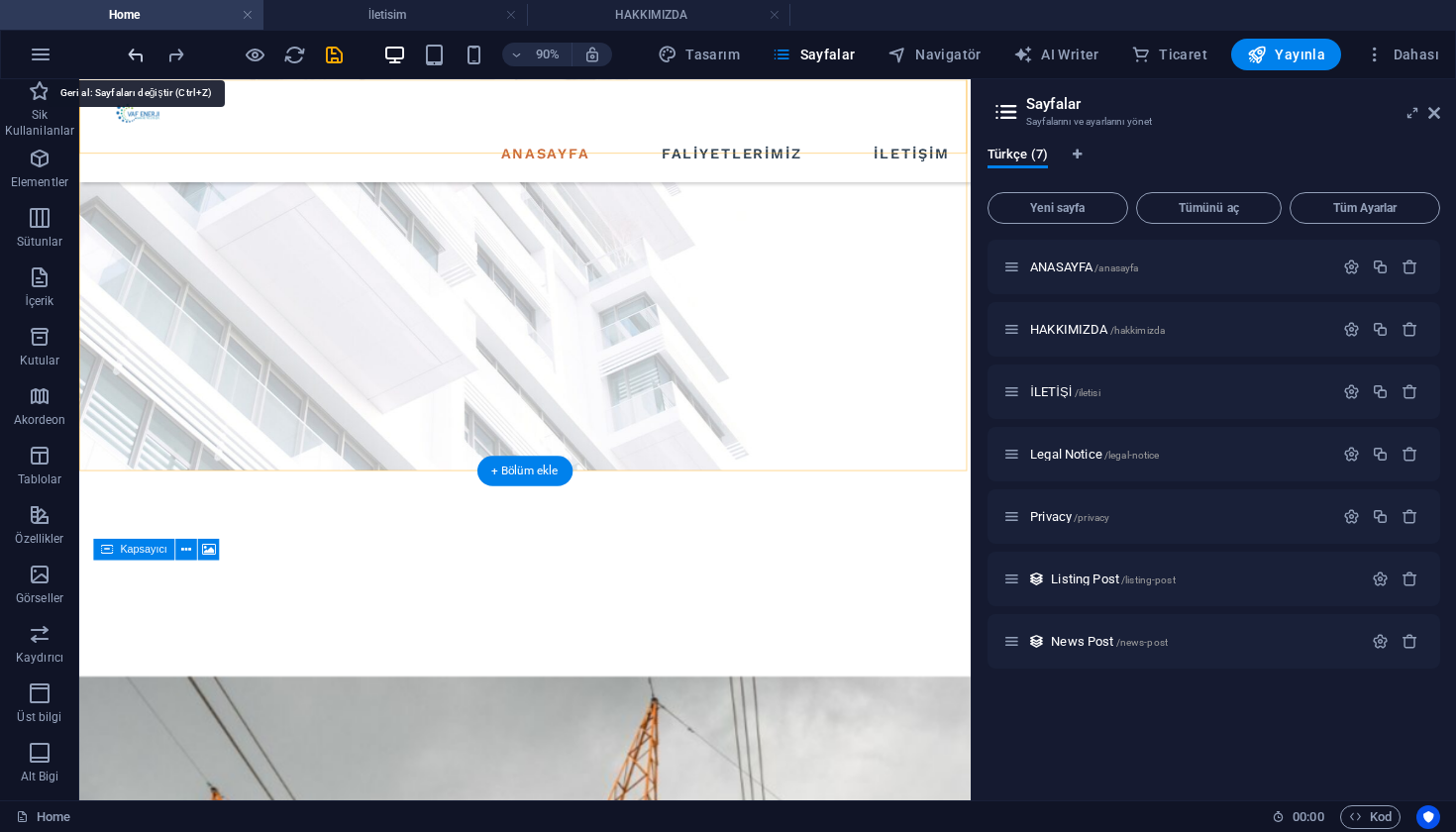 click at bounding box center [136, 54] 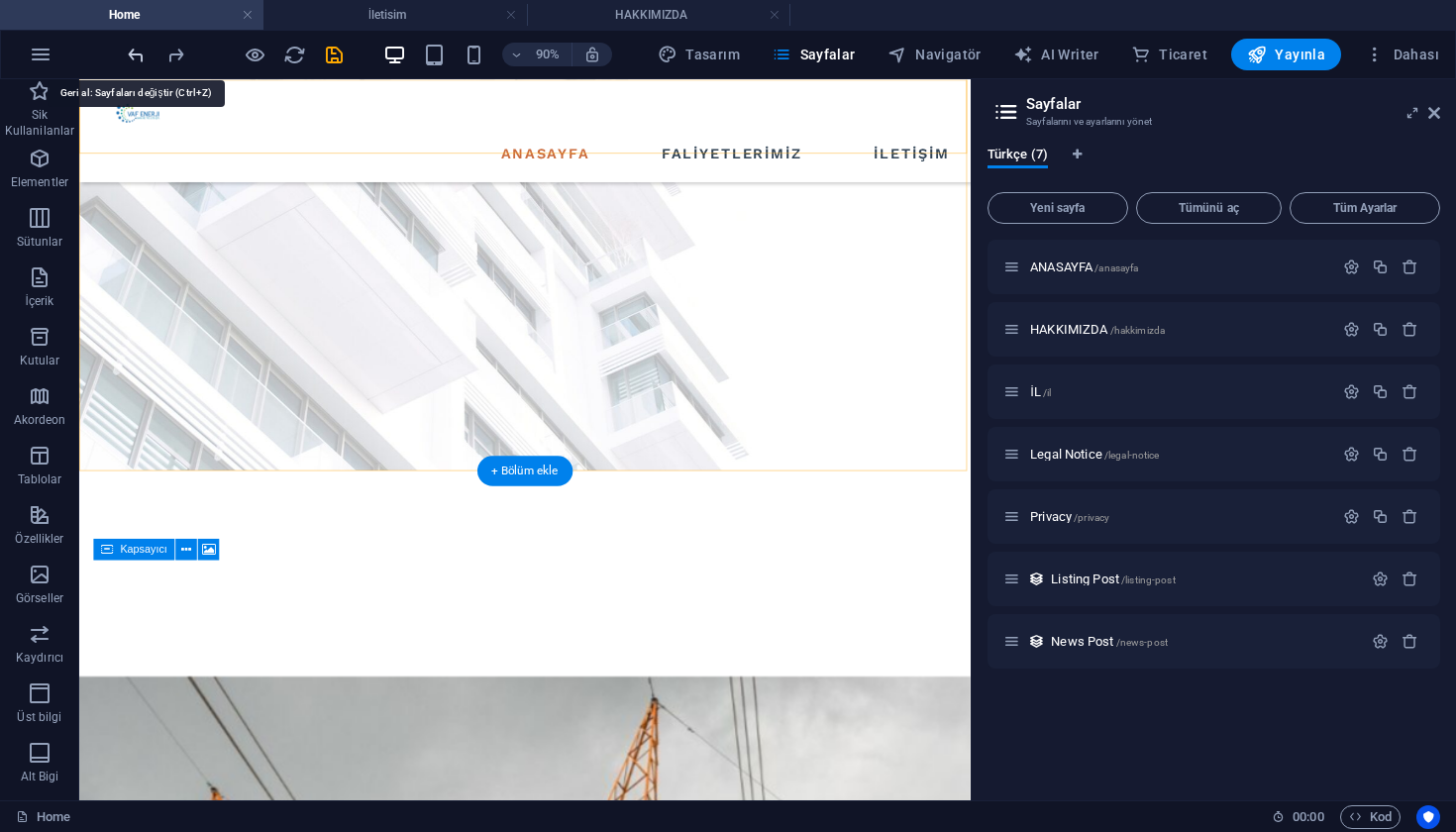 click at bounding box center [136, 54] 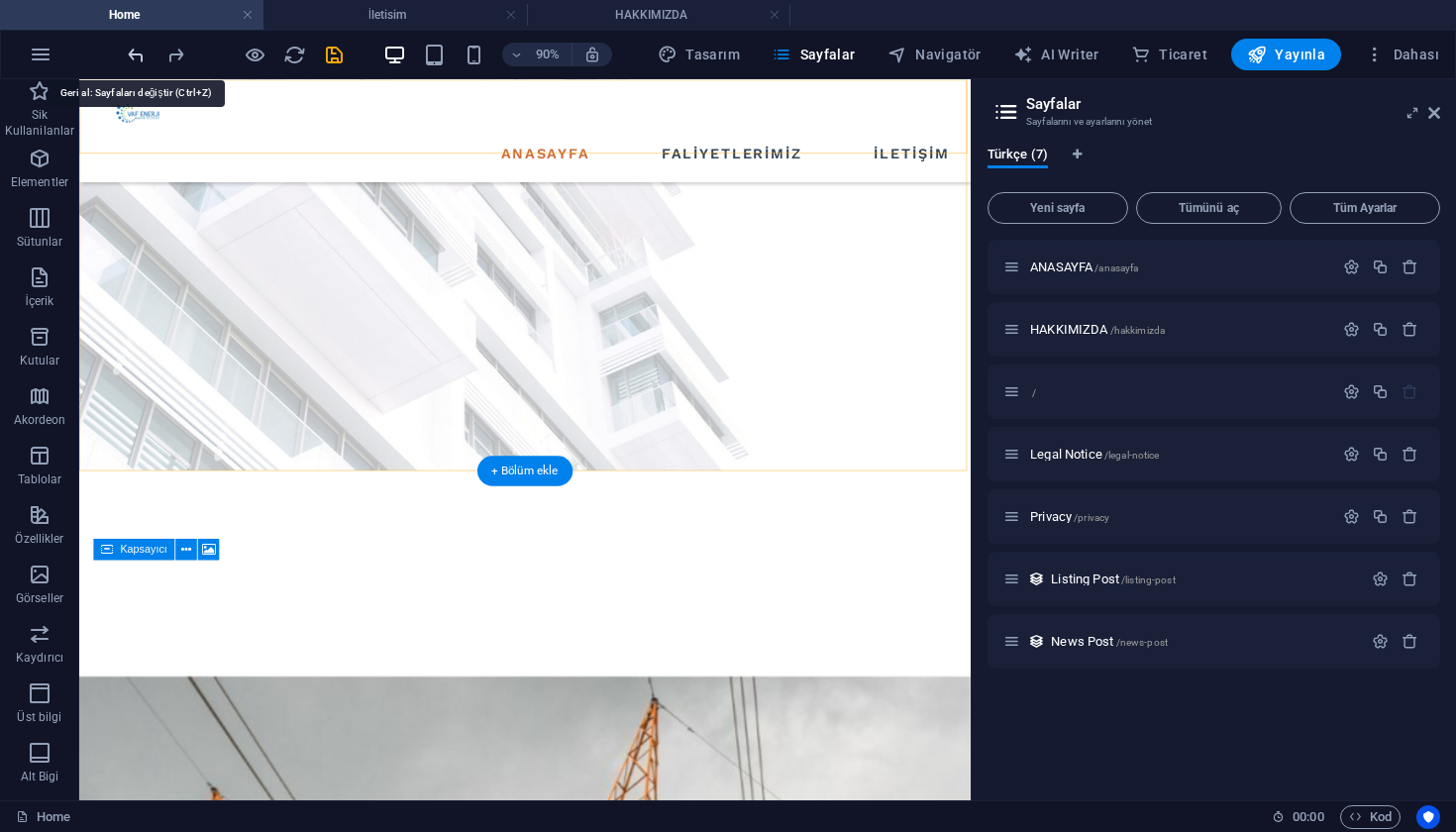click at bounding box center (136, 54) 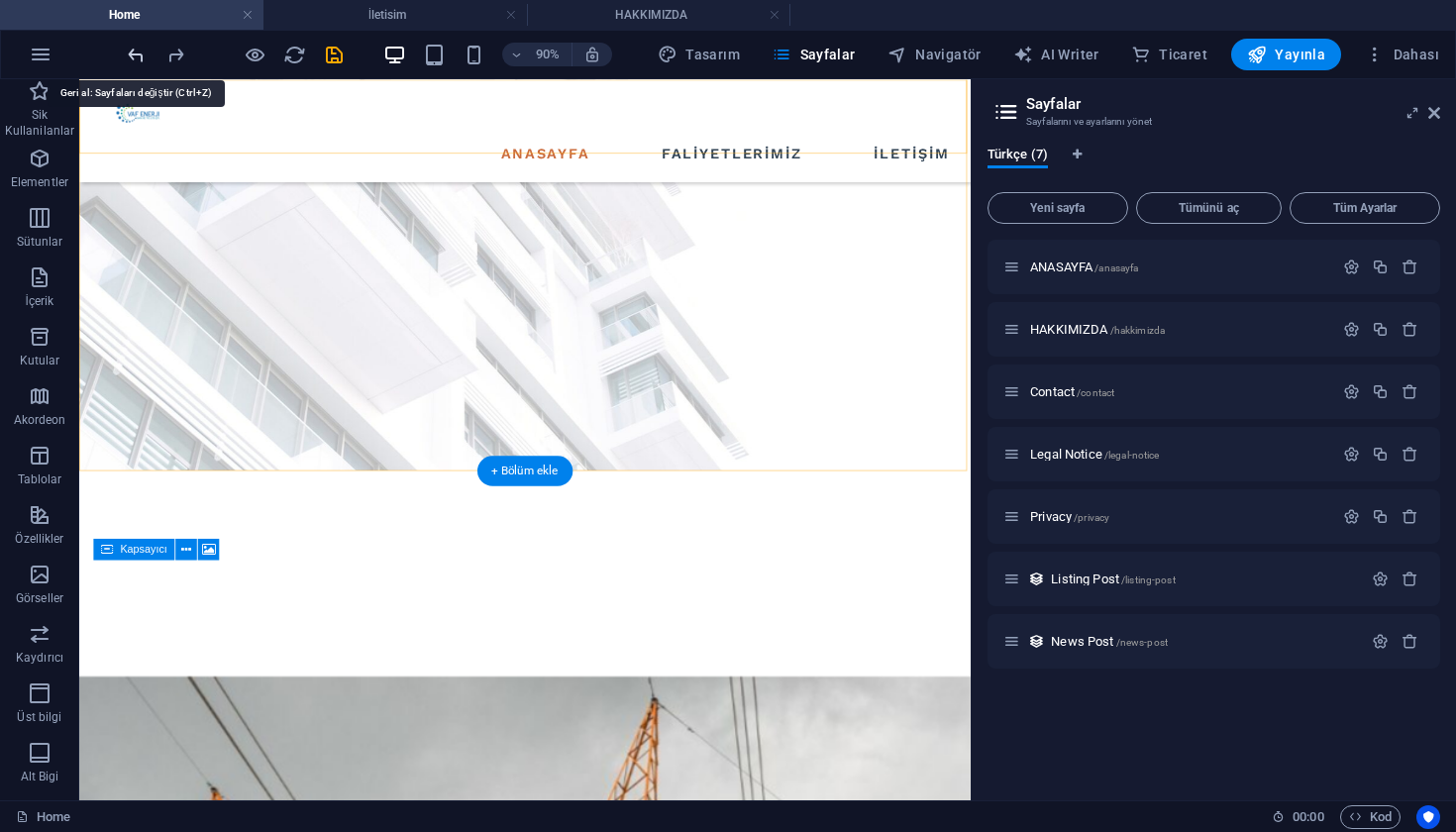 click at bounding box center (136, 54) 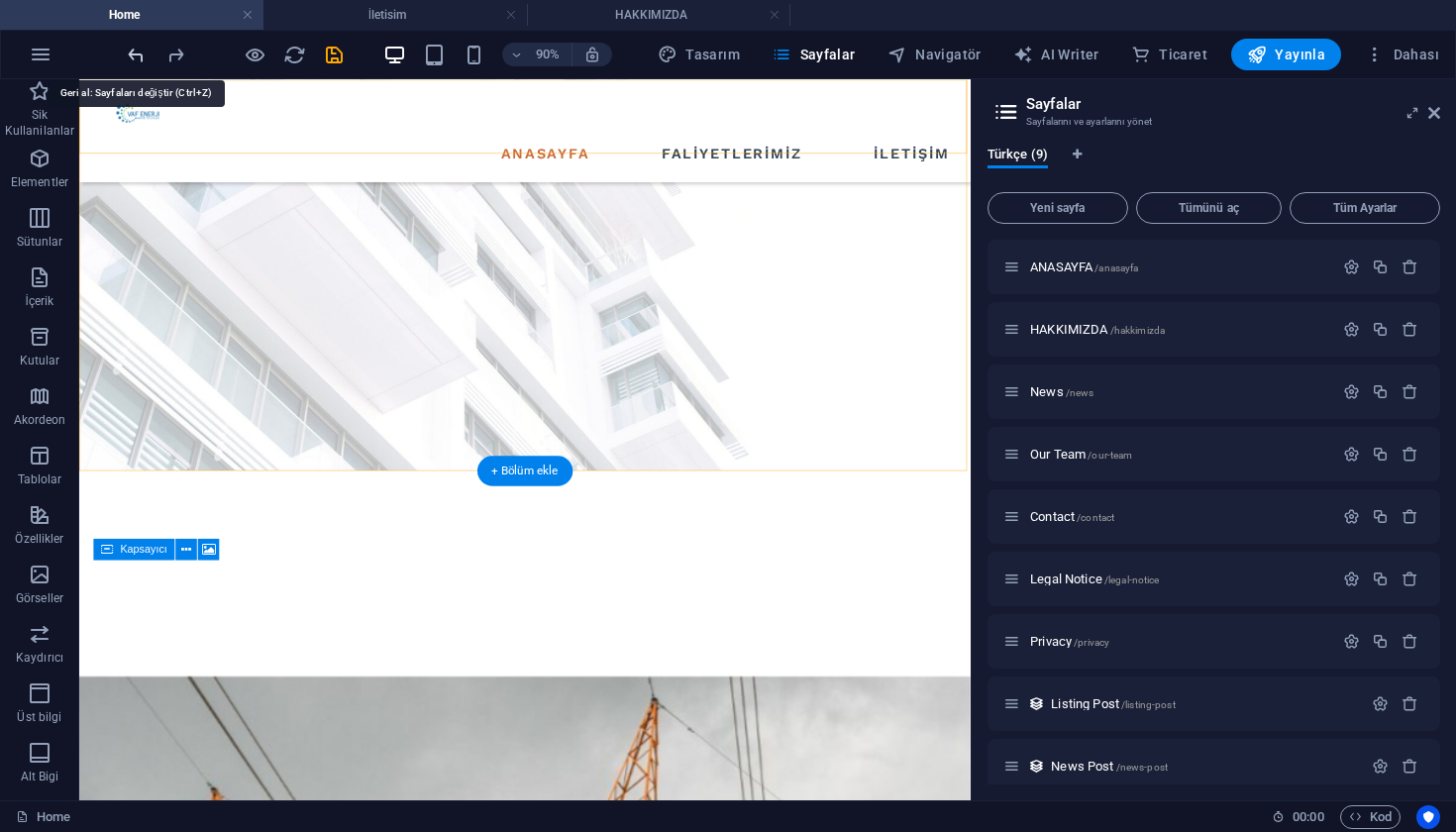click at bounding box center (136, 54) 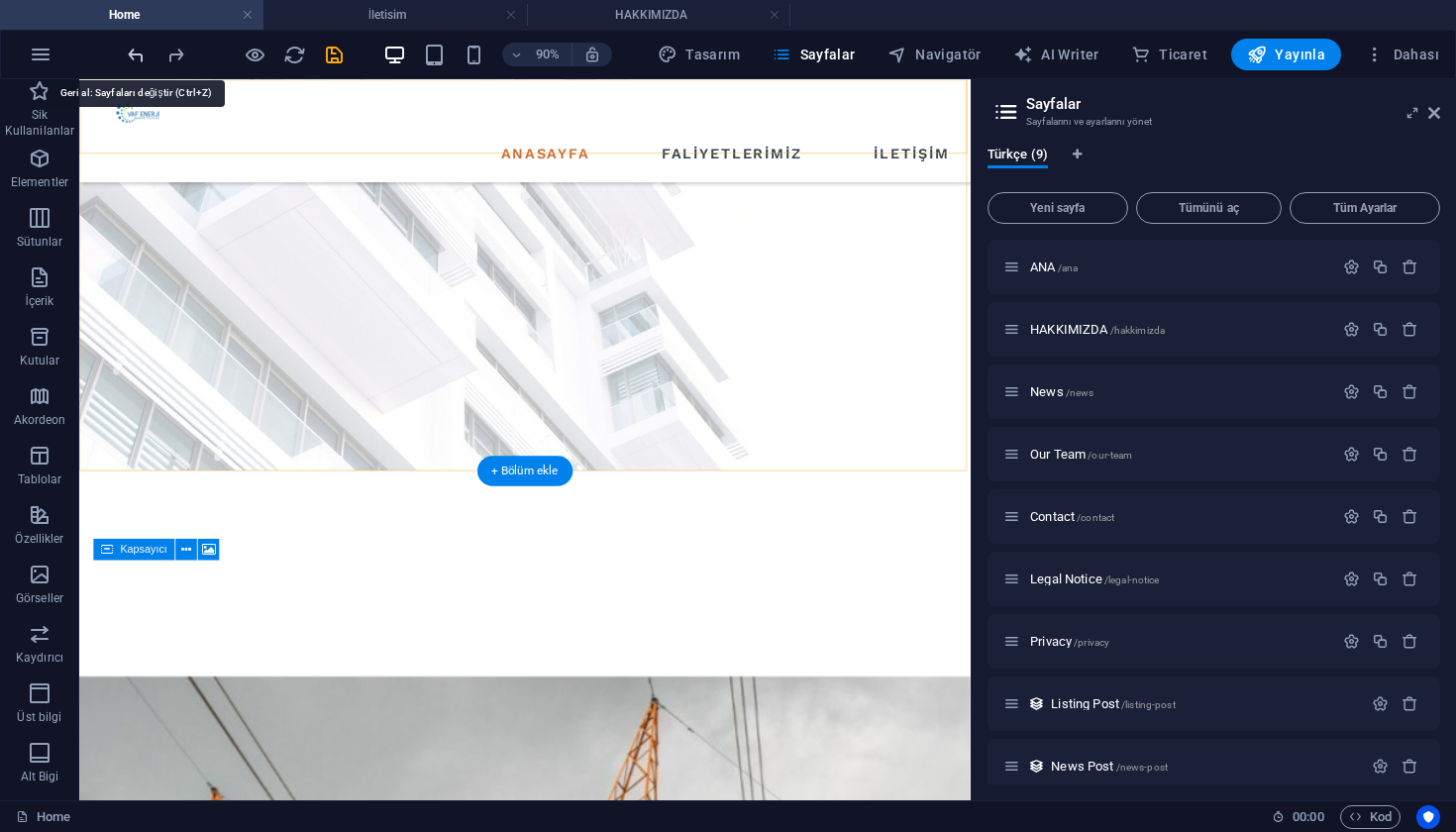 click at bounding box center [136, 54] 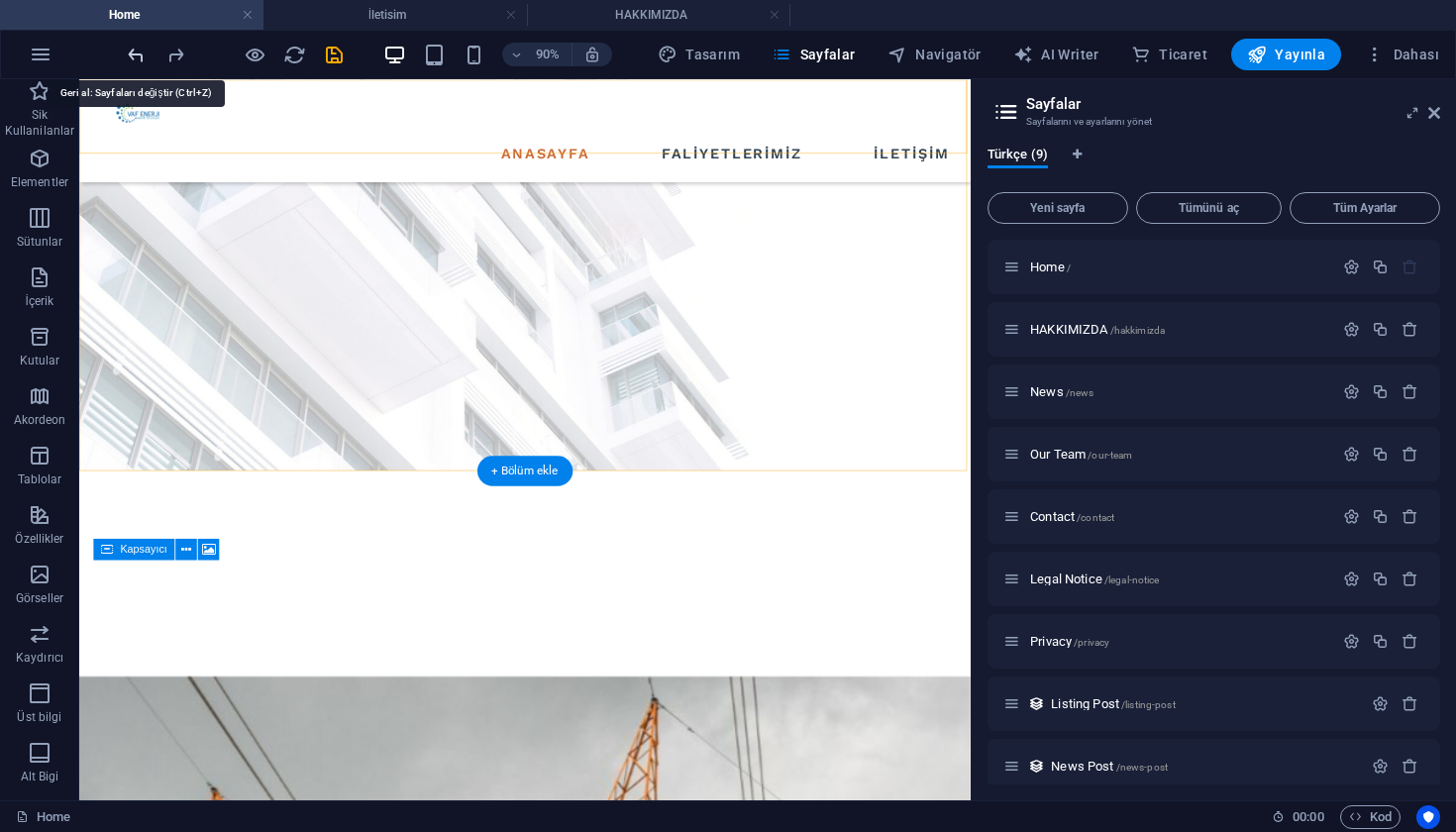 click at bounding box center (136, 54) 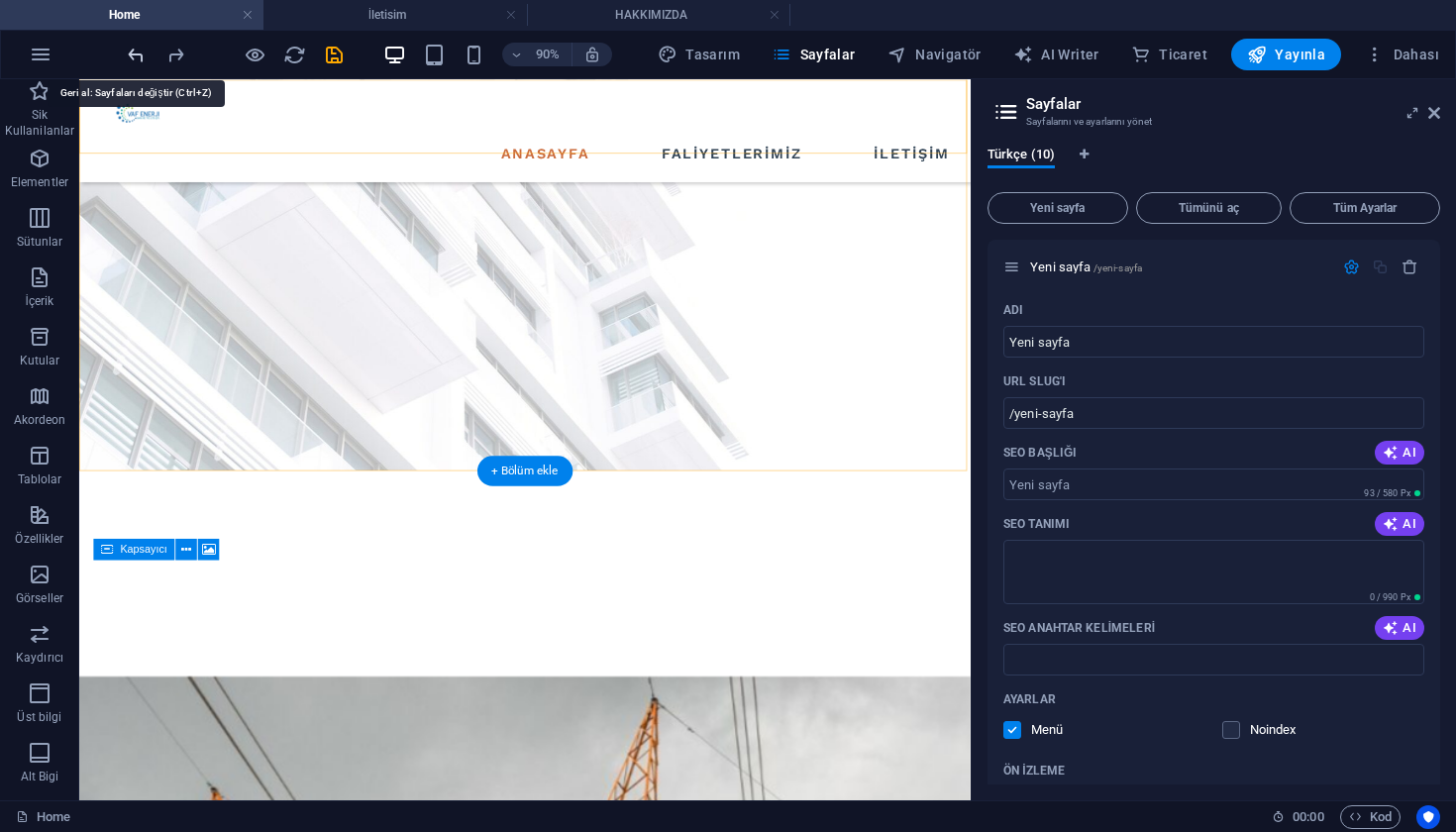 click at bounding box center (136, 54) 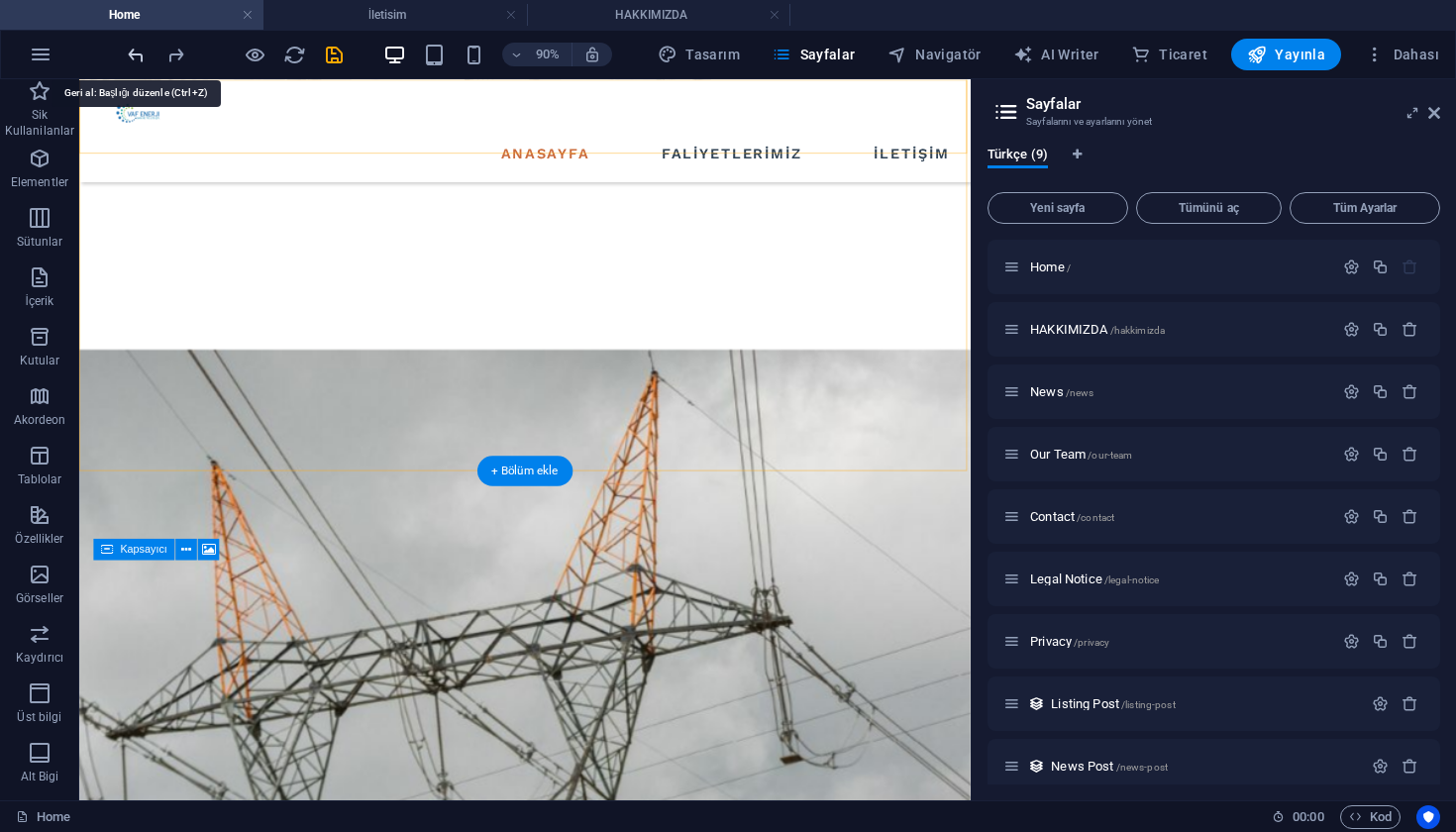 scroll, scrollTop: 1148, scrollLeft: 0, axis: vertical 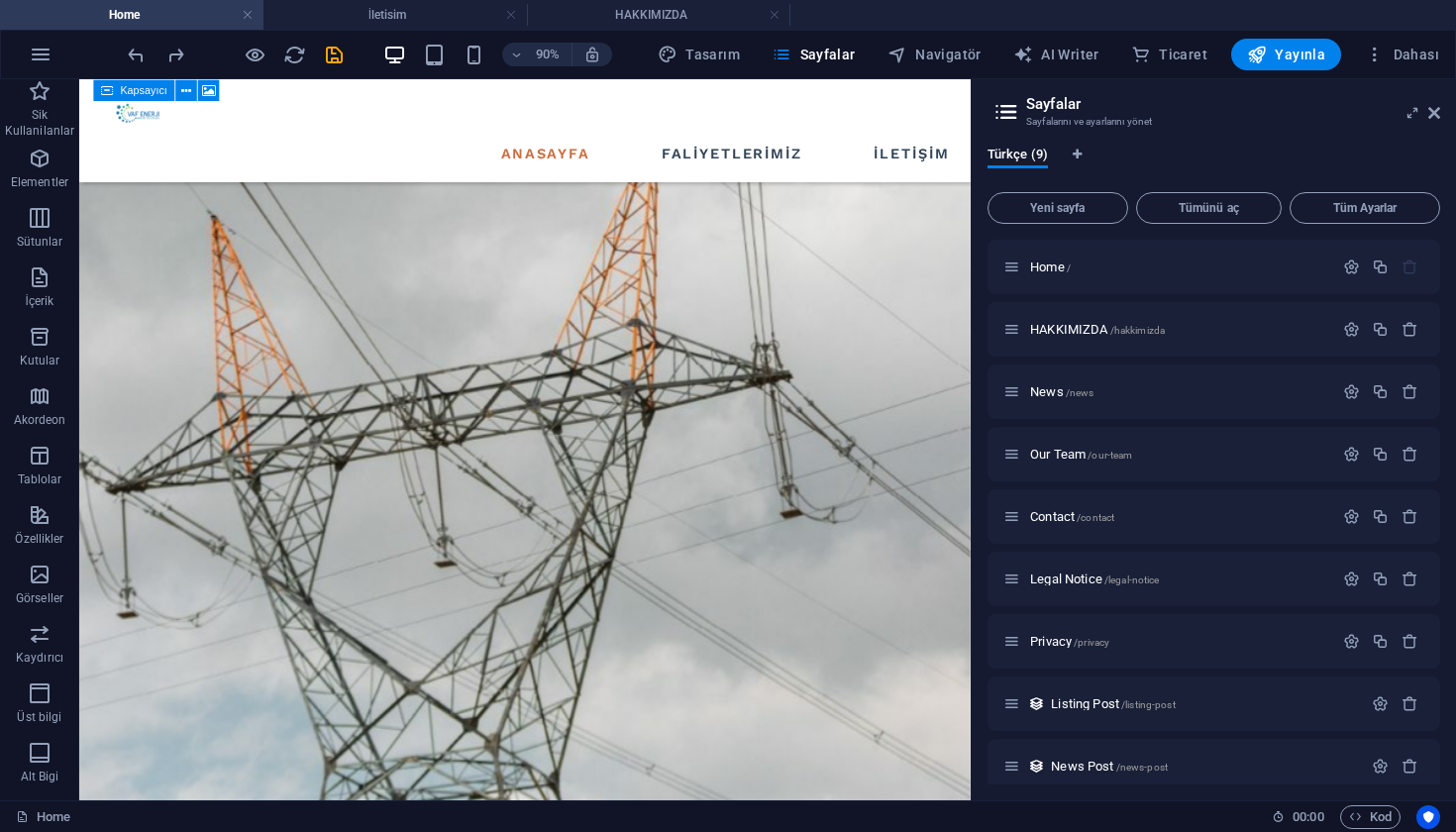 click at bounding box center (235, 54) 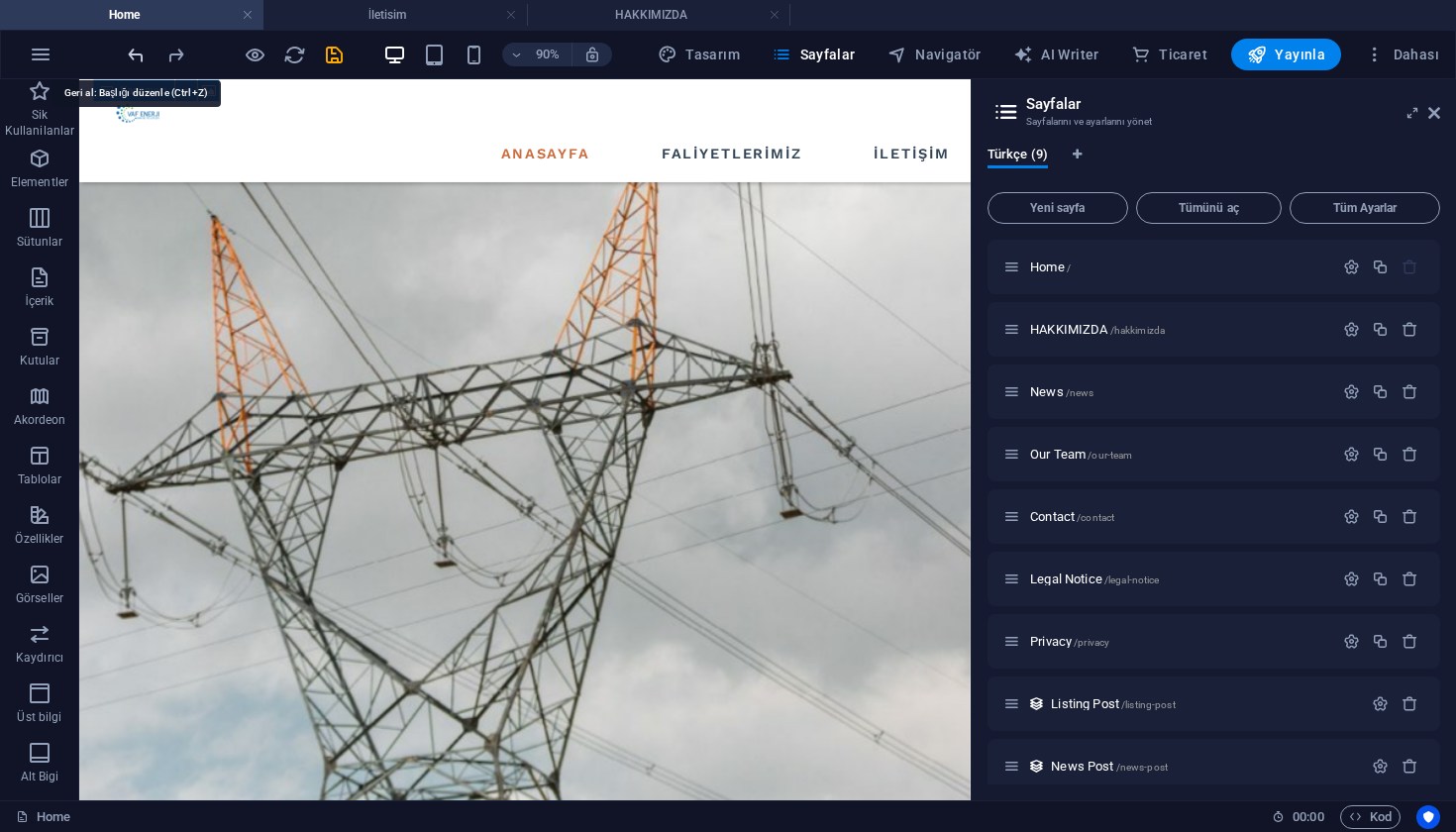 click at bounding box center (136, 54) 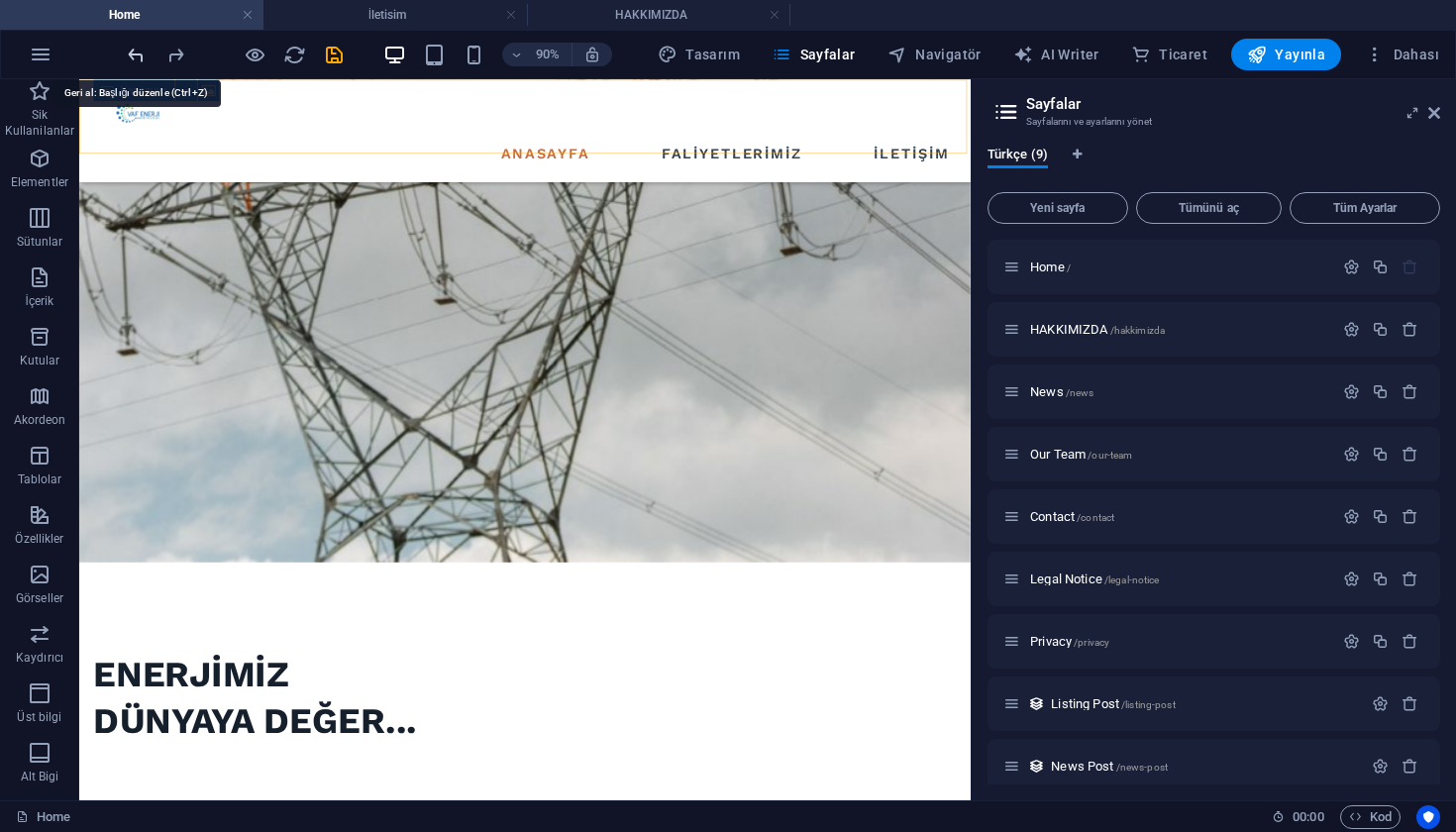 click at bounding box center (136, 54) 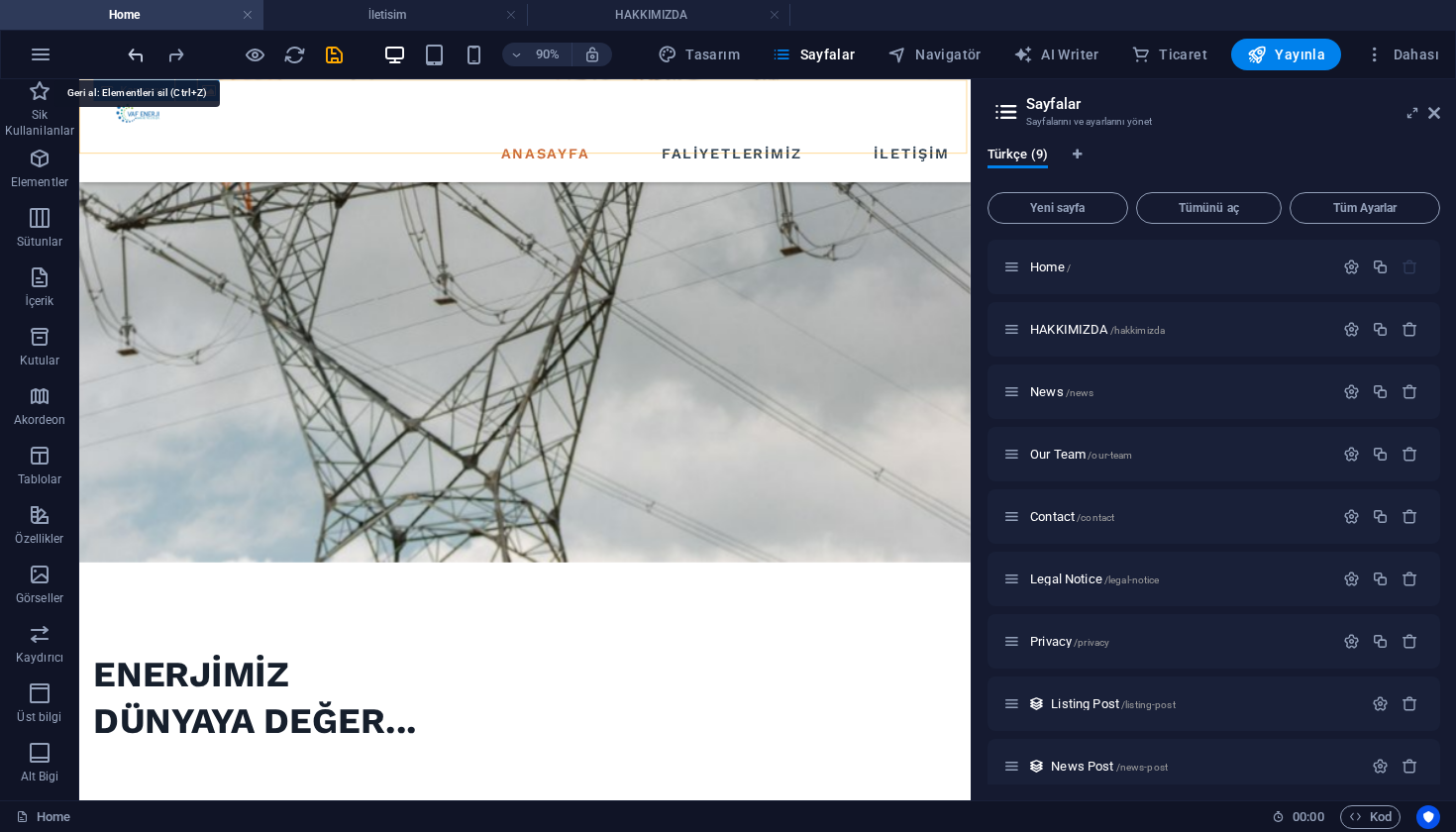 click at bounding box center (136, 54) 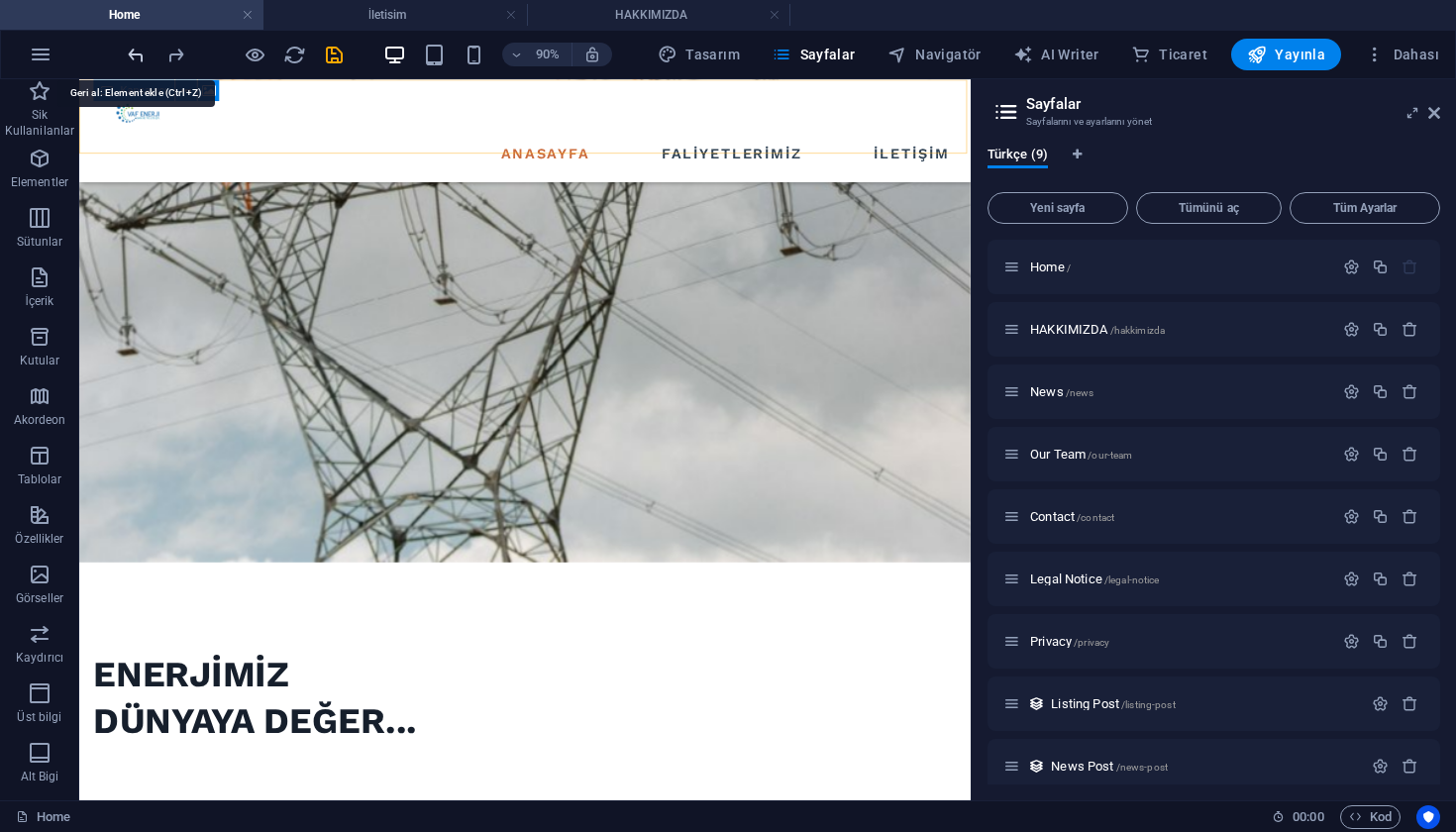click at bounding box center [136, 54] 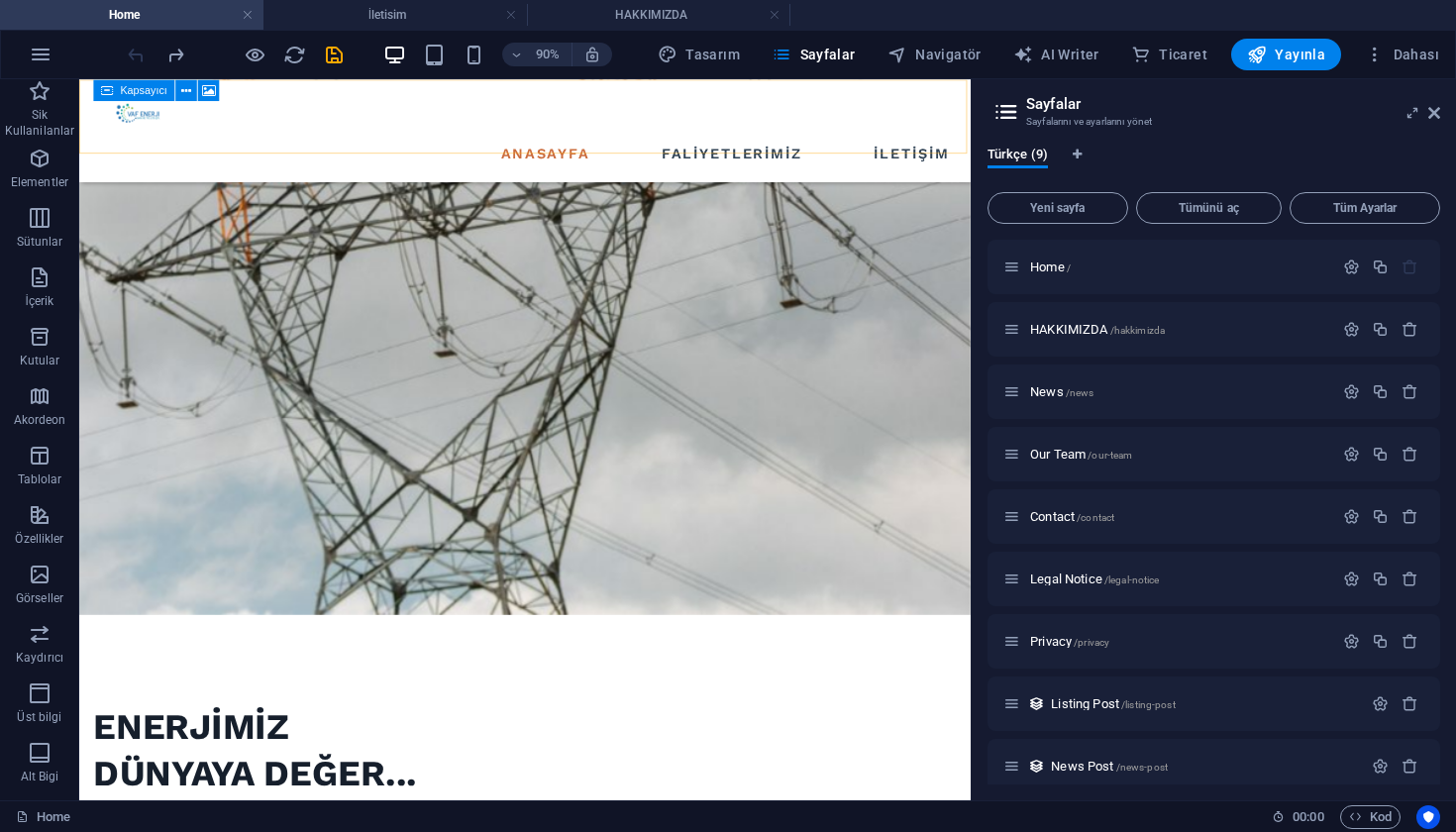 drag, startPoint x: 139, startPoint y: 56, endPoint x: 293, endPoint y: 0, distance: 163.8658 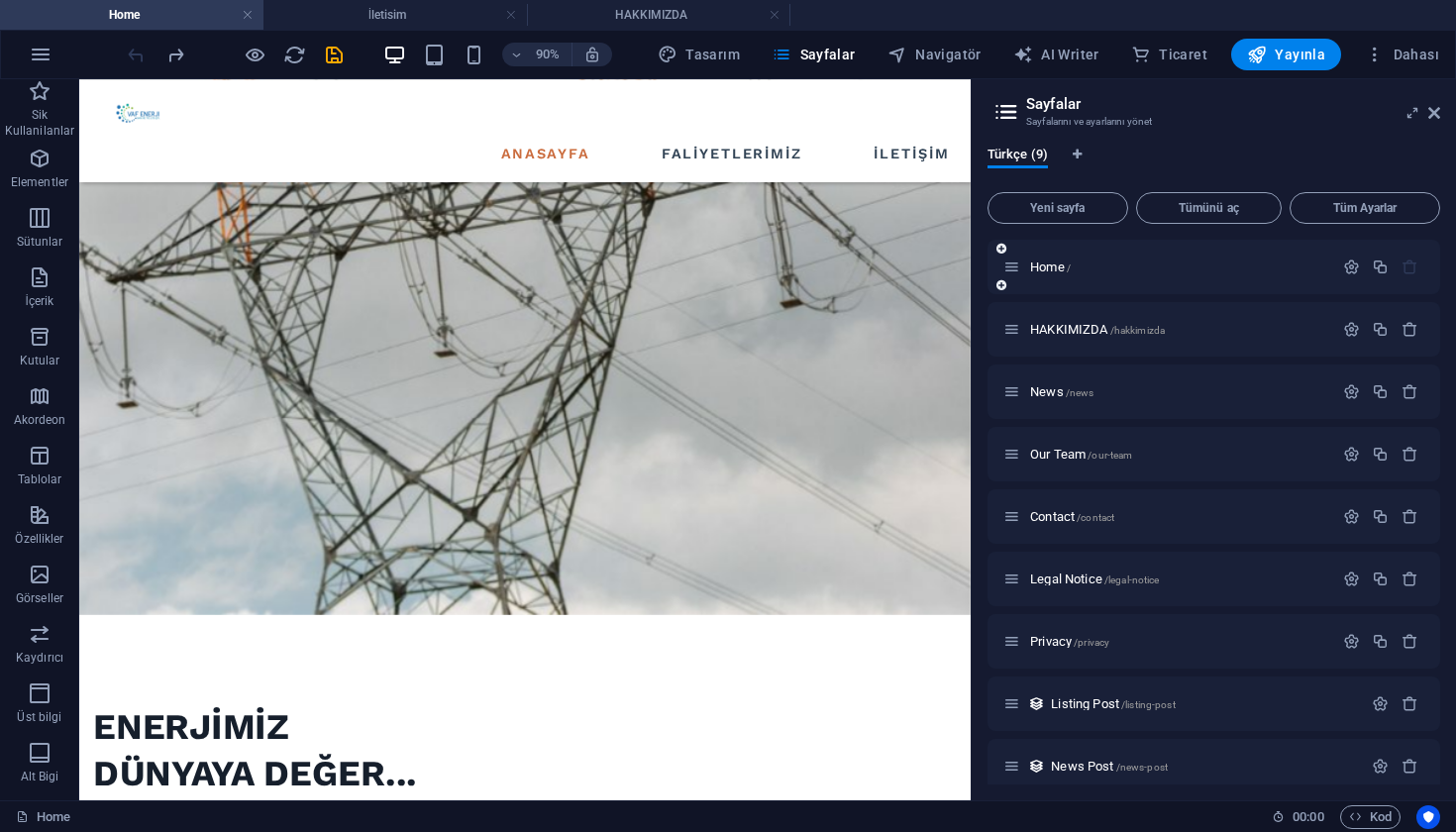 click at bounding box center [1381, 267] 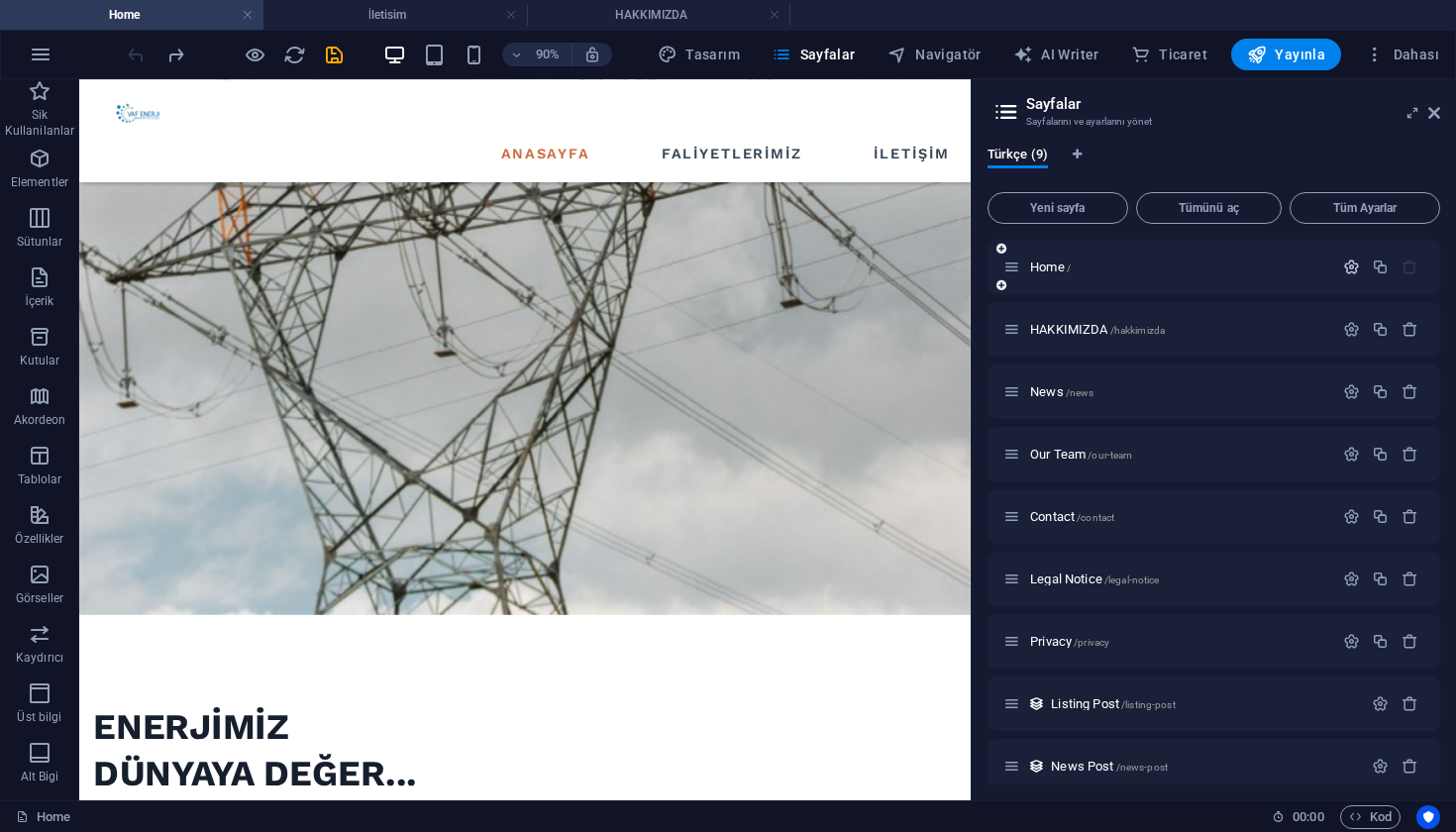 click at bounding box center [1351, 266] 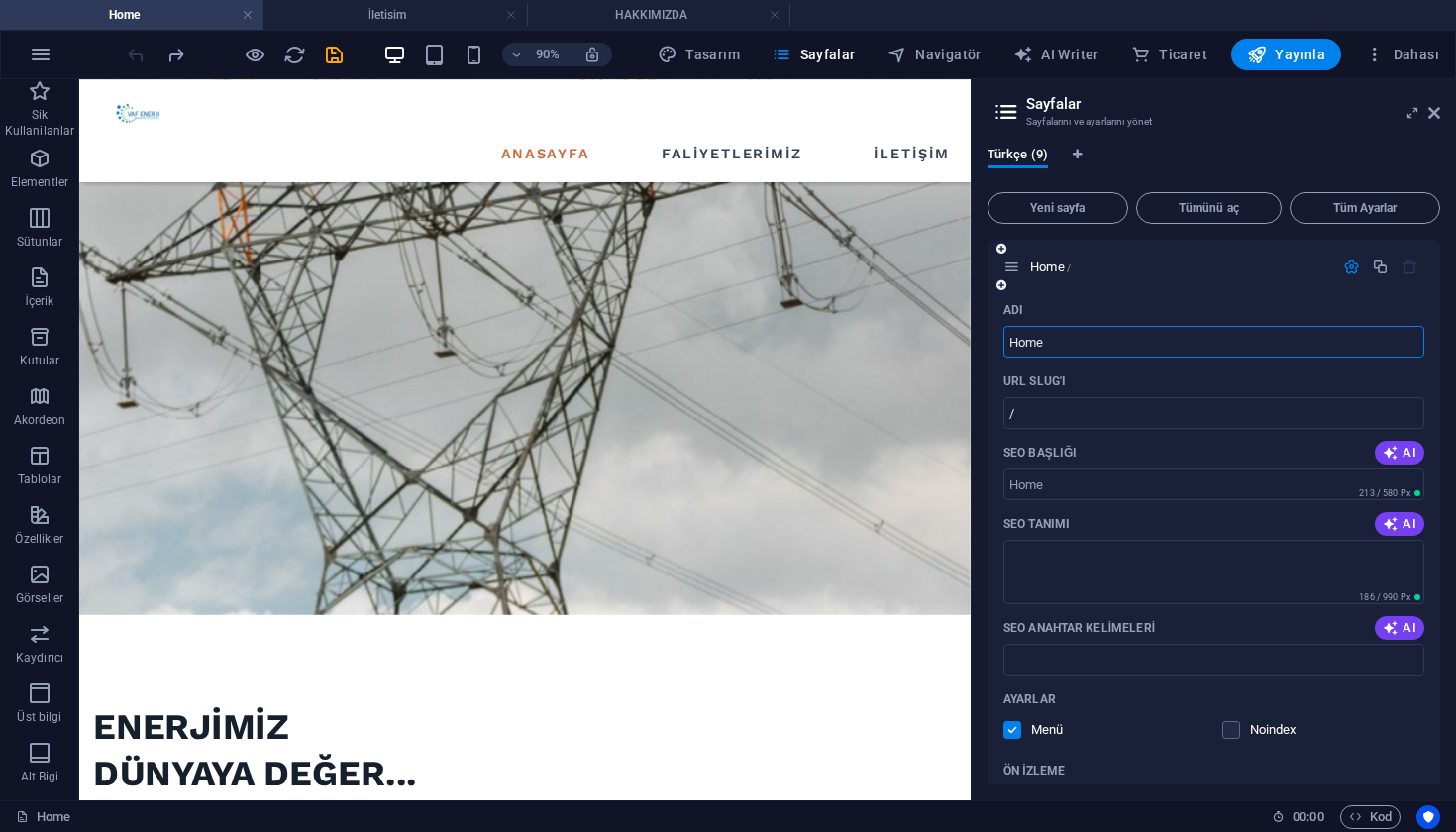 drag, startPoint x: 1207, startPoint y: 348, endPoint x: 988, endPoint y: 348, distance: 219 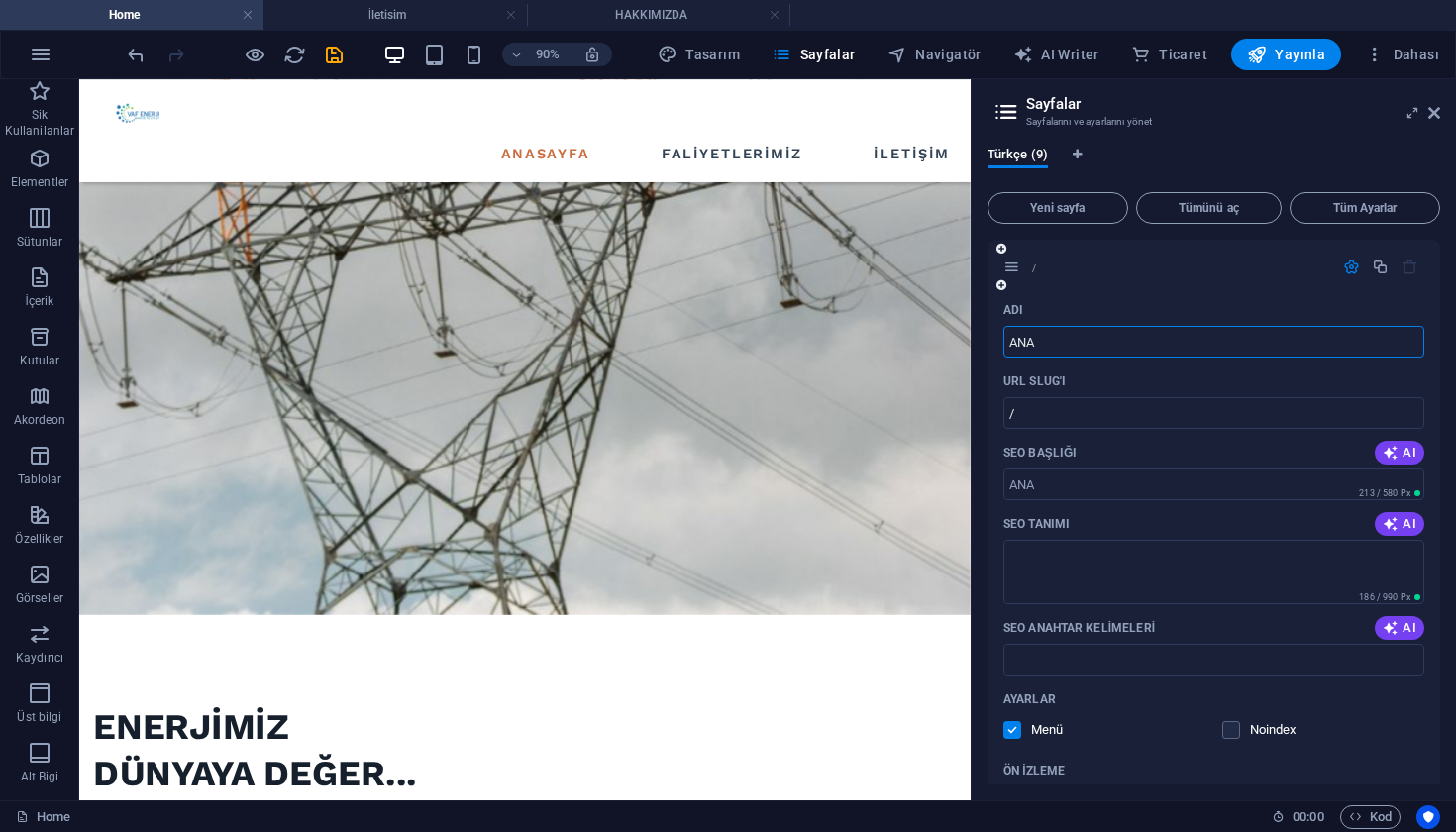 type on "ANA" 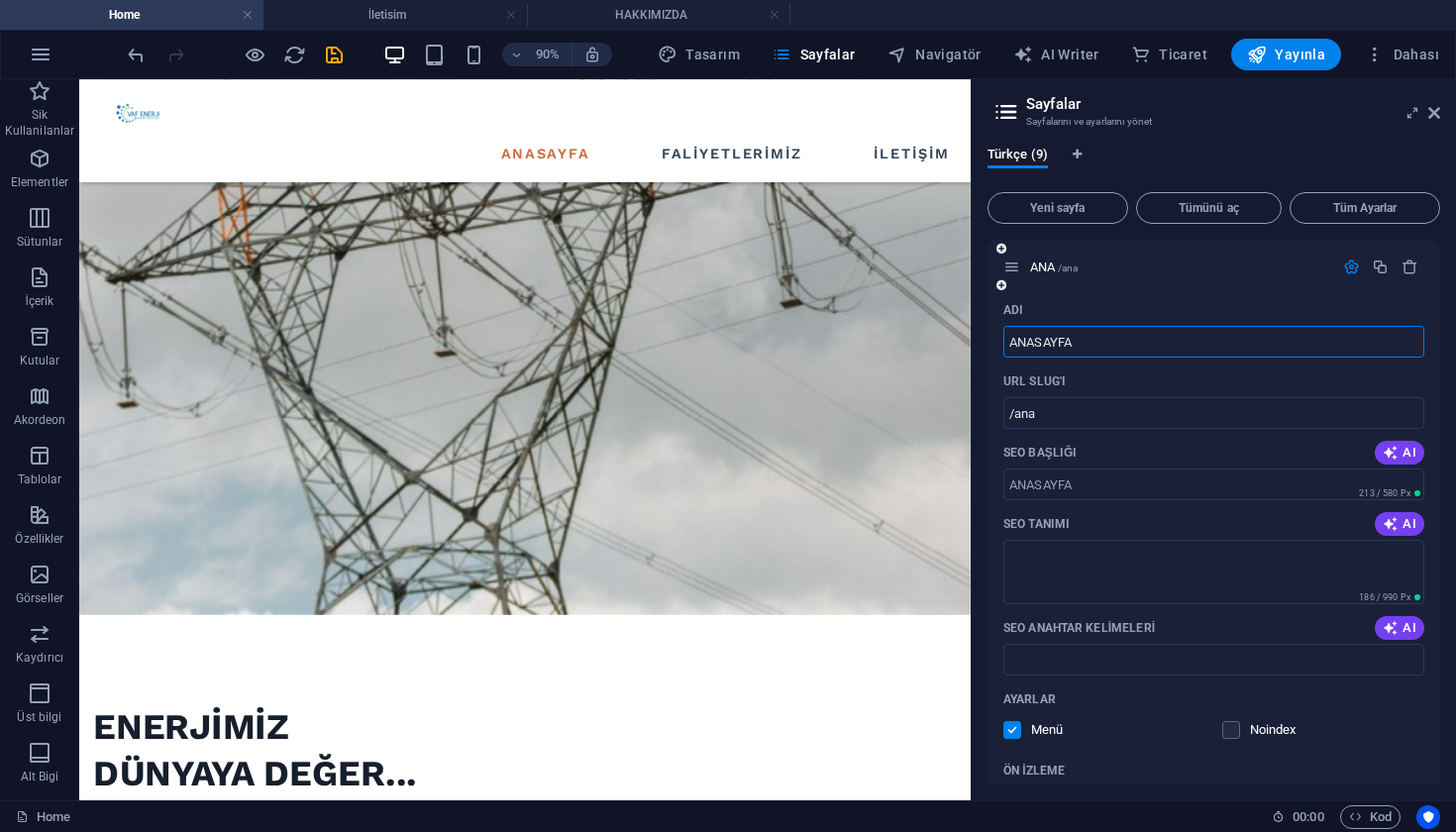 type on "ANASAYFA" 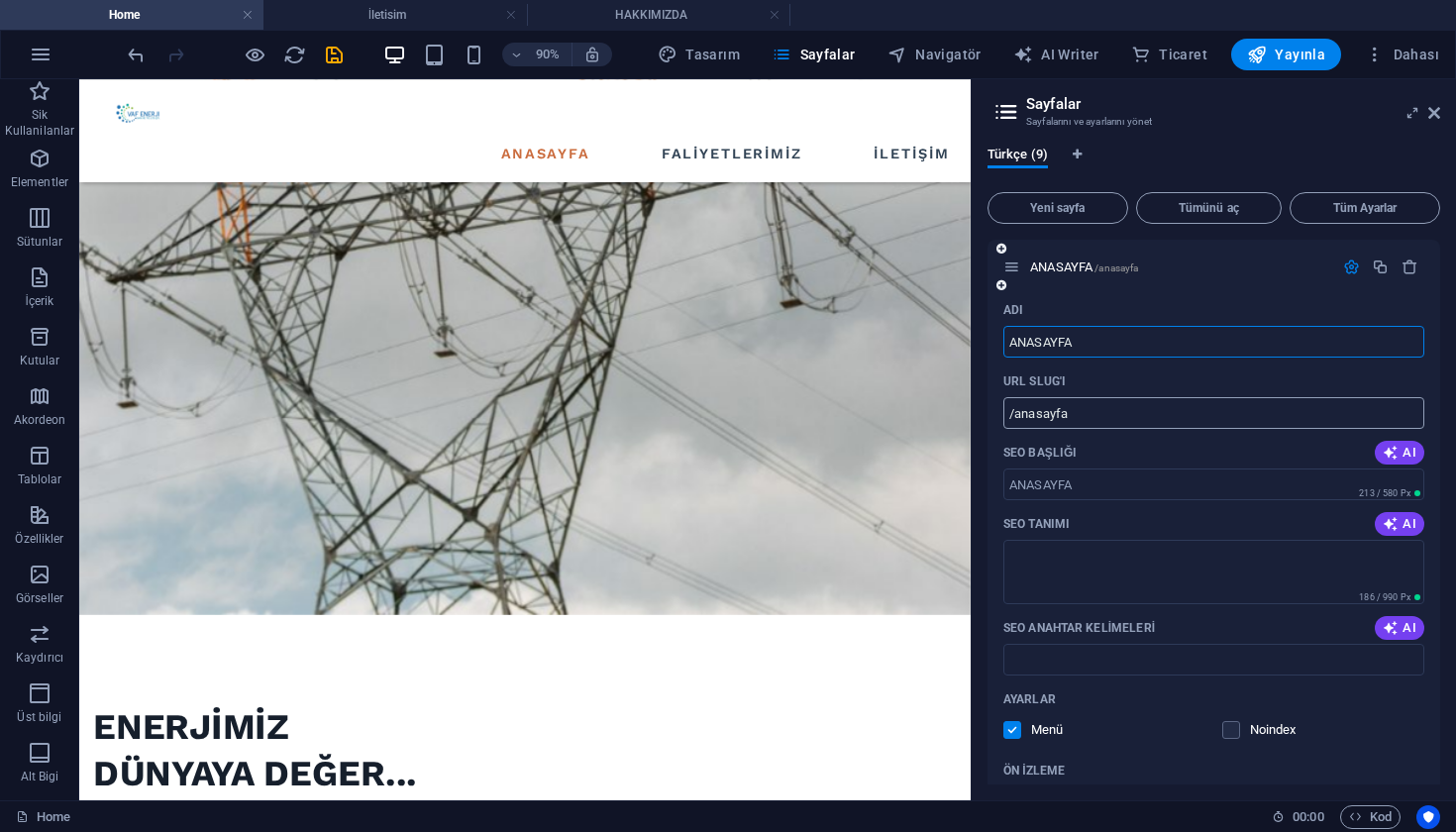 click on "/anasayfa" at bounding box center [1213, 413] 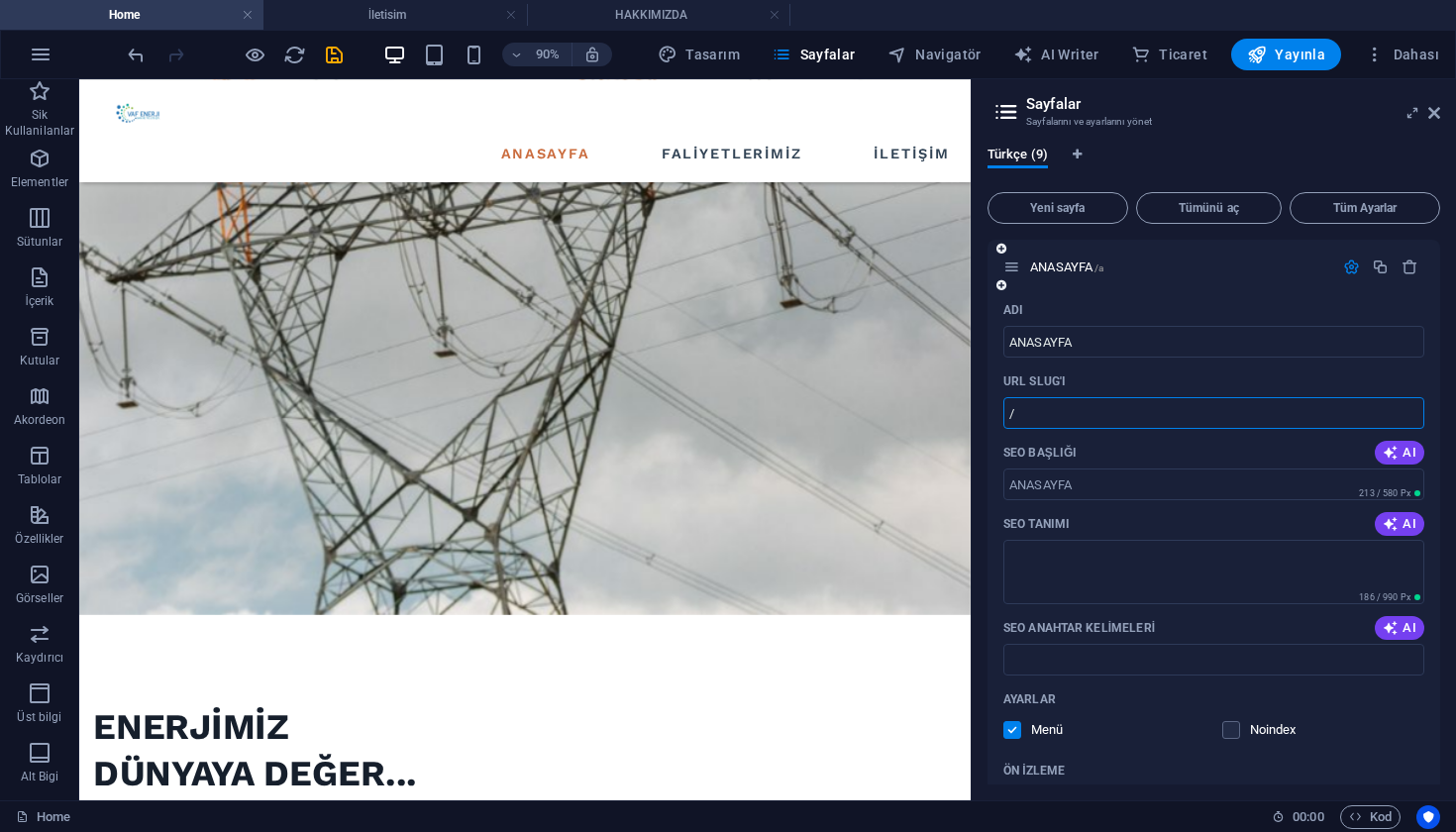 type on "/" 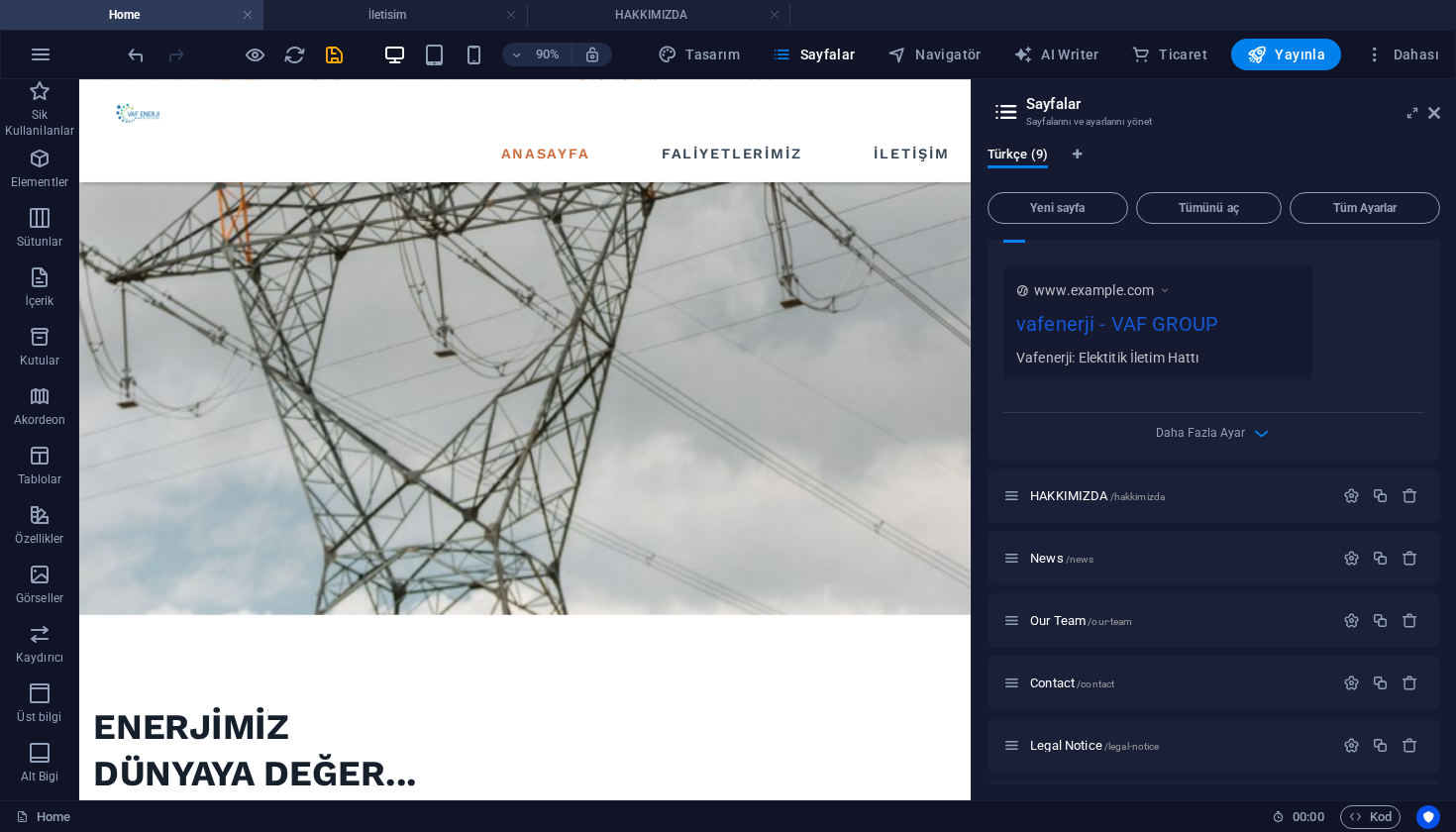 scroll, scrollTop: 573, scrollLeft: 0, axis: vertical 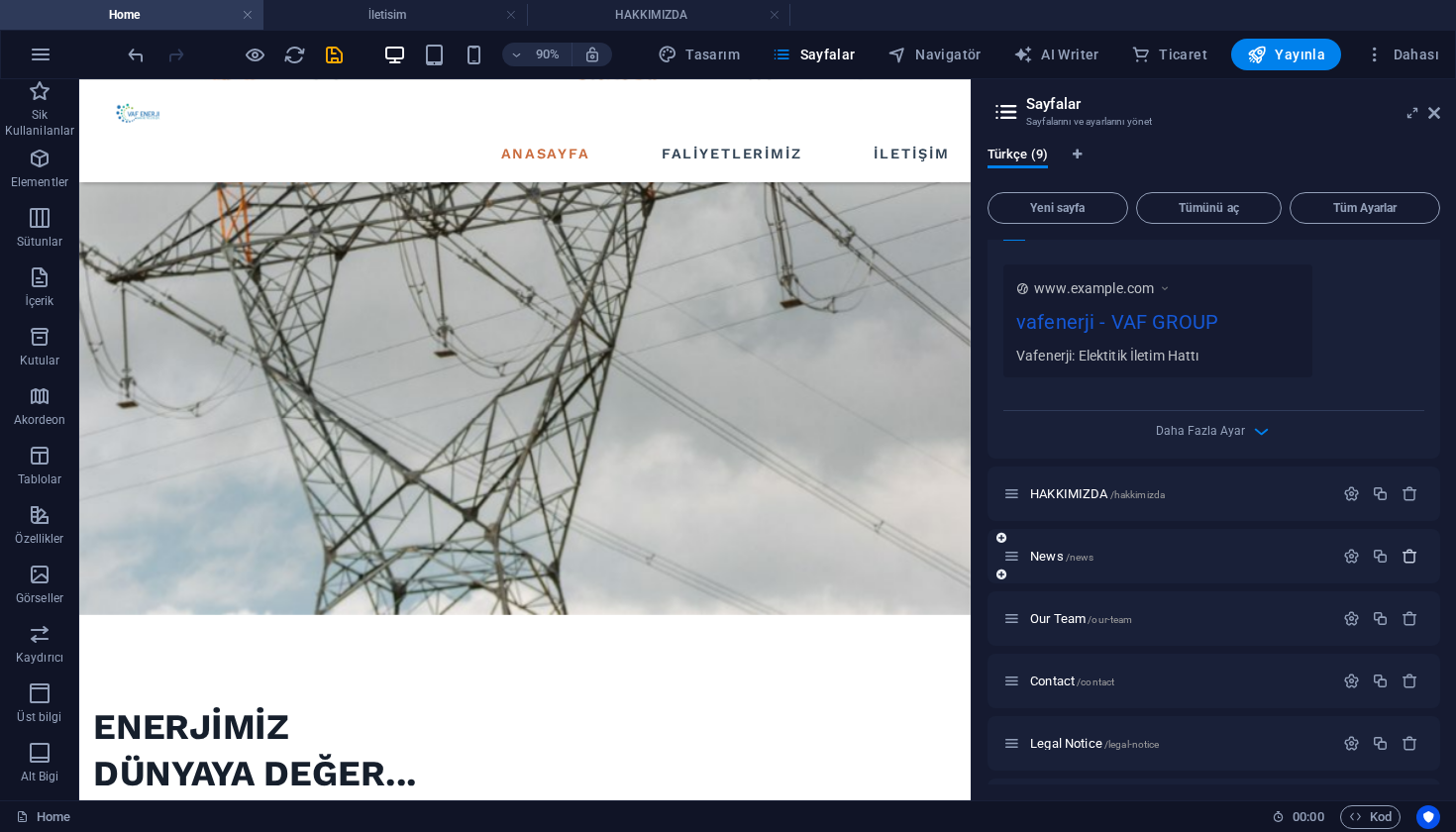click at bounding box center (1409, 556) 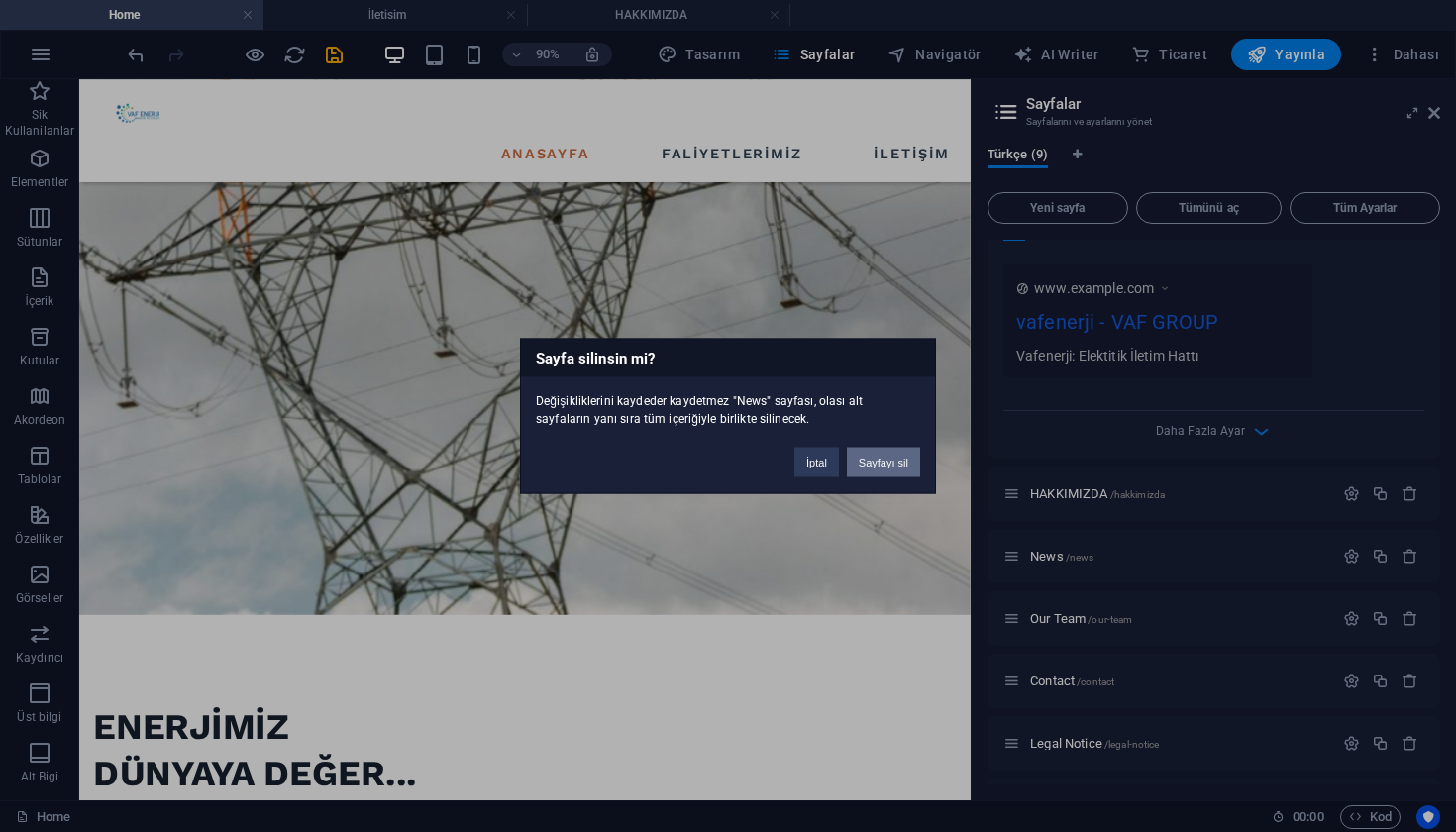 click on "Sayfayı sil" at bounding box center (884, 463) 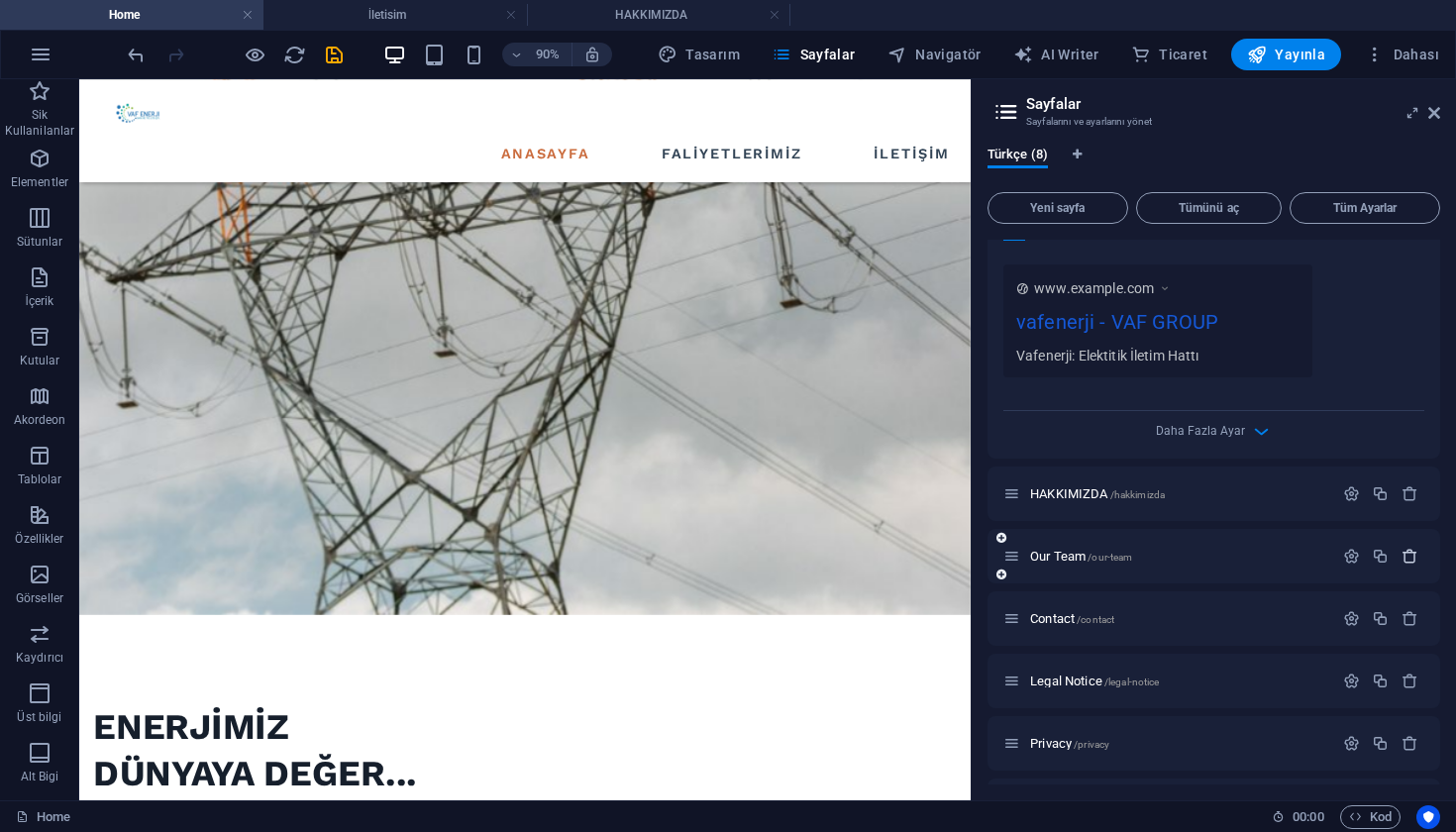 click at bounding box center [1409, 556] 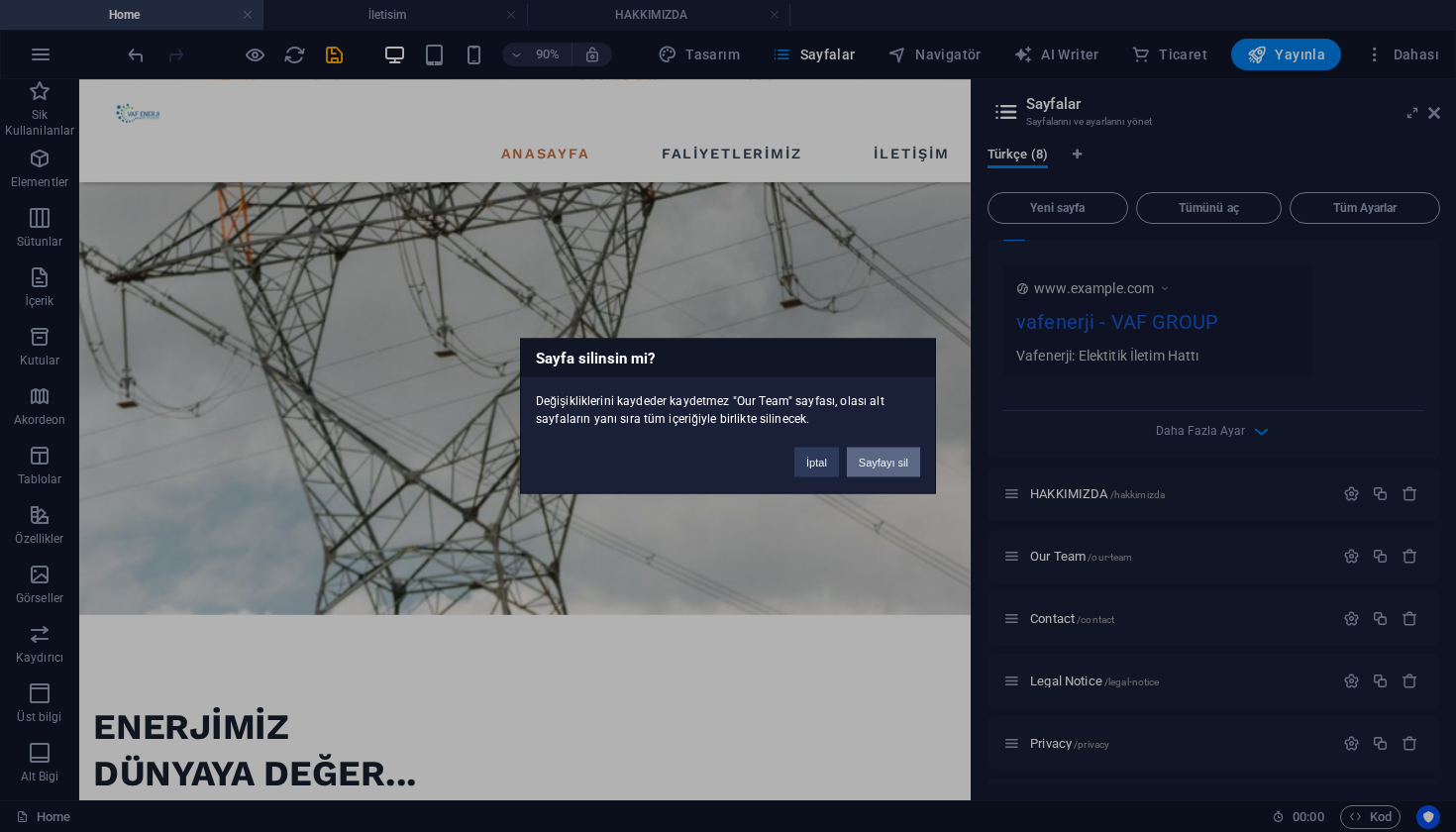 click on "Sayfayı sil" at bounding box center (884, 463) 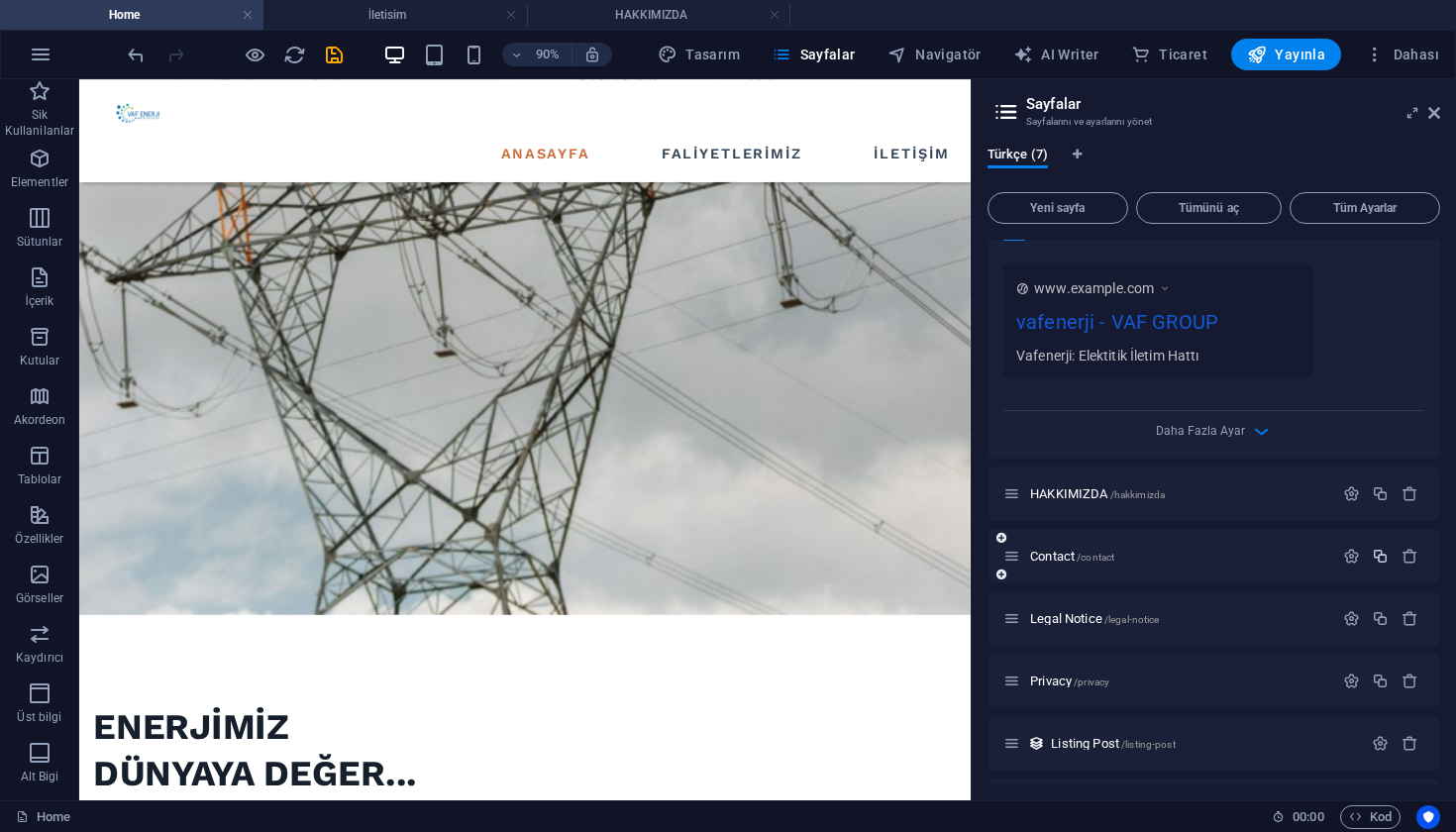 click at bounding box center [1380, 556] 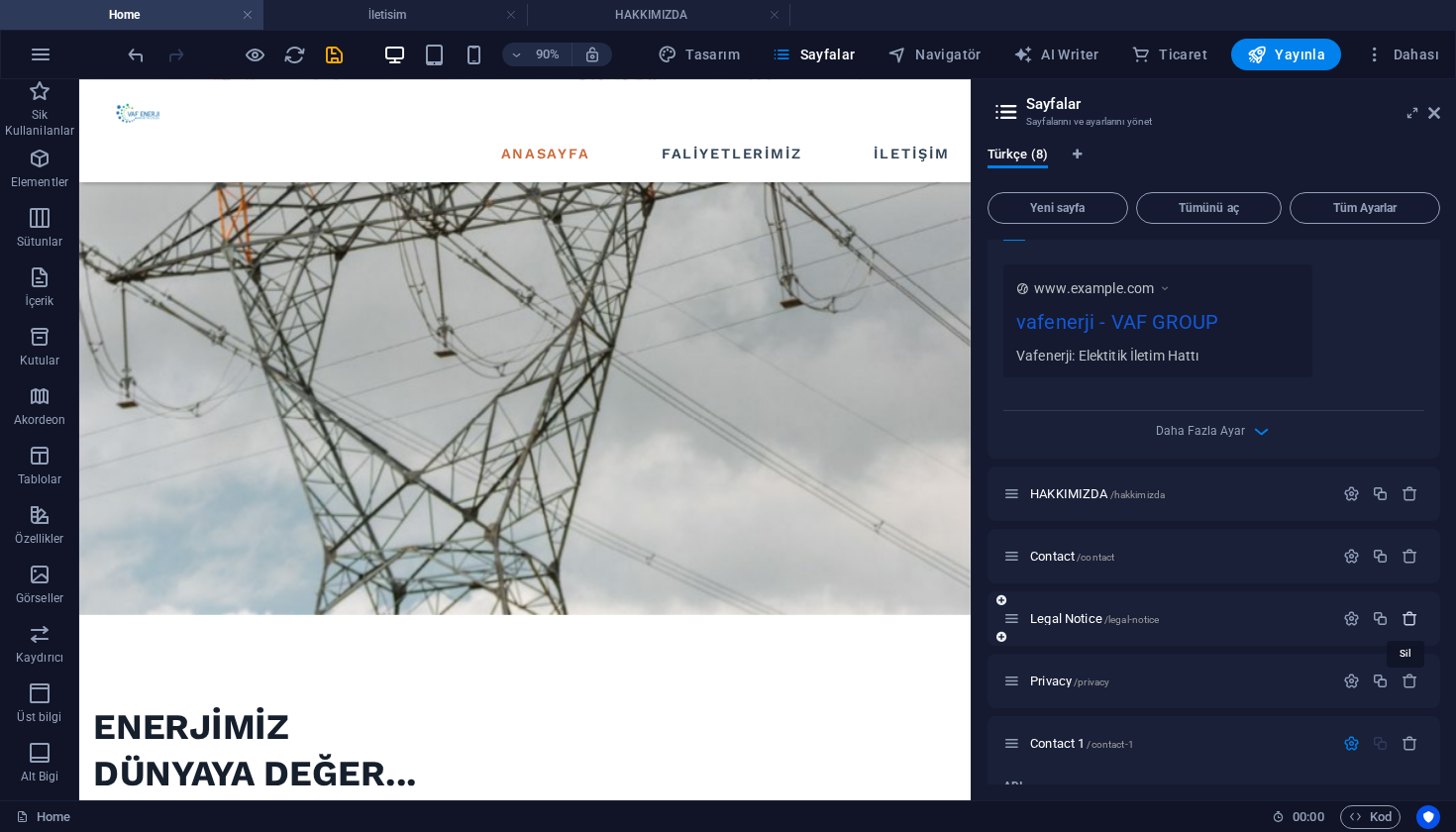 click at bounding box center [1409, 618] 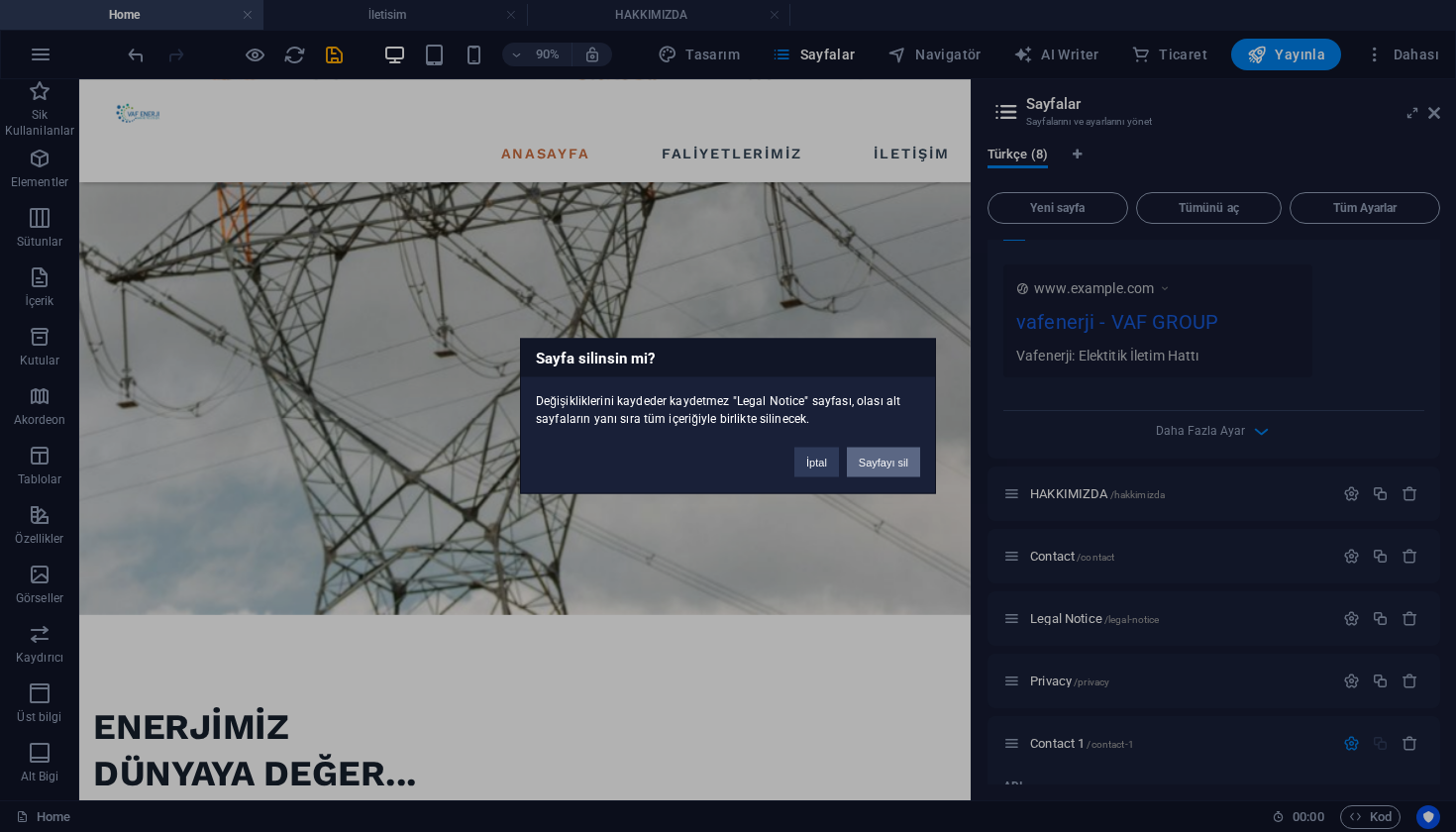 click on "Sayfayı sil" at bounding box center (884, 463) 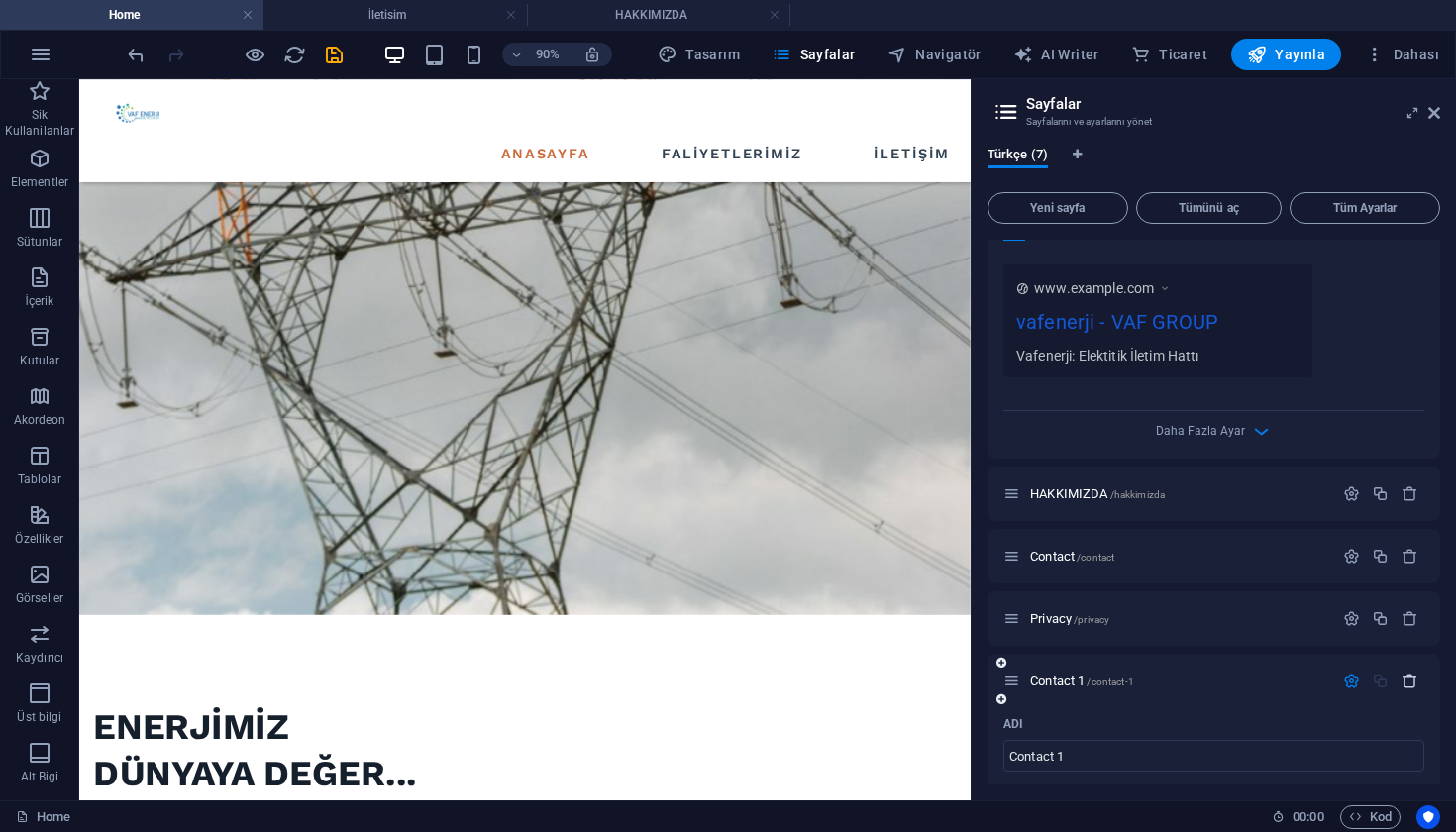 click at bounding box center [1409, 680] 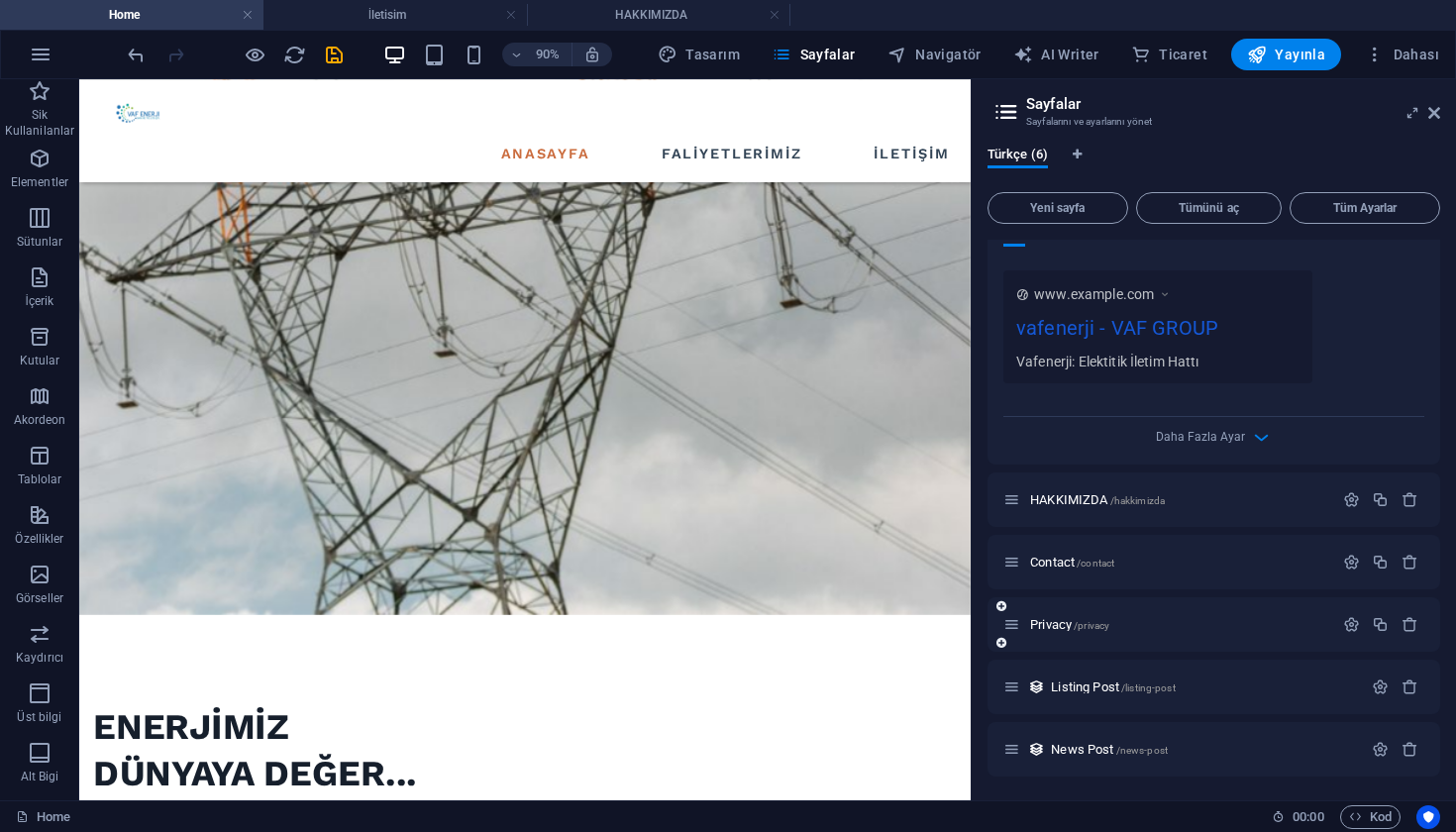 scroll, scrollTop: 568, scrollLeft: 0, axis: vertical 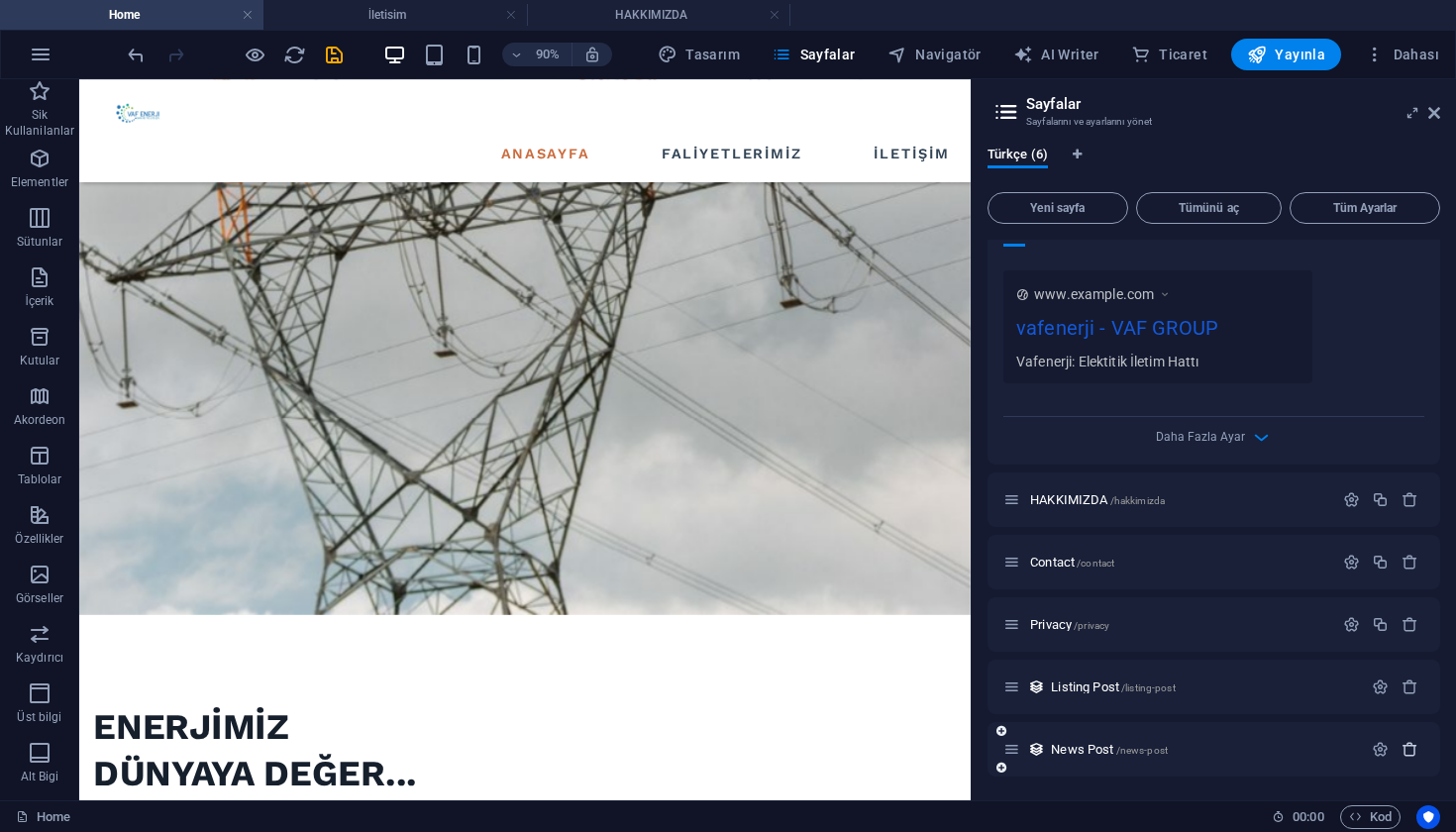 click at bounding box center [1409, 749] 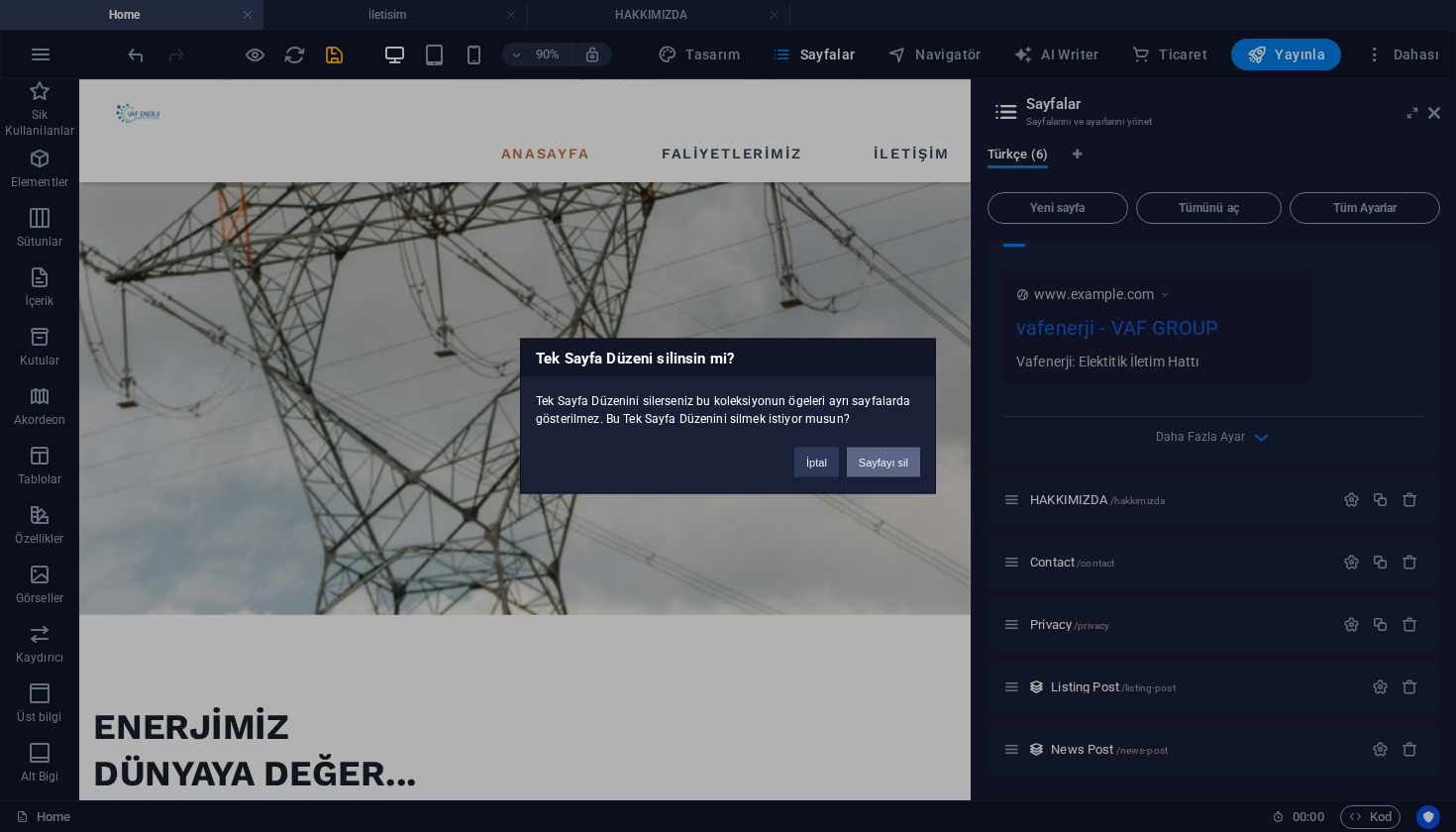 click on "Sayfayı sil" at bounding box center (884, 463) 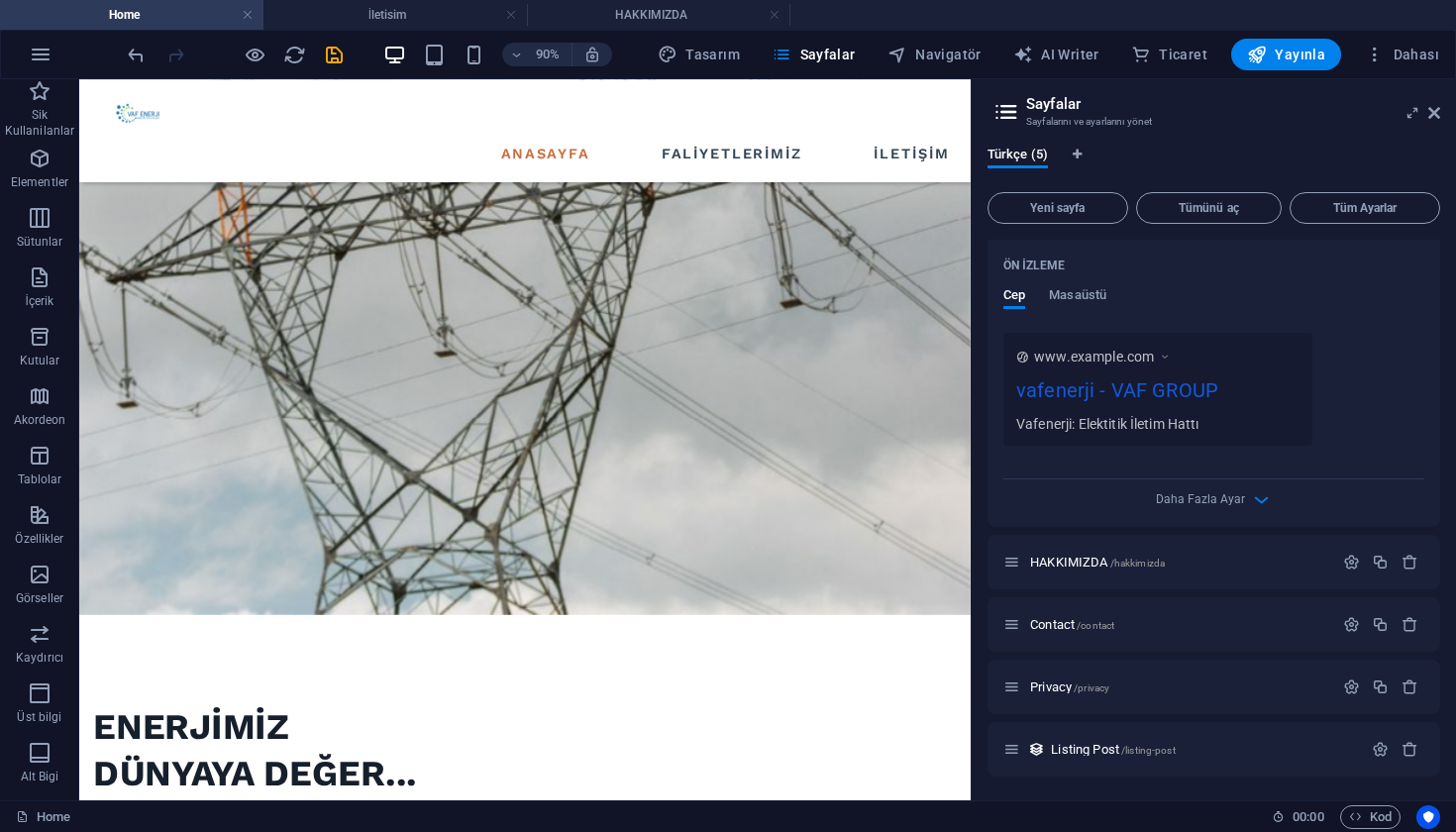 scroll, scrollTop: 505, scrollLeft: 0, axis: vertical 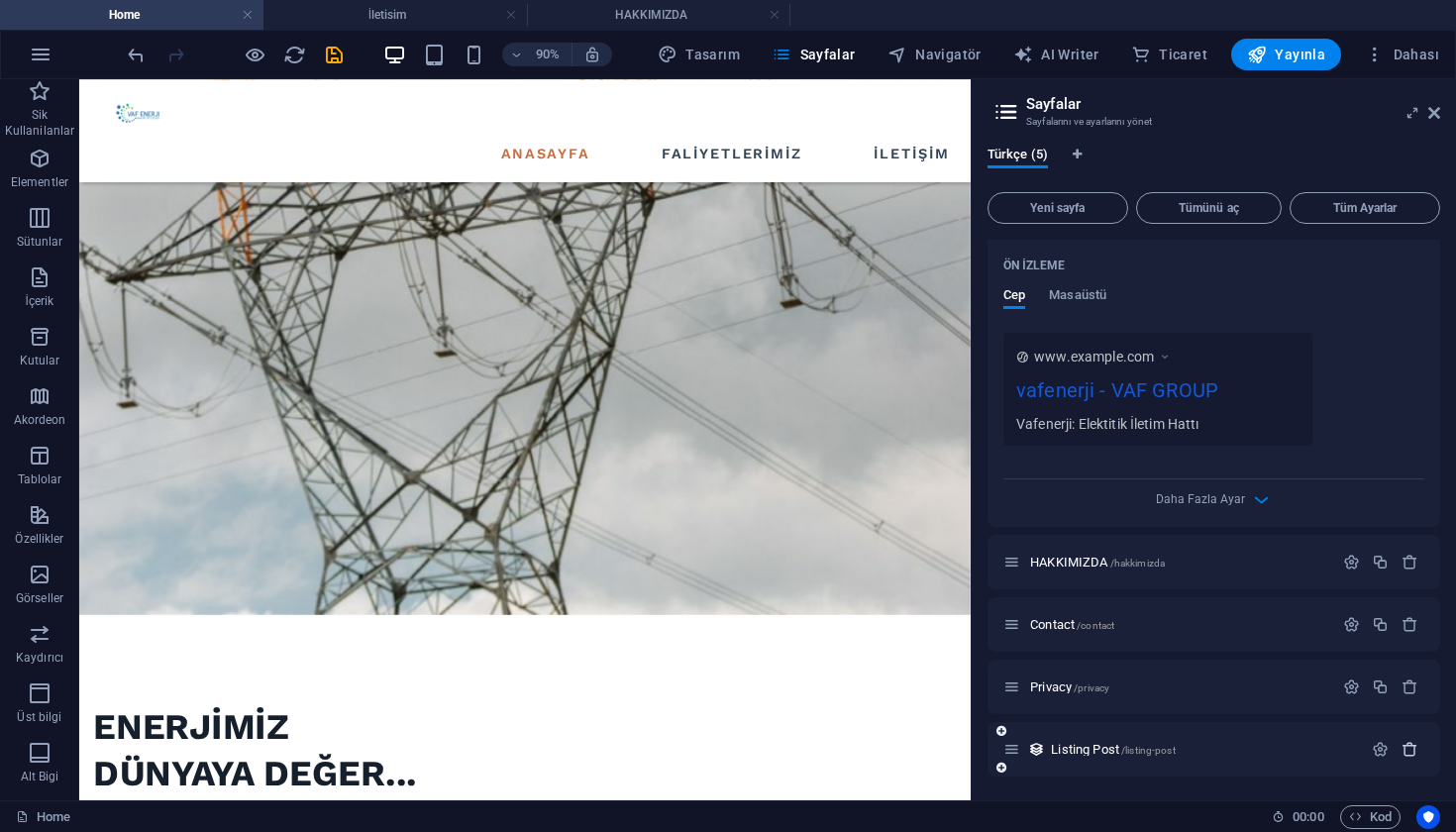 click at bounding box center (1409, 749) 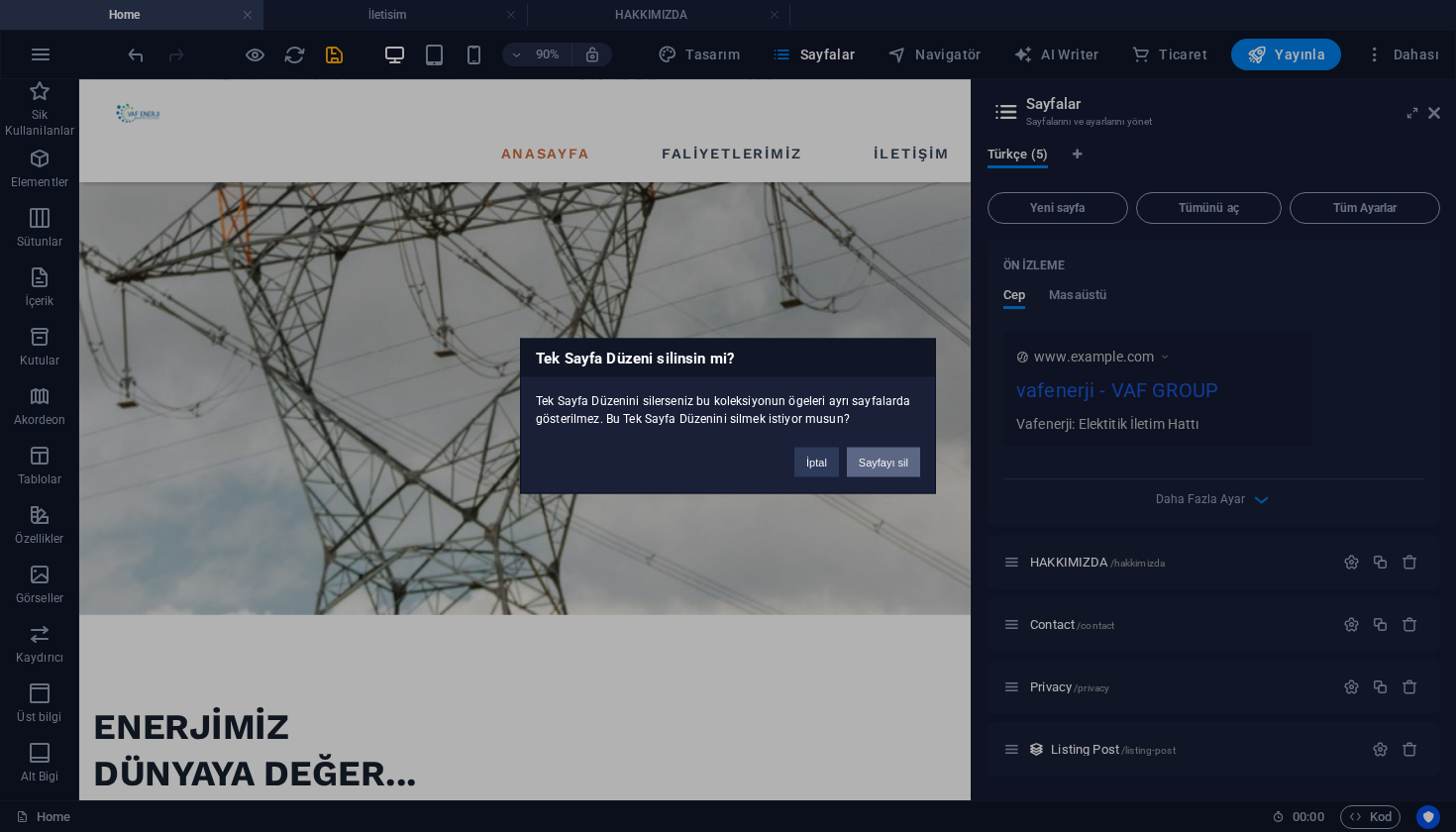 click on "Sayfayı sil" at bounding box center (884, 463) 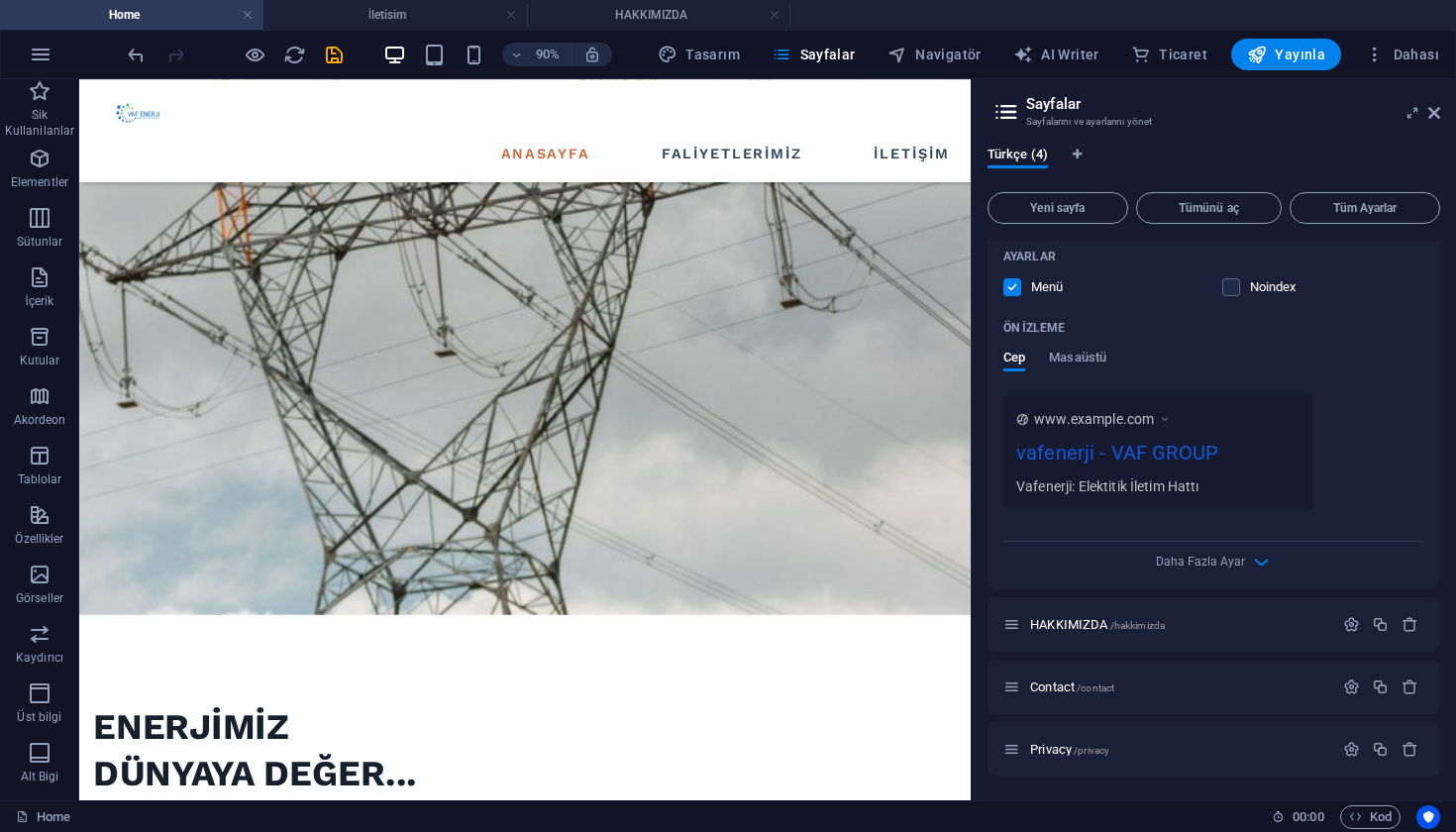 scroll, scrollTop: 443, scrollLeft: 0, axis: vertical 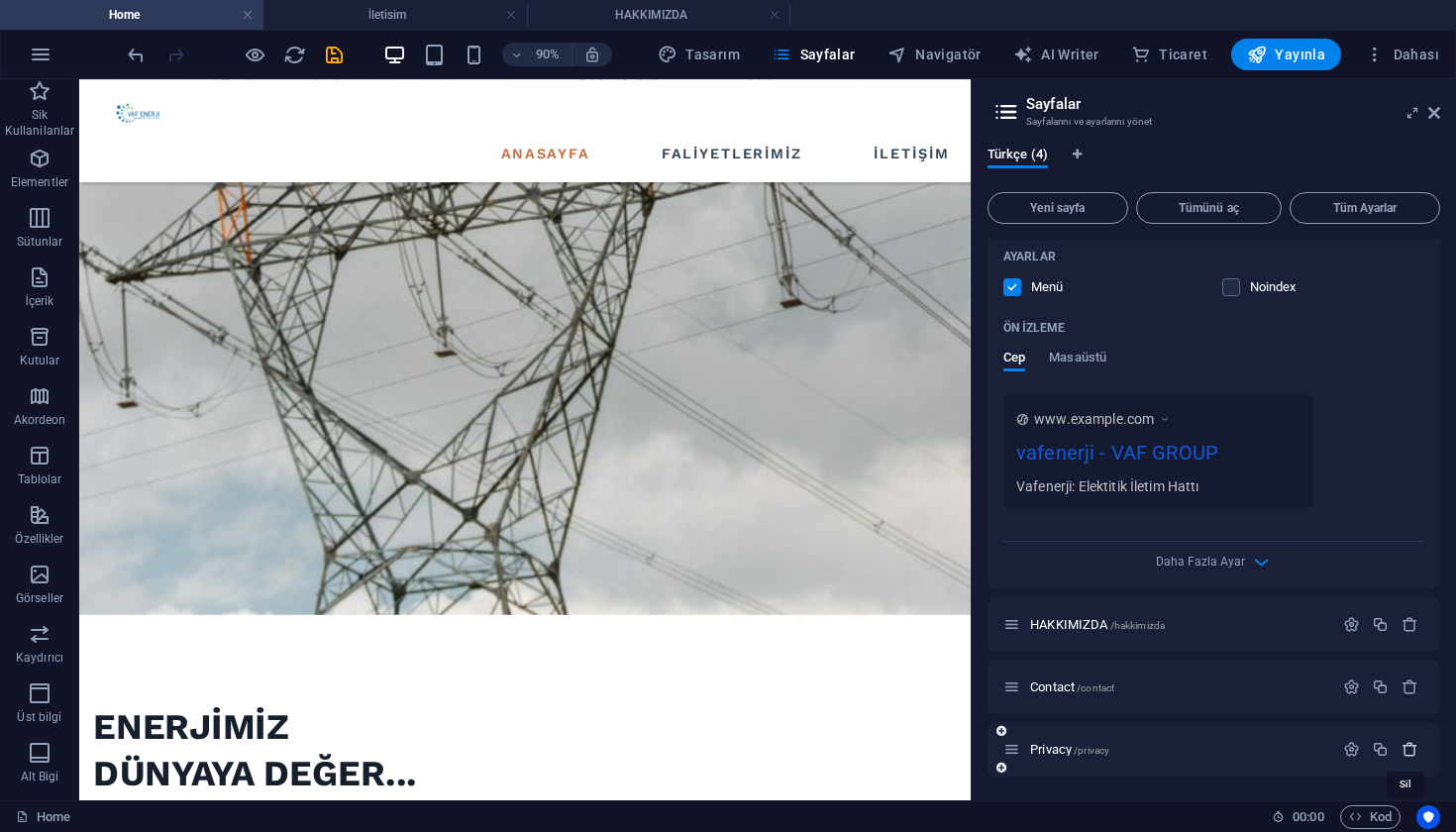 click at bounding box center (1409, 749) 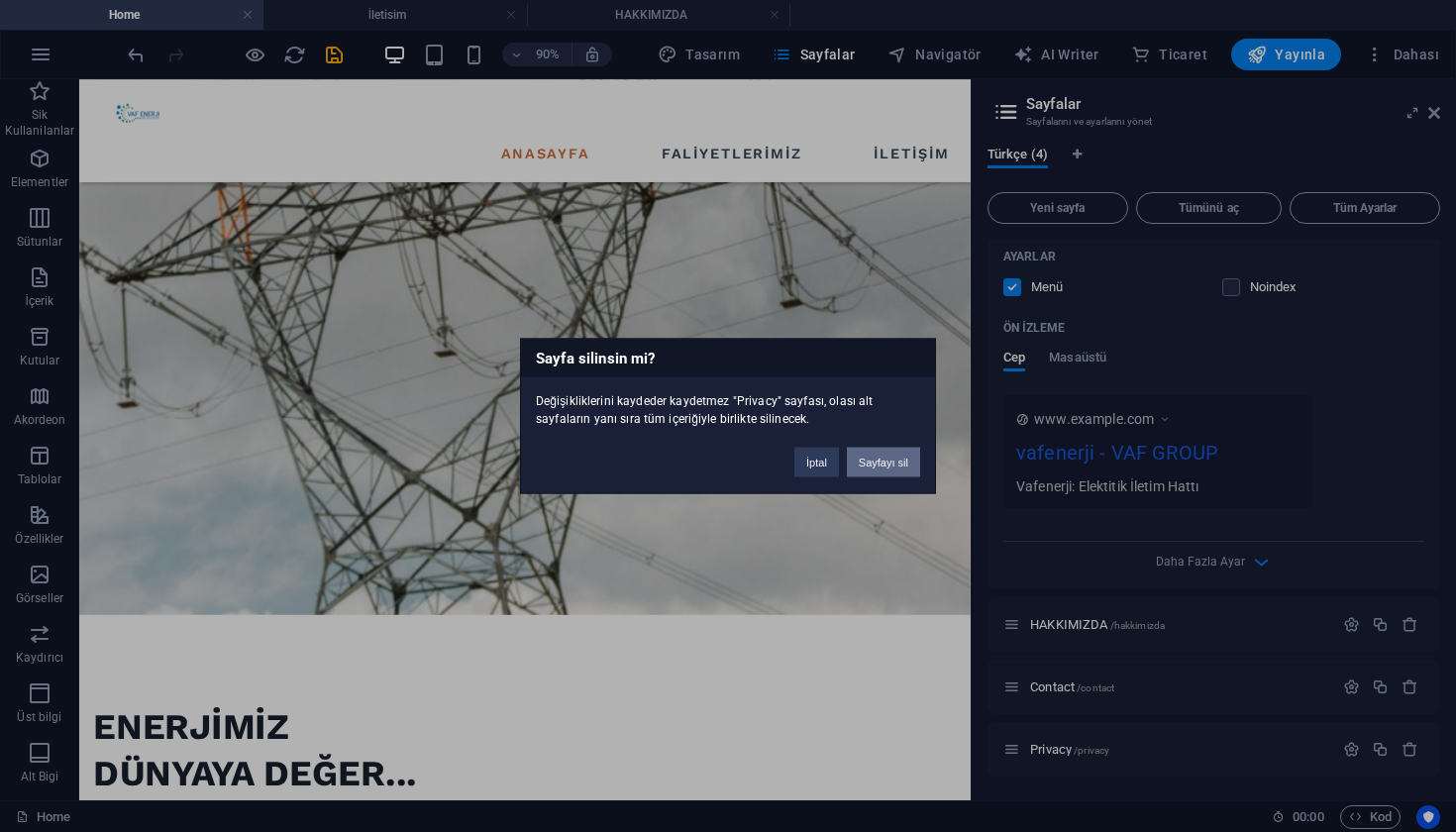 click on "Sayfayı sil" at bounding box center (884, 463) 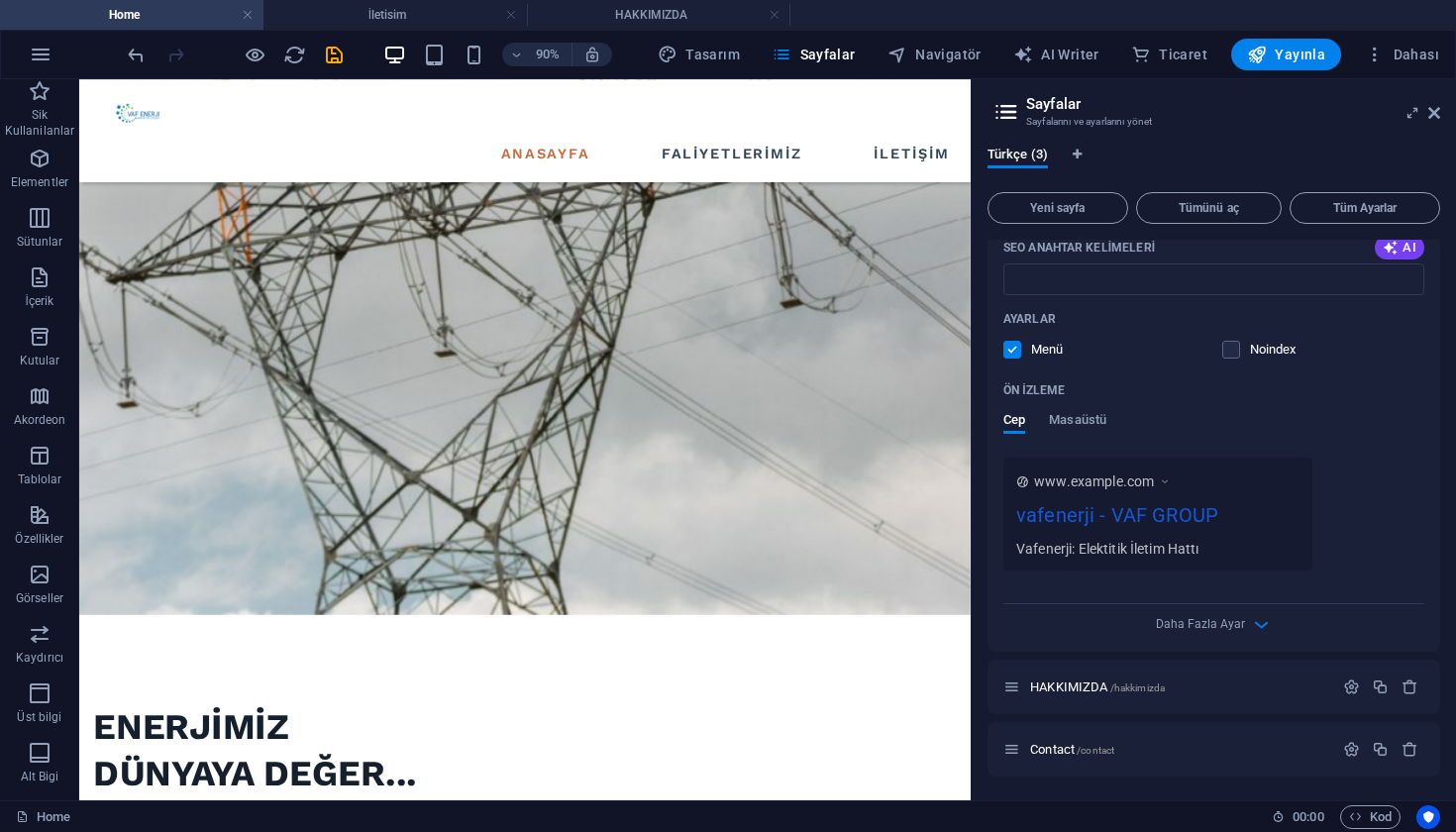 scroll, scrollTop: 380, scrollLeft: 0, axis: vertical 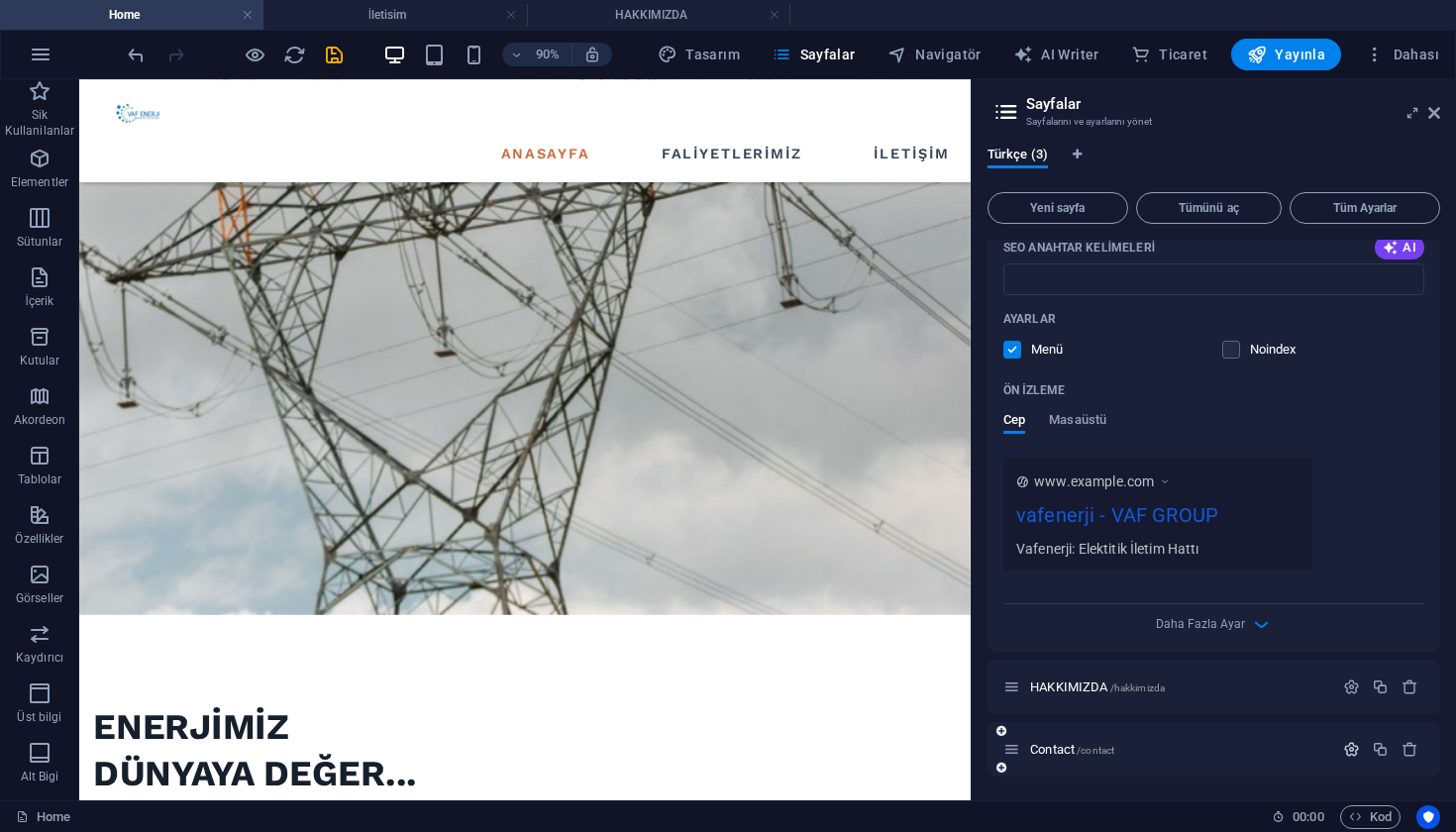 click at bounding box center [1351, 749] 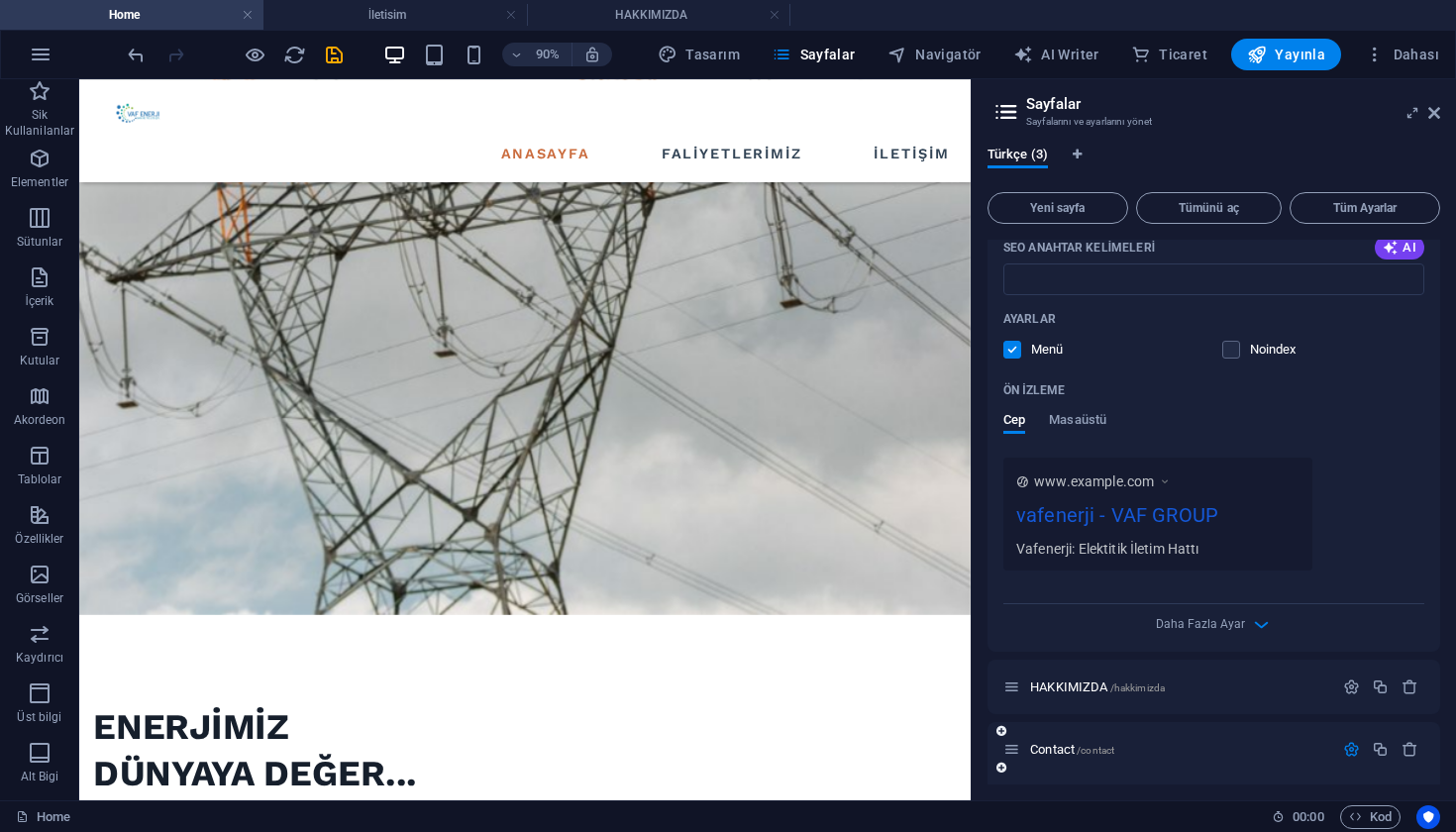 scroll, scrollTop: 692, scrollLeft: 0, axis: vertical 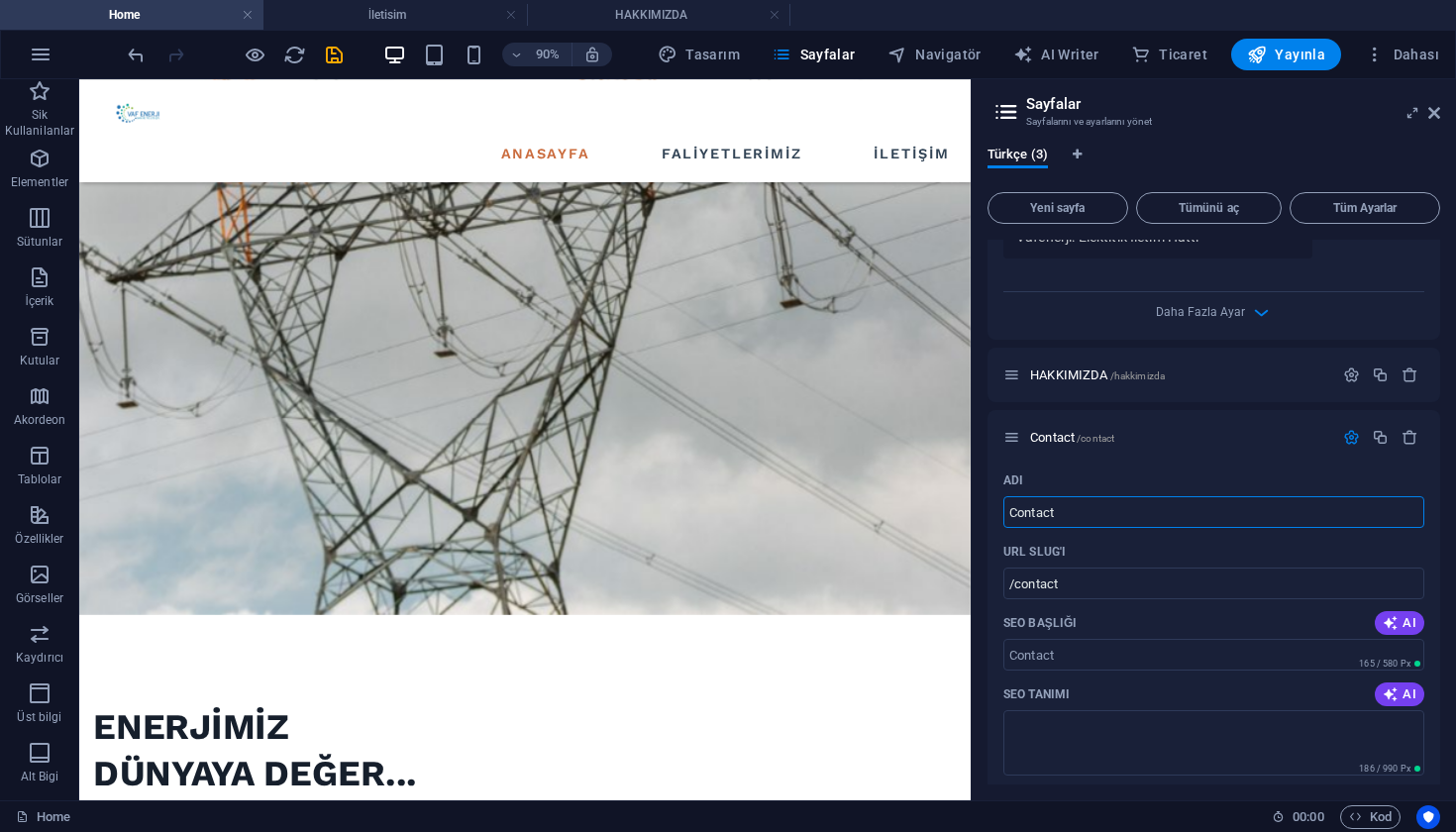 drag, startPoint x: 1088, startPoint y: 520, endPoint x: 986, endPoint y: 517, distance: 102.04411 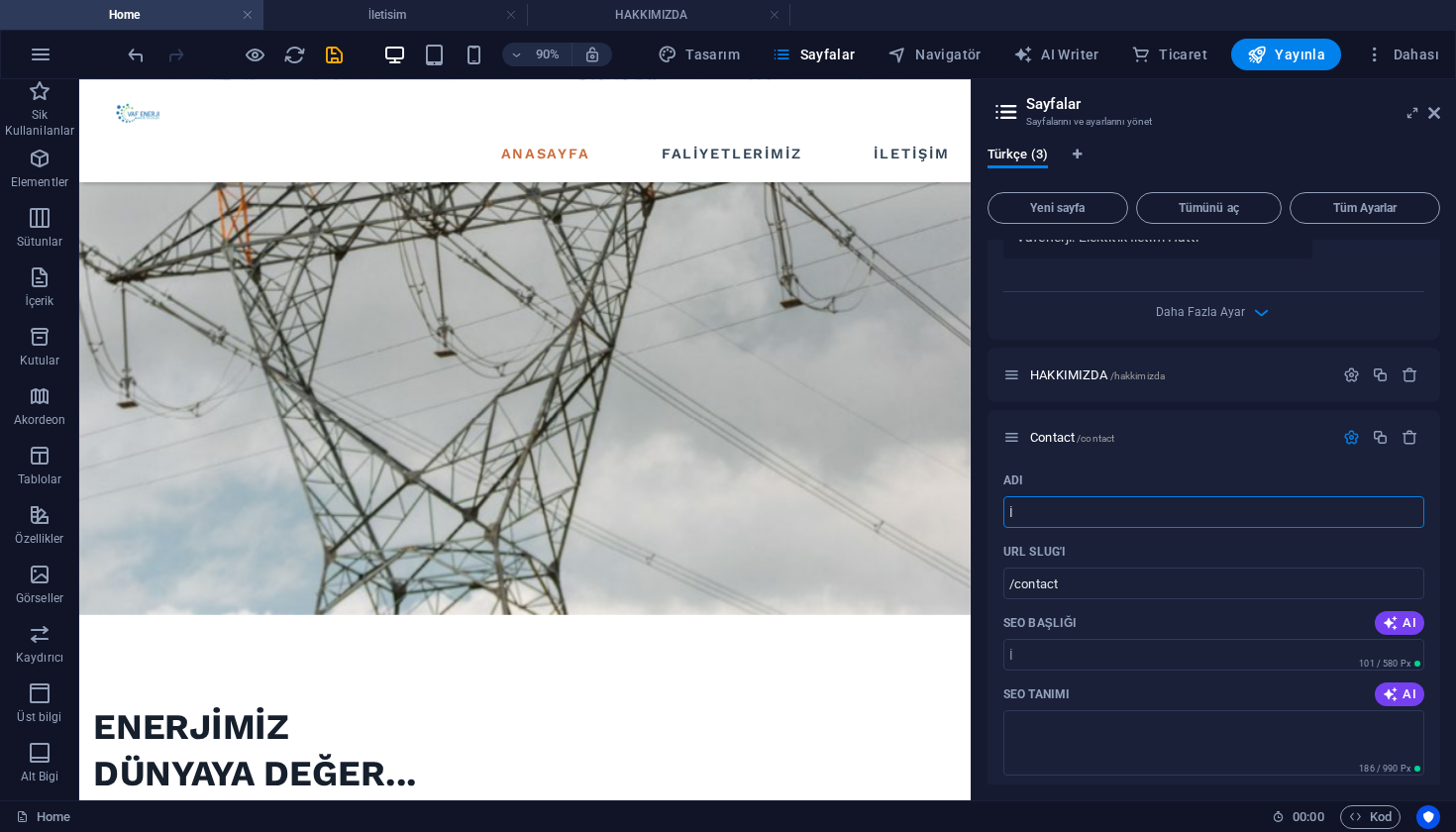 type on "İ" 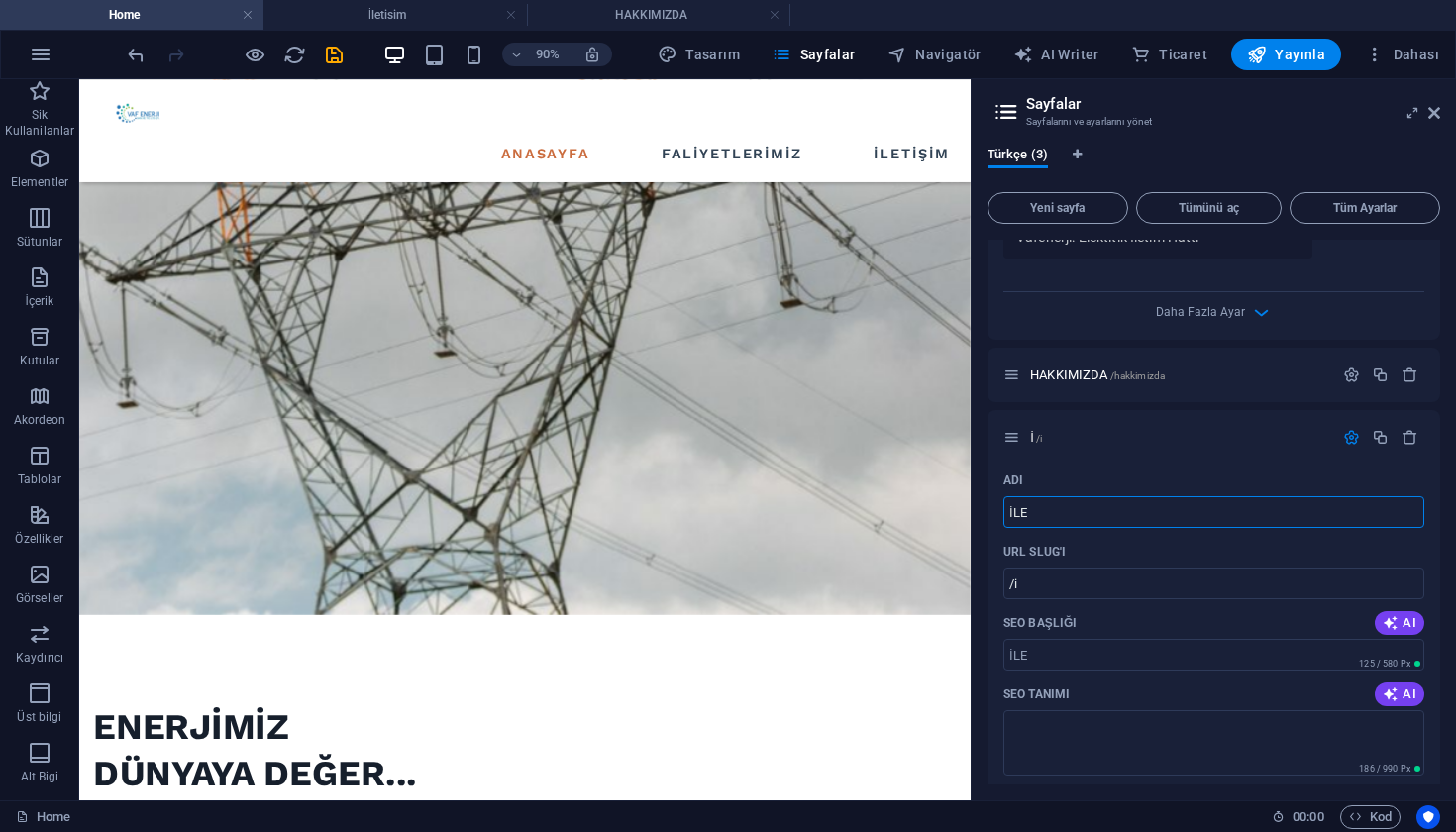 type on "İLE" 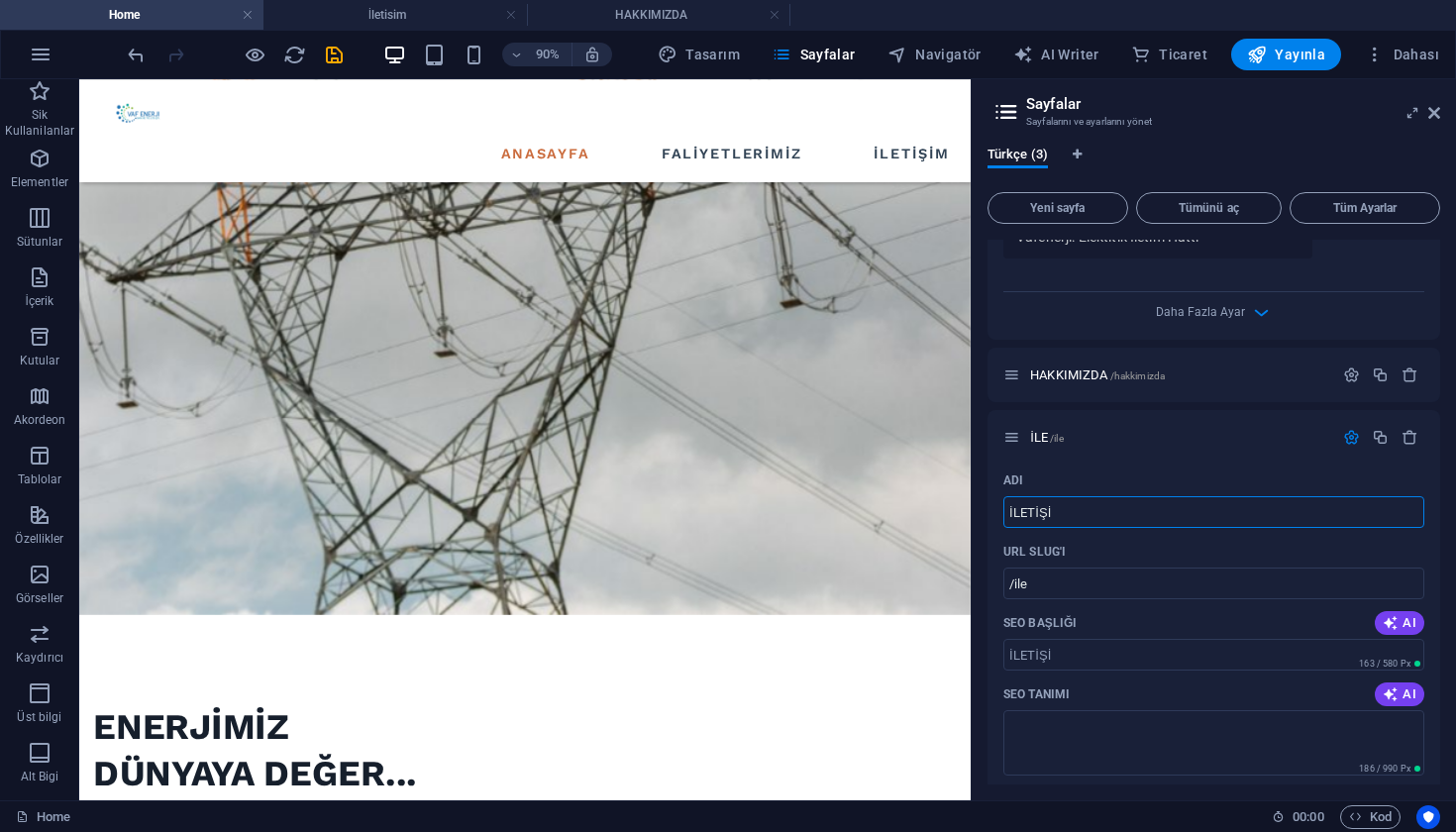 type on "İLETİŞİ" 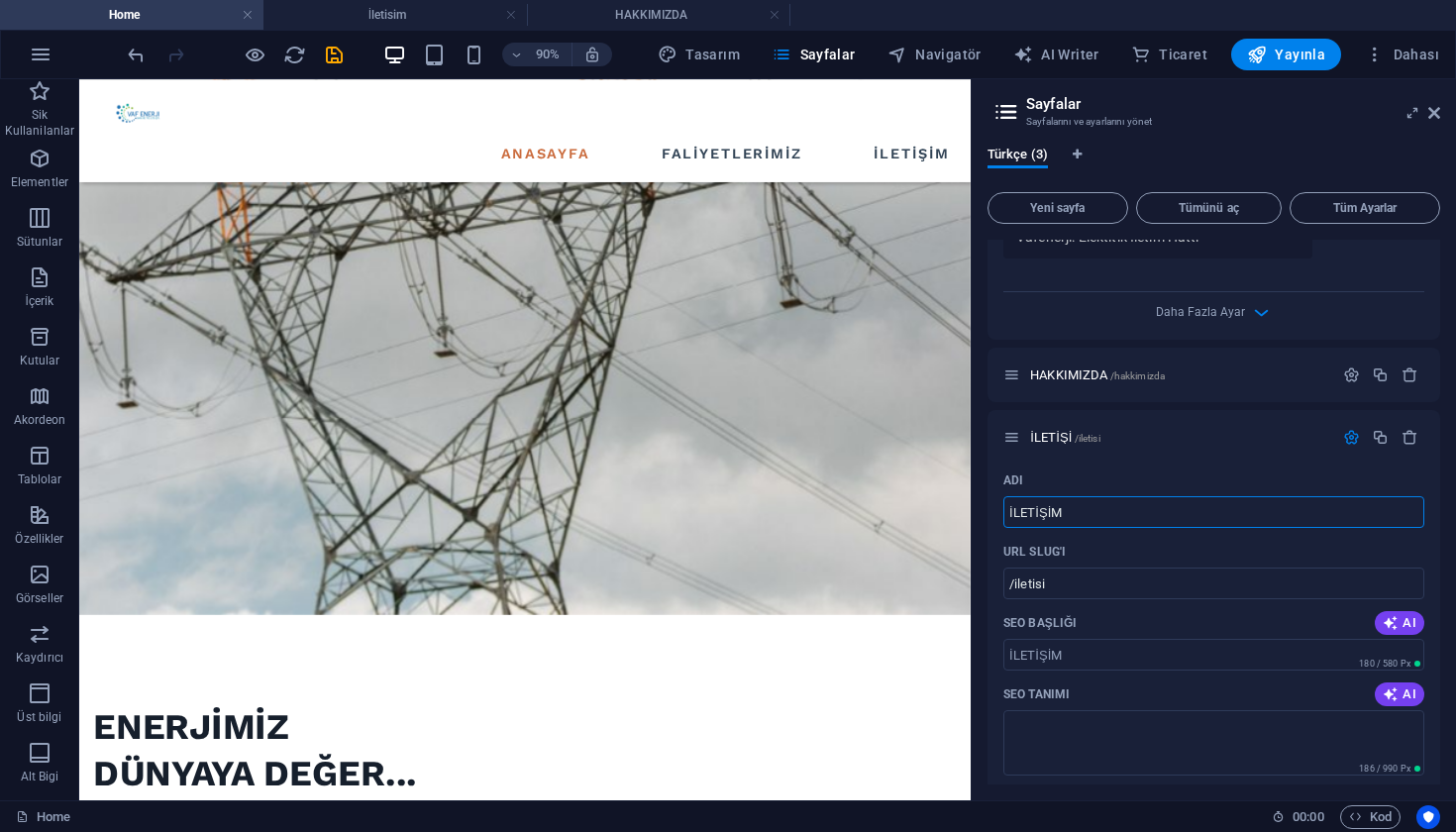 type on "İLETİŞİM" 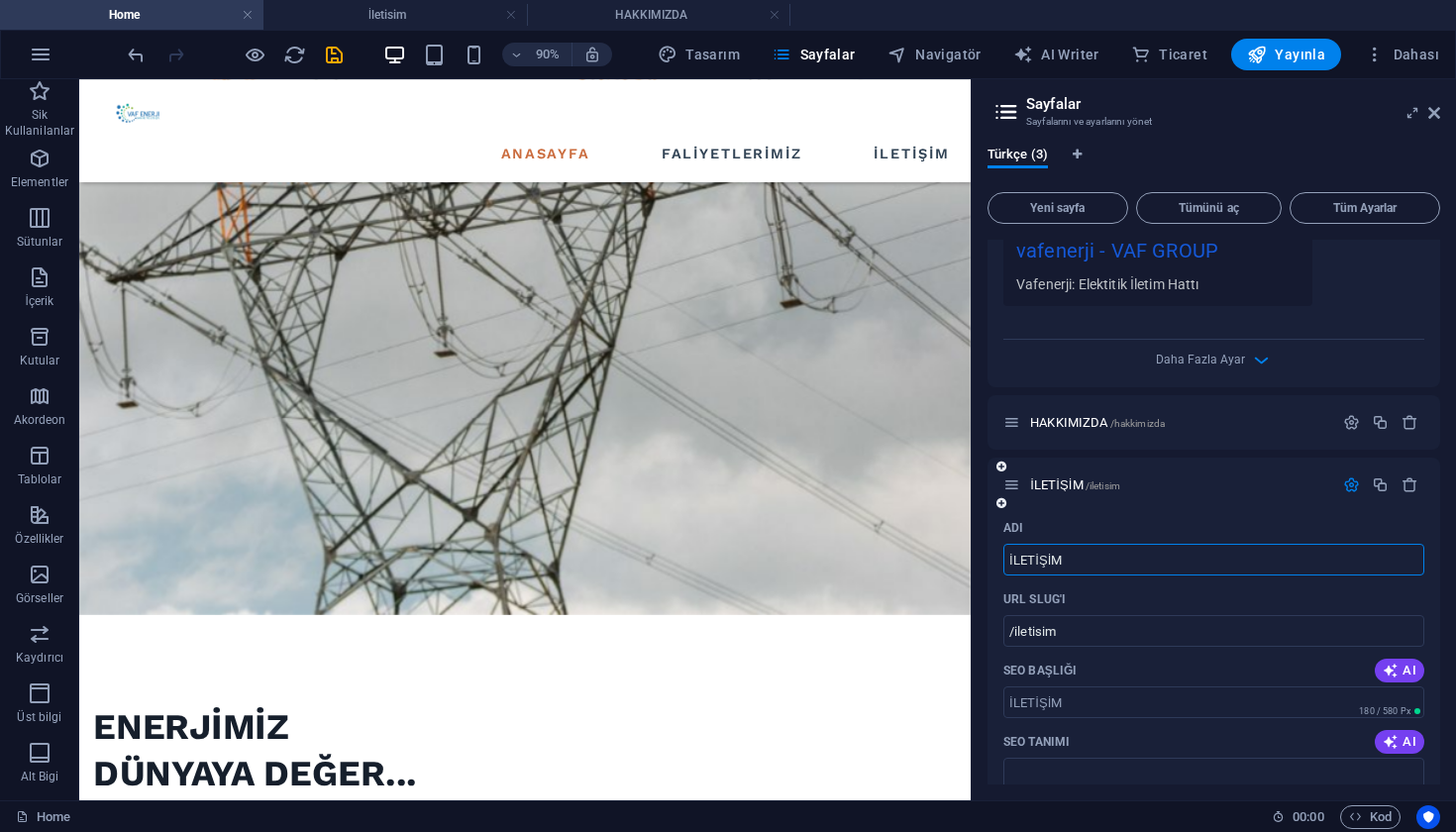 scroll, scrollTop: 640, scrollLeft: 0, axis: vertical 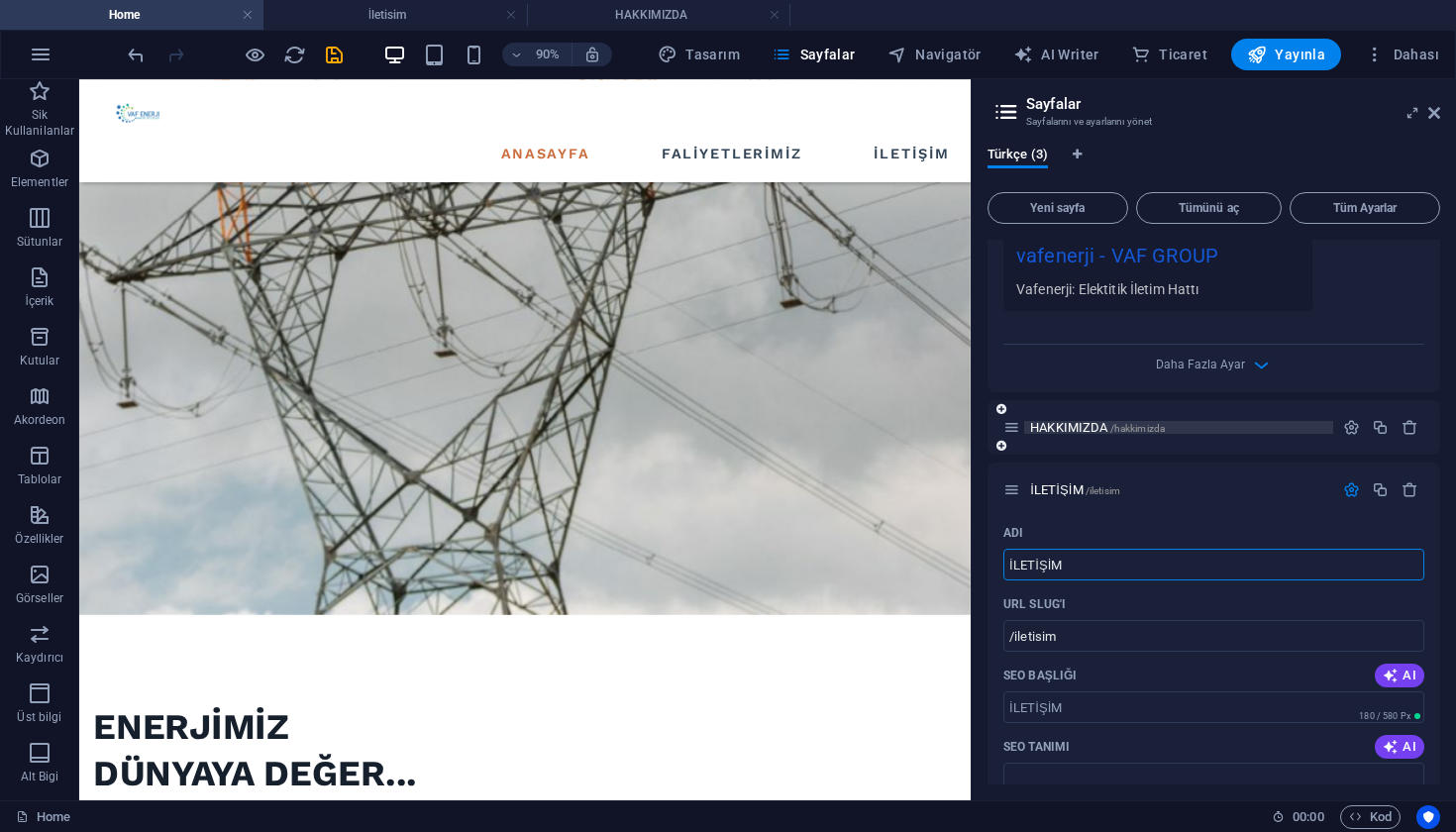 click on "HAKKIMIZDA /hakkimizda" at bounding box center (1097, 427) 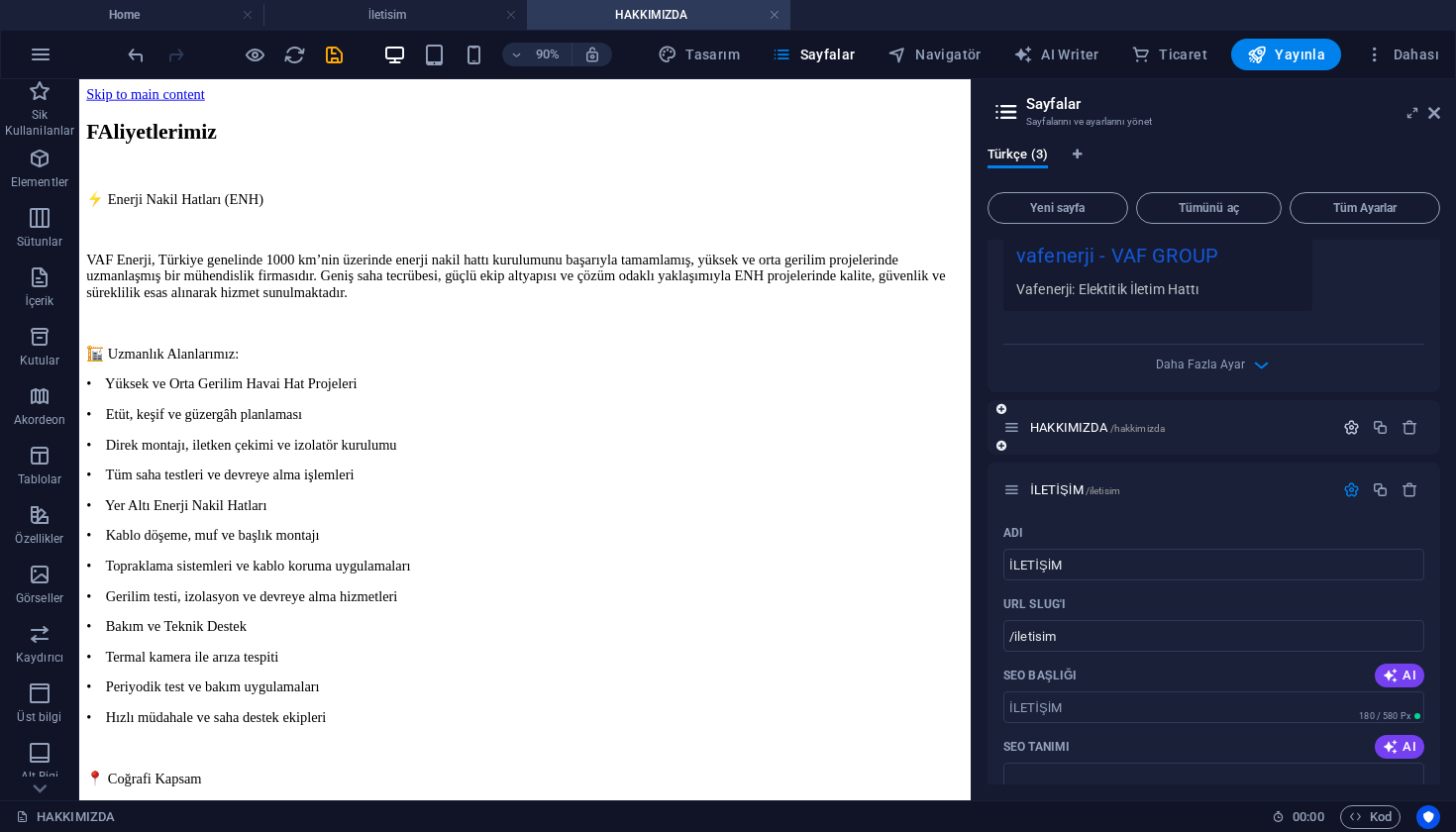 click at bounding box center (1351, 427) 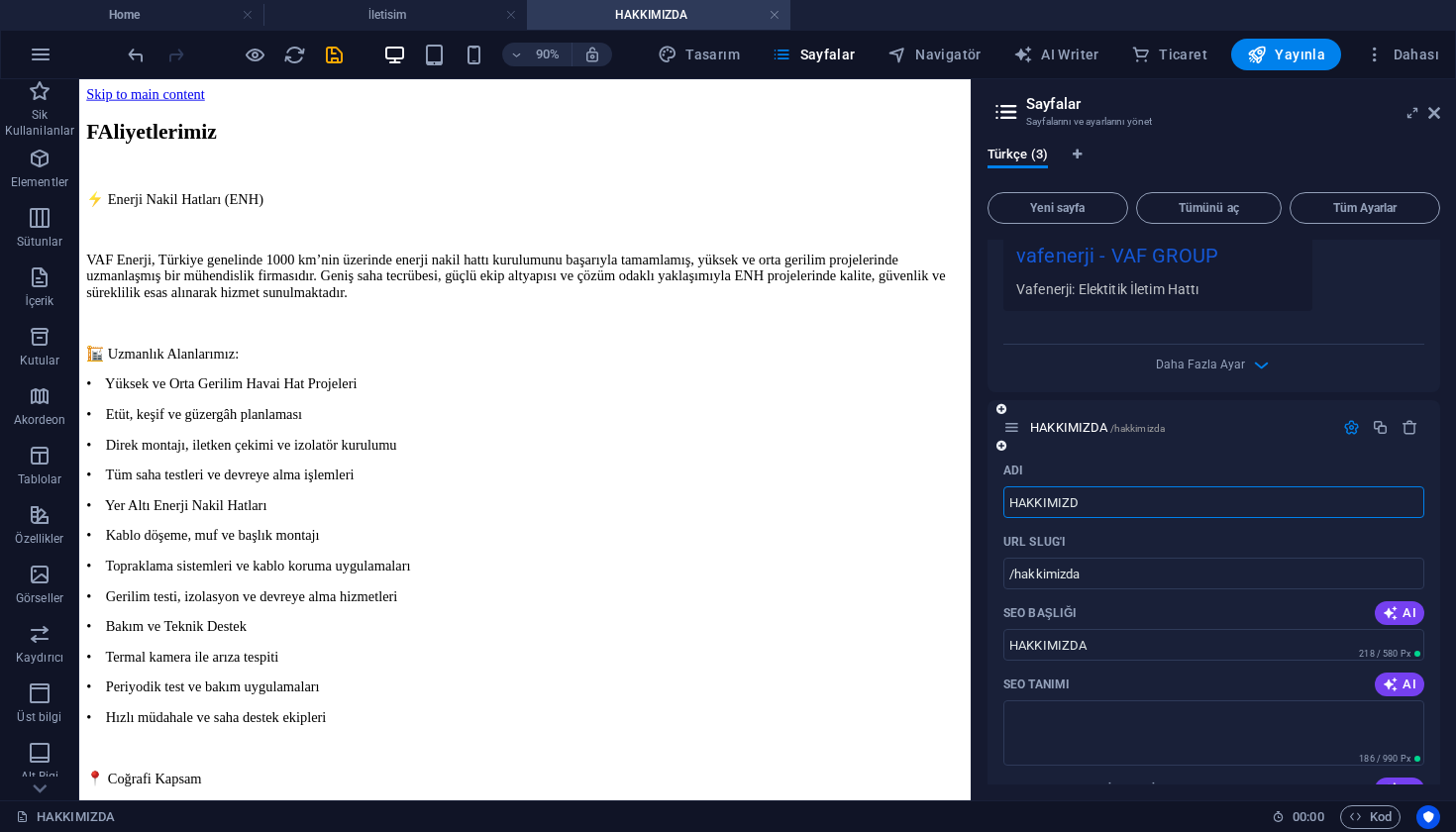type on "HAKKIMIZD" 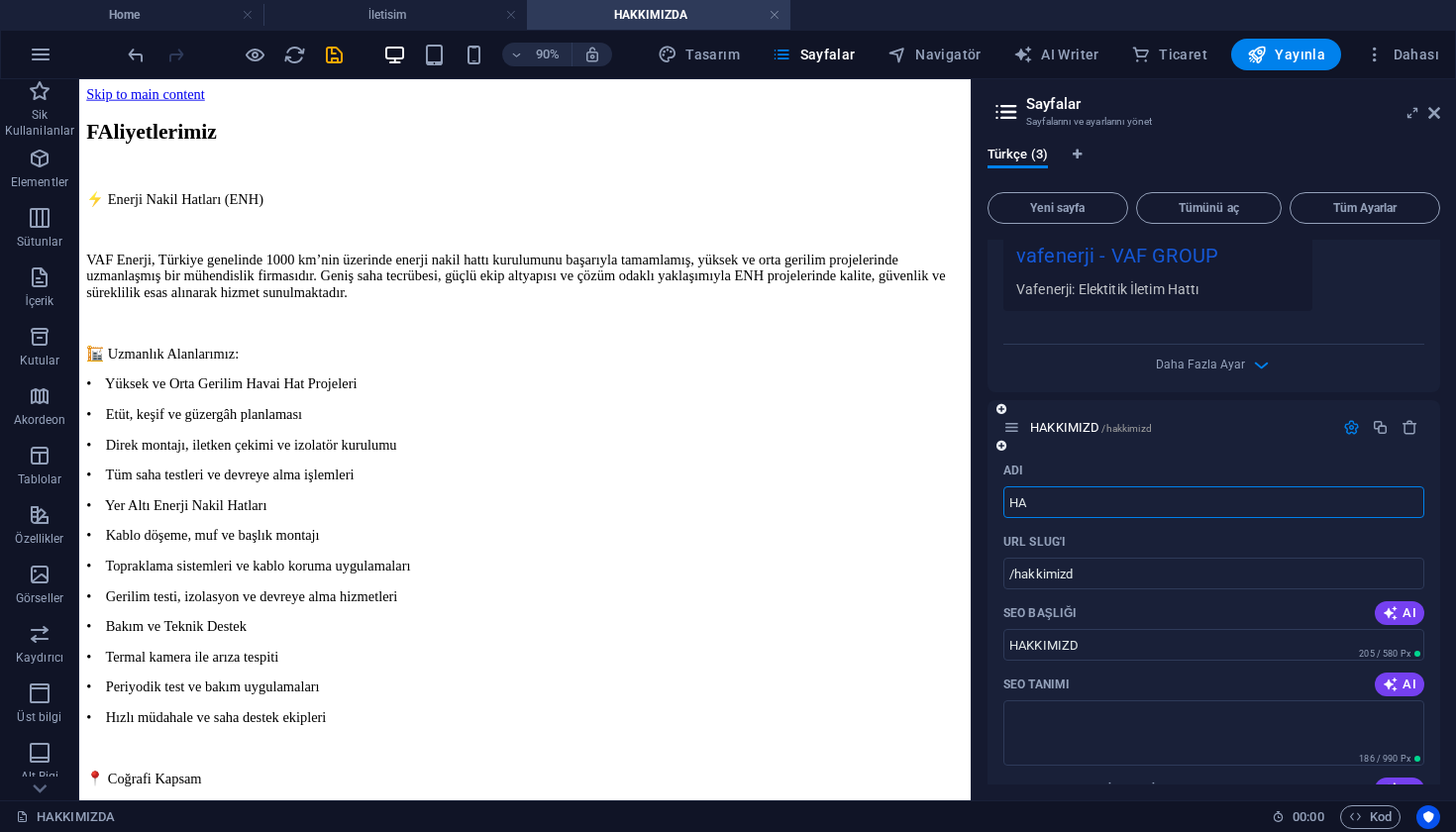 type on "H" 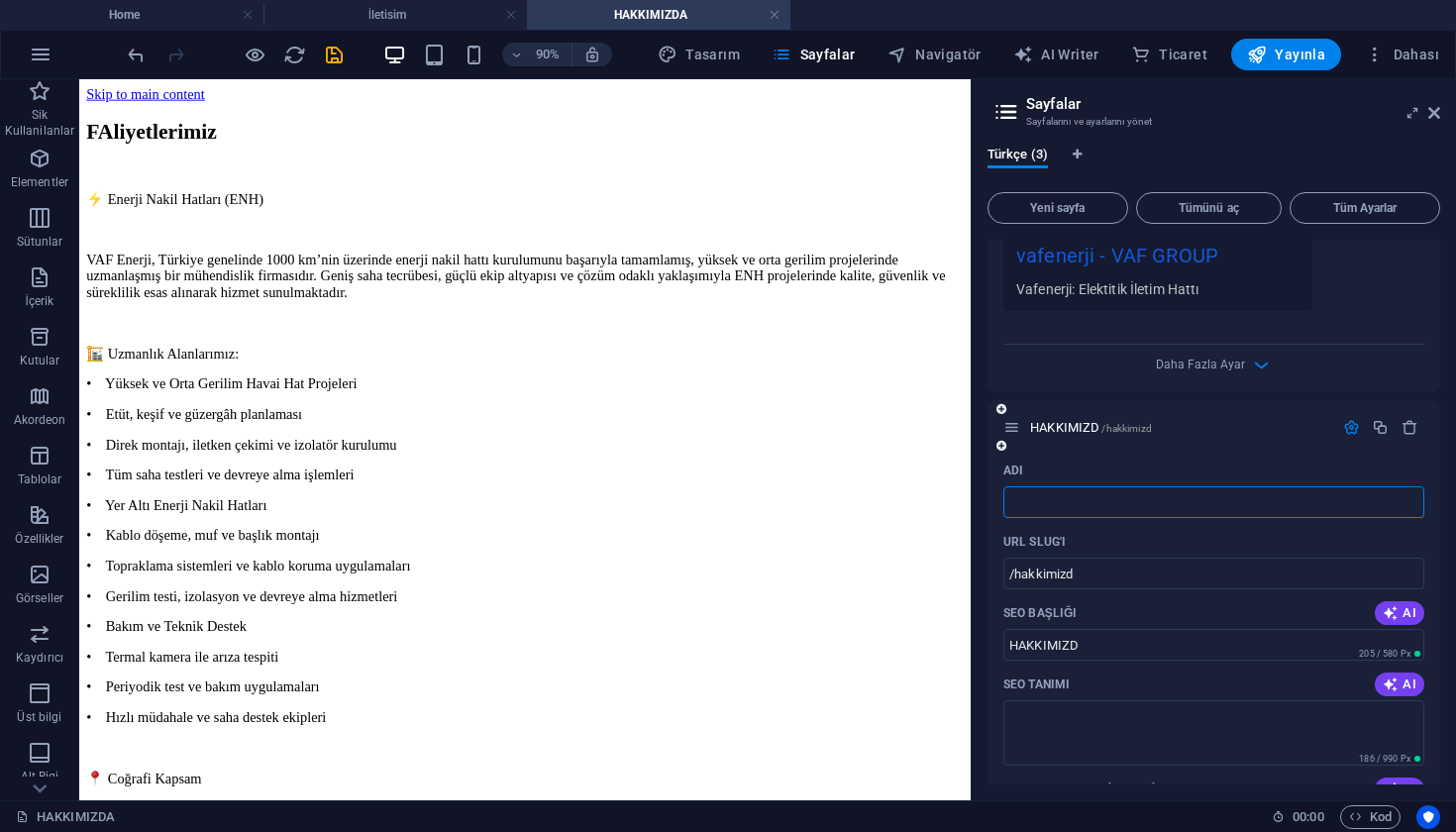 type 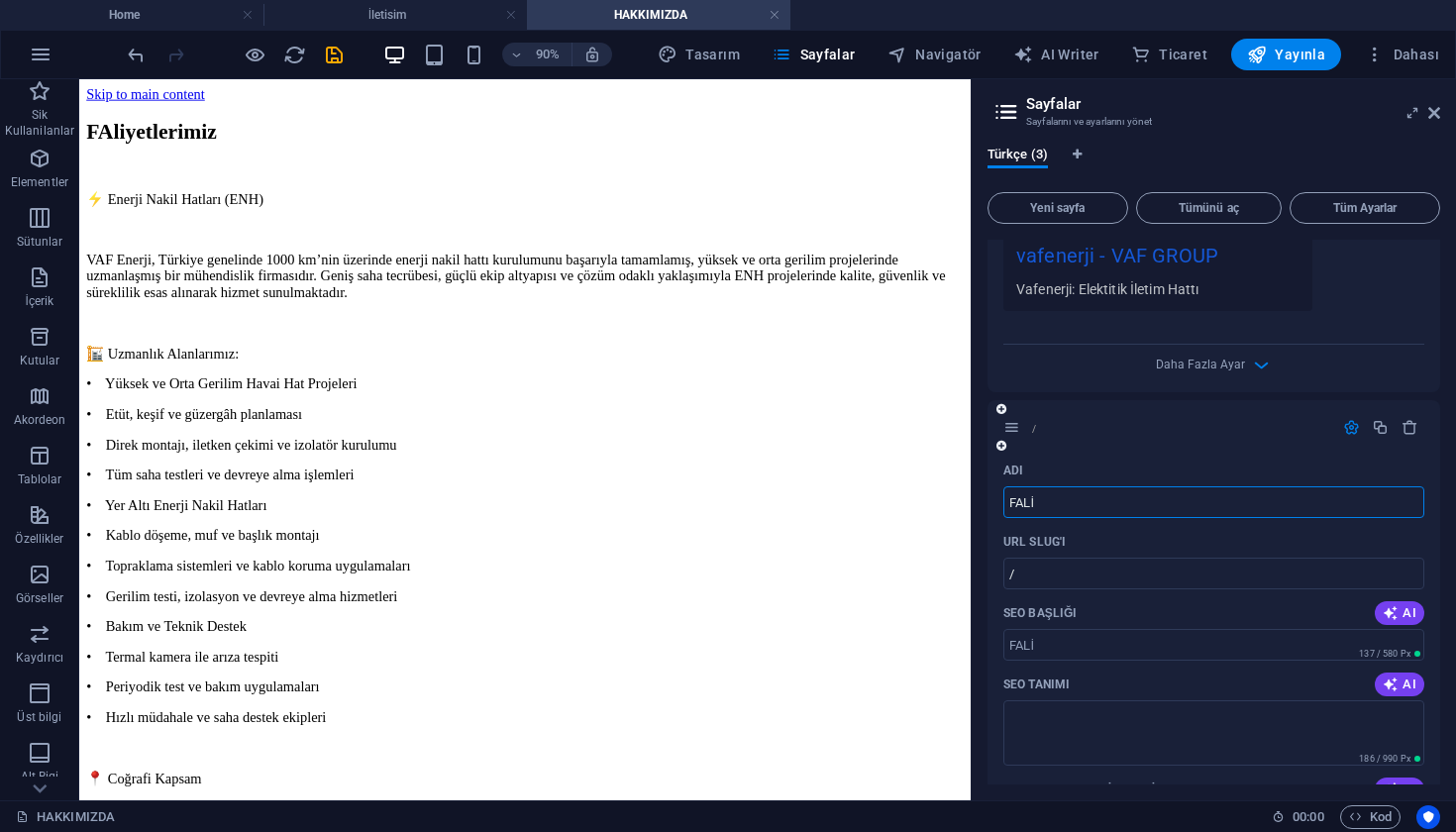 type on "FALİ" 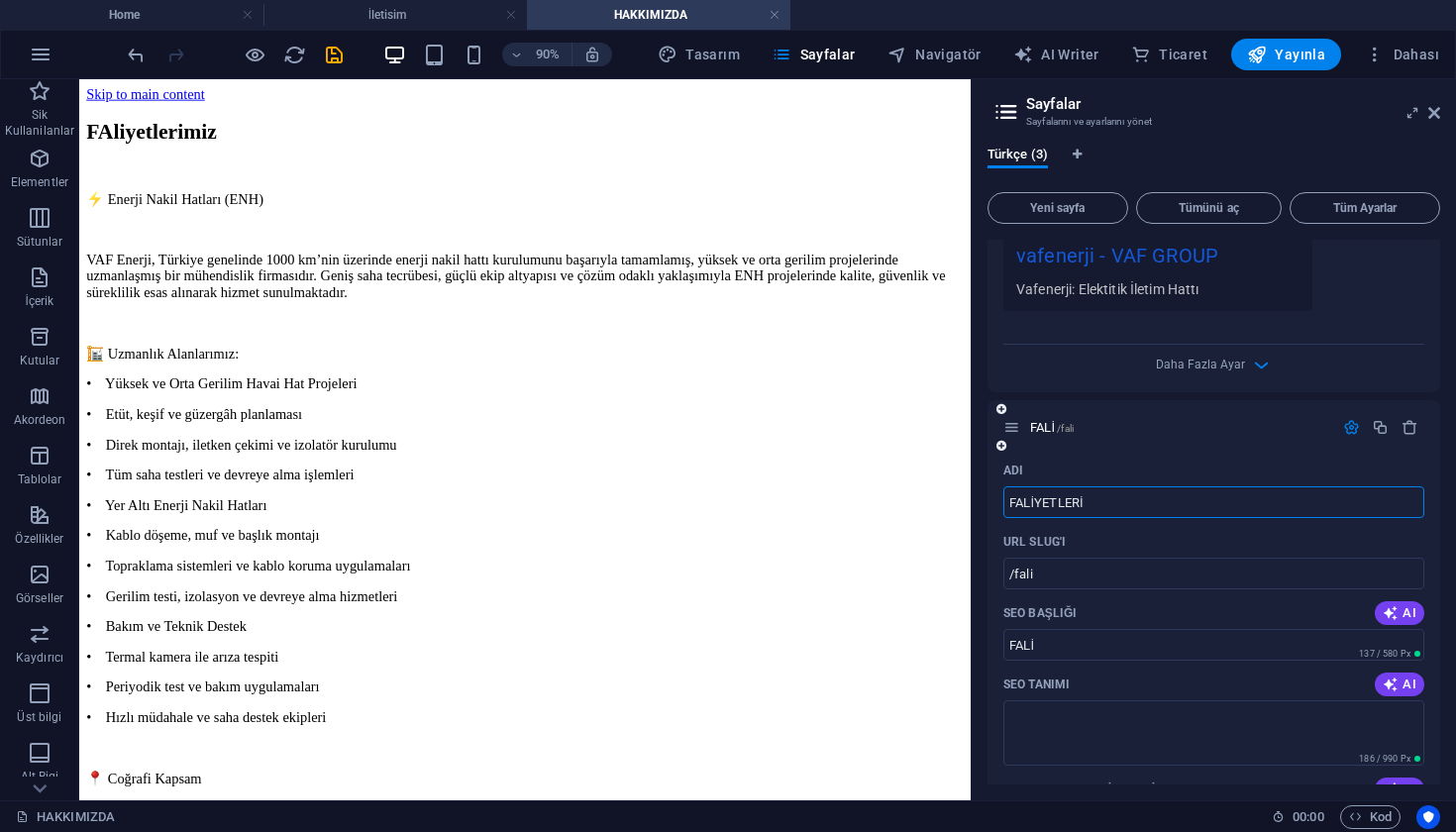 type on "FALİYETLERİ" 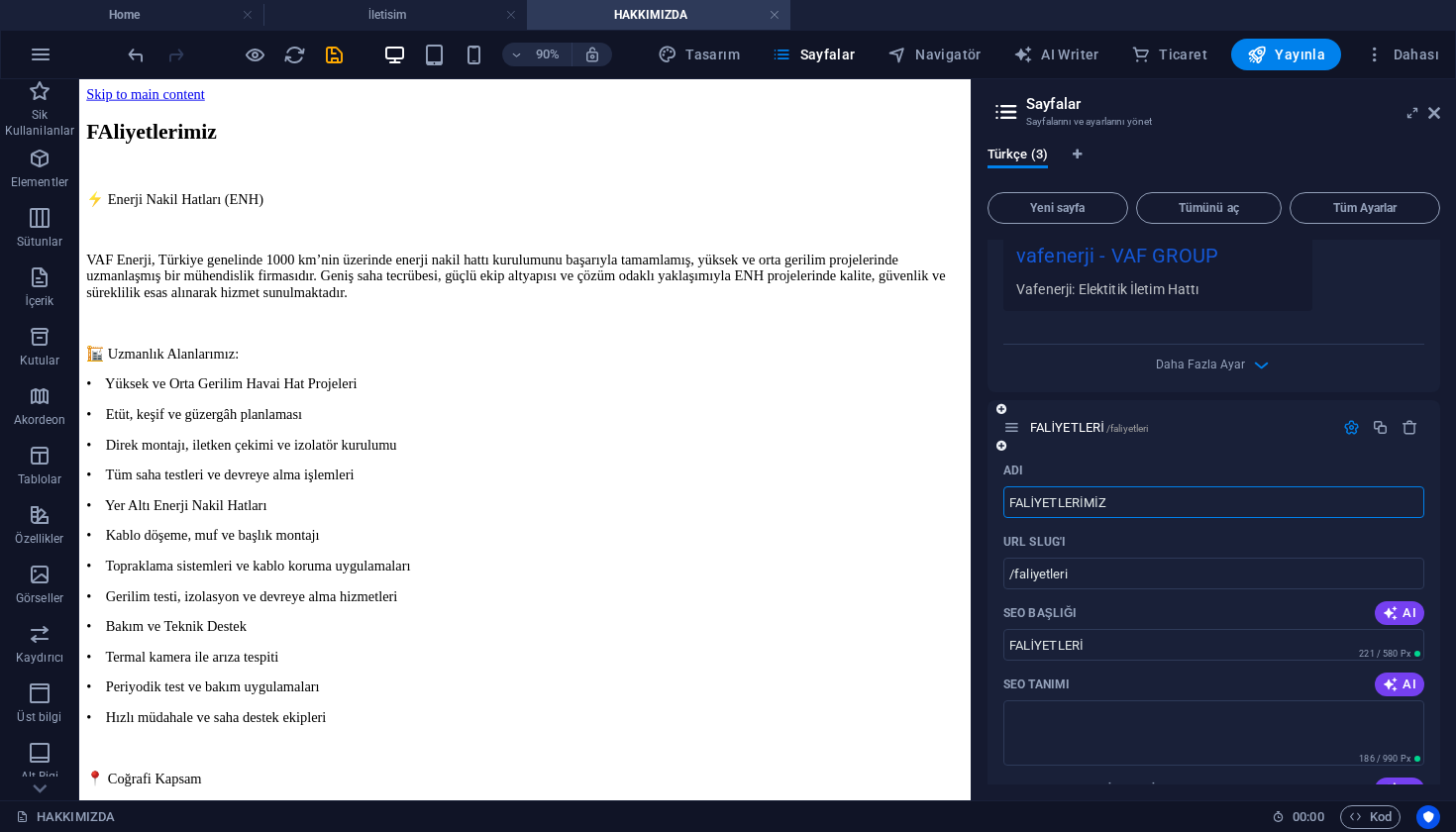 type on "FALİYETLERİMİZ" 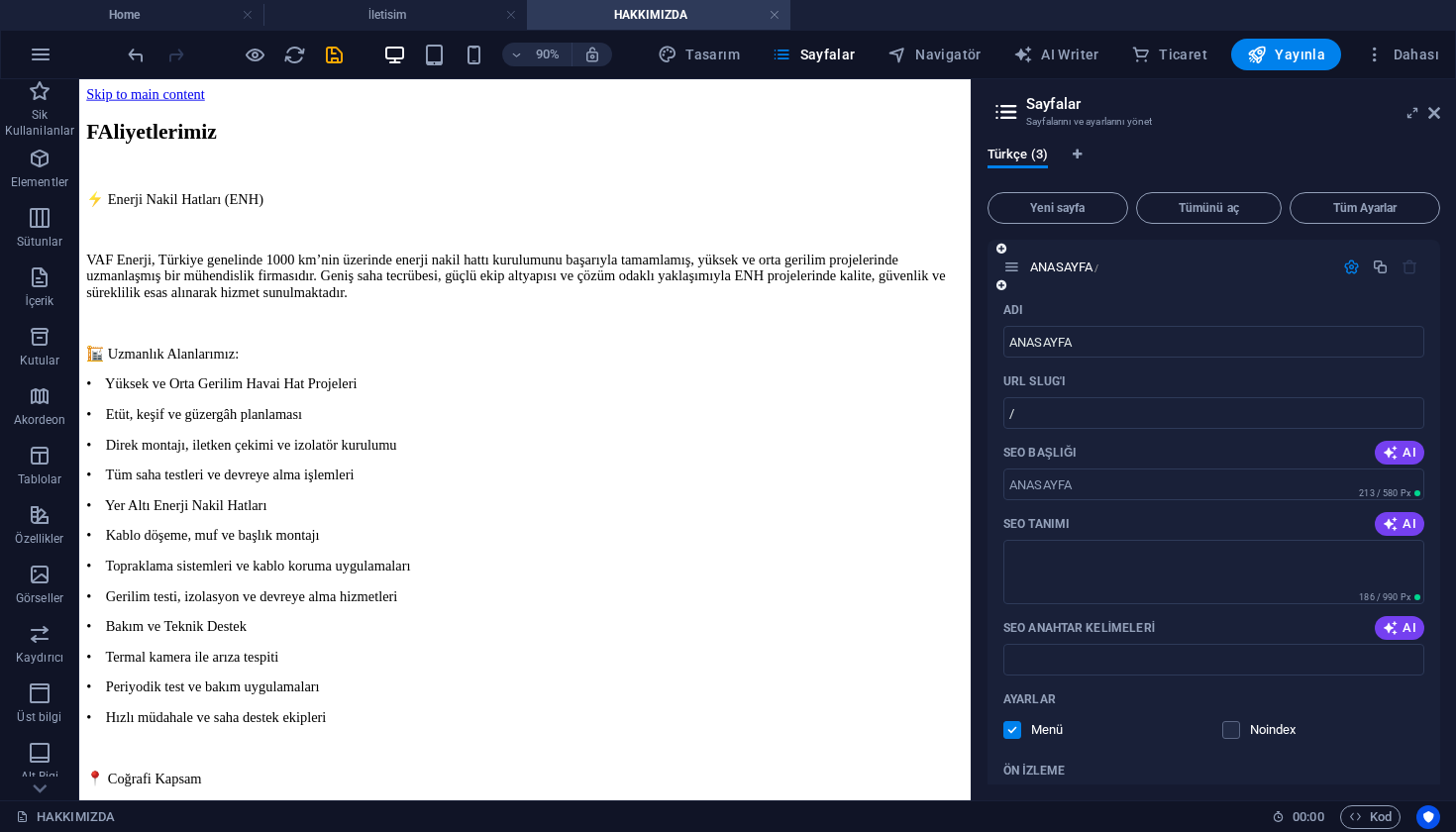 scroll, scrollTop: 0, scrollLeft: 0, axis: both 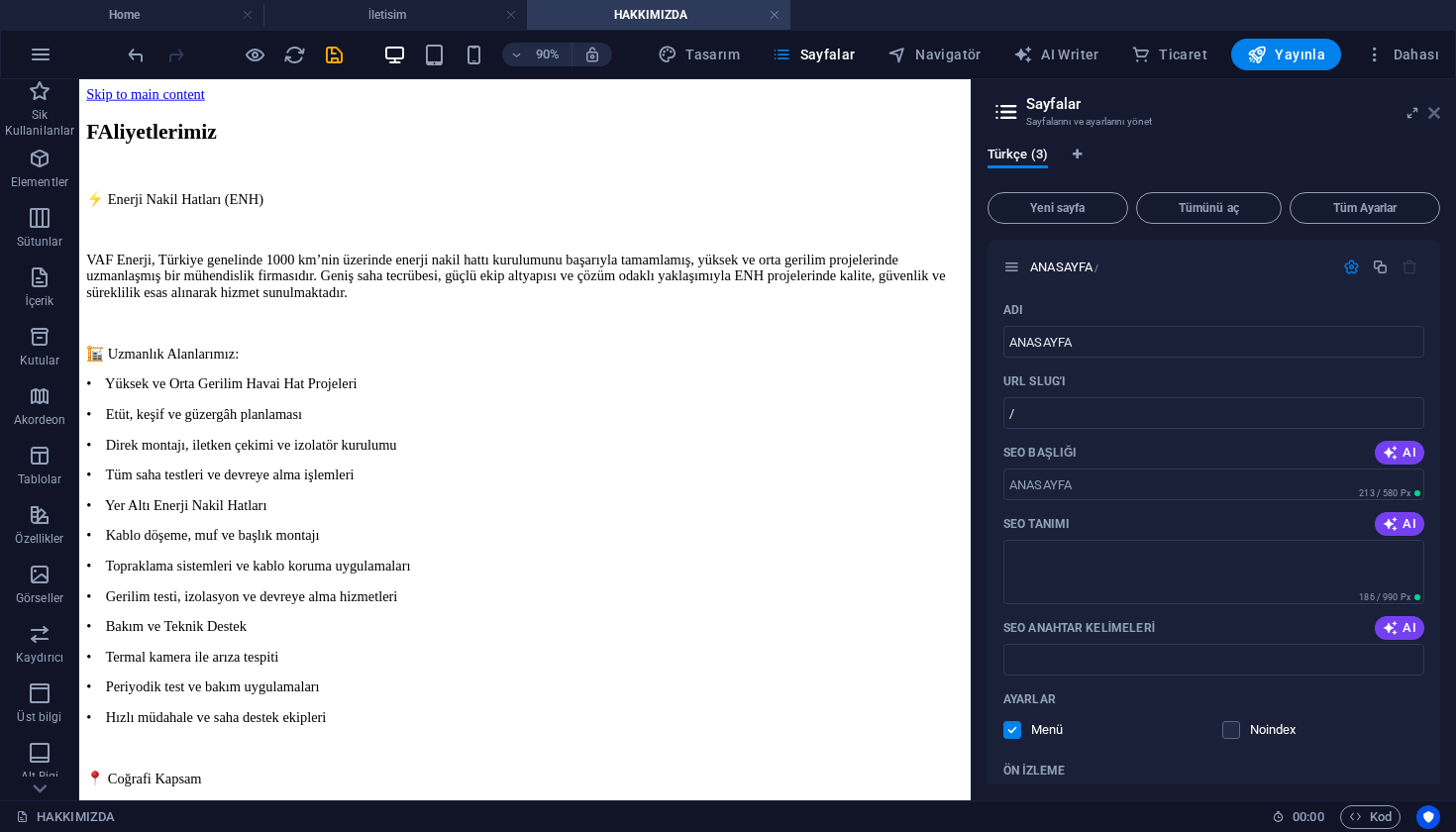 click at bounding box center (1434, 113) 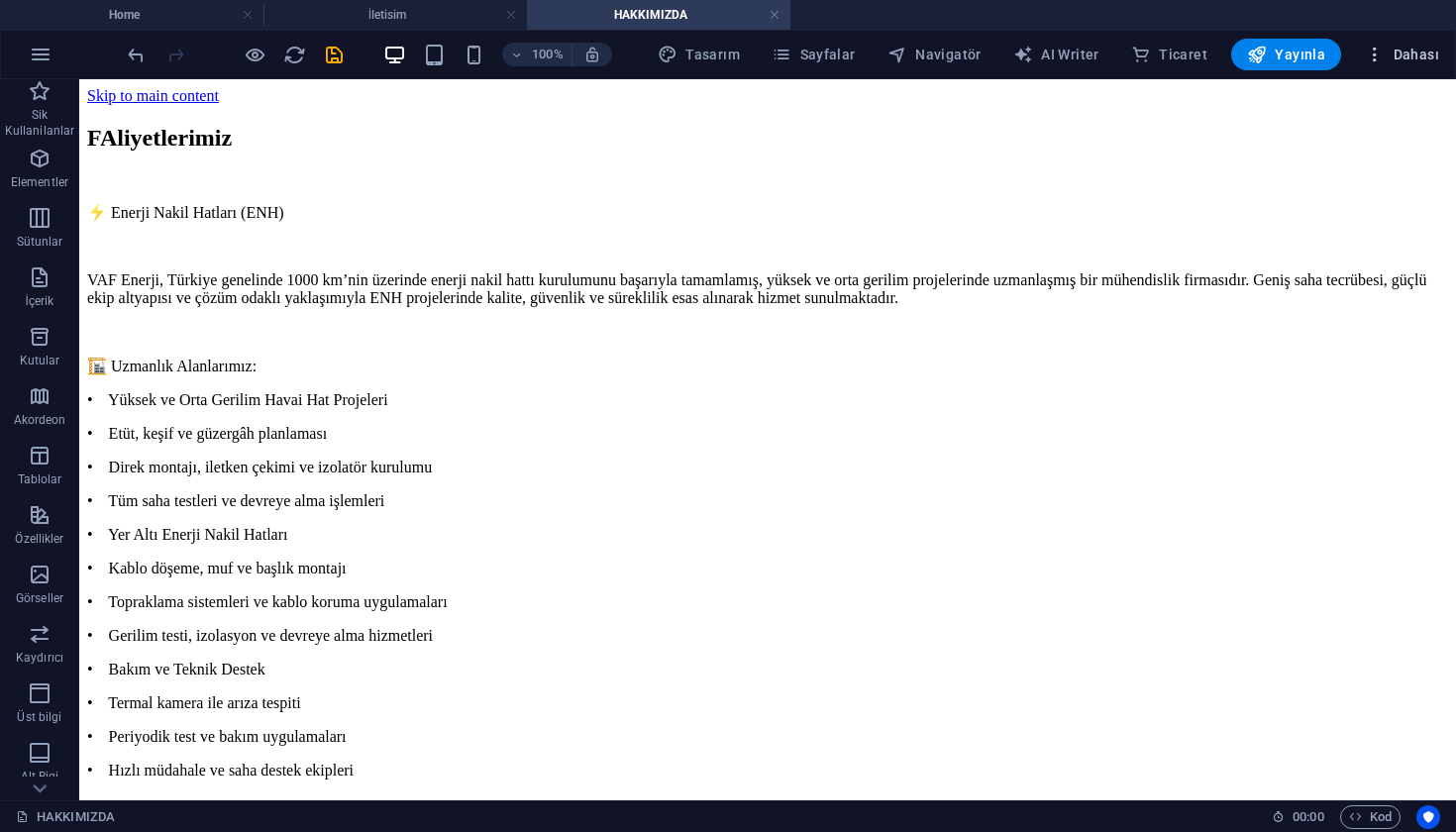 click at bounding box center [1375, 54] 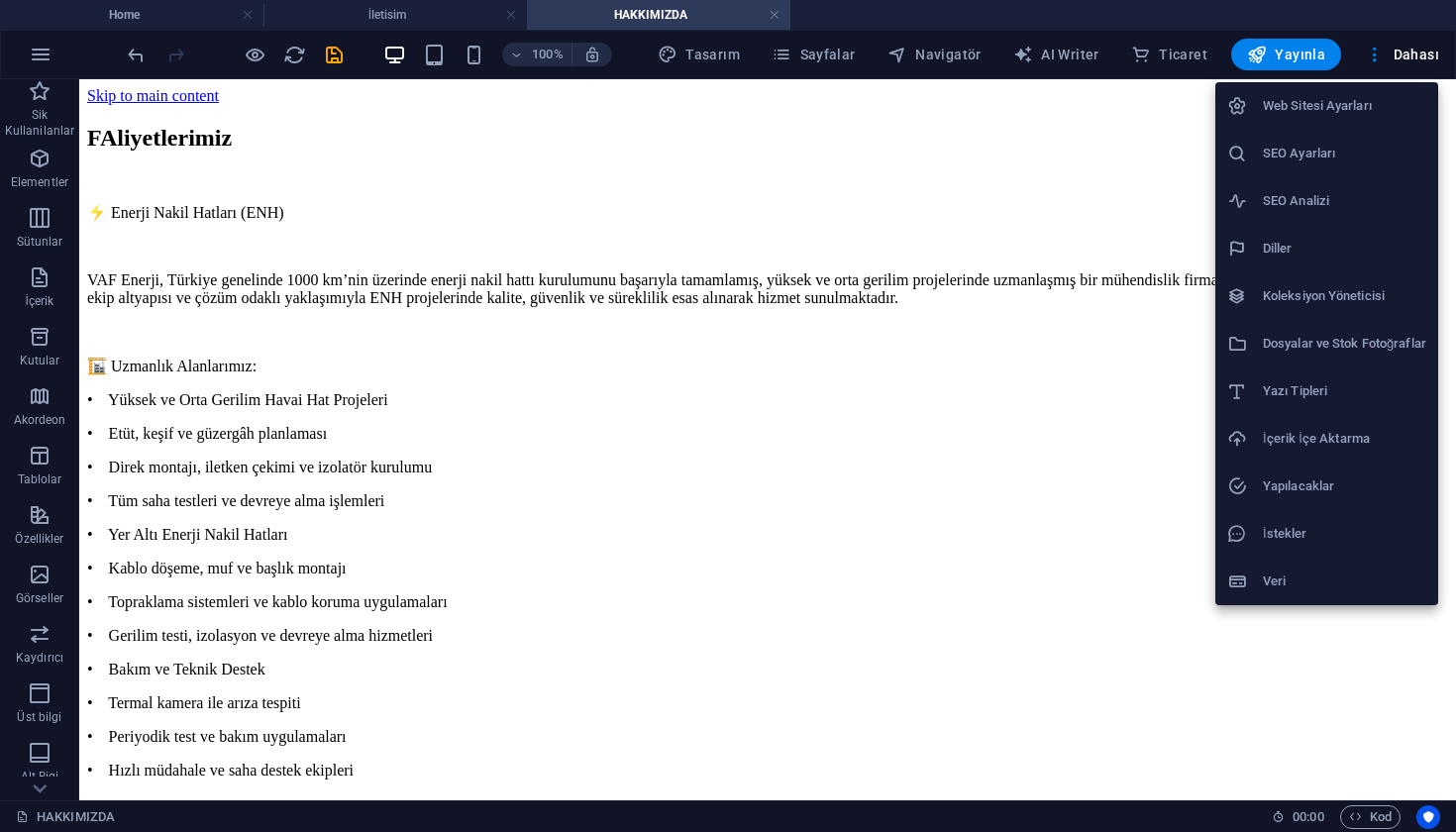 click on "Web Sitesi Ayarları" at bounding box center (1344, 106) 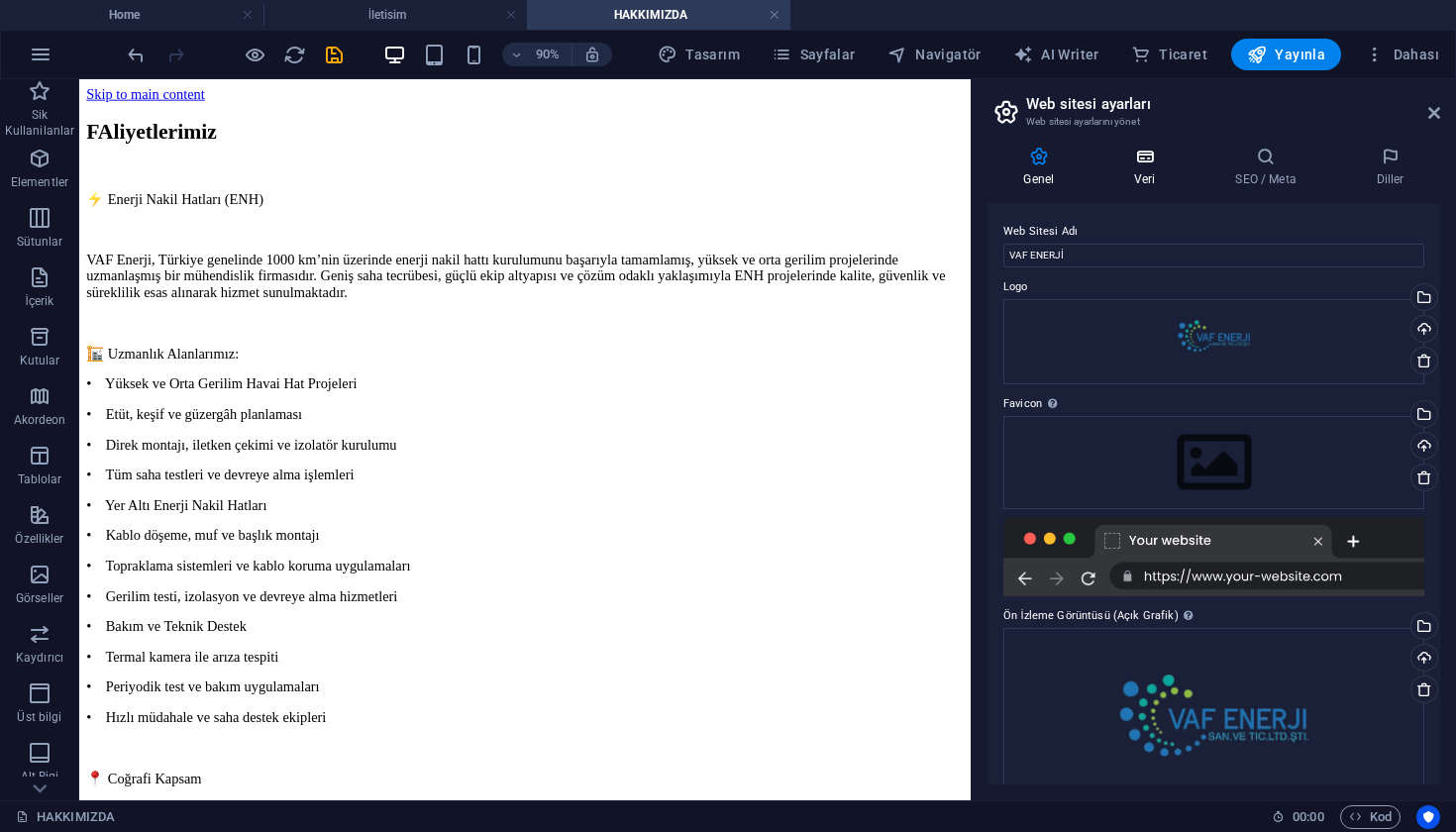 click at bounding box center [1145, 156] 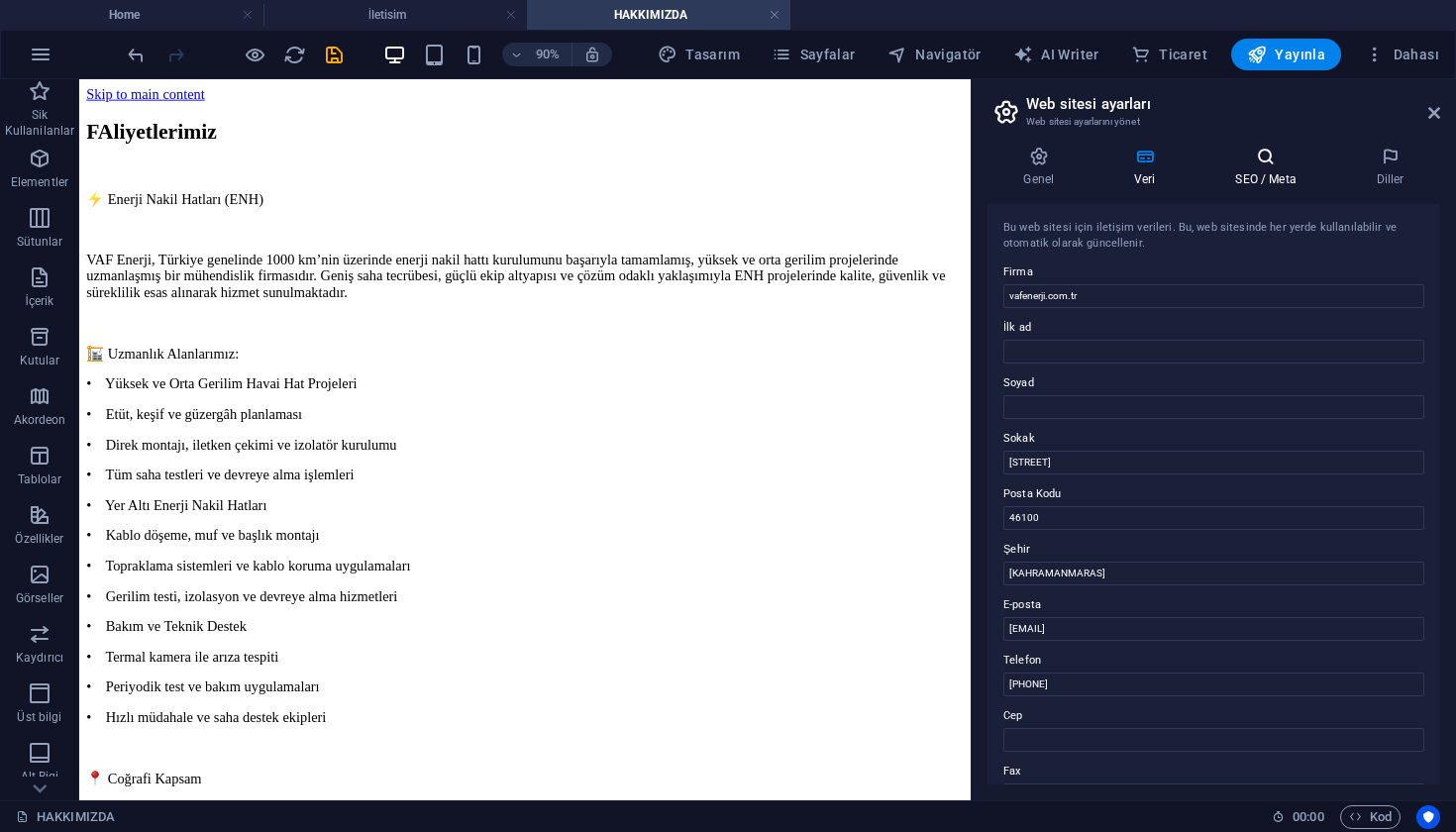 click on "SEO / Meta" at bounding box center [1270, 167] 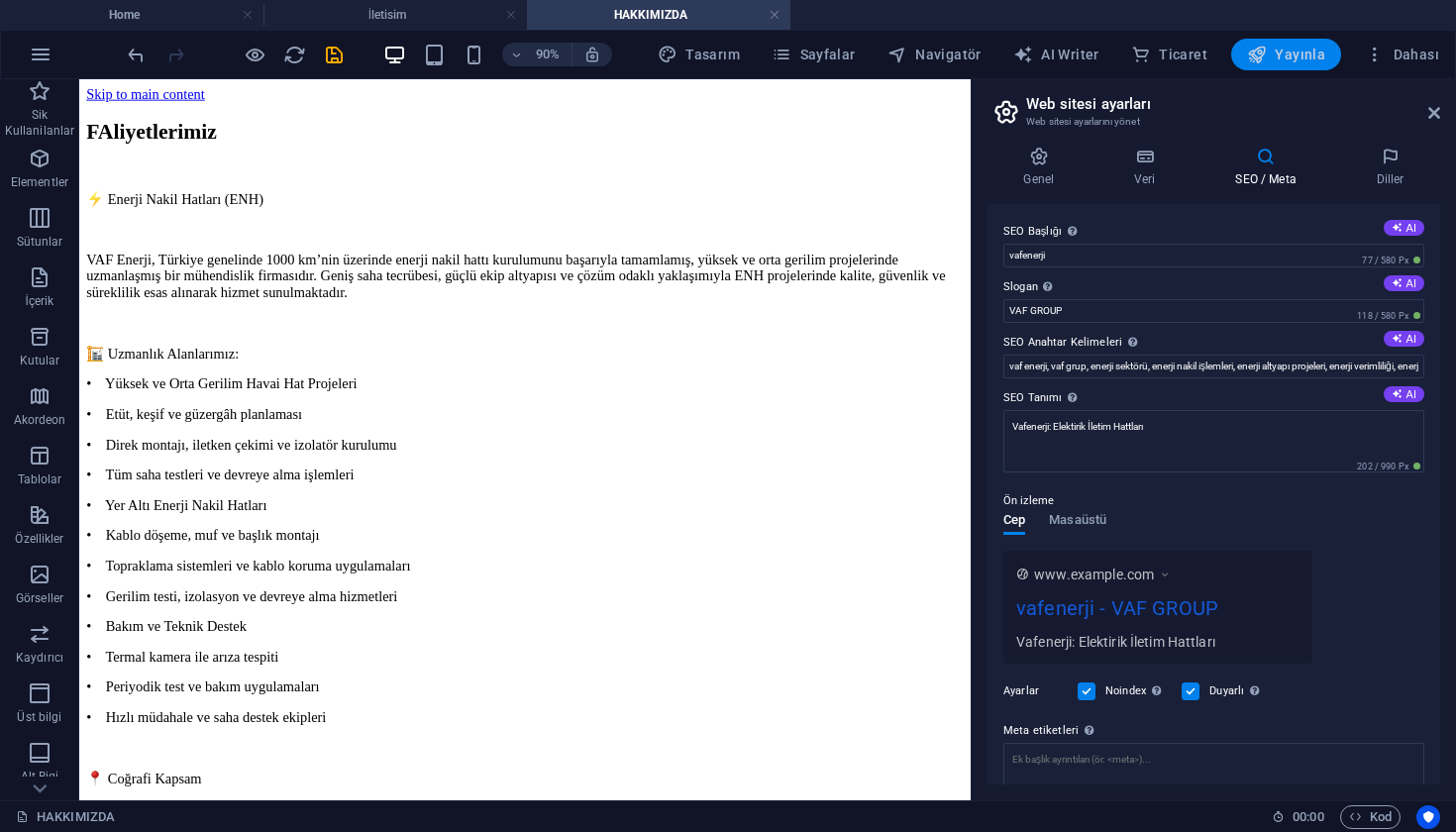 click on "Yayınla" at bounding box center (1286, 54) 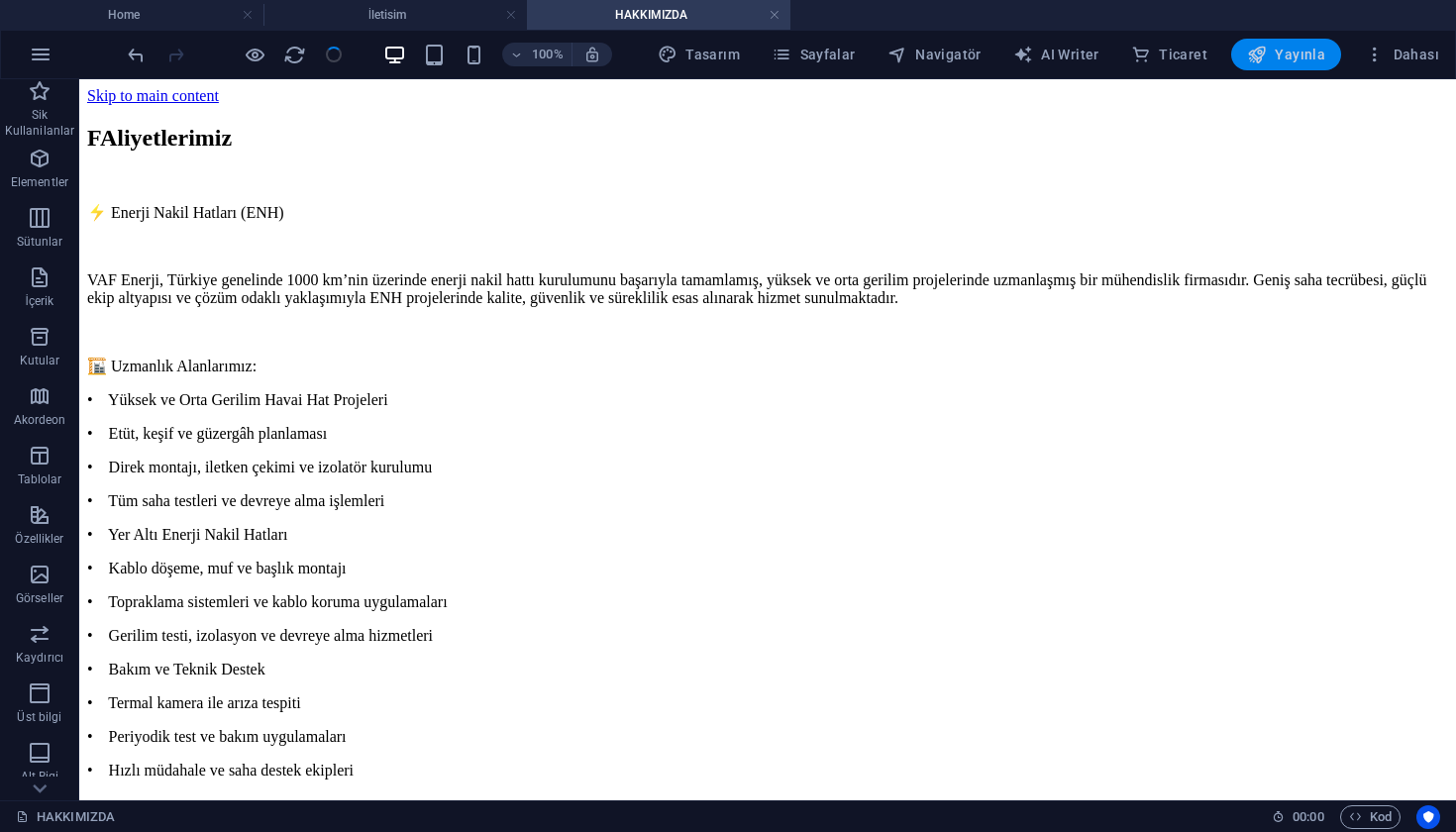 click on "Yayınla" at bounding box center [1286, 54] 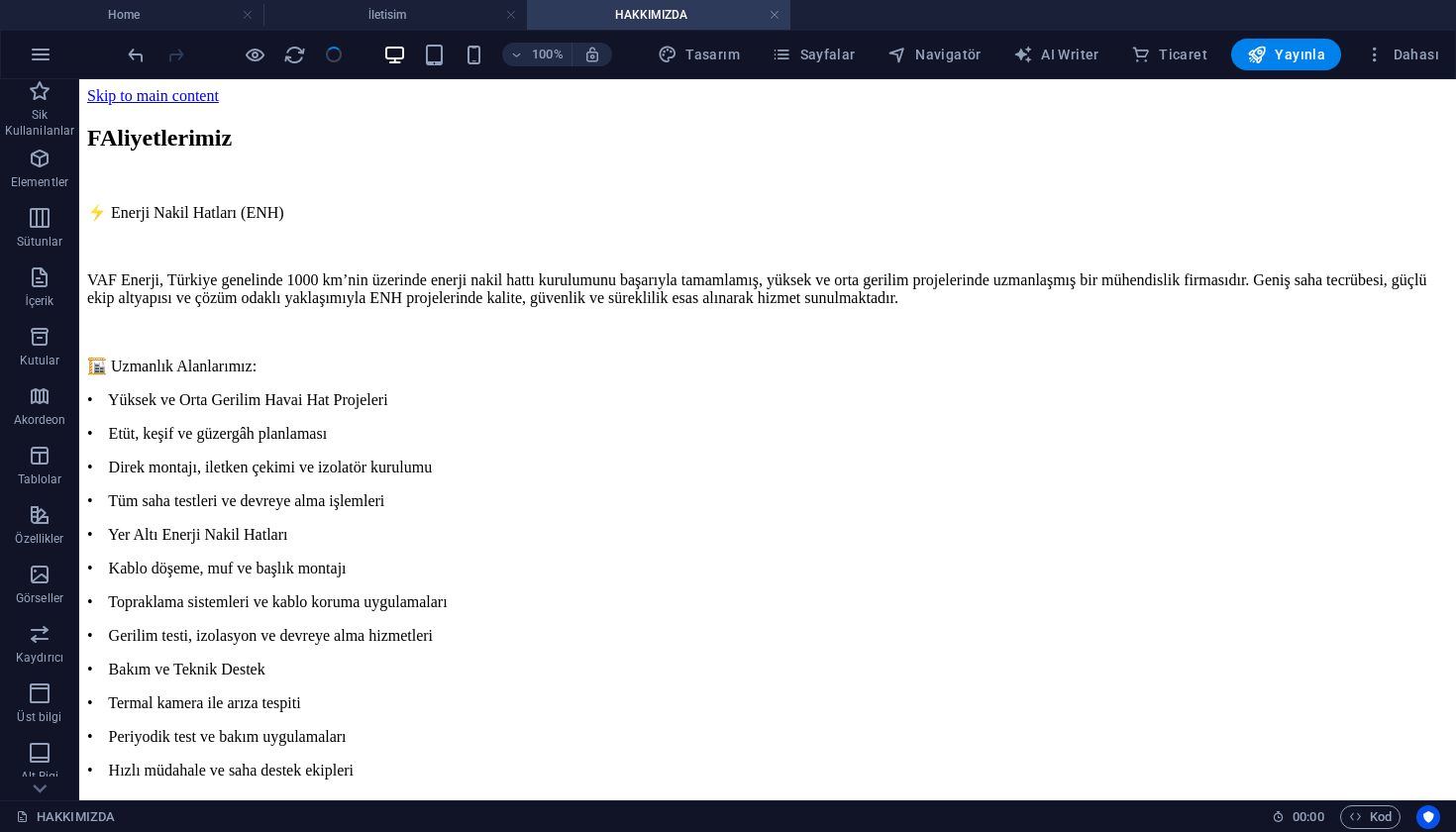 scroll, scrollTop: 1006, scrollLeft: 0, axis: vertical 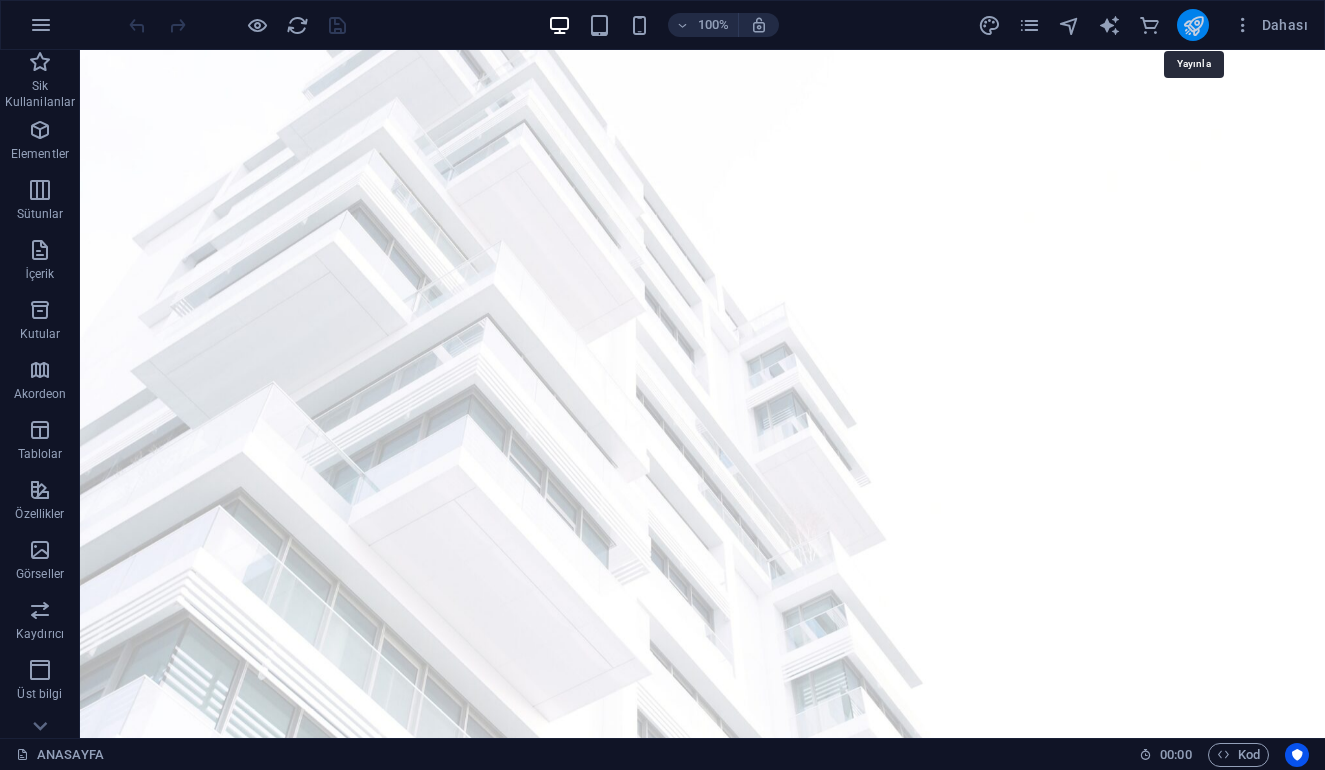 click at bounding box center (1193, 25) 